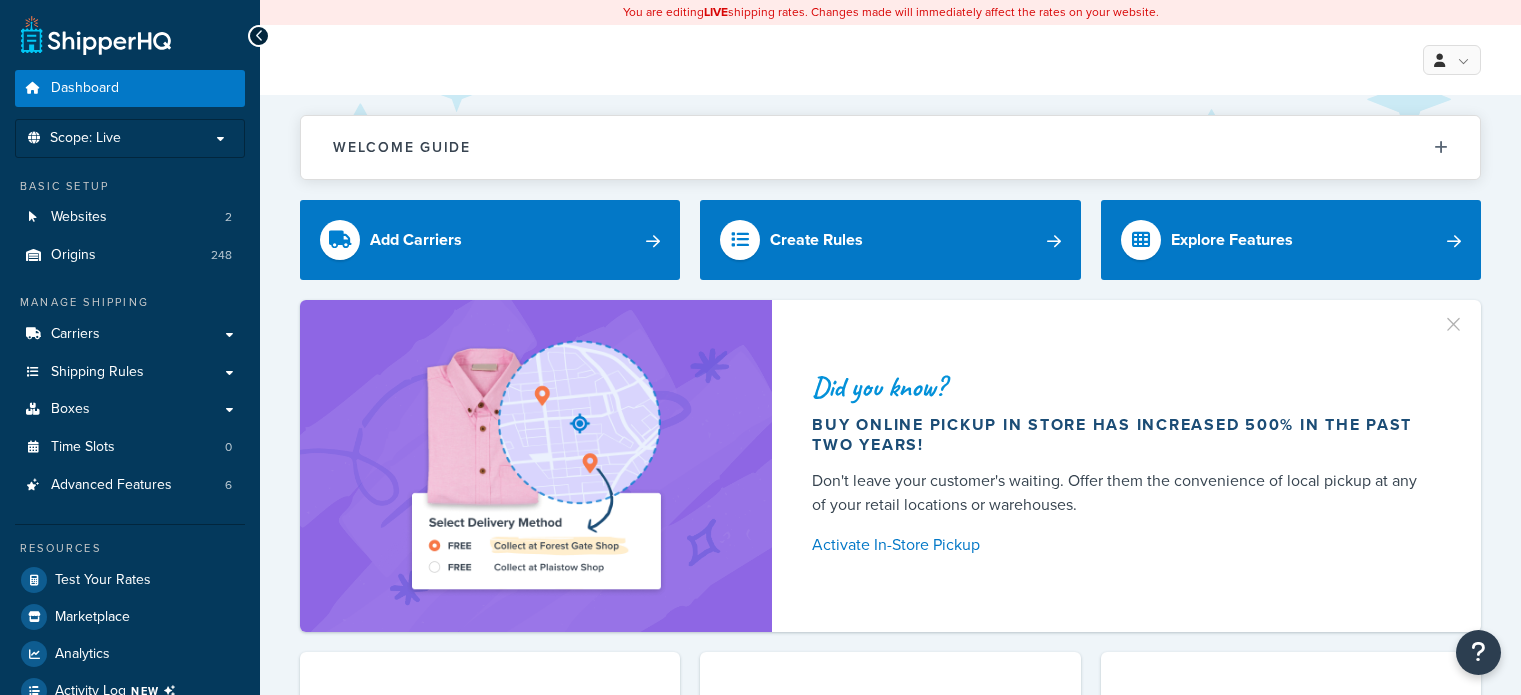 scroll, scrollTop: 0, scrollLeft: 0, axis: both 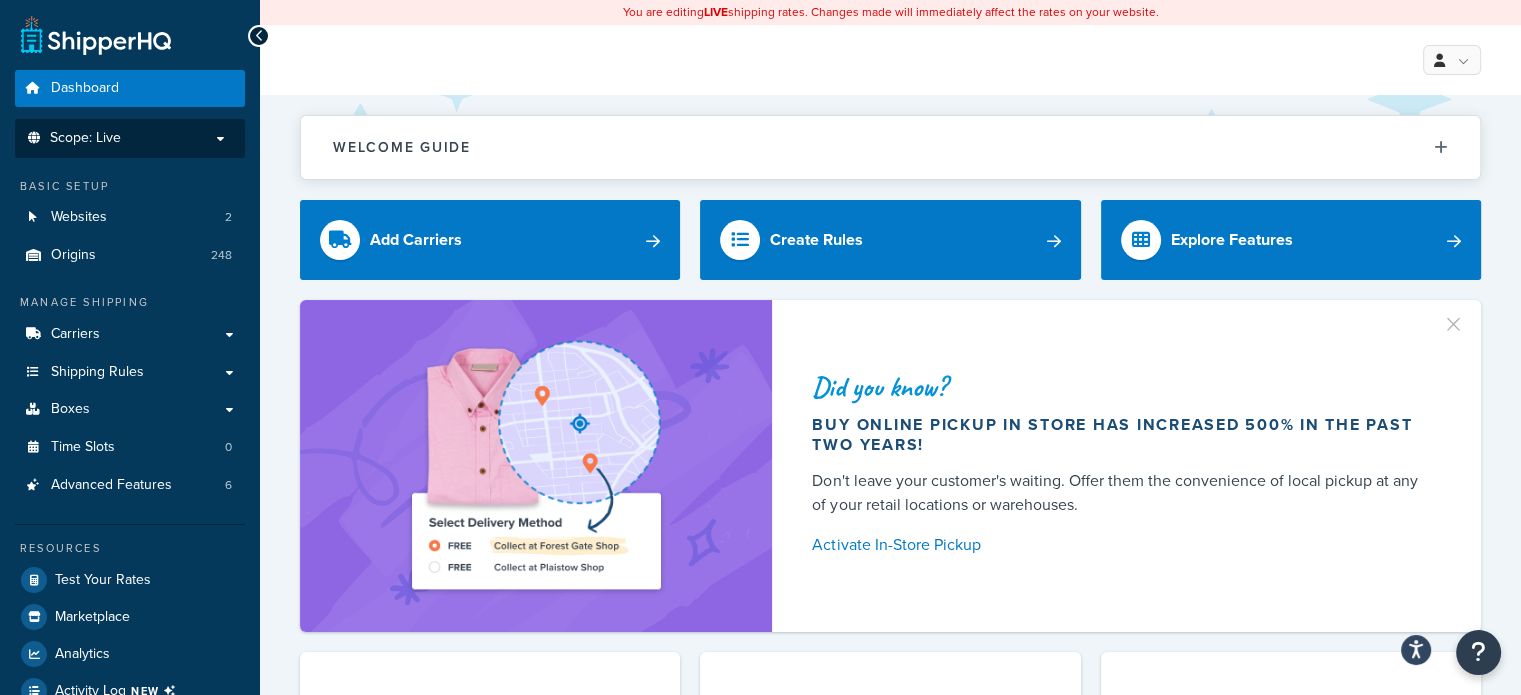 click on "Scope:   Live" at bounding box center [130, 138] 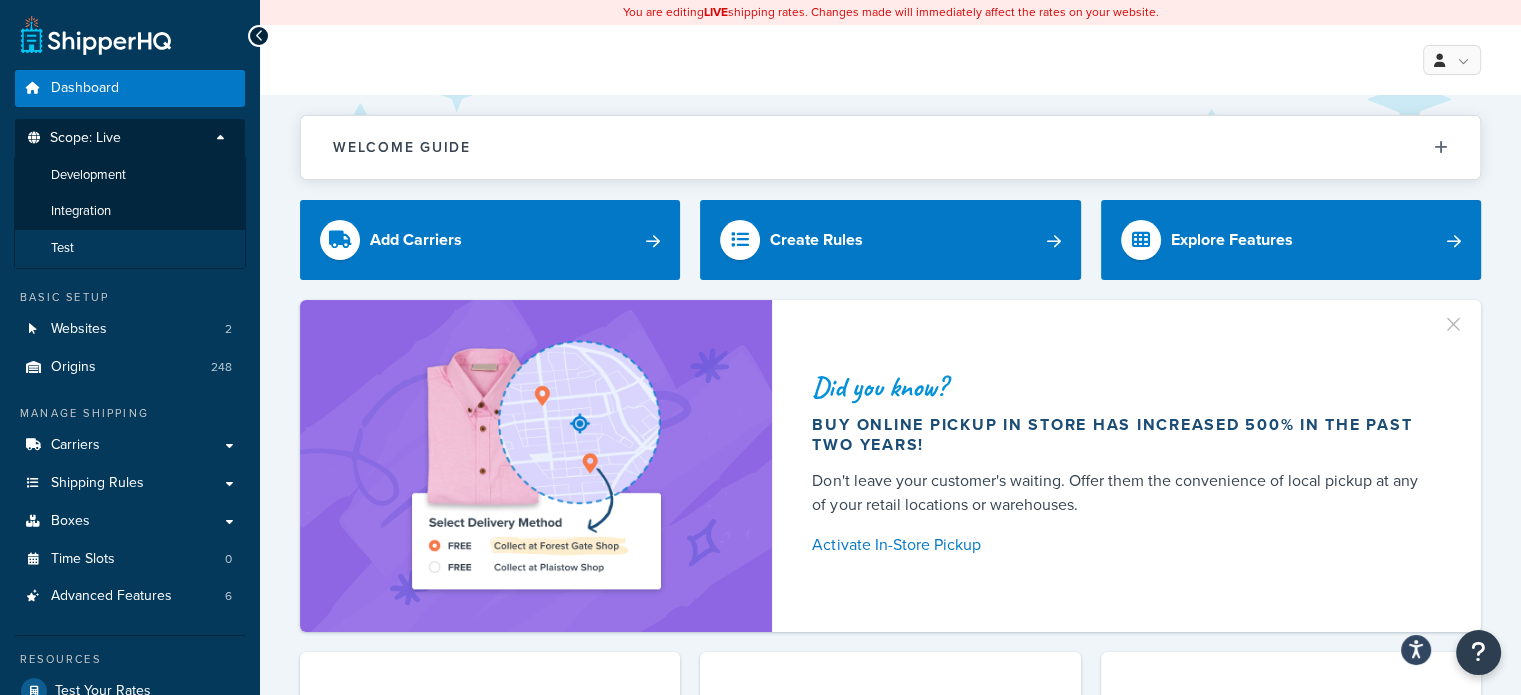 click on "Test" at bounding box center (130, 248) 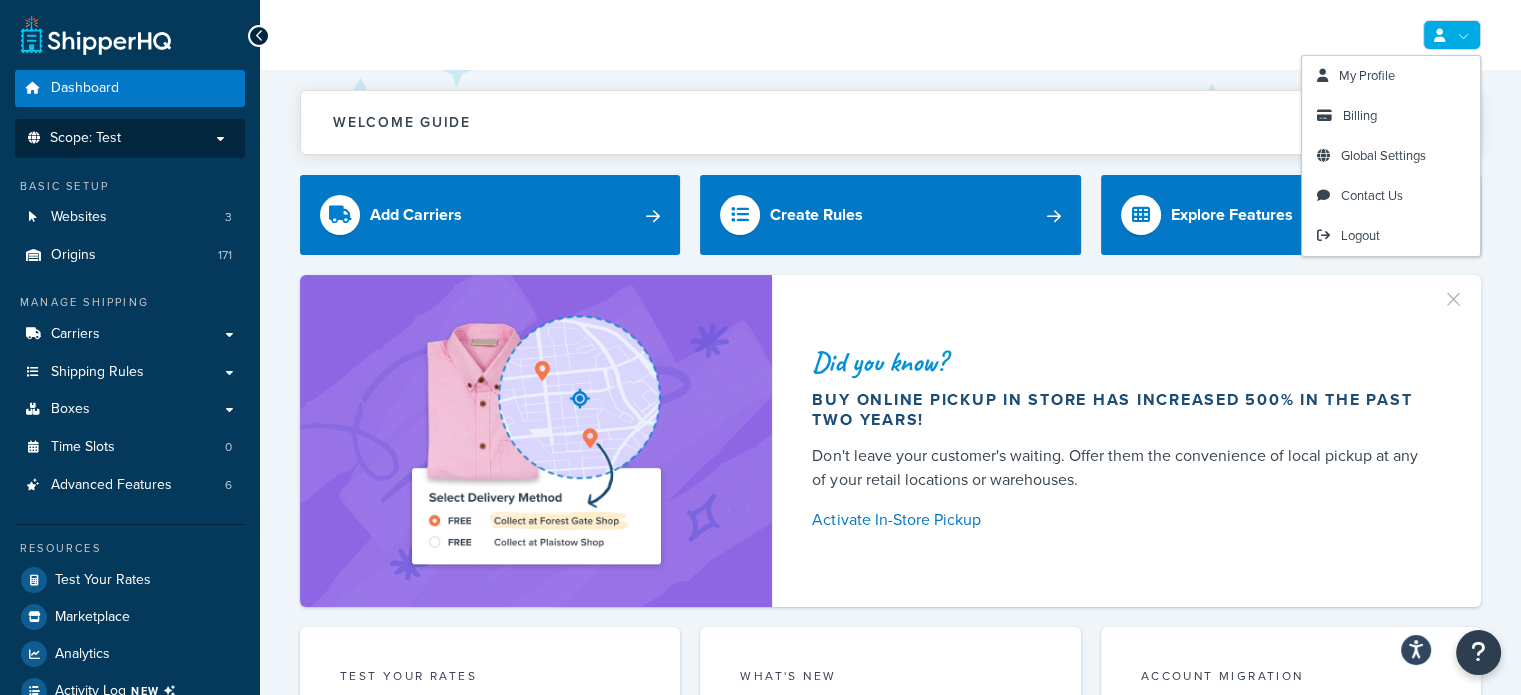 click at bounding box center [1452, 35] 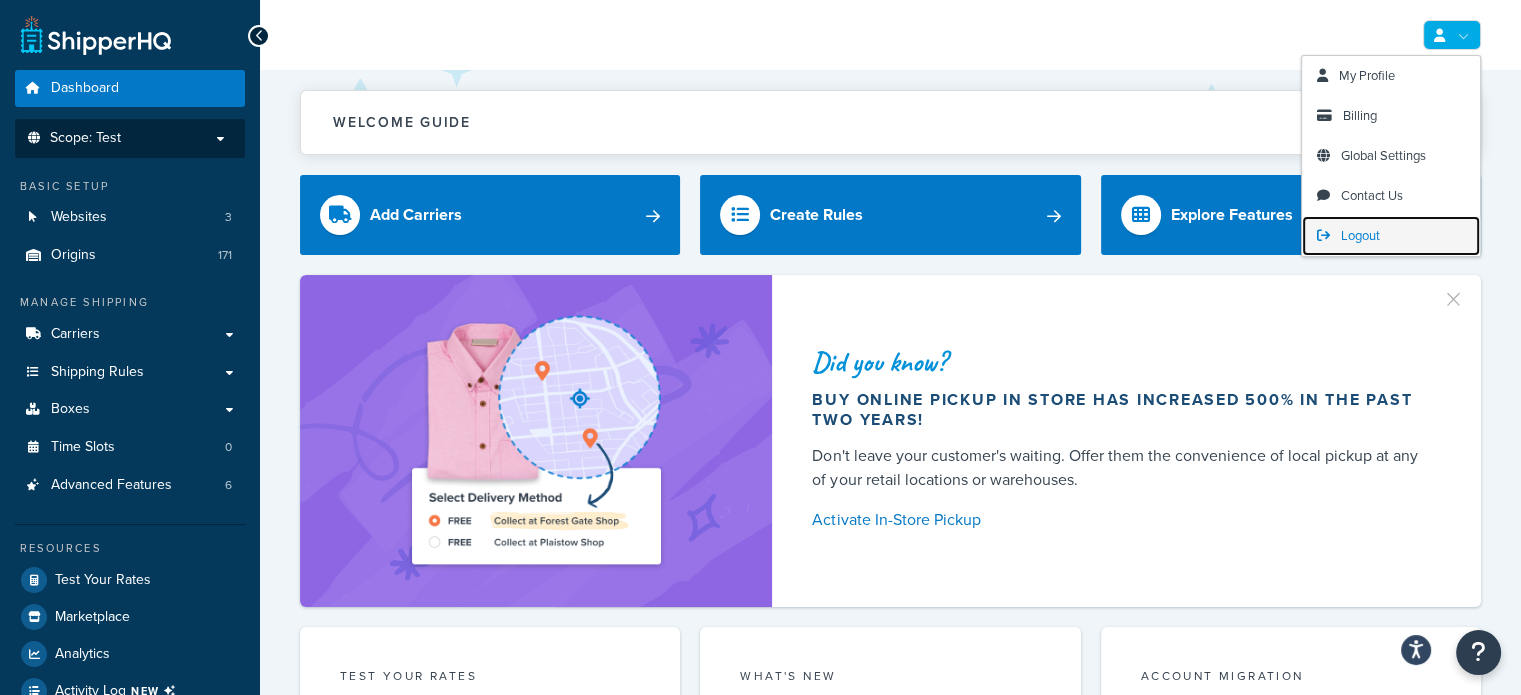 click on "Logout" at bounding box center (1360, 235) 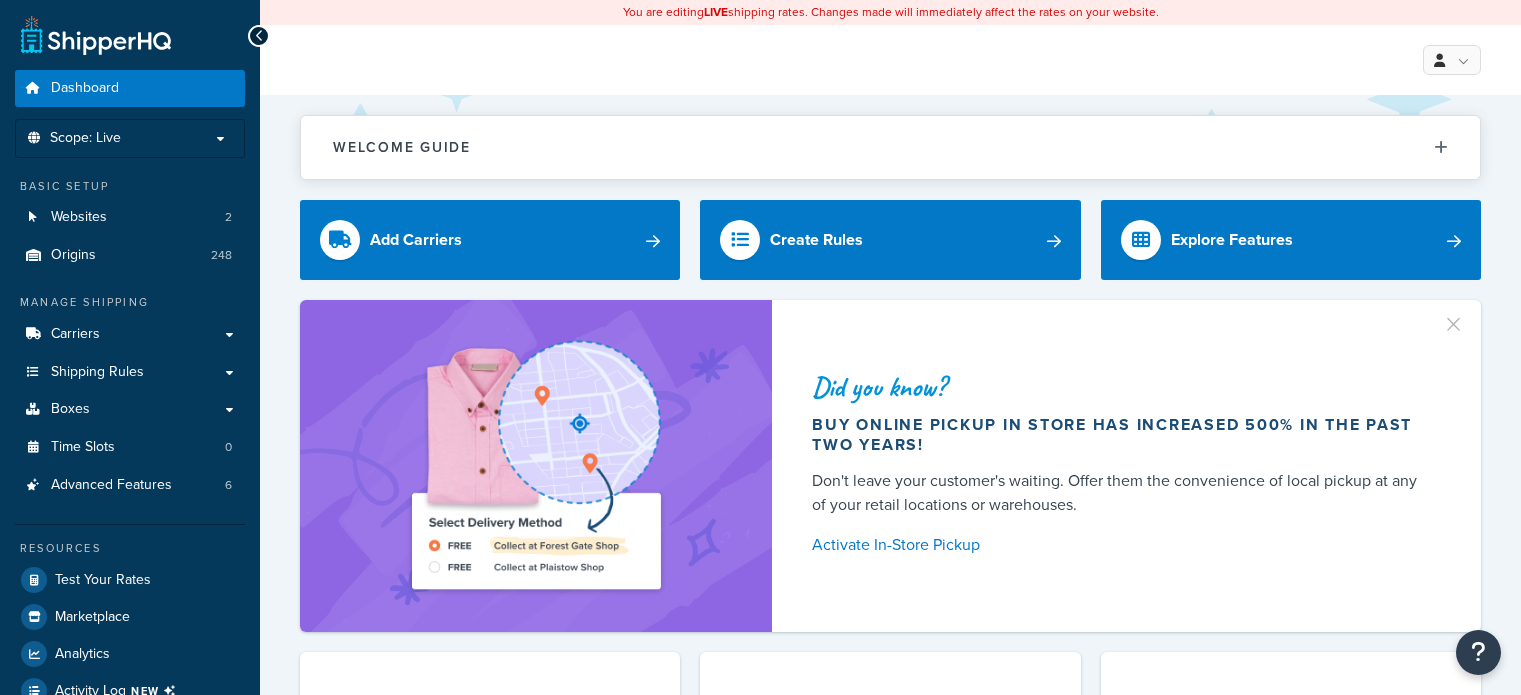 scroll, scrollTop: 0, scrollLeft: 0, axis: both 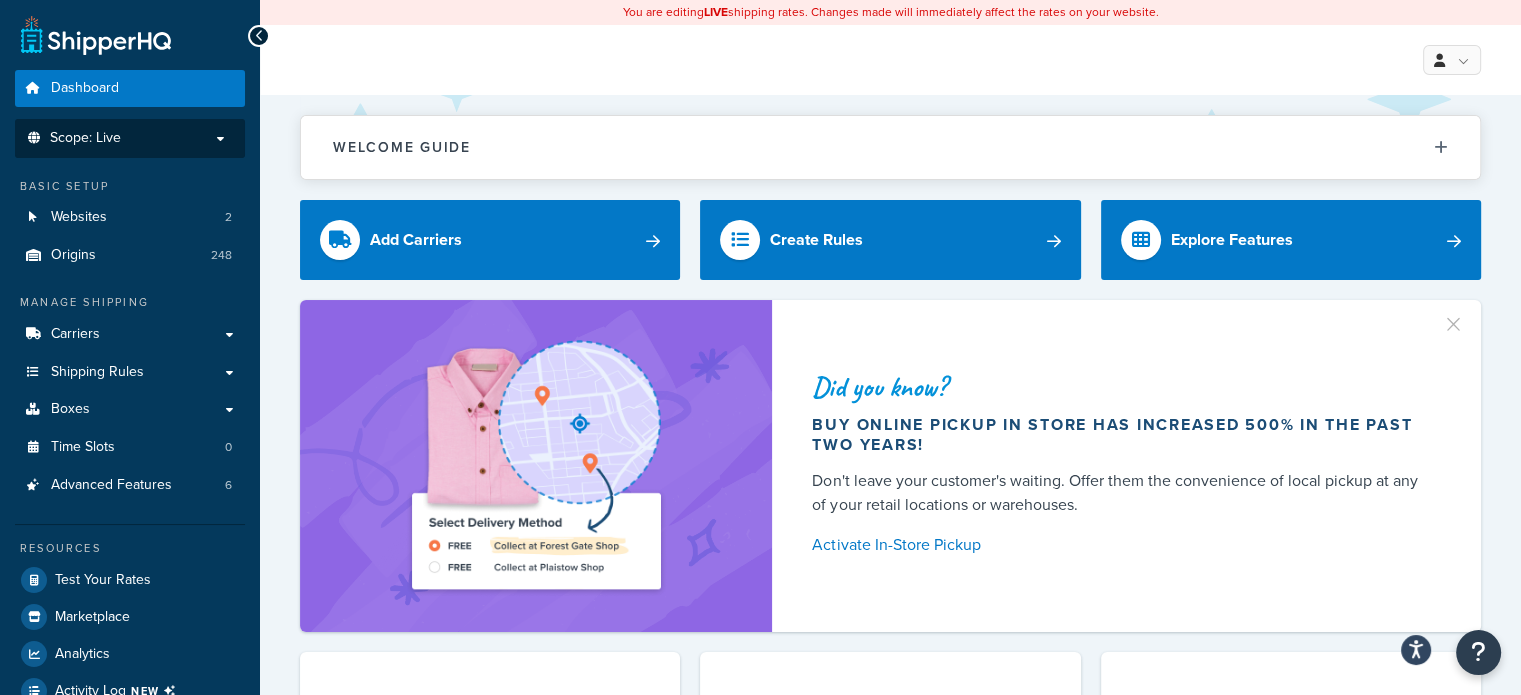 click on "Scope:   Live" at bounding box center [130, 138] 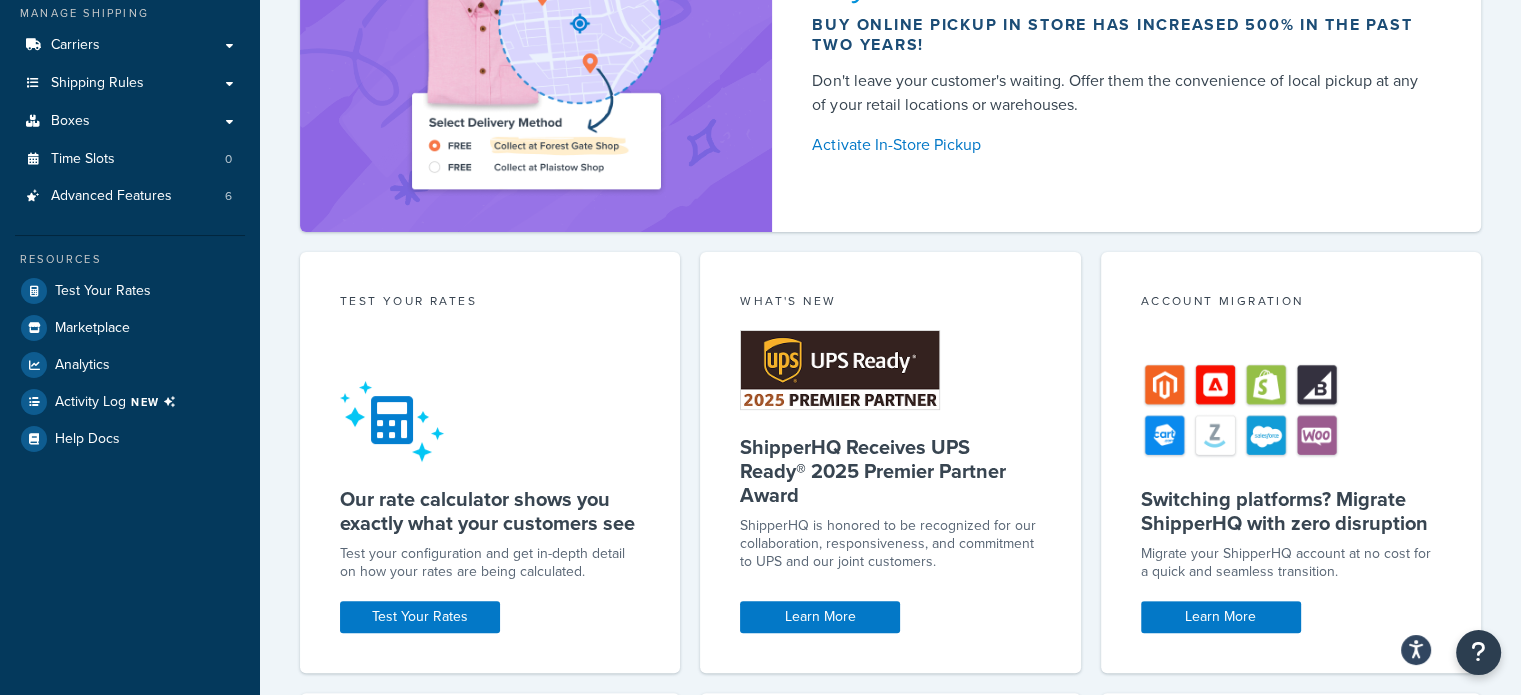 scroll, scrollTop: 0, scrollLeft: 0, axis: both 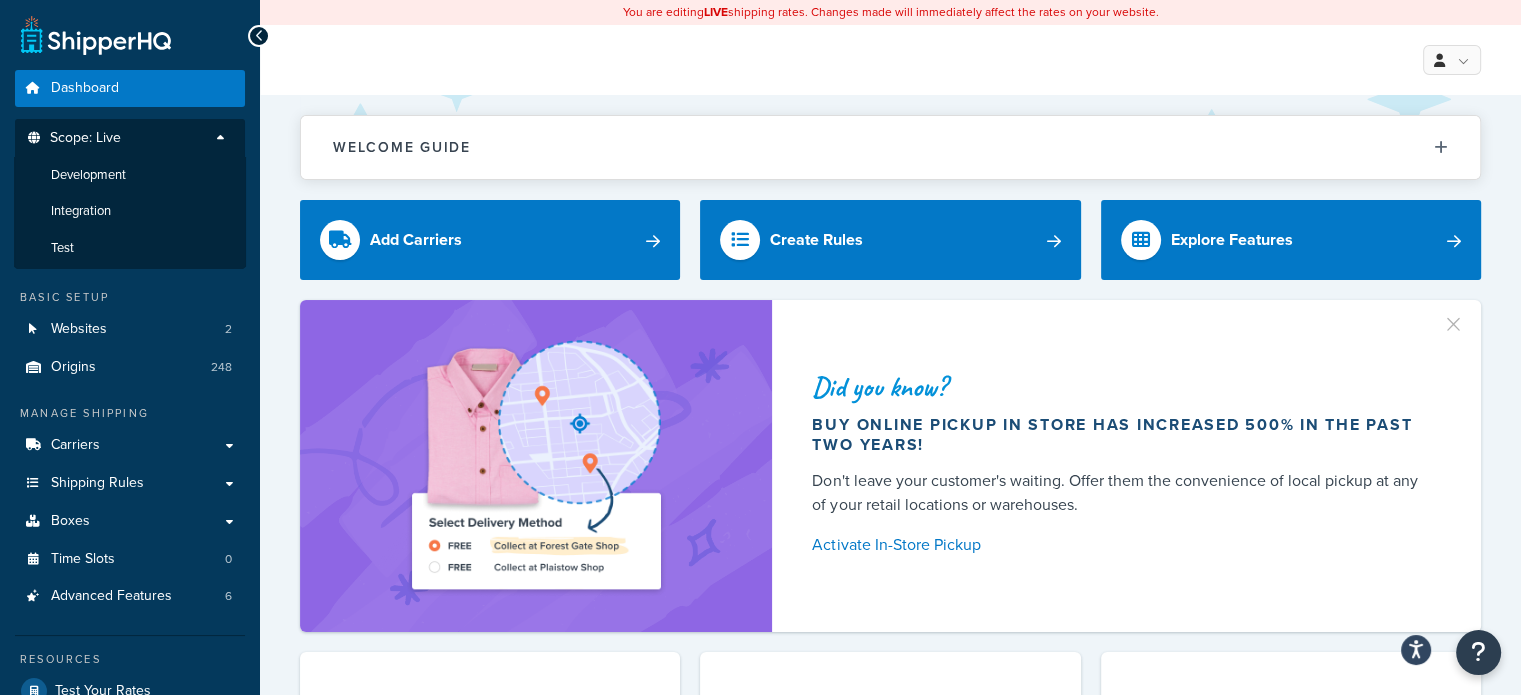 click on "Scope:   Live" at bounding box center (130, 143) 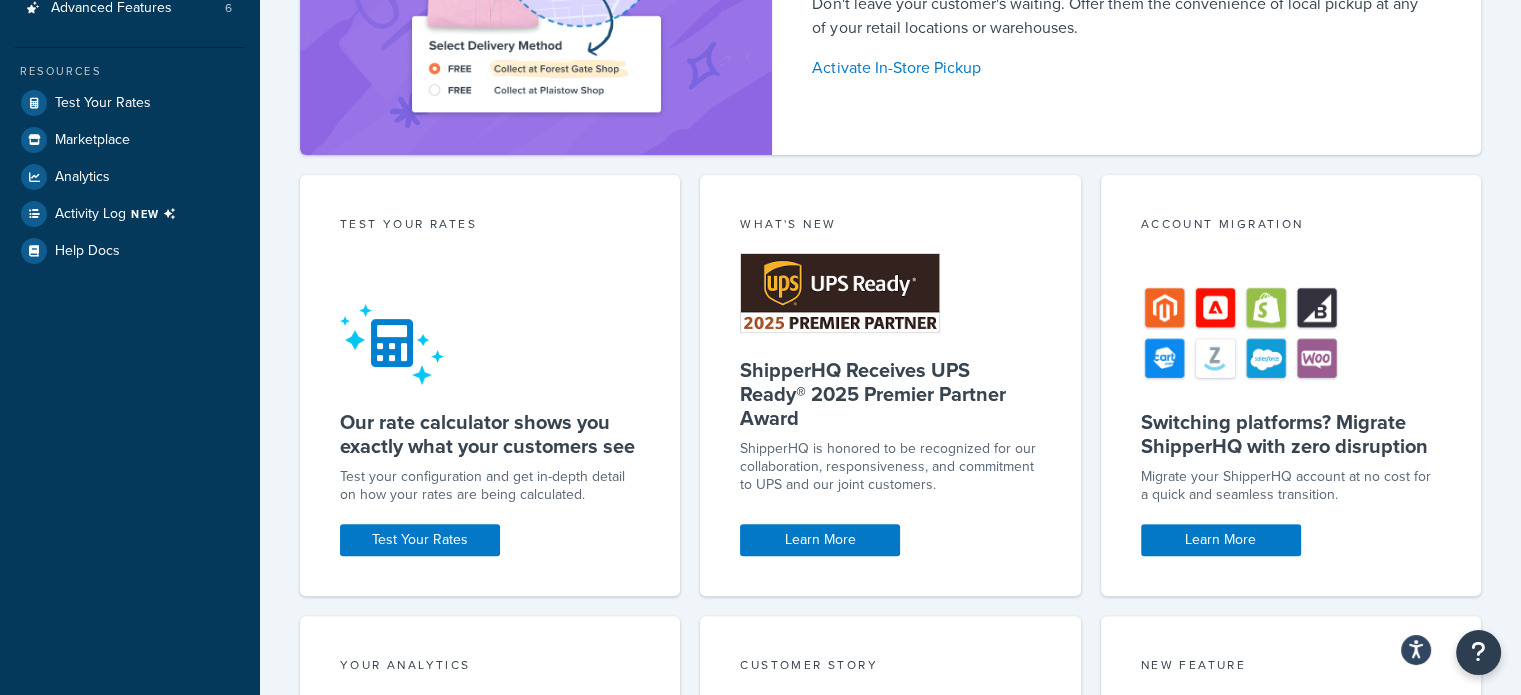 scroll, scrollTop: 500, scrollLeft: 0, axis: vertical 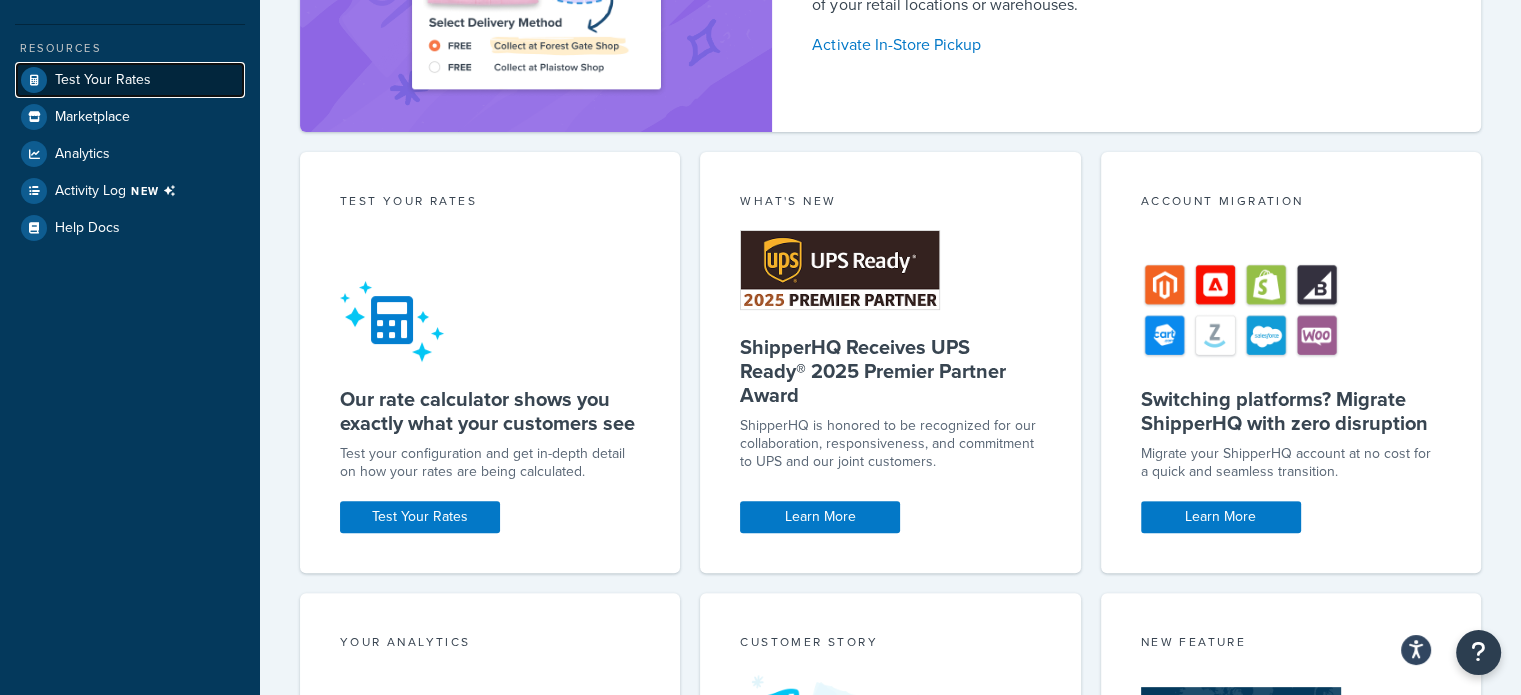 click on "Test Your Rates" at bounding box center (103, 80) 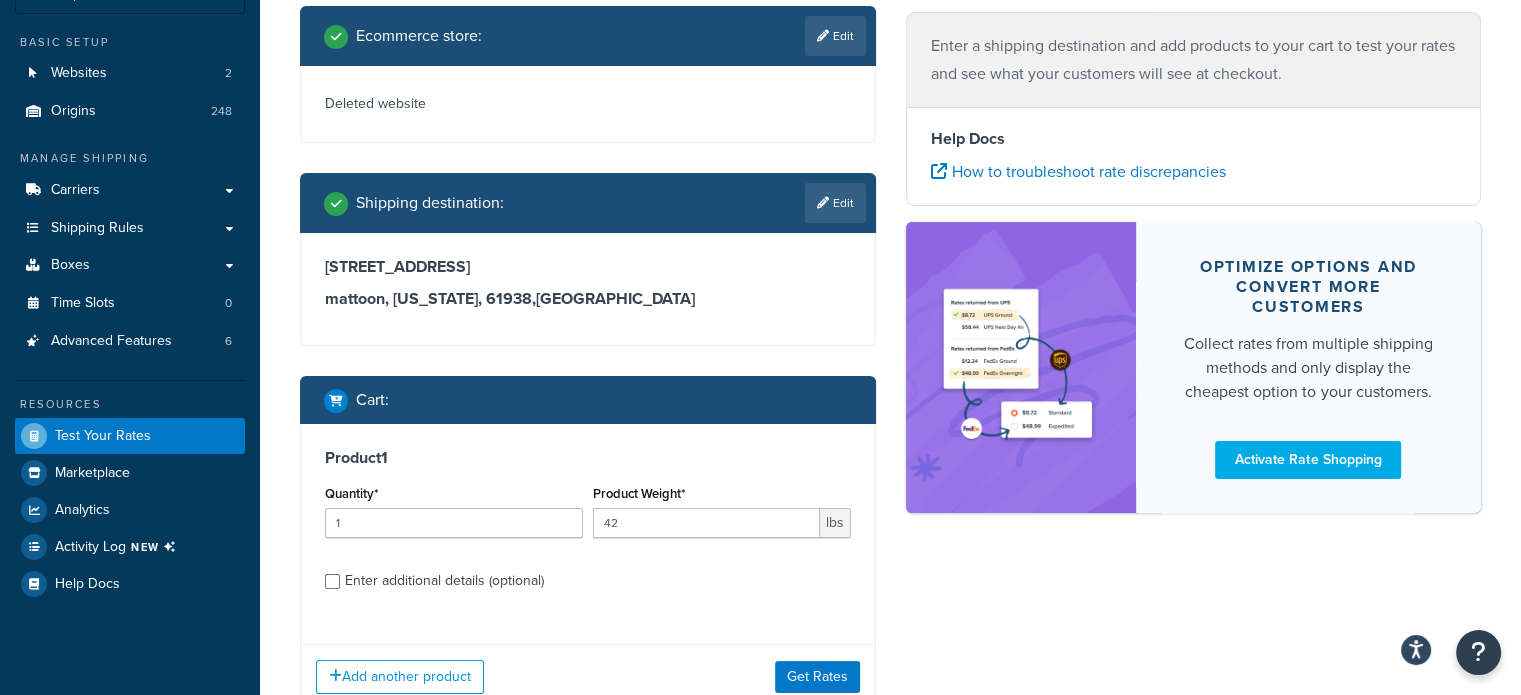 scroll, scrollTop: 0, scrollLeft: 0, axis: both 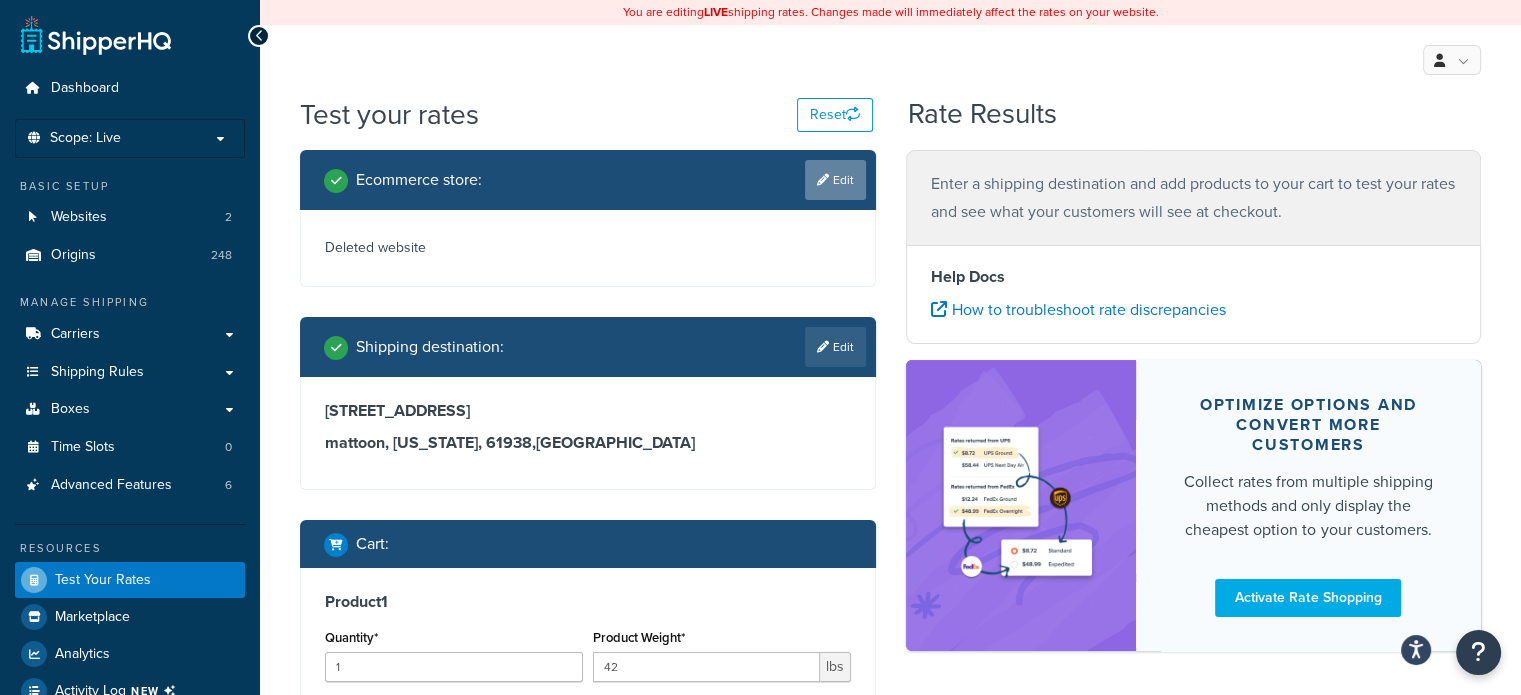 click on "Edit" at bounding box center [835, 180] 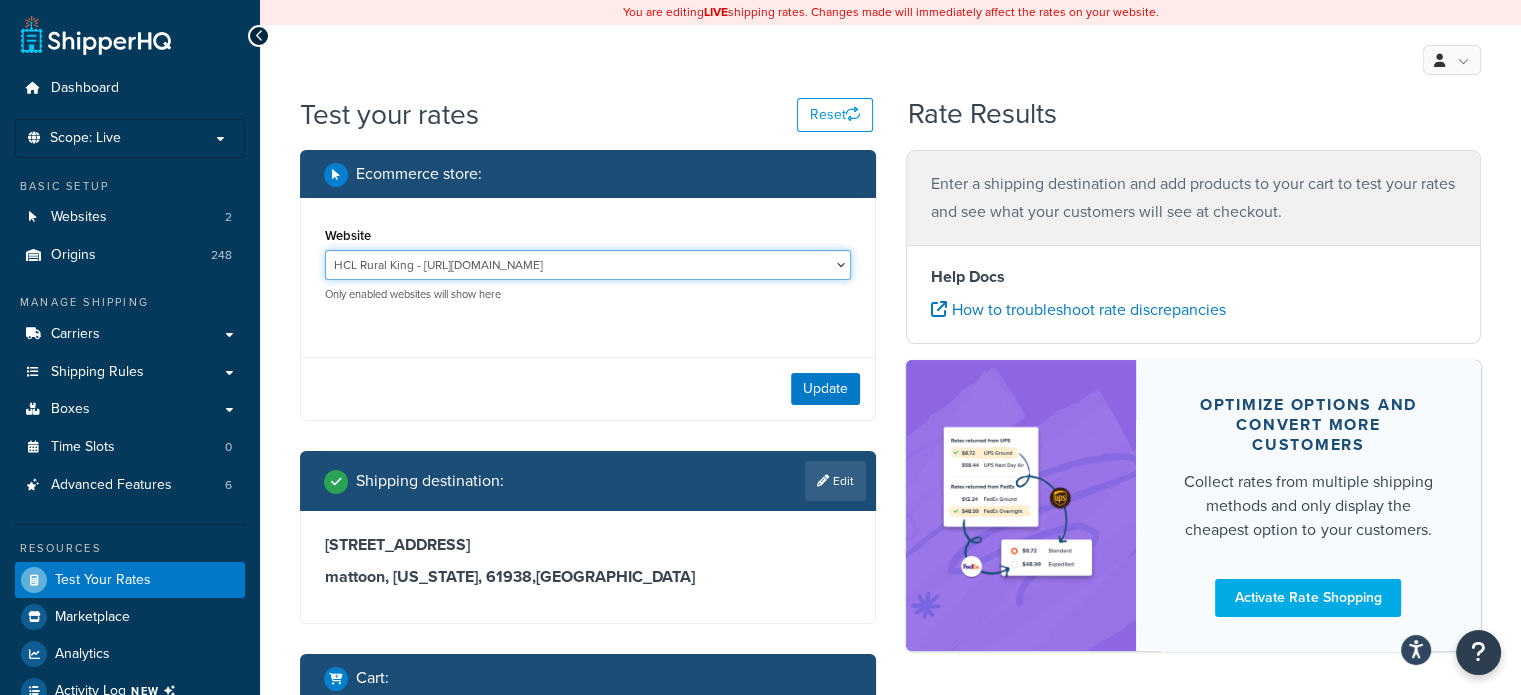 click on "HCL Rural King - [URL][DOMAIN_NAME] Rural King - [URL][DOMAIN_NAME]" at bounding box center [588, 265] 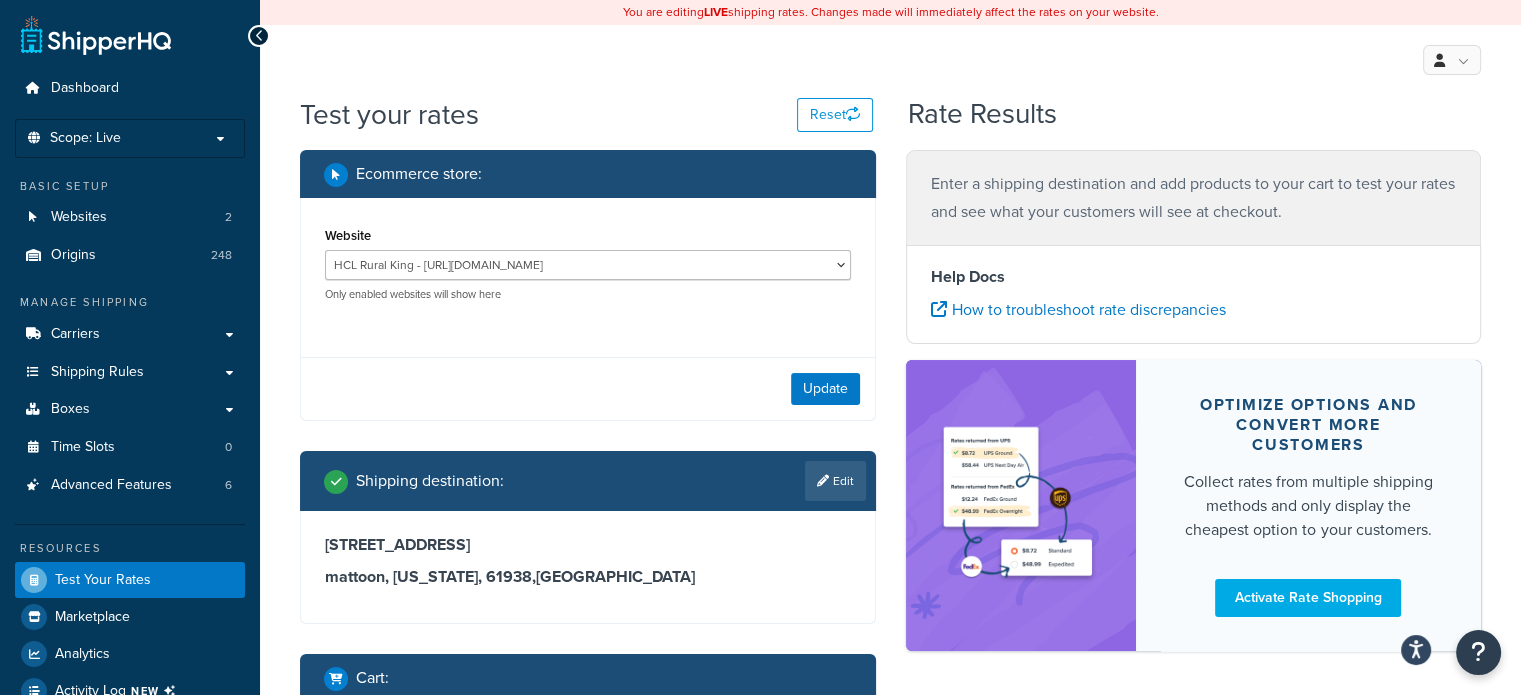 click on "Website   HCL Rural King - [URL][DOMAIN_NAME] Rural King - [URL][DOMAIN_NAME] Only enabled websites will show here" at bounding box center [588, 262] 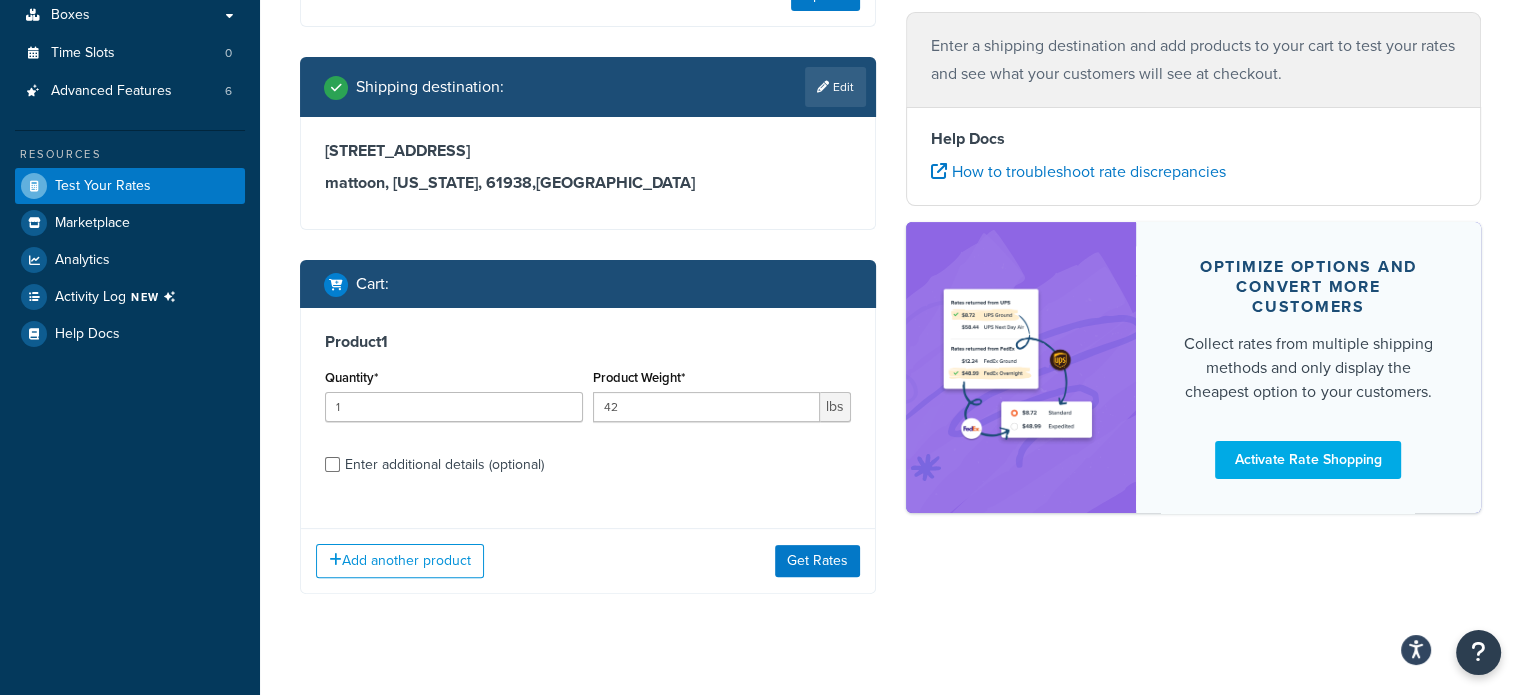 scroll, scrollTop: 420, scrollLeft: 0, axis: vertical 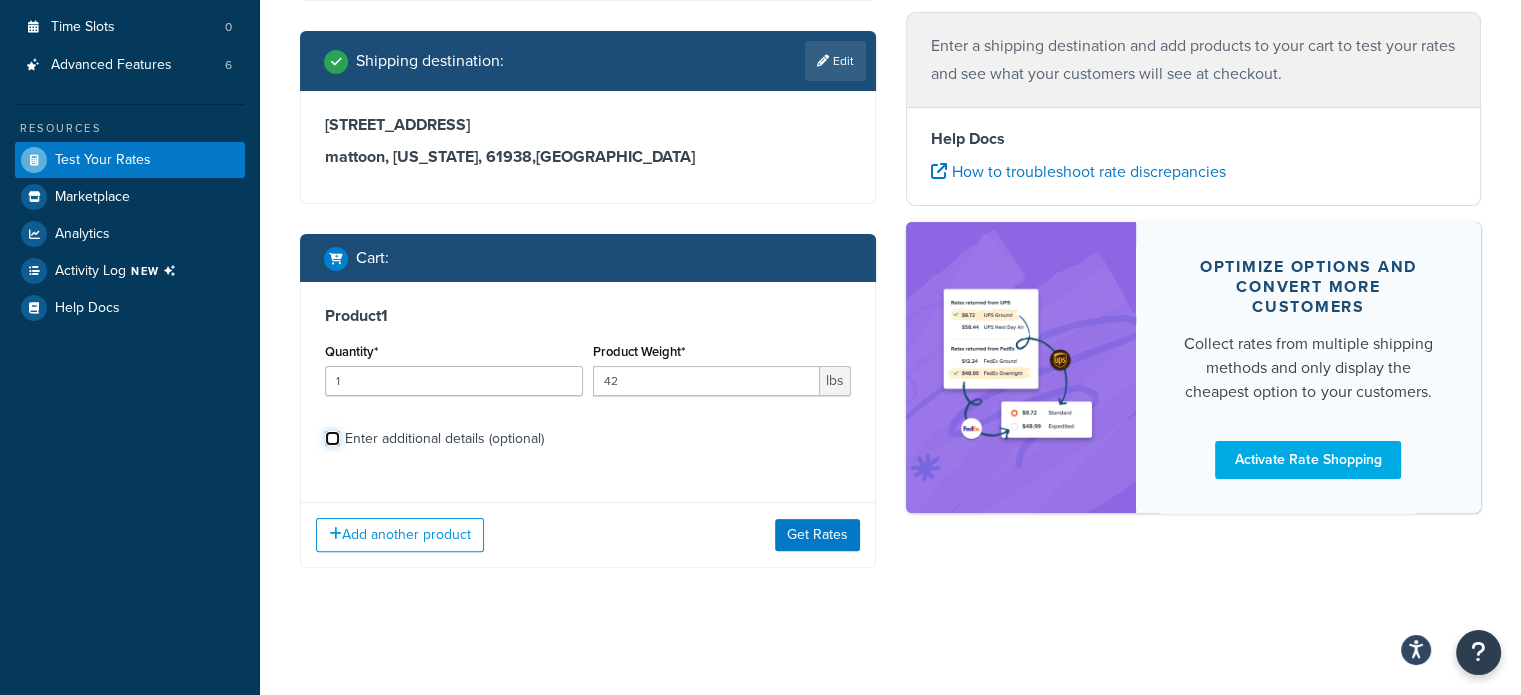 click on "Enter additional details (optional)" at bounding box center [332, 438] 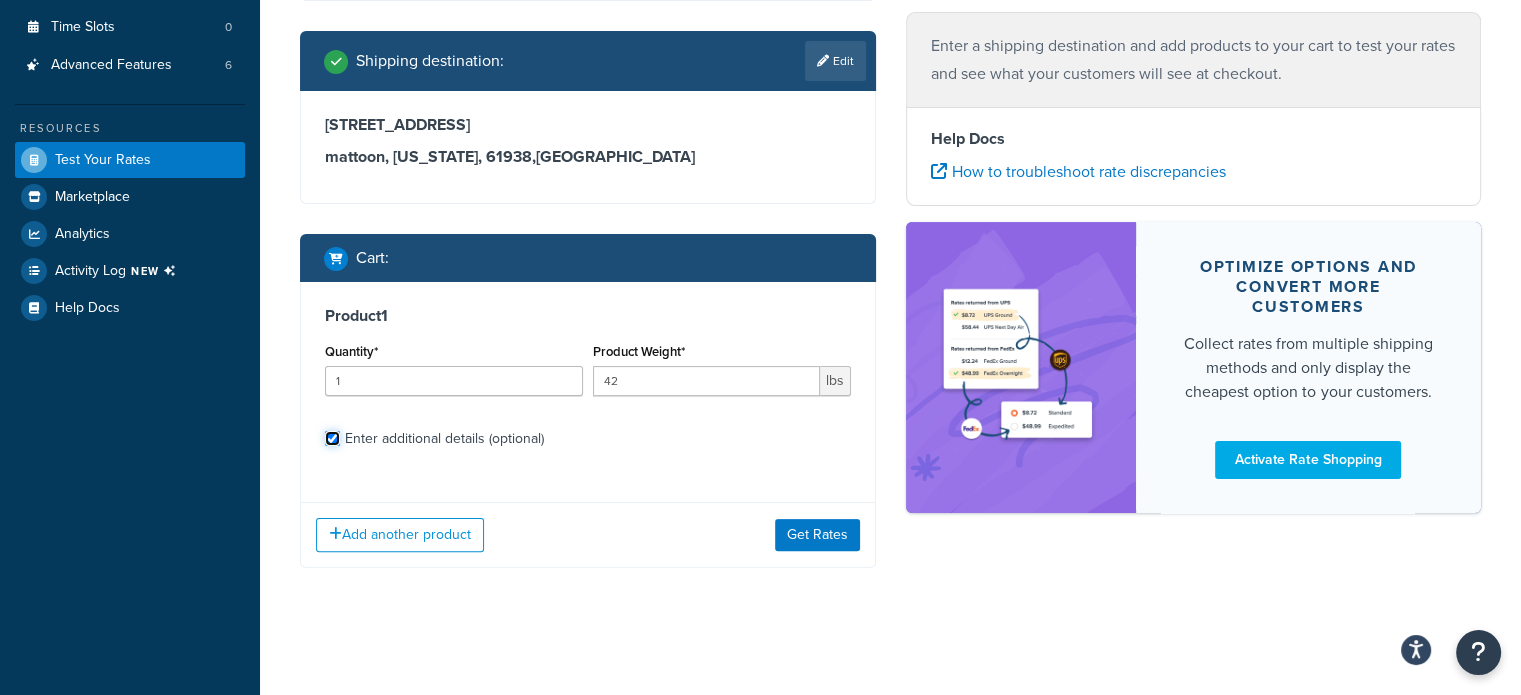 checkbox on "true" 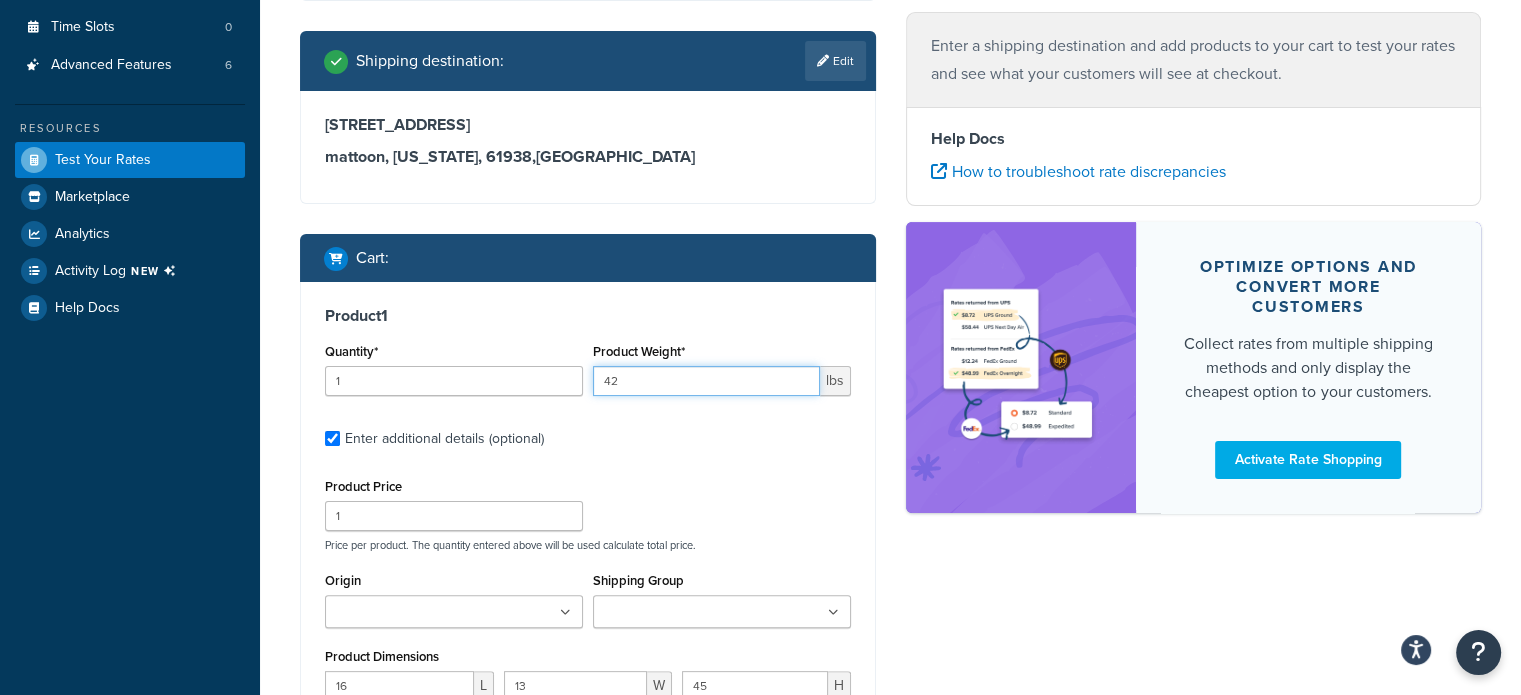 drag, startPoint x: 666, startPoint y: 384, endPoint x: 637, endPoint y: 383, distance: 29.017237 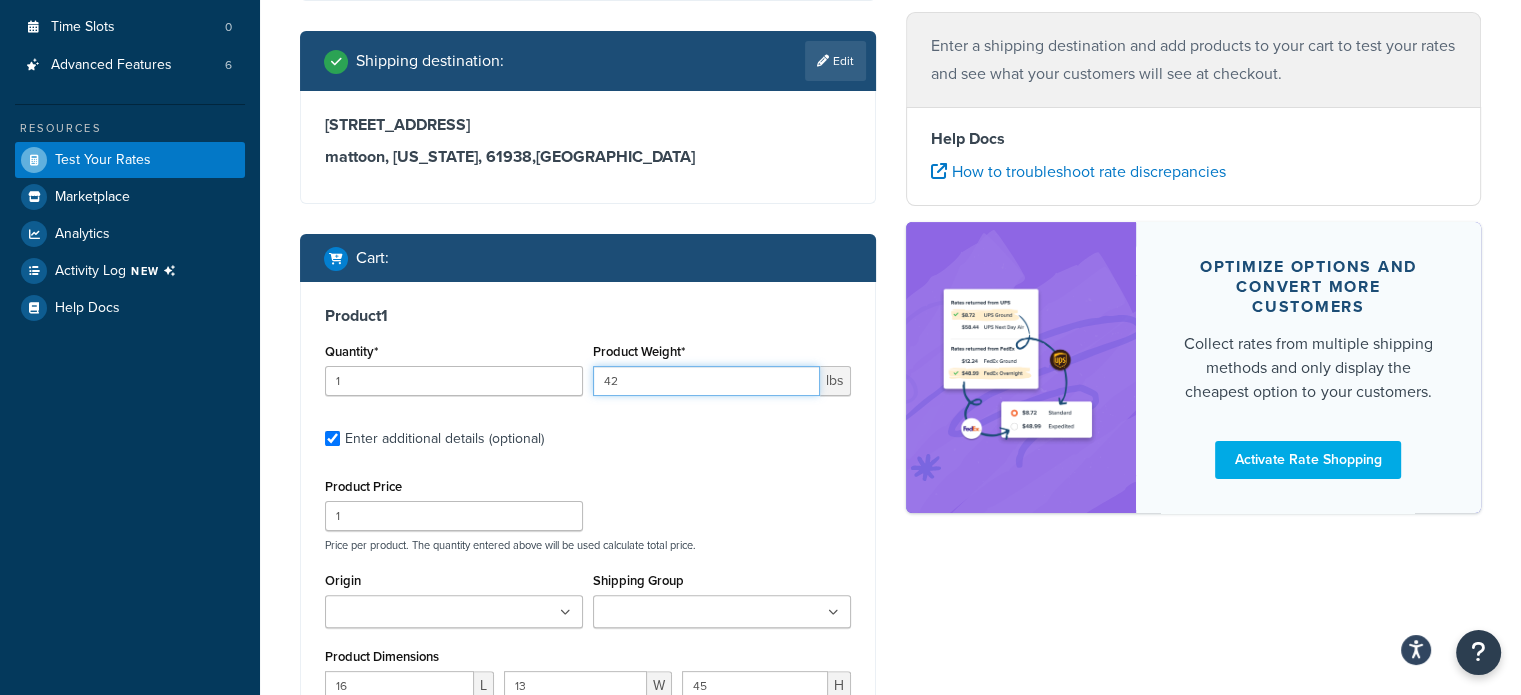 drag, startPoint x: 616, startPoint y: 367, endPoint x: 564, endPoint y: 379, distance: 53.366657 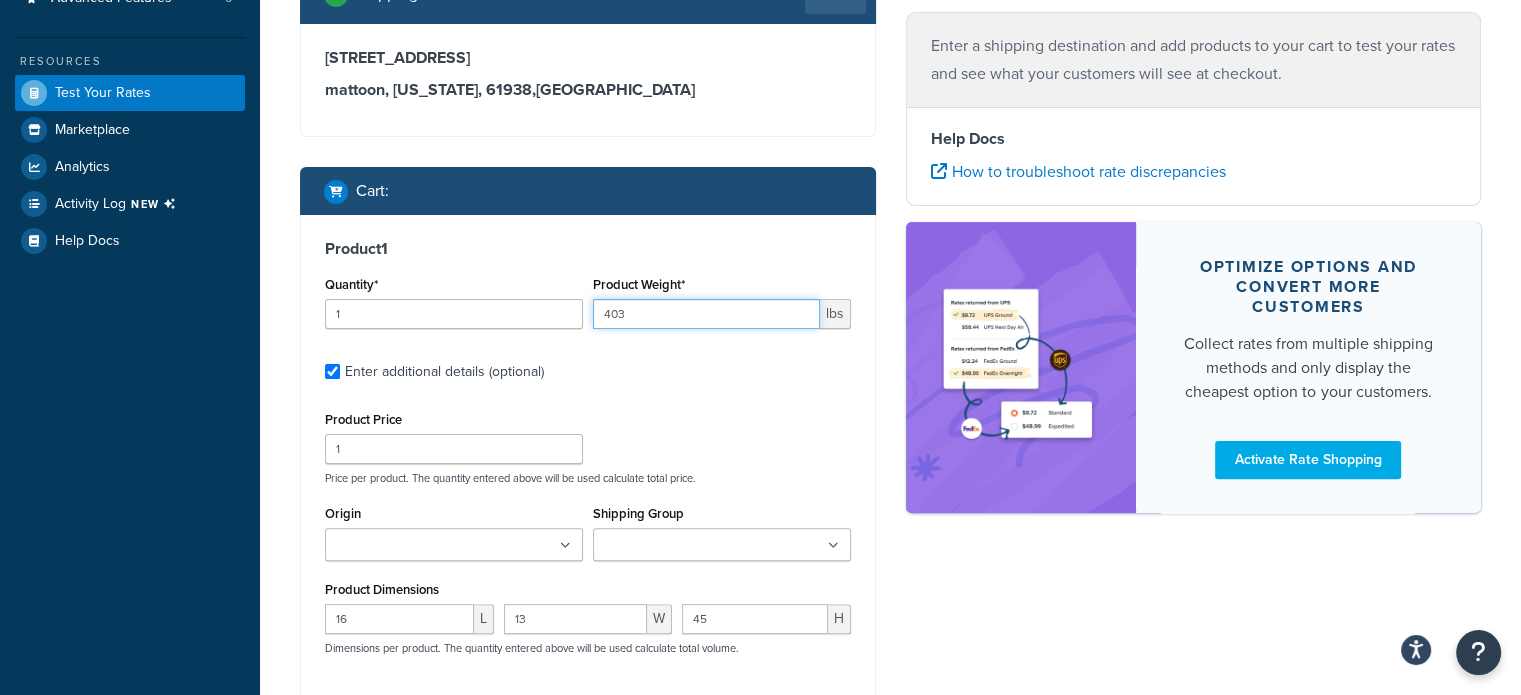 scroll, scrollTop: 520, scrollLeft: 0, axis: vertical 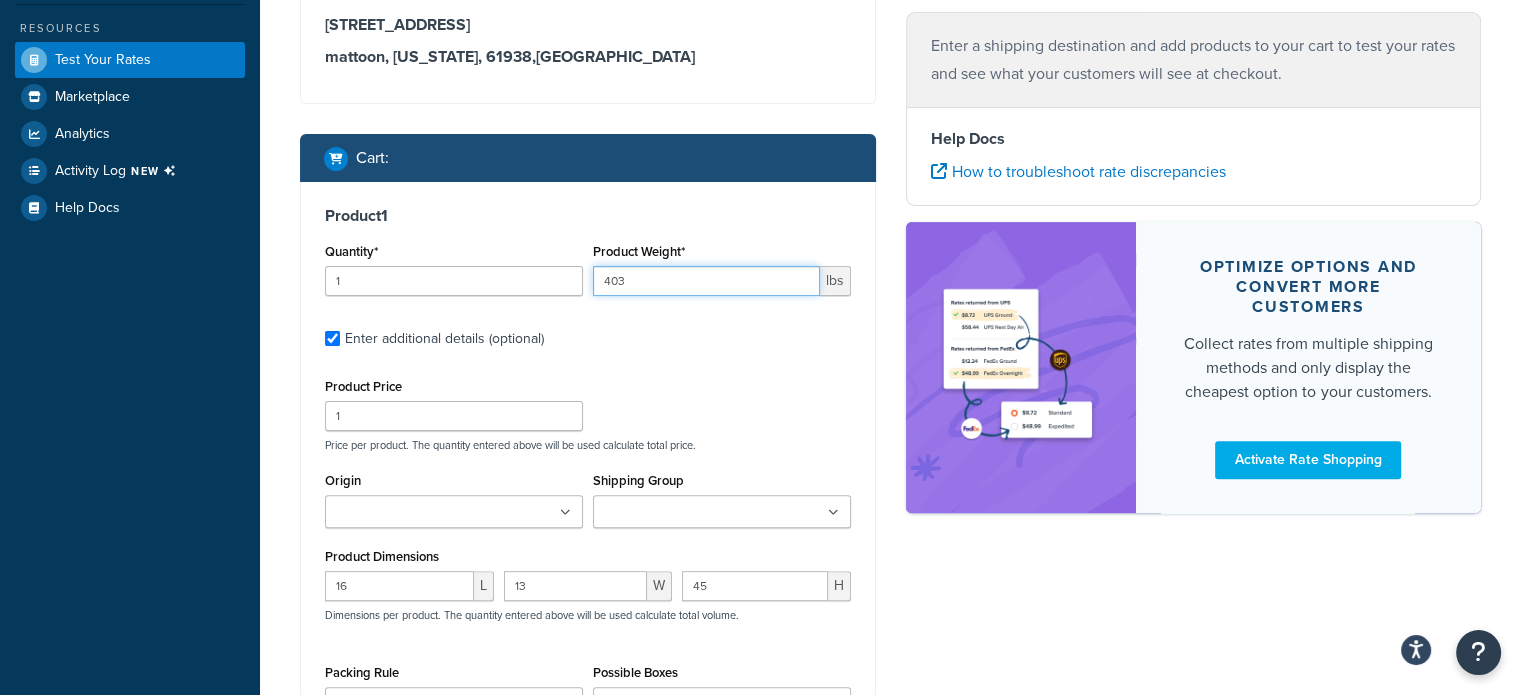 type on "403" 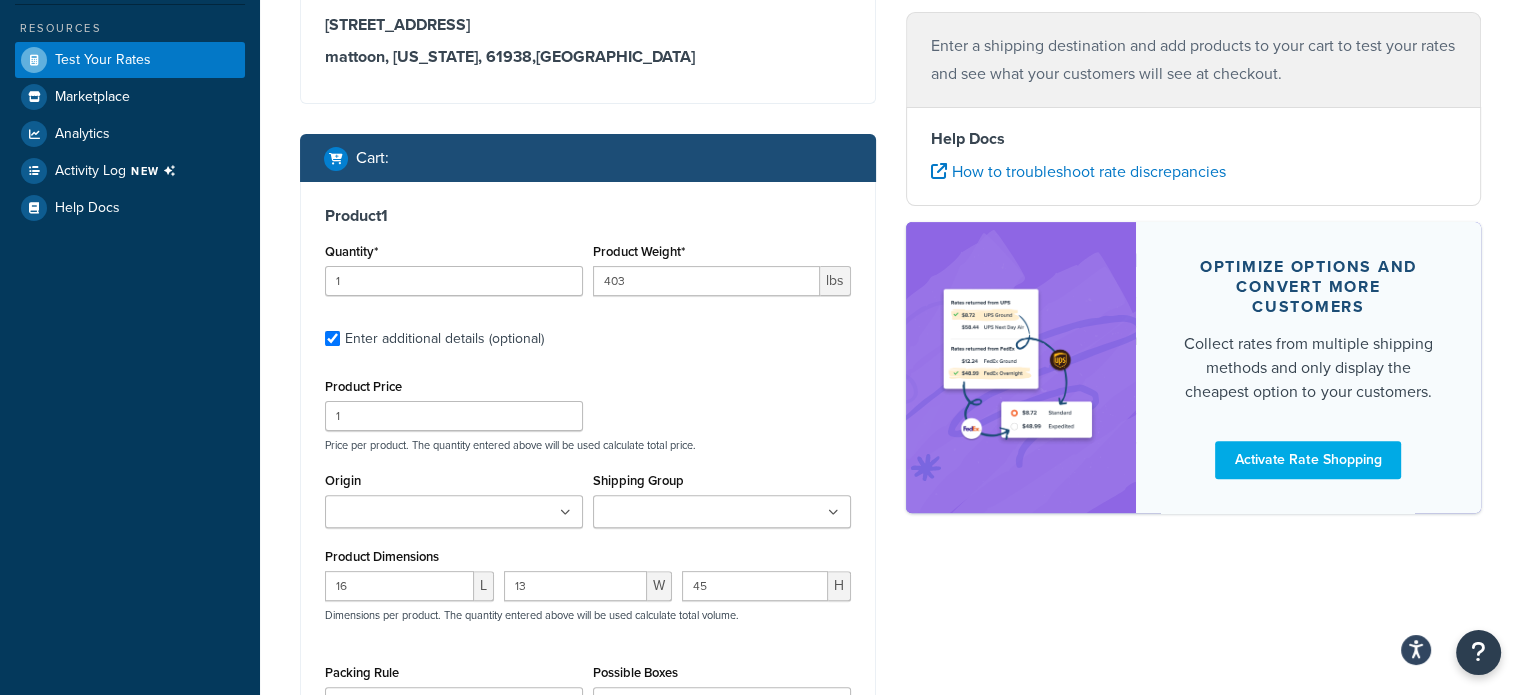 click on "Shipping Group" at bounding box center (687, 513) 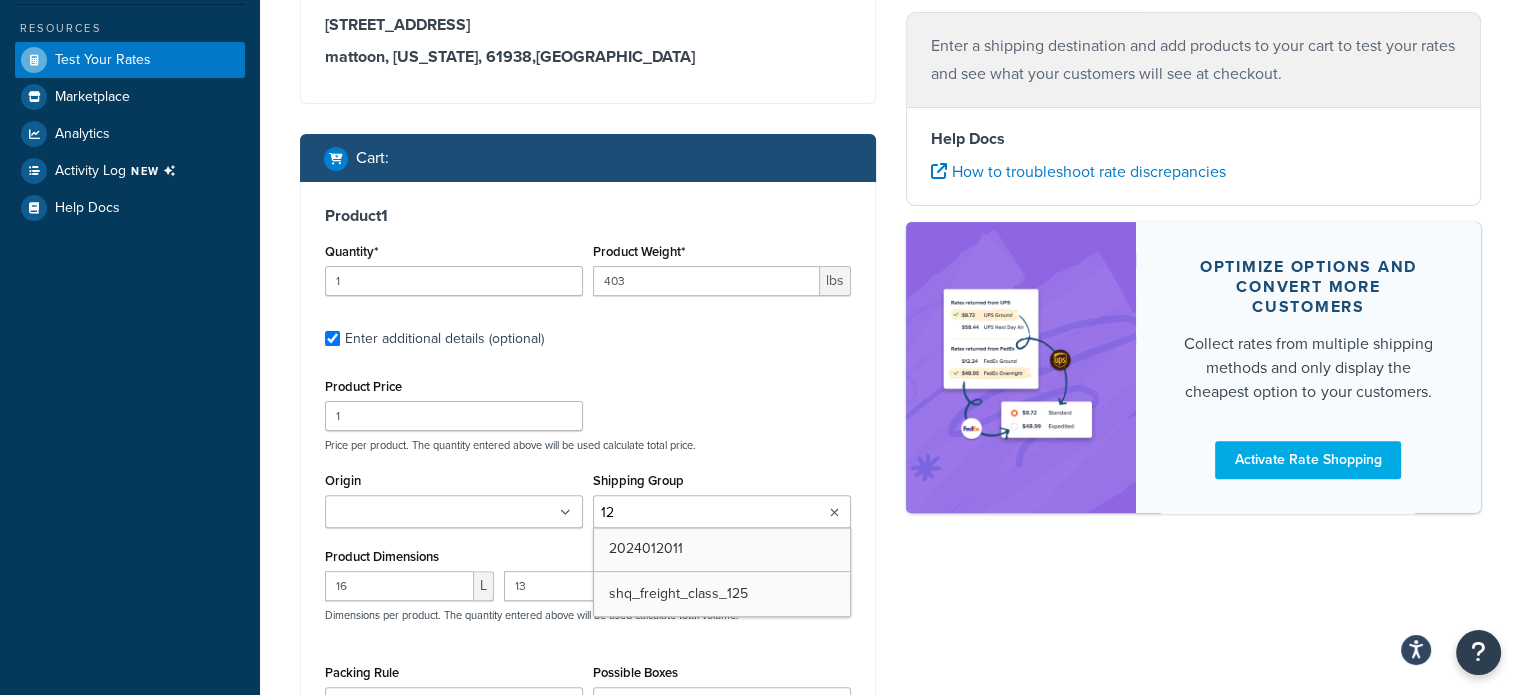 type on "125" 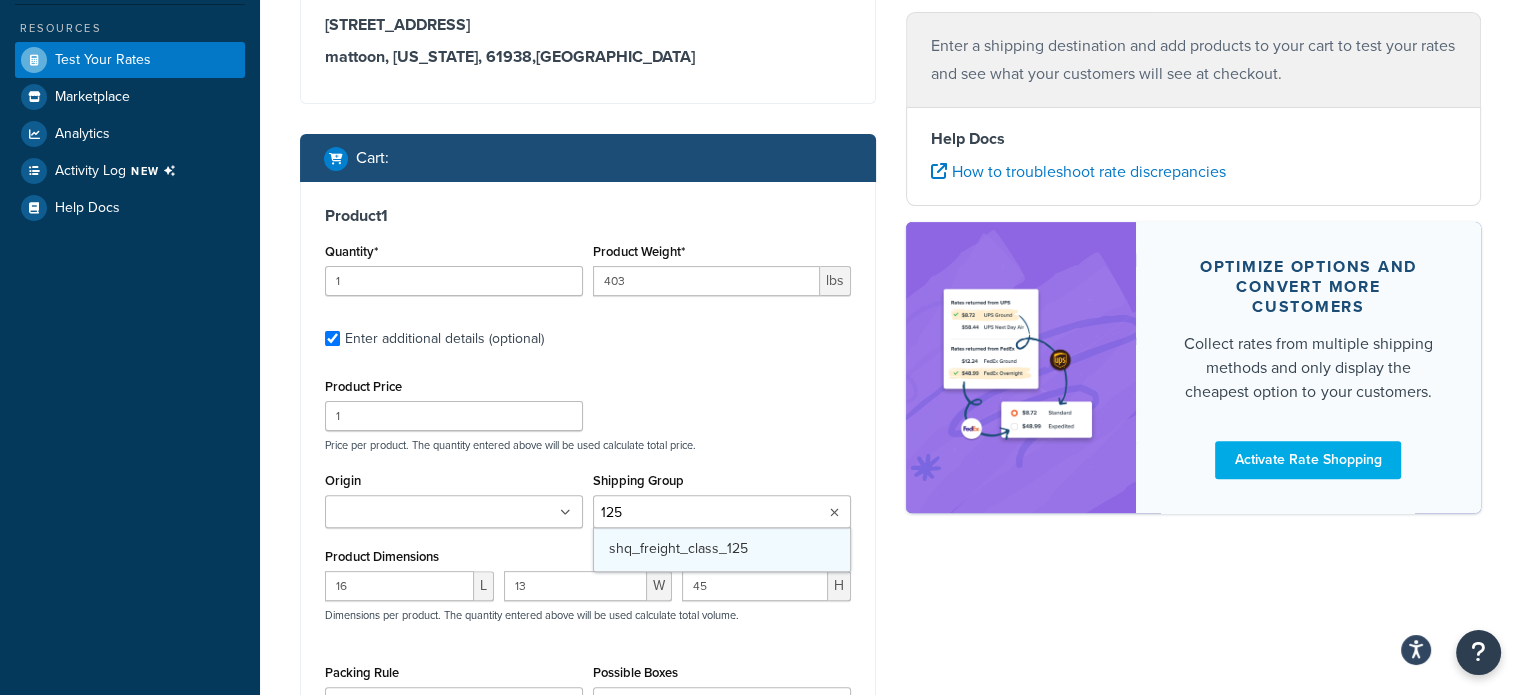 type 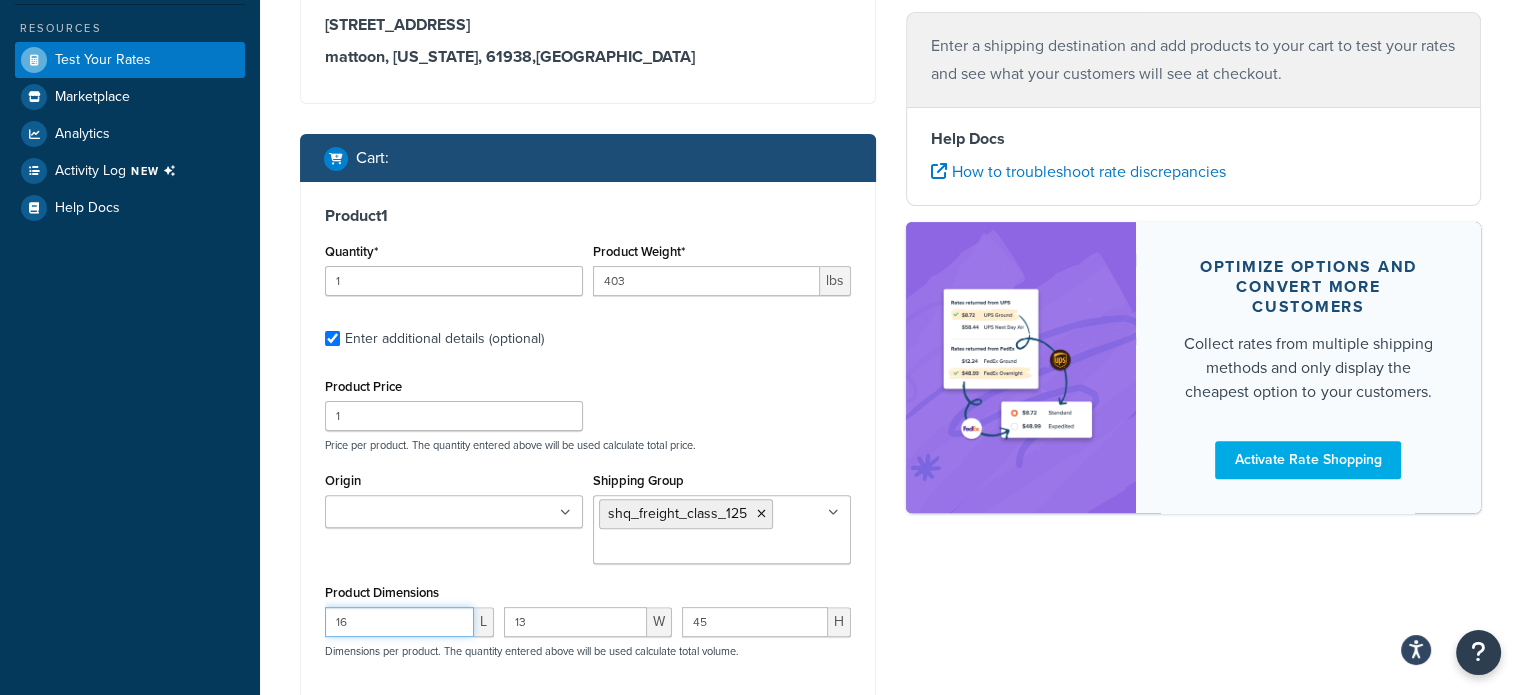 drag, startPoint x: 379, startPoint y: 621, endPoint x: 325, endPoint y: 620, distance: 54.00926 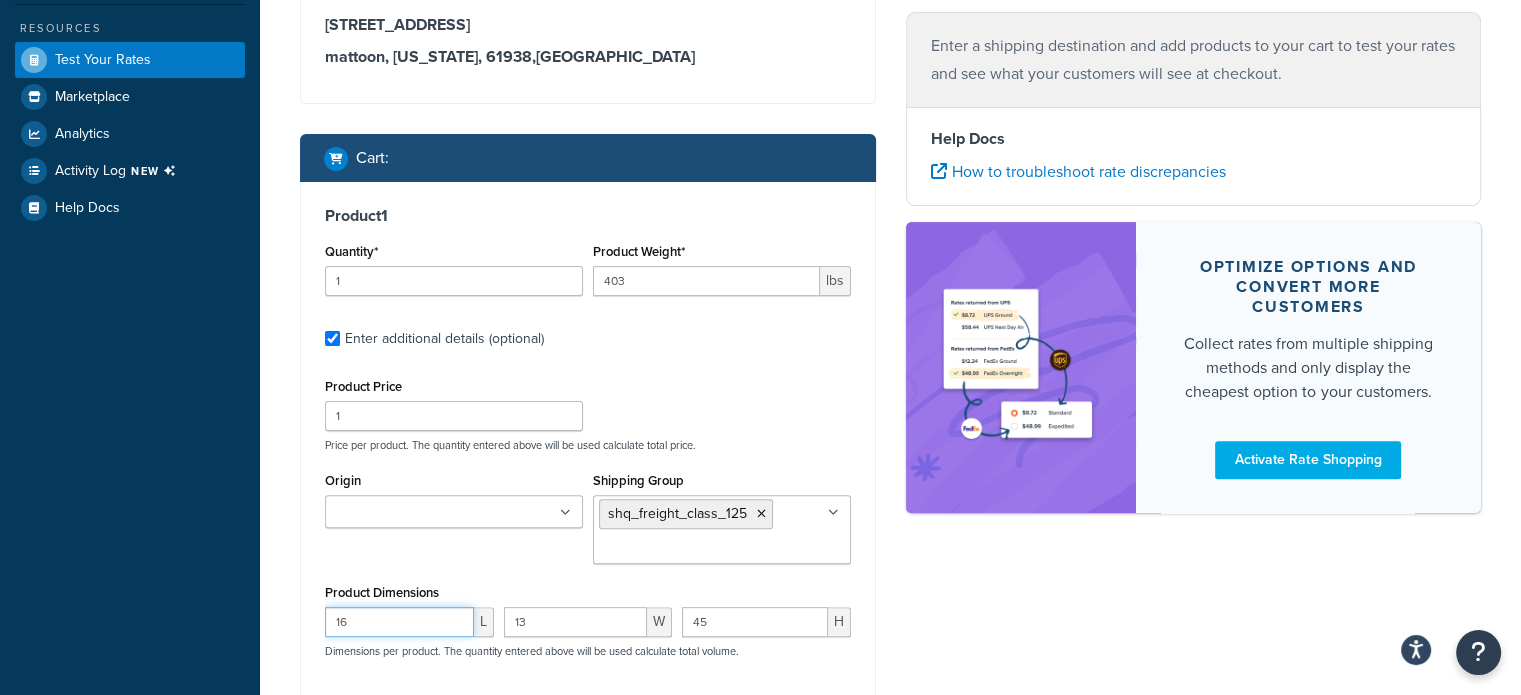 click on "16" at bounding box center [399, 622] 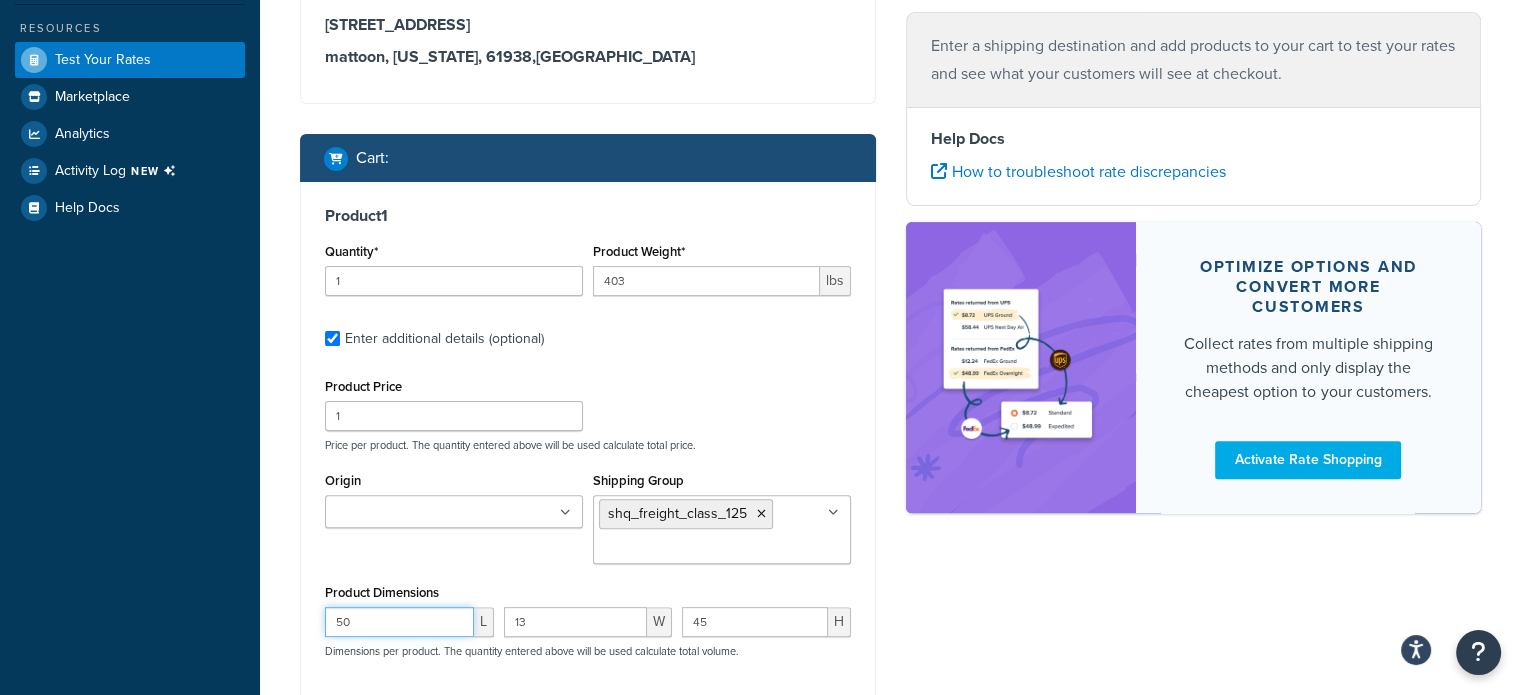 type on "50" 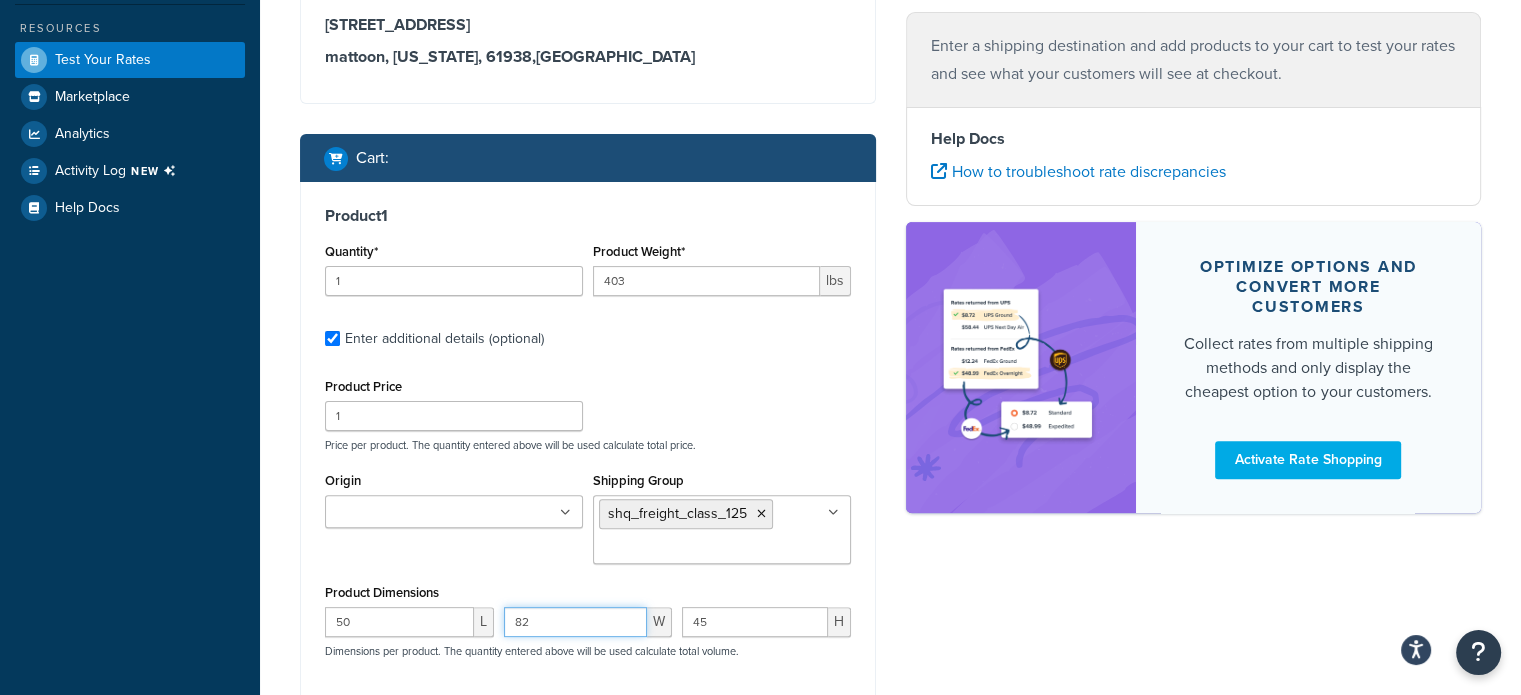 type on "82" 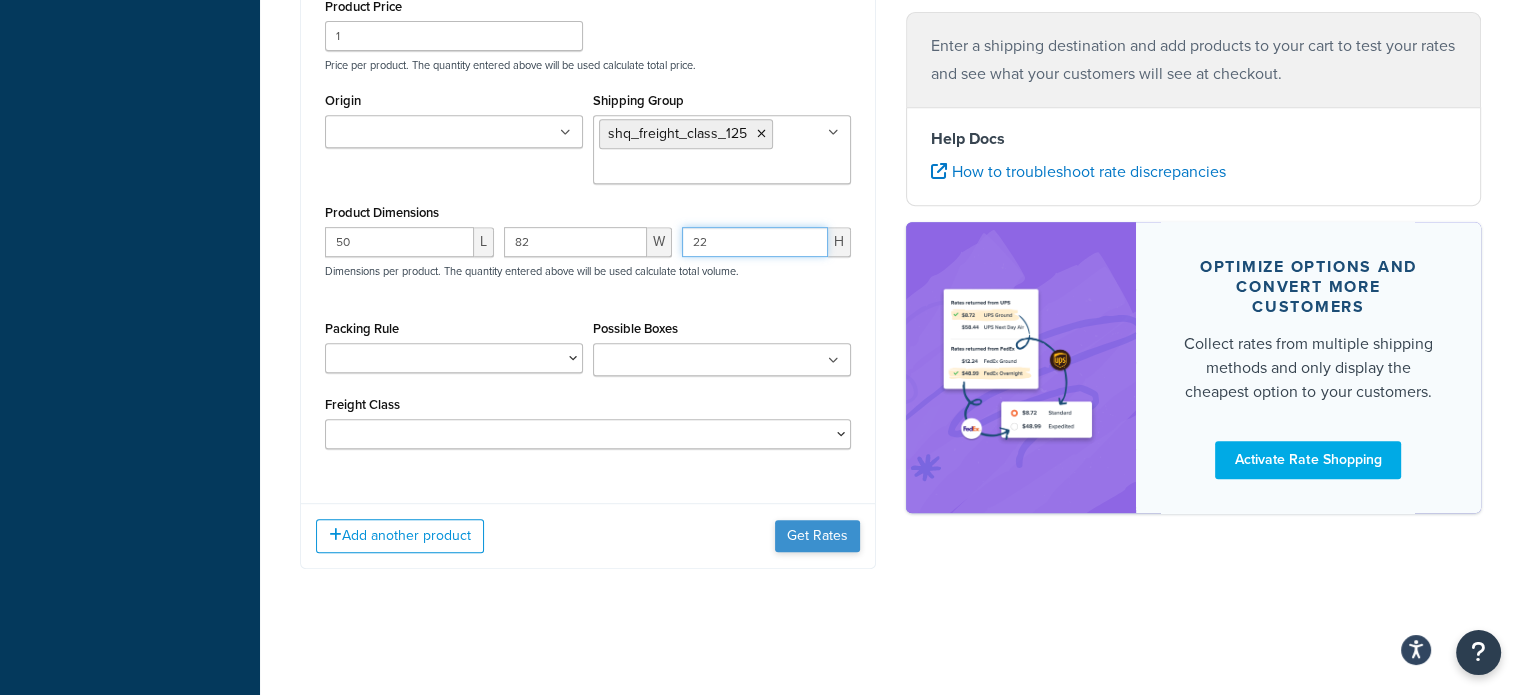 type on "22" 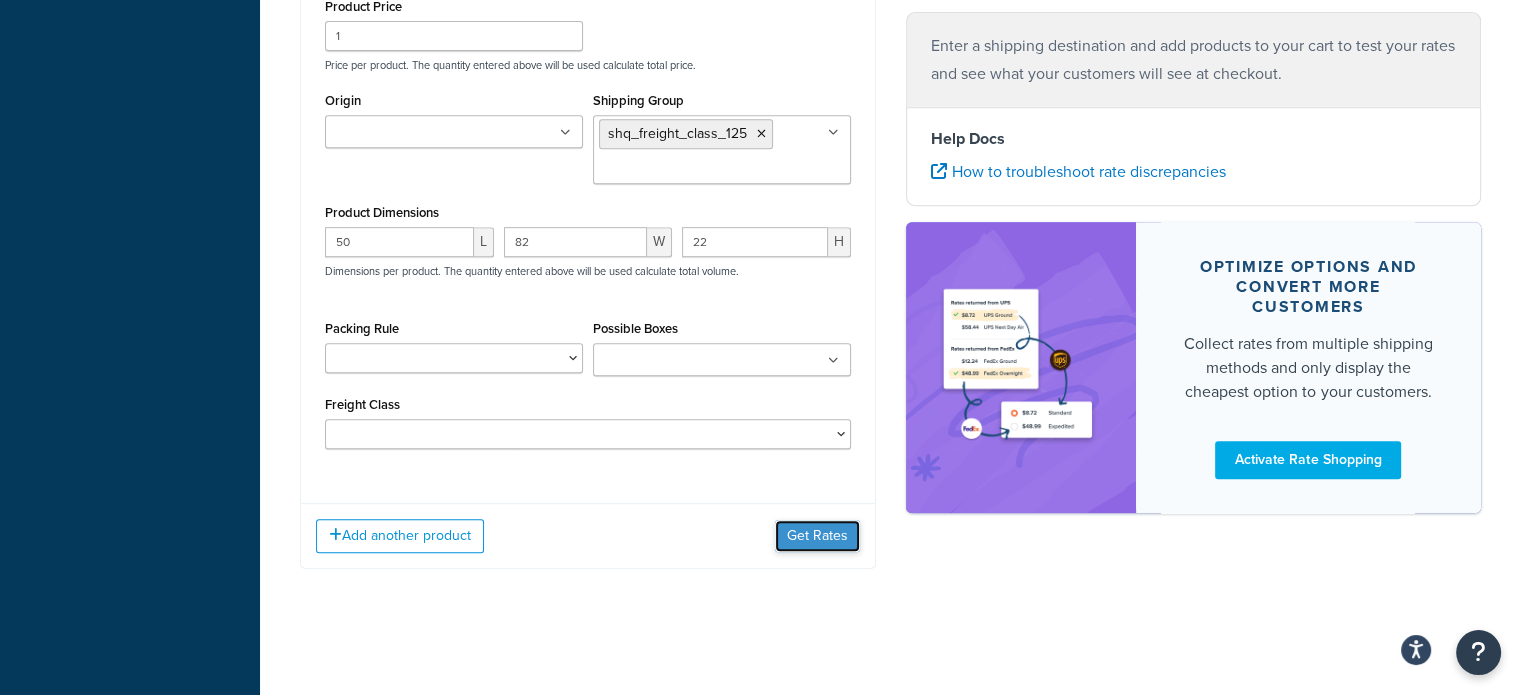 click on "Get Rates" at bounding box center [817, 536] 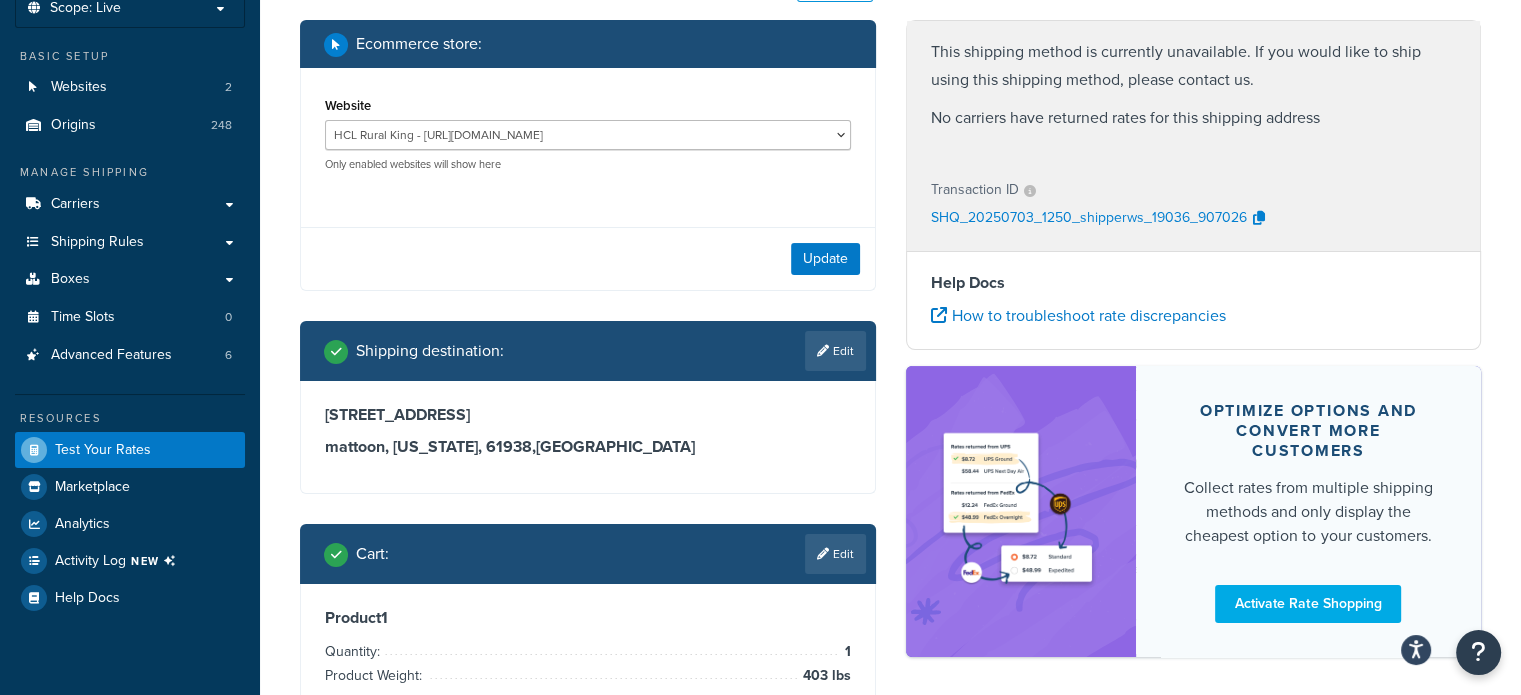 scroll, scrollTop: 84, scrollLeft: 0, axis: vertical 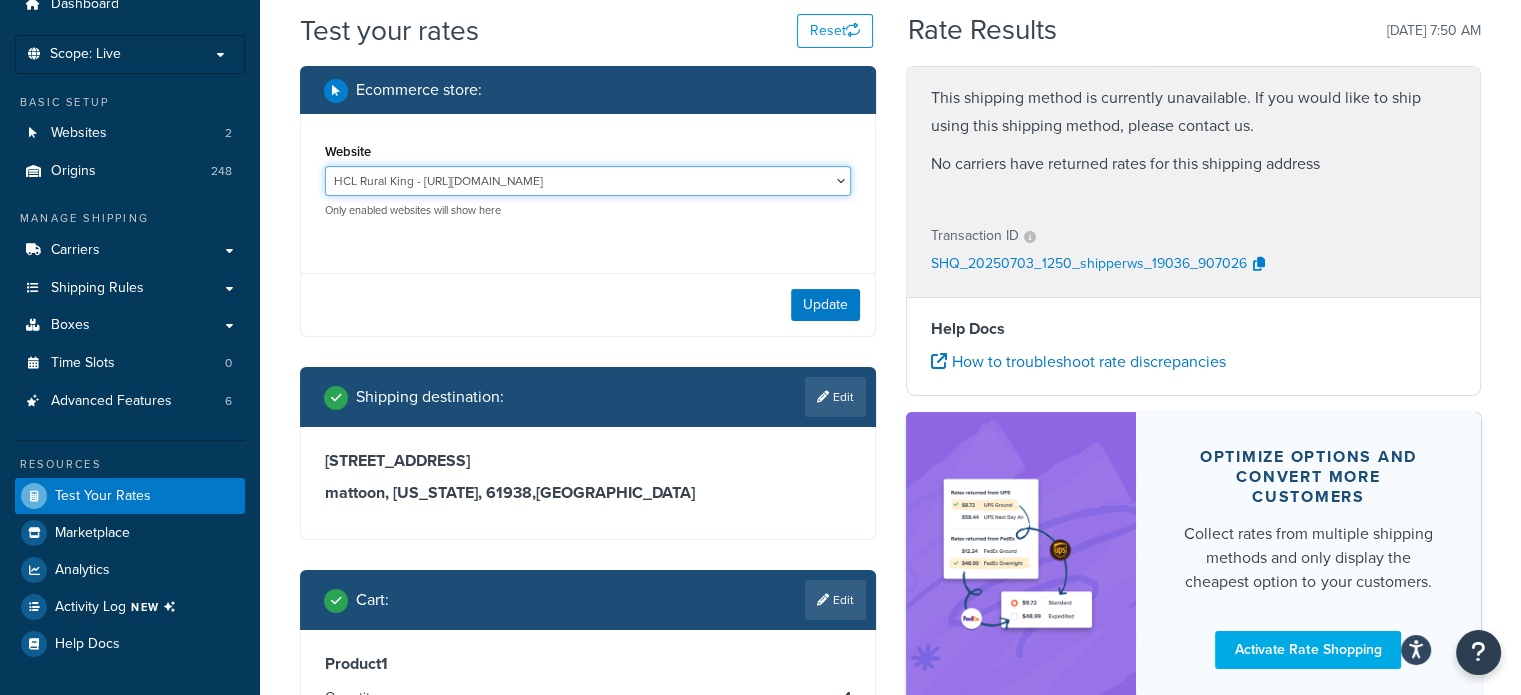 click on "HCL Rural King - [URL][DOMAIN_NAME] Rural King - [URL][DOMAIN_NAME]" at bounding box center [588, 181] 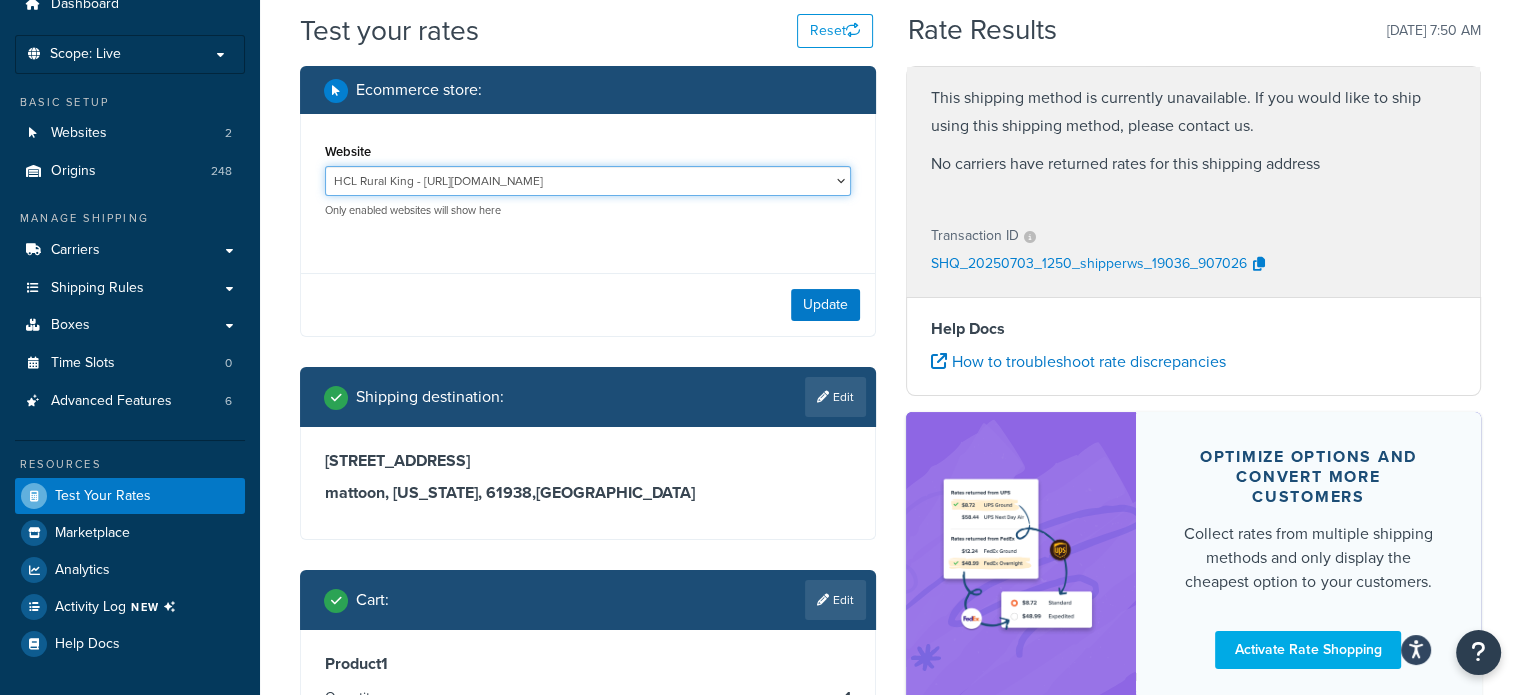 select on "d018ec00545de3c7bd1cc0d8fce22e11" 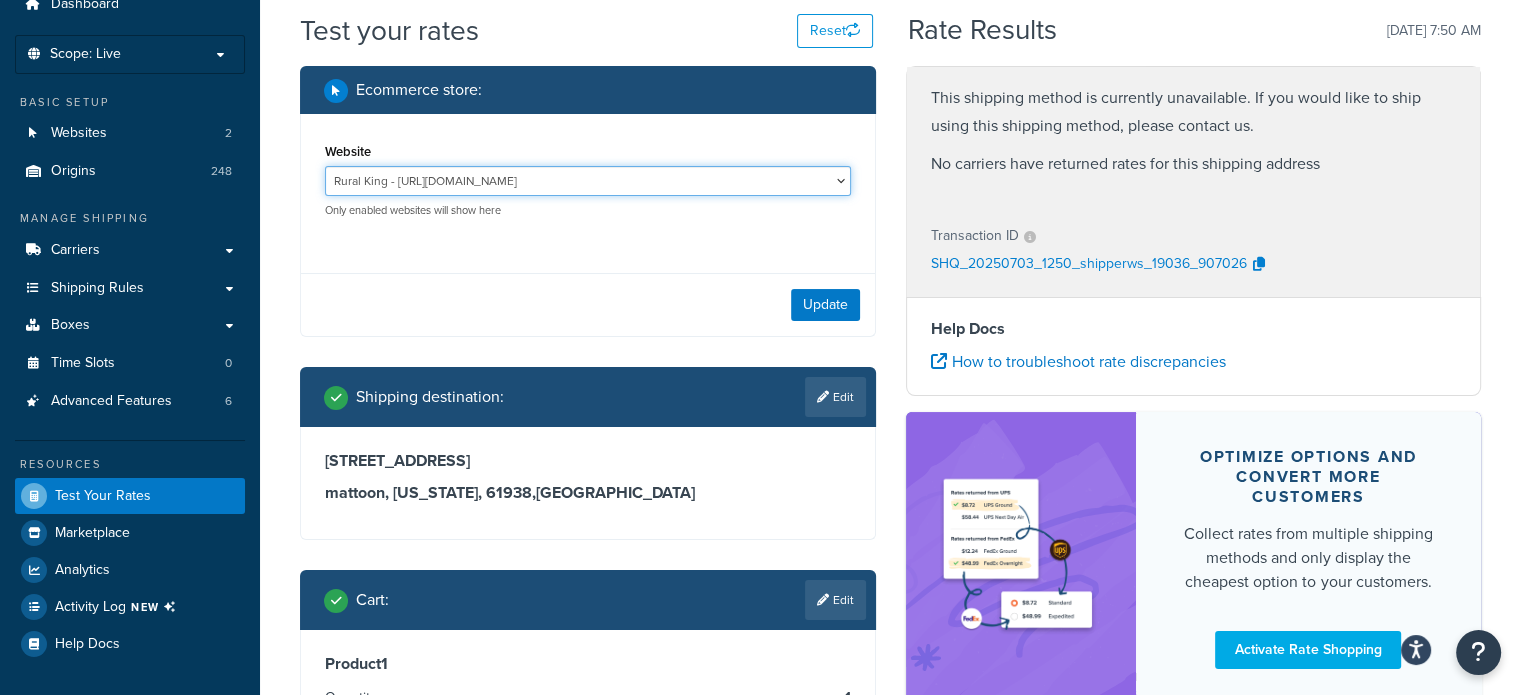 click on "HCL Rural King - [URL][DOMAIN_NAME] Rural King - [URL][DOMAIN_NAME]" at bounding box center (588, 181) 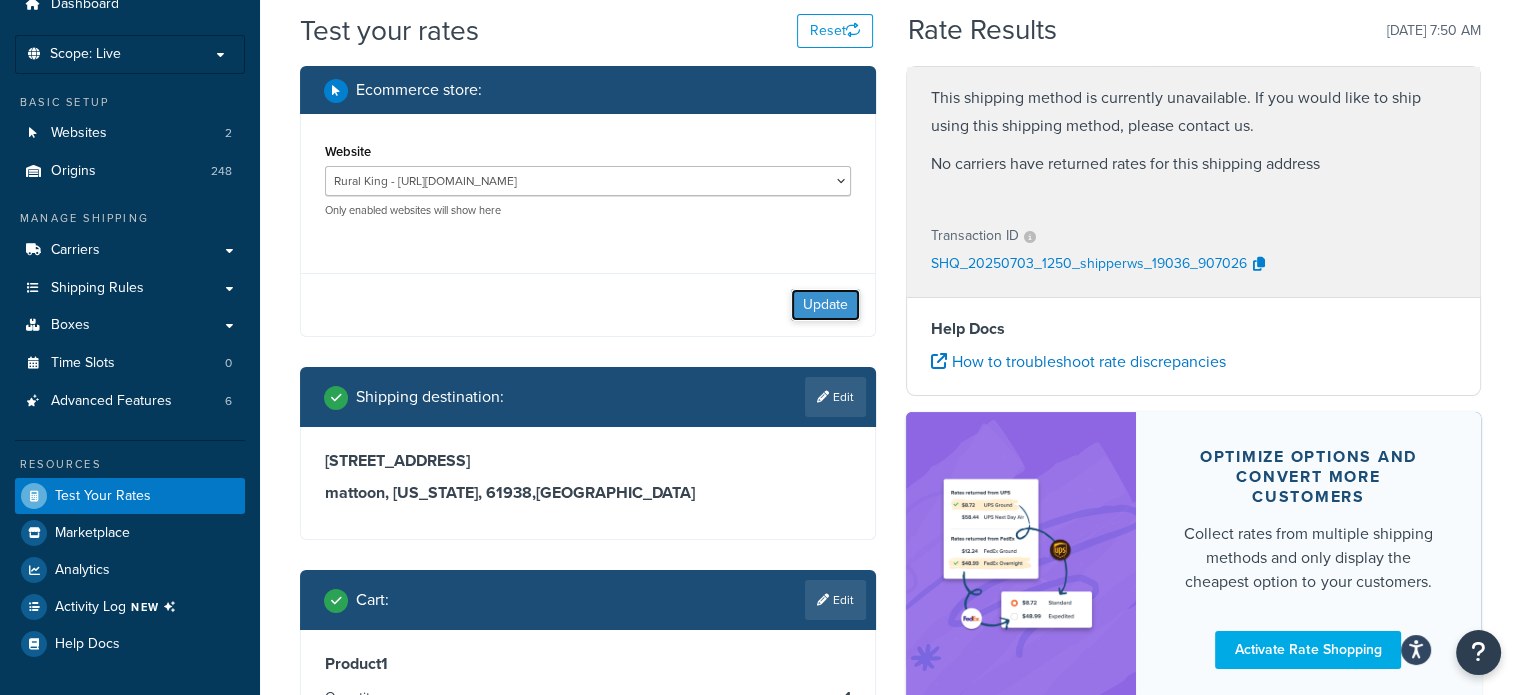 click on "Update" at bounding box center (825, 305) 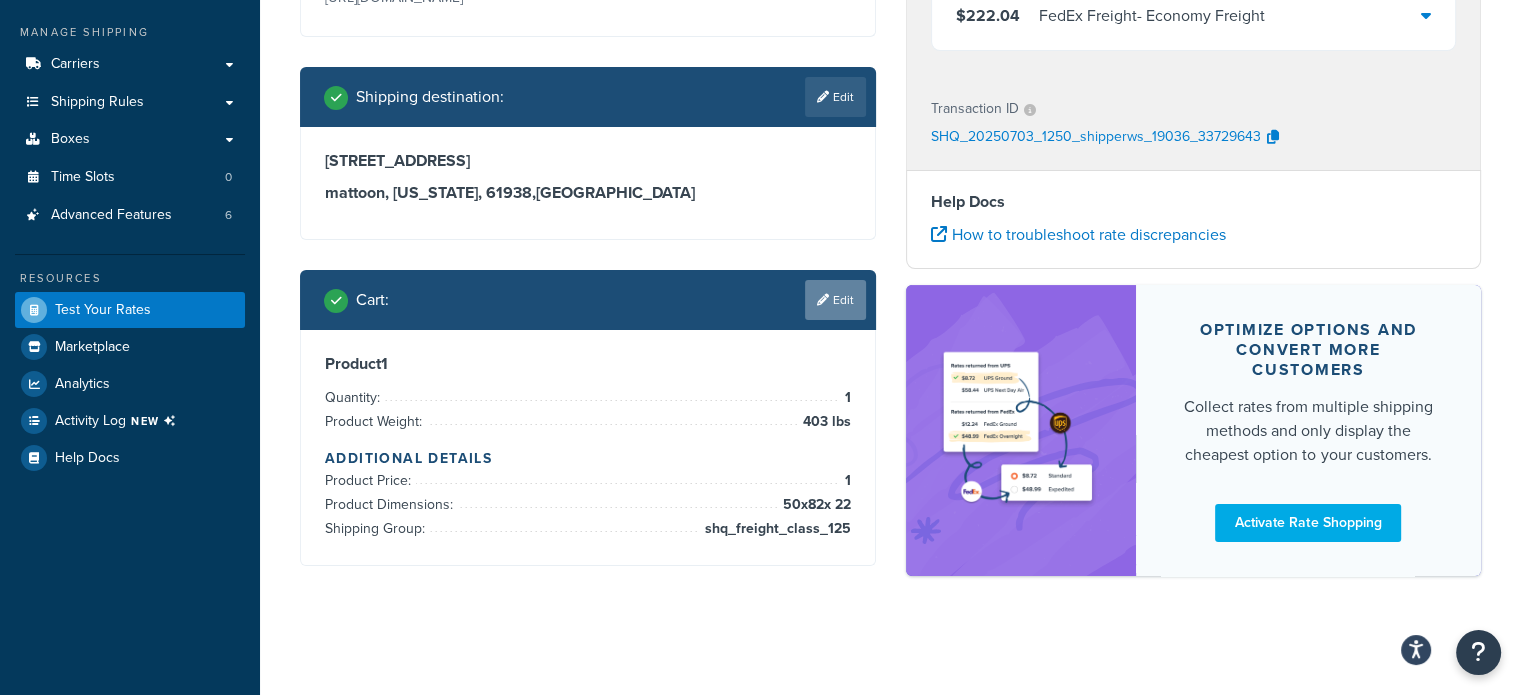 click on "Edit" at bounding box center [835, 300] 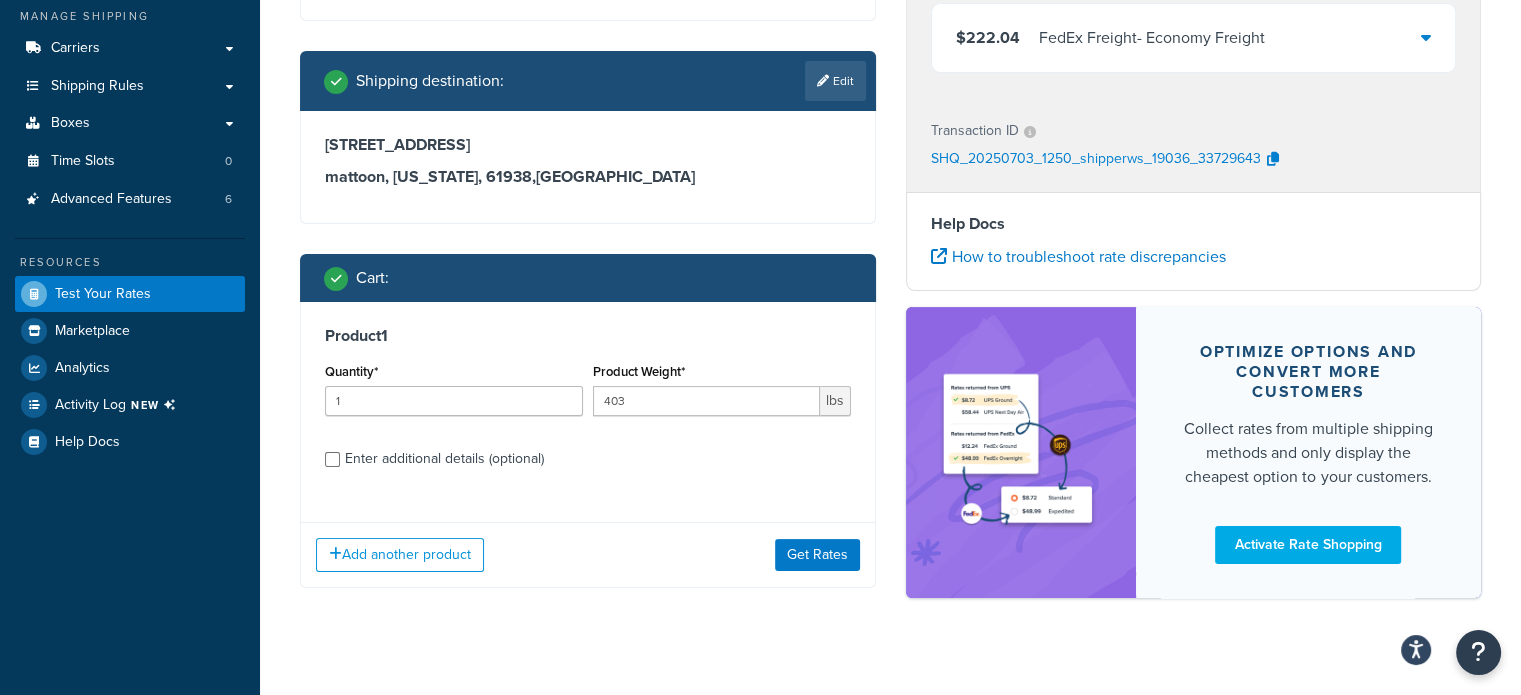 scroll, scrollTop: 292, scrollLeft: 0, axis: vertical 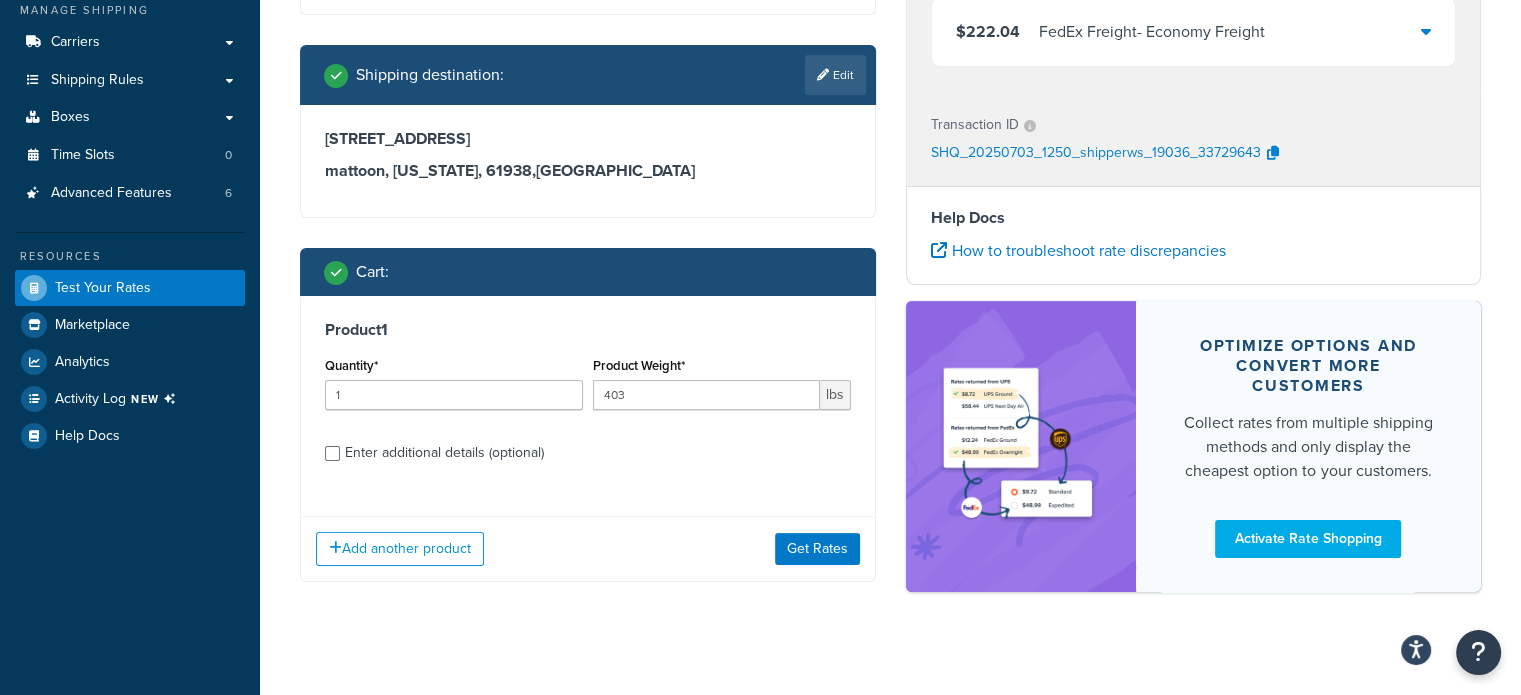 click on "Enter additional details (optional)" at bounding box center (444, 453) 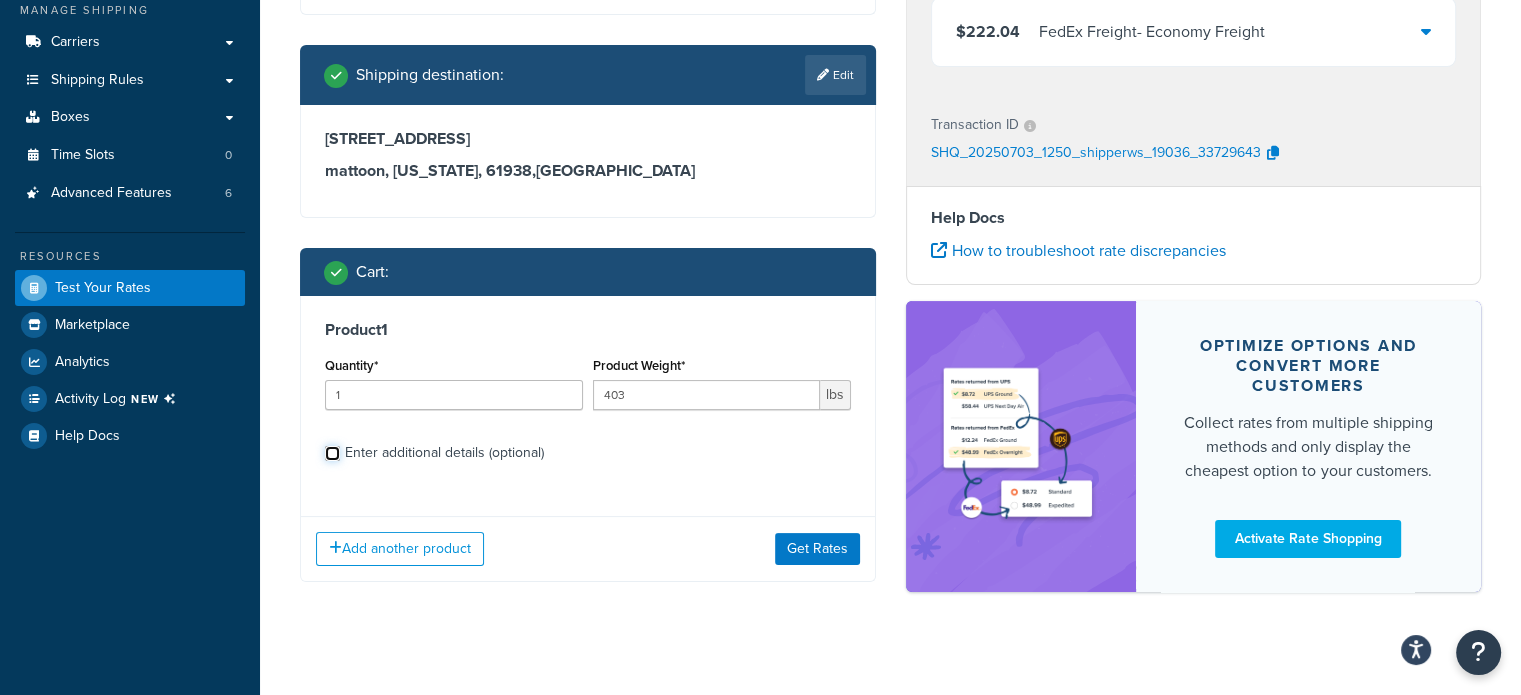 click on "Enter additional details (optional)" at bounding box center (332, 453) 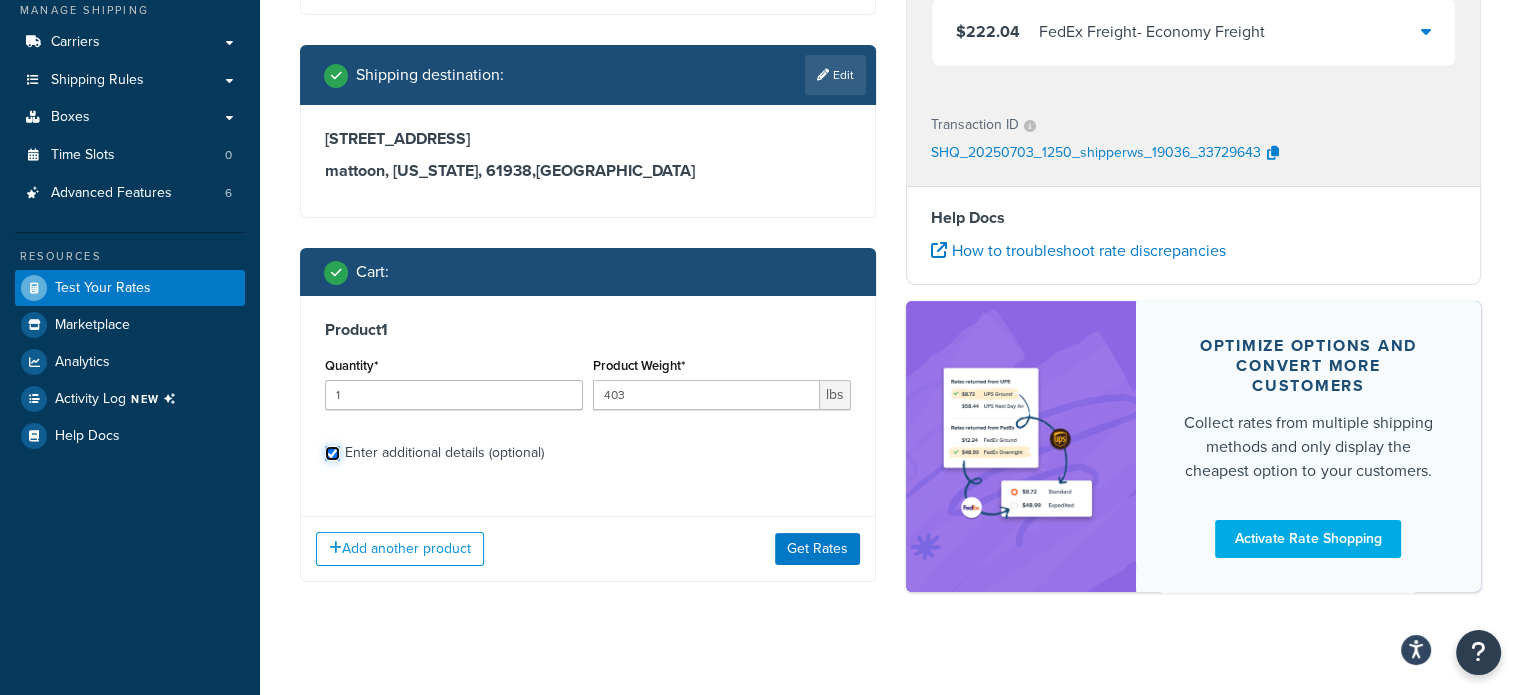 checkbox on "true" 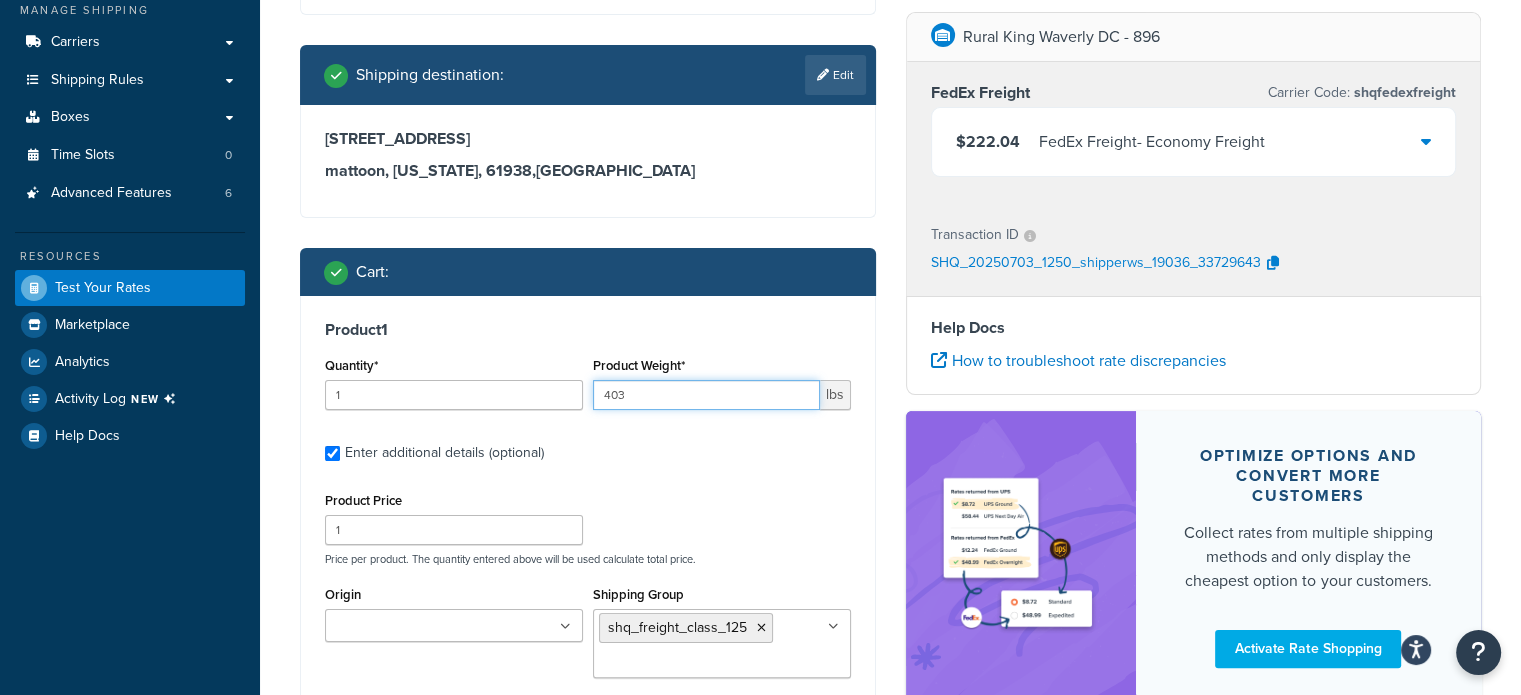 drag, startPoint x: 660, startPoint y: 391, endPoint x: 557, endPoint y: 400, distance: 103.392456 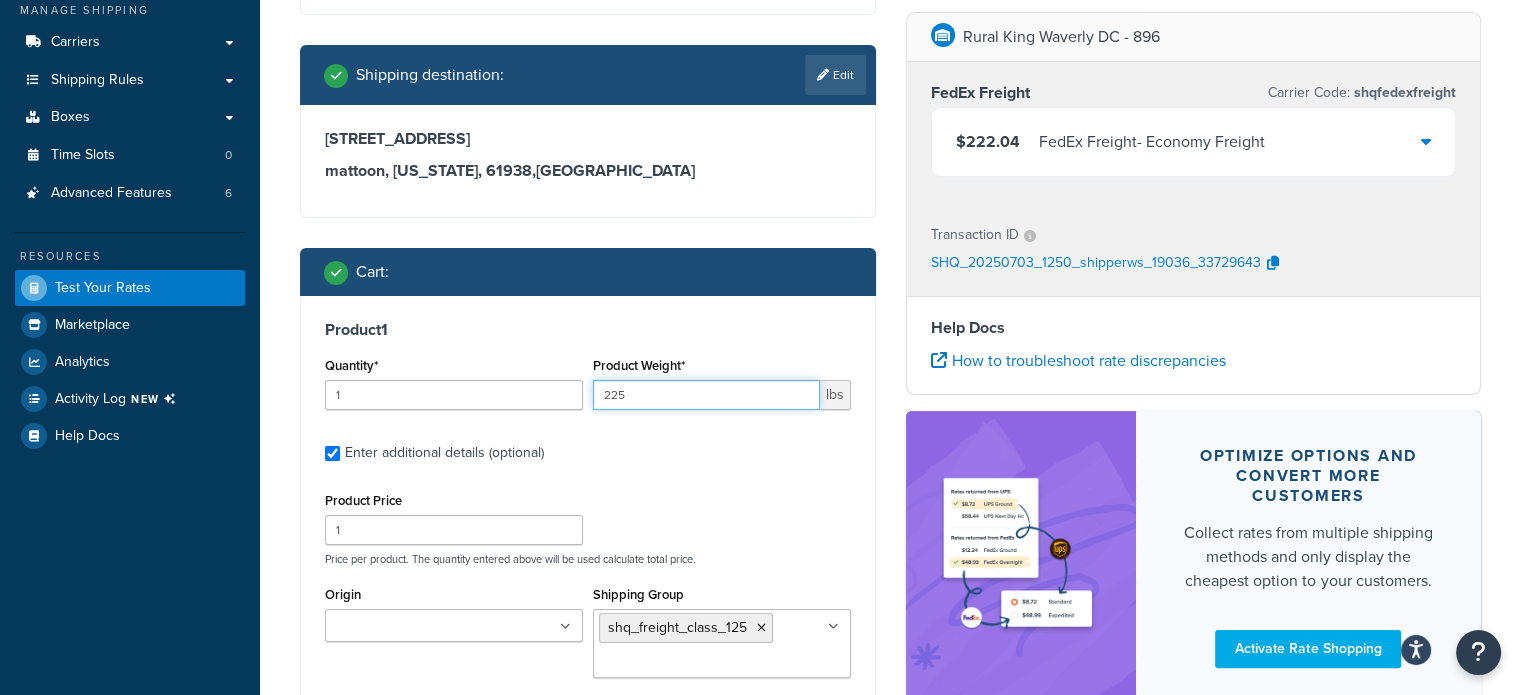 type on "225" 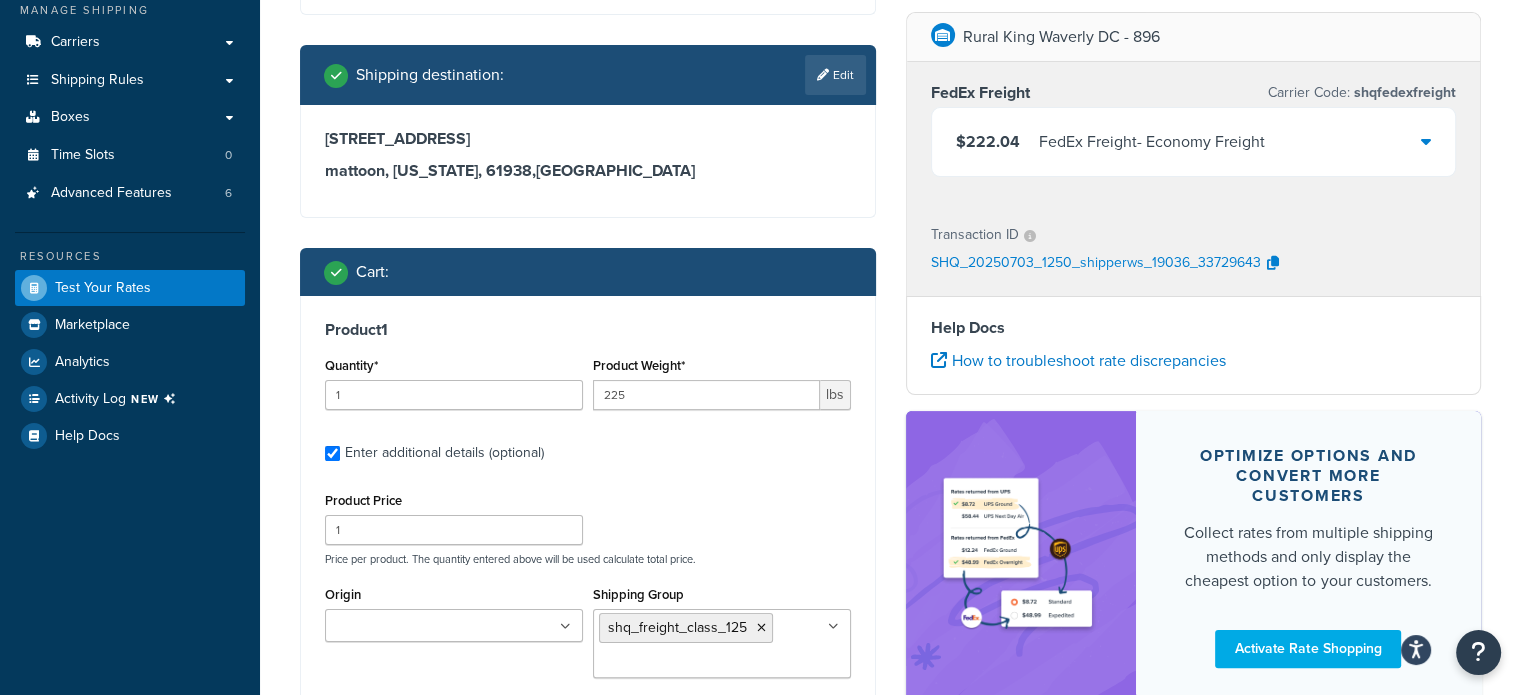 click on "Product Price   1 Price per product. The quantity entered above will be used calculate total price." at bounding box center [588, 526] 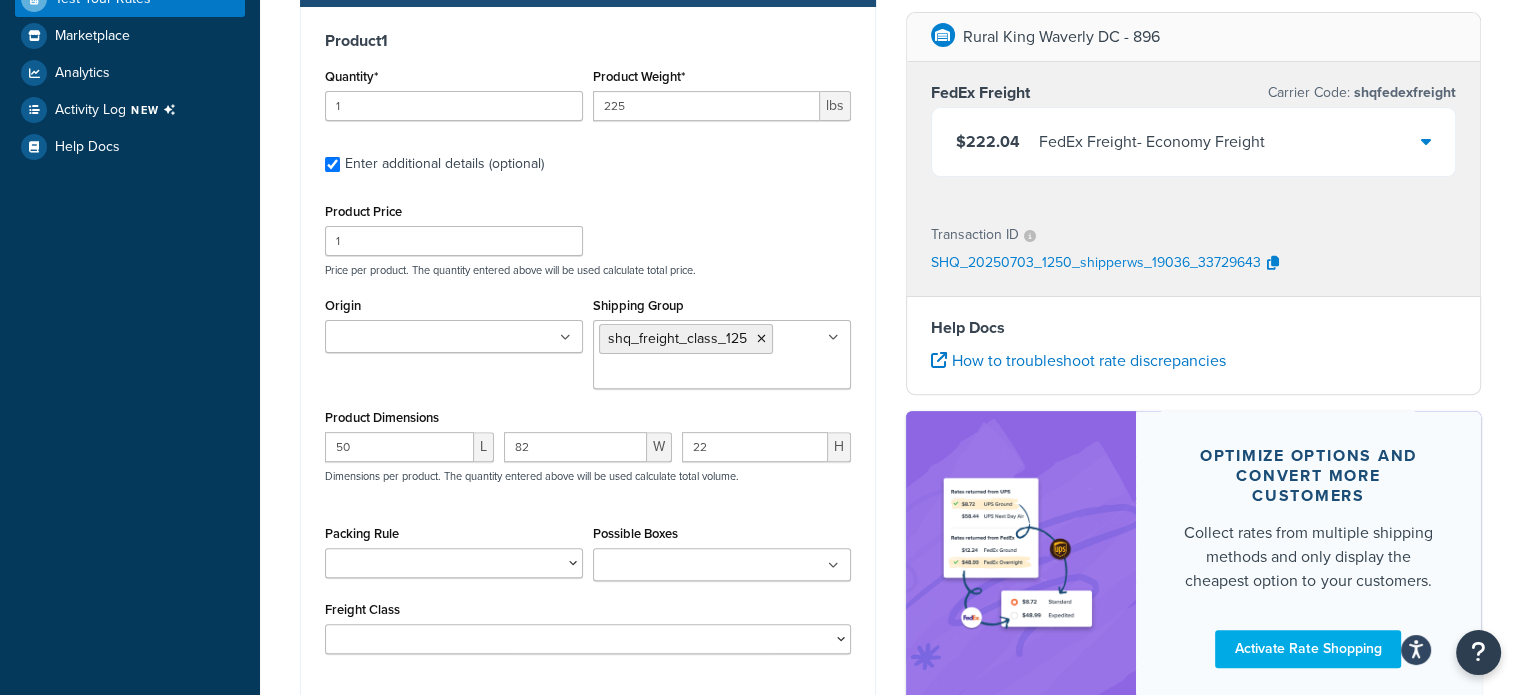 scroll, scrollTop: 692, scrollLeft: 0, axis: vertical 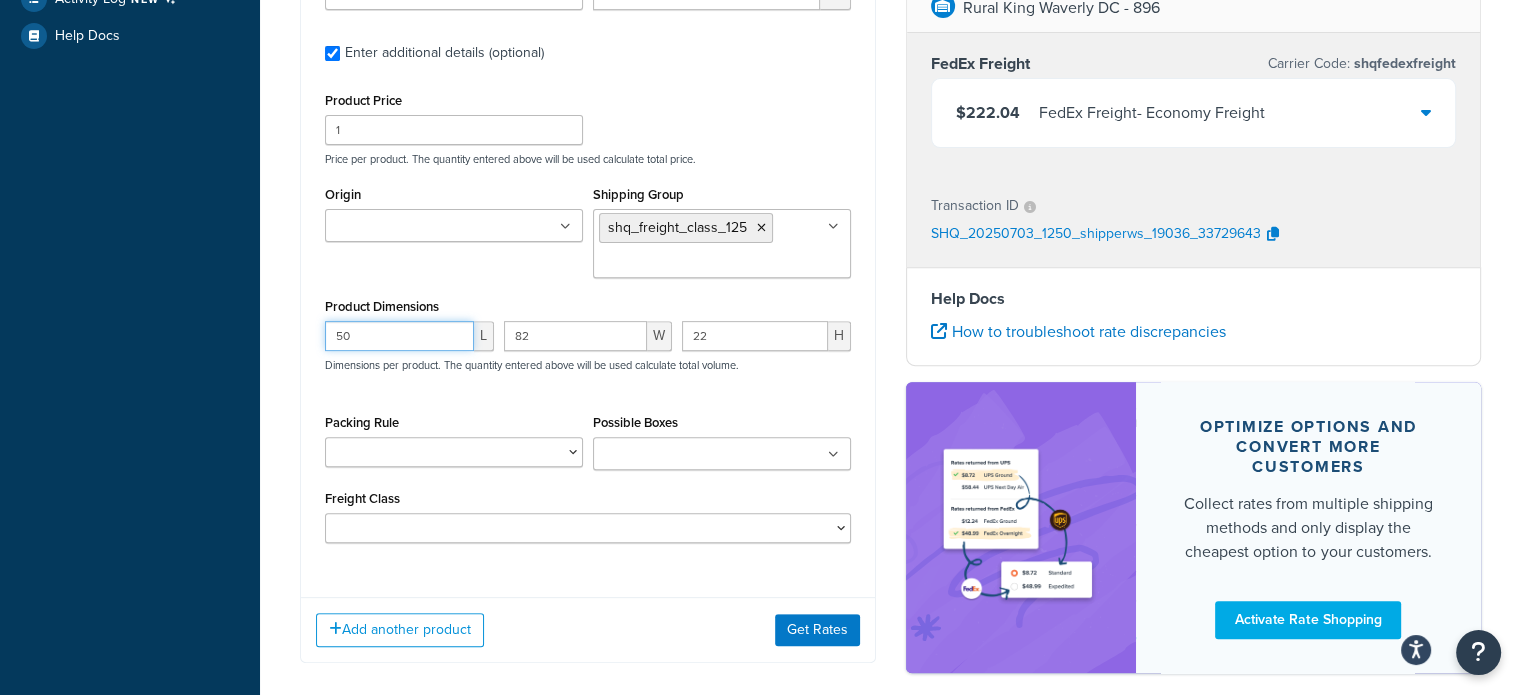 drag, startPoint x: 401, startPoint y: 339, endPoint x: 247, endPoint y: 314, distance: 156.01602 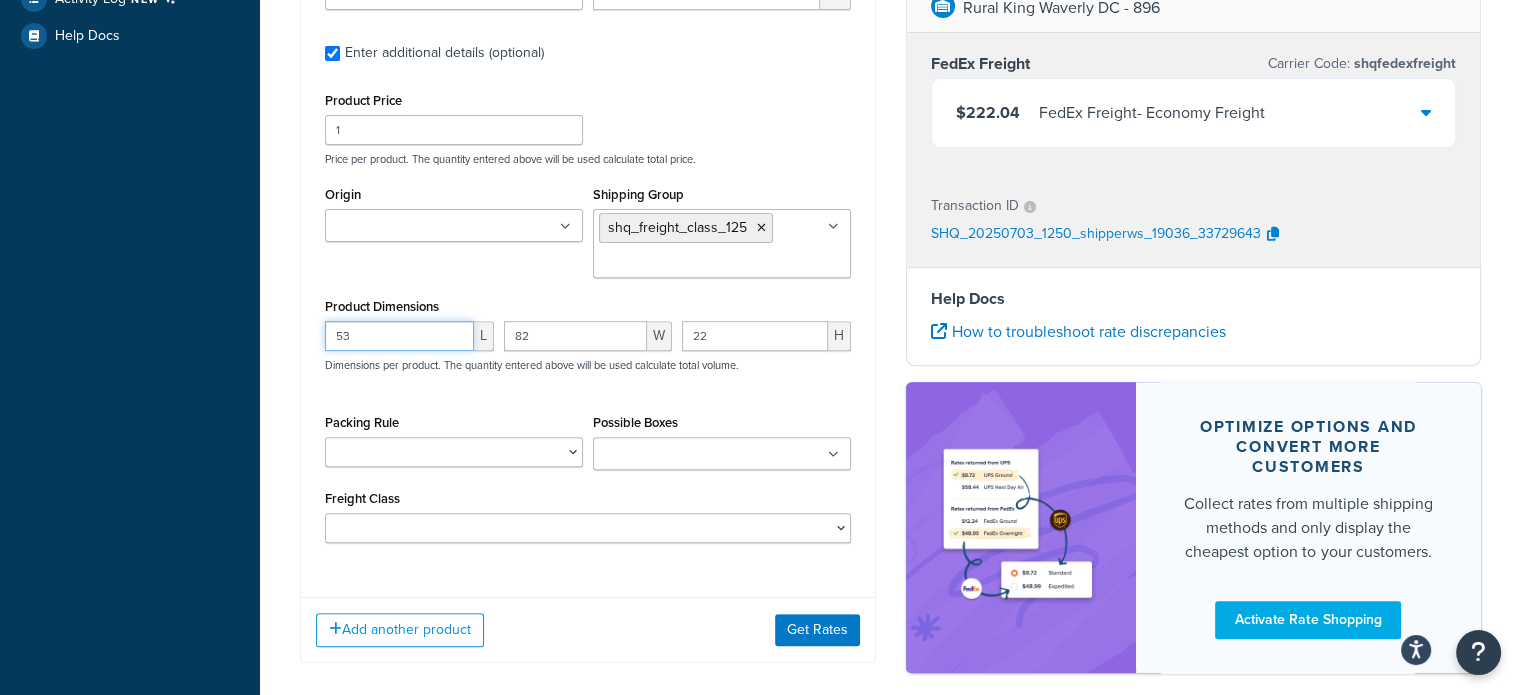 type on "53" 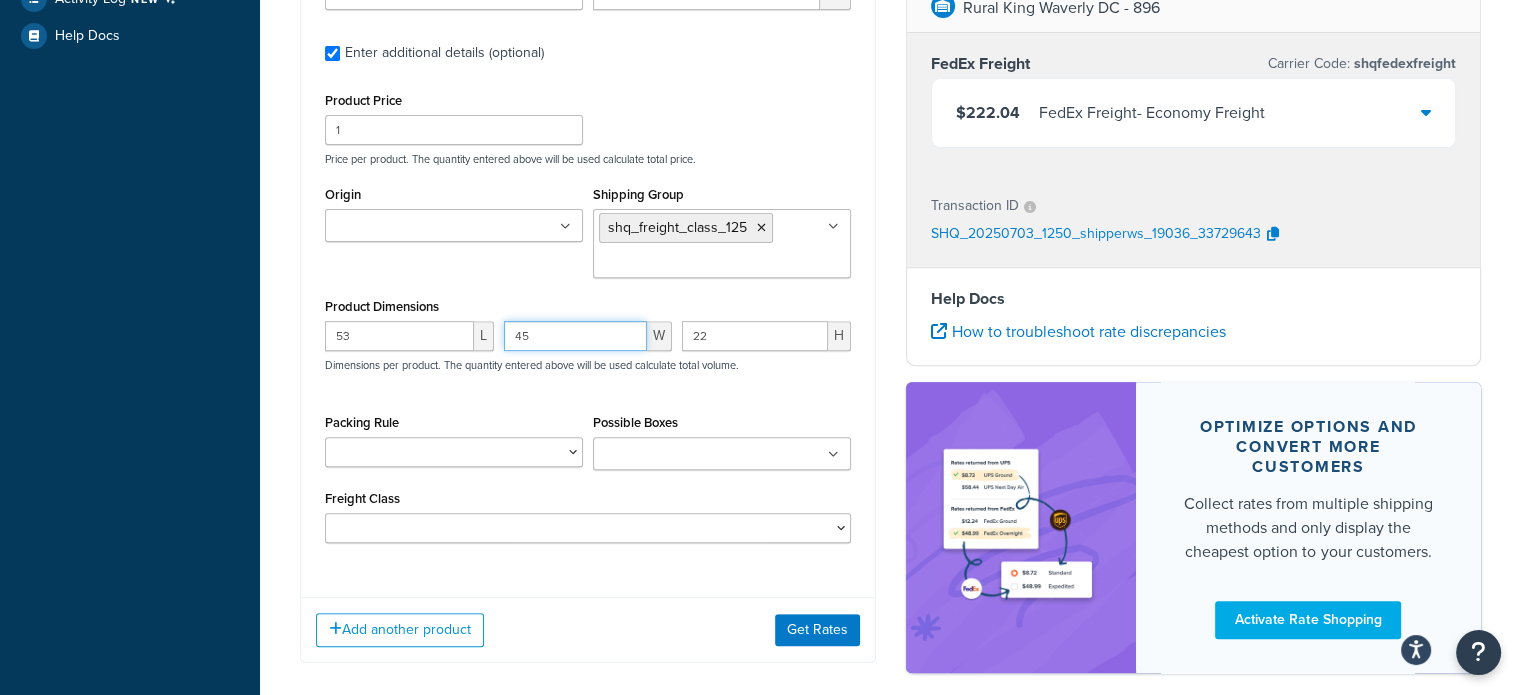 type on "45" 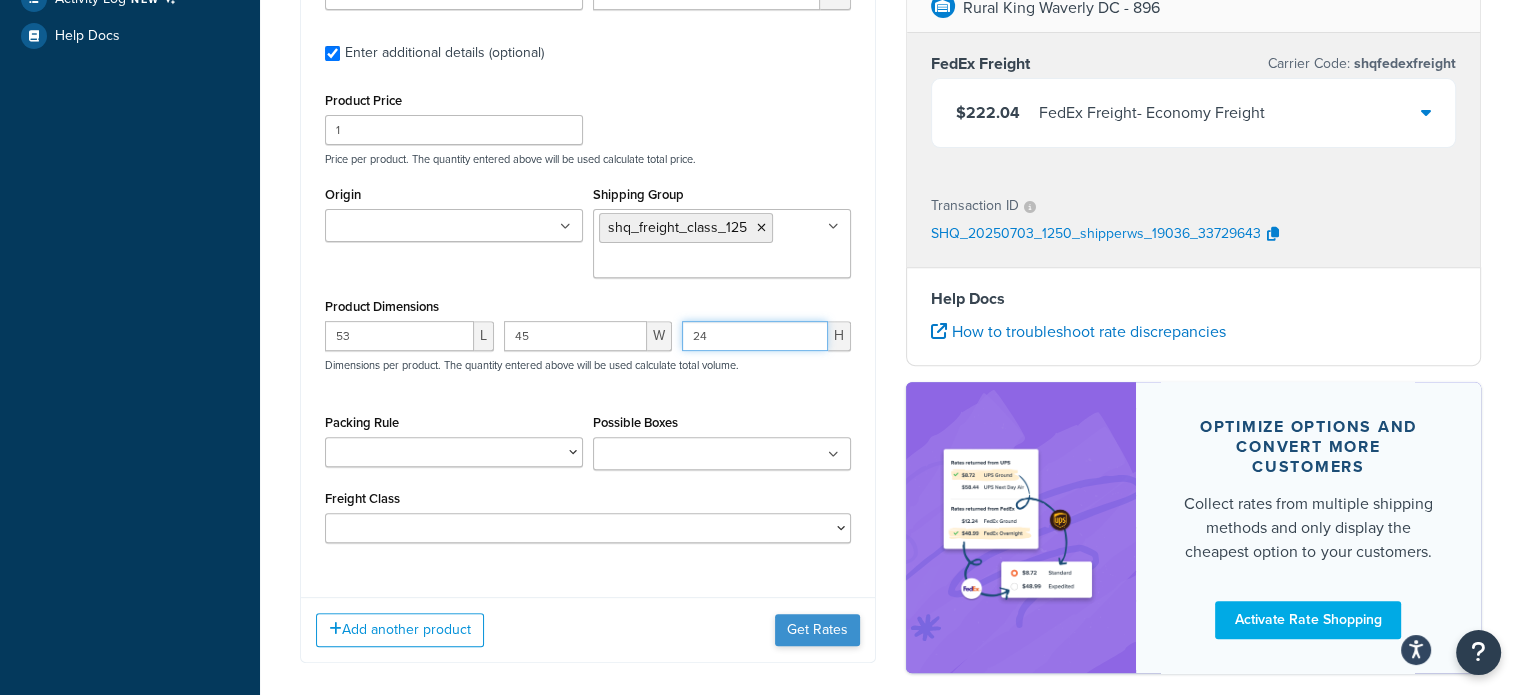 type on "24" 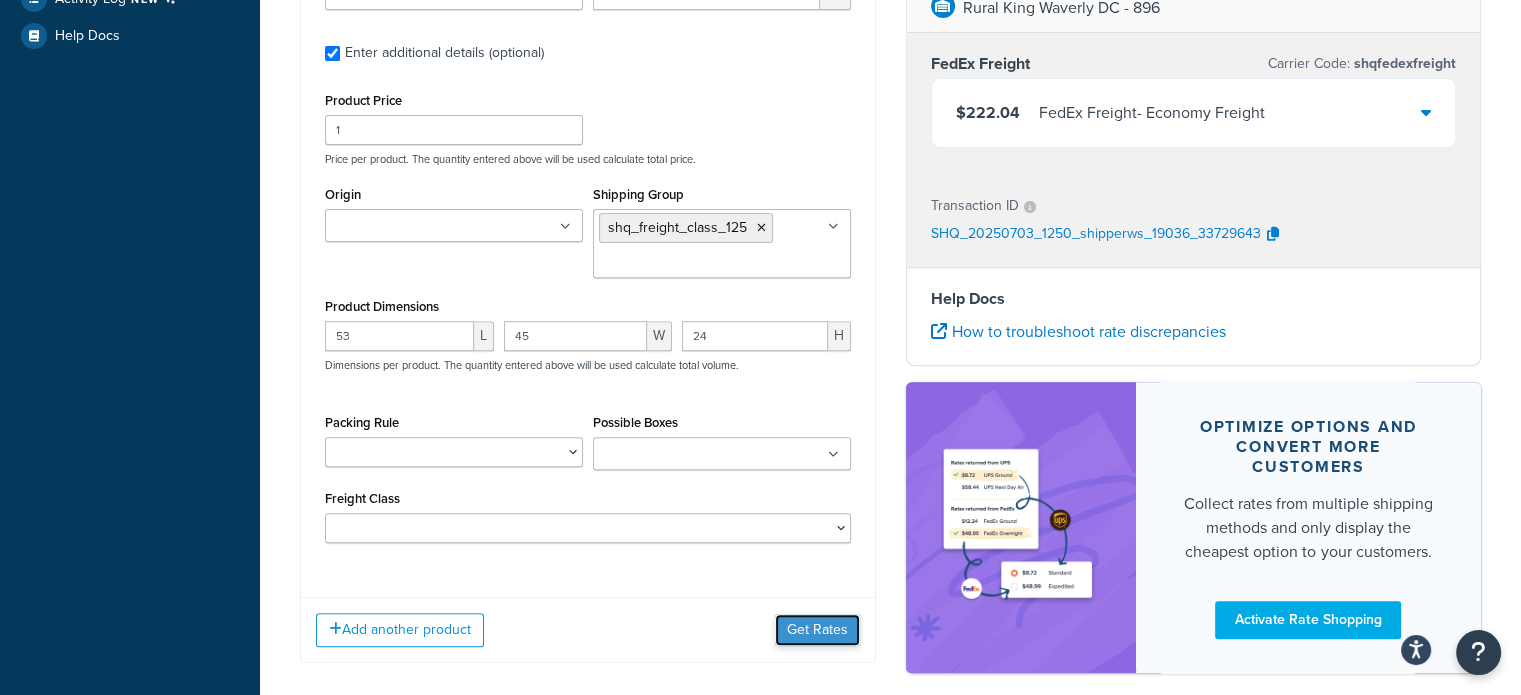 click on "Get Rates" at bounding box center (817, 630) 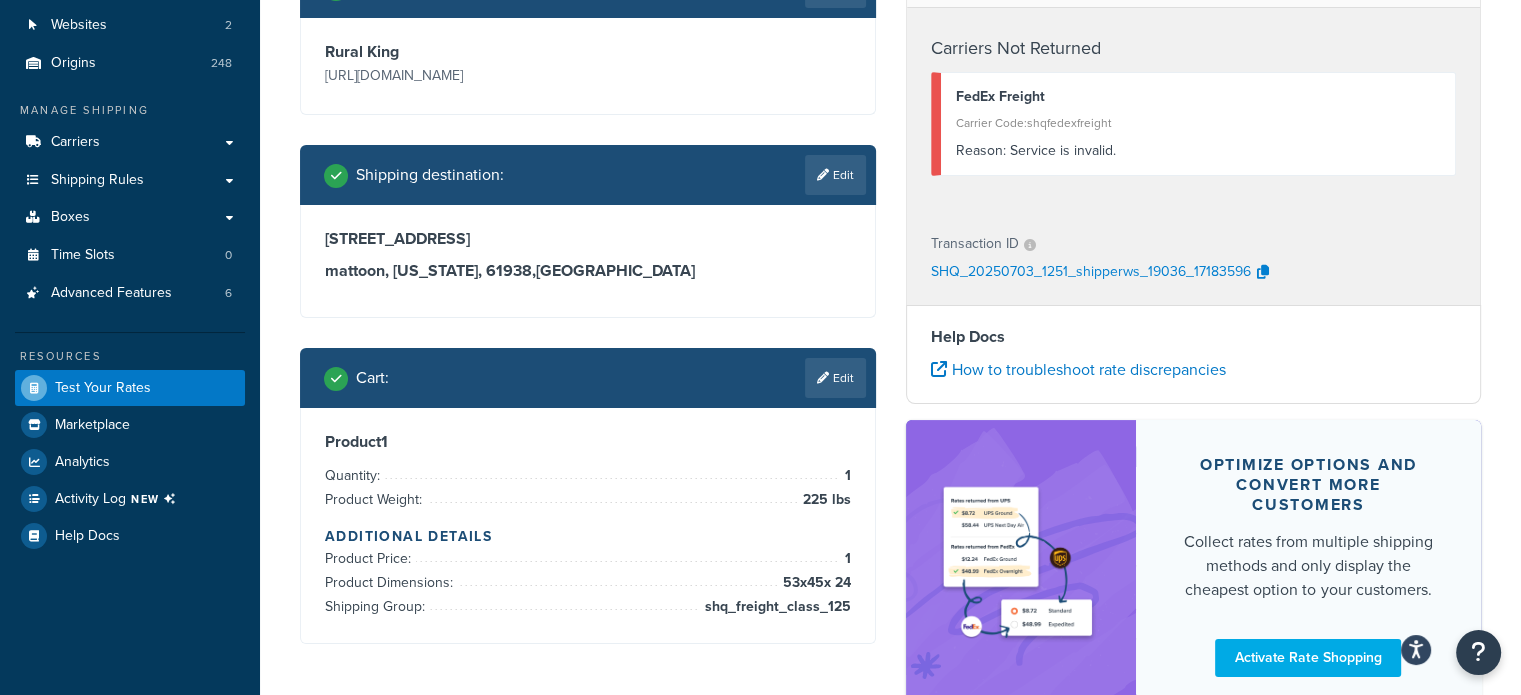 scroll, scrollTop: 226, scrollLeft: 0, axis: vertical 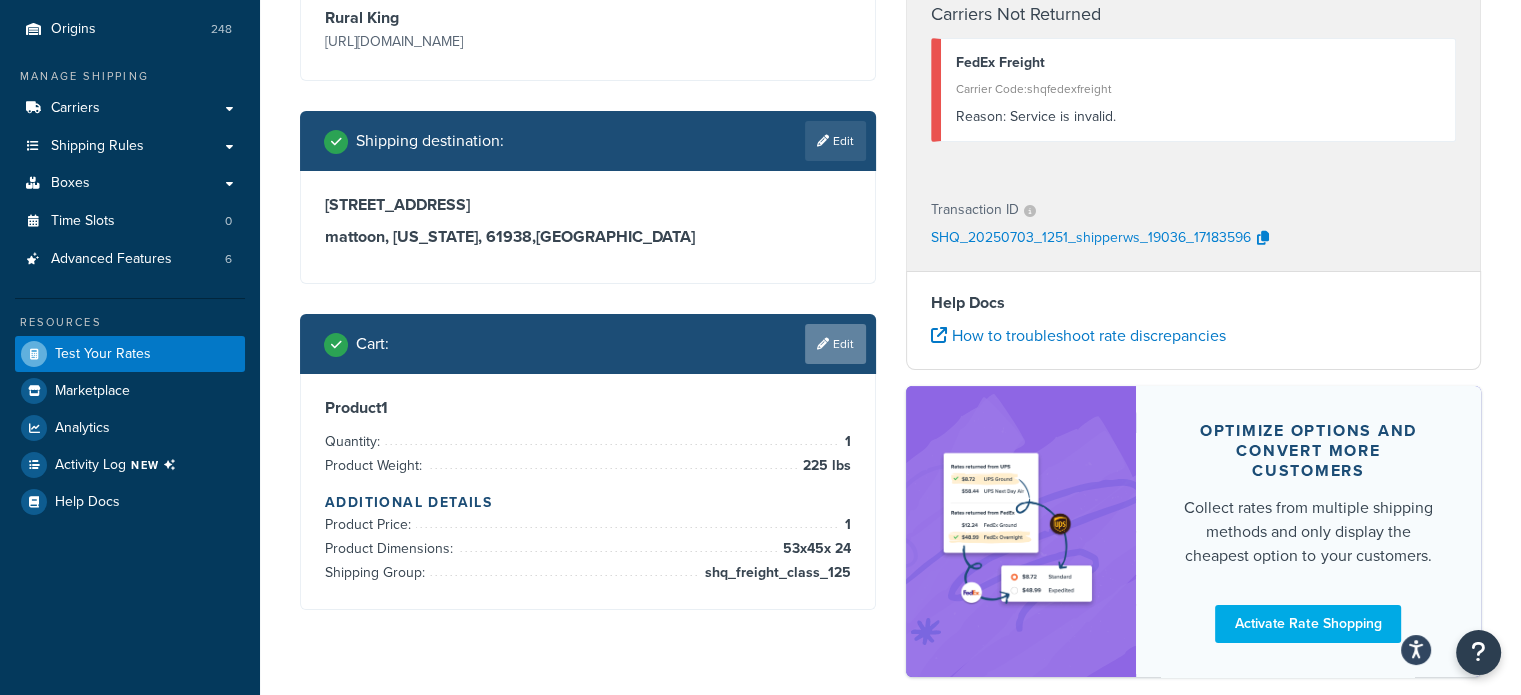 click on "Edit" at bounding box center [835, 344] 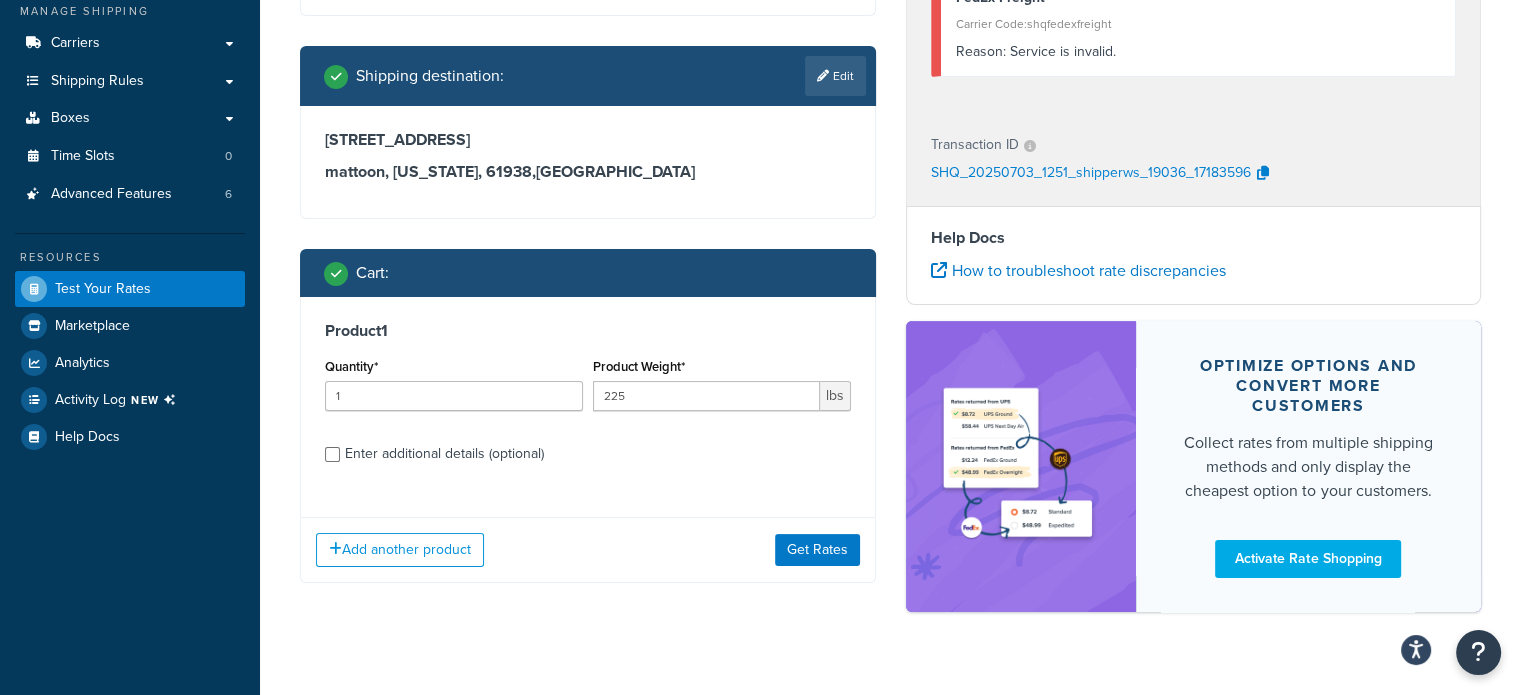 scroll, scrollTop: 326, scrollLeft: 0, axis: vertical 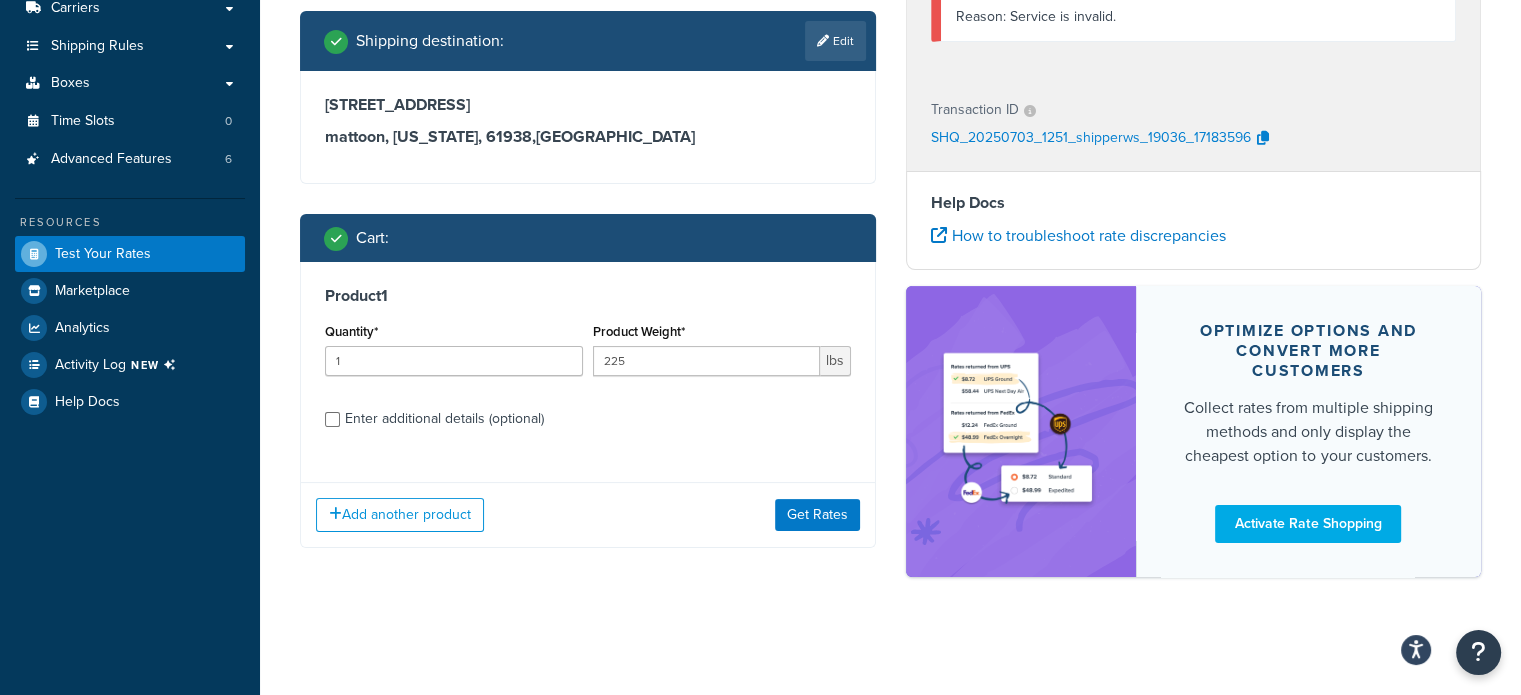 click on "Enter additional details (optional)" at bounding box center (444, 419) 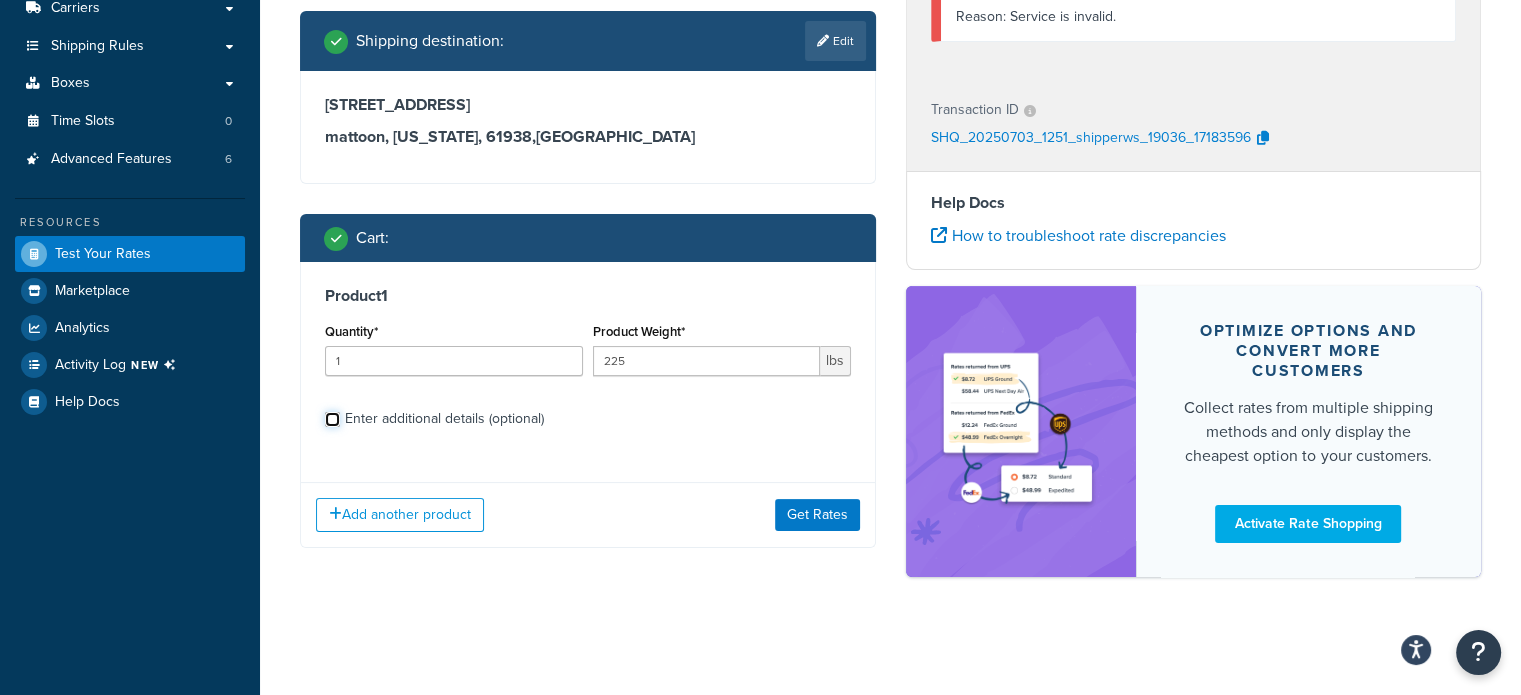 click on "Enter additional details (optional)" at bounding box center (332, 419) 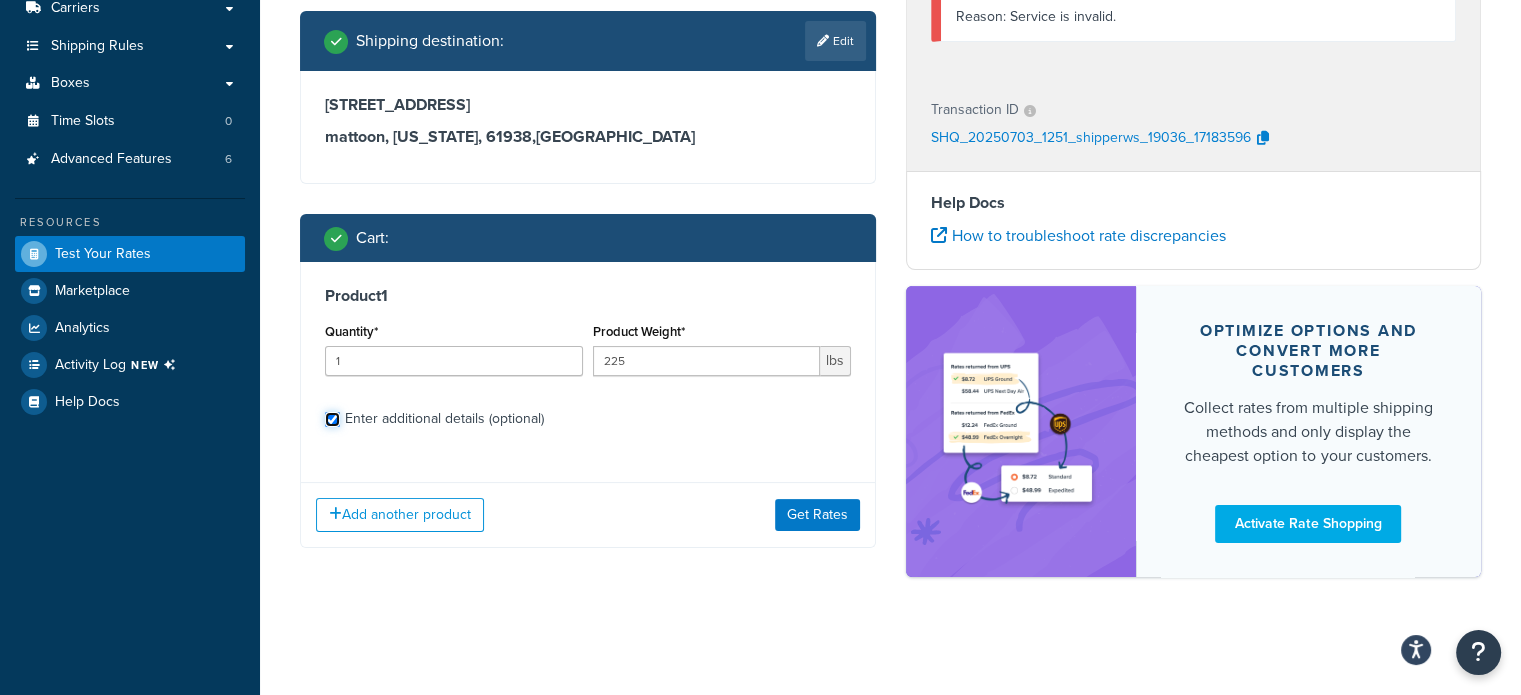 checkbox on "true" 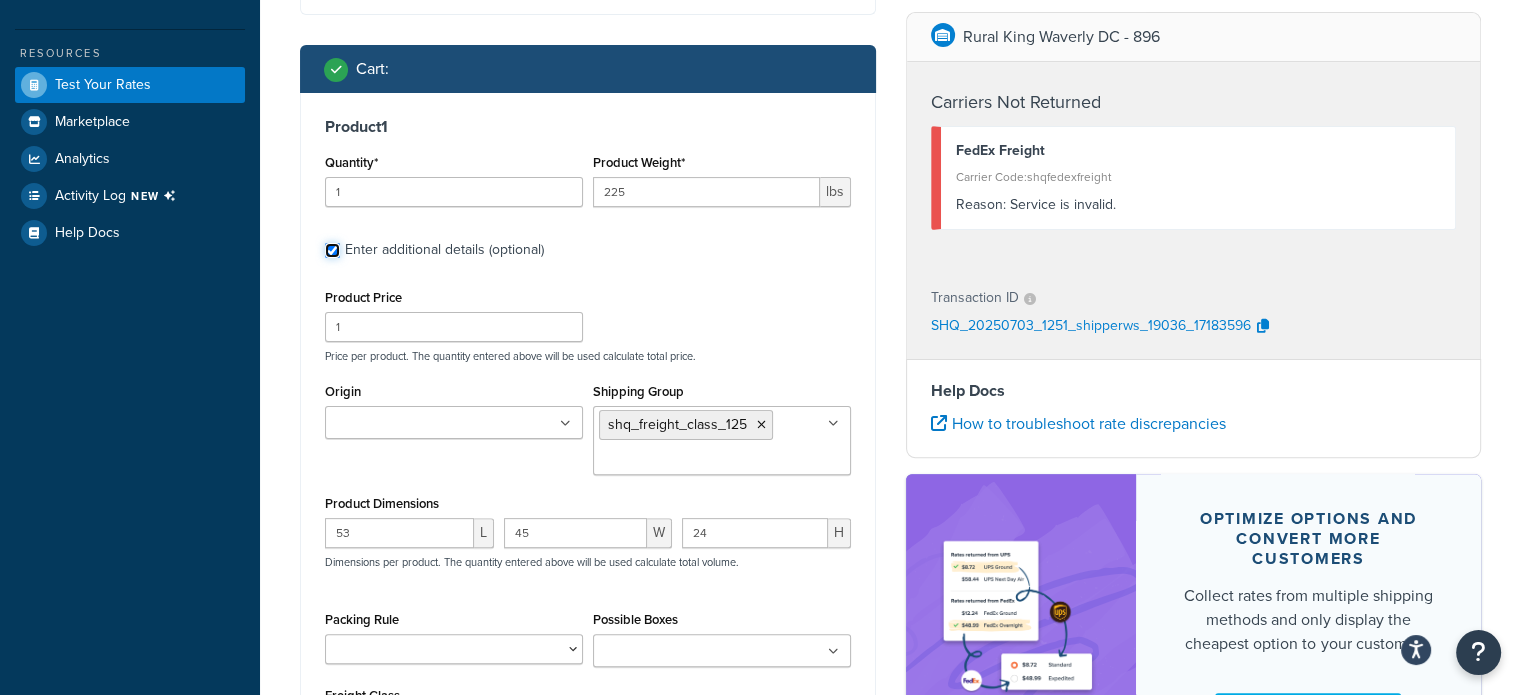 scroll, scrollTop: 526, scrollLeft: 0, axis: vertical 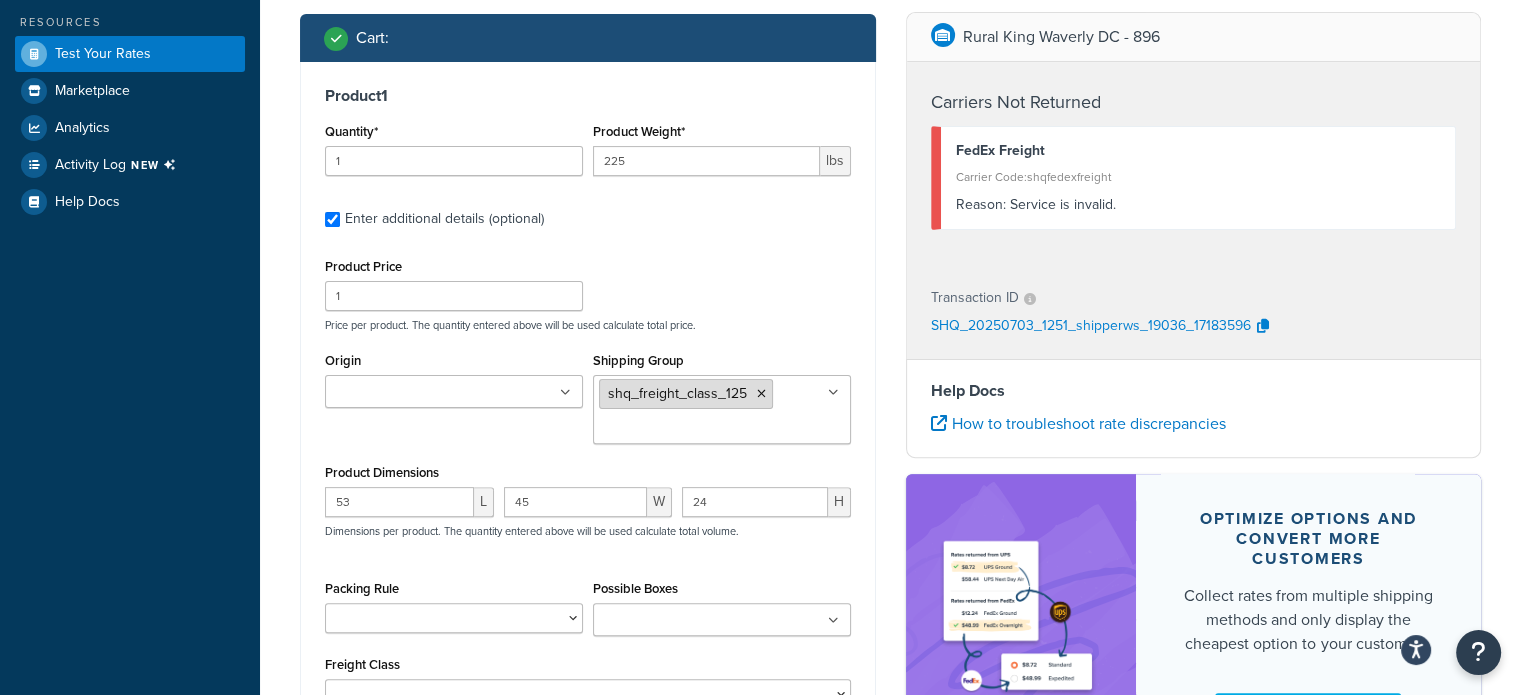 click at bounding box center [761, 394] 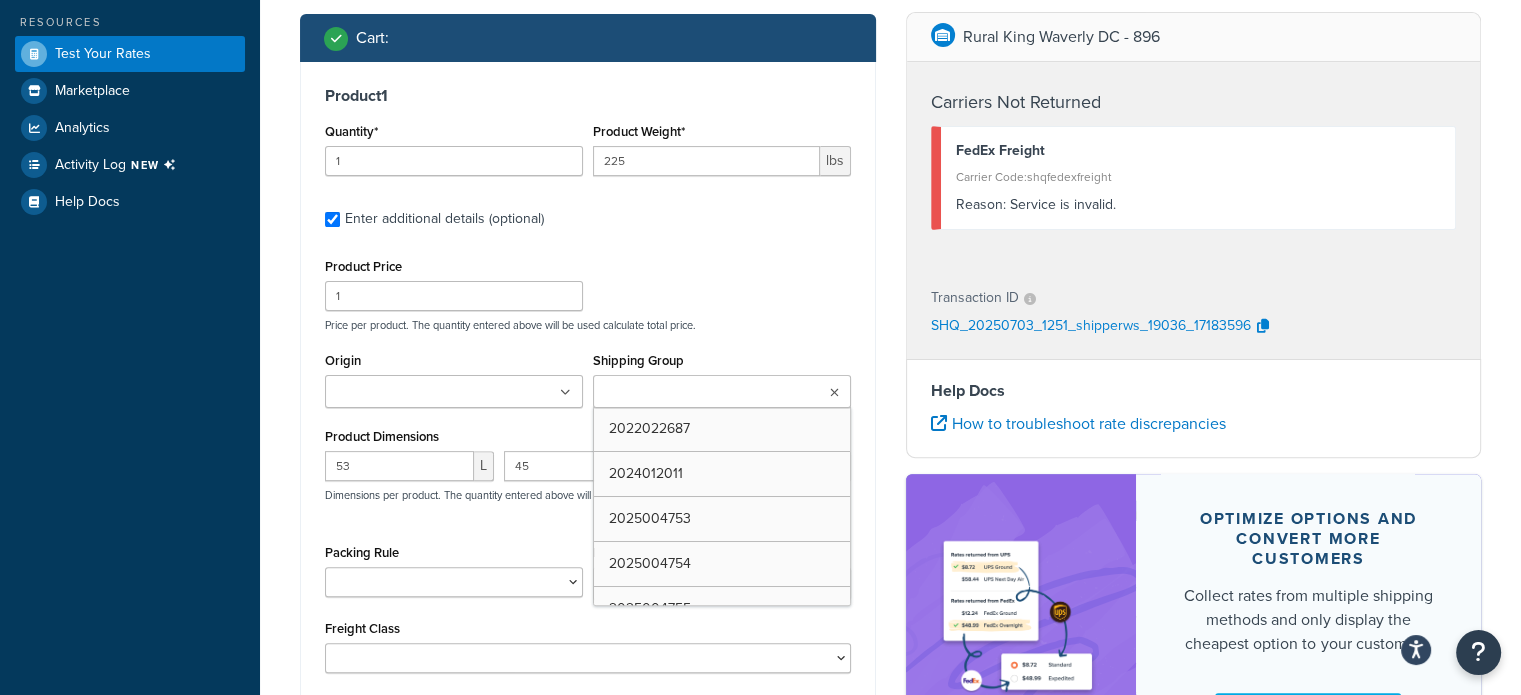 click on "Shipping Group" at bounding box center [687, 393] 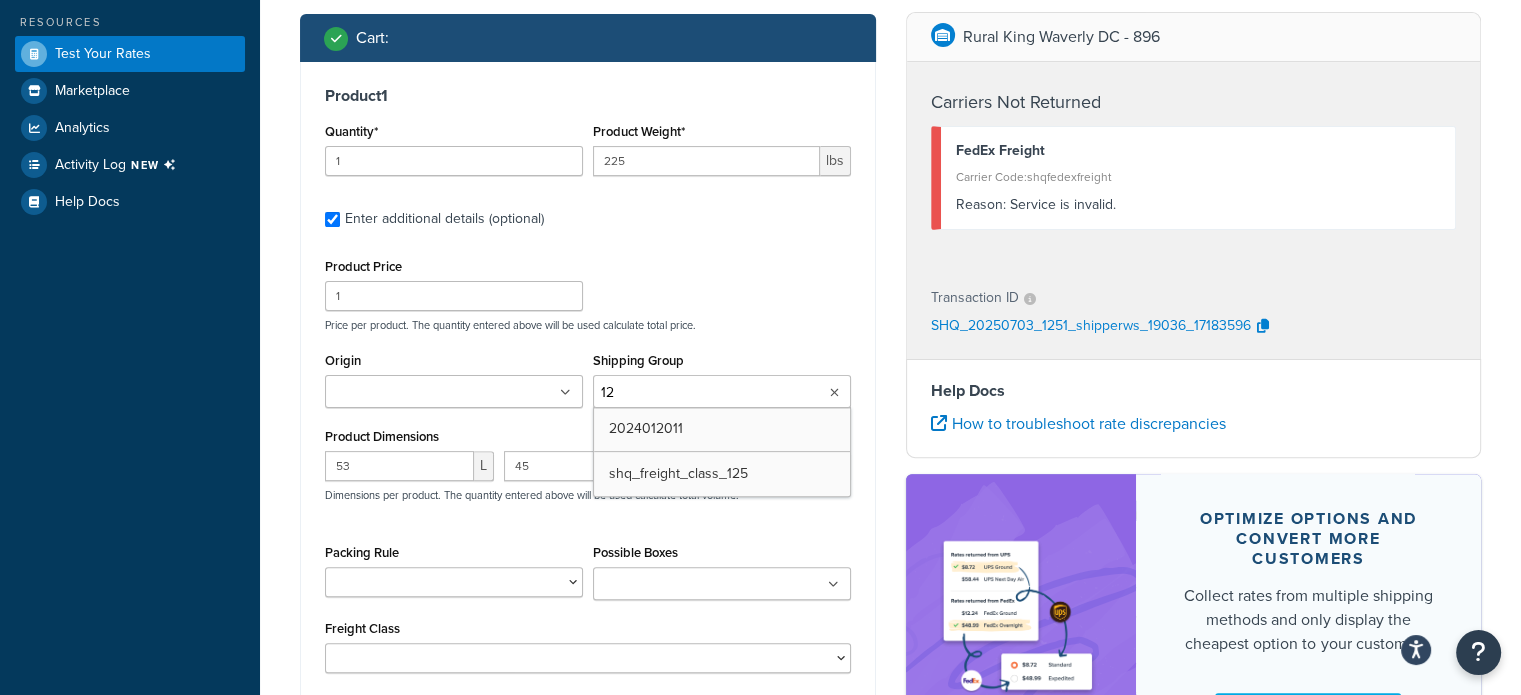 type on "125" 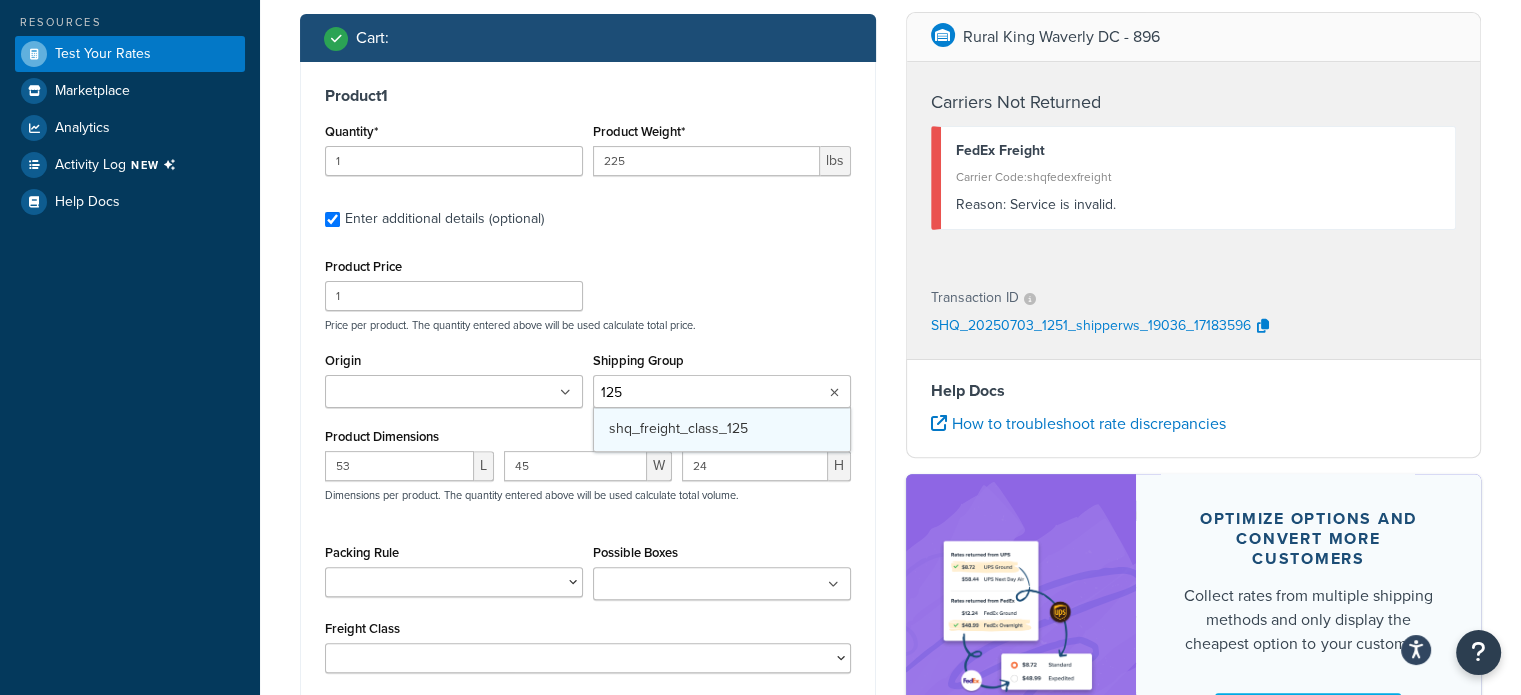 type 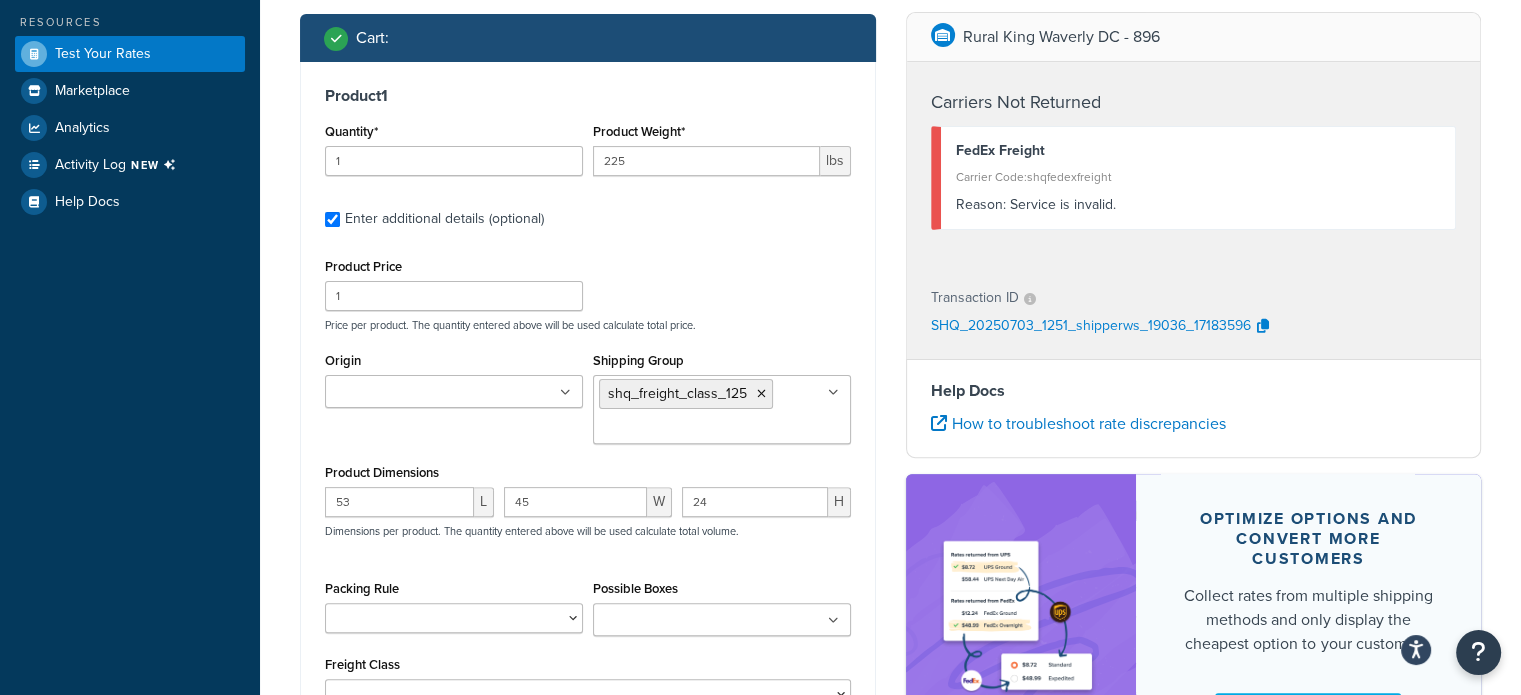 click on "Product Price   1 Price per product. The quantity entered above will be used calculate total price." at bounding box center [588, 292] 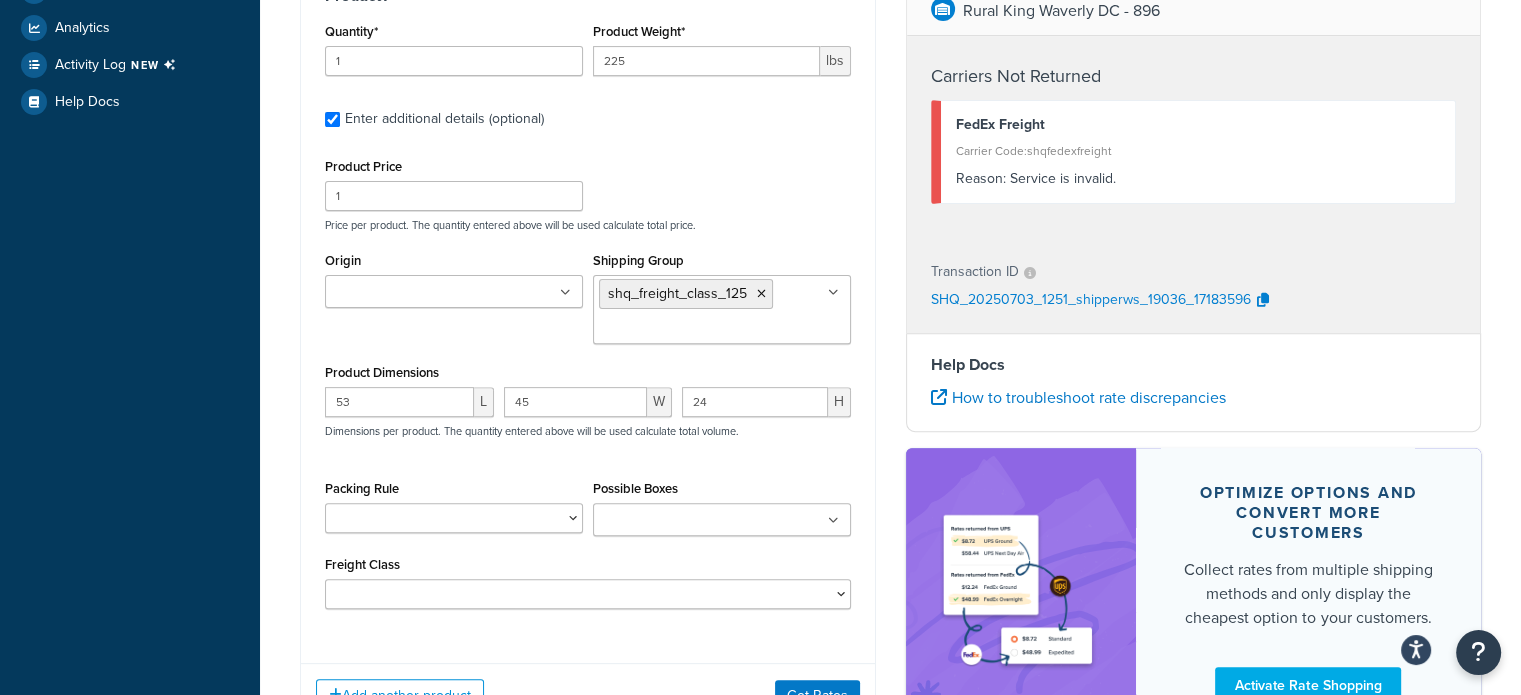 scroll, scrollTop: 726, scrollLeft: 0, axis: vertical 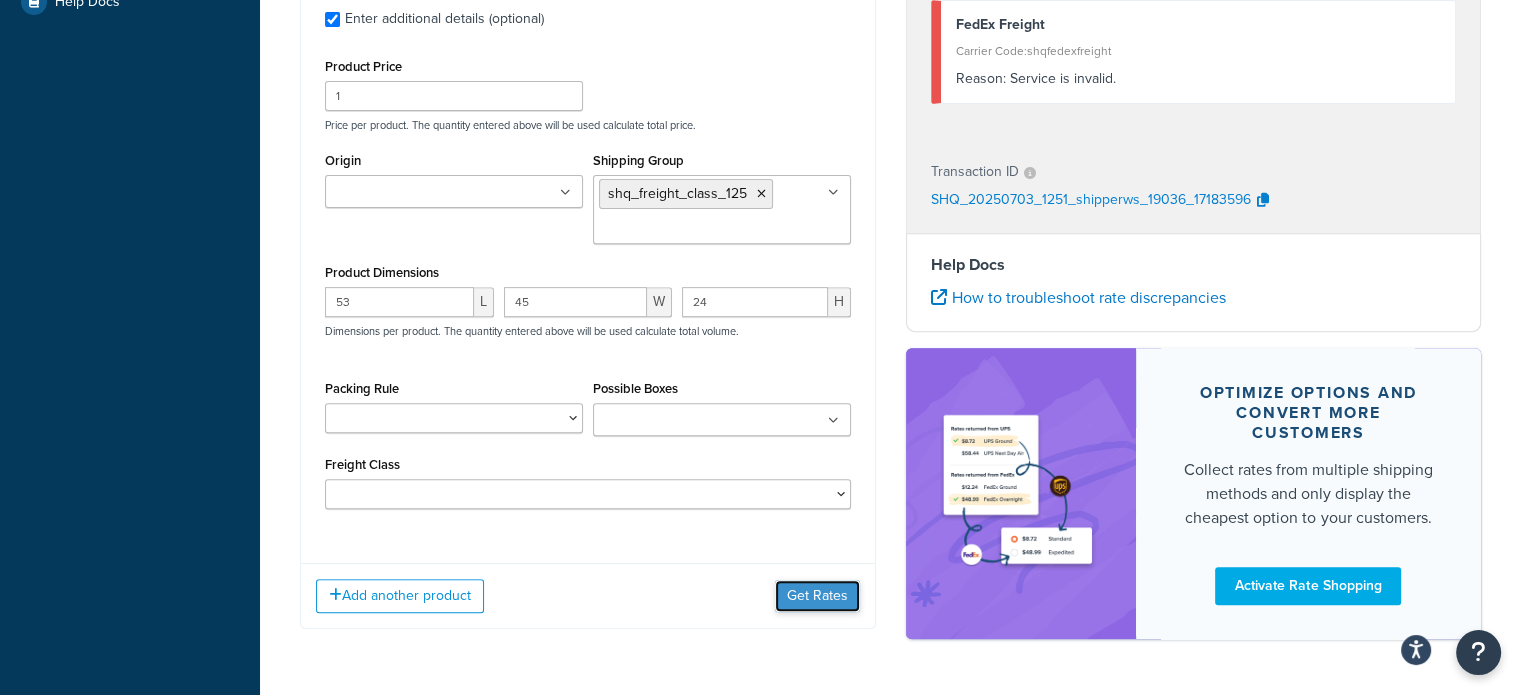 click on "Get Rates" at bounding box center [817, 596] 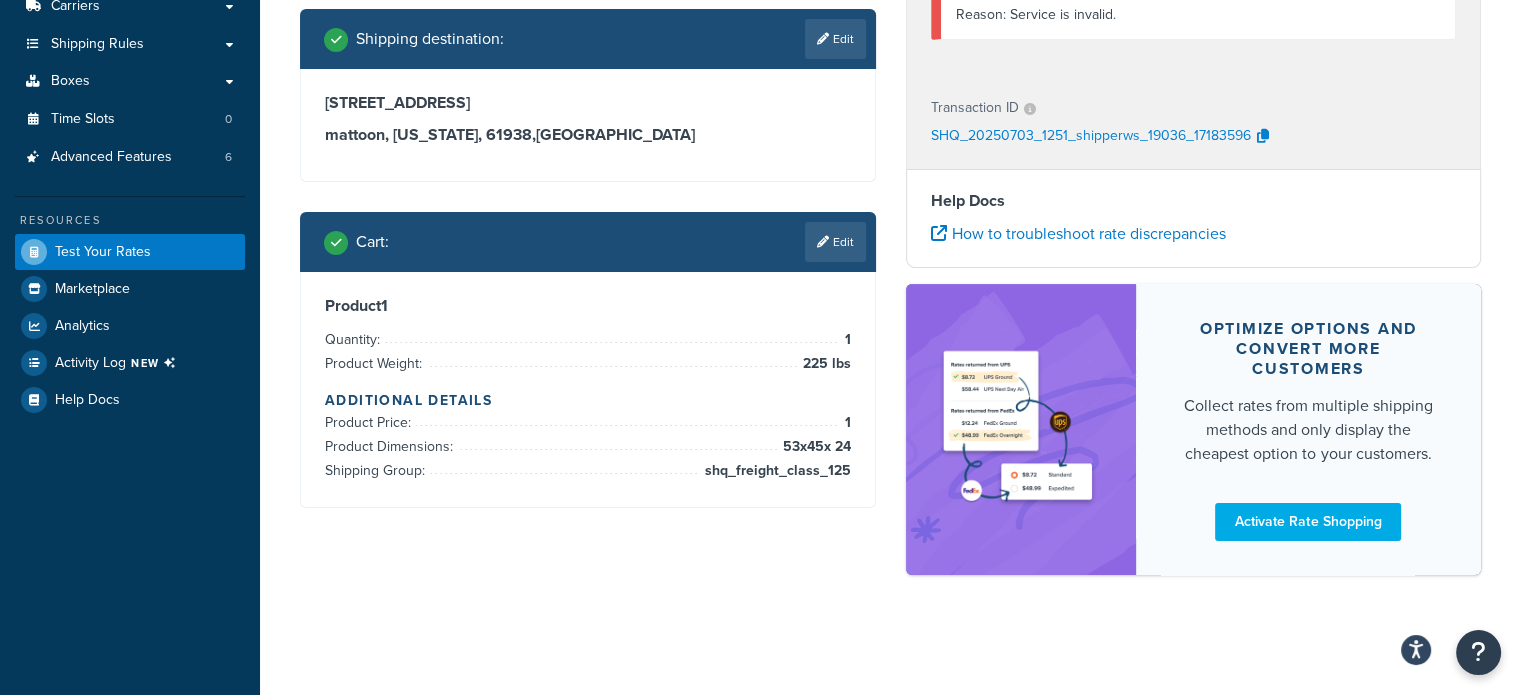 scroll, scrollTop: 326, scrollLeft: 0, axis: vertical 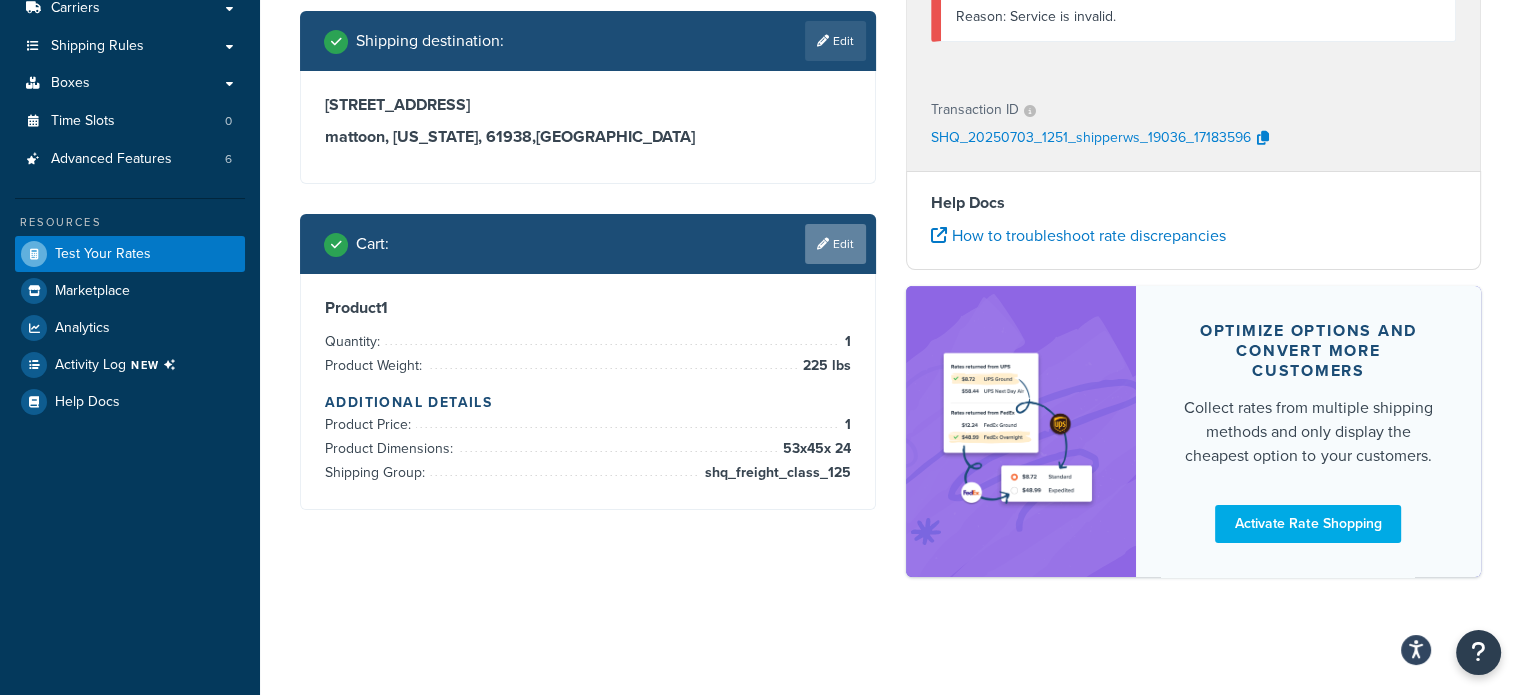 click on "Edit" at bounding box center [835, 244] 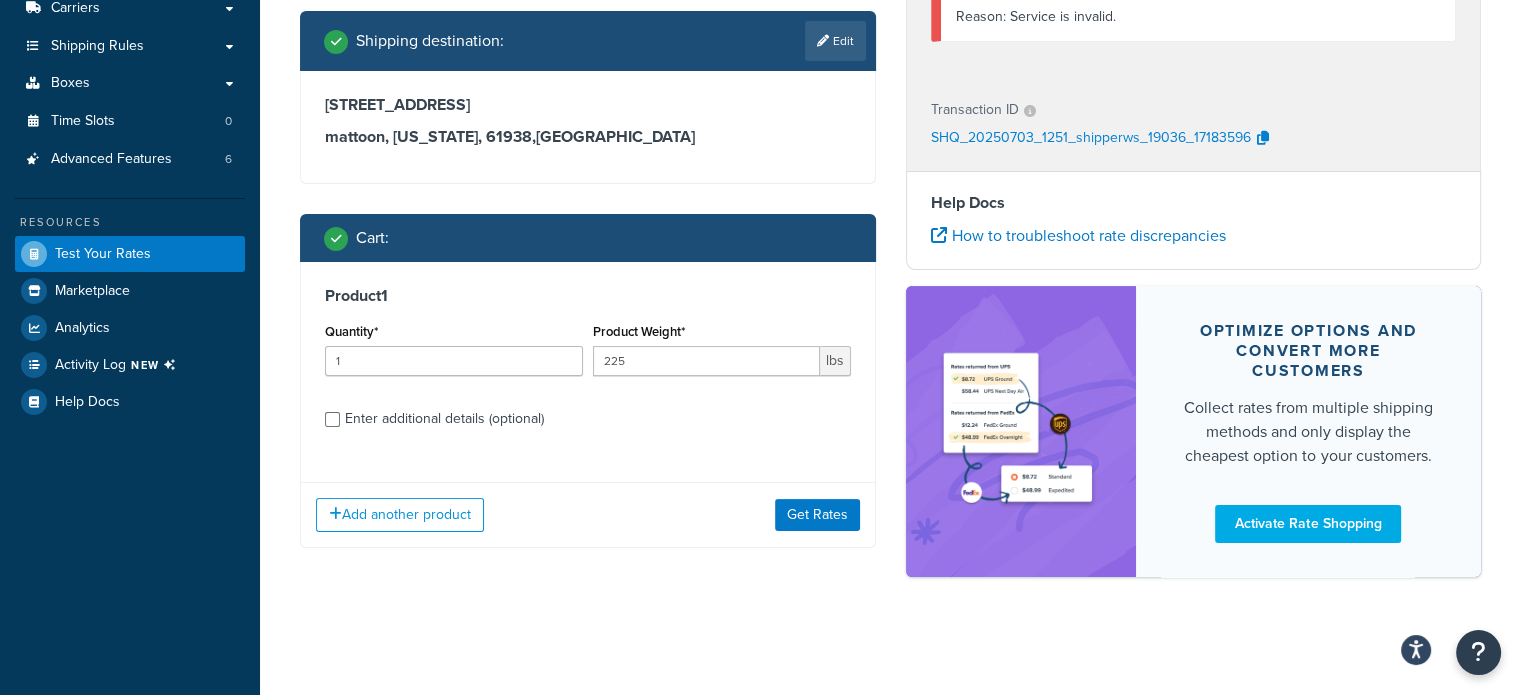 click on "Enter additional details (optional)" at bounding box center (444, 419) 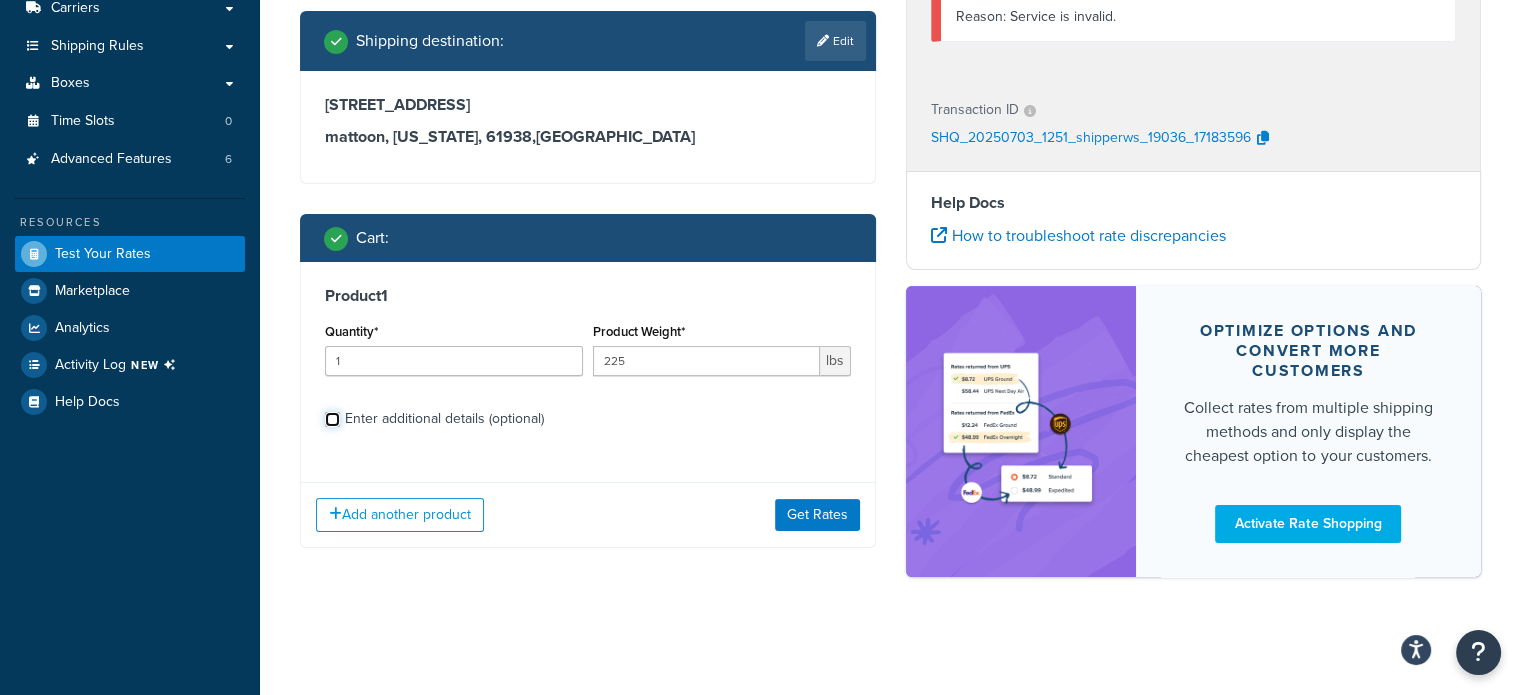 click on "Enter additional details (optional)" at bounding box center (332, 419) 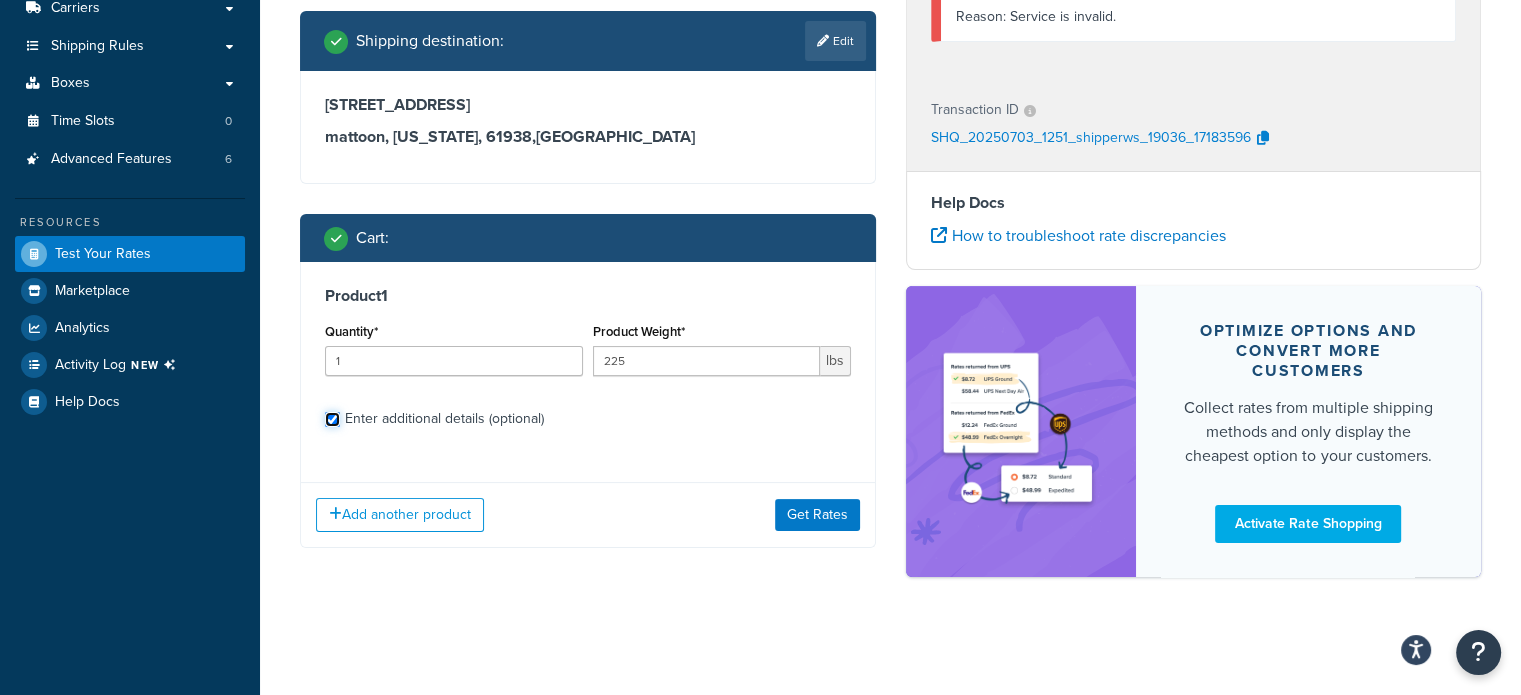 checkbox on "true" 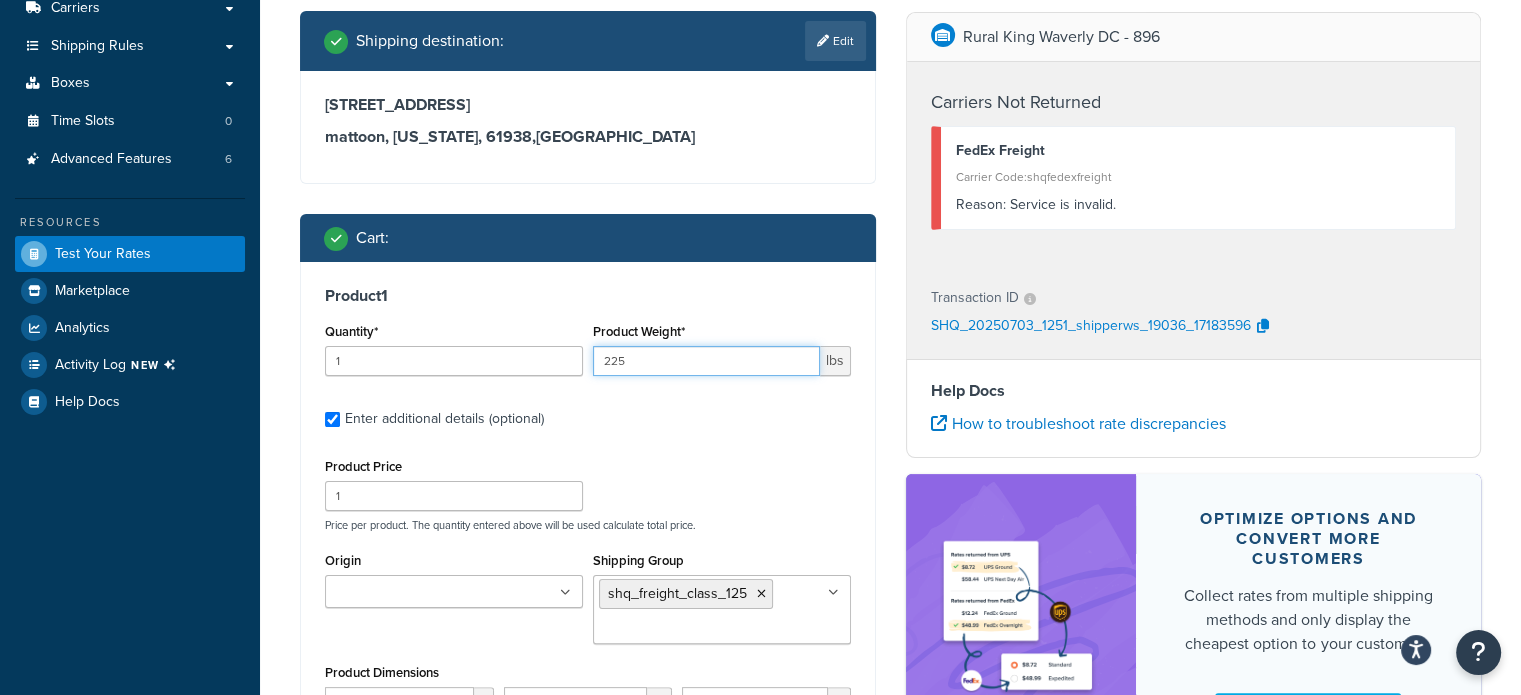 drag, startPoint x: 701, startPoint y: 360, endPoint x: 496, endPoint y: 350, distance: 205.24376 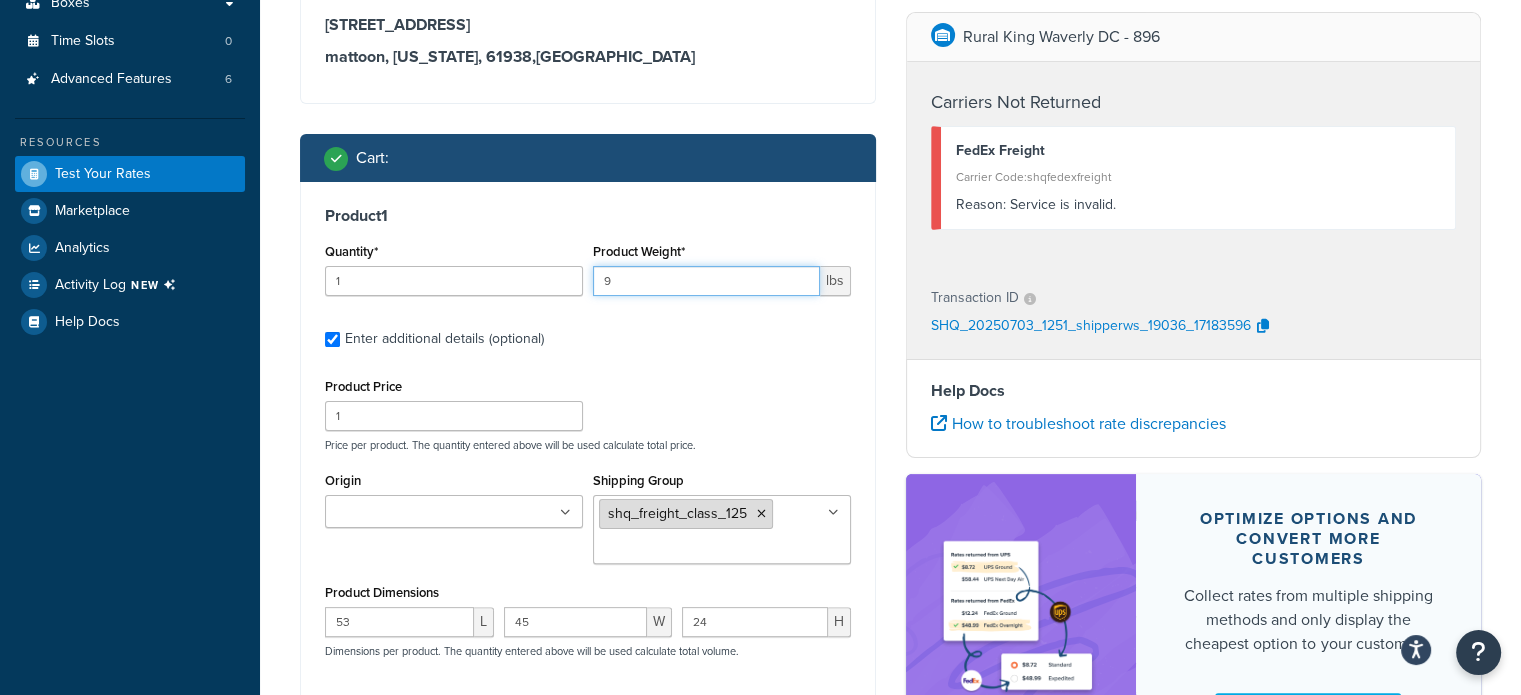 scroll, scrollTop: 526, scrollLeft: 0, axis: vertical 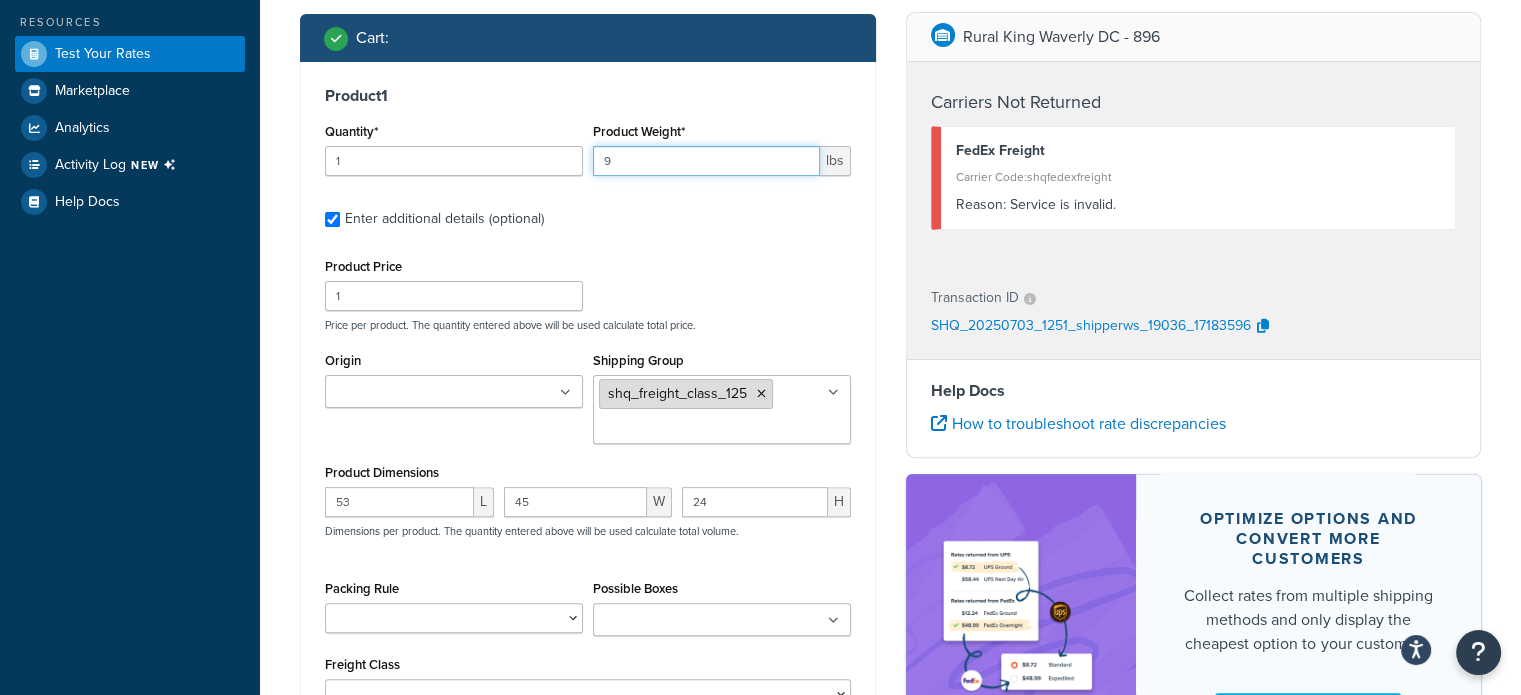 type on "9" 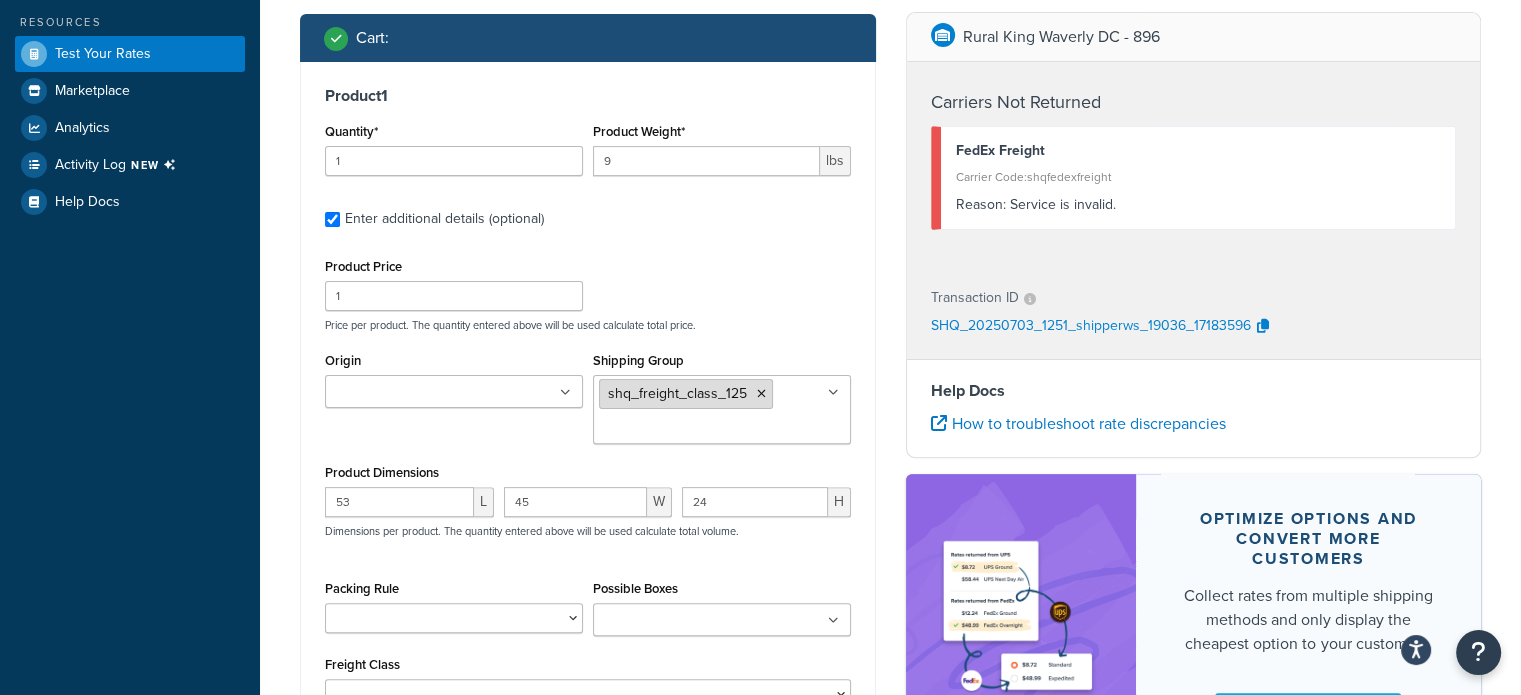 click at bounding box center [761, 394] 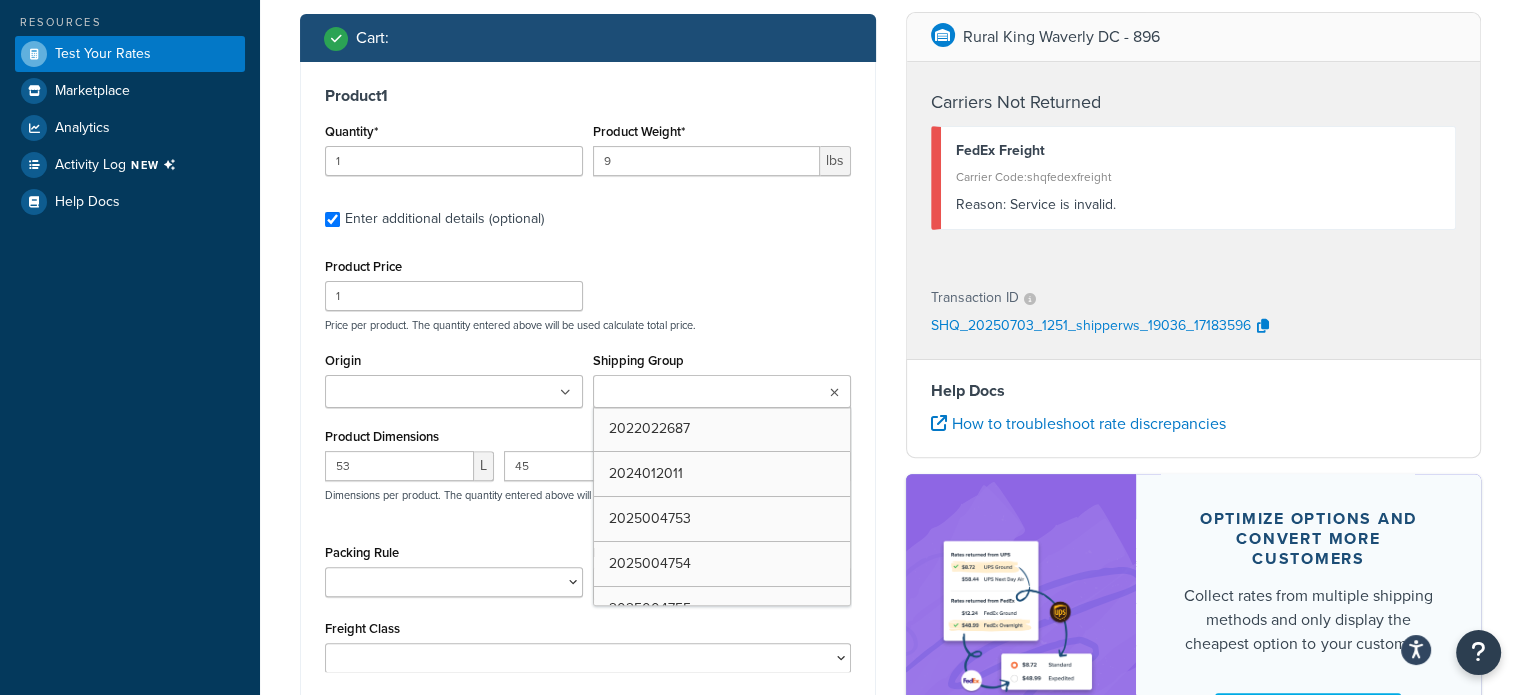 click on "Shipping Group" at bounding box center [687, 393] 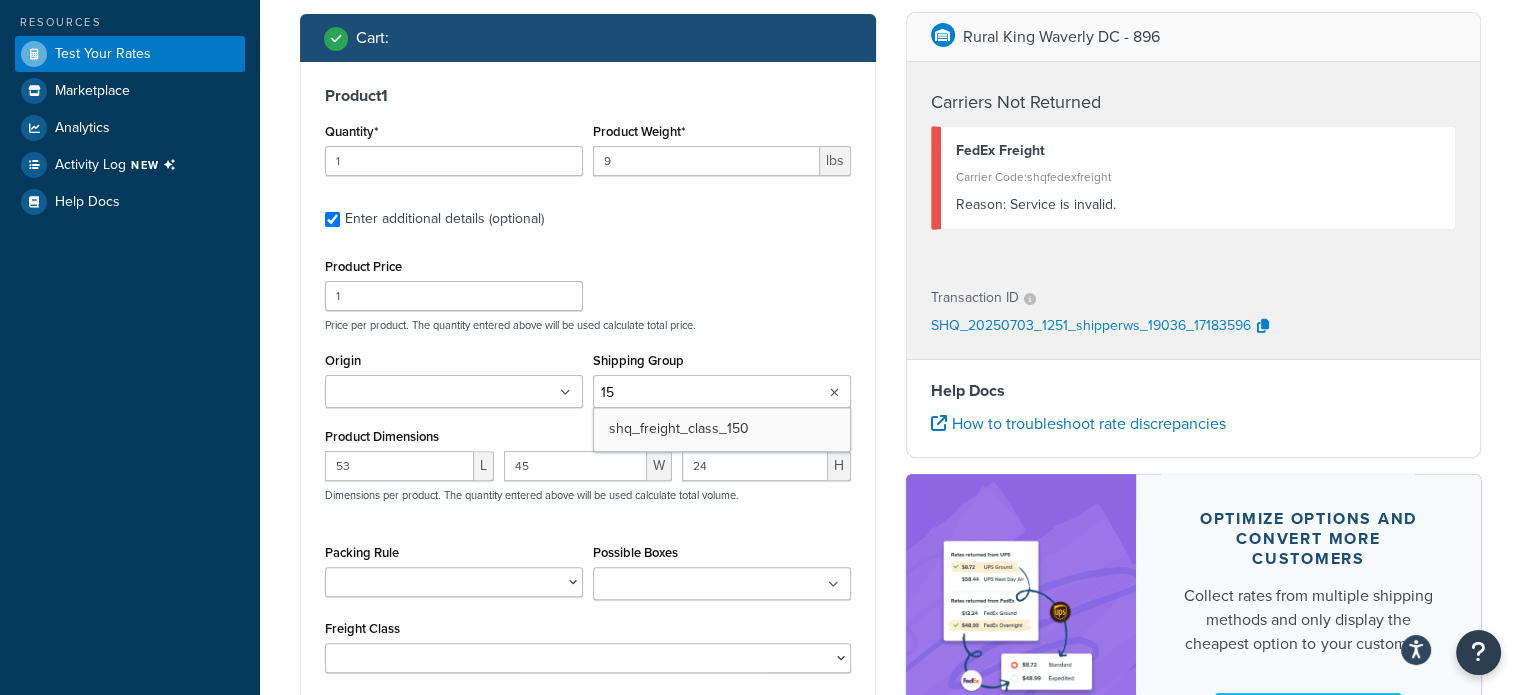 type on "150" 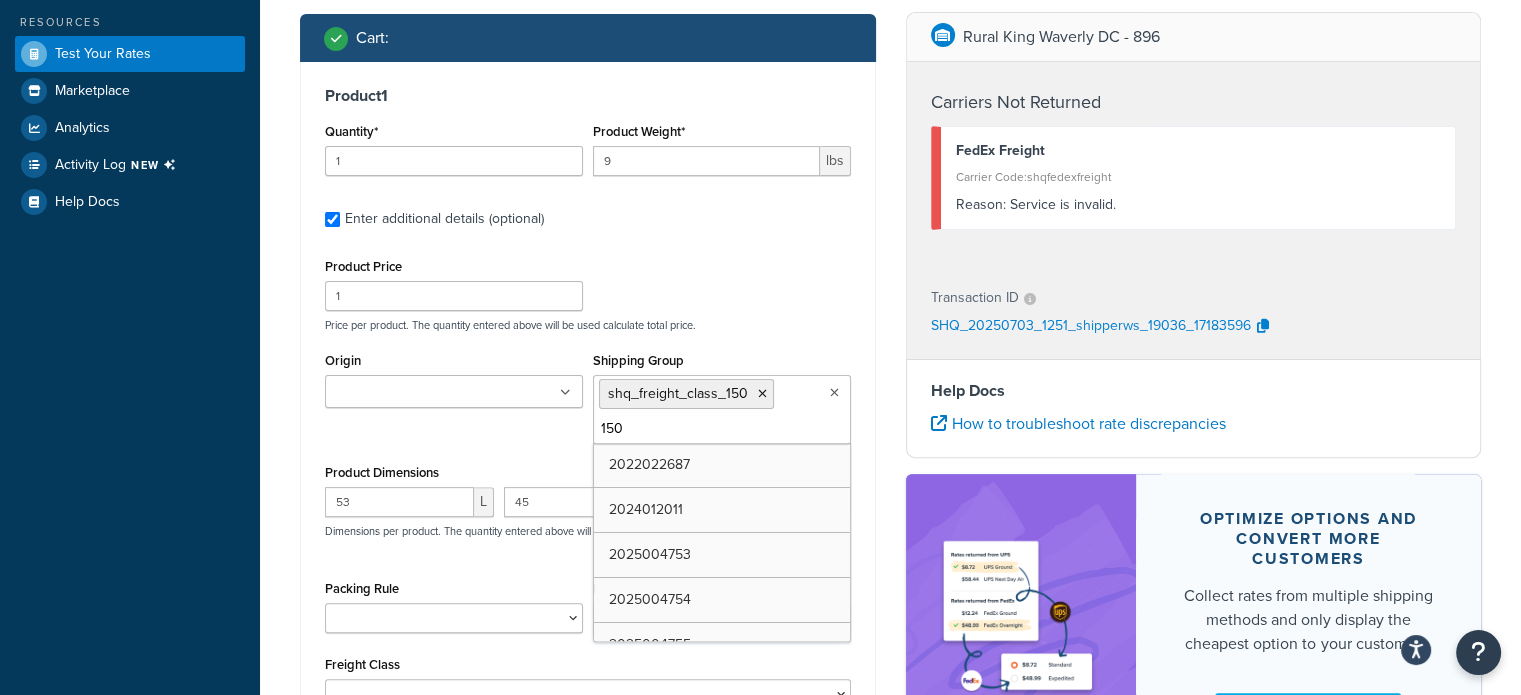 type 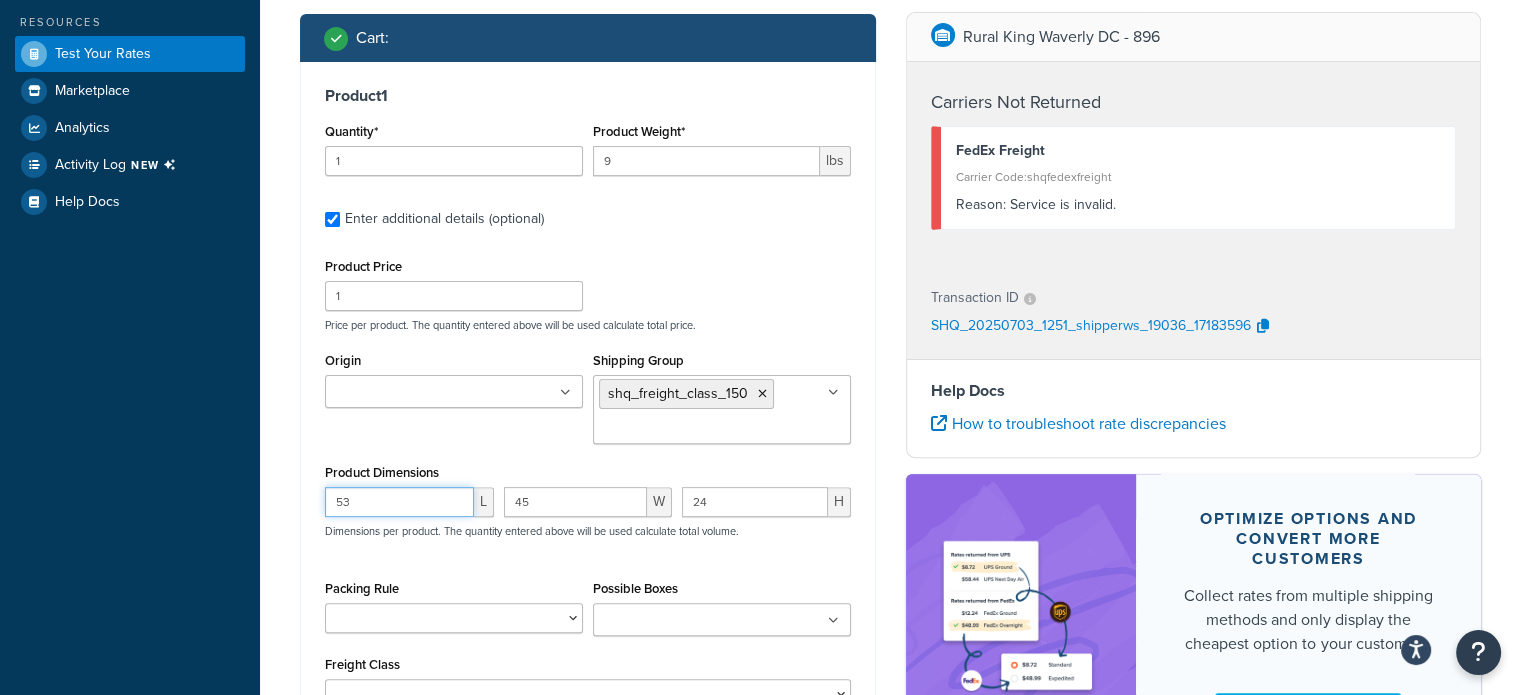drag, startPoint x: 390, startPoint y: 505, endPoint x: 273, endPoint y: 502, distance: 117.03845 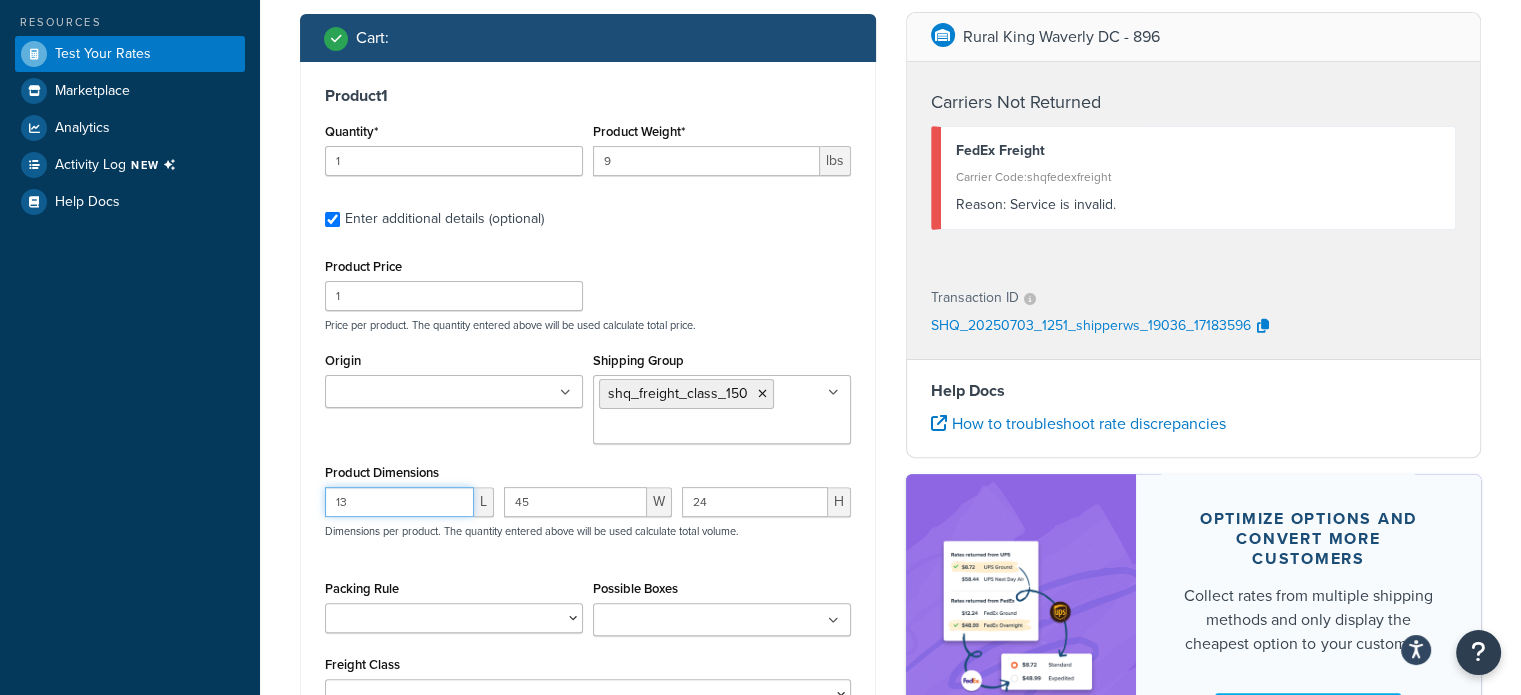 type on "13" 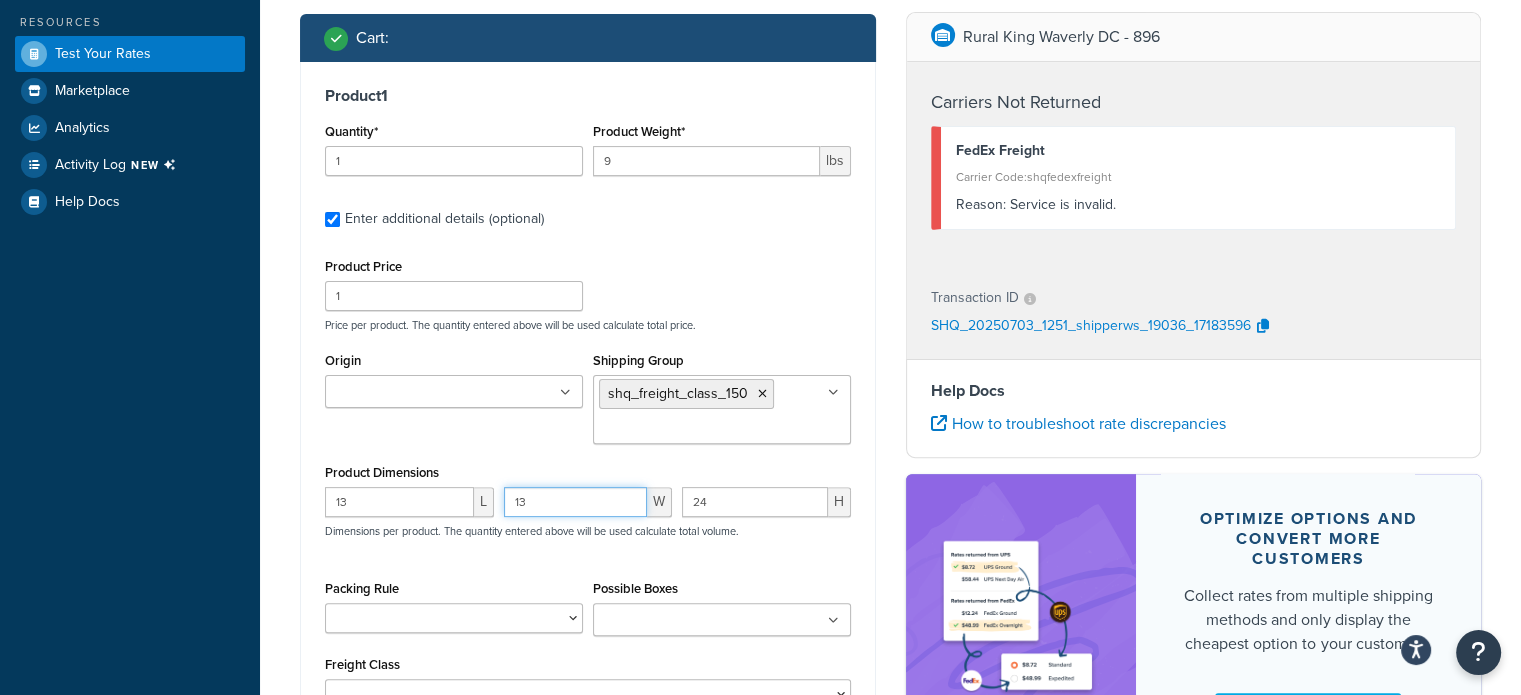 type on "13" 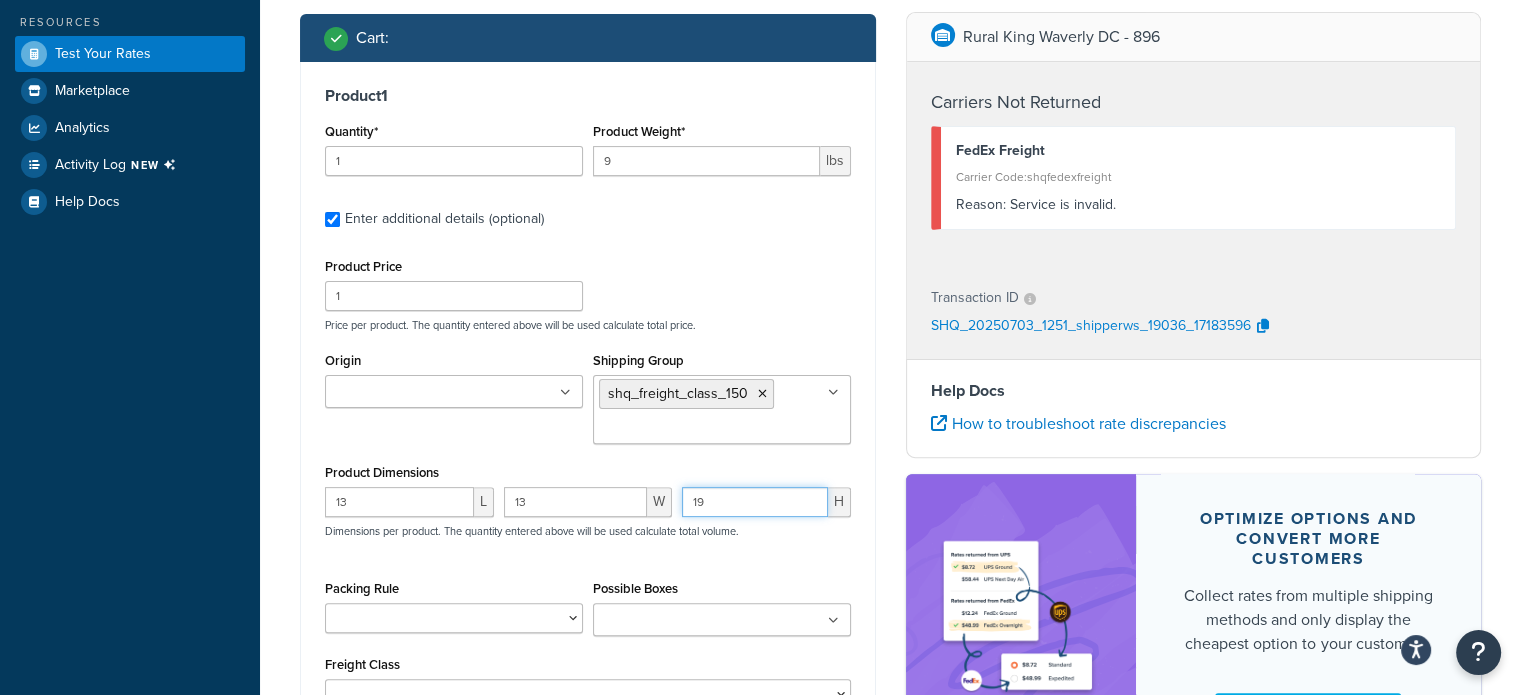 type on "19" 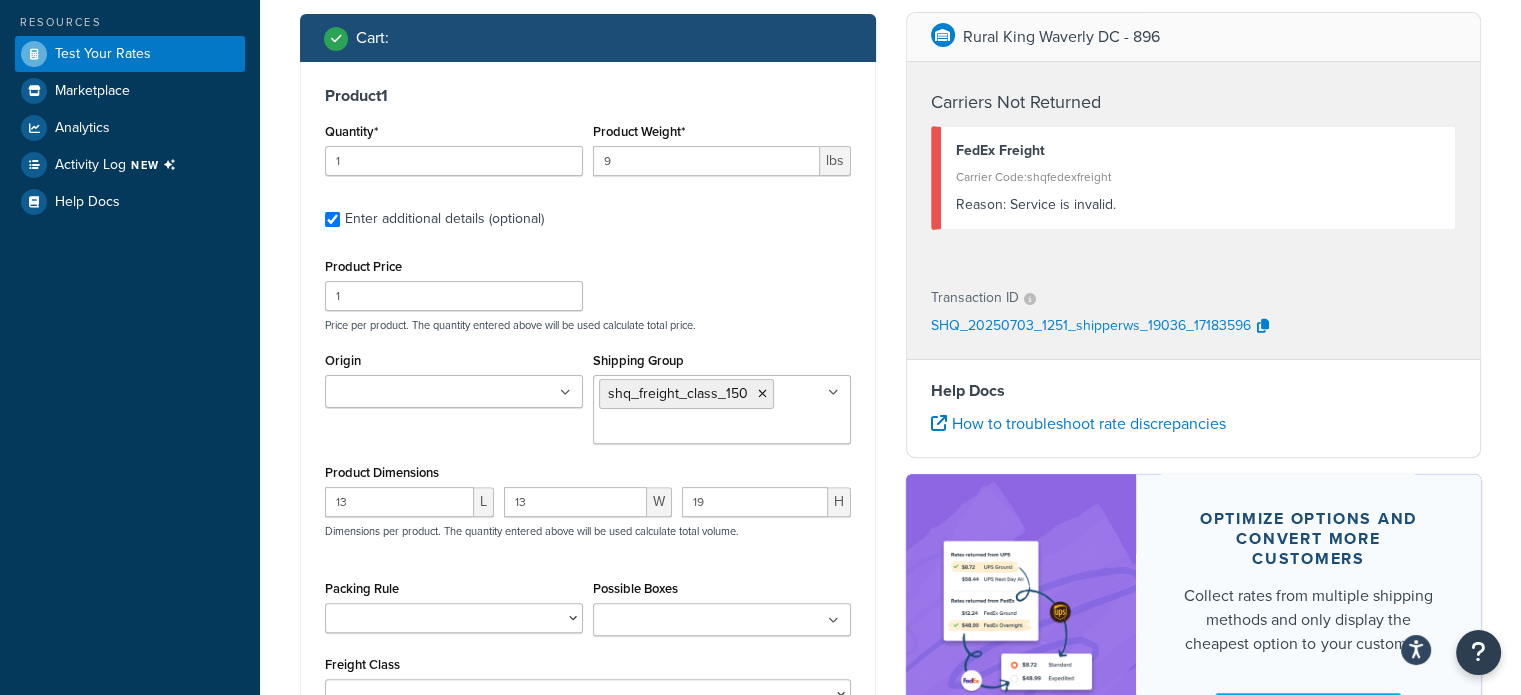 click on "Product Price   1 Price per product. The quantity entered above will be used calculate total price." at bounding box center (588, 292) 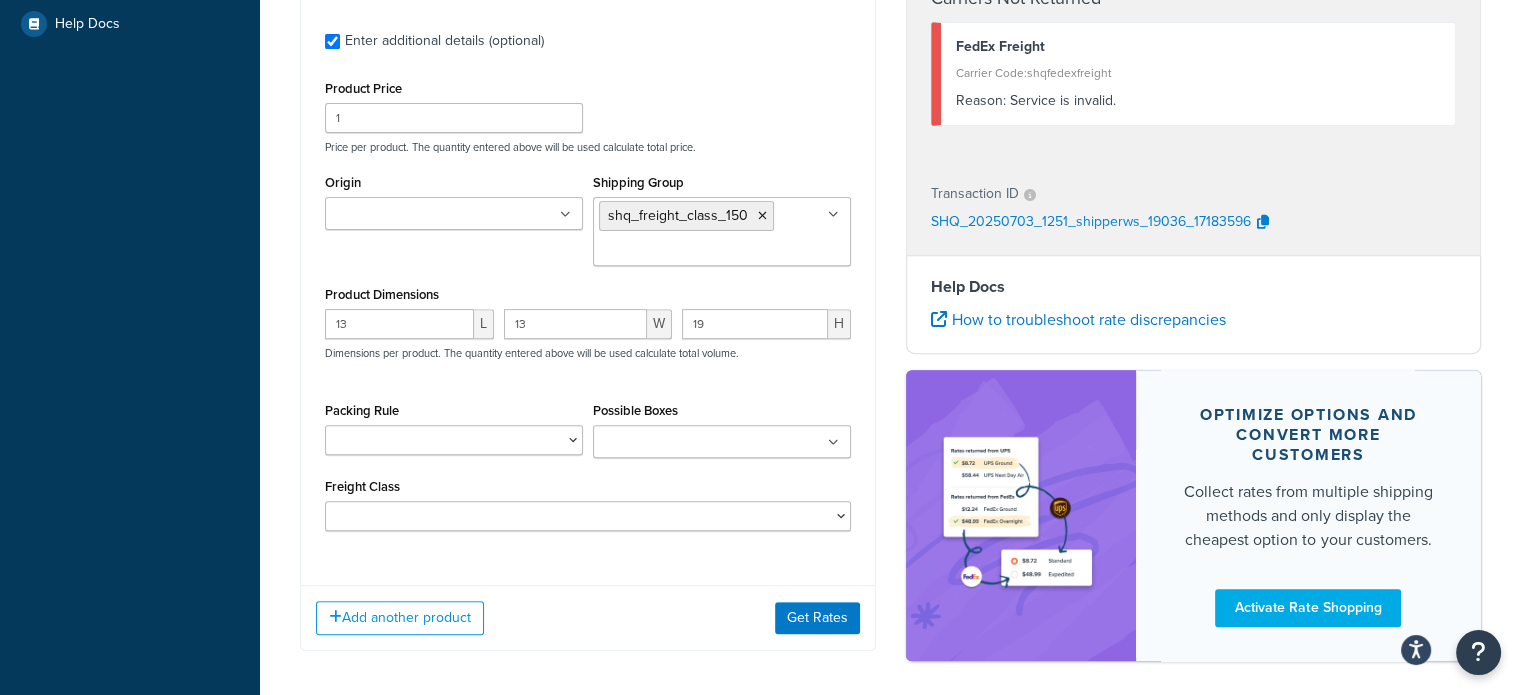 scroll, scrollTop: 726, scrollLeft: 0, axis: vertical 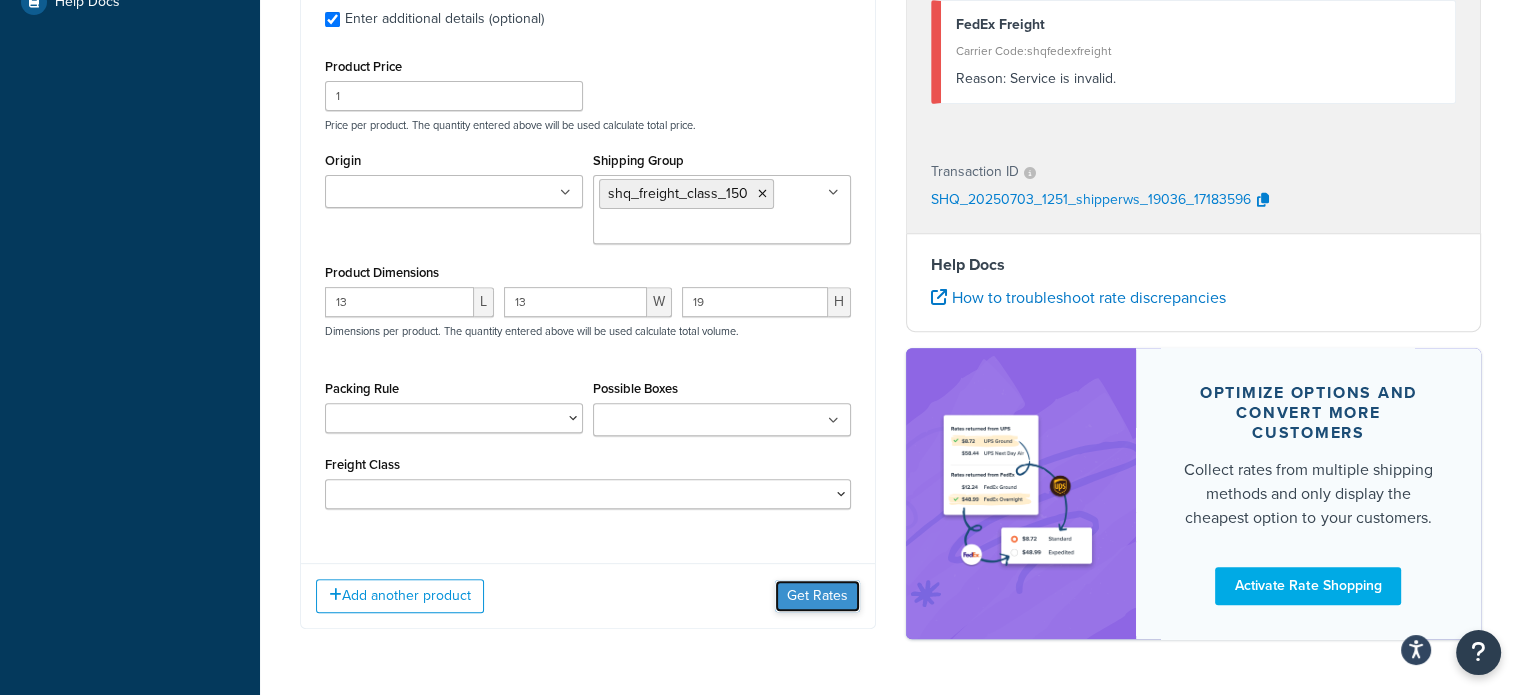 click on "Get Rates" at bounding box center (817, 596) 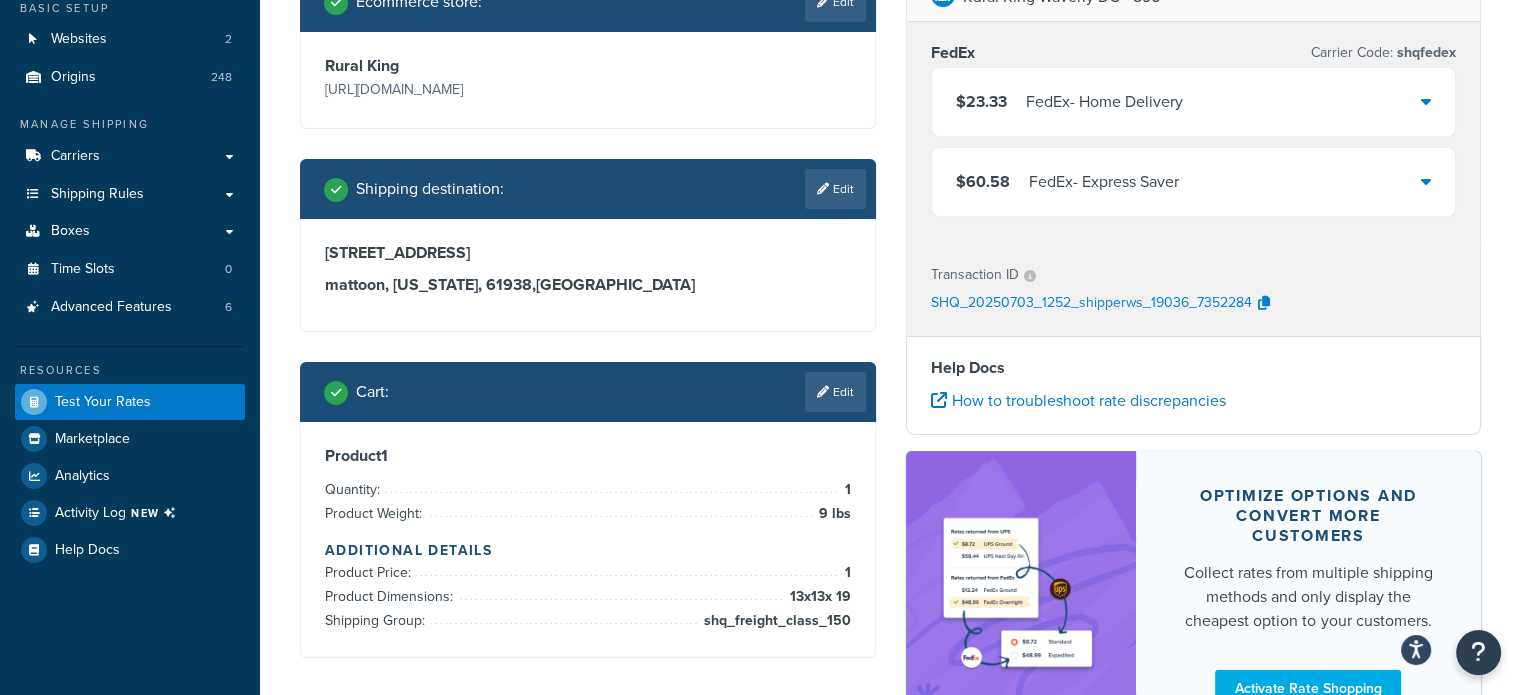 scroll, scrollTop: 143, scrollLeft: 0, axis: vertical 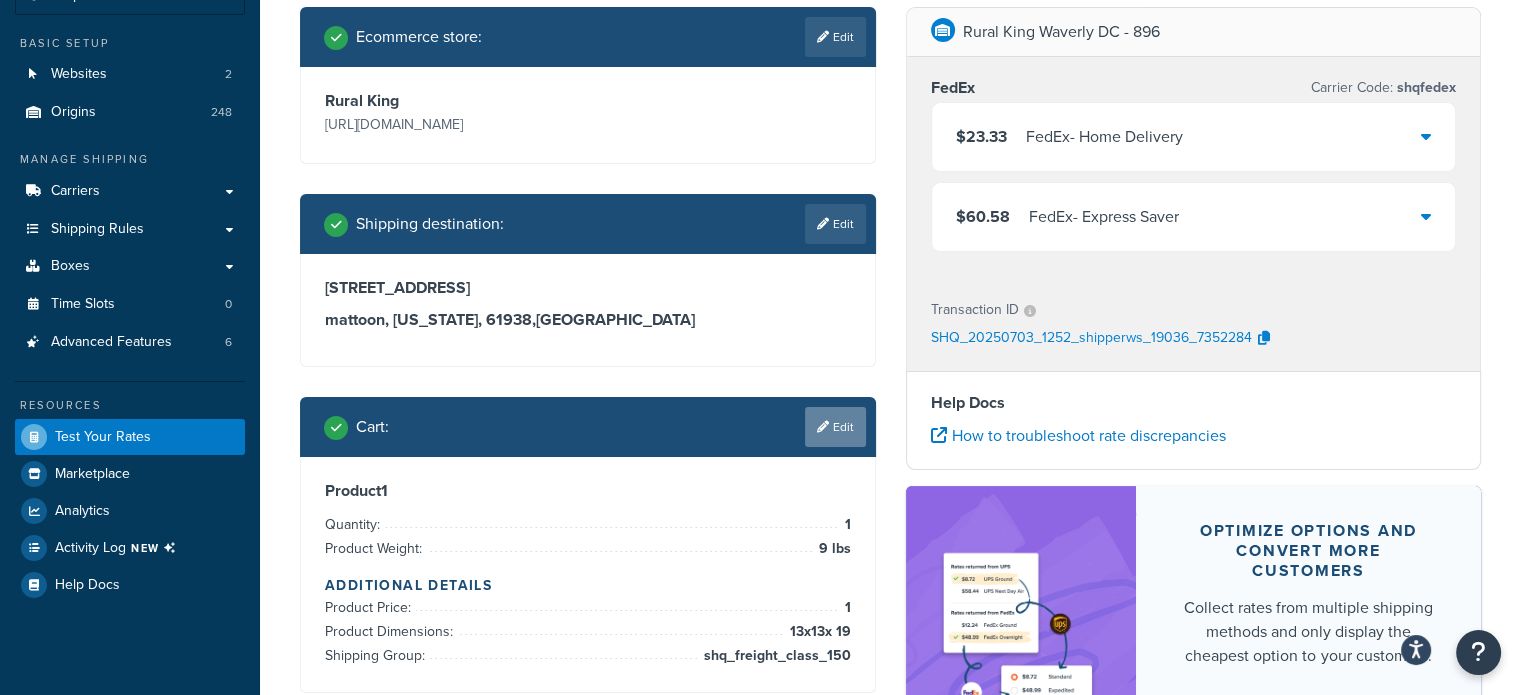 click on "Edit" at bounding box center (835, 427) 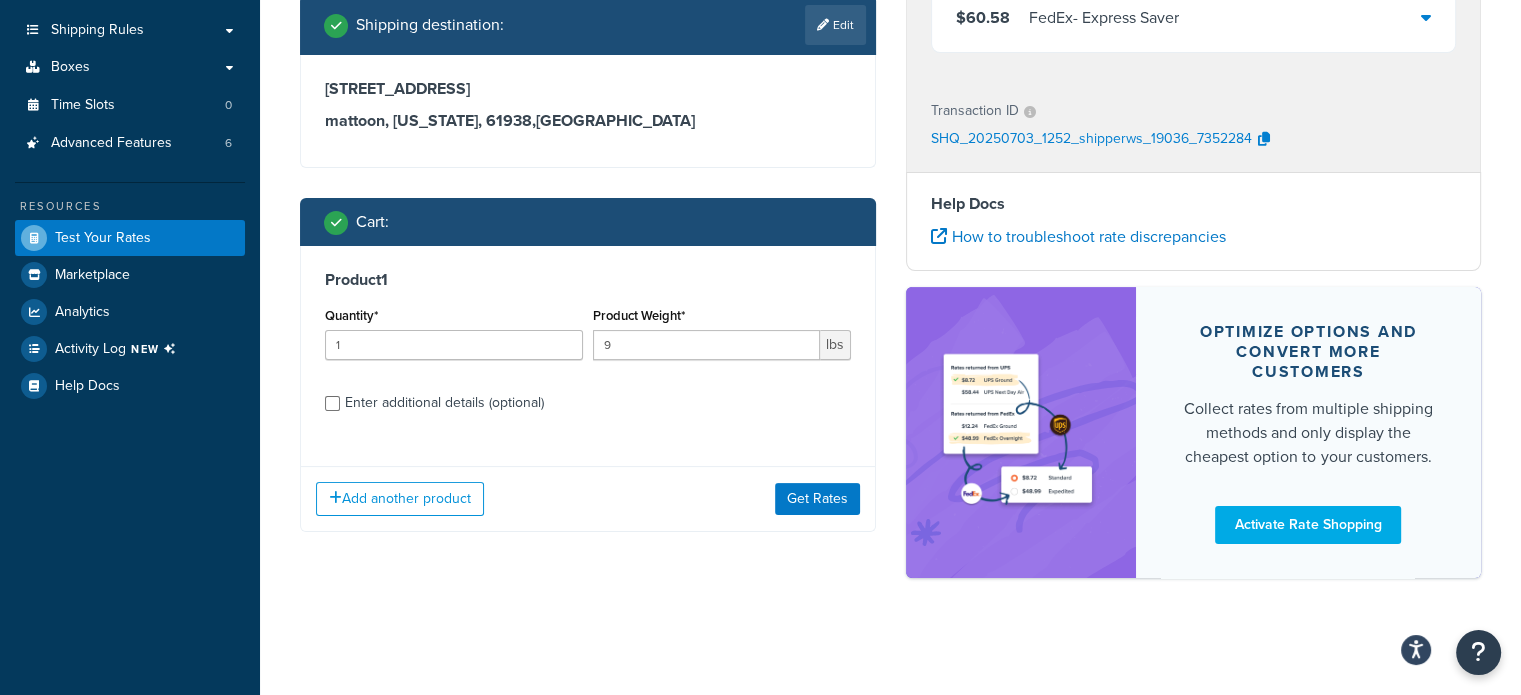 scroll, scrollTop: 343, scrollLeft: 0, axis: vertical 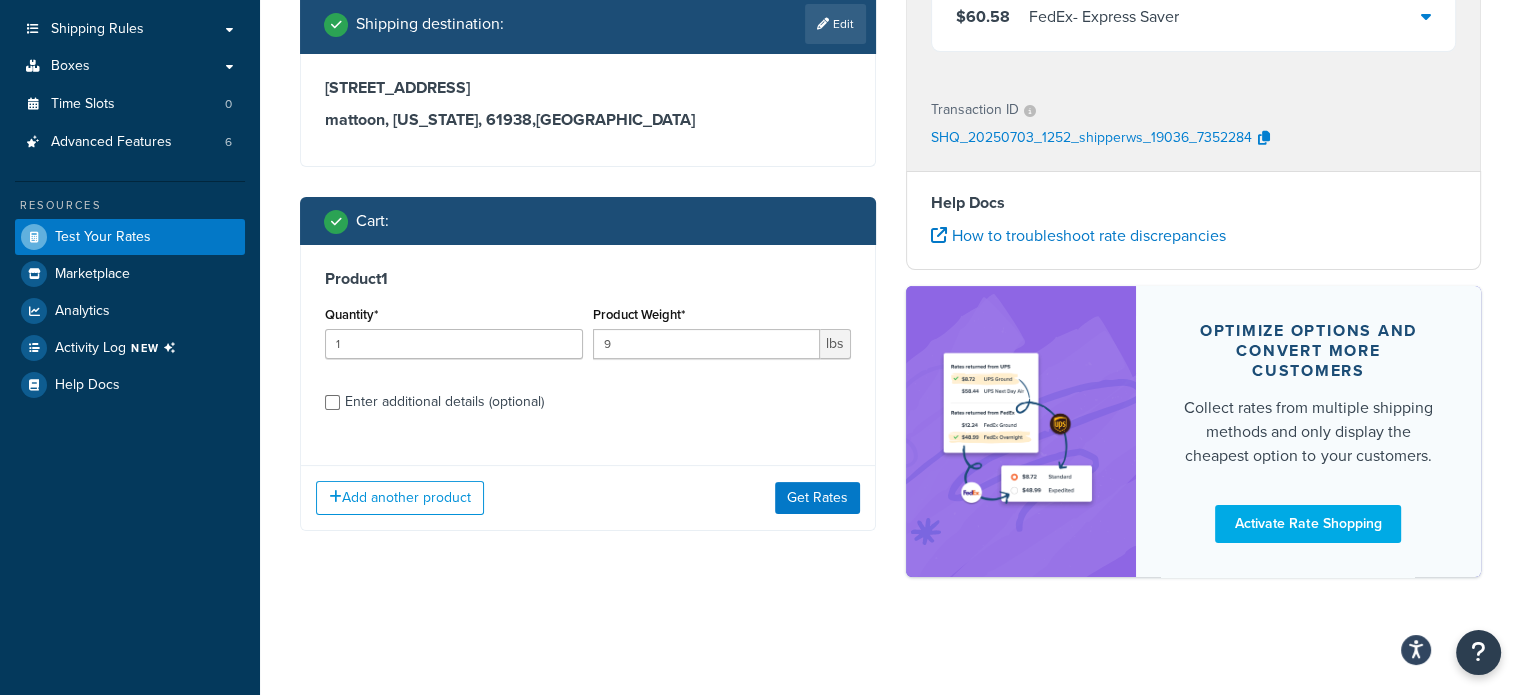 click on "Enter additional details (optional)" at bounding box center [444, 402] 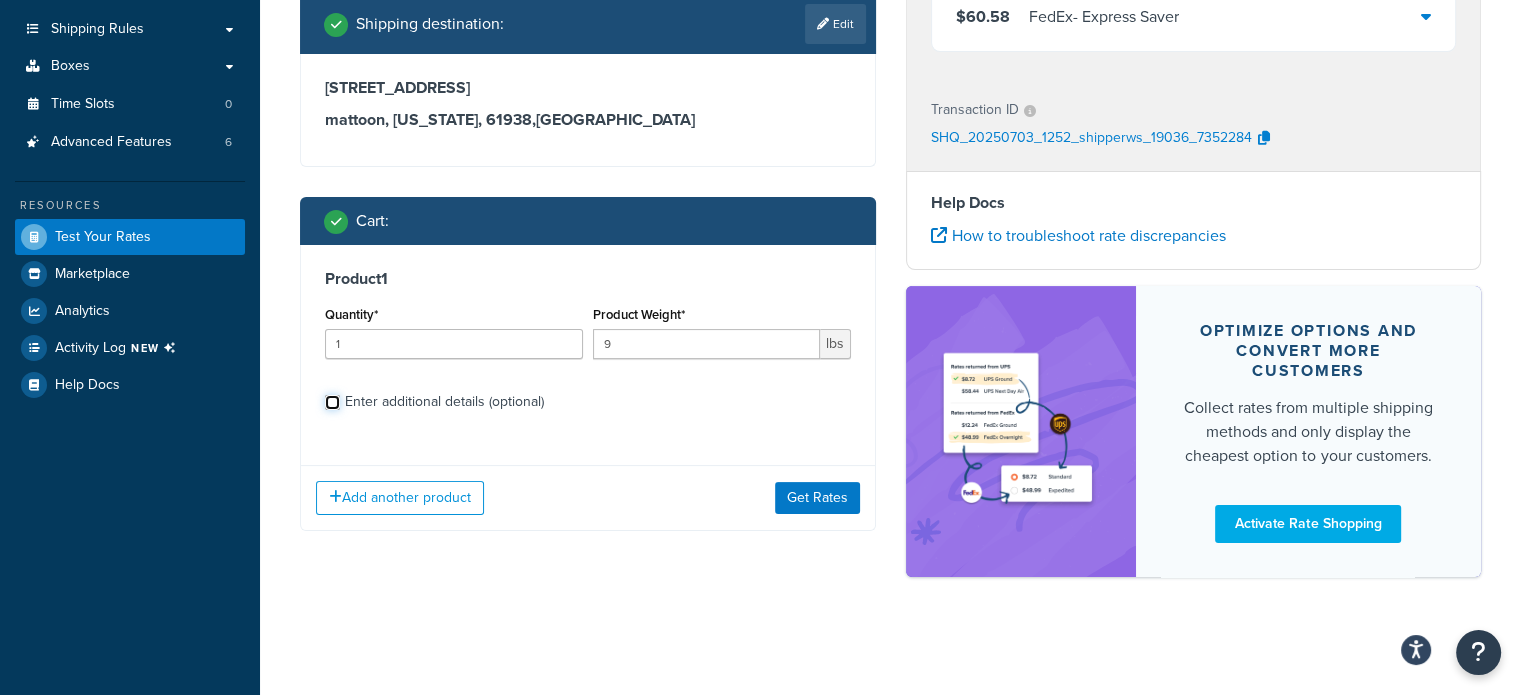 click on "Enter additional details (optional)" at bounding box center [332, 402] 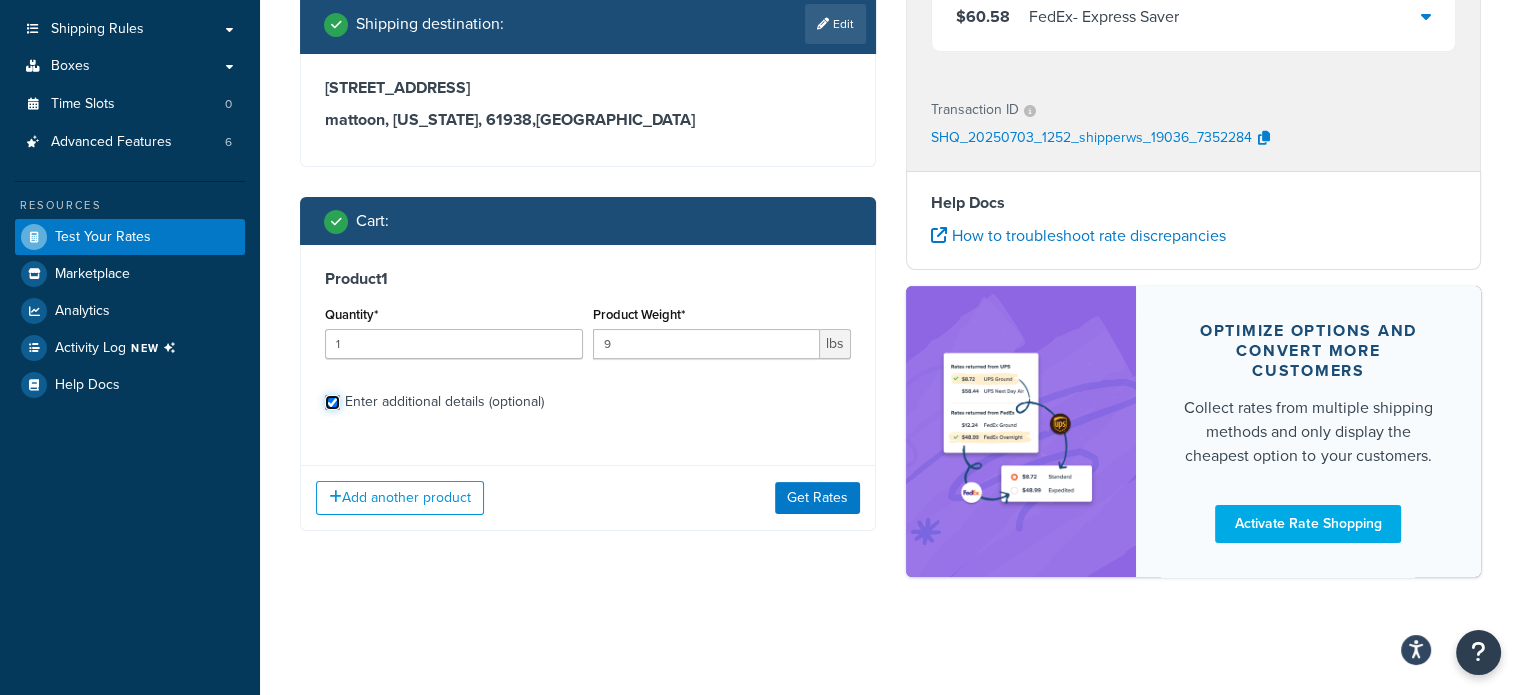 checkbox on "true" 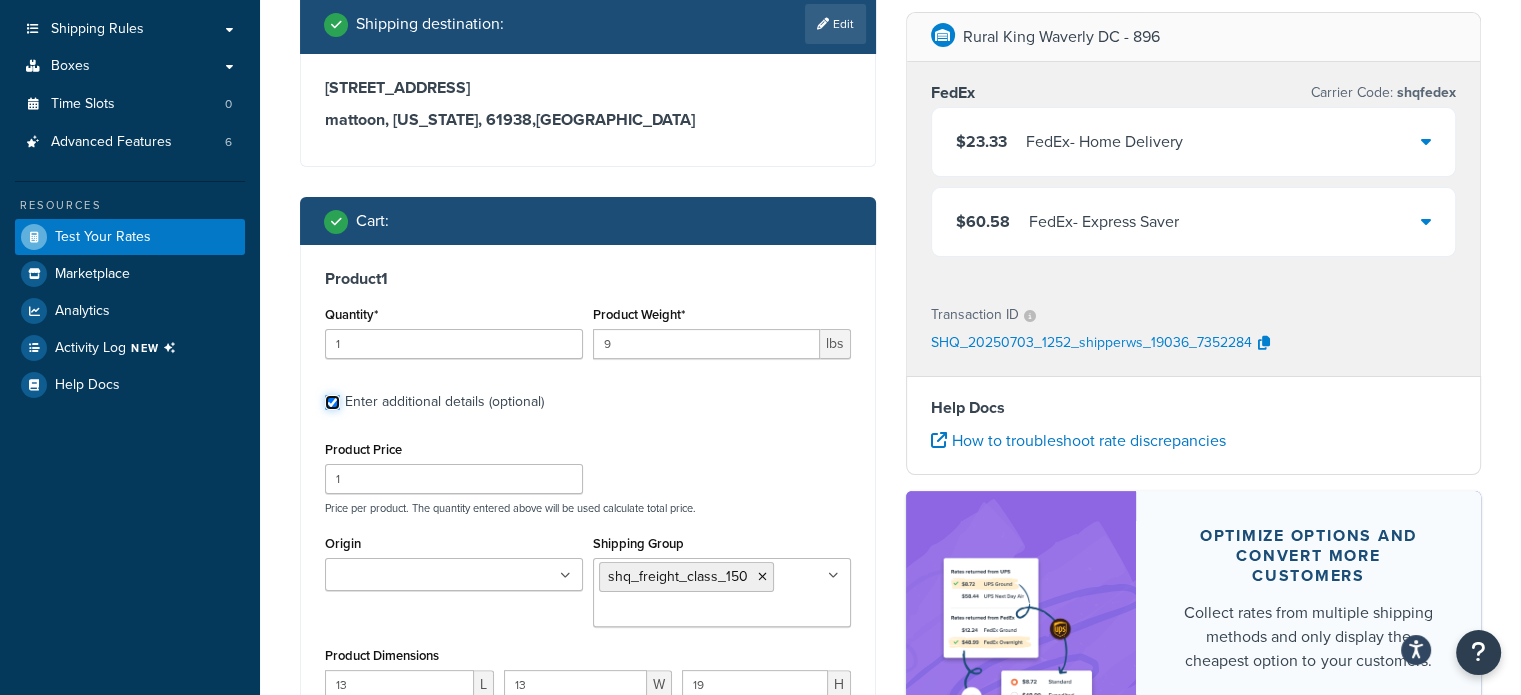 scroll, scrollTop: 443, scrollLeft: 0, axis: vertical 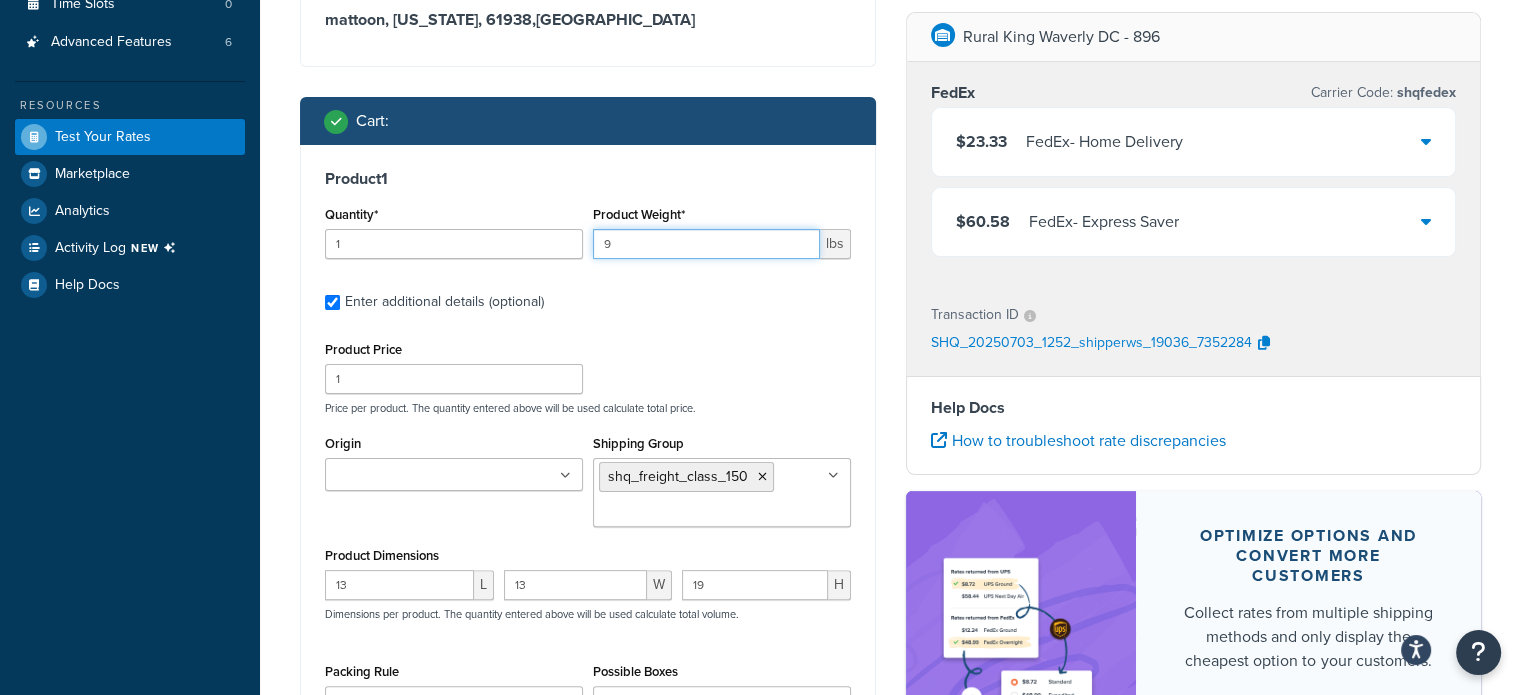drag, startPoint x: 672, startPoint y: 245, endPoint x: 500, endPoint y: 248, distance: 172.02615 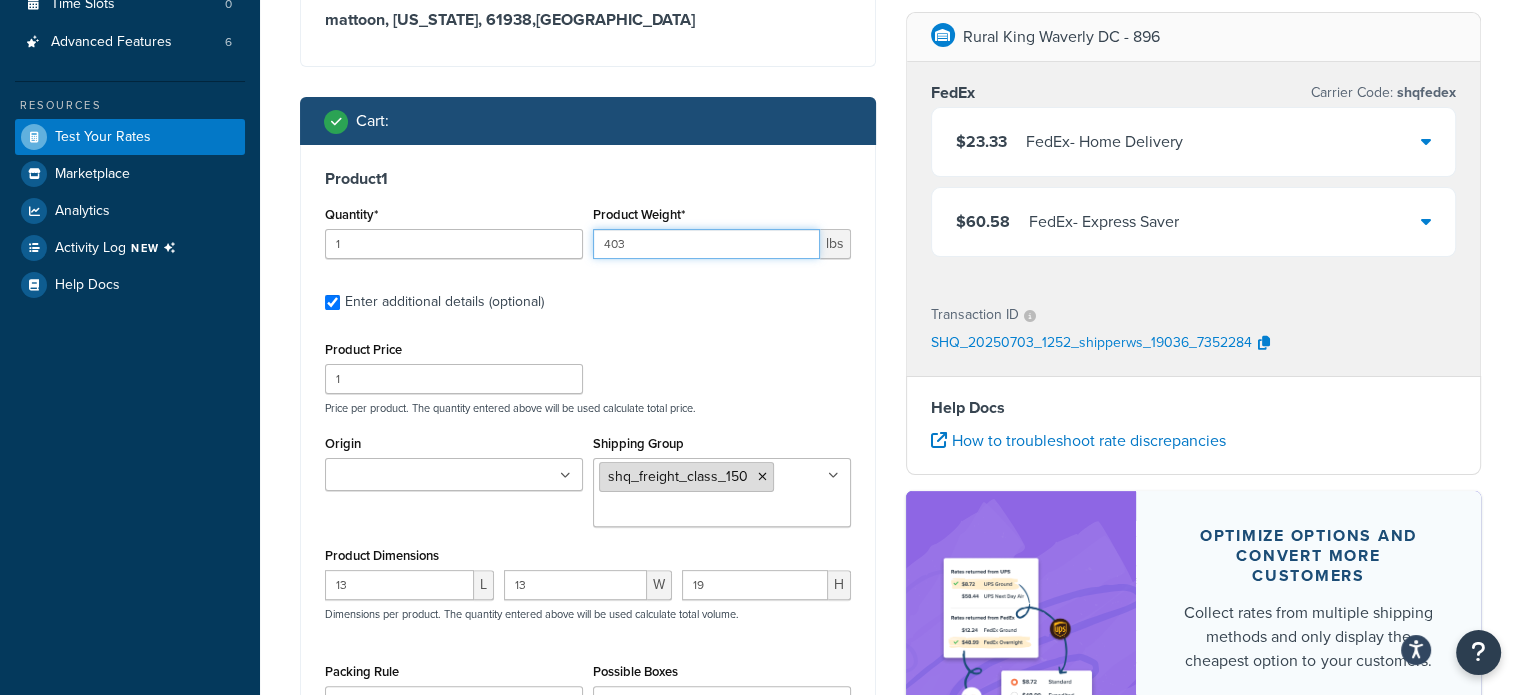 type on "403" 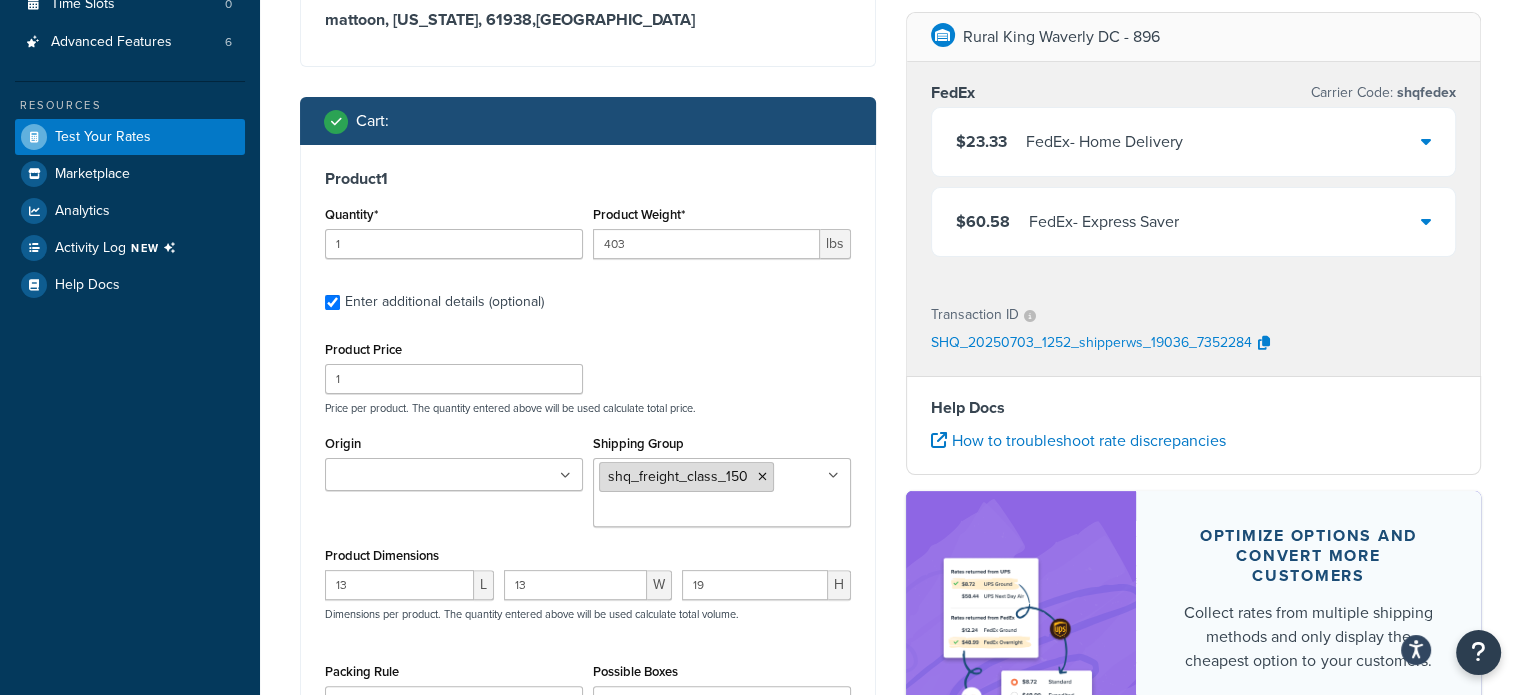 click at bounding box center [762, 477] 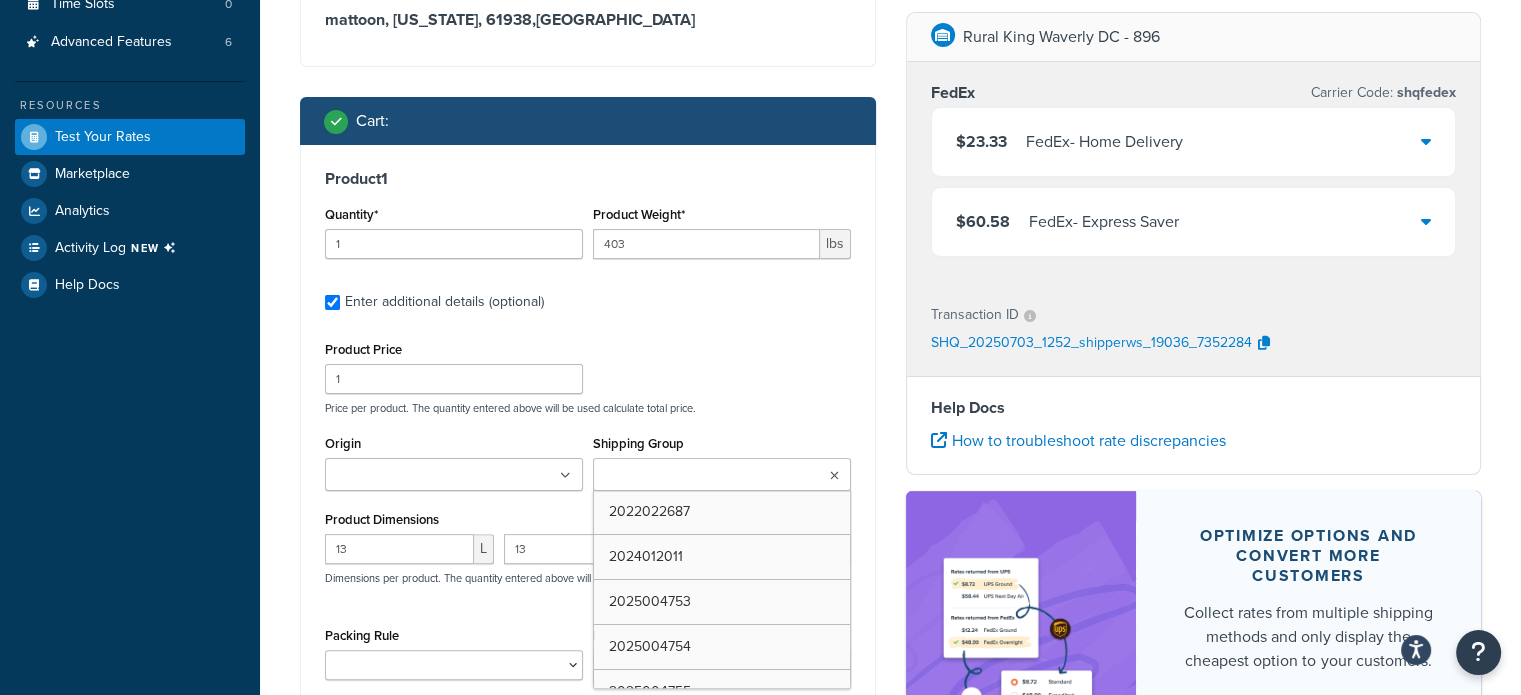 click on "Shipping Group" at bounding box center [687, 476] 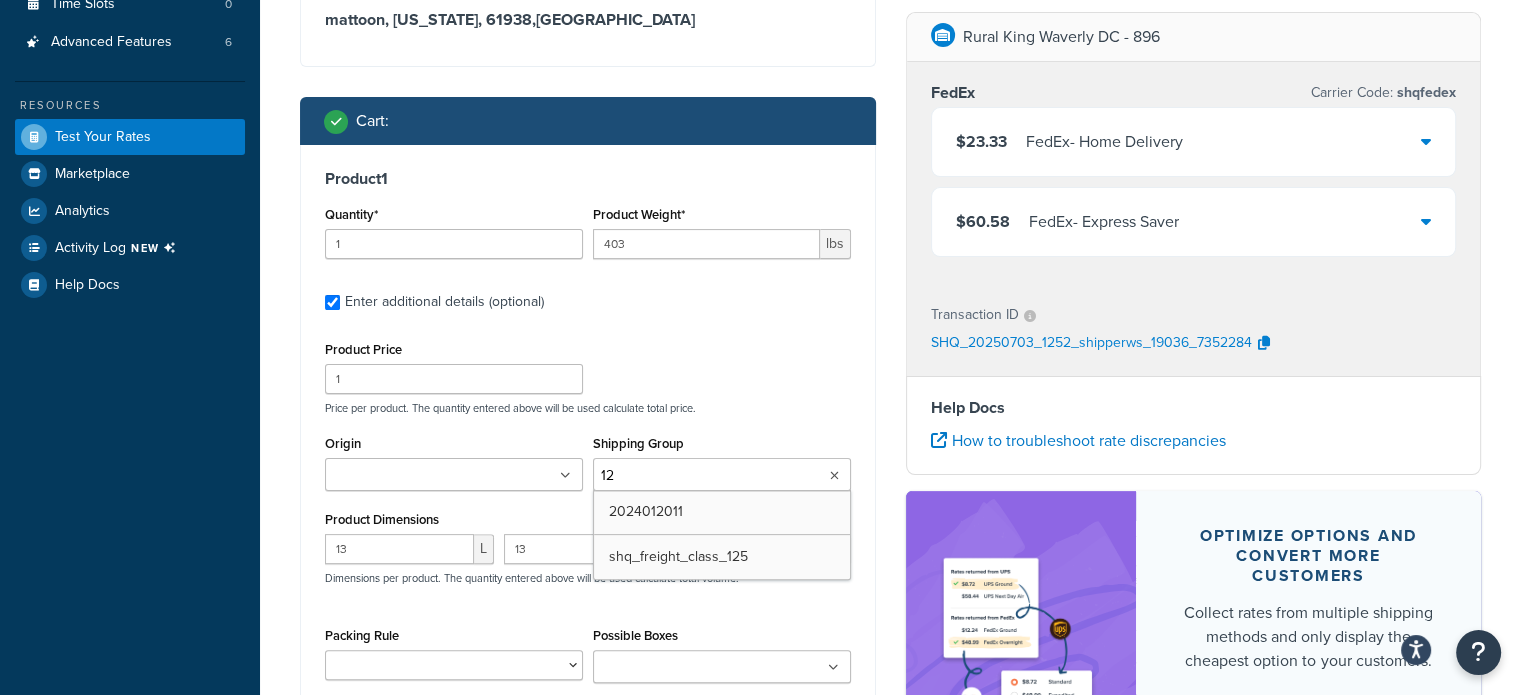 type on "125" 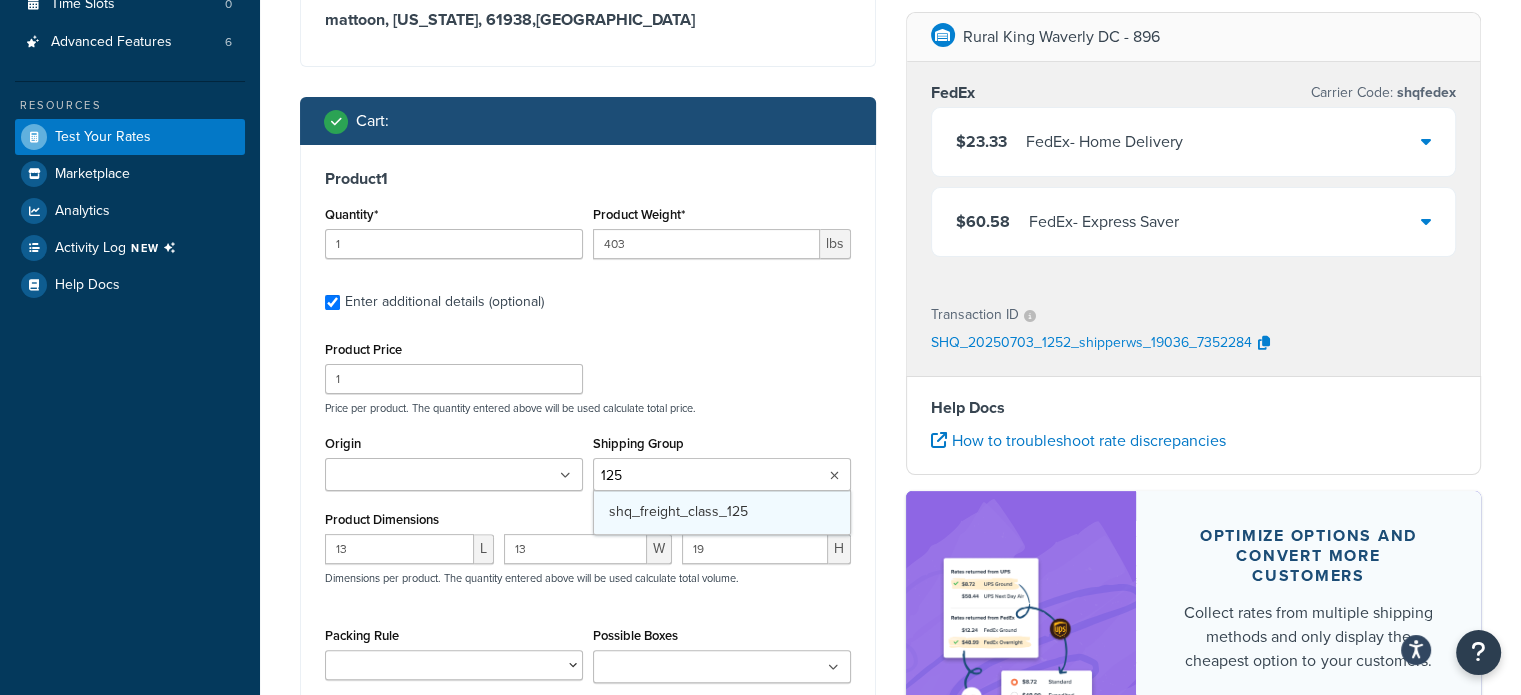 type 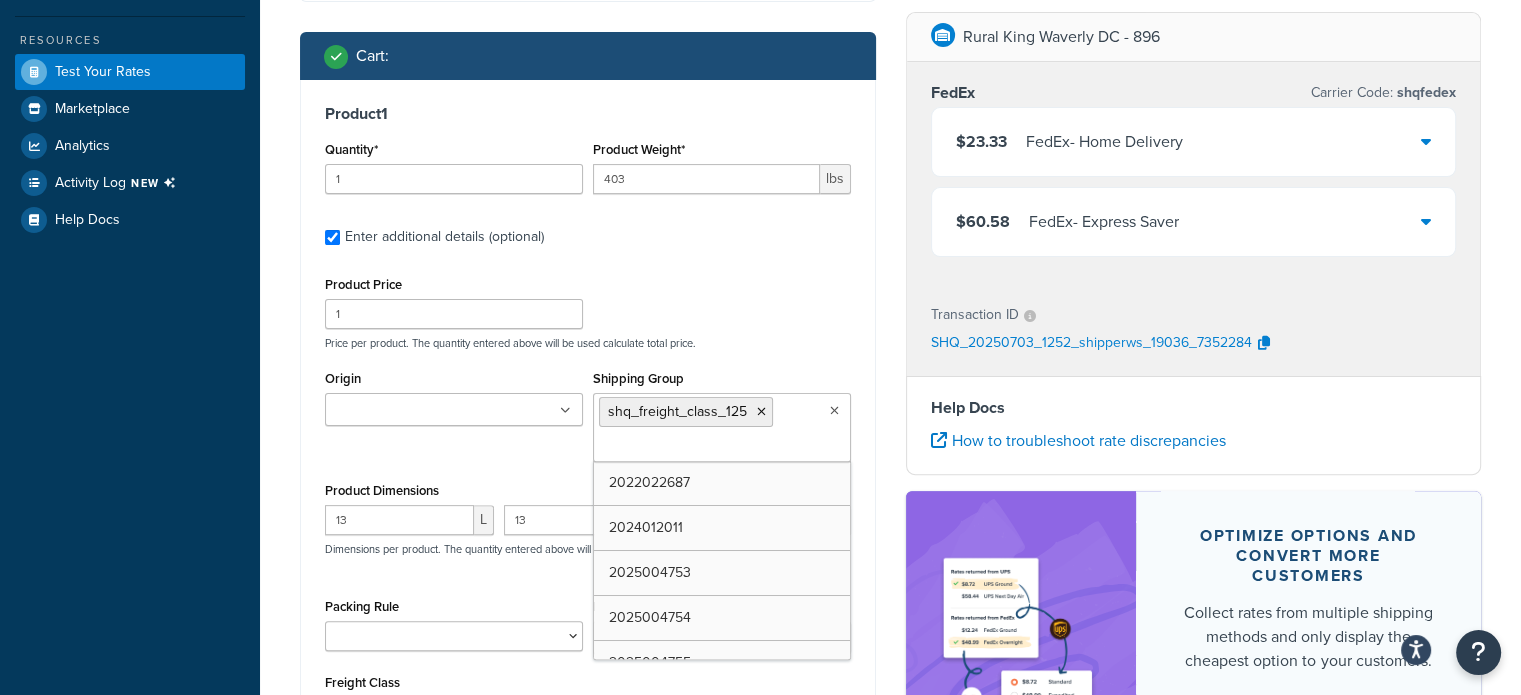 scroll, scrollTop: 543, scrollLeft: 0, axis: vertical 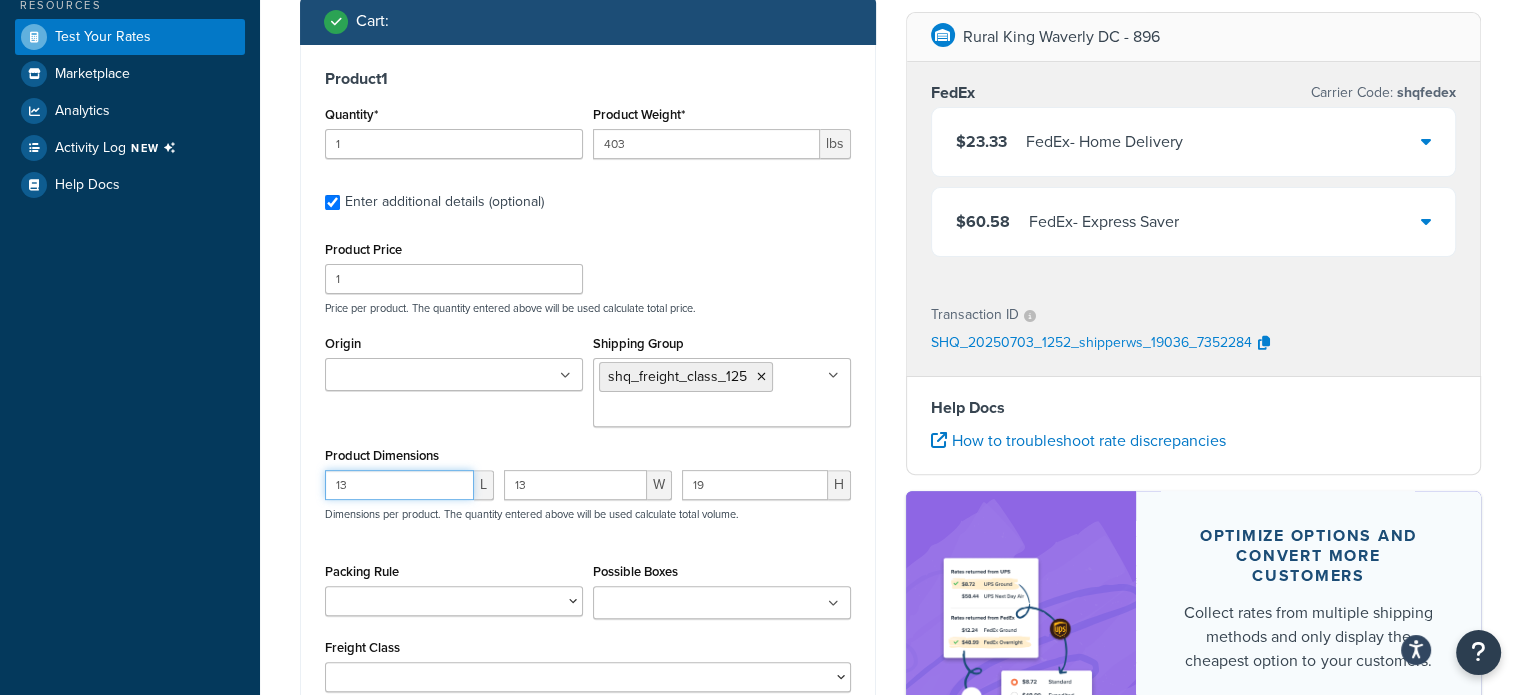 drag, startPoint x: 334, startPoint y: 475, endPoint x: 284, endPoint y: 475, distance: 50 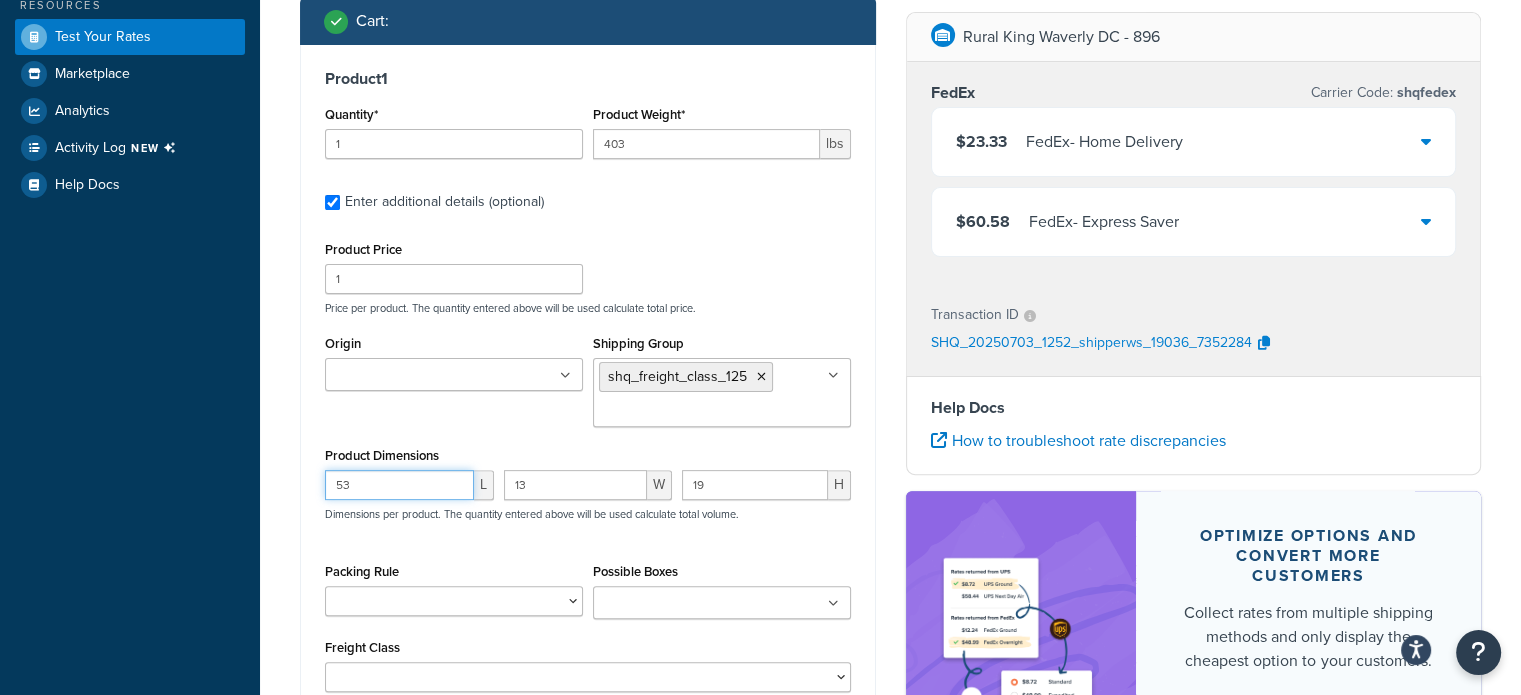 type on "53" 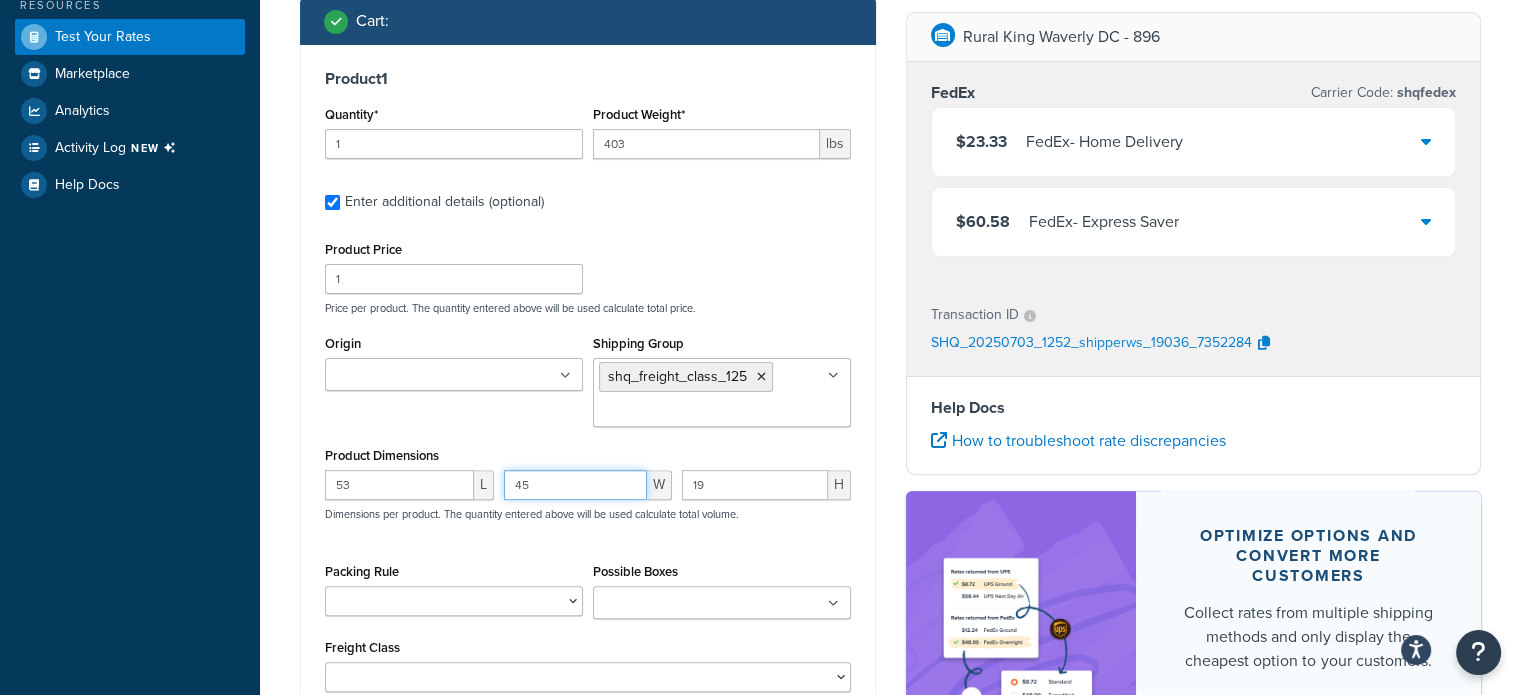 type on "45" 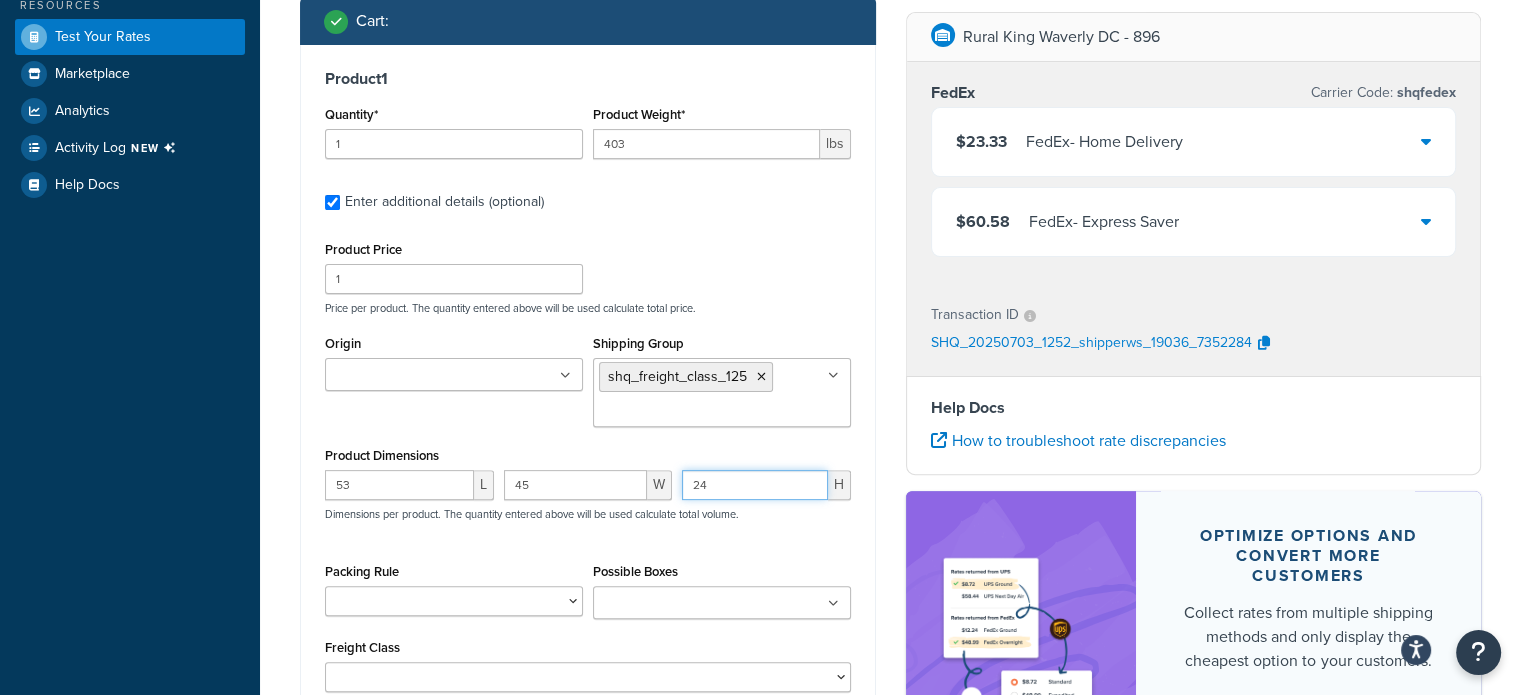 type on "24" 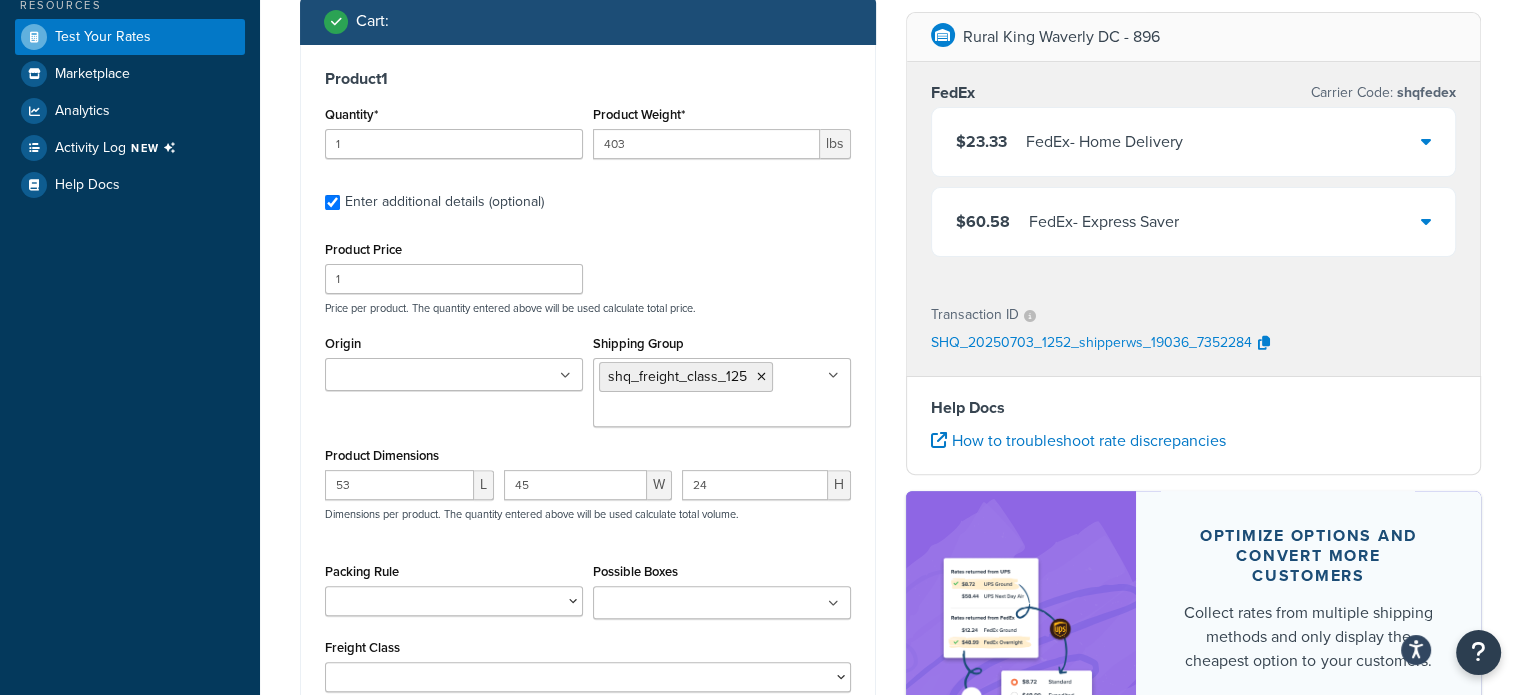 click on "Product Price   1 Price per product. The quantity entered above will be used calculate total price." at bounding box center (588, 275) 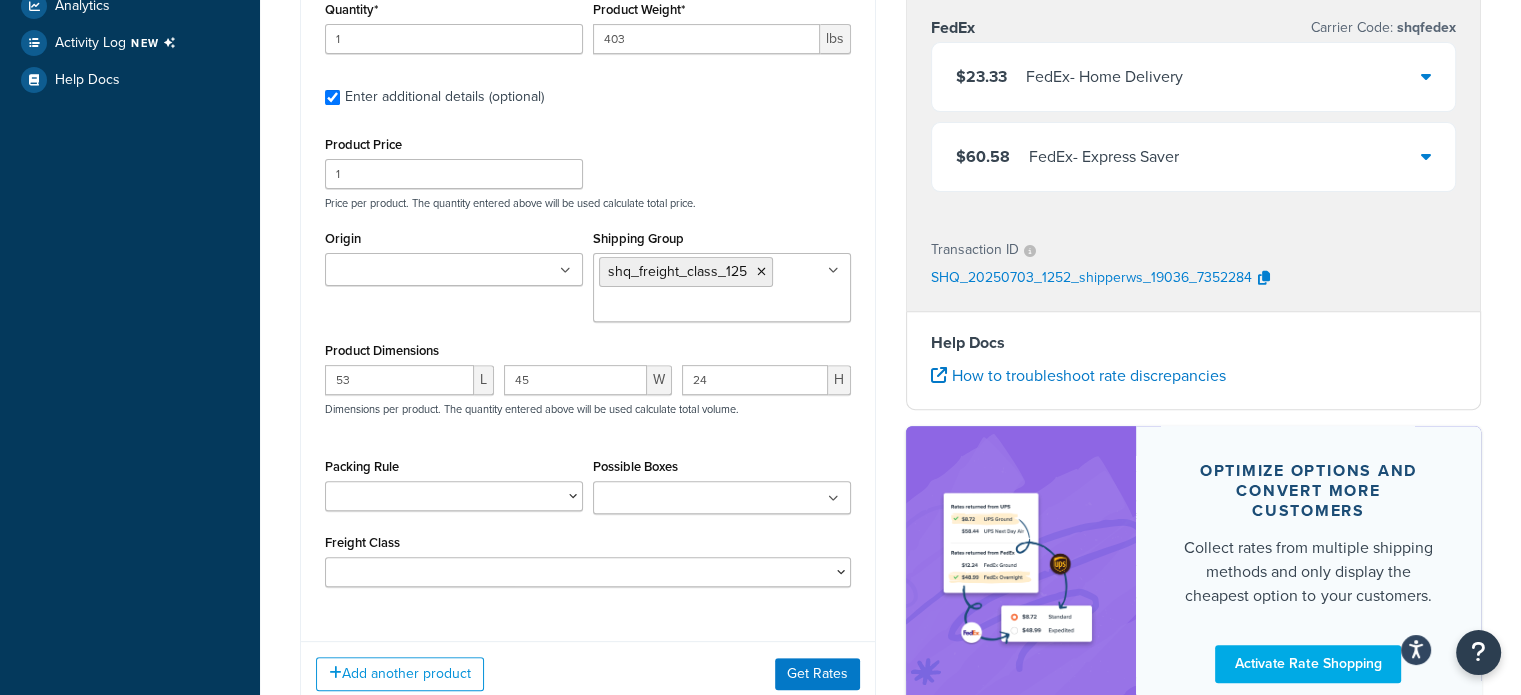 scroll, scrollTop: 743, scrollLeft: 0, axis: vertical 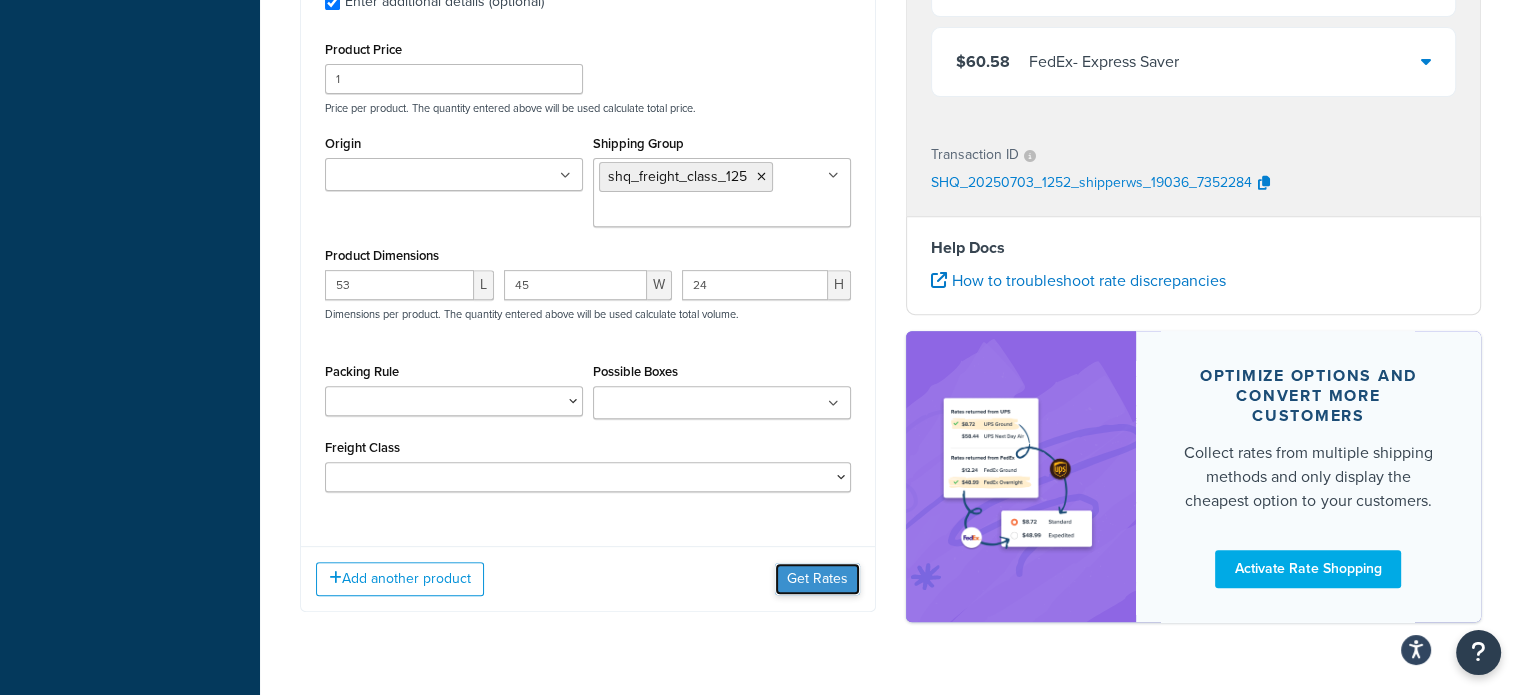 click on "Get Rates" at bounding box center (817, 579) 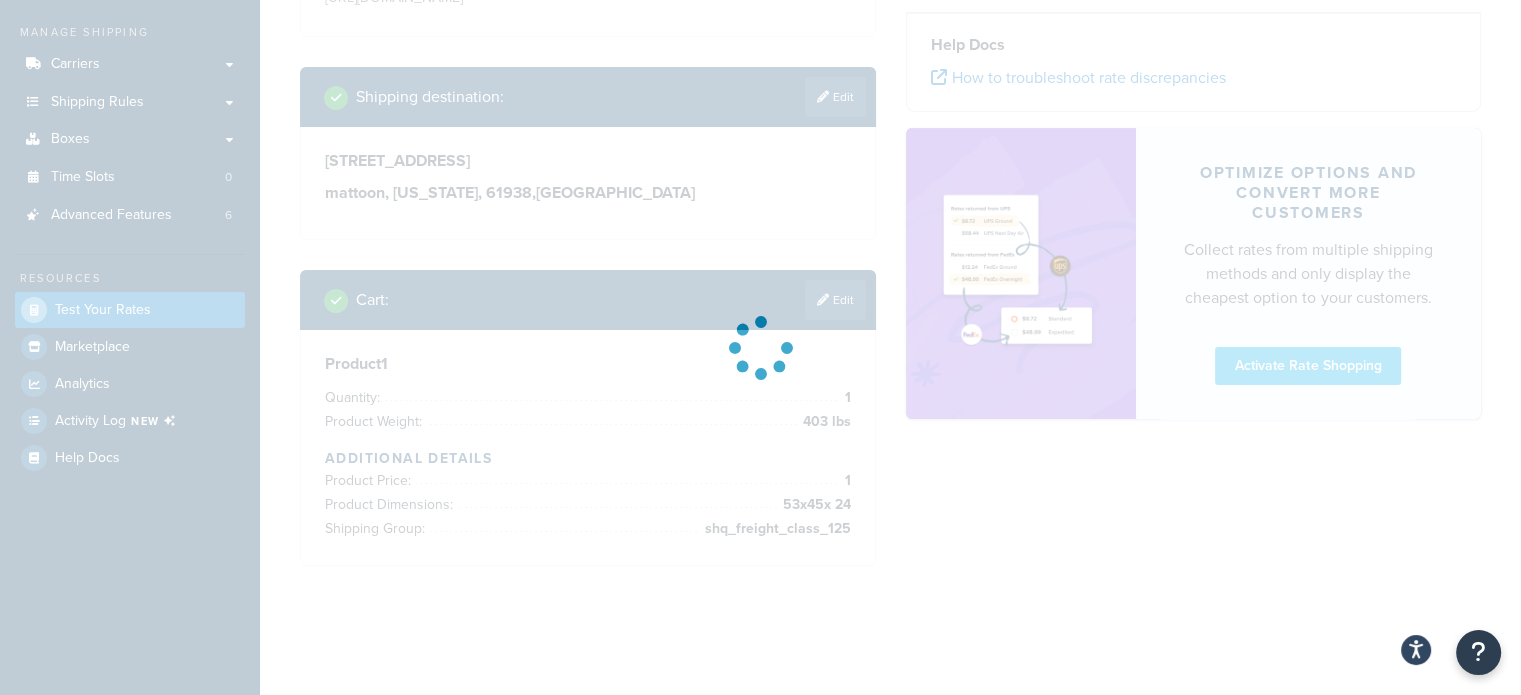 scroll, scrollTop: 326, scrollLeft: 0, axis: vertical 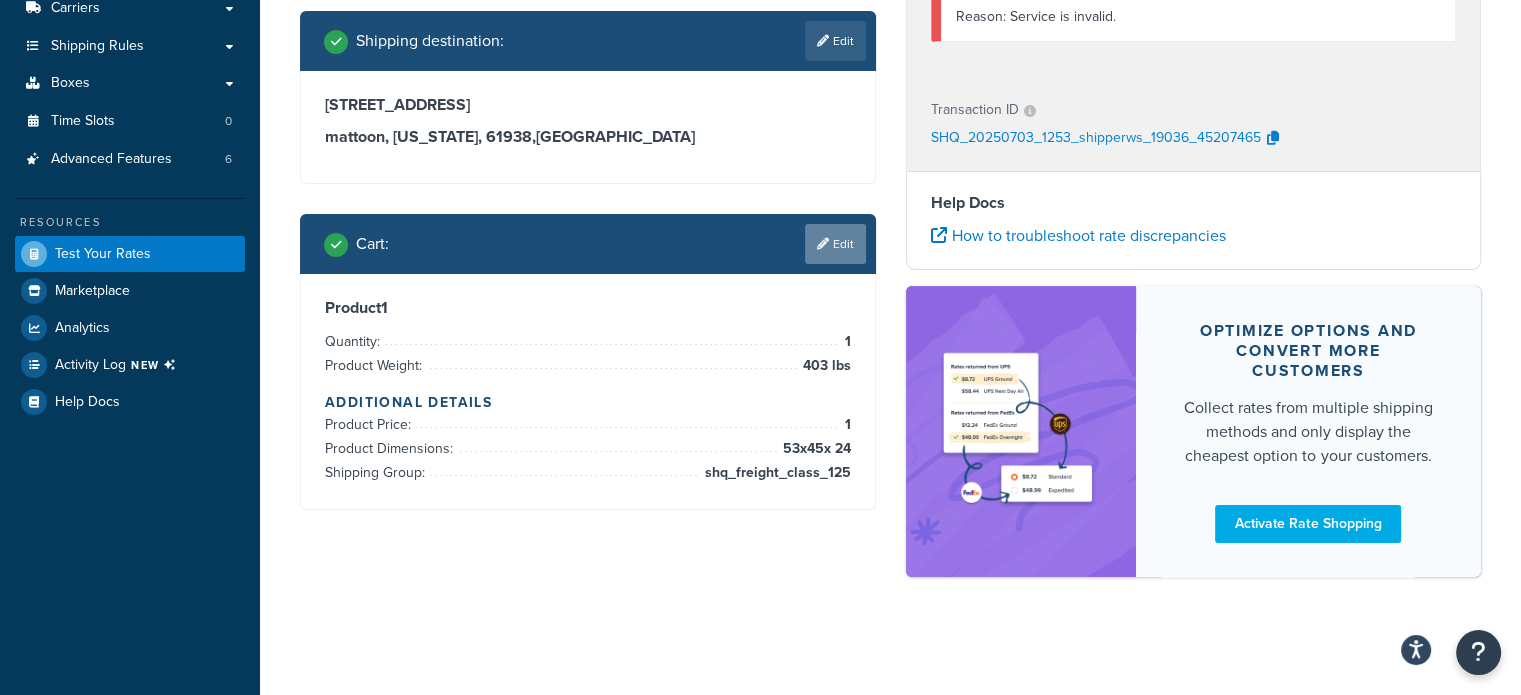 click on "Edit" at bounding box center [835, 244] 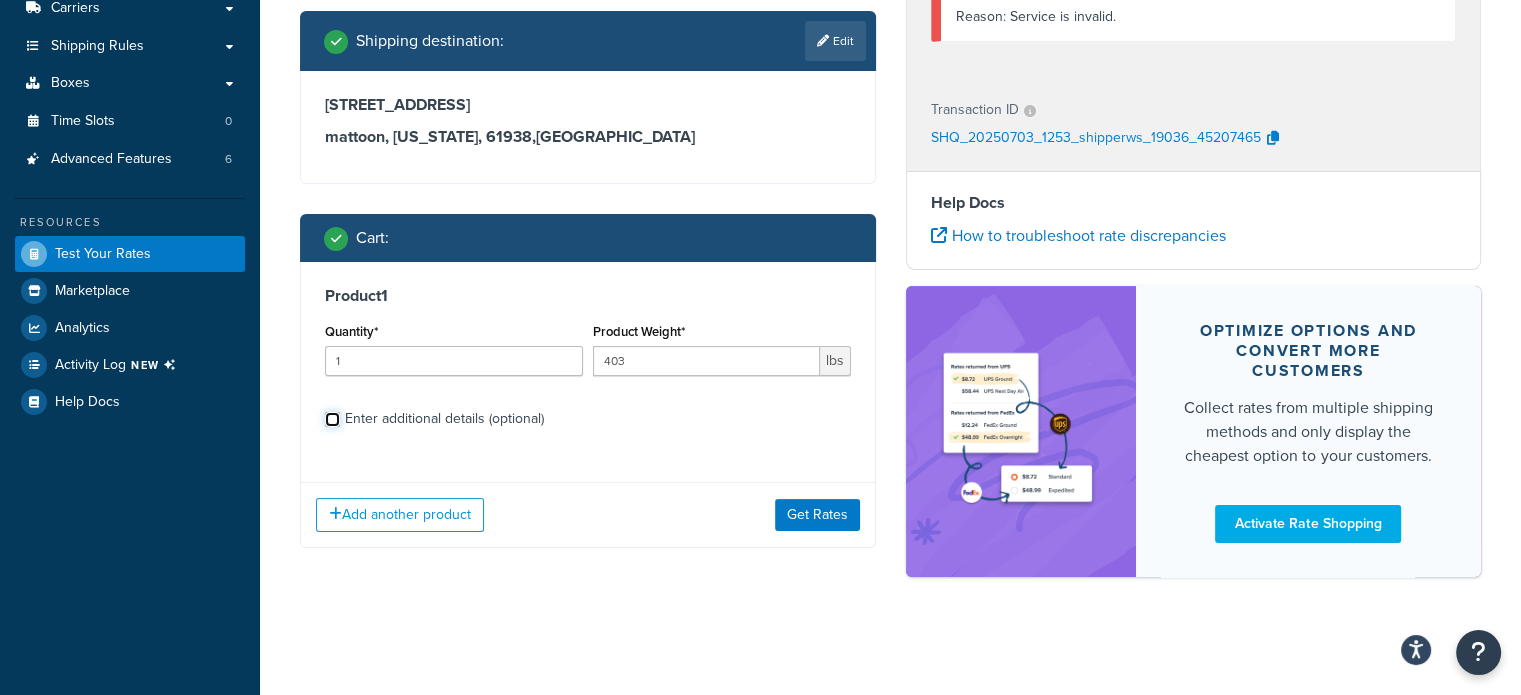 click on "Enter additional details (optional)" at bounding box center [332, 419] 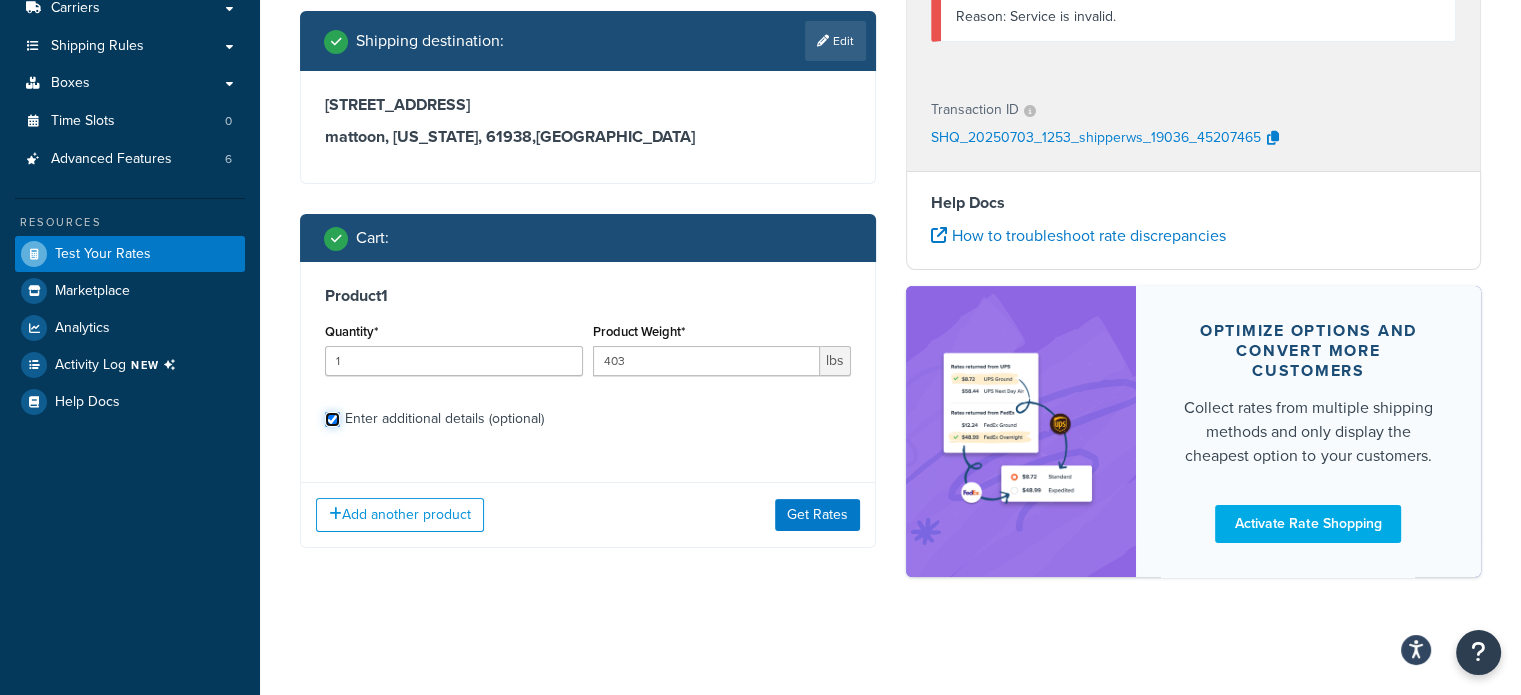 checkbox on "true" 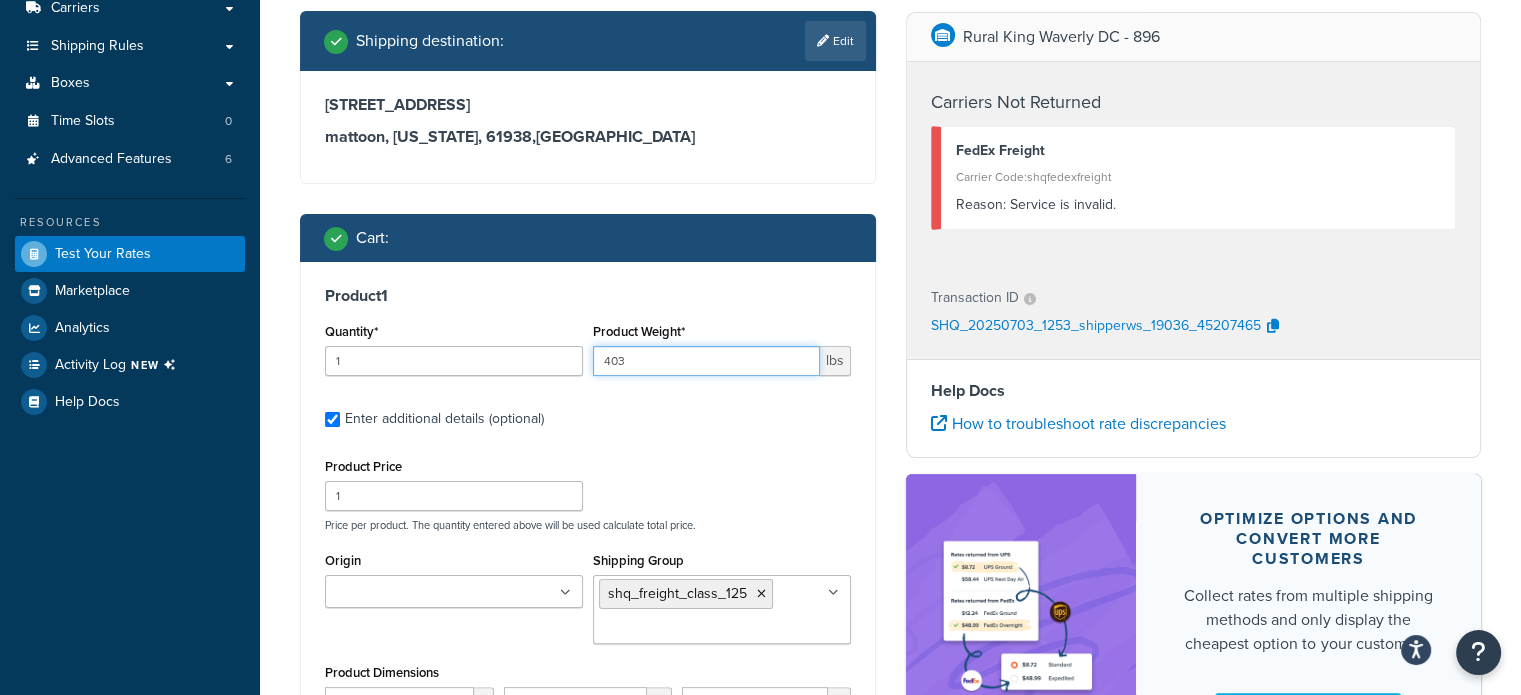 drag, startPoint x: 652, startPoint y: 358, endPoint x: 568, endPoint y: 355, distance: 84.05355 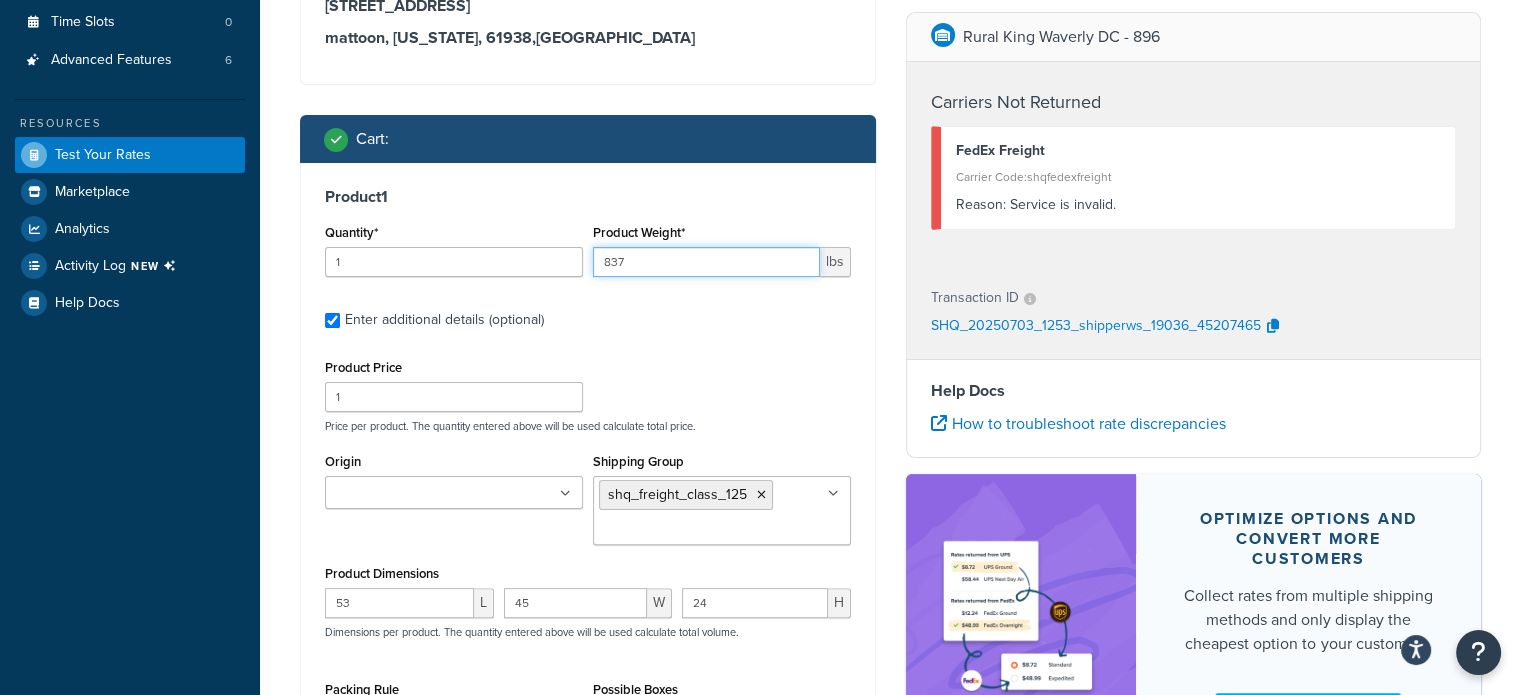 scroll, scrollTop: 426, scrollLeft: 0, axis: vertical 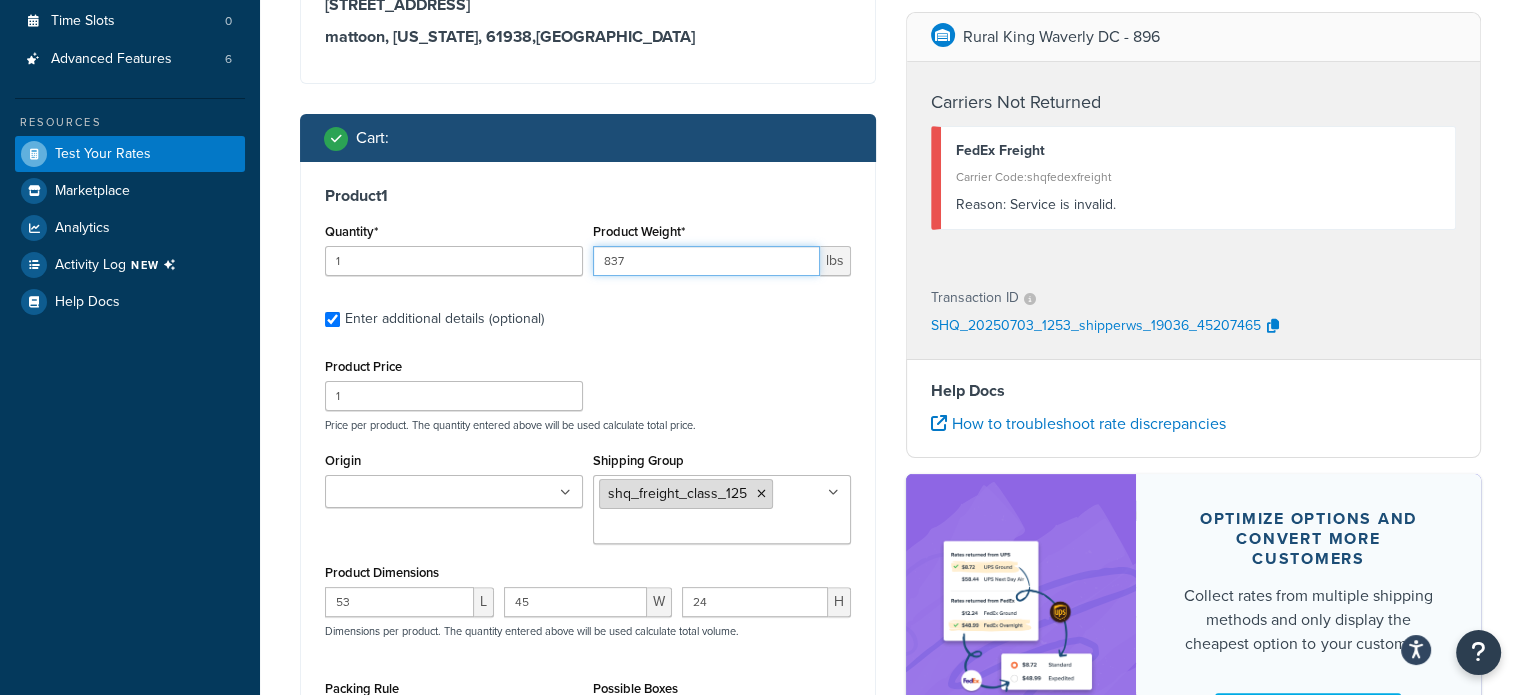 type on "837" 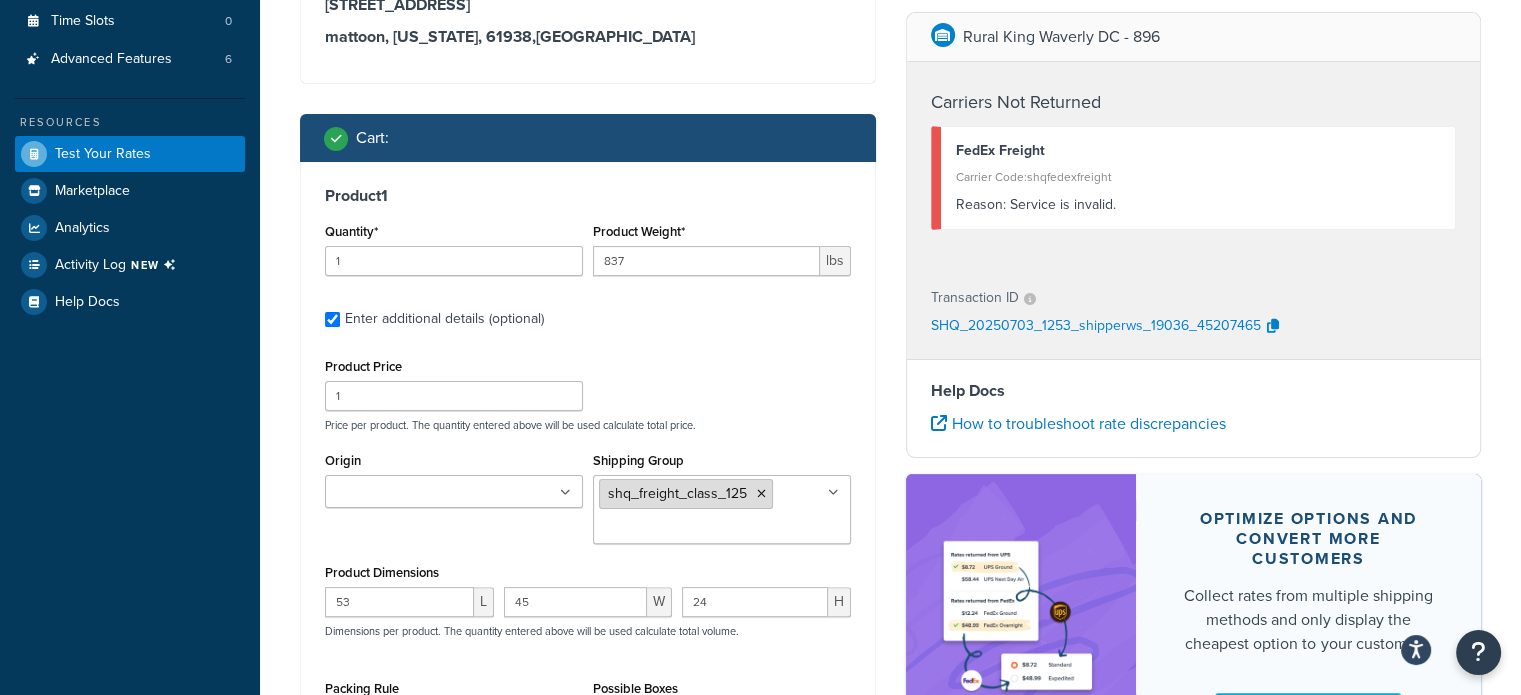 click on "shq_freight_class_125" at bounding box center [686, 494] 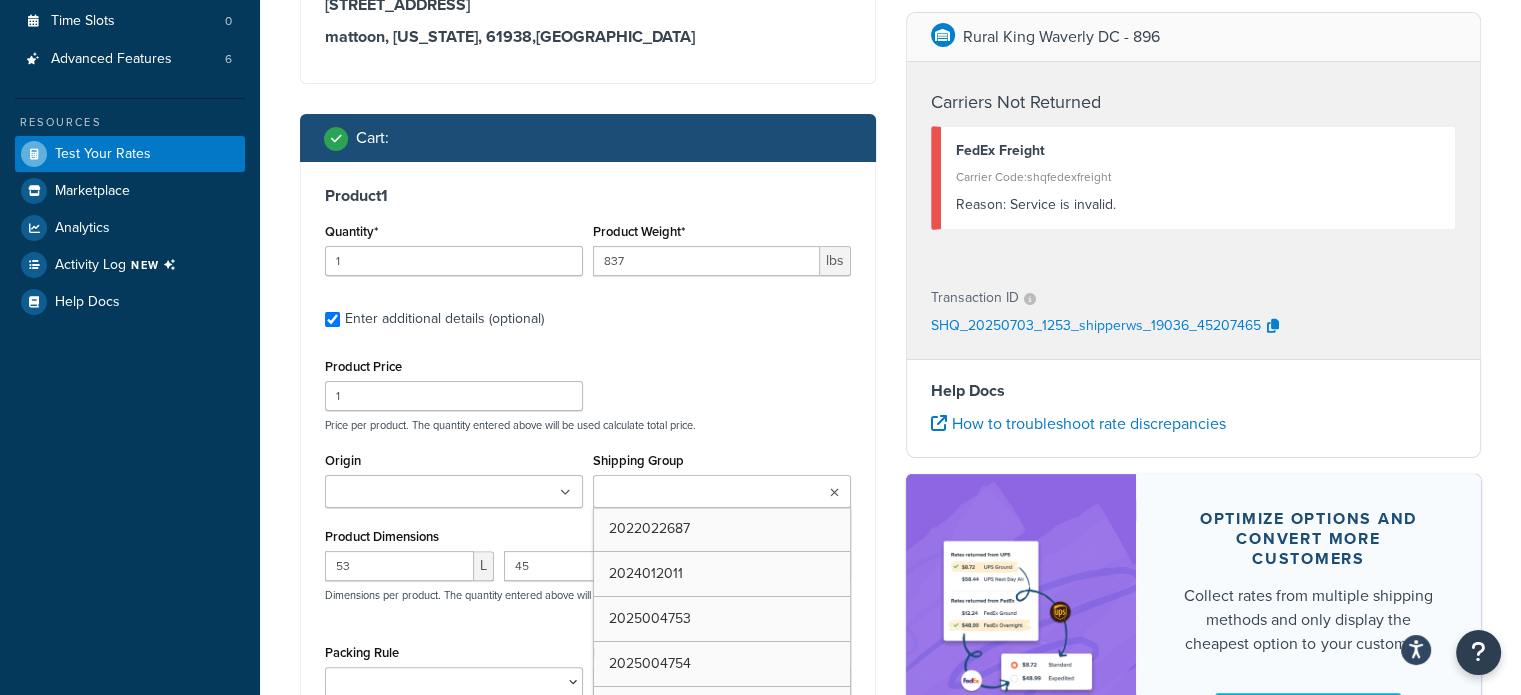 click on "Shipping Group" at bounding box center (687, 493) 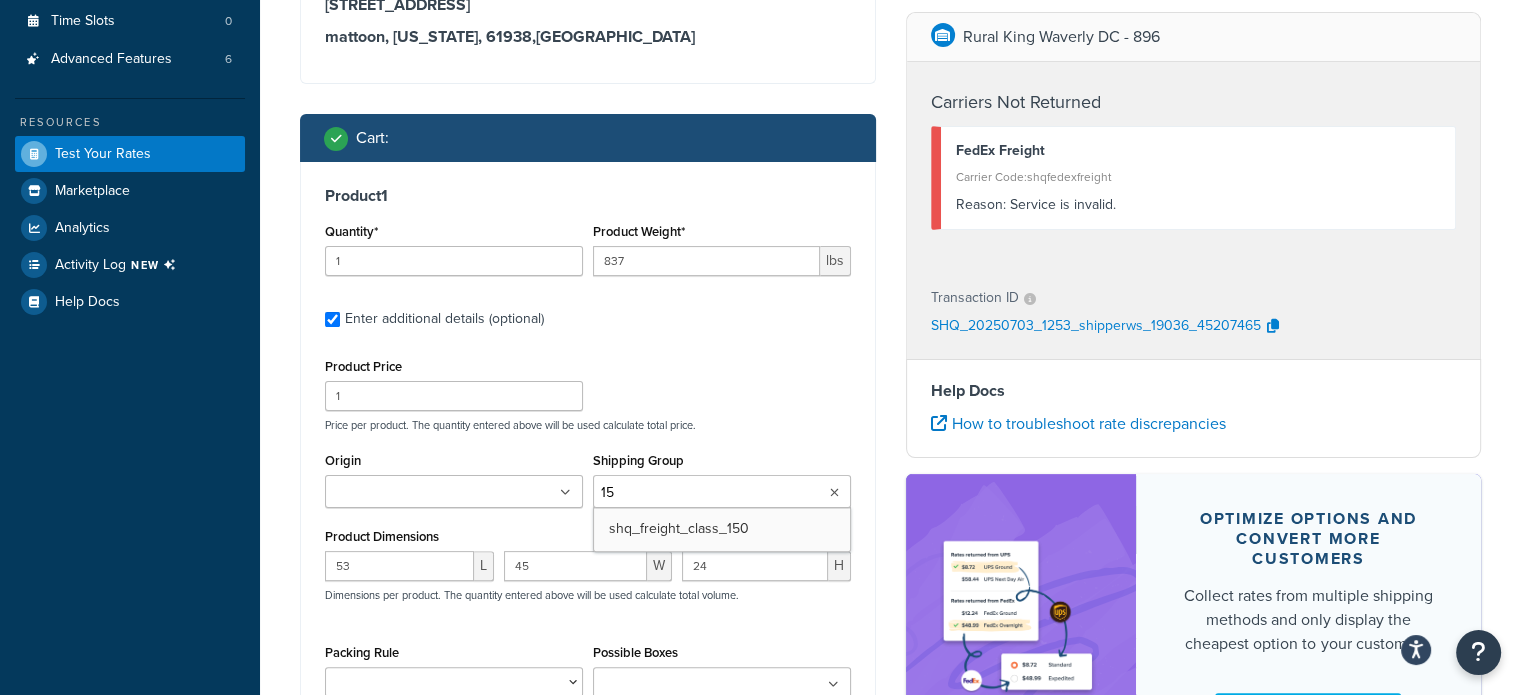 type on "150" 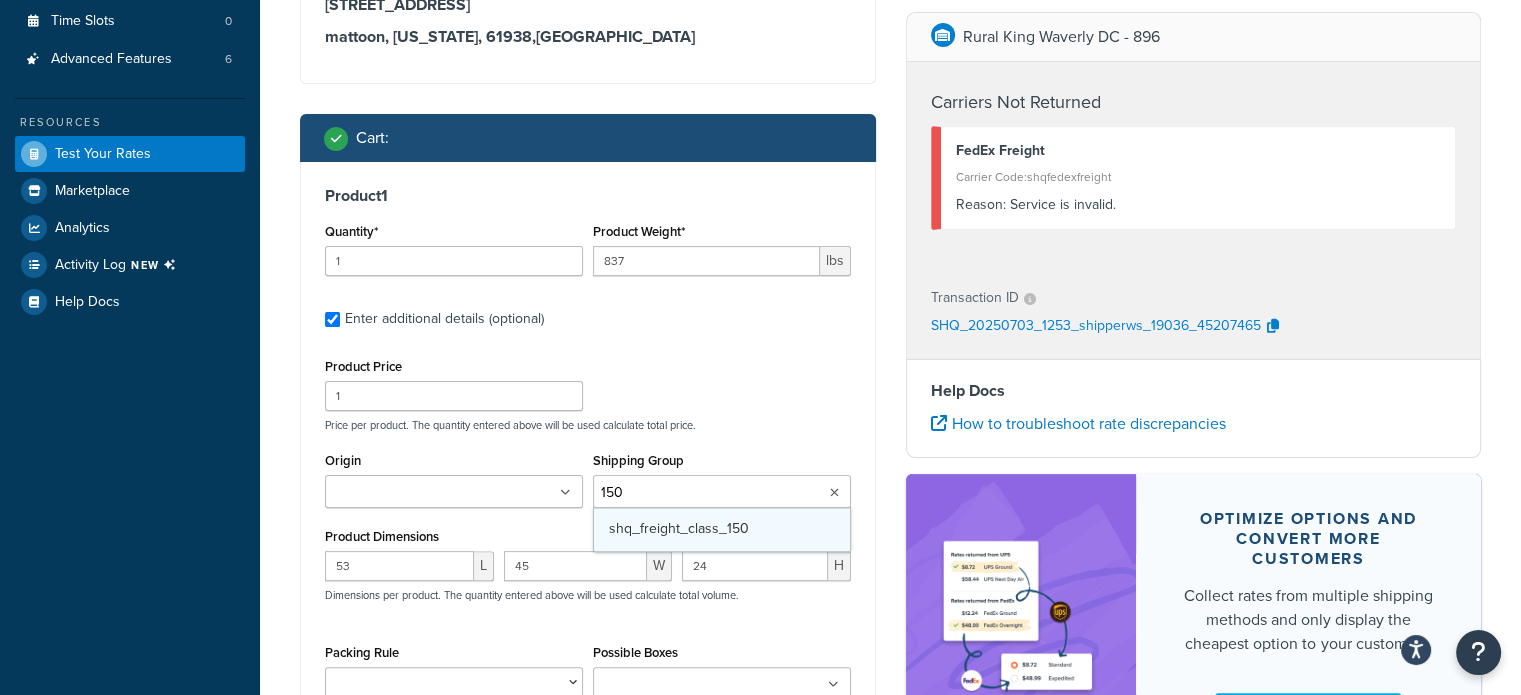 type 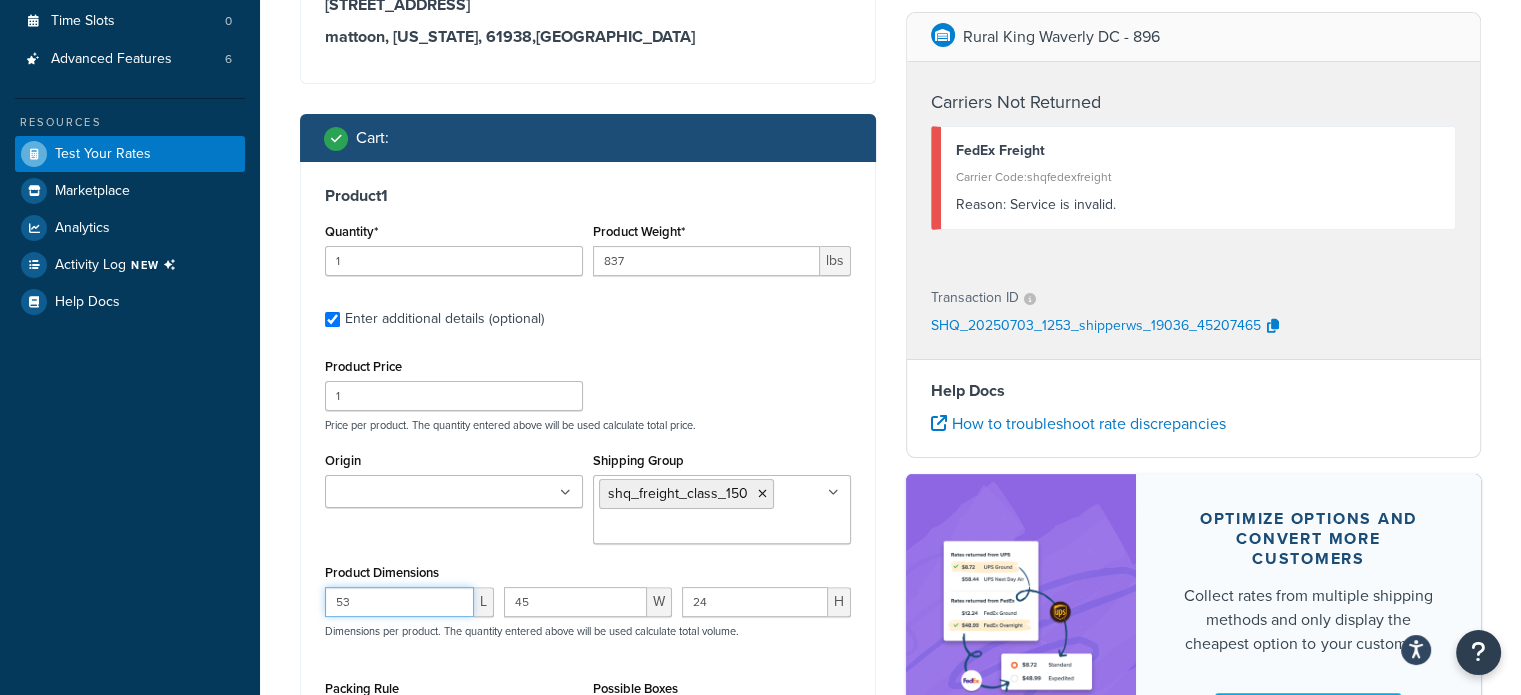 drag, startPoint x: 394, startPoint y: 596, endPoint x: 281, endPoint y: 594, distance: 113.0177 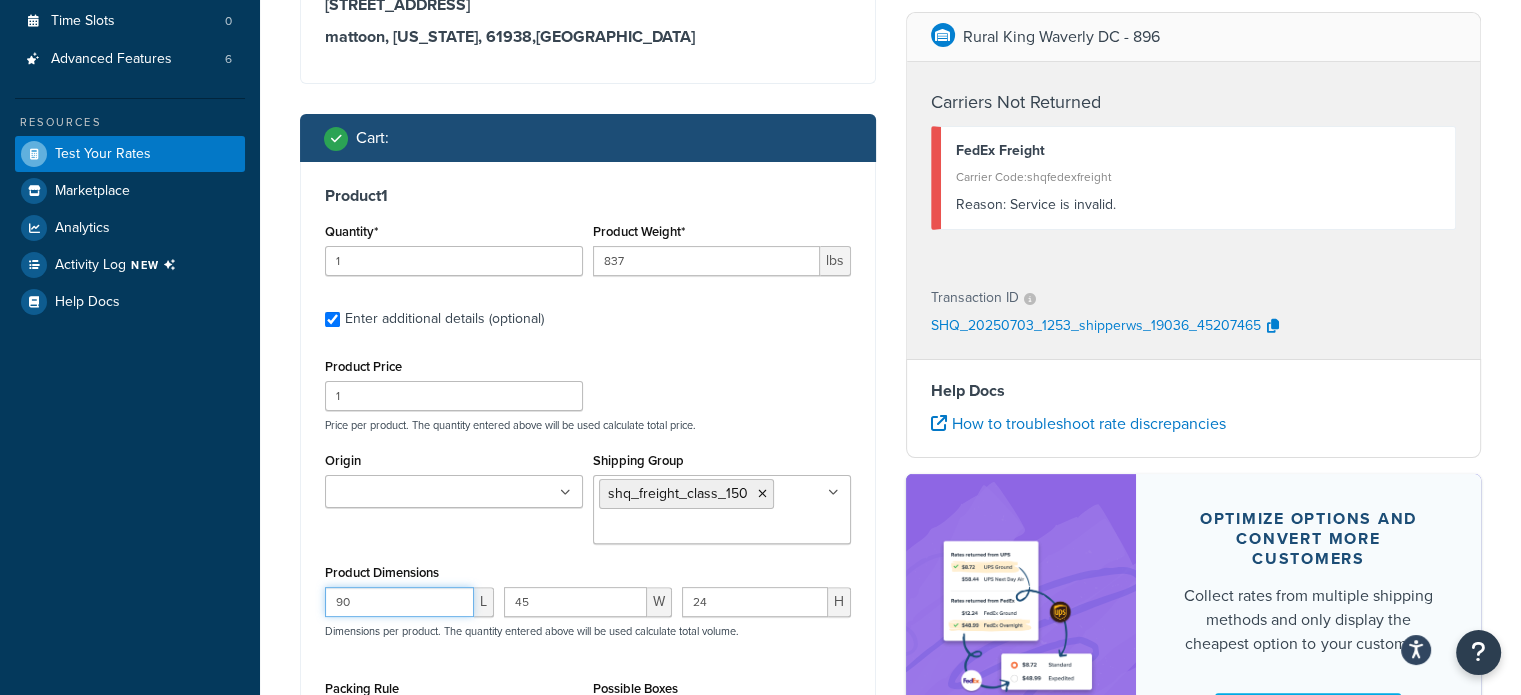 type on "90" 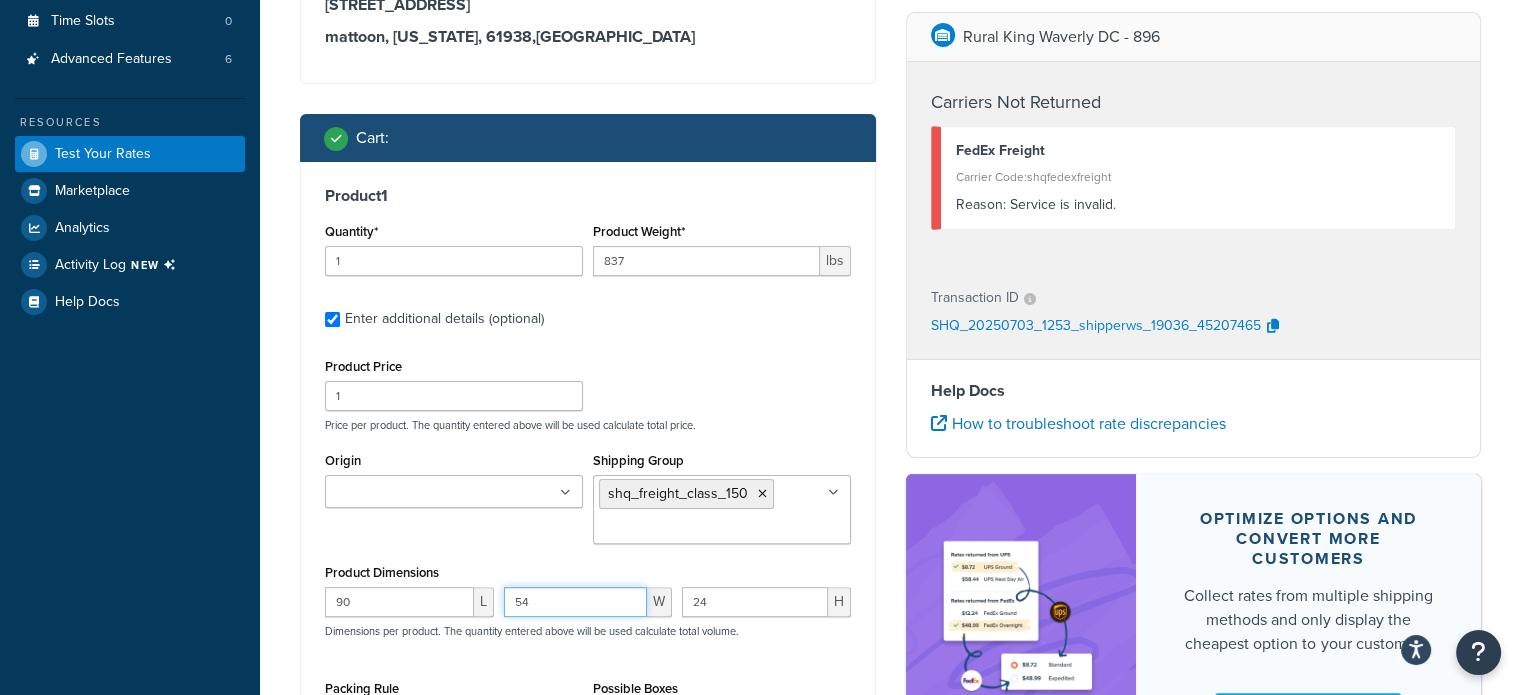 type on "54" 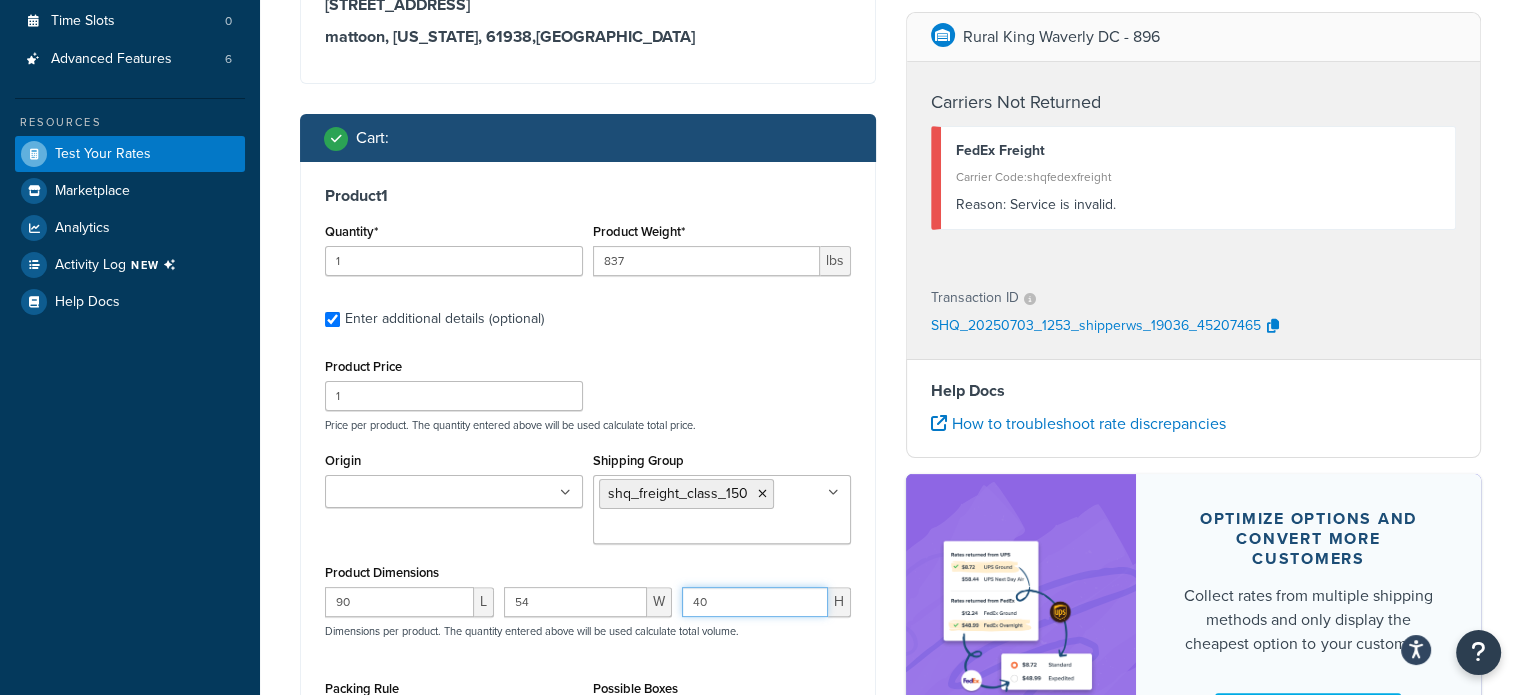 type on "40" 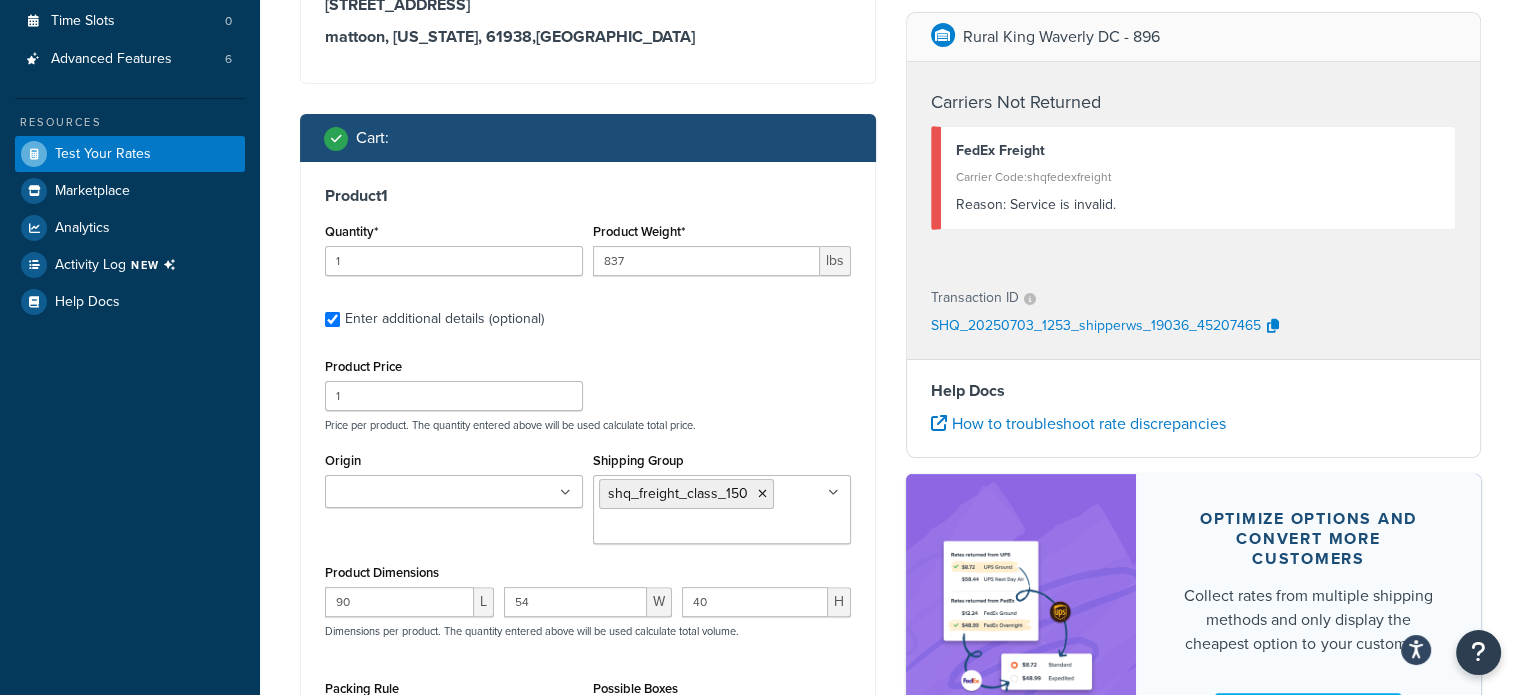 click on "Enter additional details (optional)" at bounding box center (598, 317) 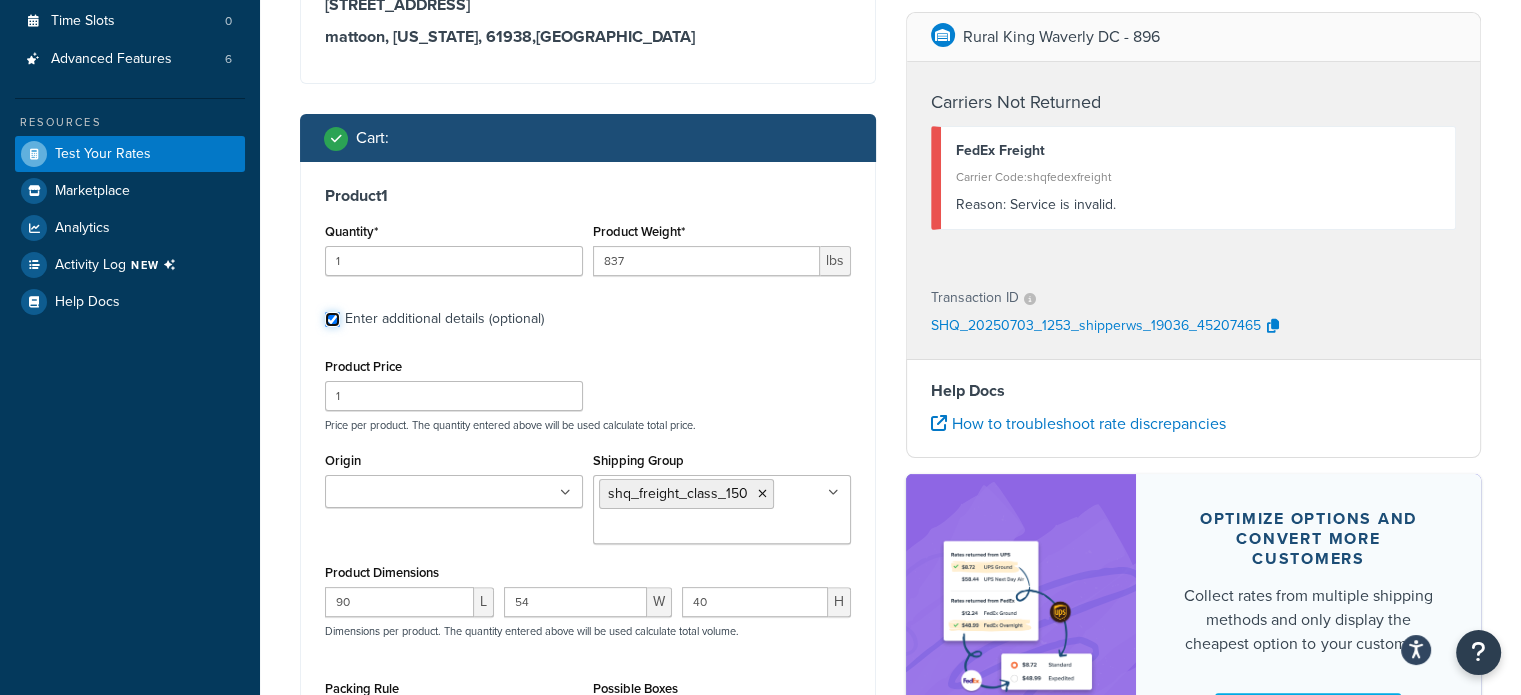click on "Enter additional details (optional)" at bounding box center [332, 319] 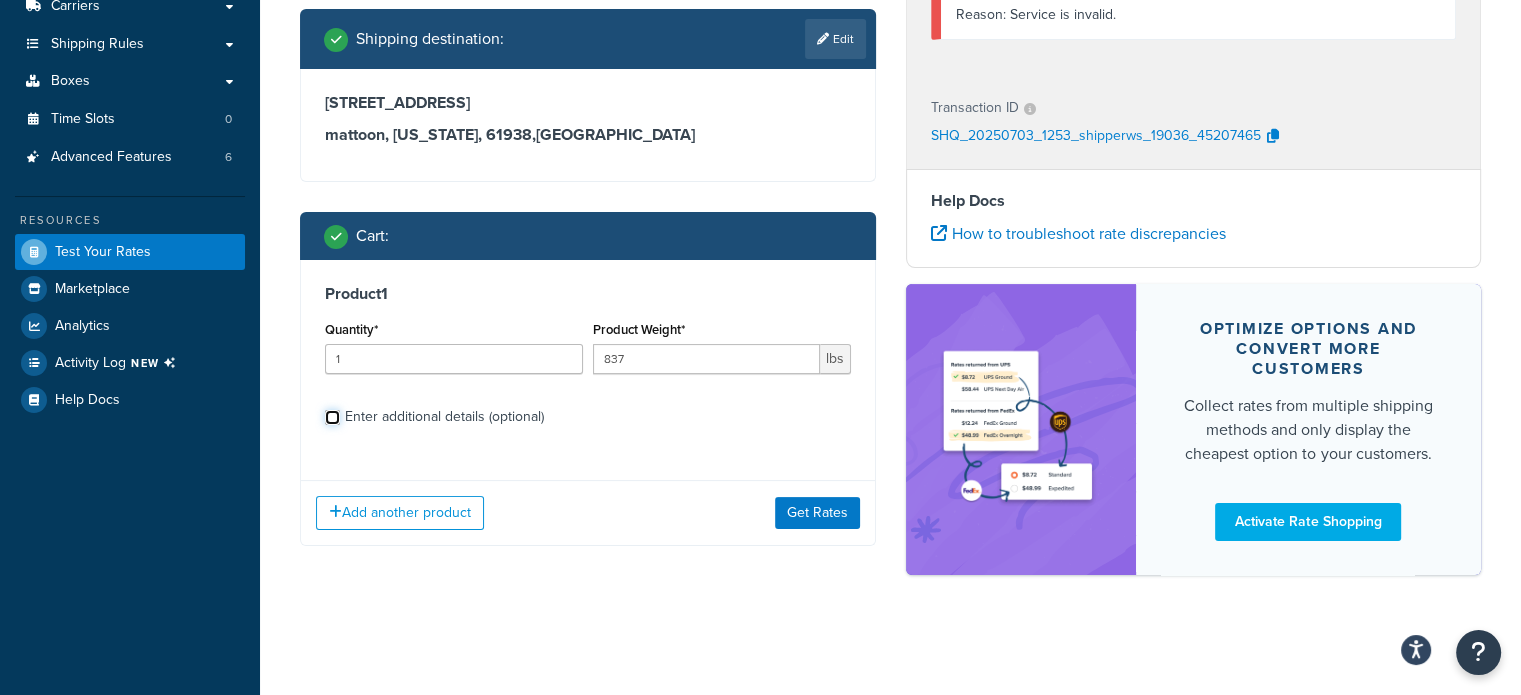 scroll, scrollTop: 326, scrollLeft: 0, axis: vertical 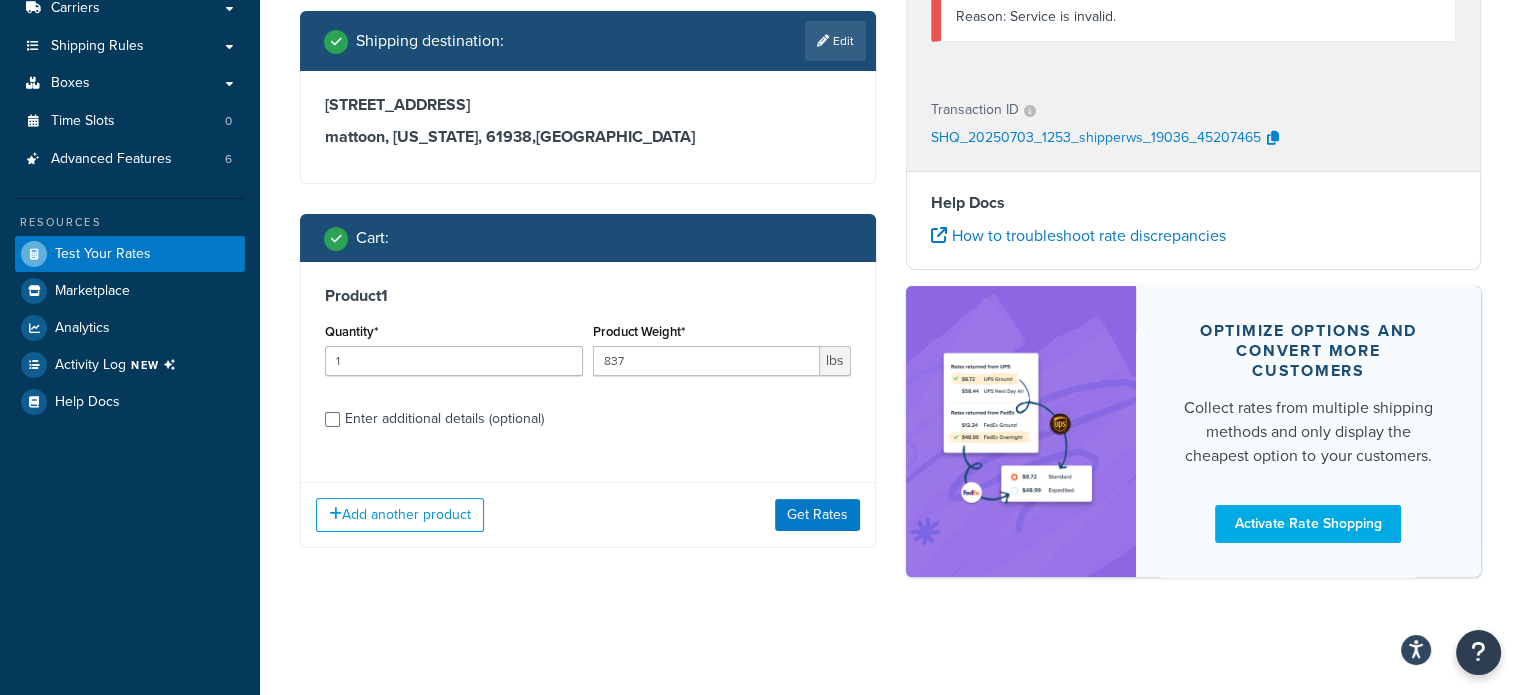 click on "Enter additional details (optional)" at bounding box center (444, 419) 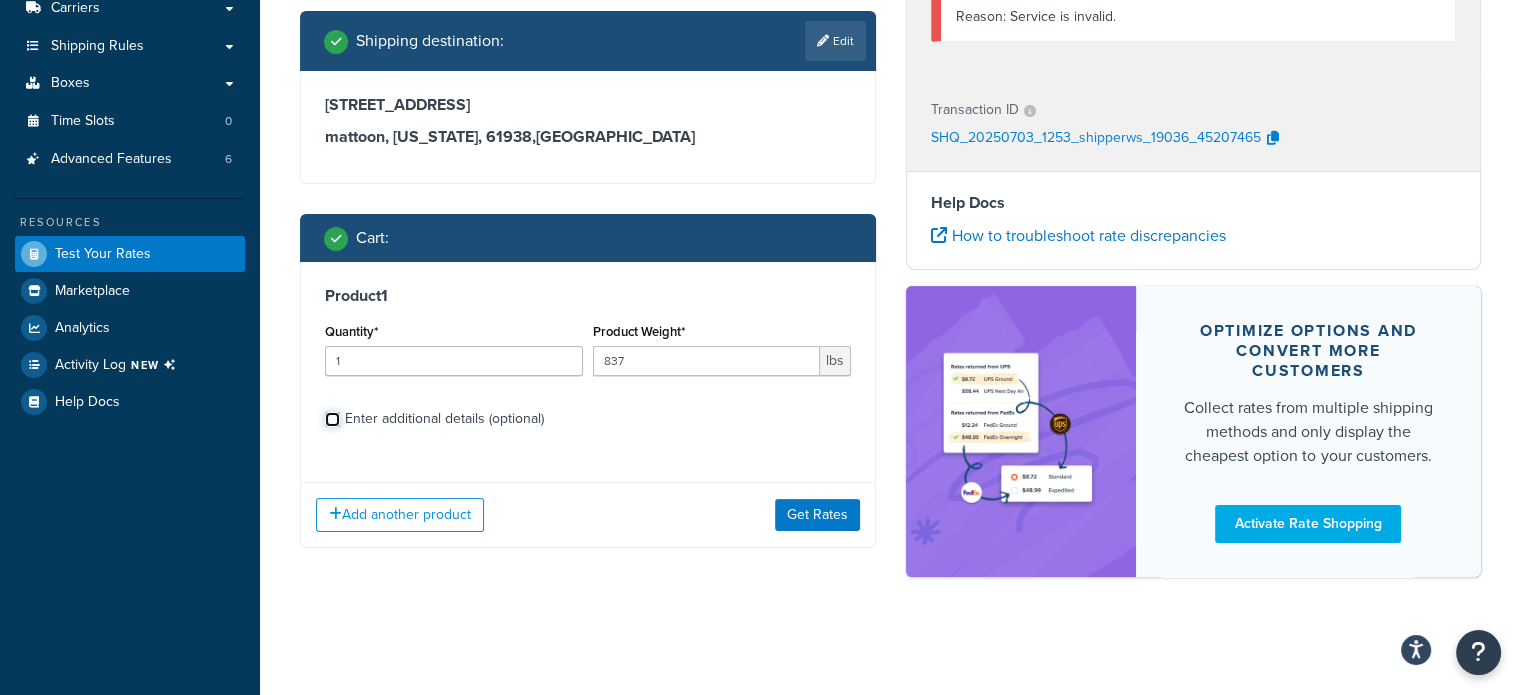click on "Enter additional details (optional)" at bounding box center (332, 419) 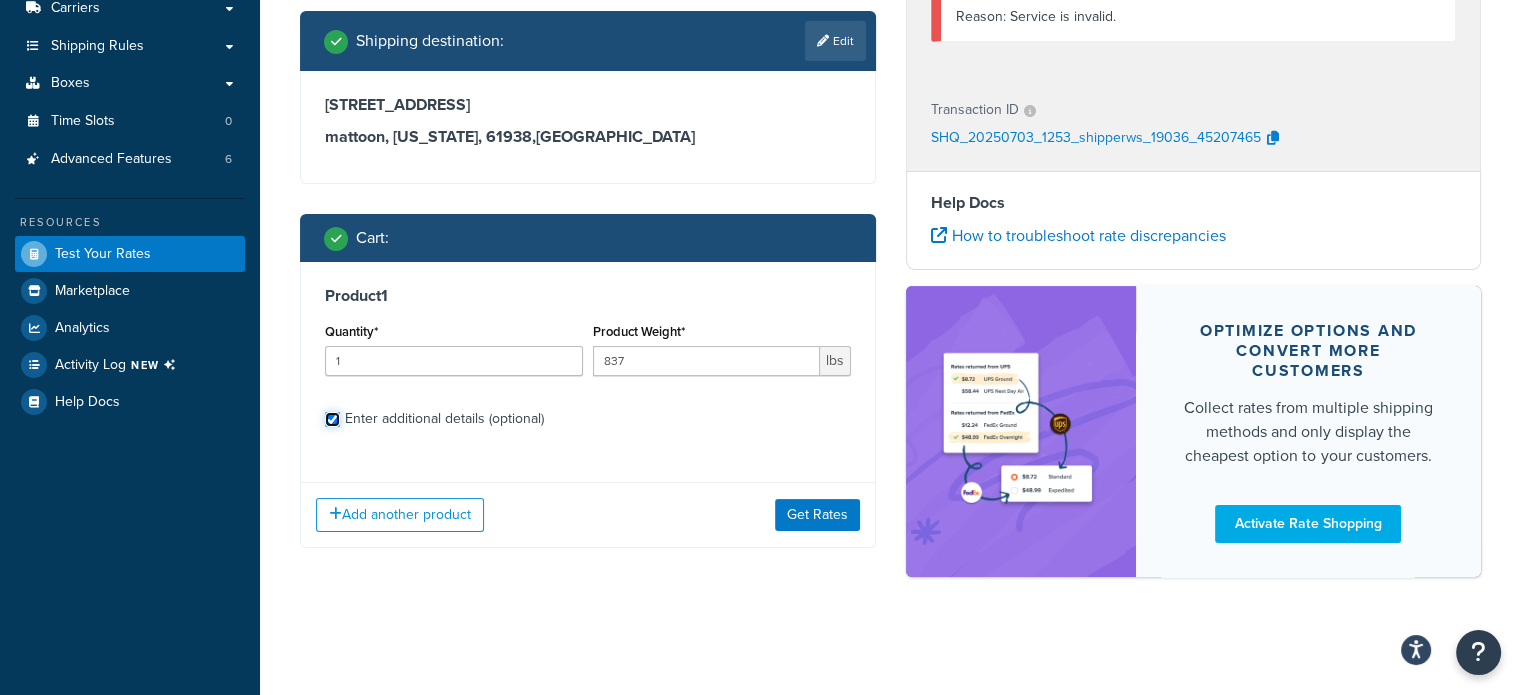 checkbox on "true" 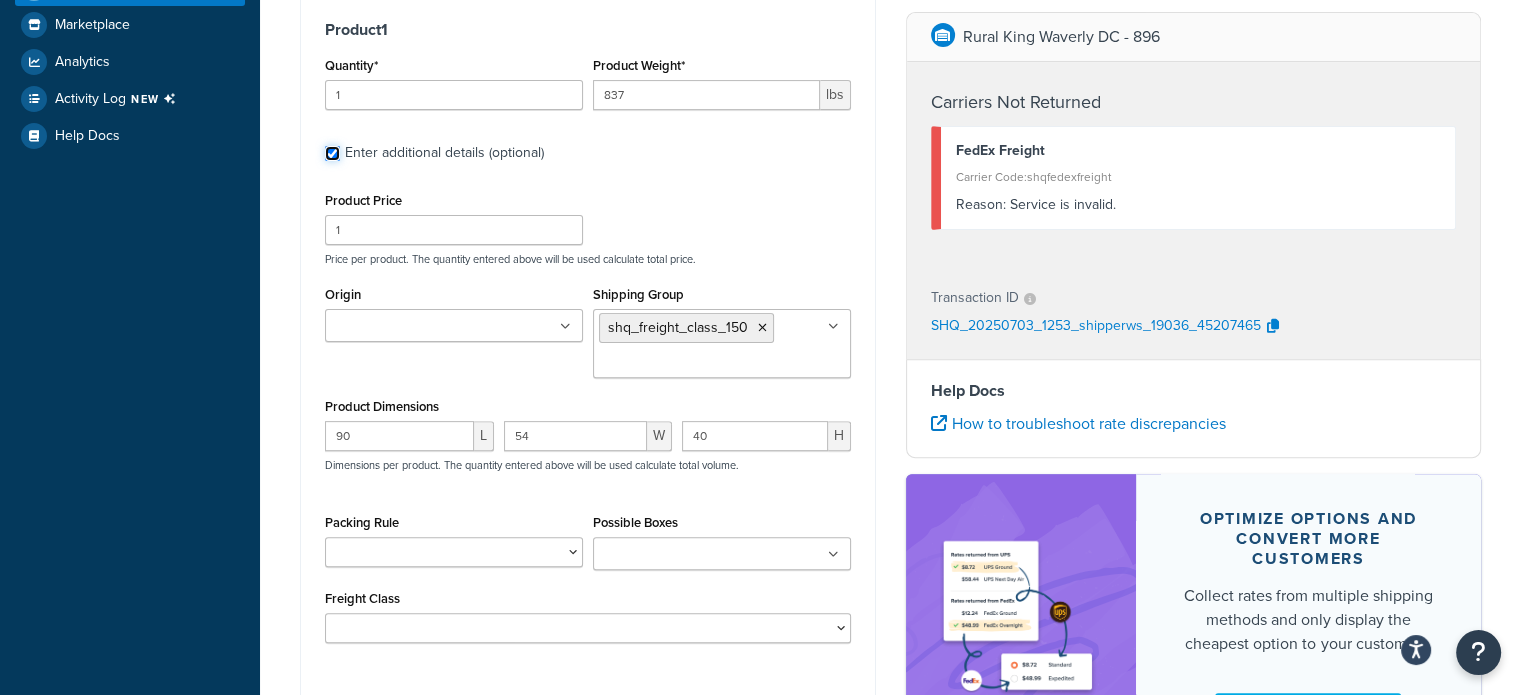 scroll, scrollTop: 726, scrollLeft: 0, axis: vertical 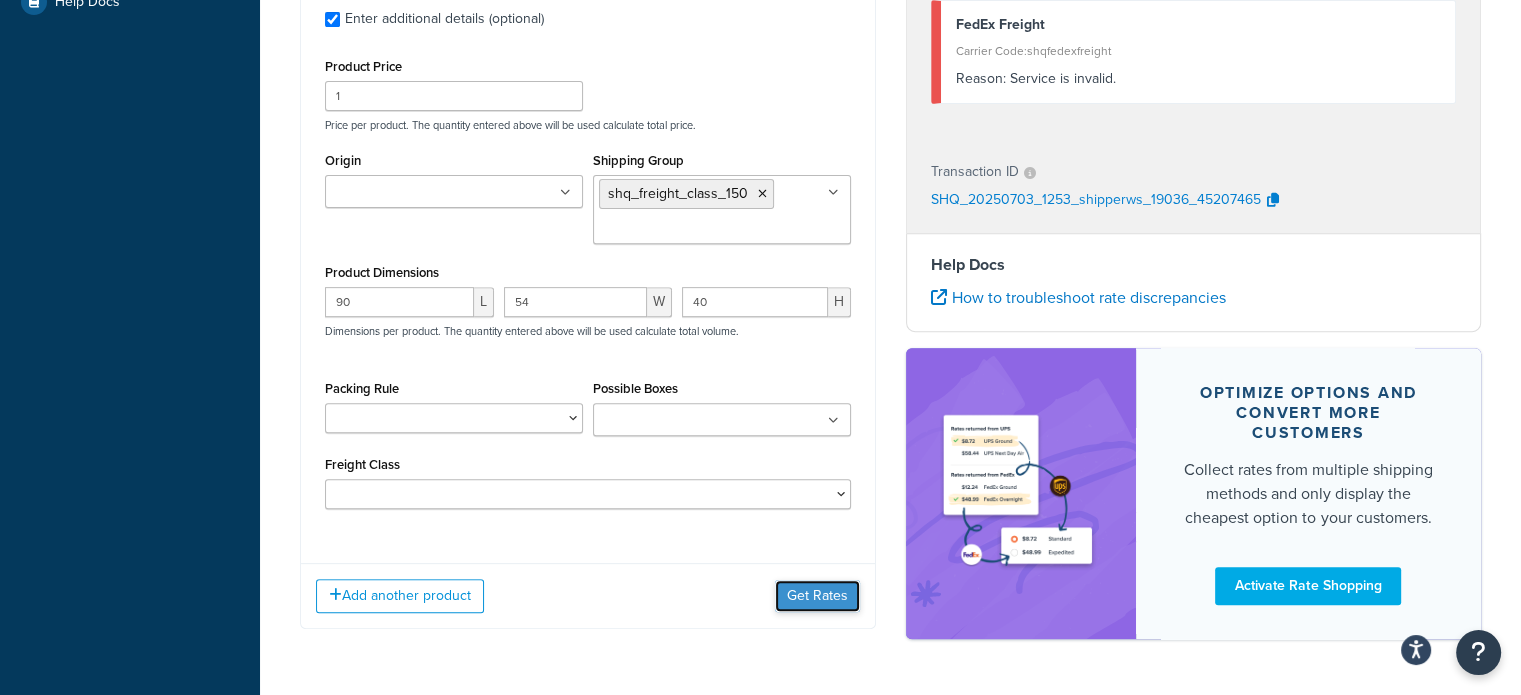 click on "Get Rates" at bounding box center [817, 596] 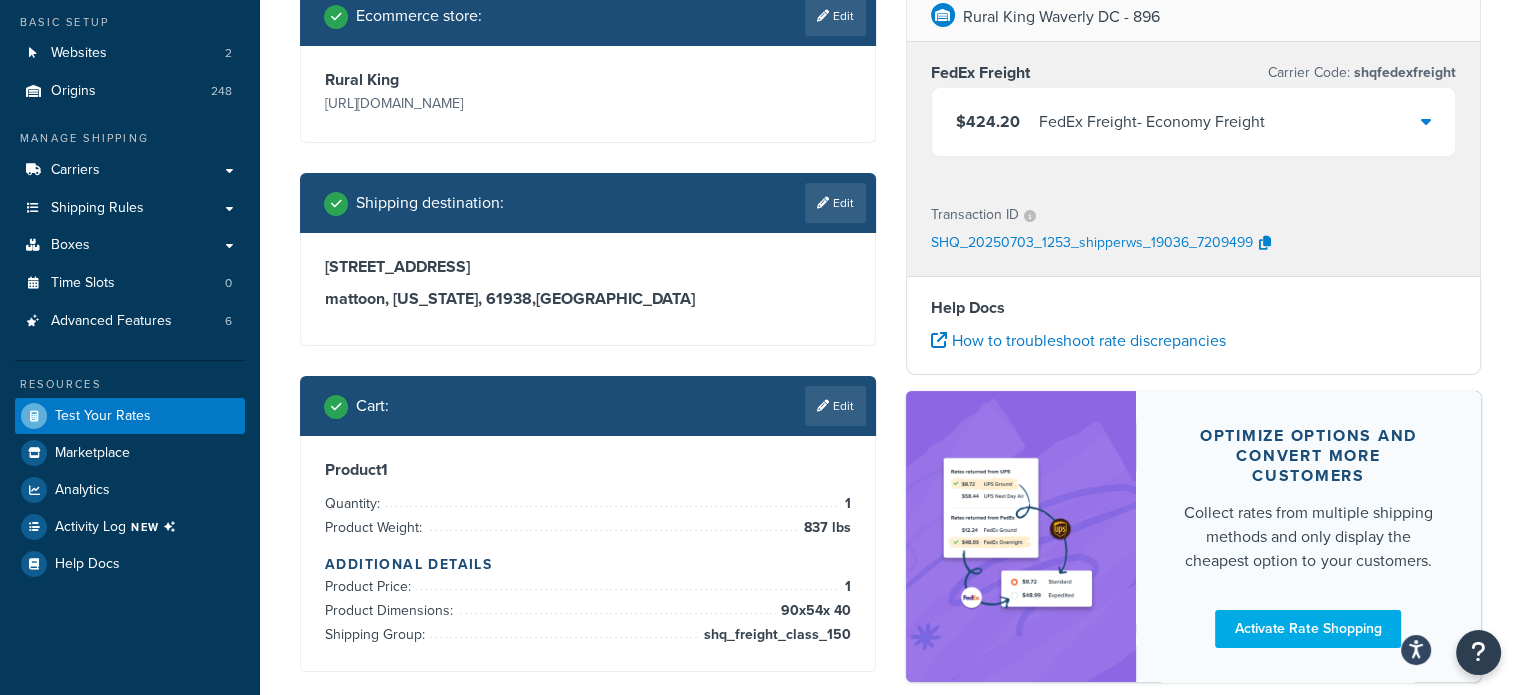 scroll, scrollTop: 70, scrollLeft: 0, axis: vertical 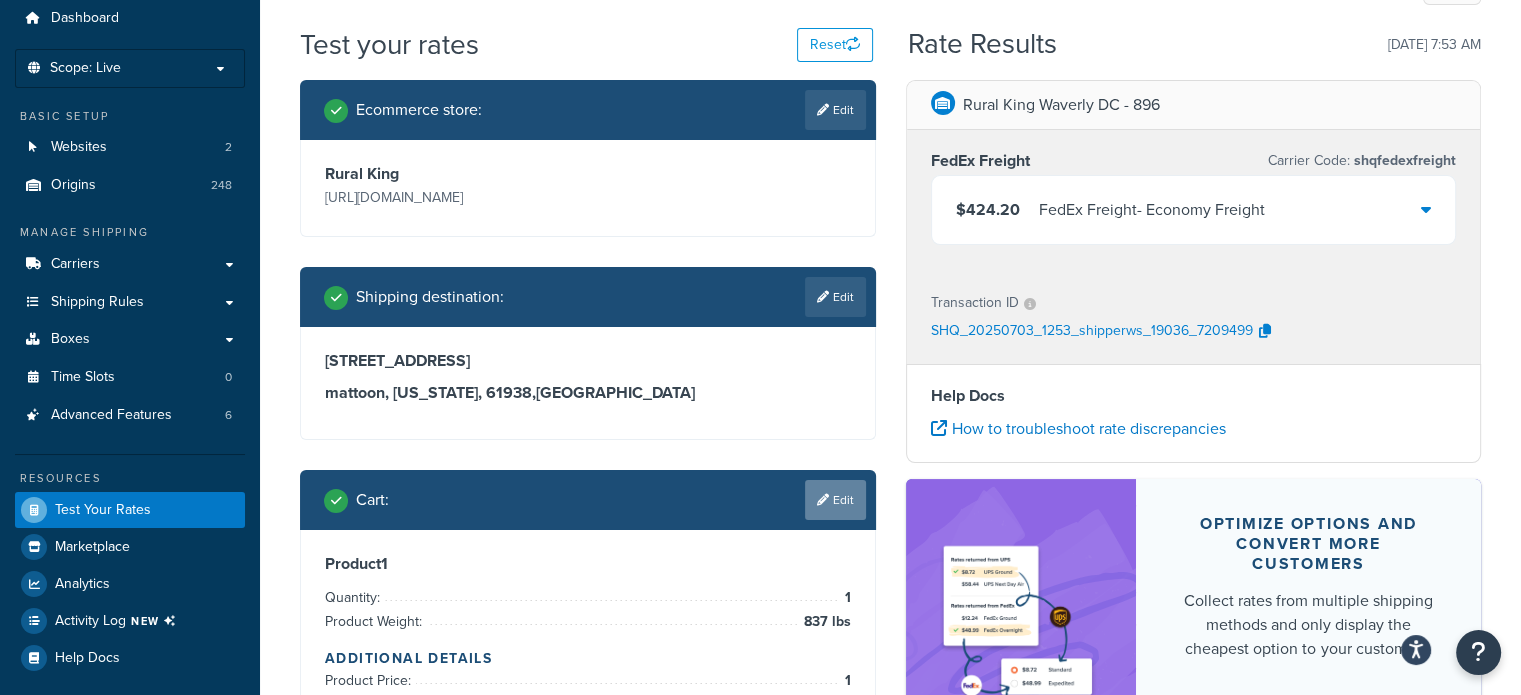 click on "Edit" at bounding box center [835, 500] 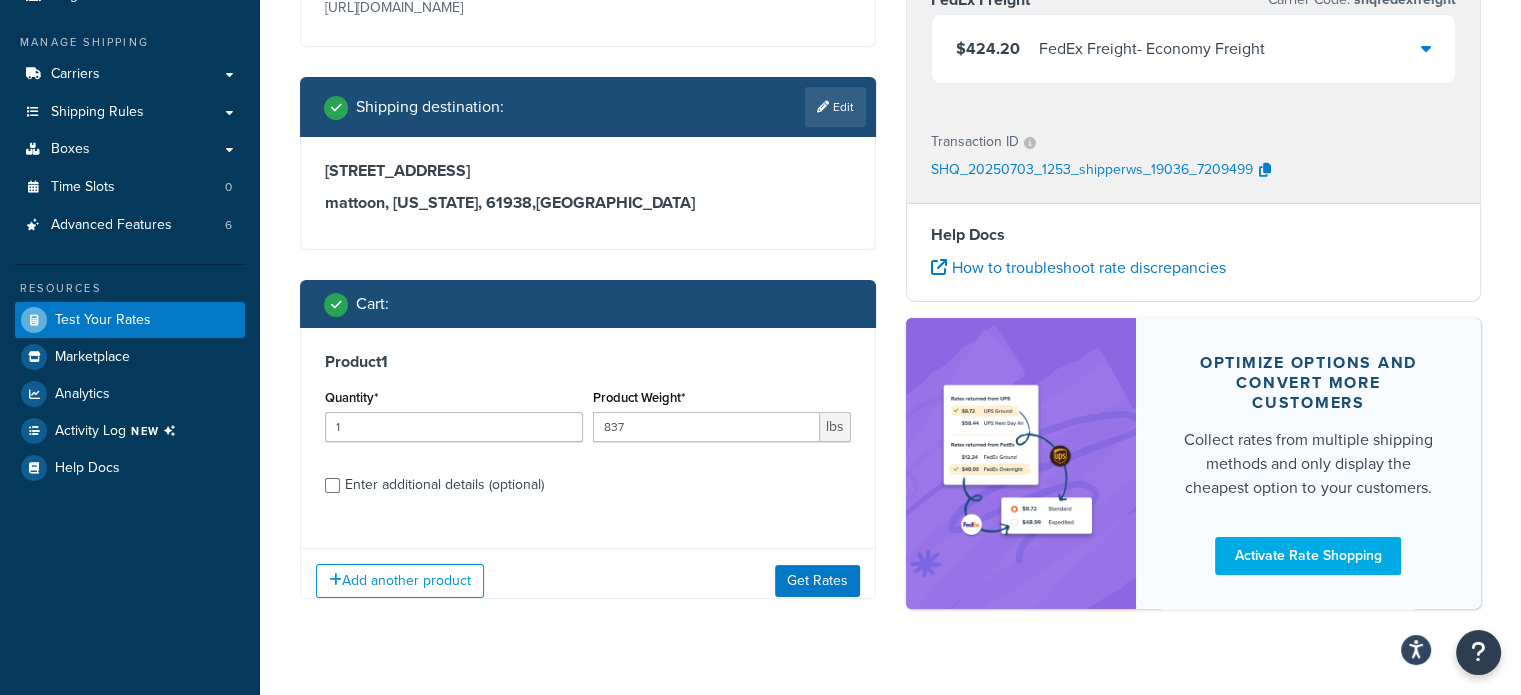 scroll, scrollTop: 270, scrollLeft: 0, axis: vertical 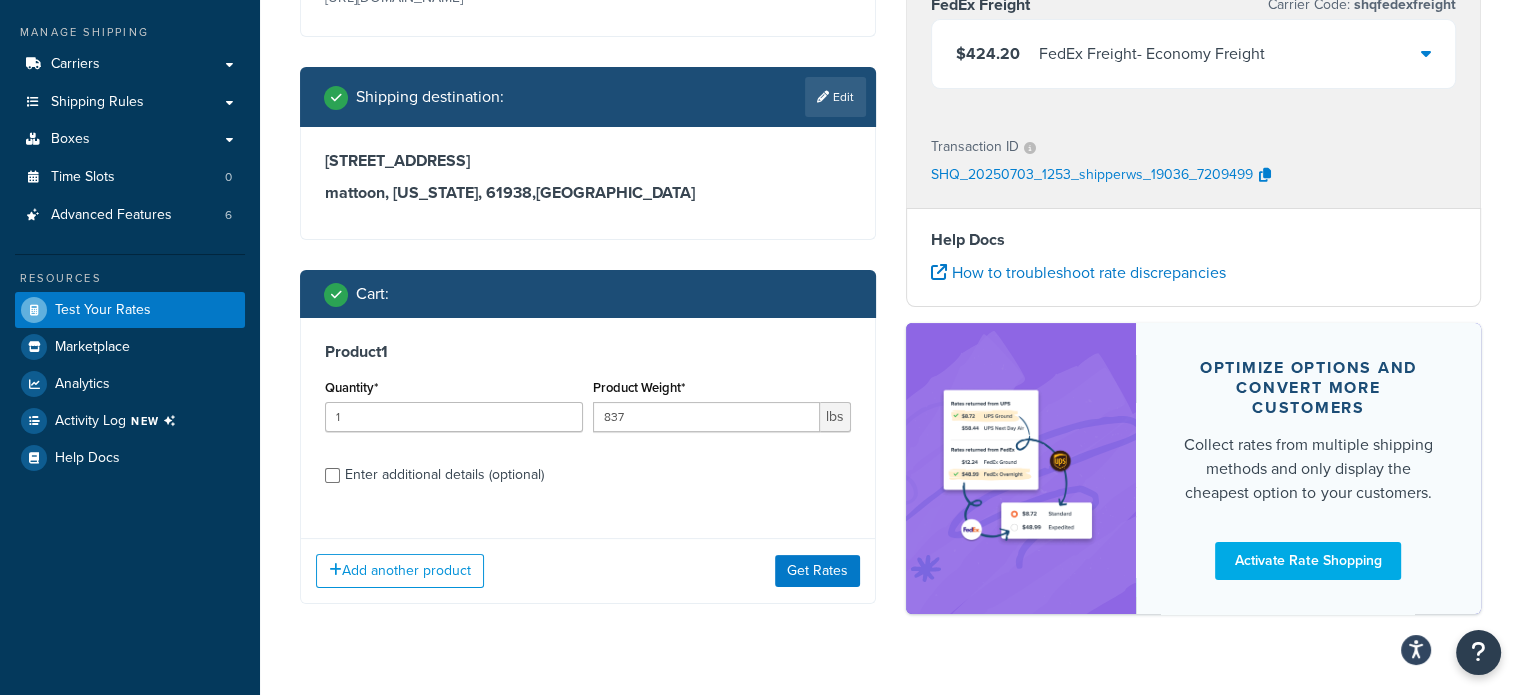 click on "Enter additional details (optional)" at bounding box center (444, 475) 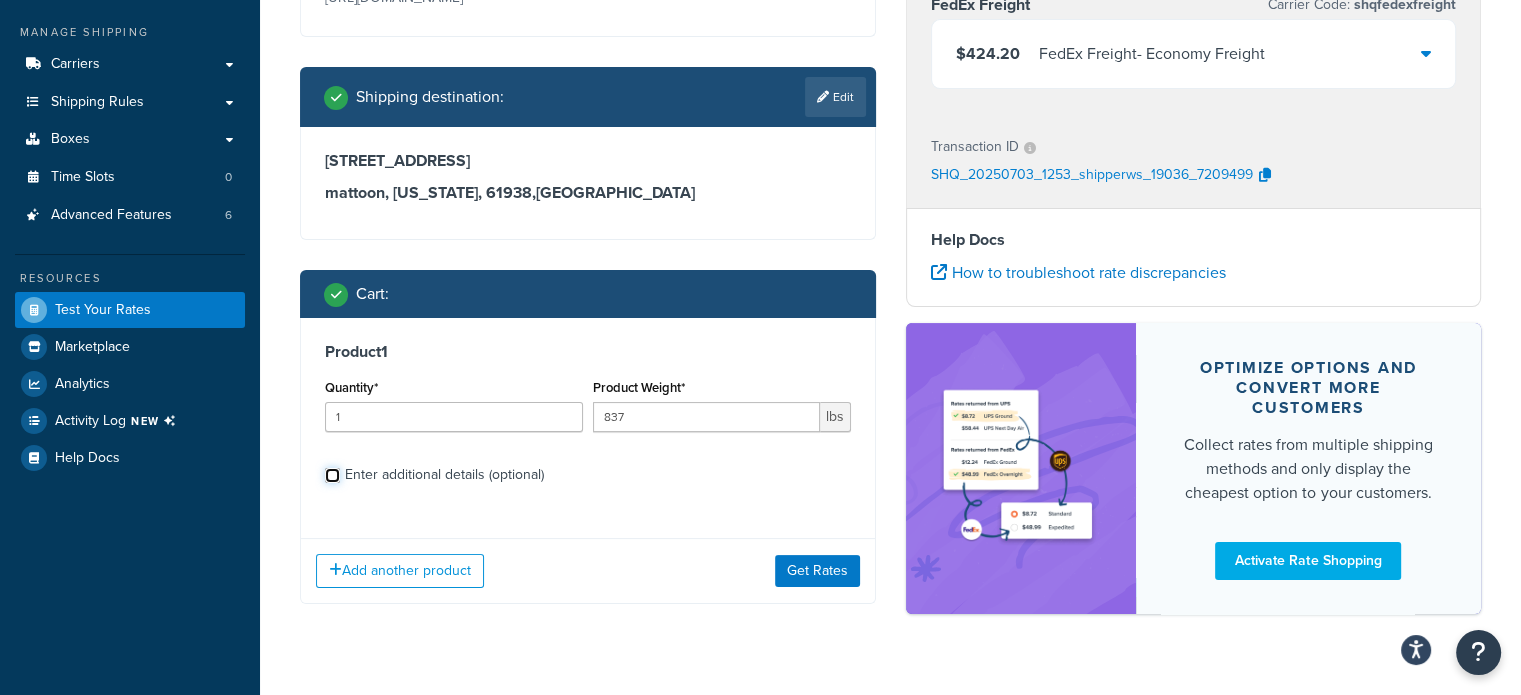 click on "Enter additional details (optional)" at bounding box center [332, 475] 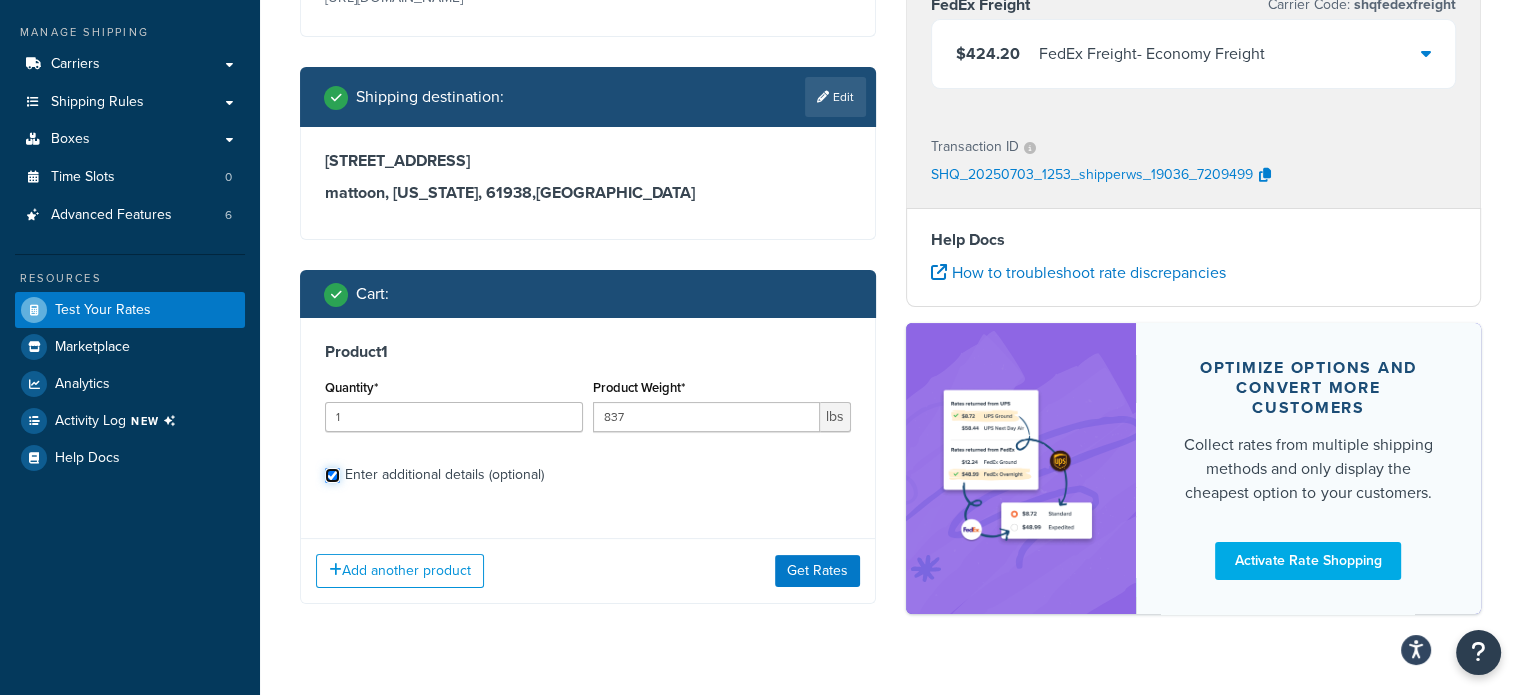 checkbox on "true" 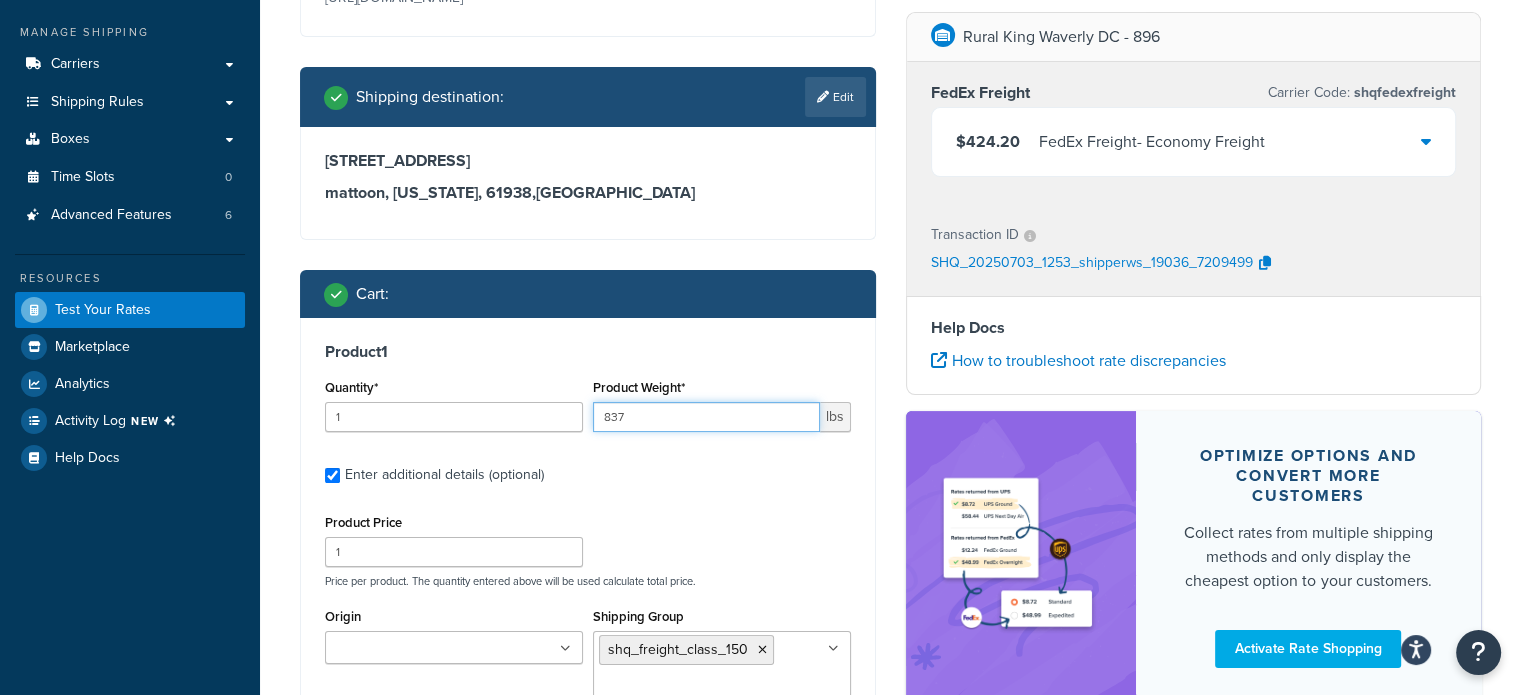 drag, startPoint x: 635, startPoint y: 419, endPoint x: 584, endPoint y: 415, distance: 51.156624 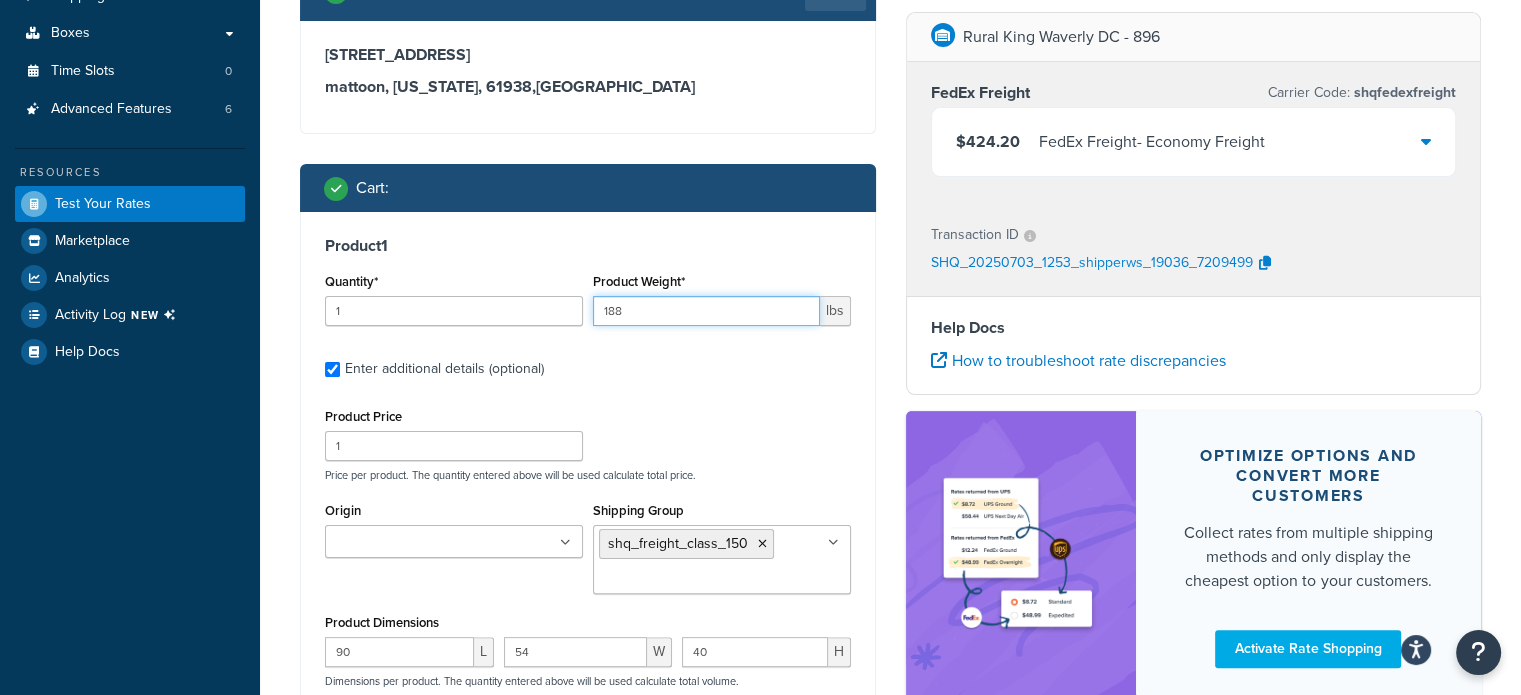 scroll, scrollTop: 470, scrollLeft: 0, axis: vertical 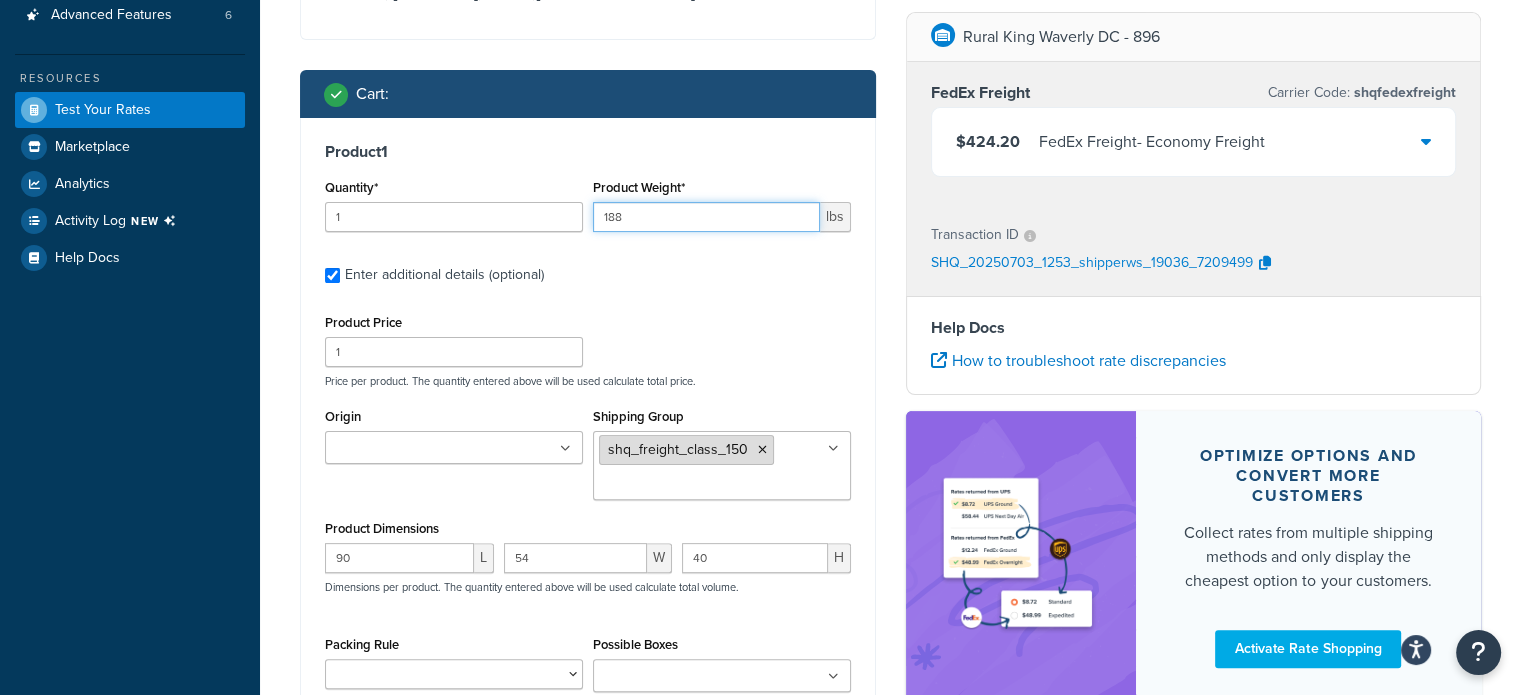 type on "188" 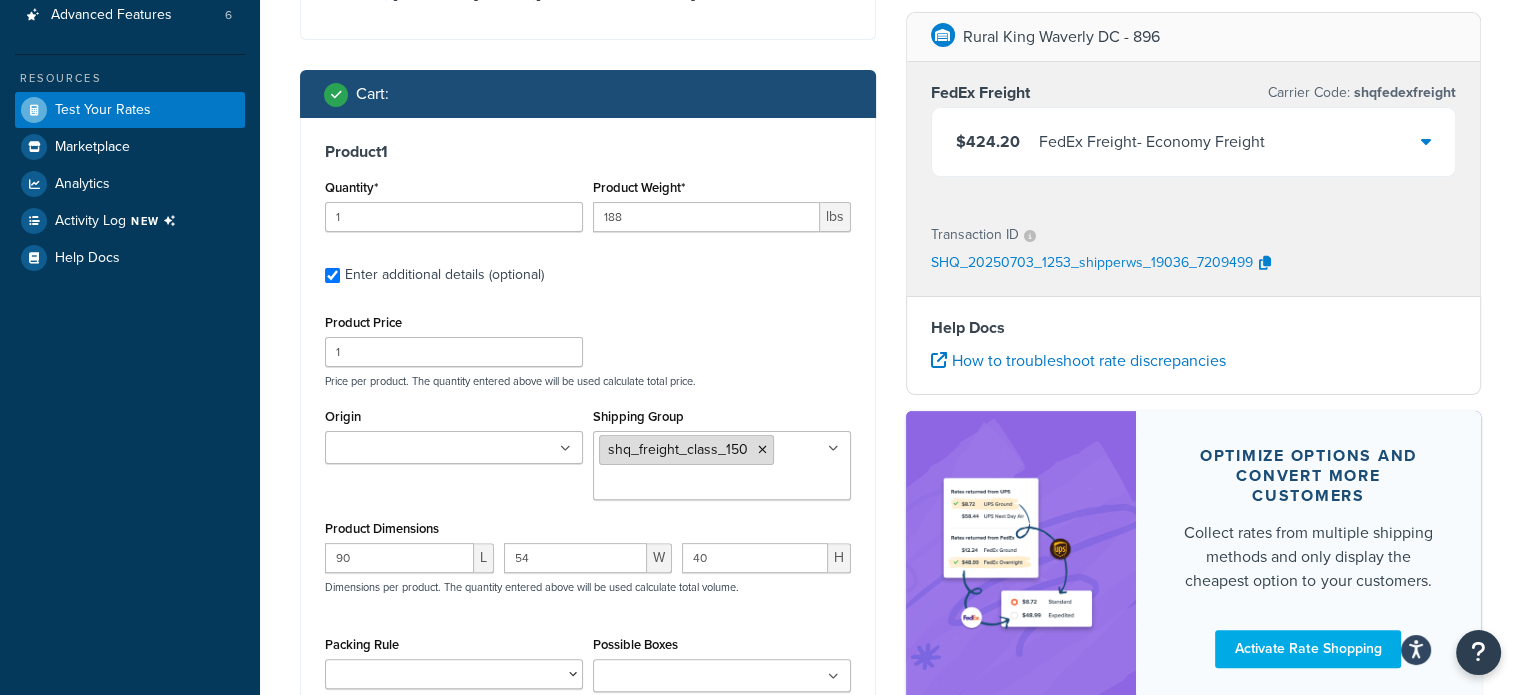 click at bounding box center [762, 450] 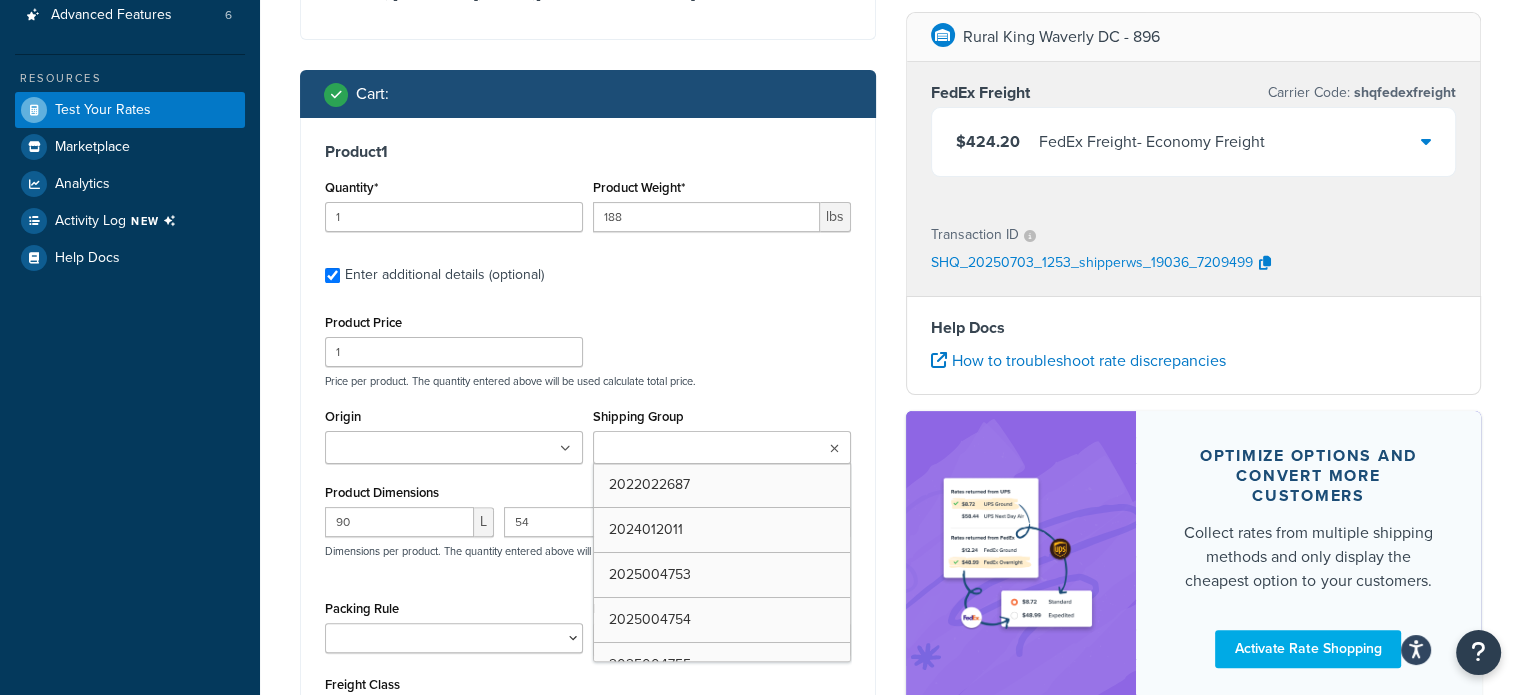 click on "Shipping Group" at bounding box center (687, 449) 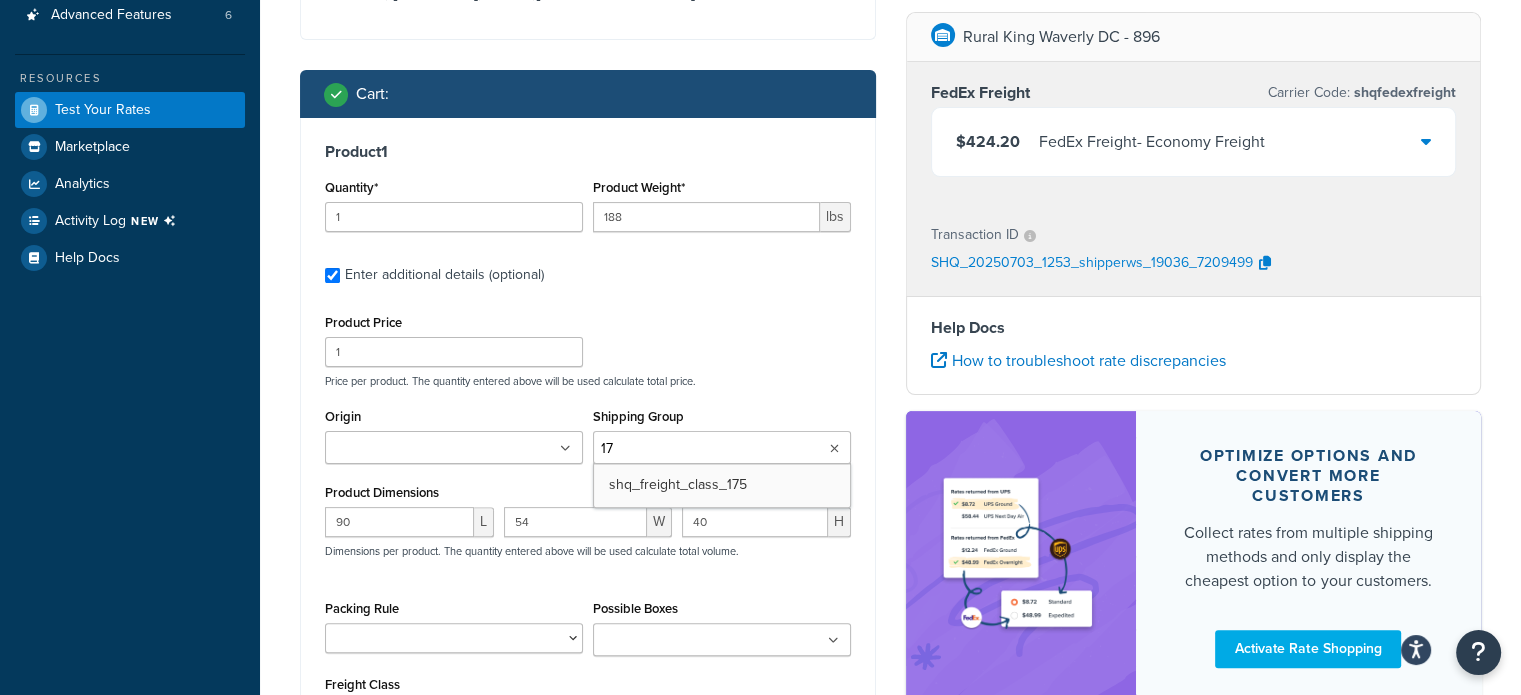 type on "175" 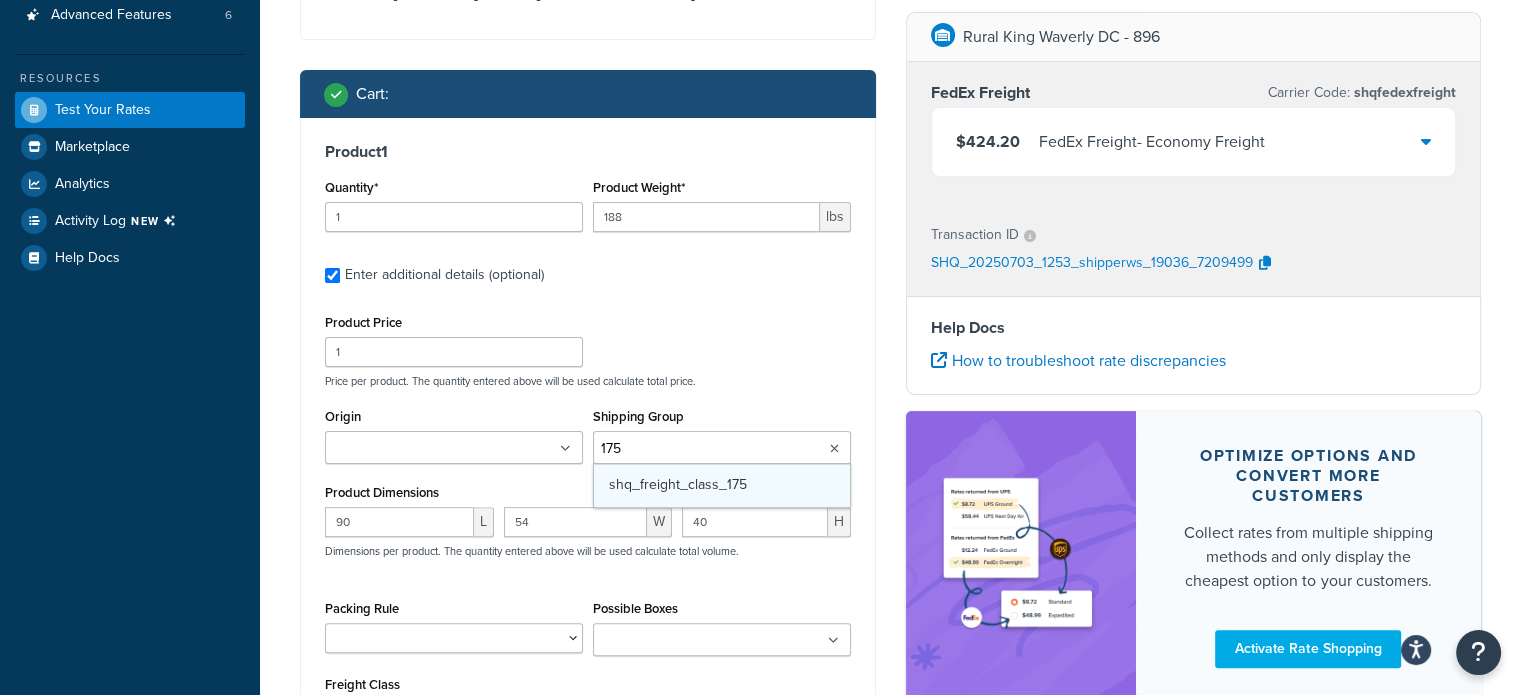 type 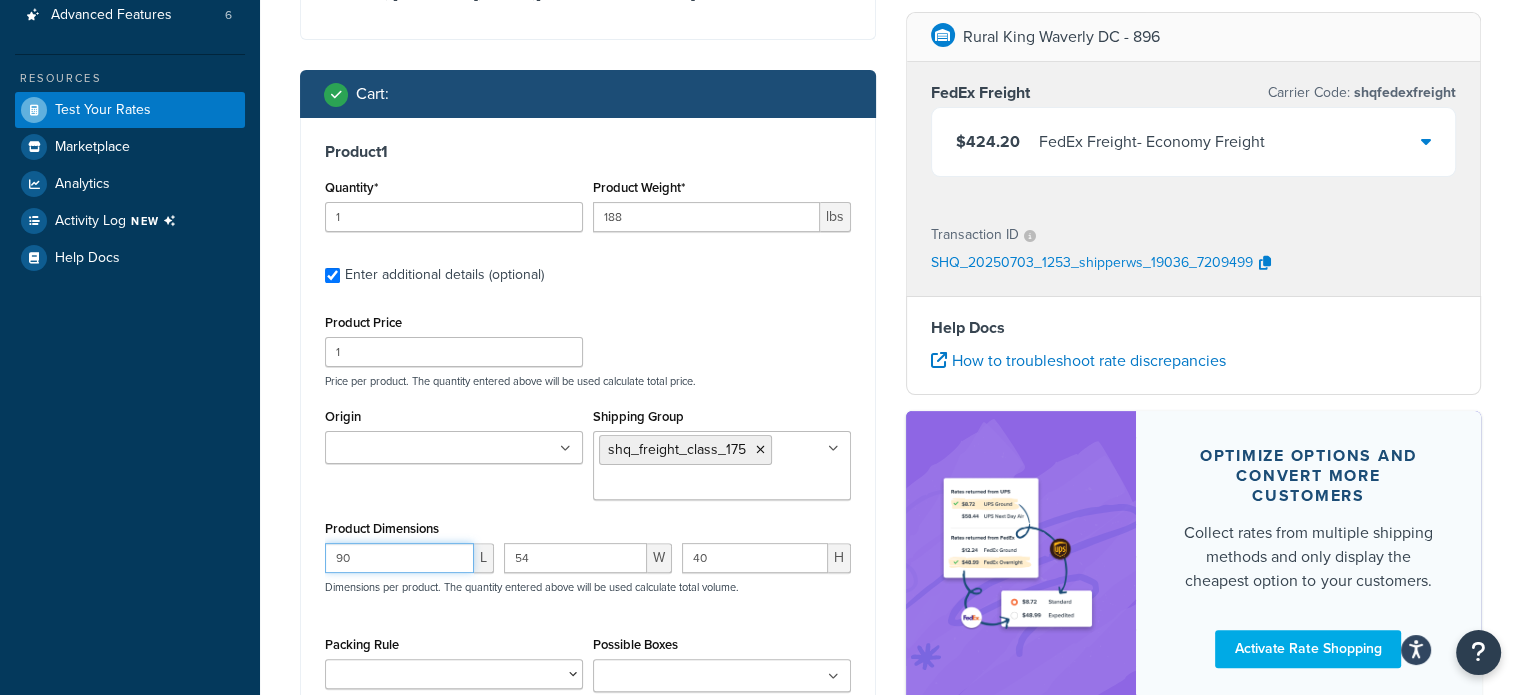 drag, startPoint x: 365, startPoint y: 554, endPoint x: 312, endPoint y: 547, distance: 53.460266 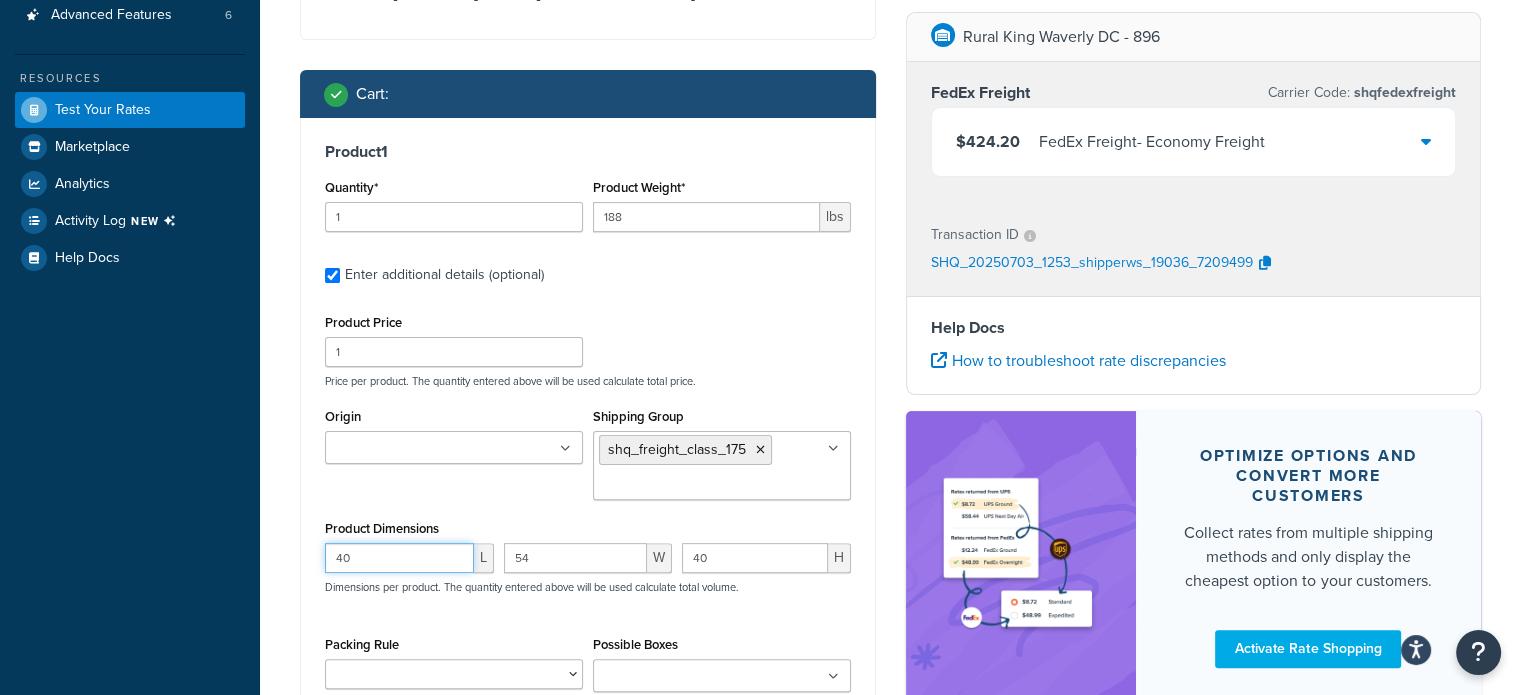 type on "40" 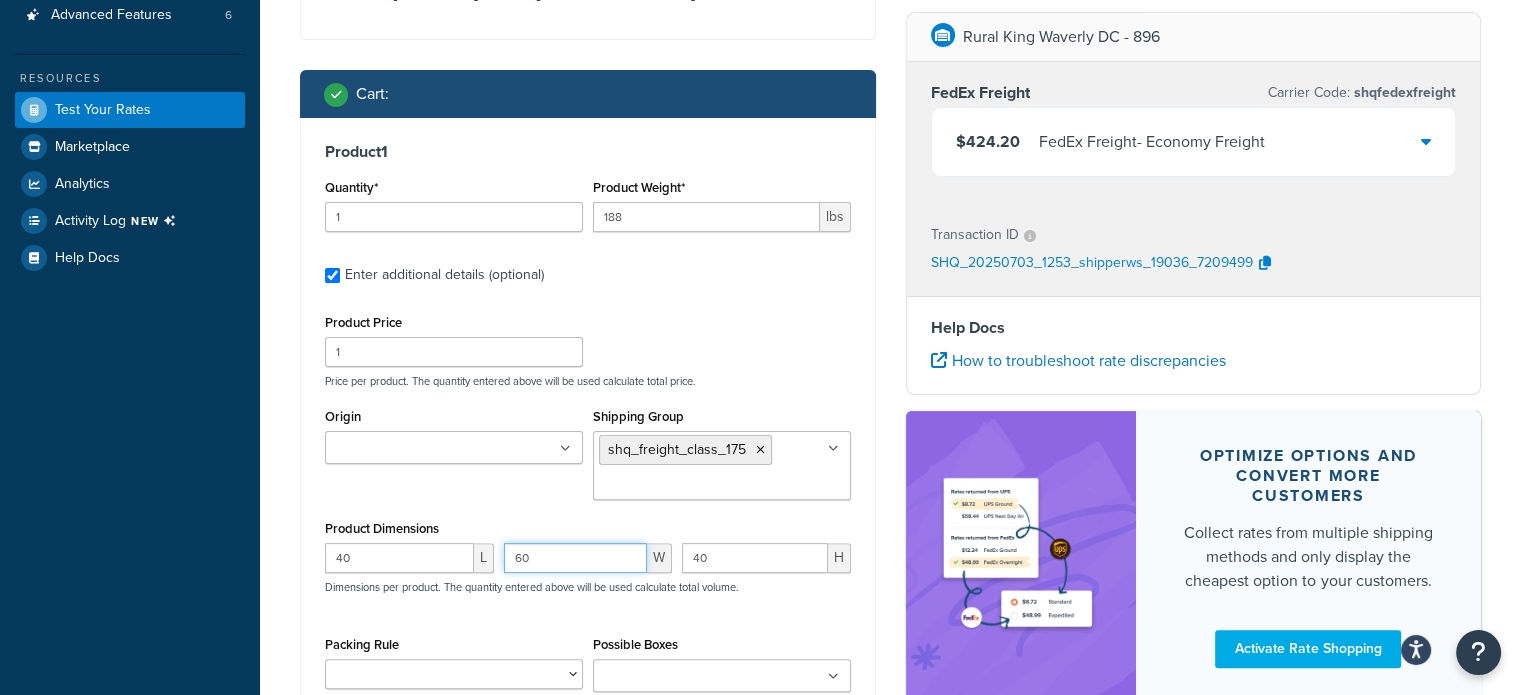 type on "60" 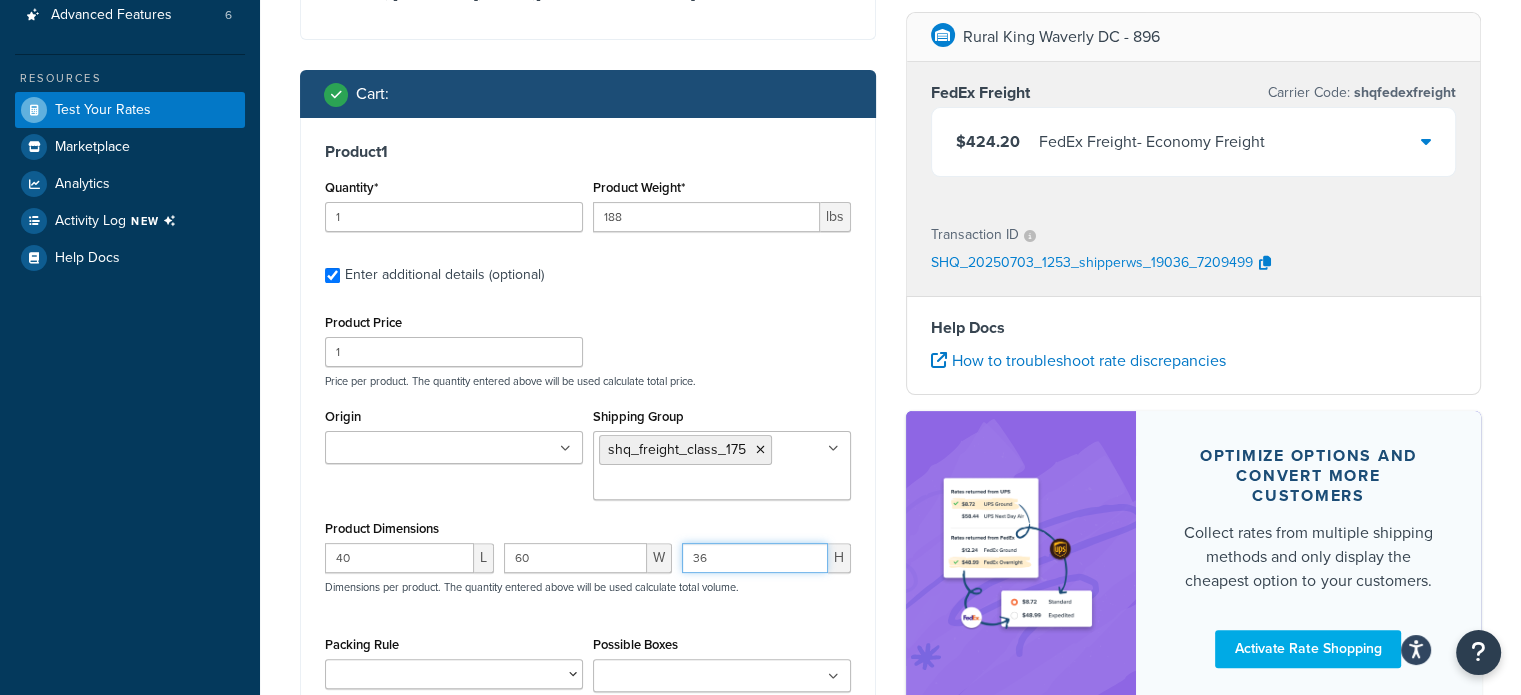 type on "36" 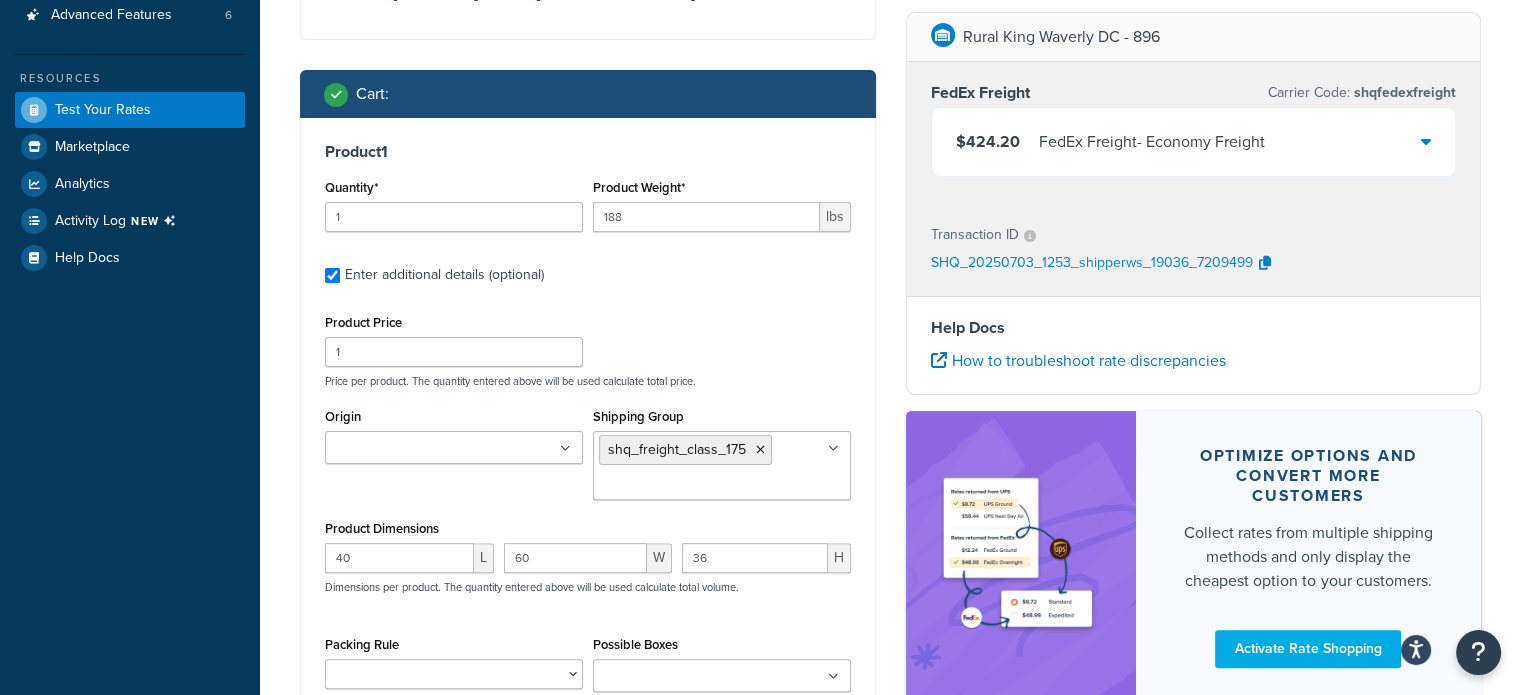 click on "Product Price   1 Price per product. The quantity entered above will be used calculate total price." at bounding box center [588, 348] 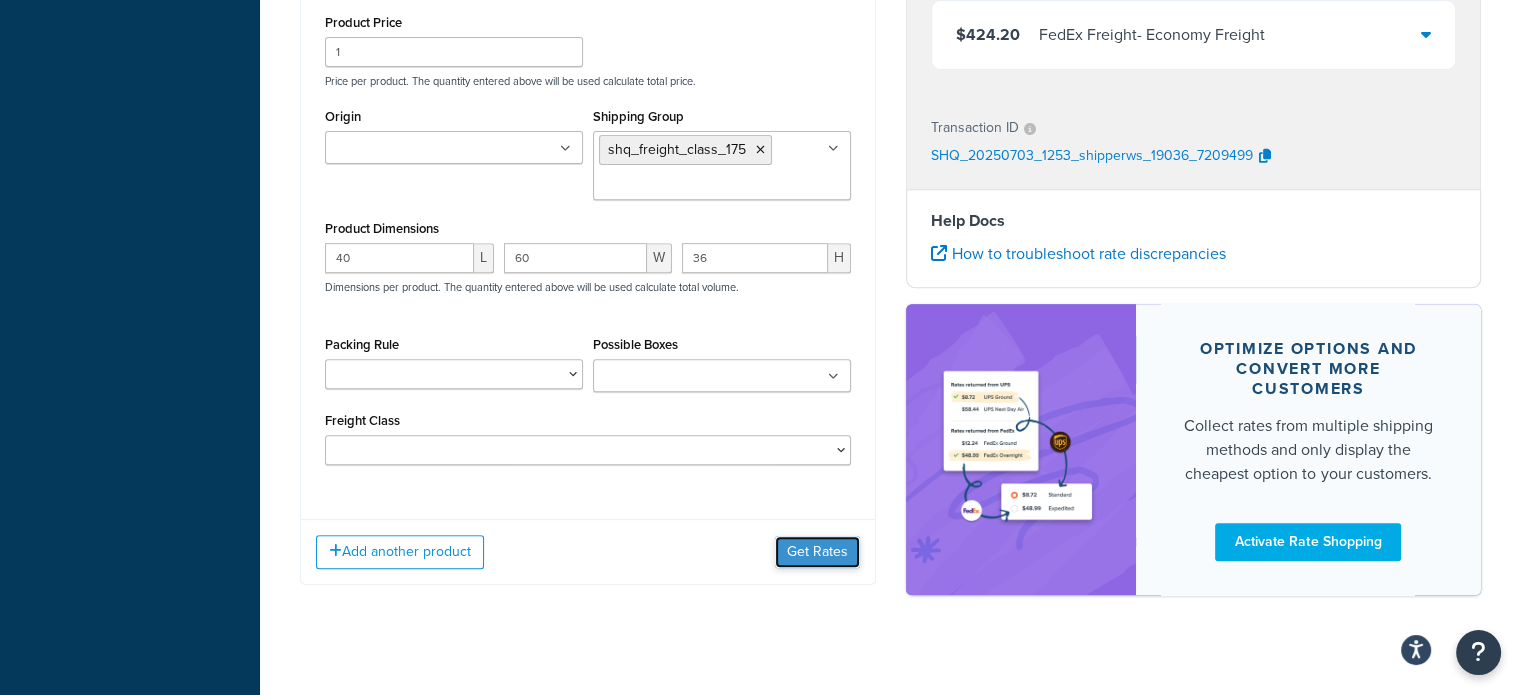 click on "Get Rates" at bounding box center (817, 552) 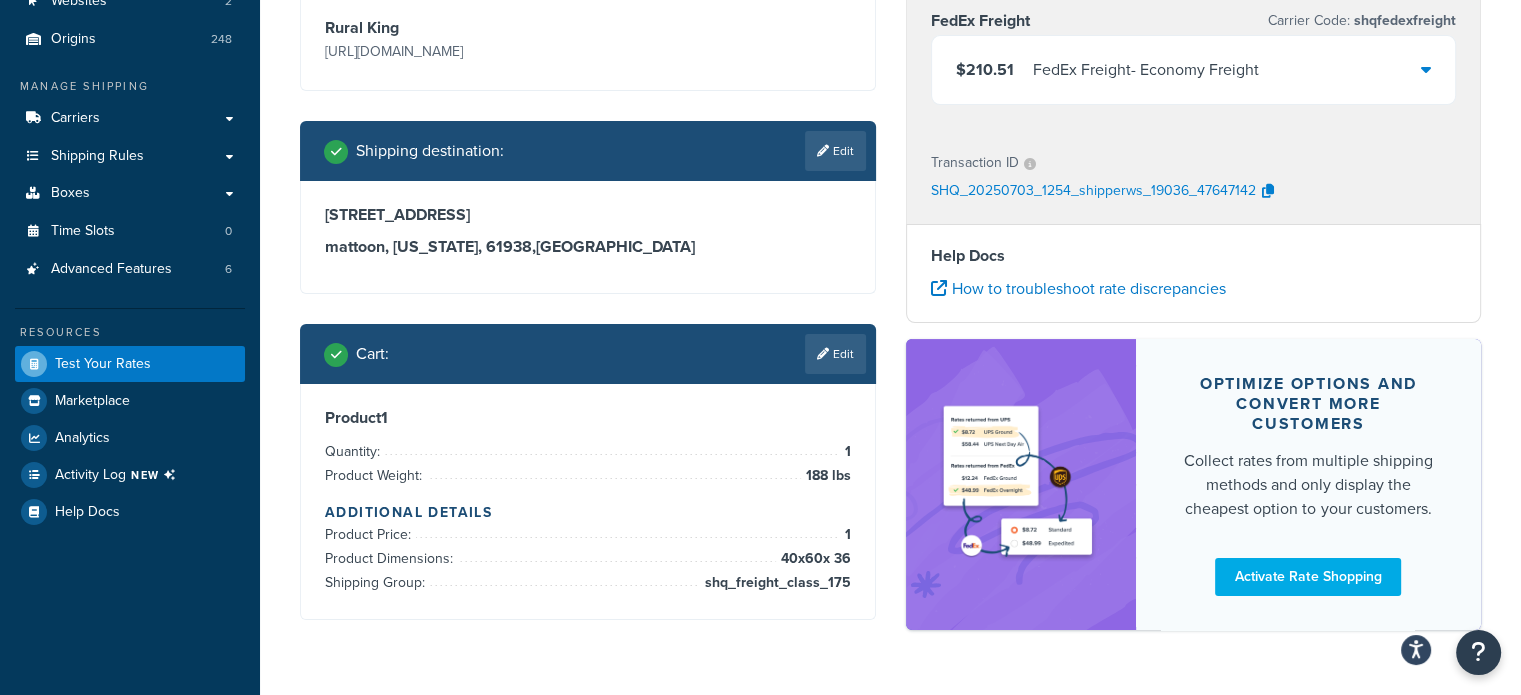 scroll, scrollTop: 170, scrollLeft: 0, axis: vertical 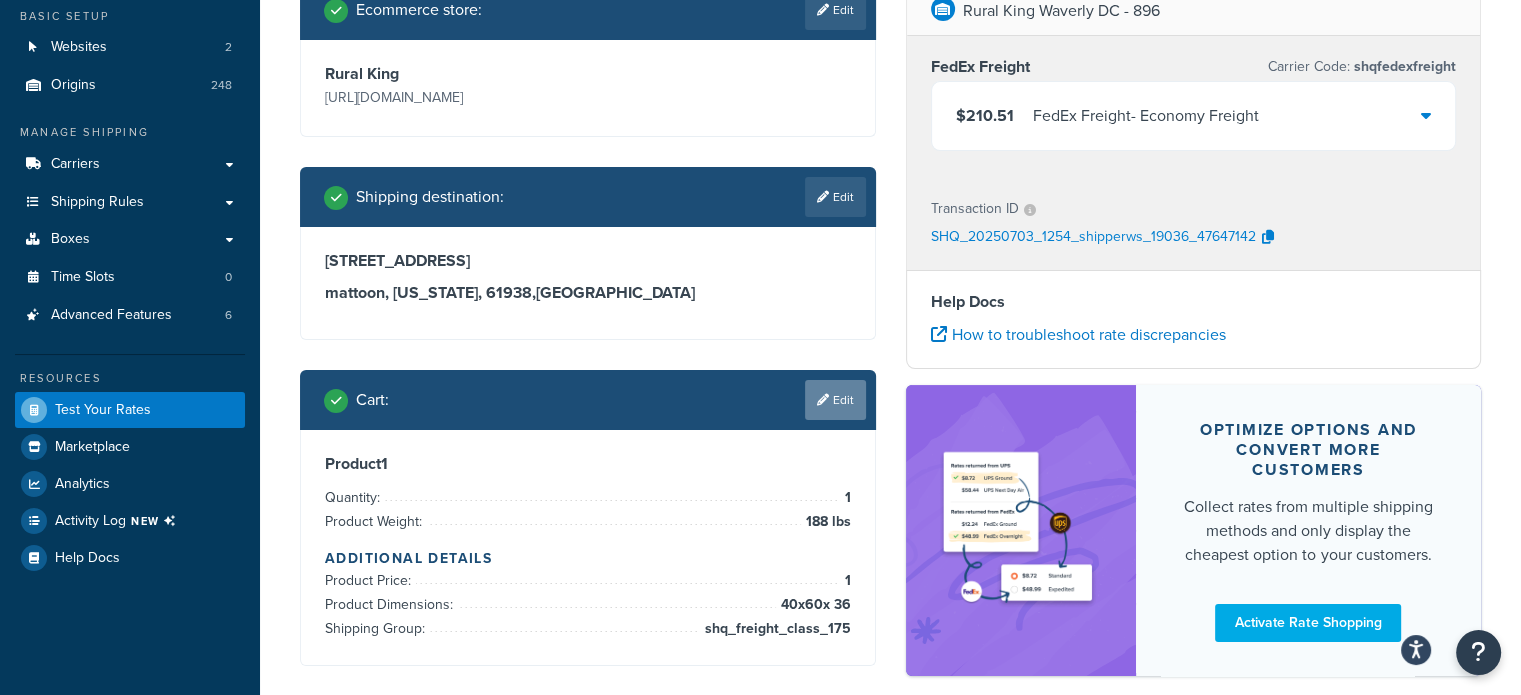 click on "Edit" at bounding box center (835, 400) 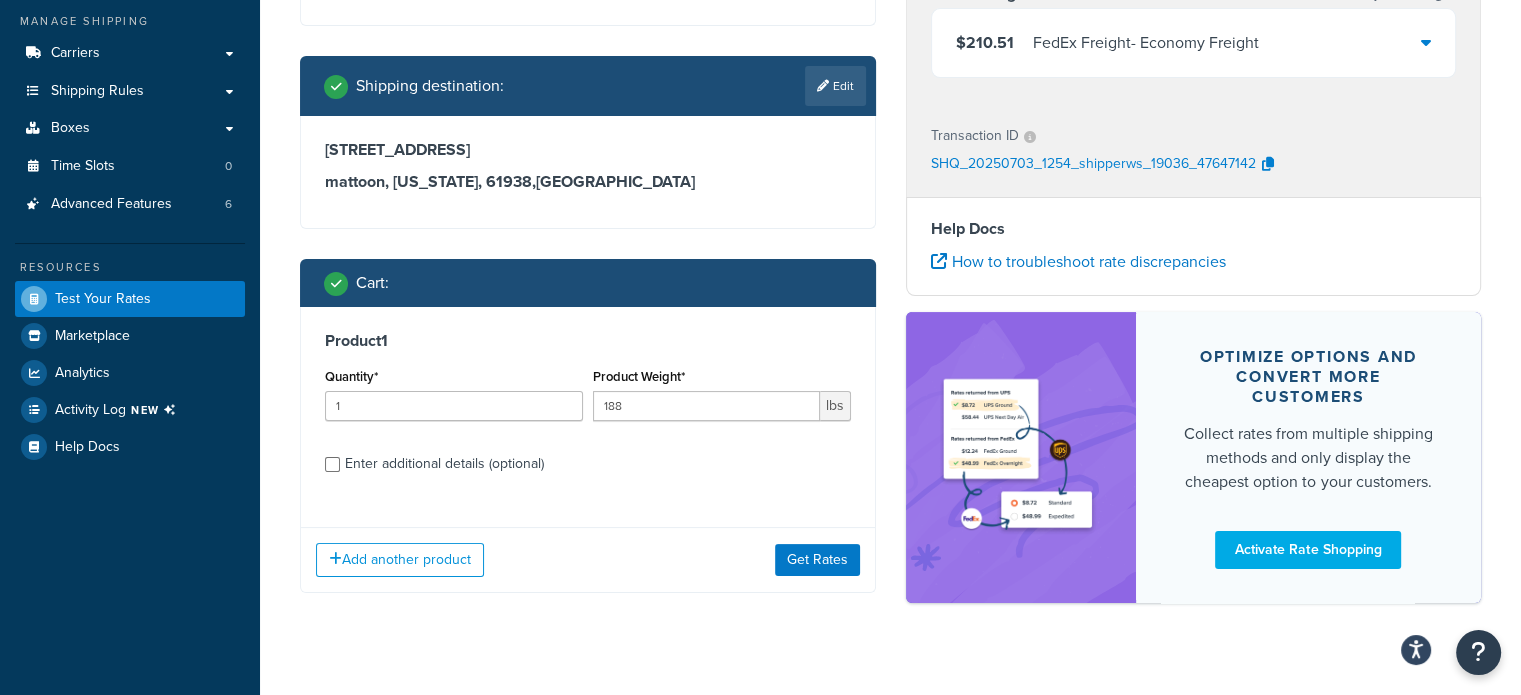 scroll, scrollTop: 292, scrollLeft: 0, axis: vertical 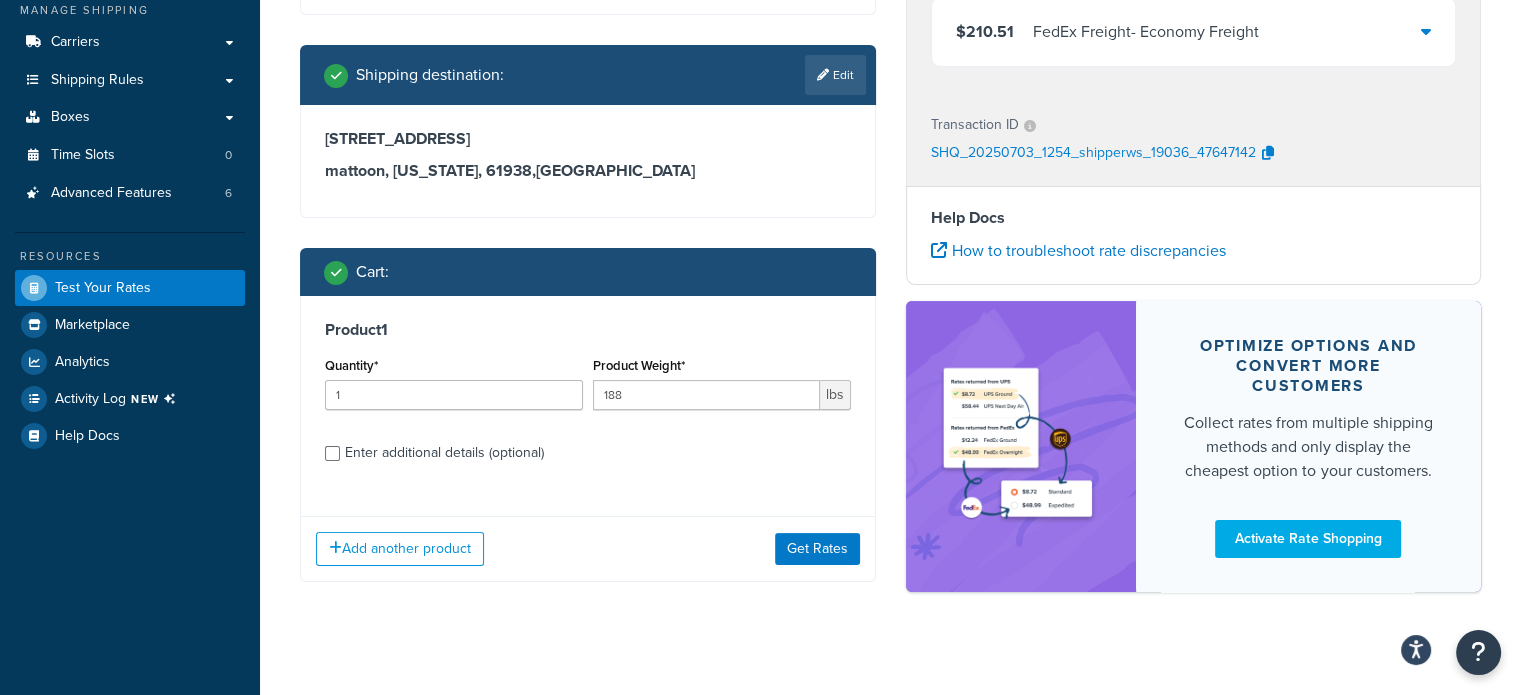 click on "Enter additional details (optional)" at bounding box center [444, 453] 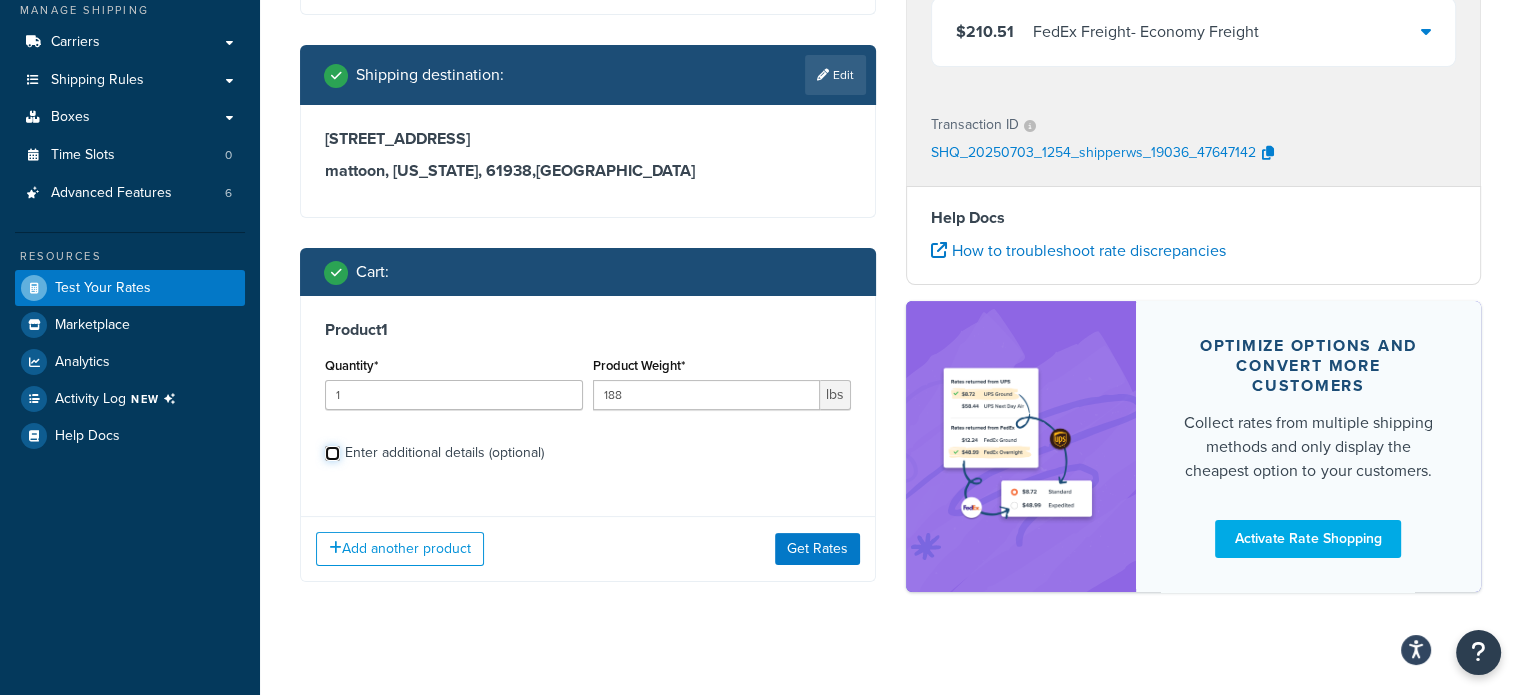 click on "Enter additional details (optional)" at bounding box center (332, 453) 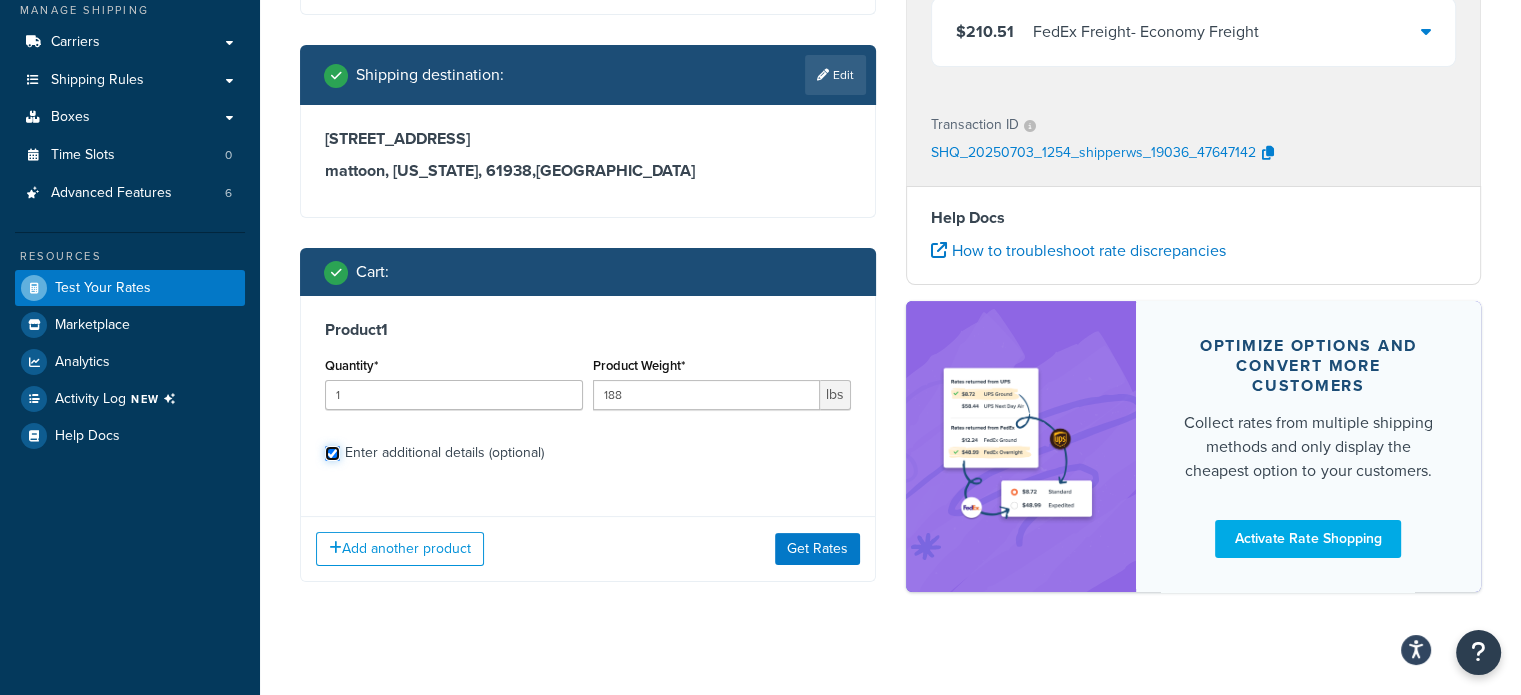 checkbox on "true" 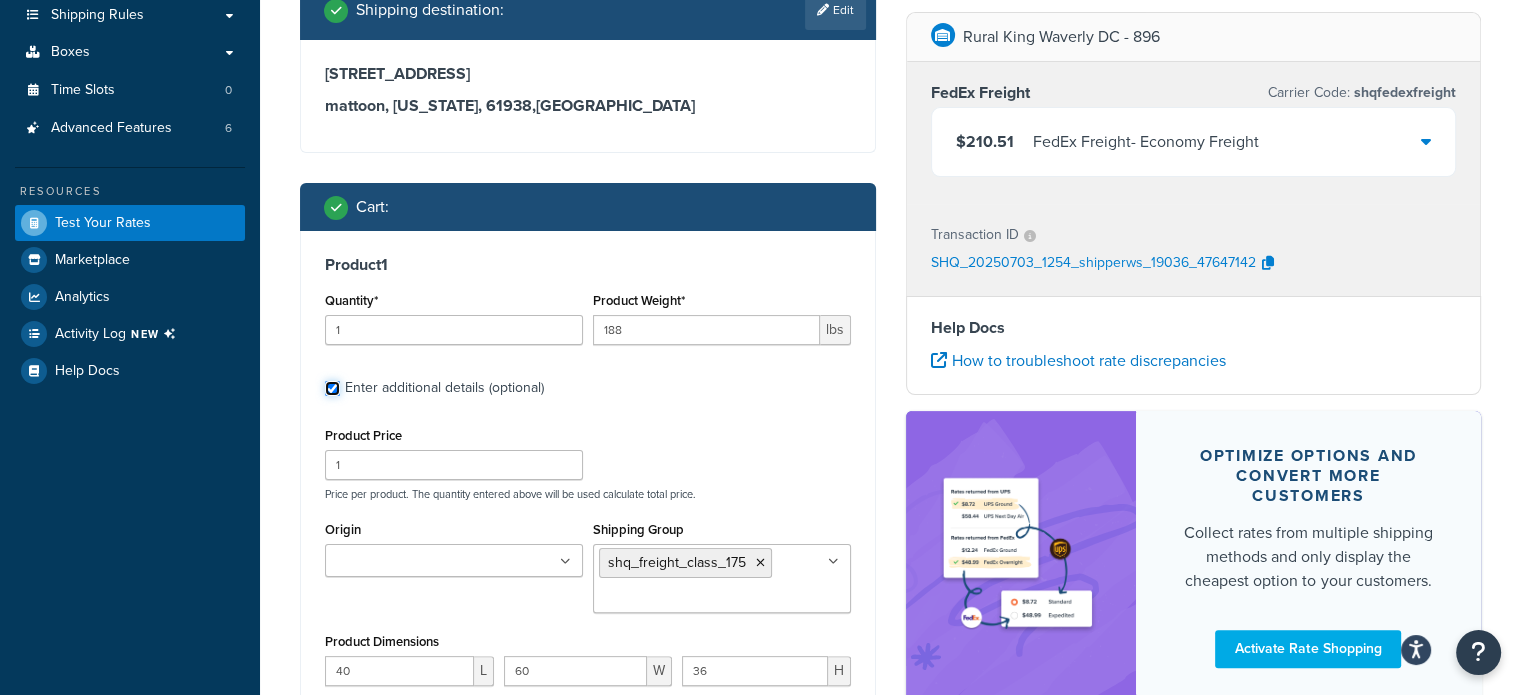 scroll, scrollTop: 392, scrollLeft: 0, axis: vertical 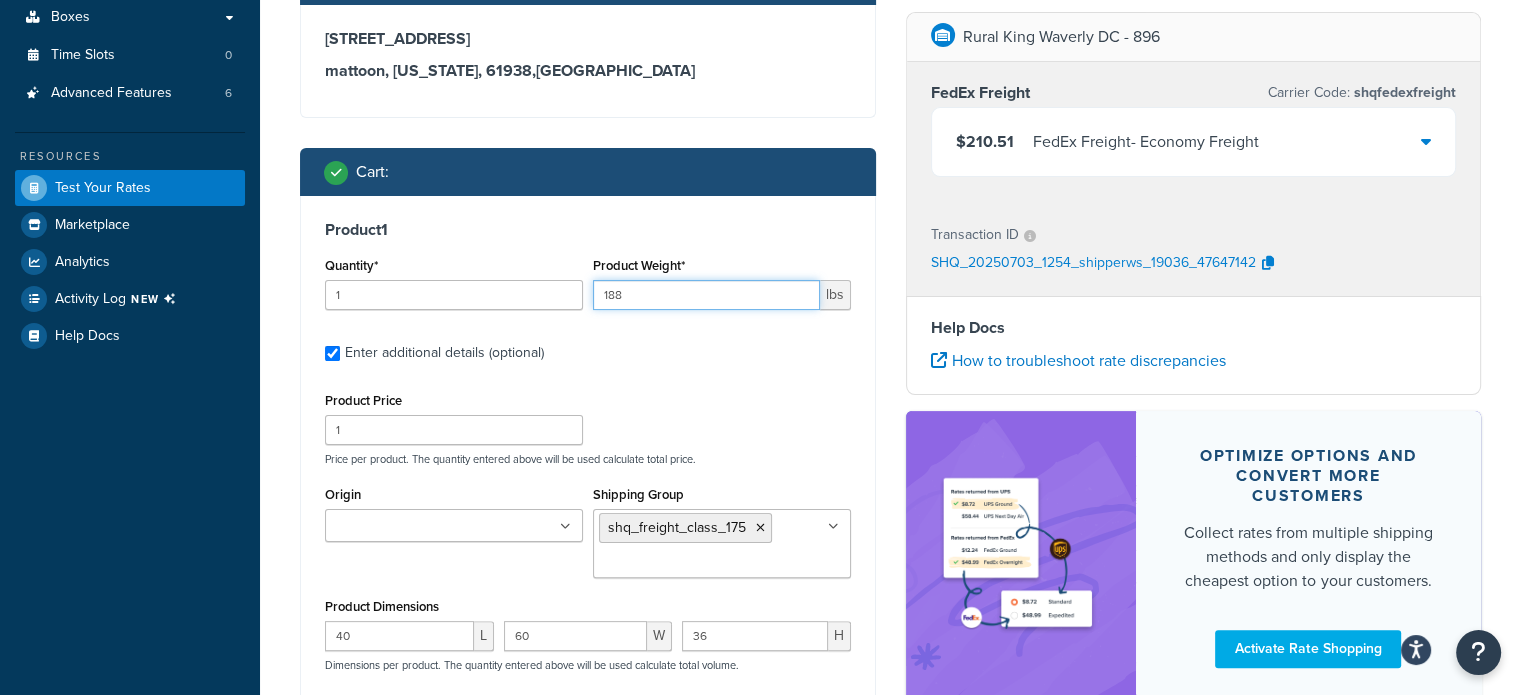 drag, startPoint x: 713, startPoint y: 291, endPoint x: 601, endPoint y: 286, distance: 112.11155 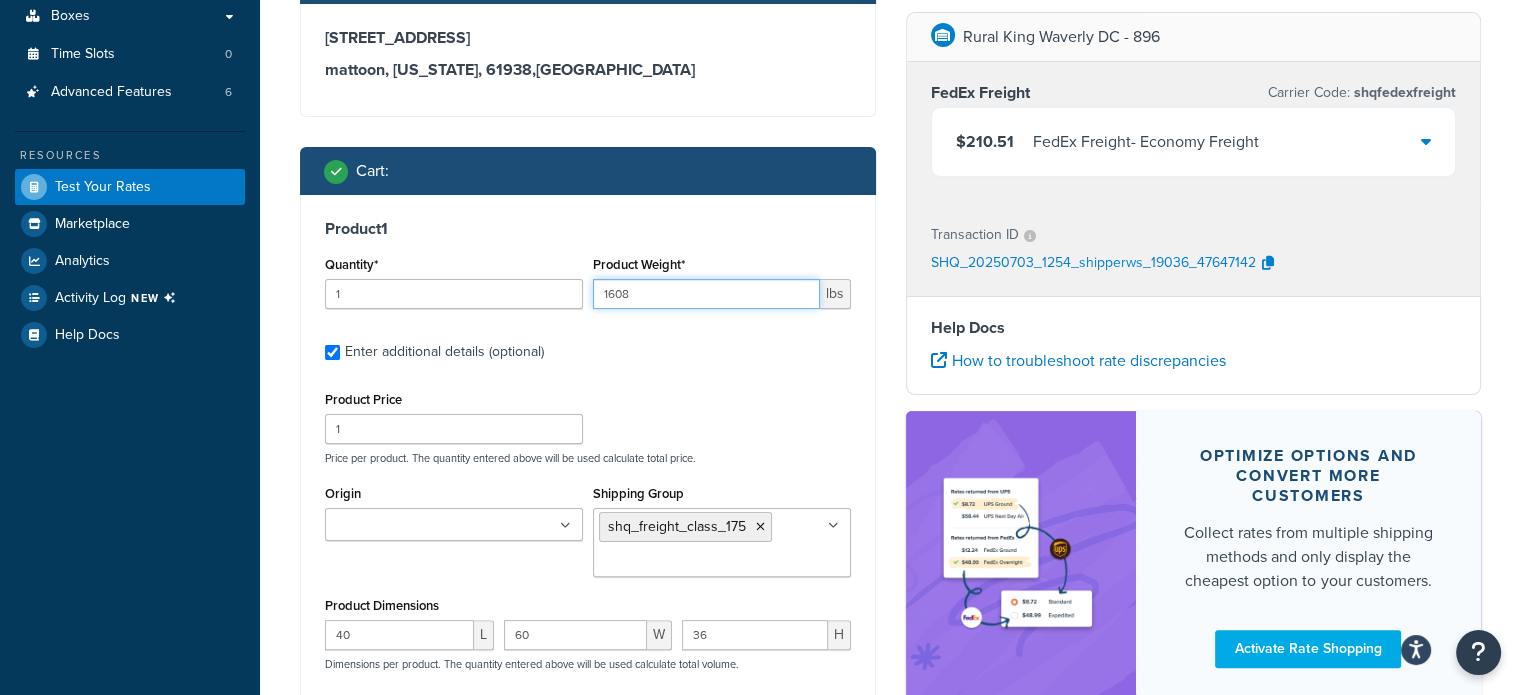 scroll, scrollTop: 492, scrollLeft: 0, axis: vertical 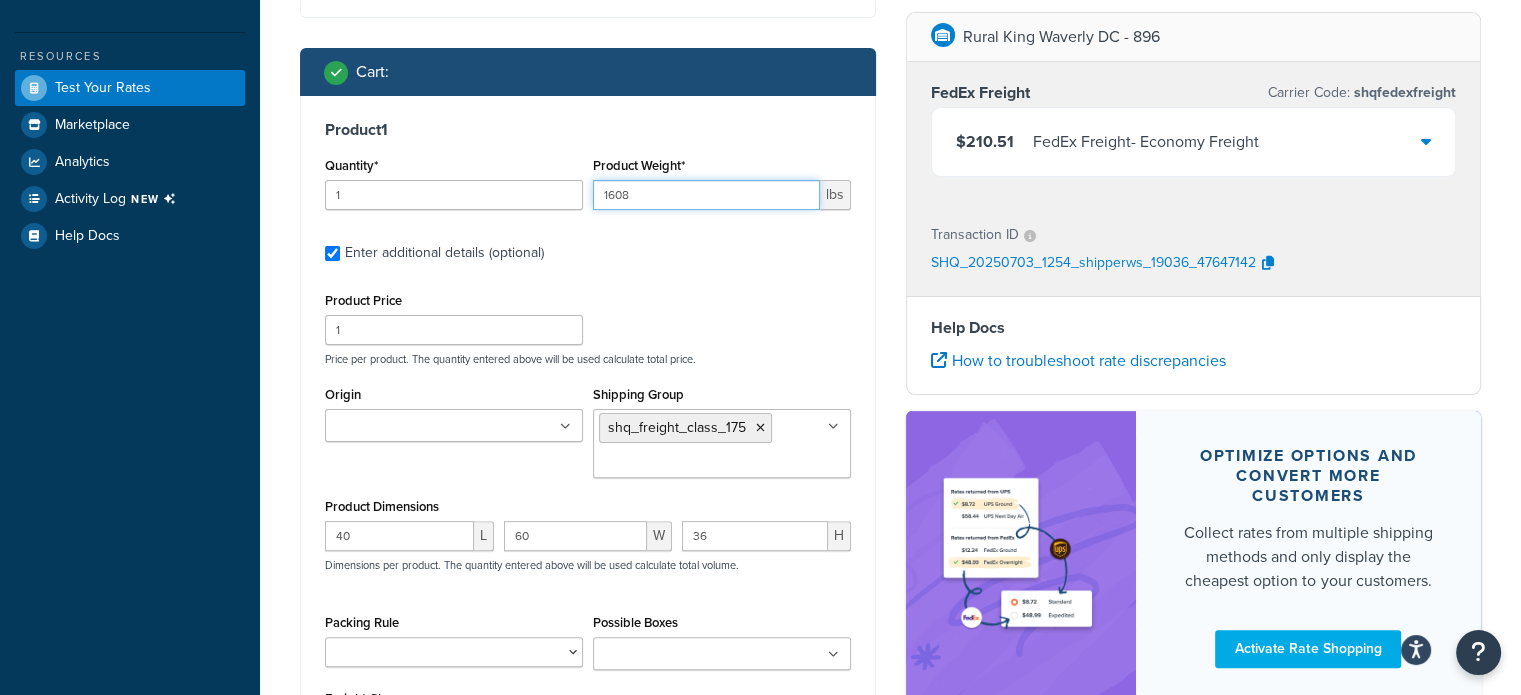 type on "1608" 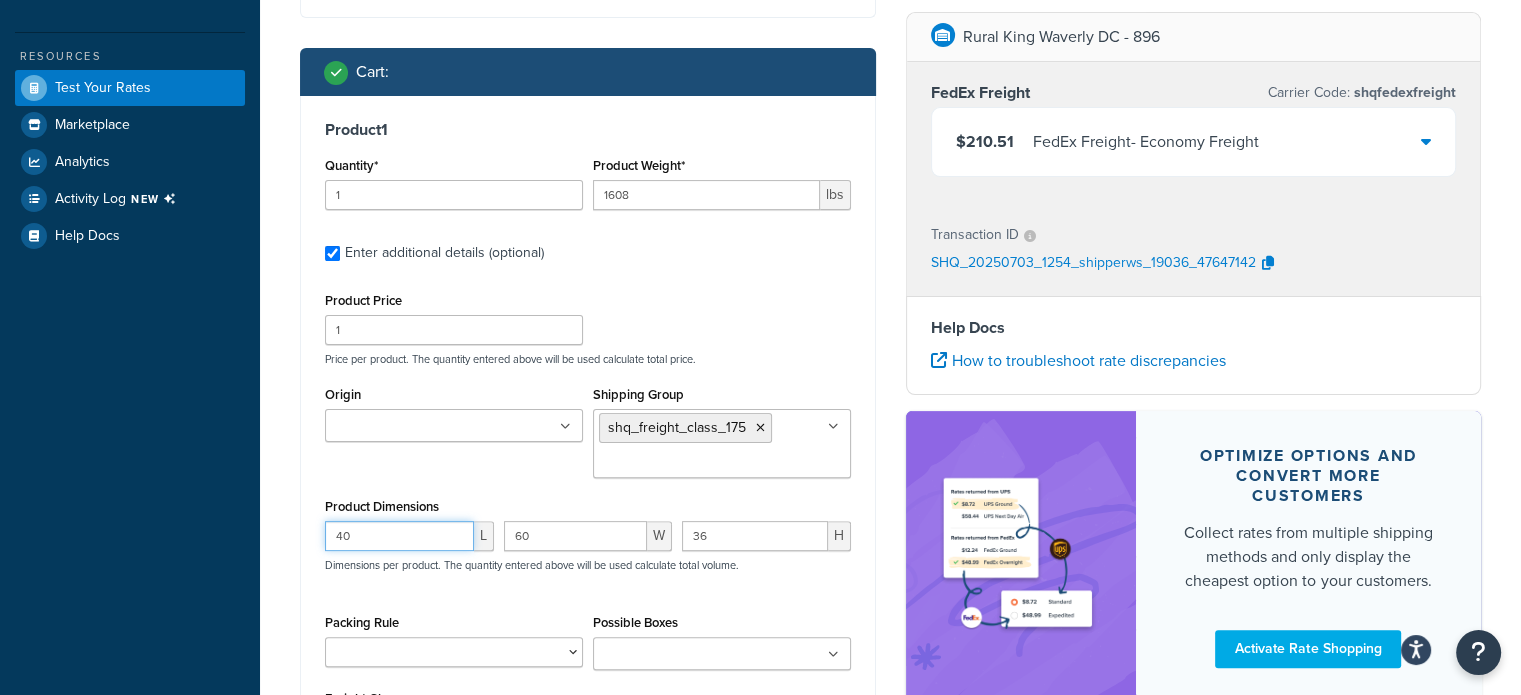 drag, startPoint x: 369, startPoint y: 533, endPoint x: 288, endPoint y: 528, distance: 81.154175 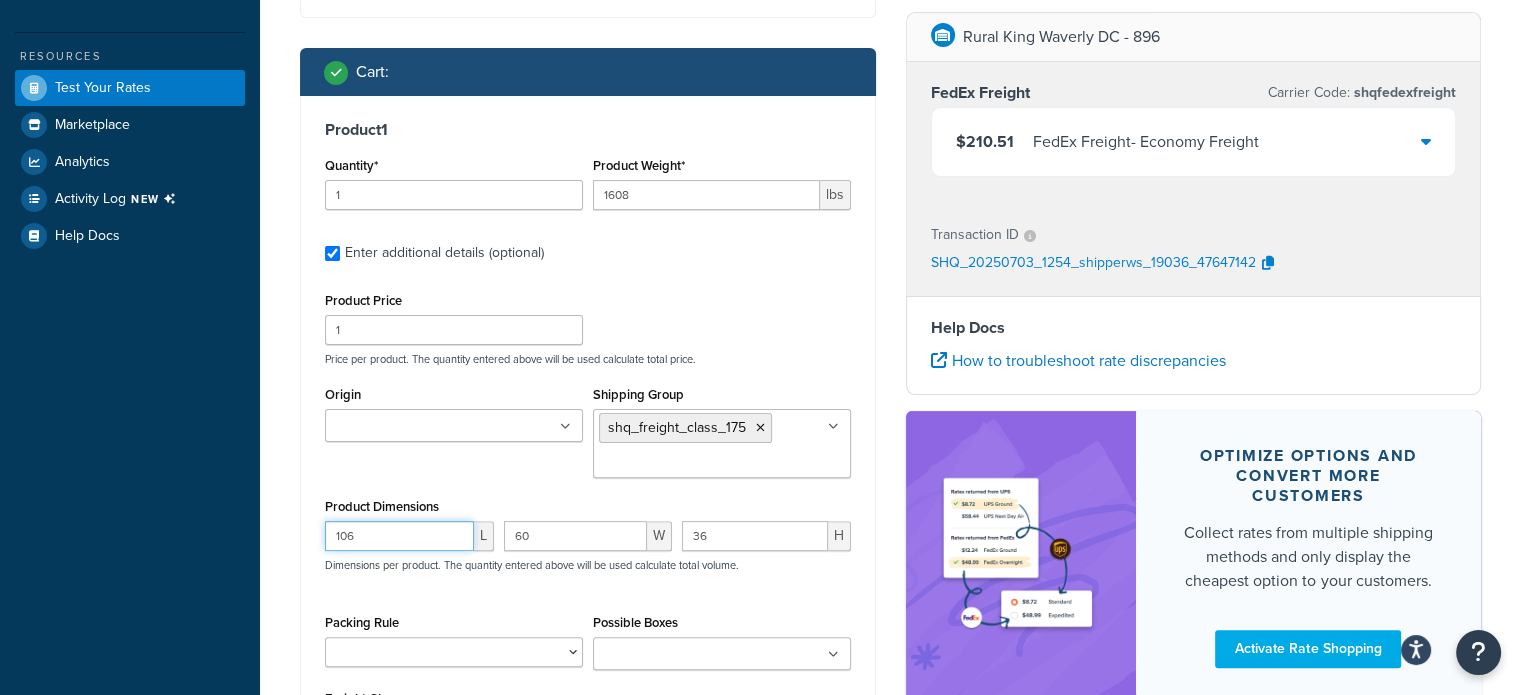 type on "106" 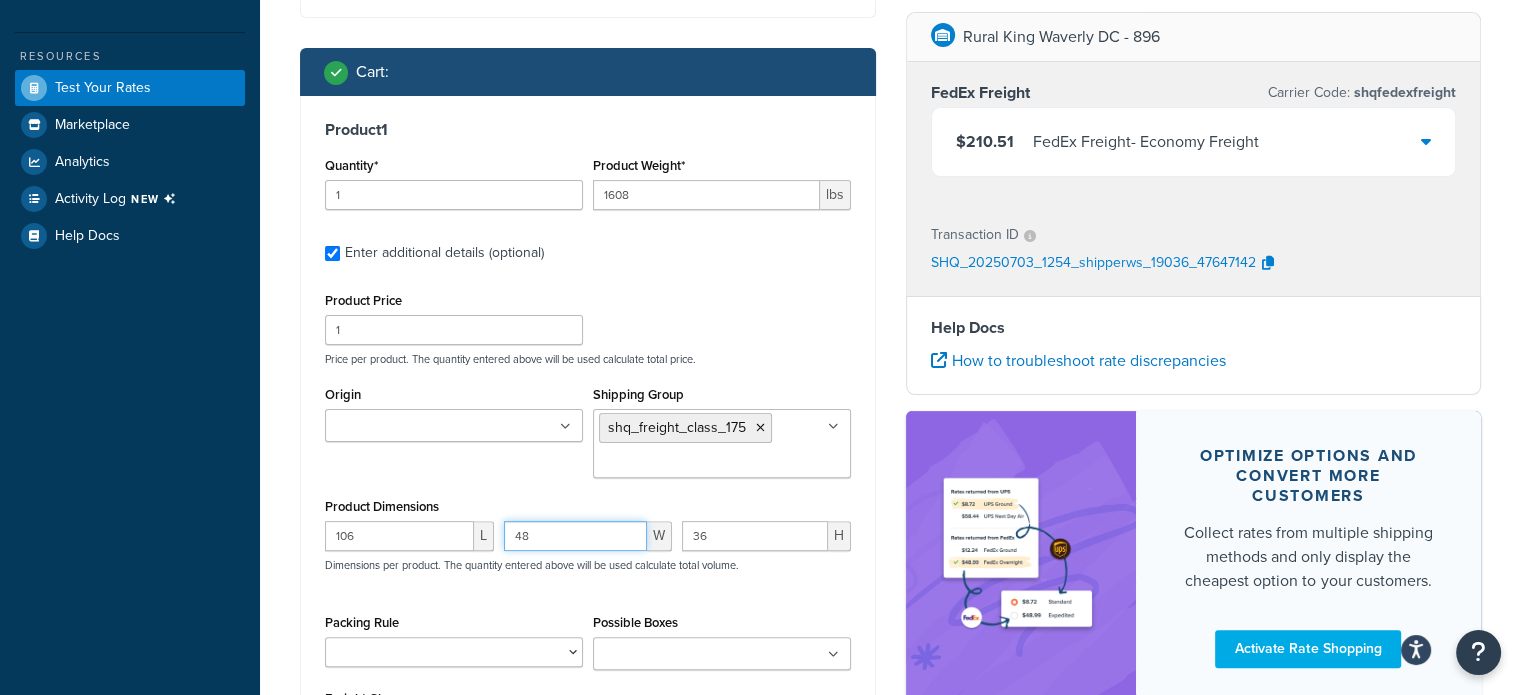 type on "48" 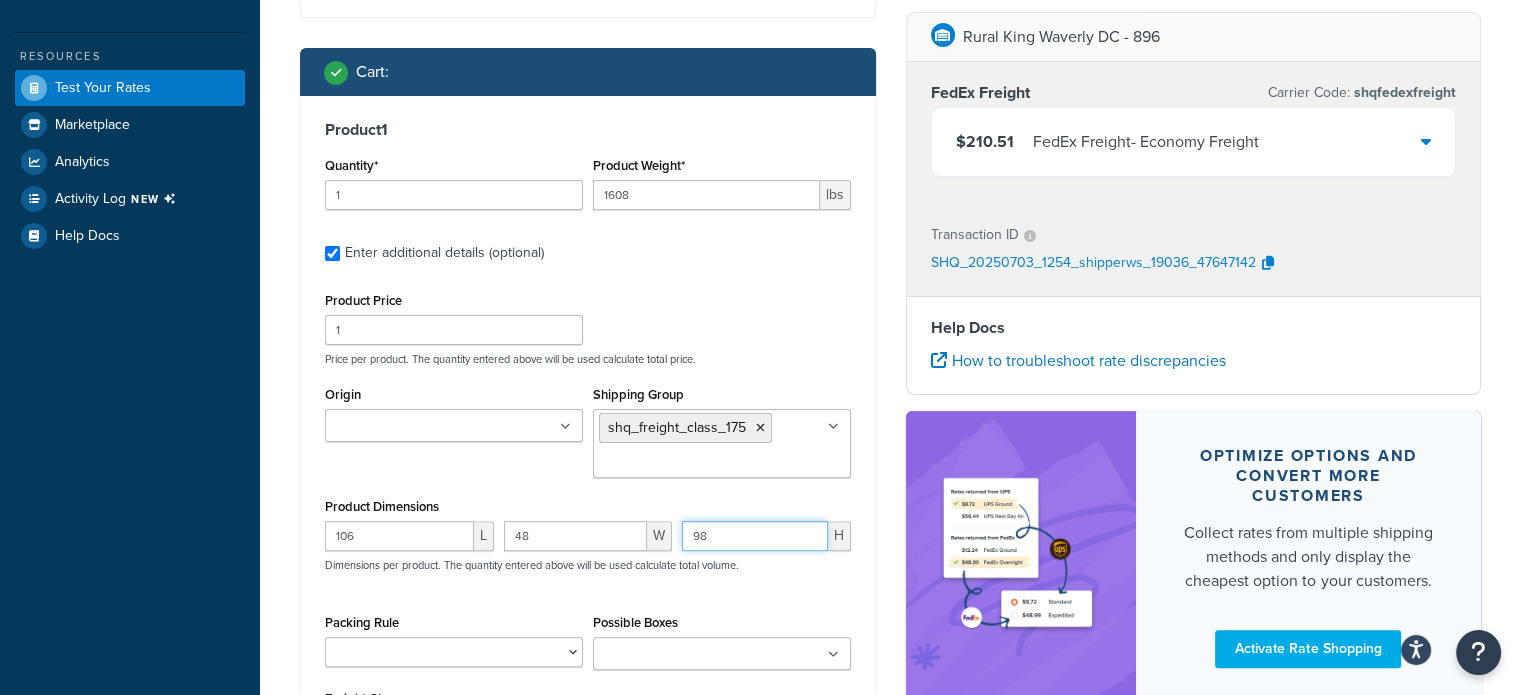 type on "98" 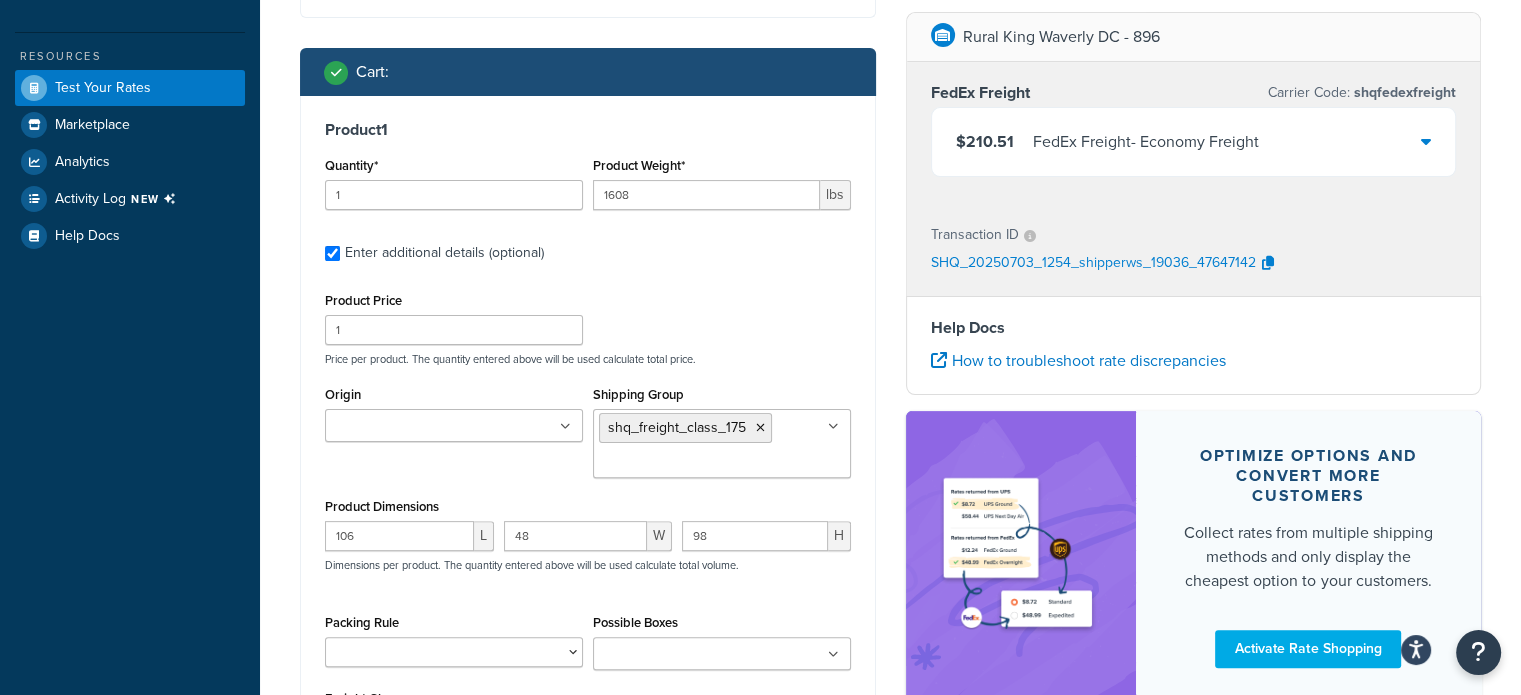 click on "Origin   10047 - BIG ASS FANS 10081 - COSMO S.R.L. 105 - BUFFALO CORP. 10703 - [GEOGRAPHIC_DATA] [US_STATE] 1072 - [PERSON_NAME]'S SUPPLY, INC. 1098 - TRUPER S.A. DE C.V 10992 - UNITED FURNITURE IND. 11224 - METAL CULVERTS, INC. 113 - MID-WEST METAL PRODUCTS COMPANY 11464 - DREXEL CHEMICAL COMPANY 1149 - DEE ZEE INC 11607 - LEISURE TIME PRODUCTS, INC. 11747 - BOND MANUFACTURING 11828 - [PERSON_NAME] 11978 - JUSTRITE MANUFACTURING CO., LLC 12066 - ESCALADE SPORTS 12215 - PURE GLOBAL BRANDS, INC. 12587 - [GEOGRAPHIC_DATA], INC. 1275 - KL INDUSTRIES 12953 - THE STEP2 COMPANY, LLC 13071 - [PERSON_NAME] GATE CO LLC 13578 - CJ INC. 13613 - [PERSON_NAME] FENCE COMPANY 13762 - QUALITY CRAFT INDUSTRIES 14014 - SPG INTERNATIONAL LTEE / LTD 14043 - [PERSON_NAME] MANUFACTURING CO., INC. 14106 - YTL INTERNATIONAL 14298 - METAL MAN WORK GEAR COMPANY 14720 - UNITED GENERAL SUPPLY CO, INC. 14762 - GREAT DAY, INC 1478 - PEG PEREGO U.S.A., INC. 14795 - [PERSON_NAME] FABRICATING, INC. 14948 - BE PRESSURE SUPPLY INC. 1503 - SPEECO INC 1515 - FIMCO INDUSTRIES 15426 - [PERSON_NAME] PRODUCTS LLC" at bounding box center [588, 437] 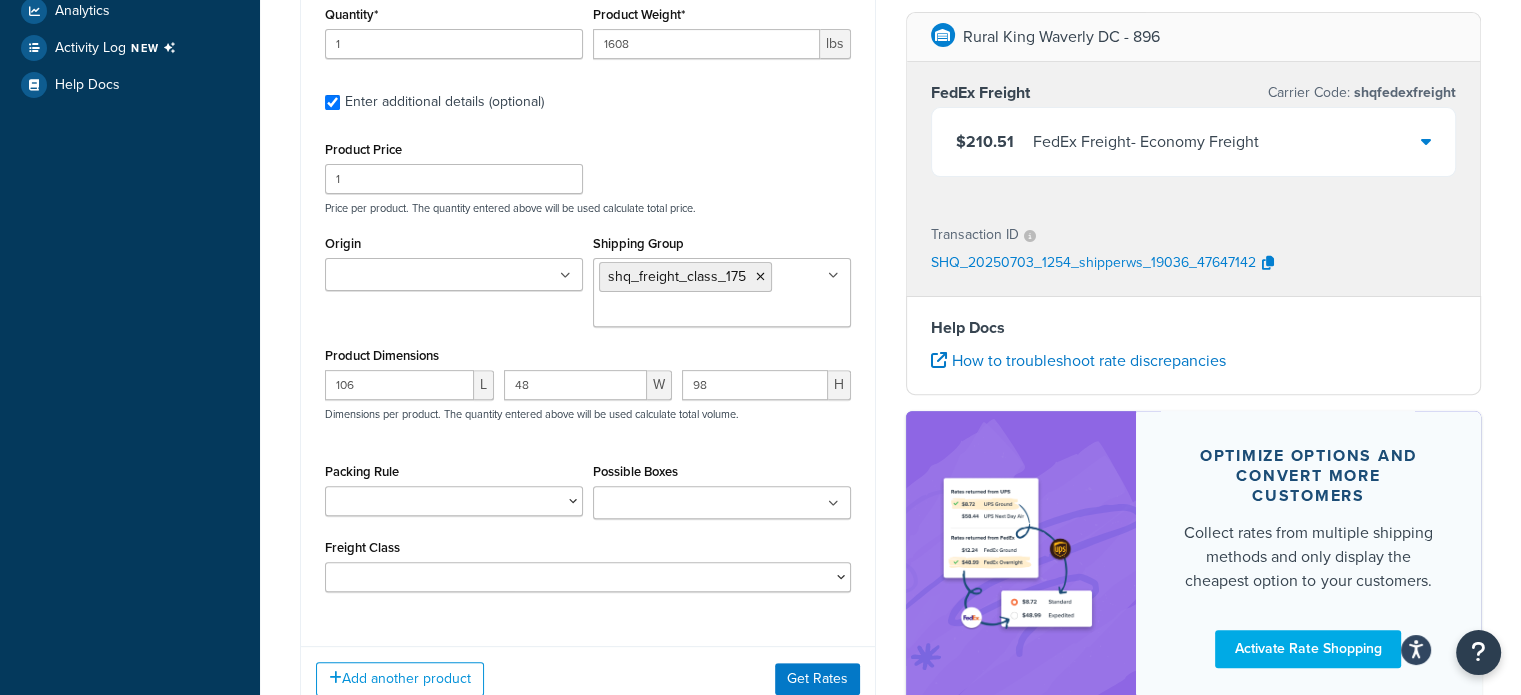 scroll, scrollTop: 692, scrollLeft: 0, axis: vertical 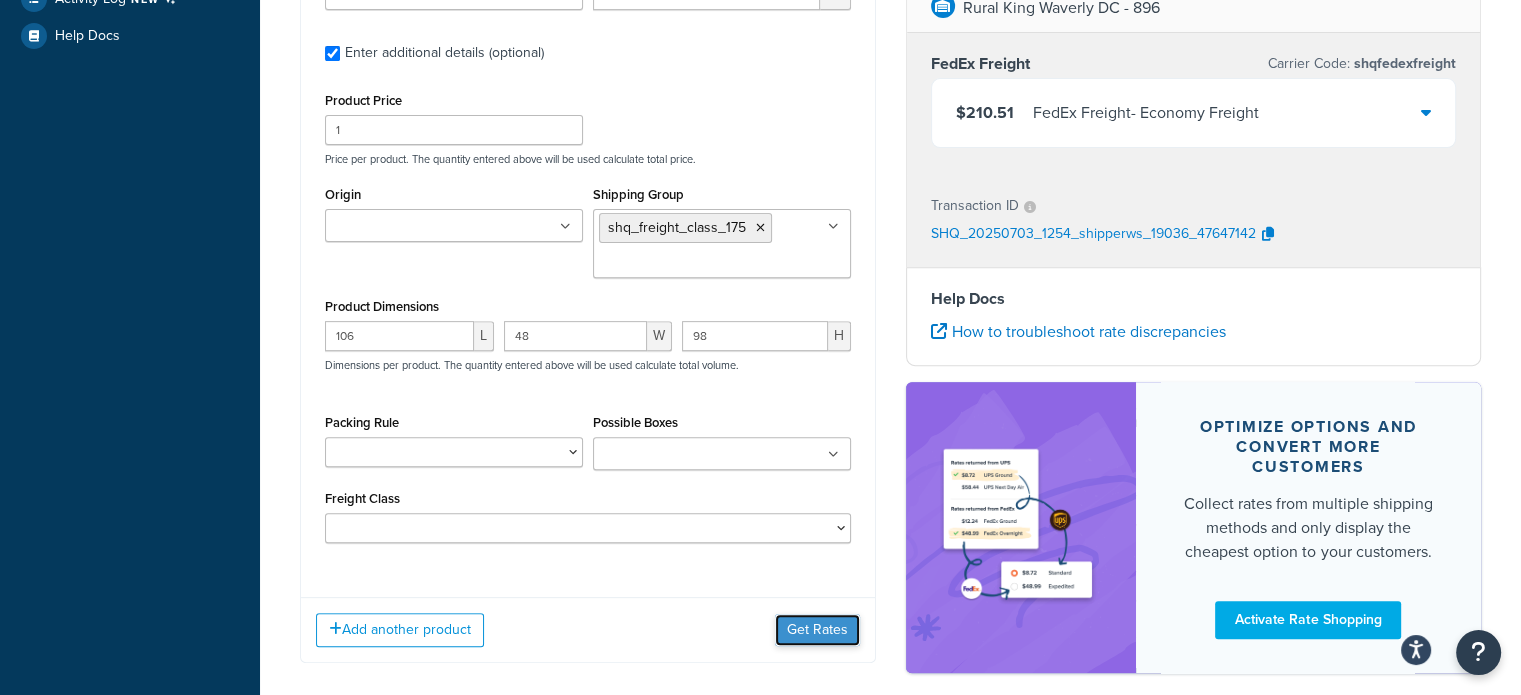 click on "Get Rates" at bounding box center (817, 630) 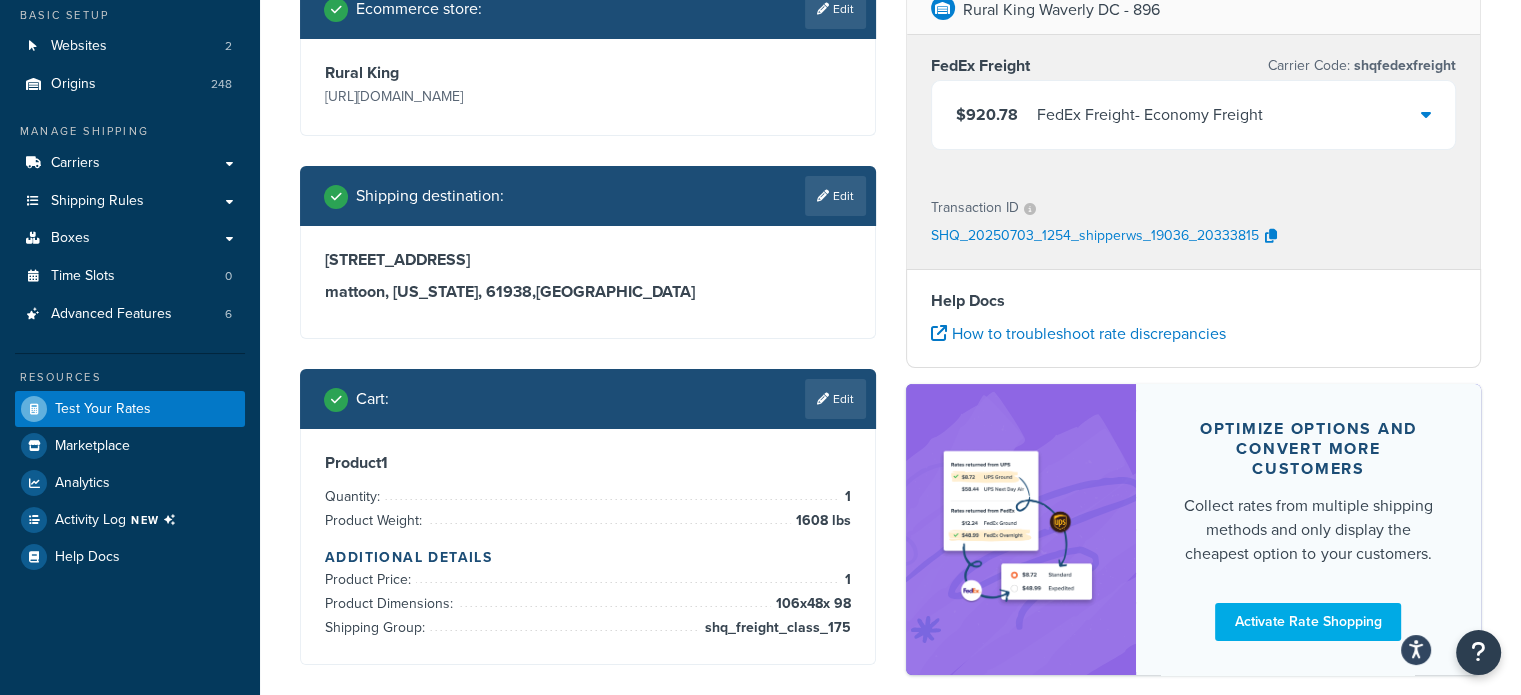 scroll, scrollTop: 170, scrollLeft: 0, axis: vertical 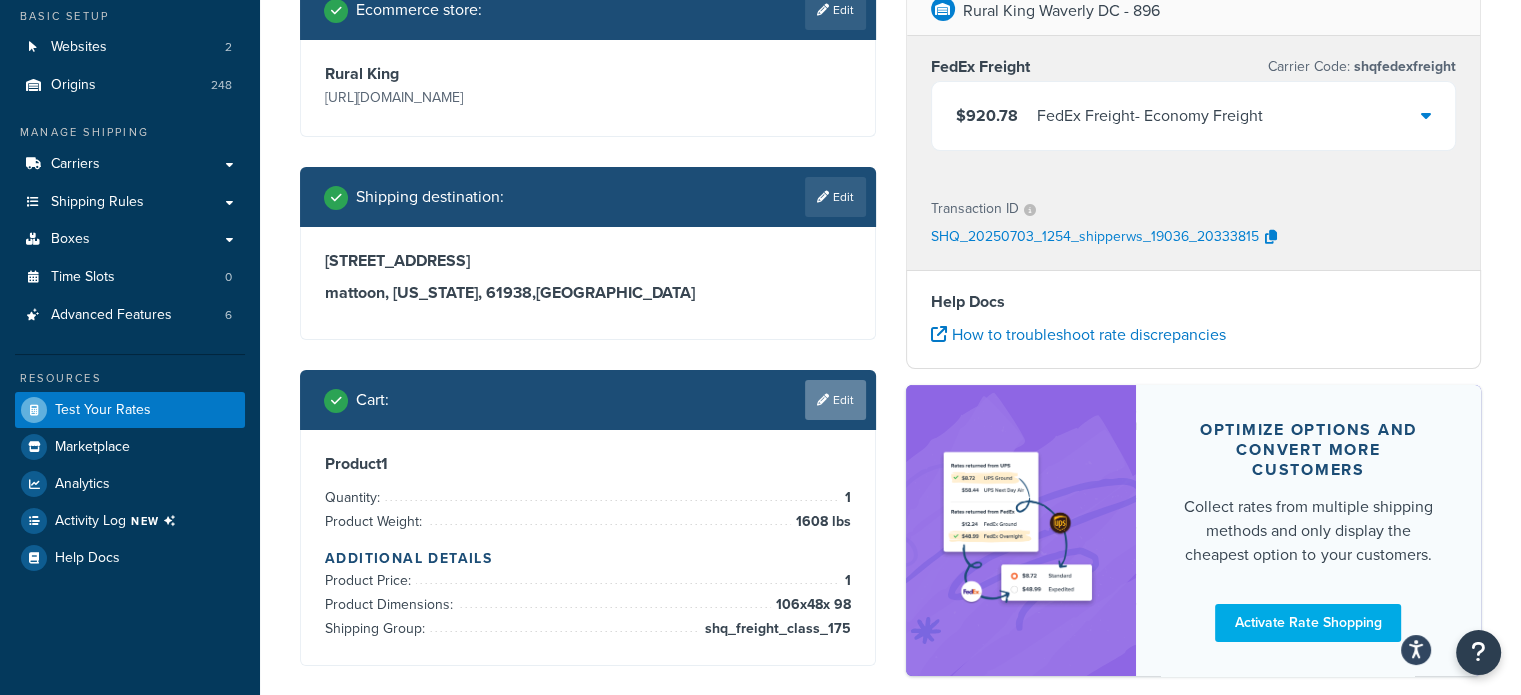 click on "Edit" at bounding box center (835, 400) 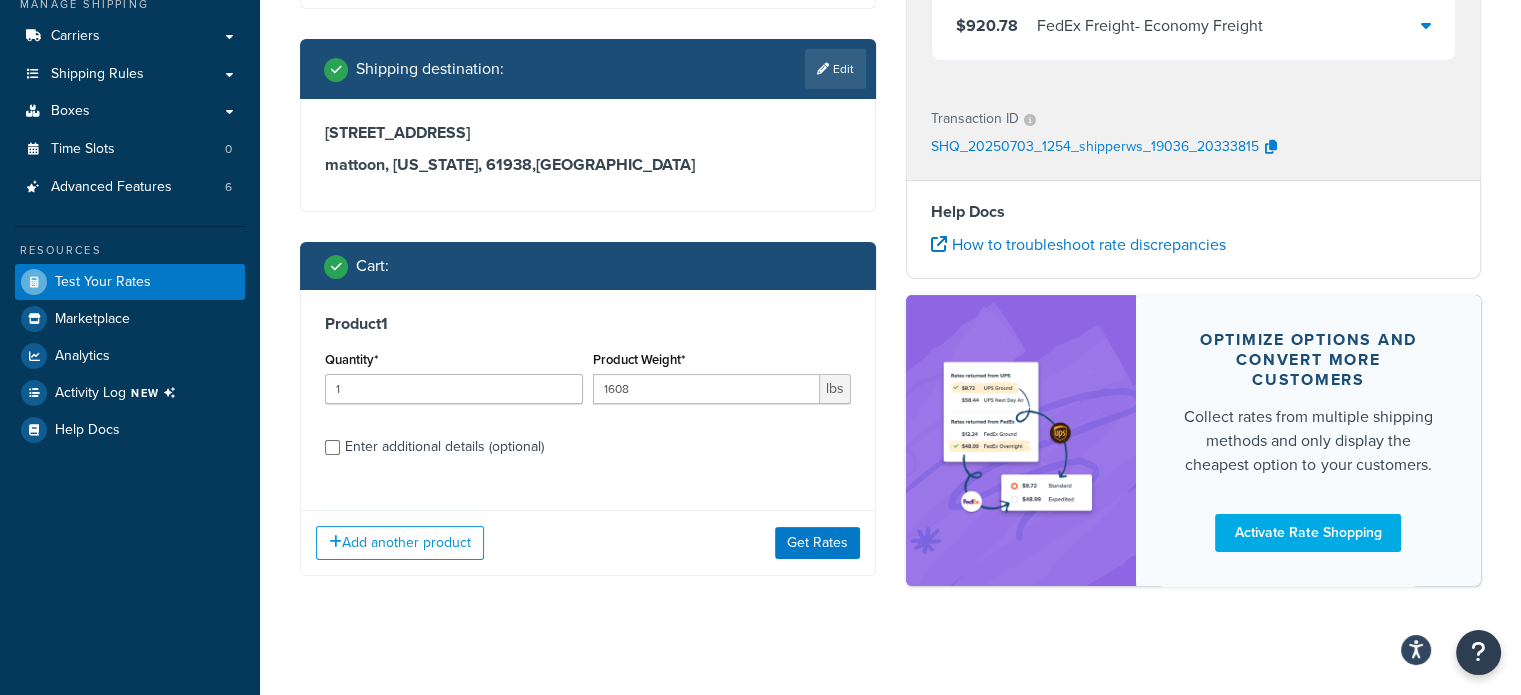scroll, scrollTop: 308, scrollLeft: 0, axis: vertical 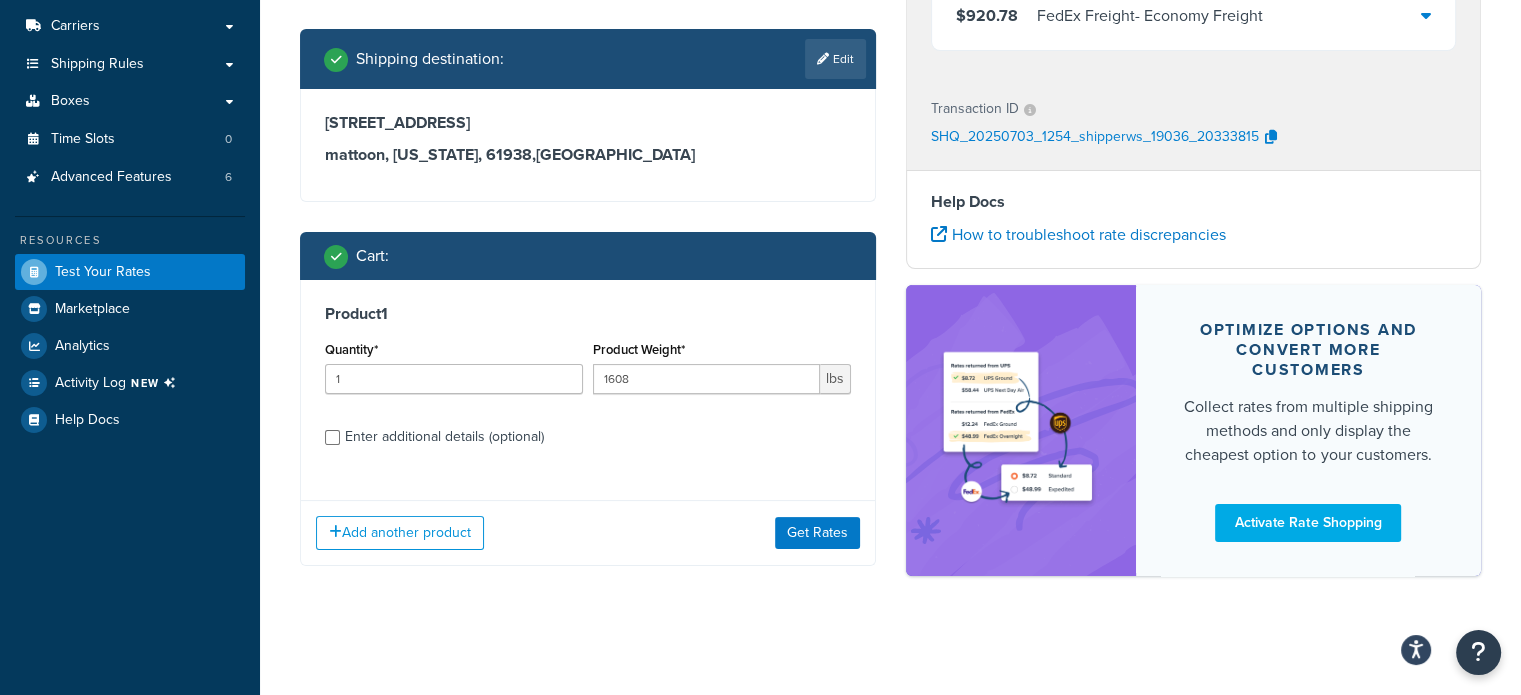 click on "Enter additional details (optional)" at bounding box center [444, 437] 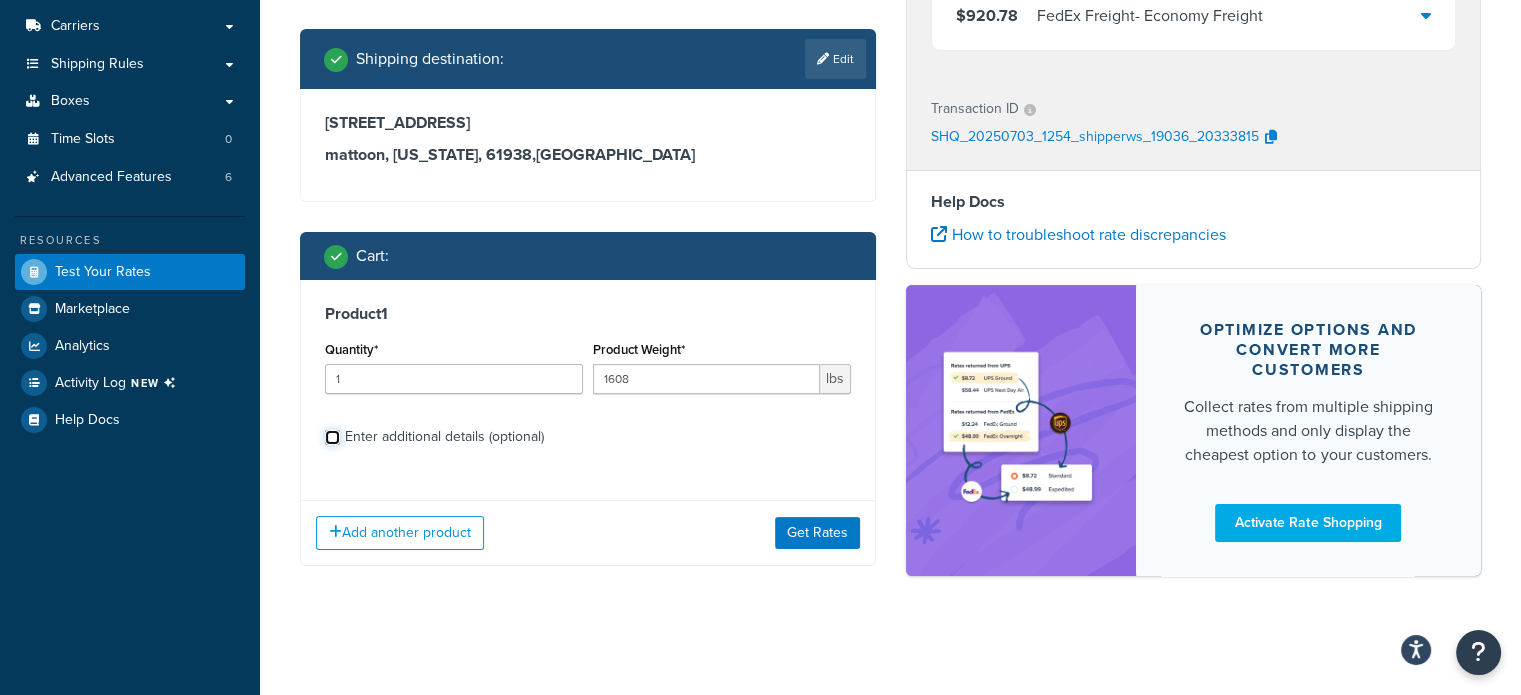click on "Enter additional details (optional)" at bounding box center [332, 437] 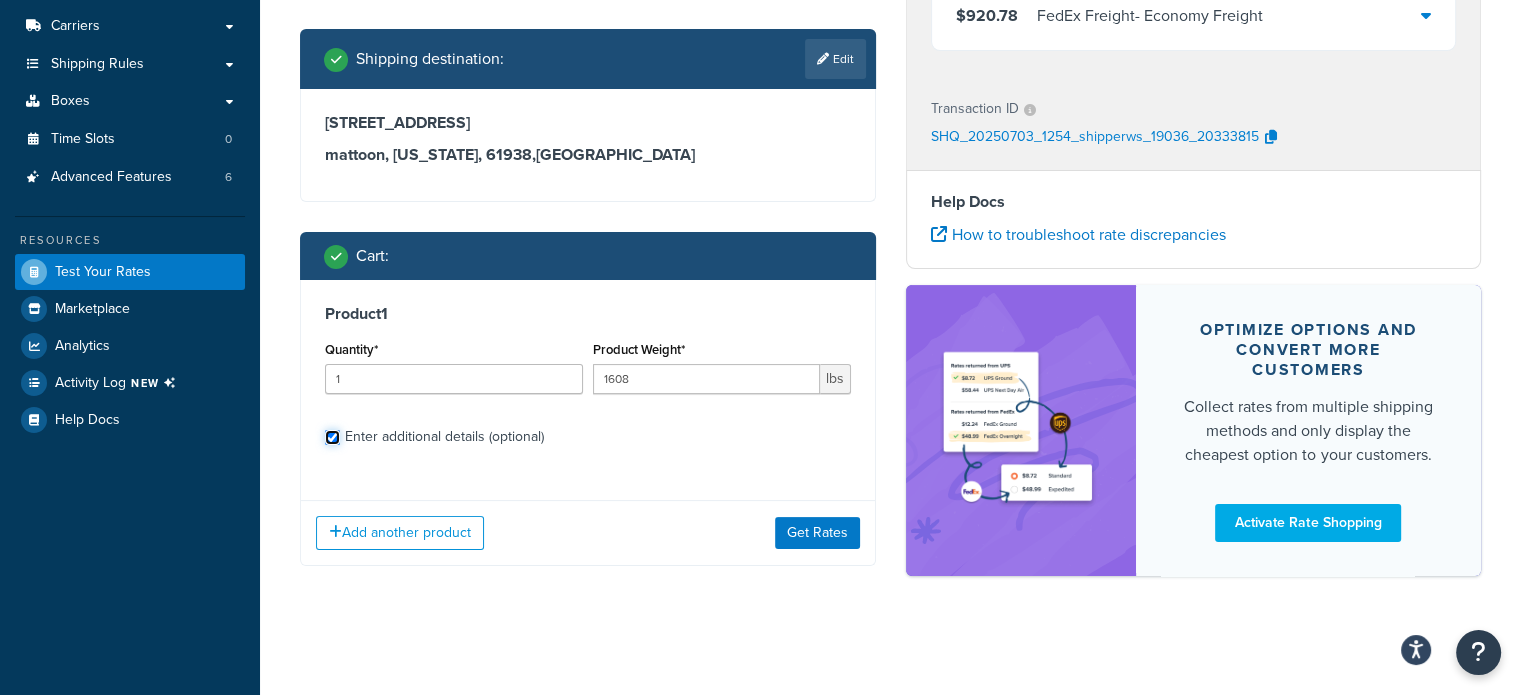 checkbox on "true" 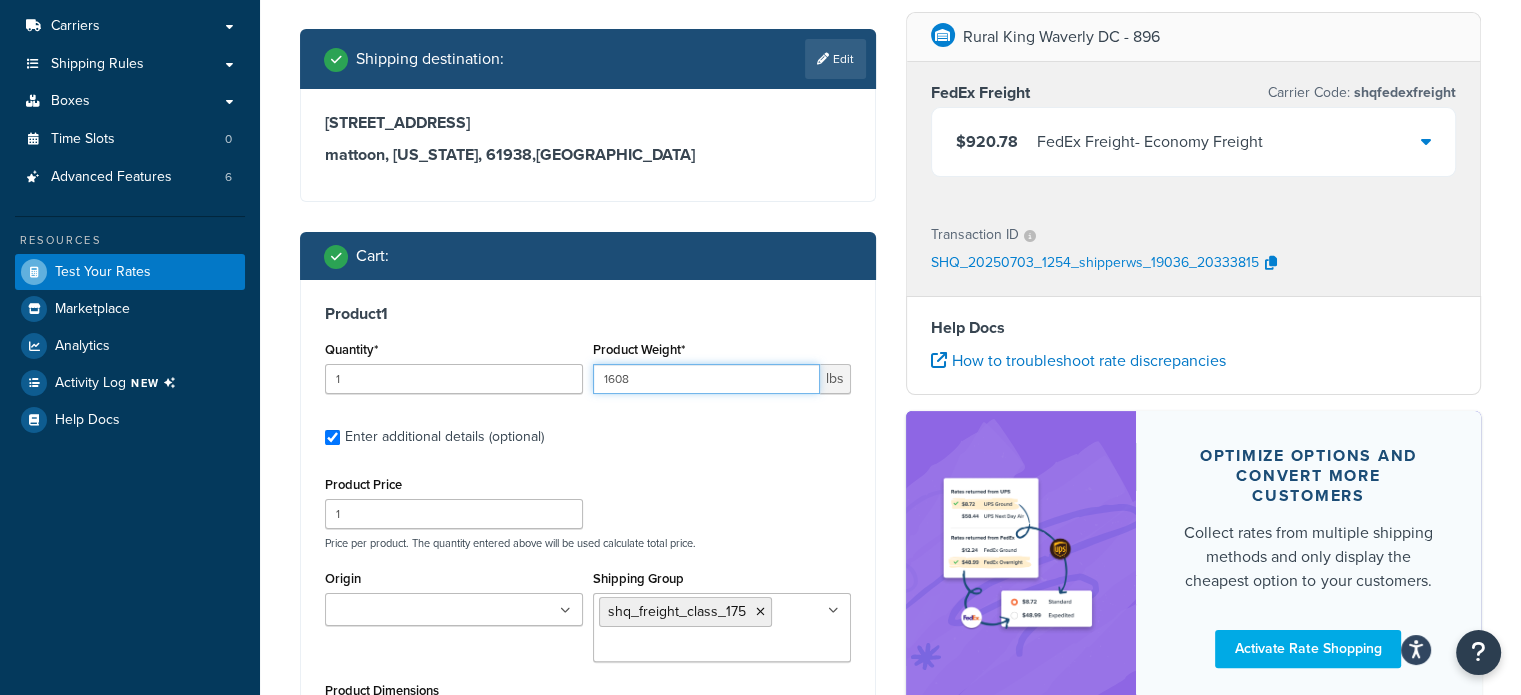 drag, startPoint x: 729, startPoint y: 387, endPoint x: 477, endPoint y: 367, distance: 252.7924 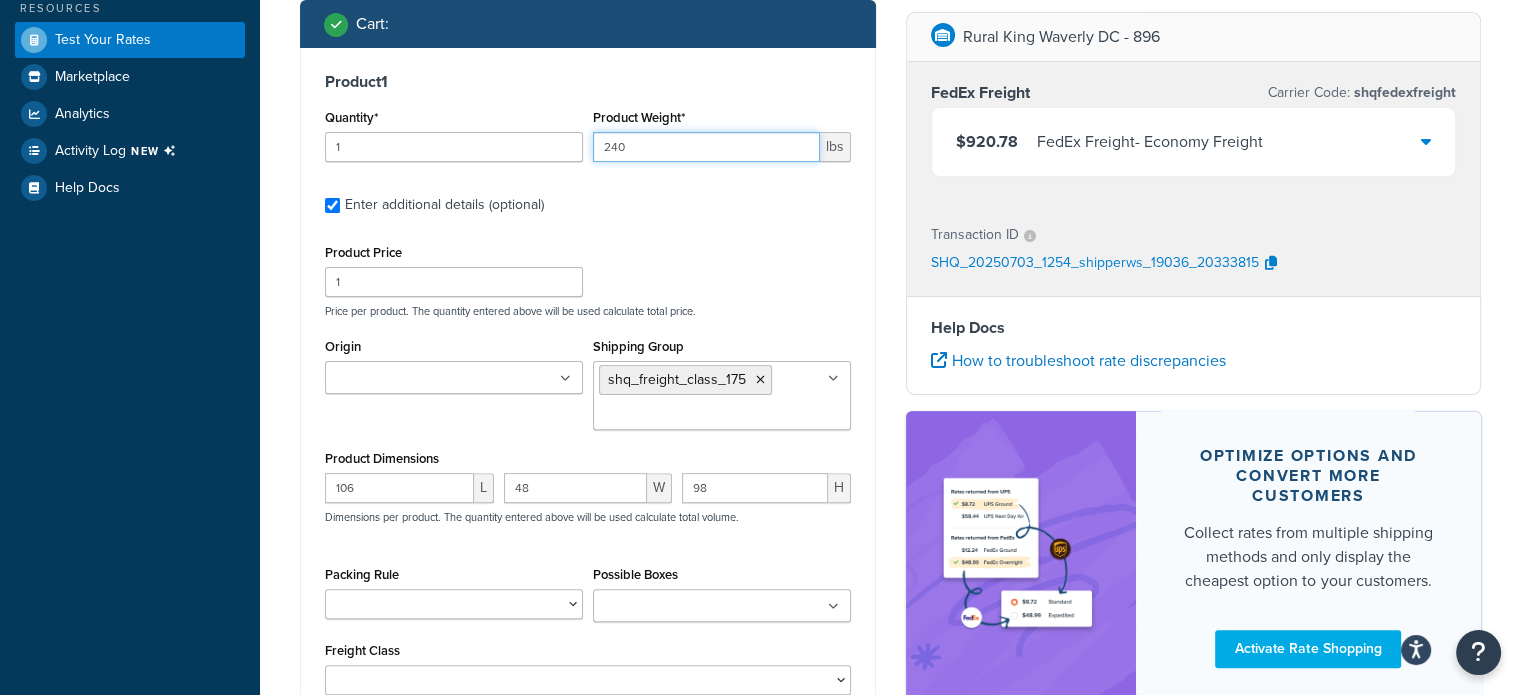 scroll, scrollTop: 608, scrollLeft: 0, axis: vertical 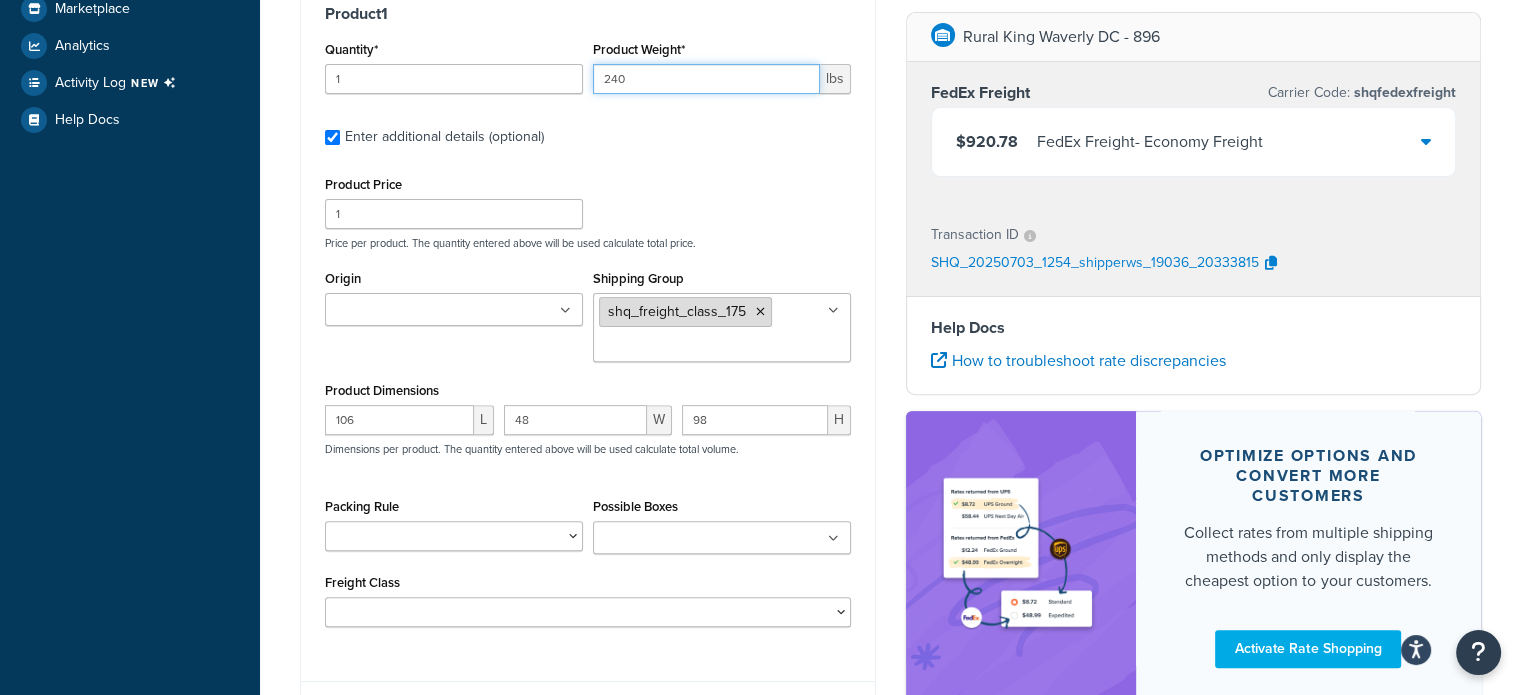 type on "240" 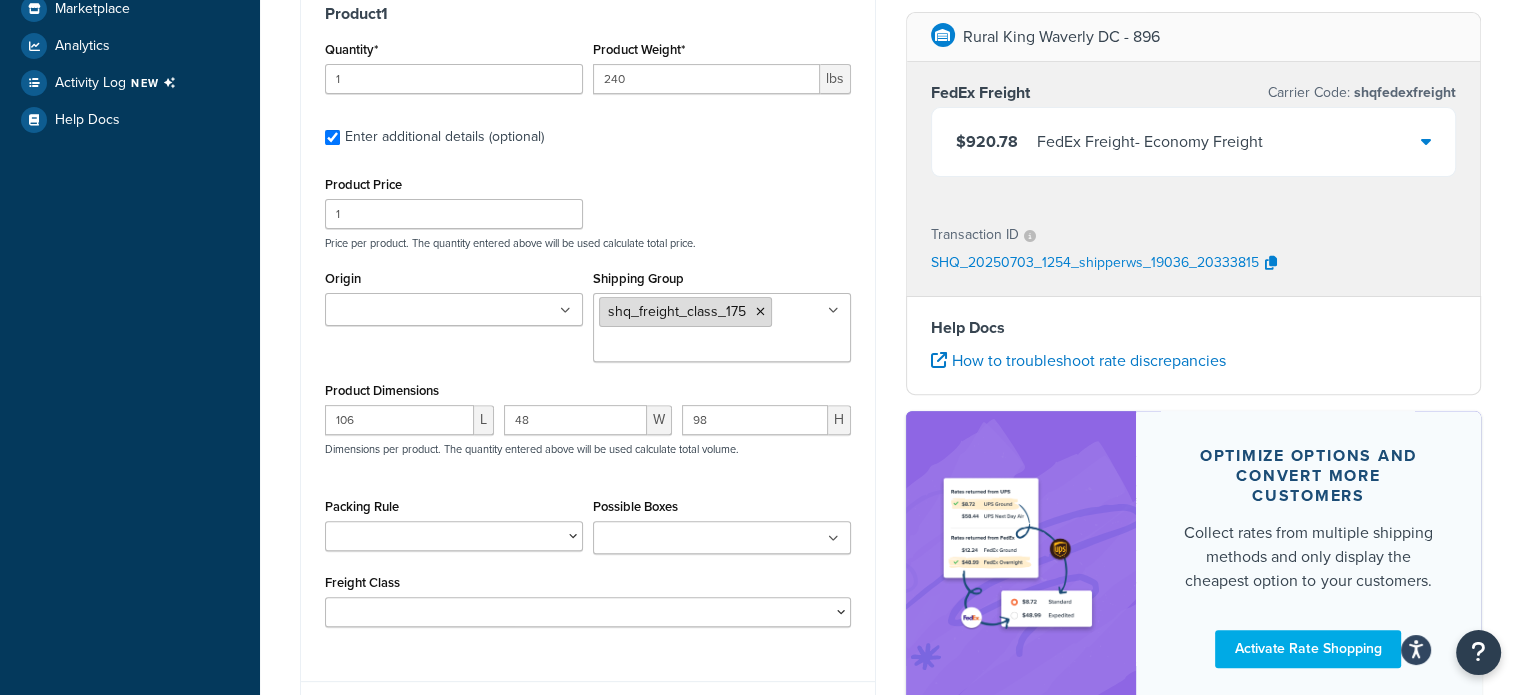 click at bounding box center [760, 312] 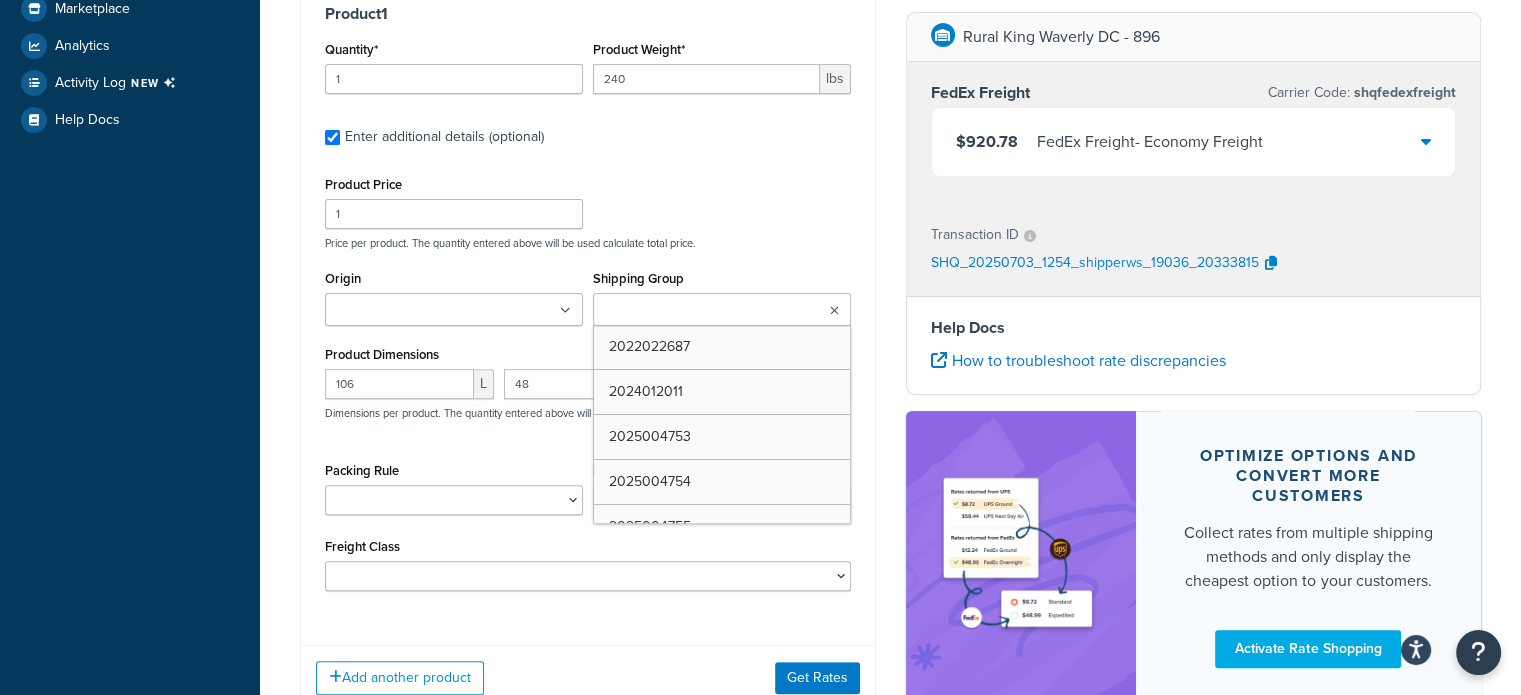 click on "Shipping Group" at bounding box center (687, 311) 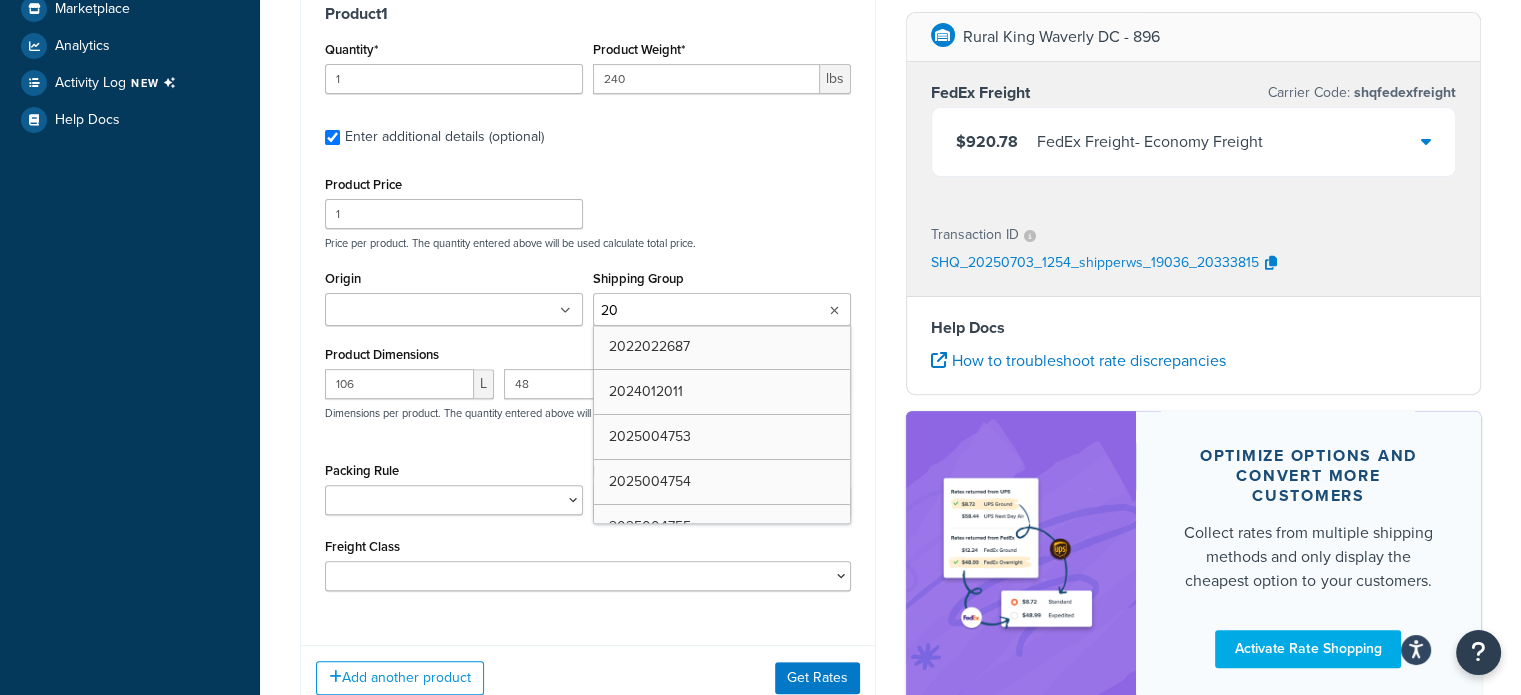 type on "200" 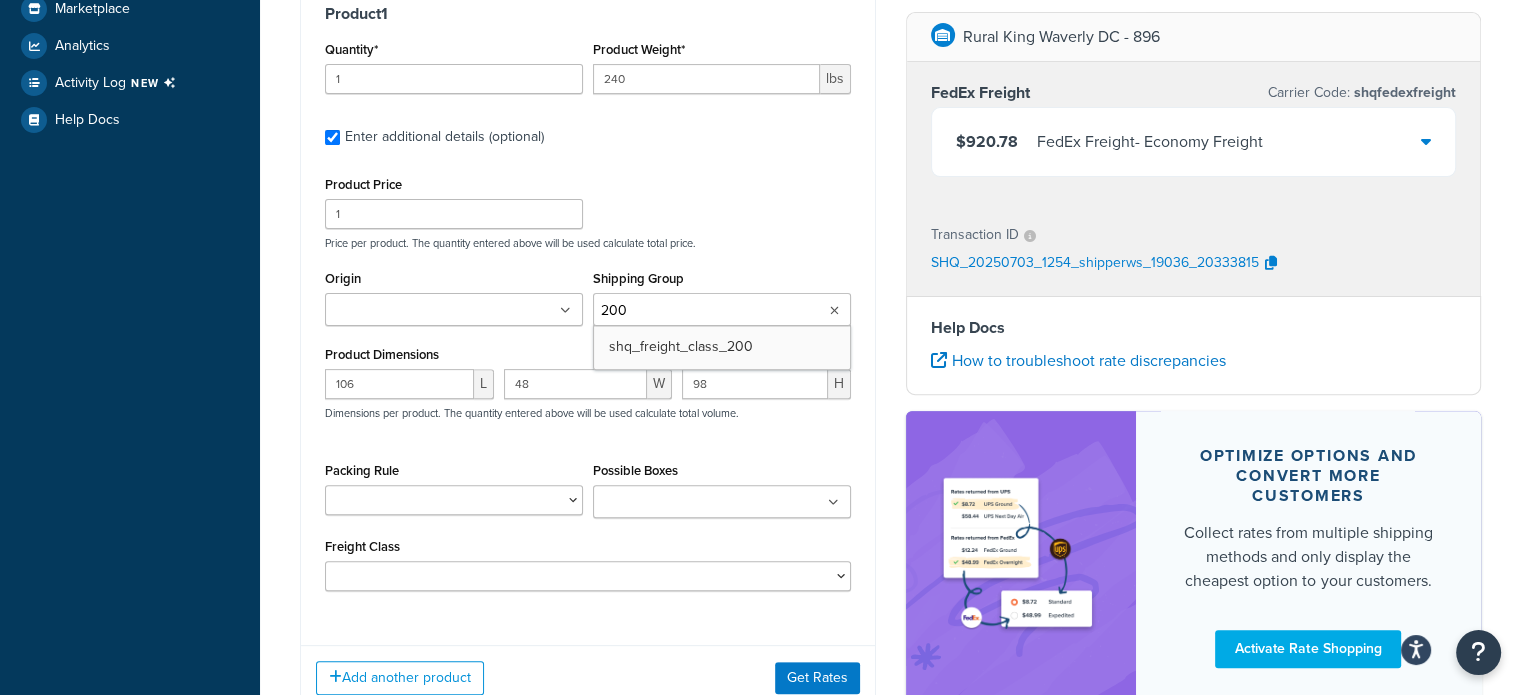 type 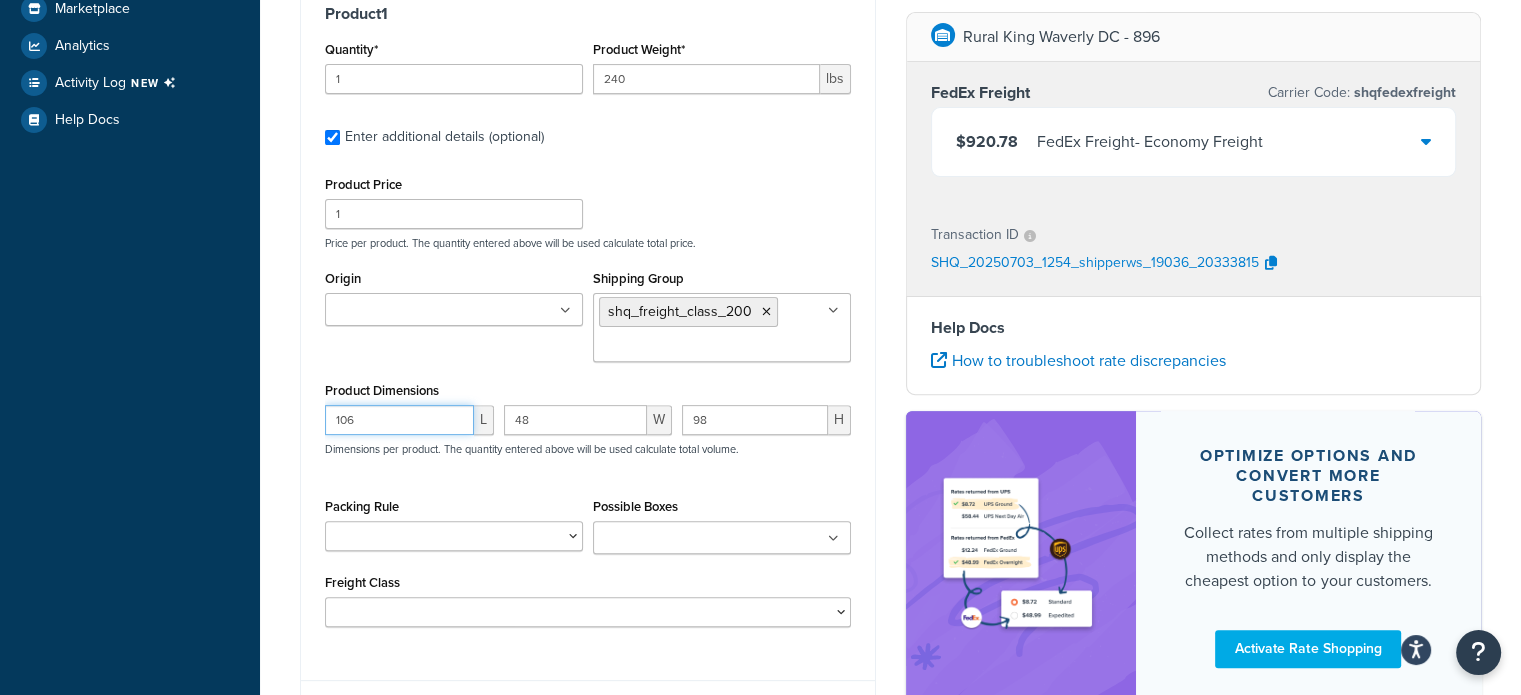 drag, startPoint x: 364, startPoint y: 428, endPoint x: 308, endPoint y: 421, distance: 56.435802 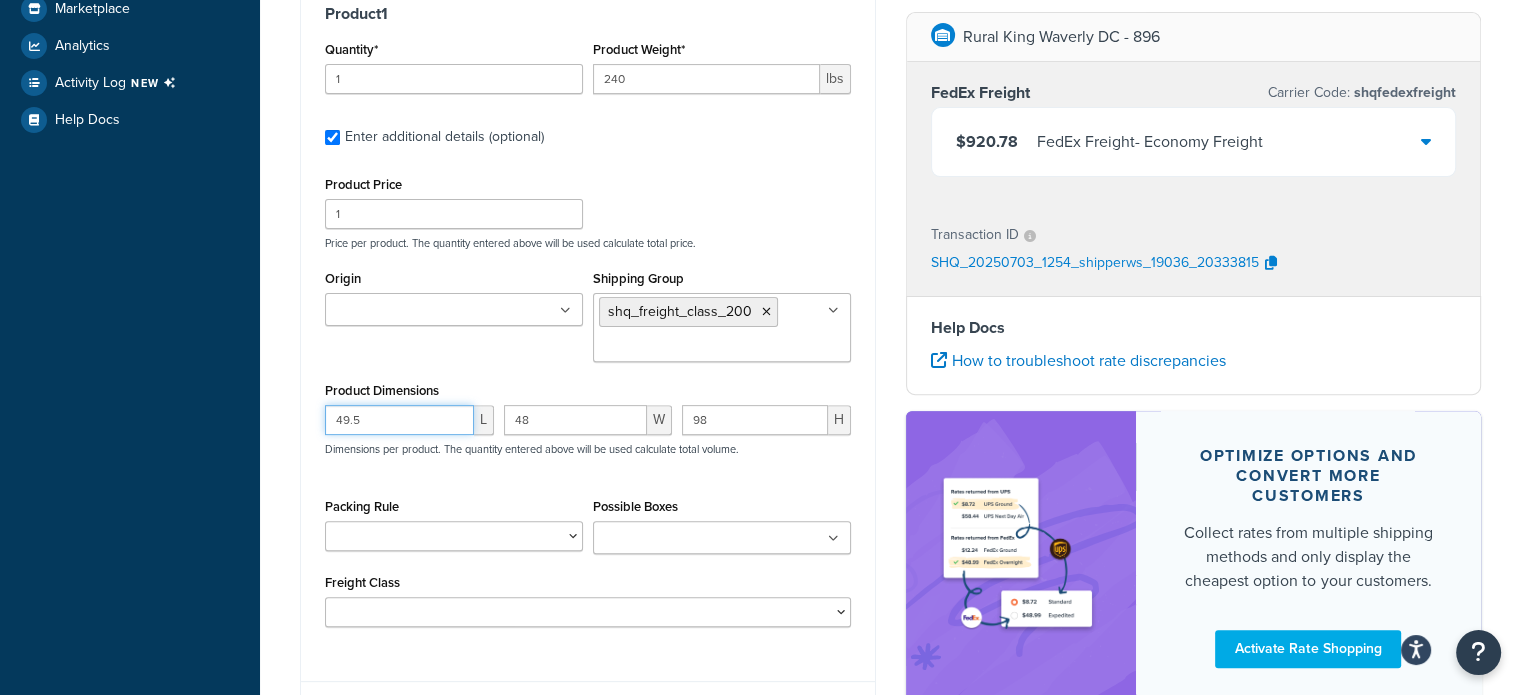type on "49.5" 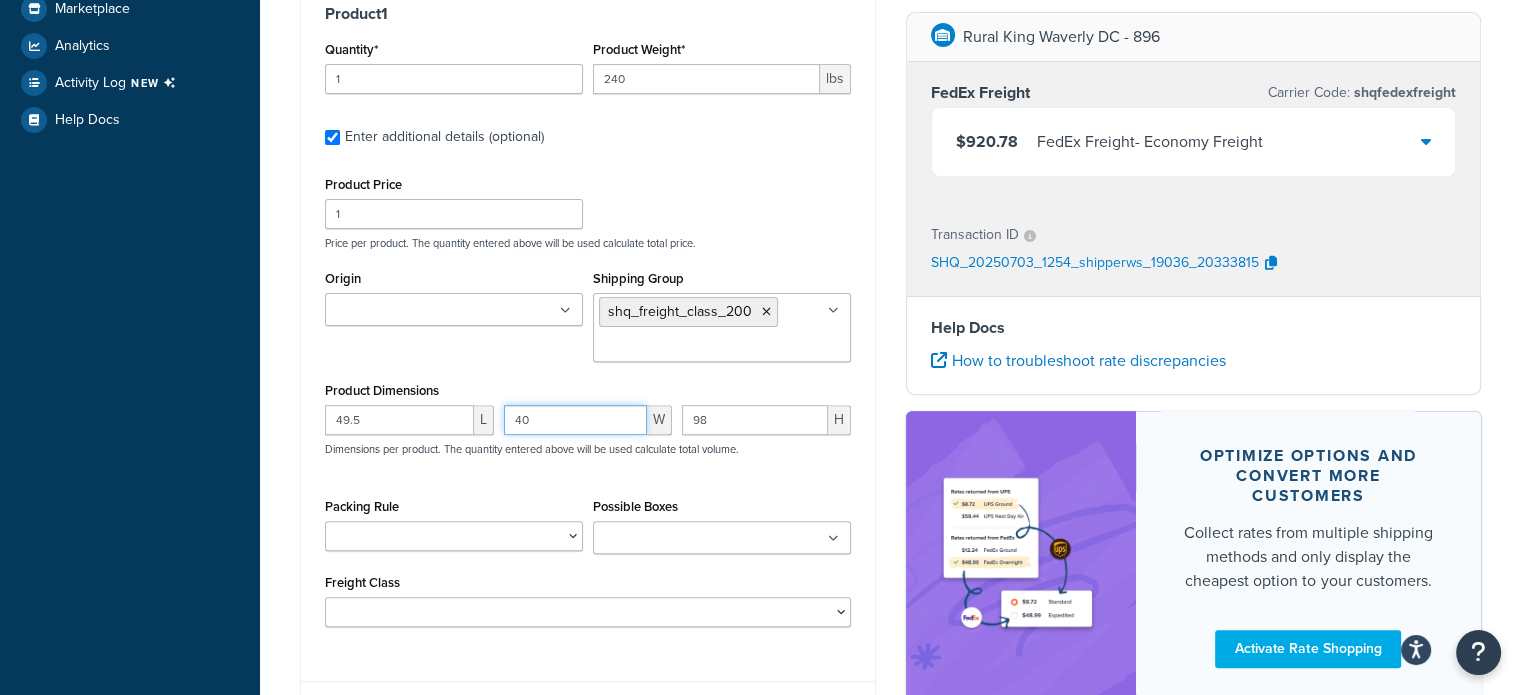 type on "40" 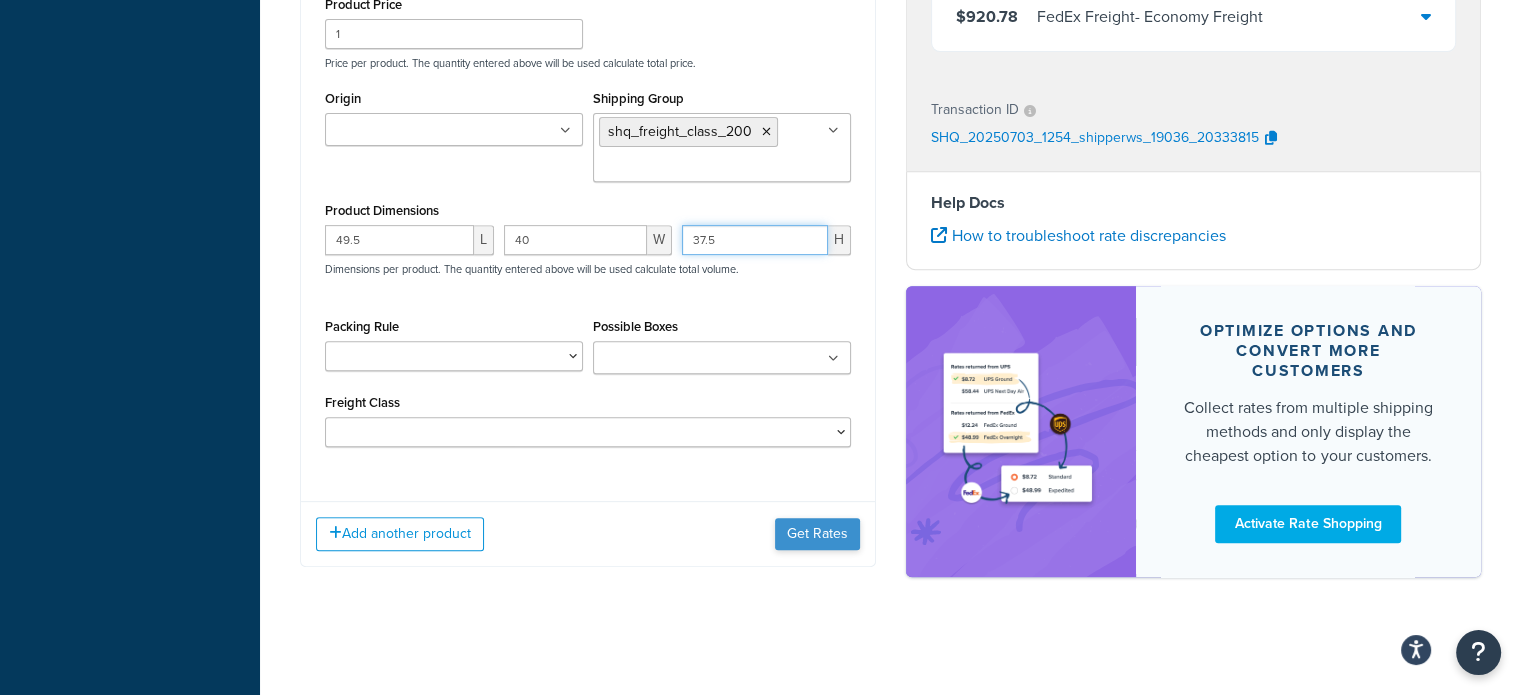 type on "37.5" 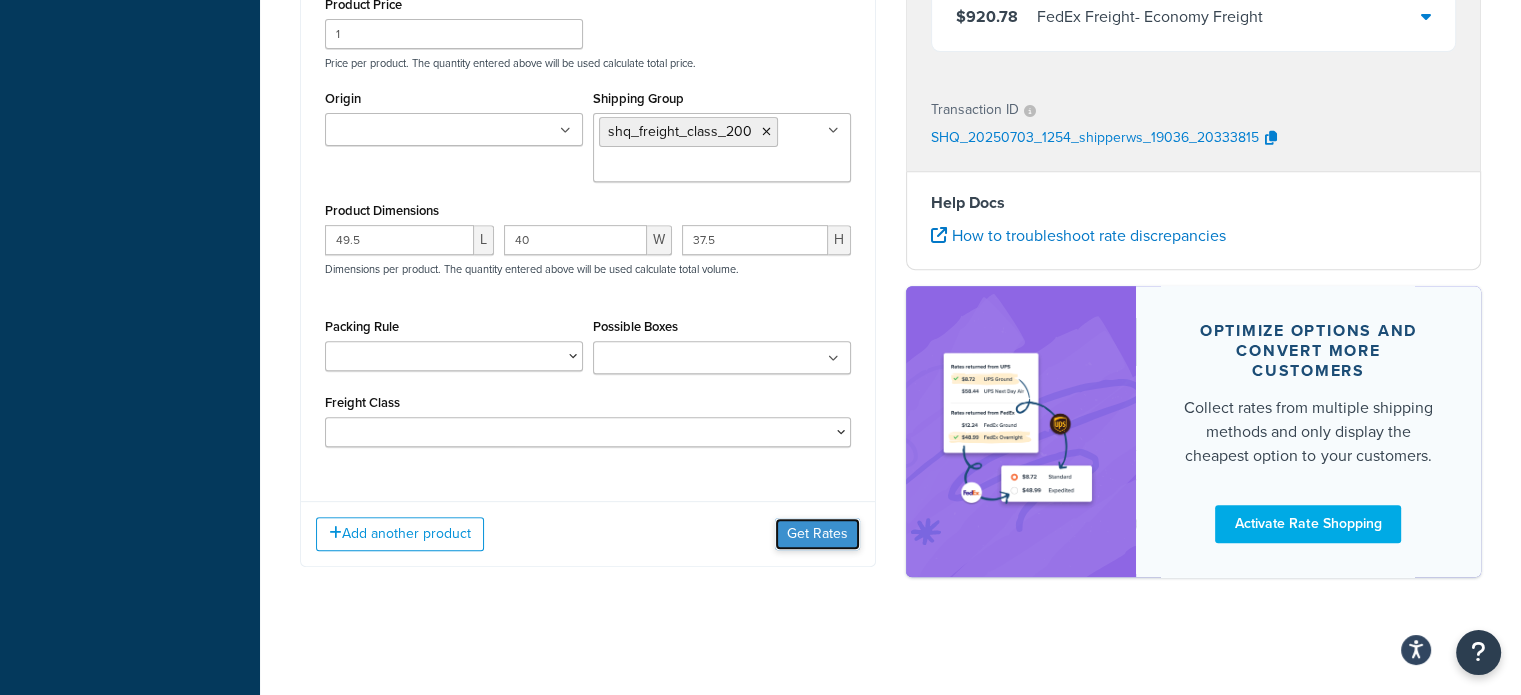 click on "Get Rates" at bounding box center (817, 534) 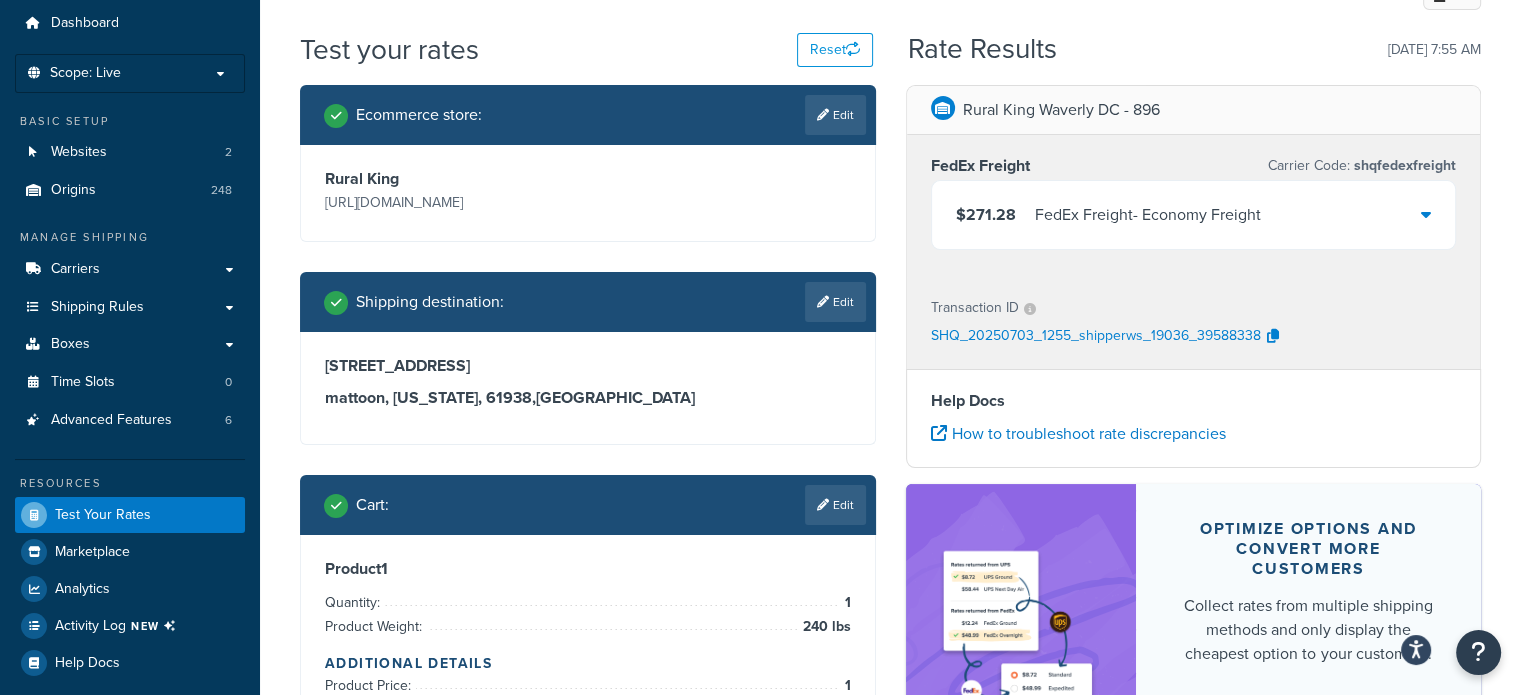 scroll, scrollTop: 100, scrollLeft: 0, axis: vertical 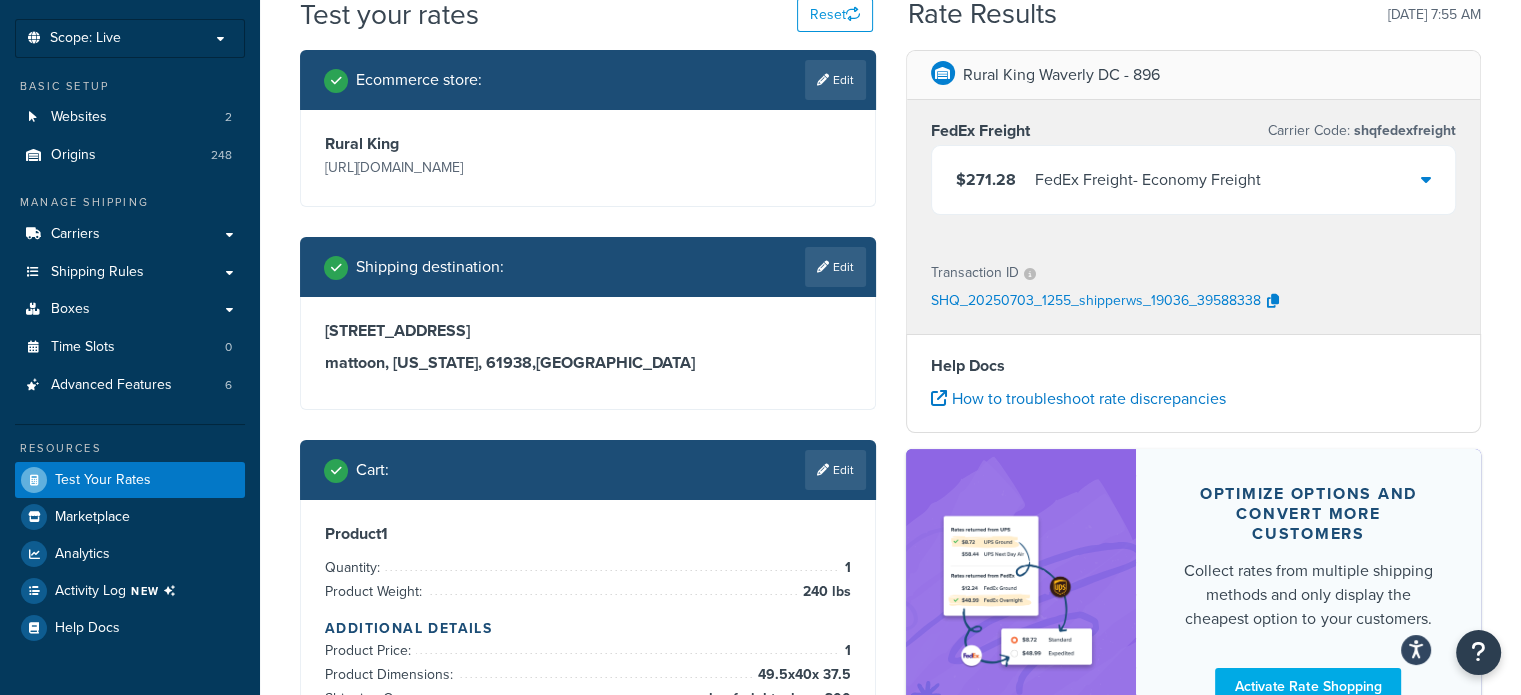 click on "Edit" at bounding box center [835, 470] 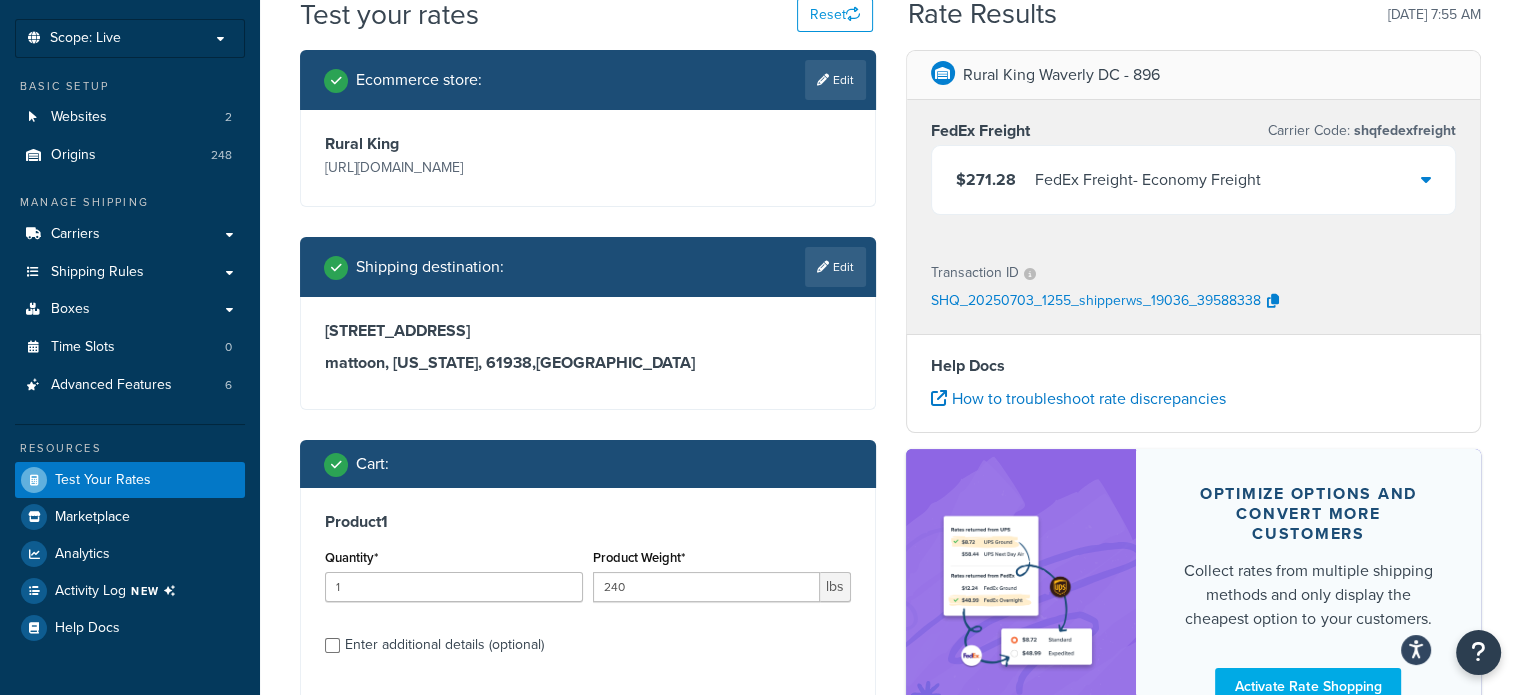 scroll, scrollTop: 300, scrollLeft: 0, axis: vertical 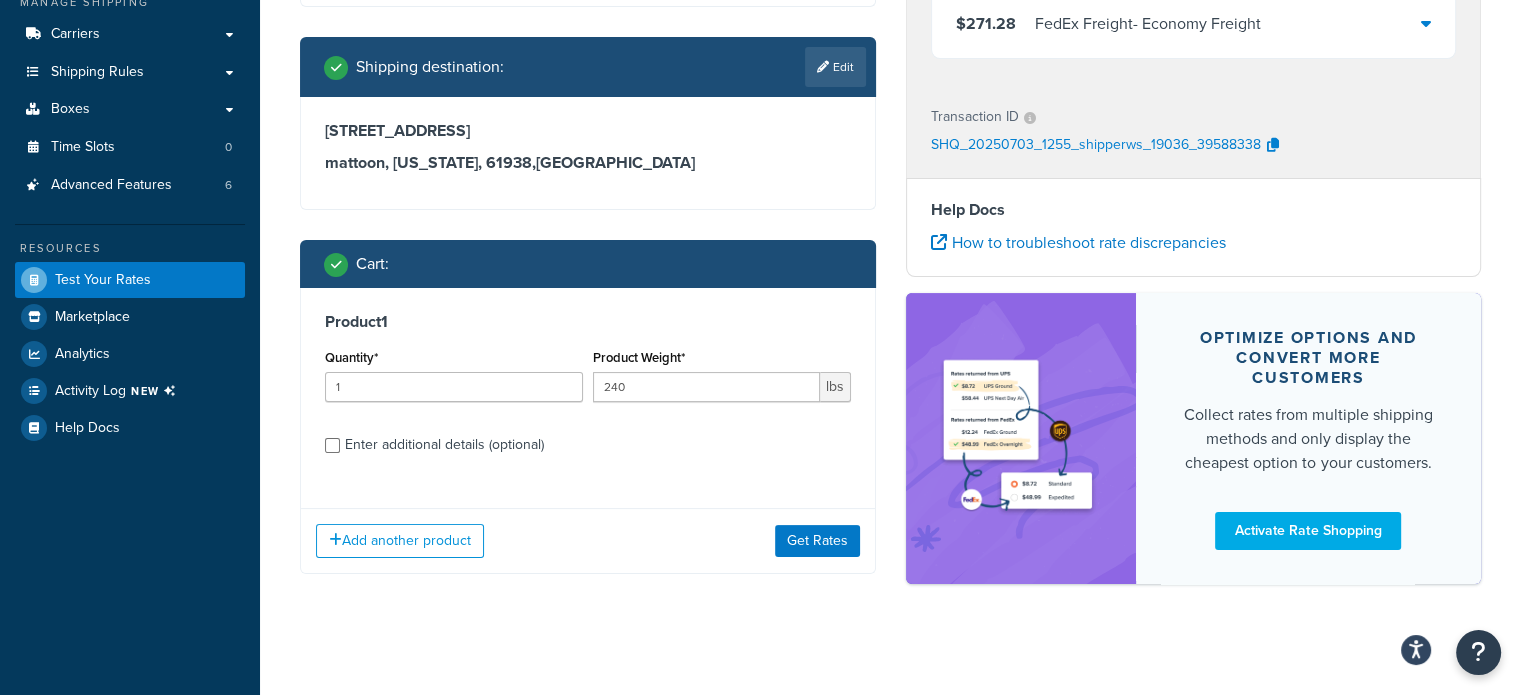click on "Enter additional details (optional)" at bounding box center (444, 445) 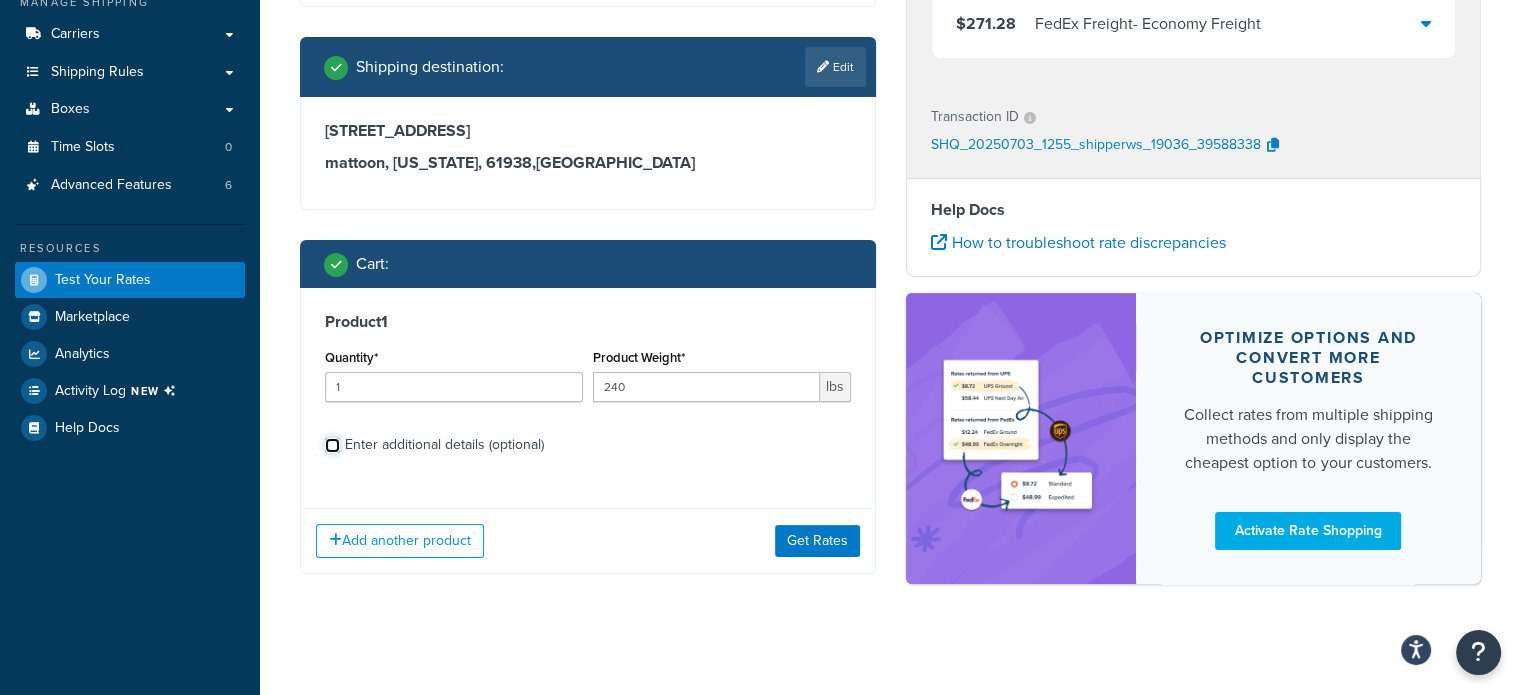 click on "Enter additional details (optional)" at bounding box center [332, 445] 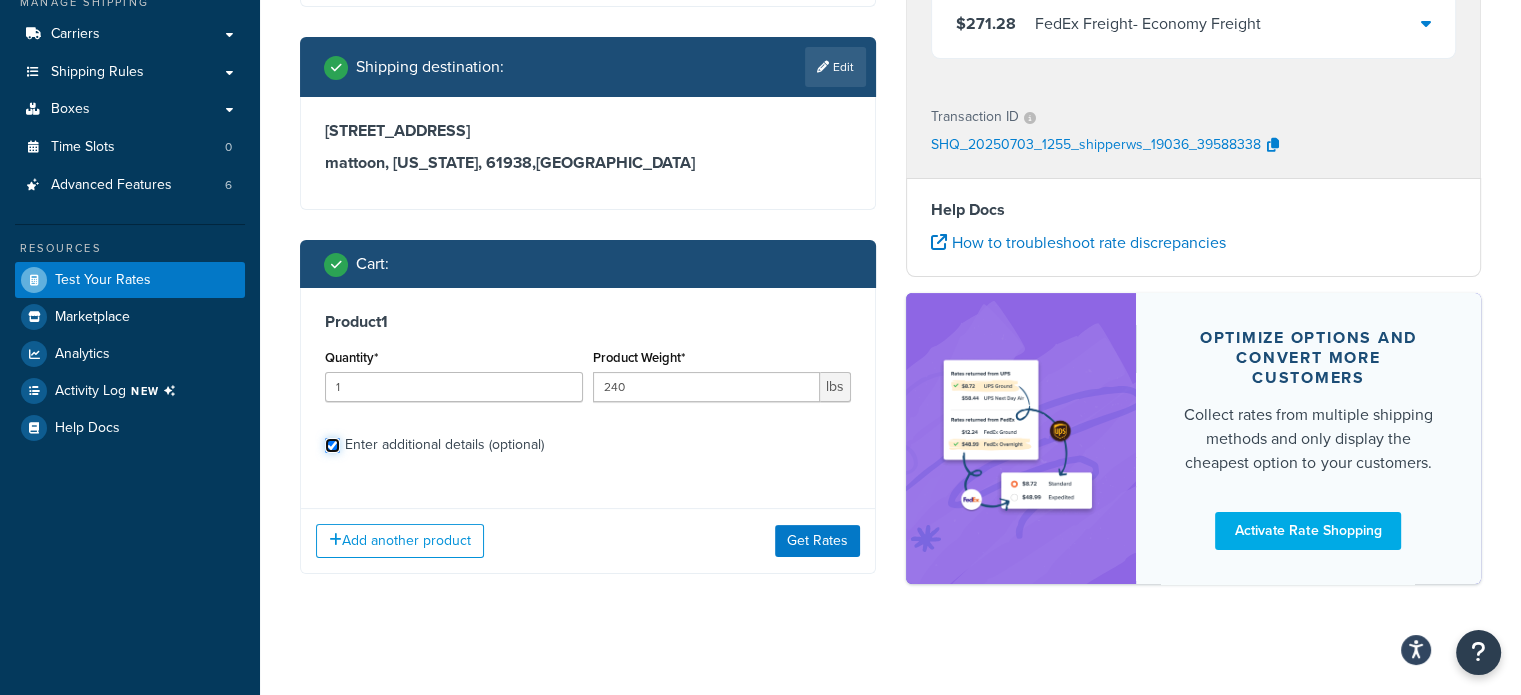 checkbox on "true" 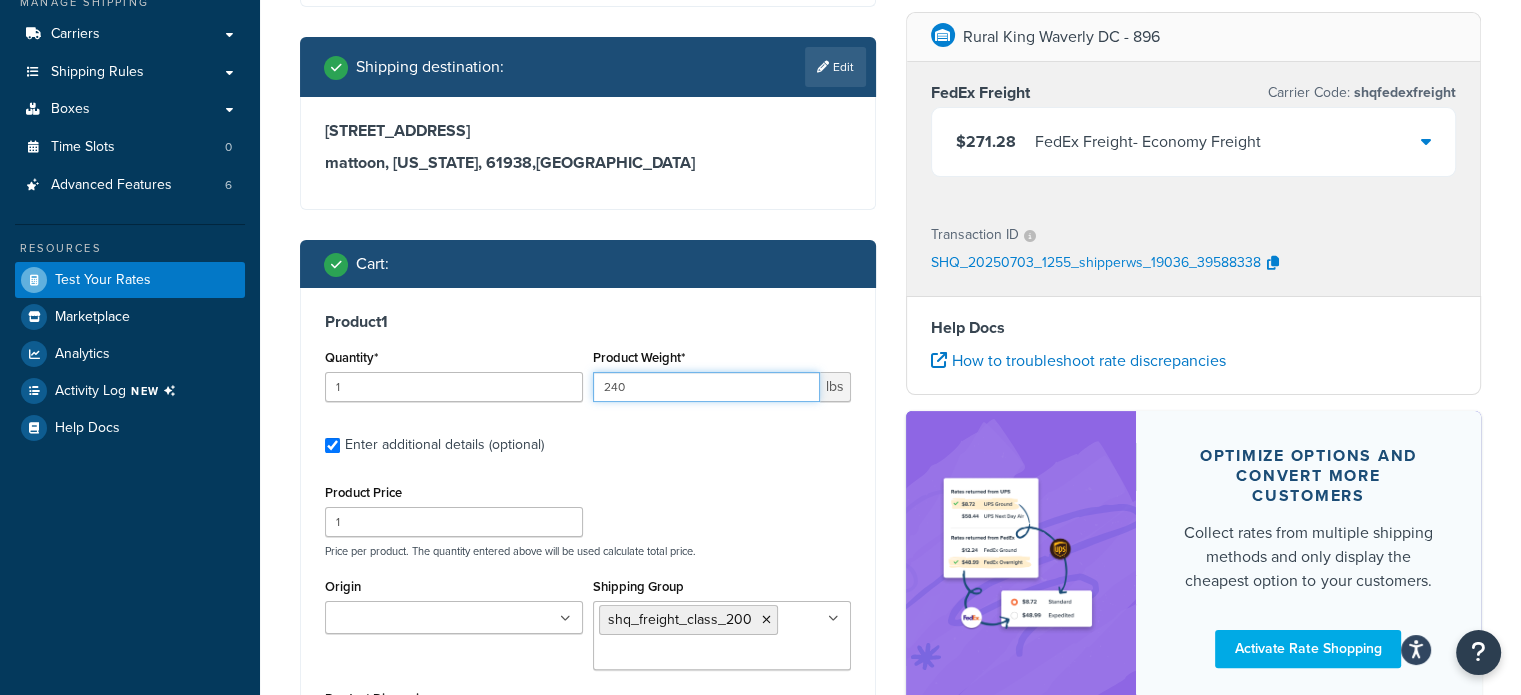 drag, startPoint x: 600, startPoint y: 386, endPoint x: 548, endPoint y: 382, distance: 52.153618 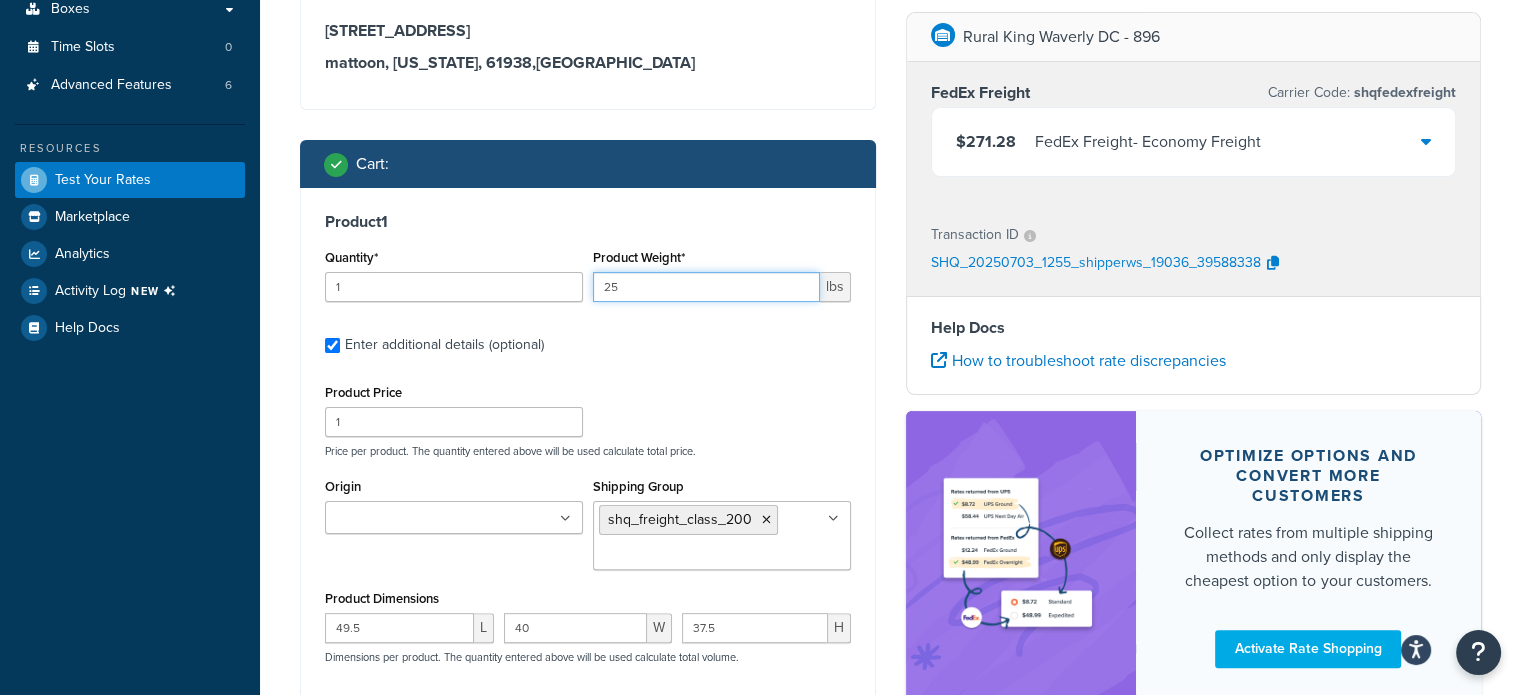 scroll, scrollTop: 500, scrollLeft: 0, axis: vertical 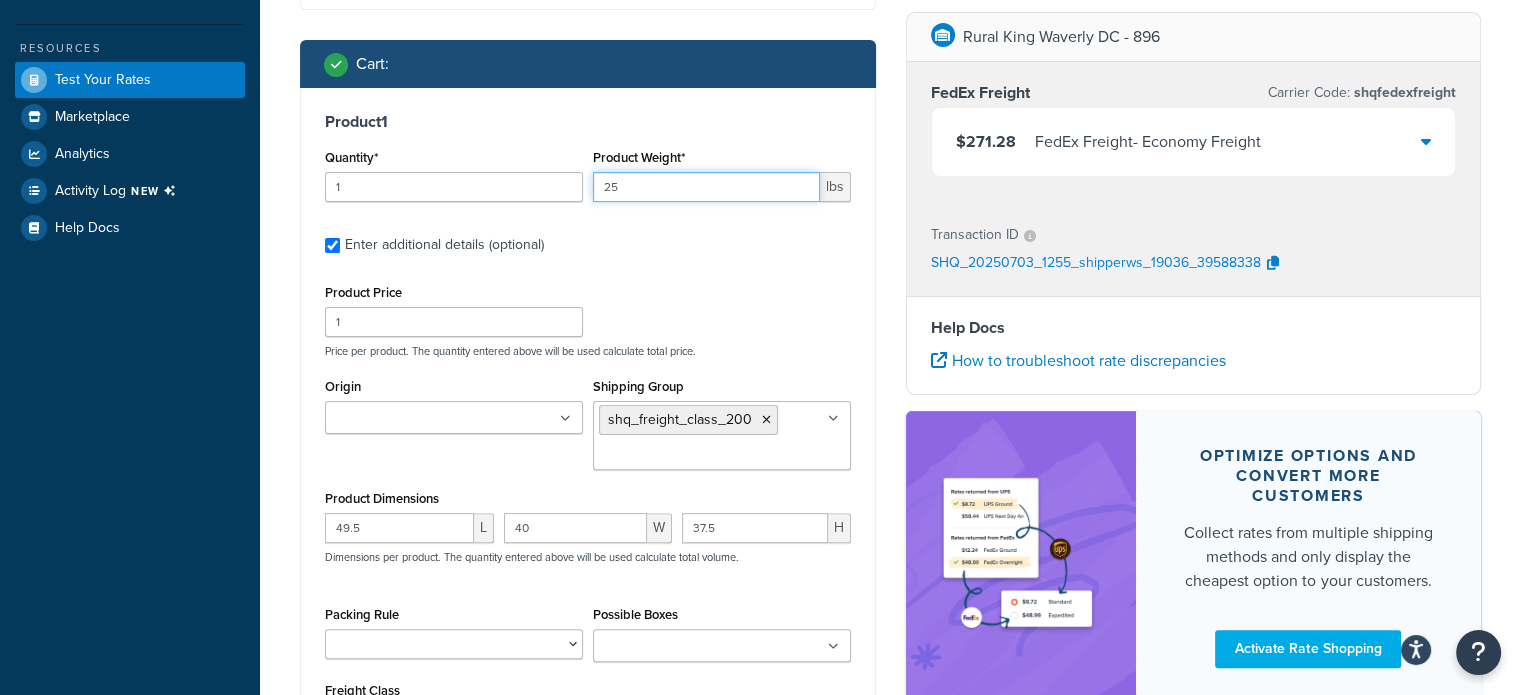 type on "25" 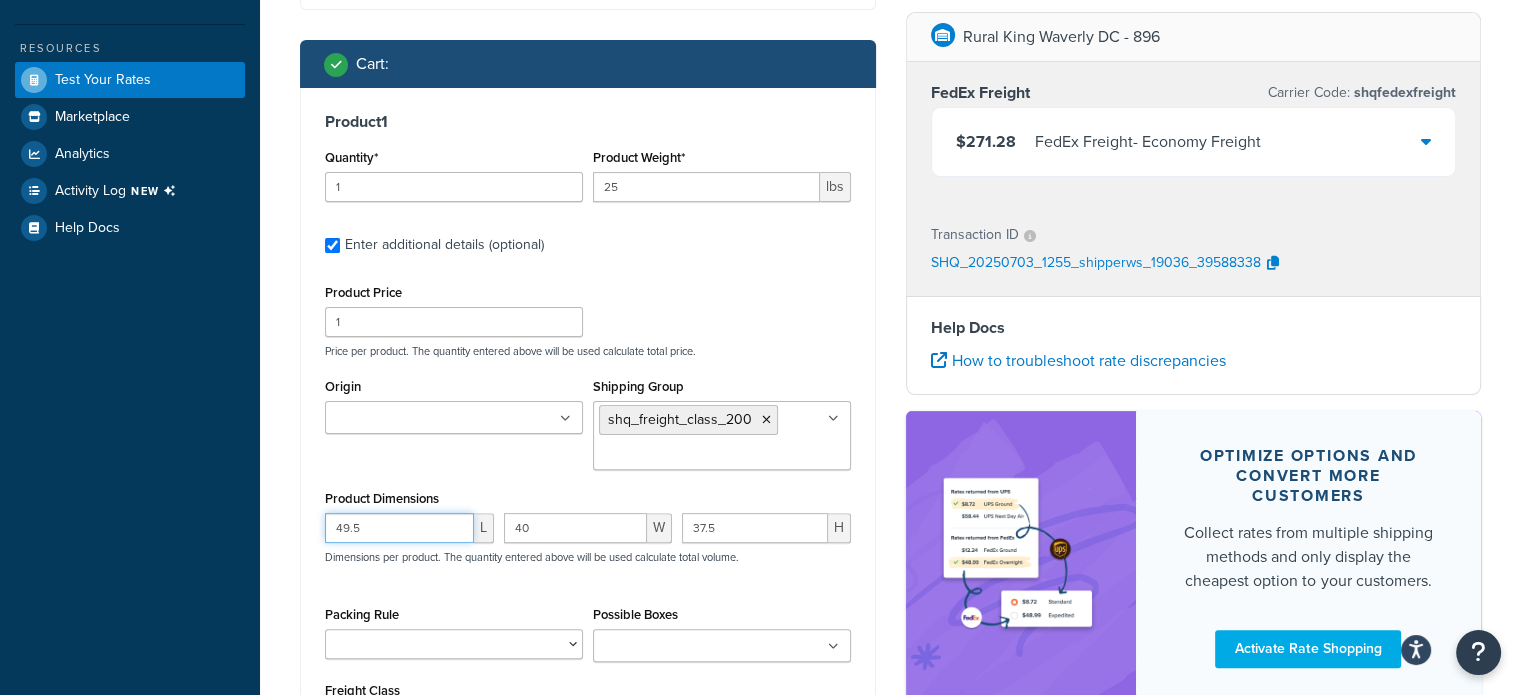 drag, startPoint x: 382, startPoint y: 527, endPoint x: 284, endPoint y: 513, distance: 98.99495 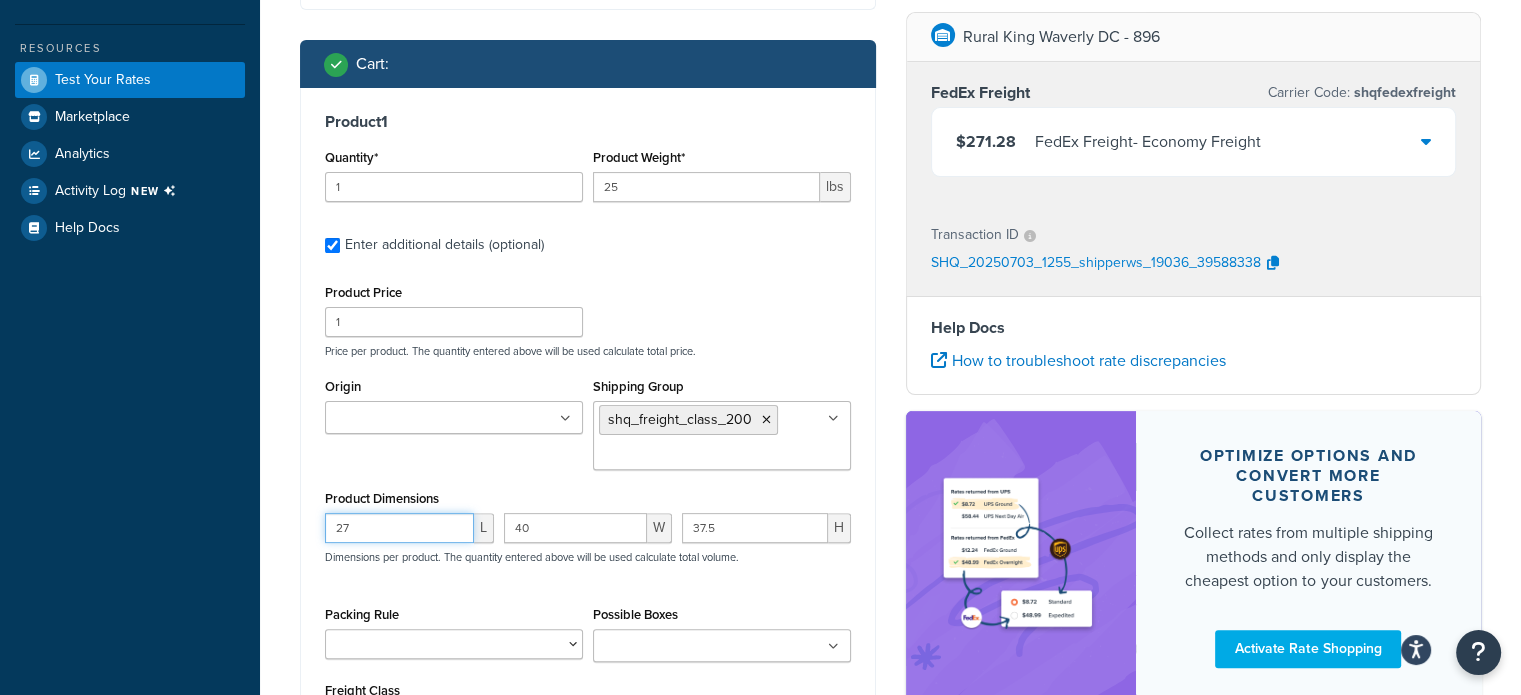 type on "27" 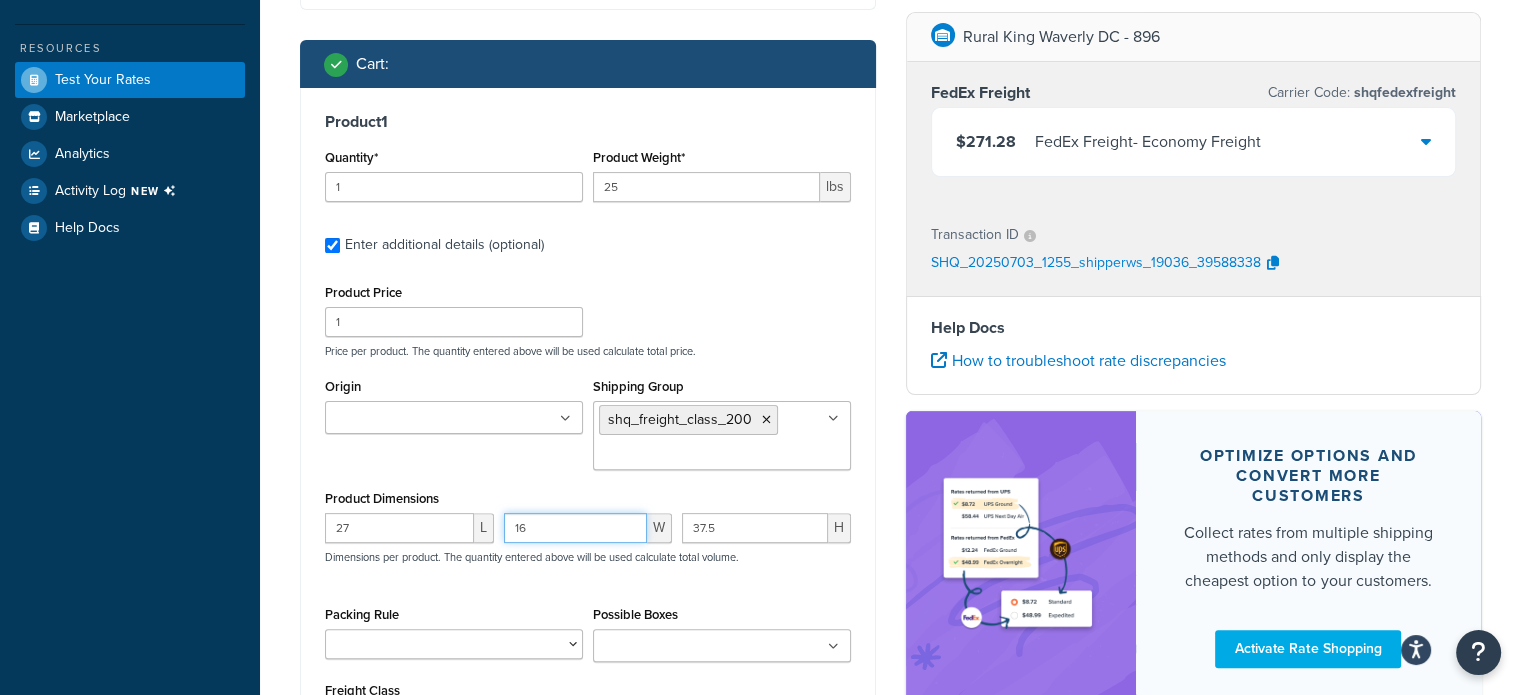 type on "16" 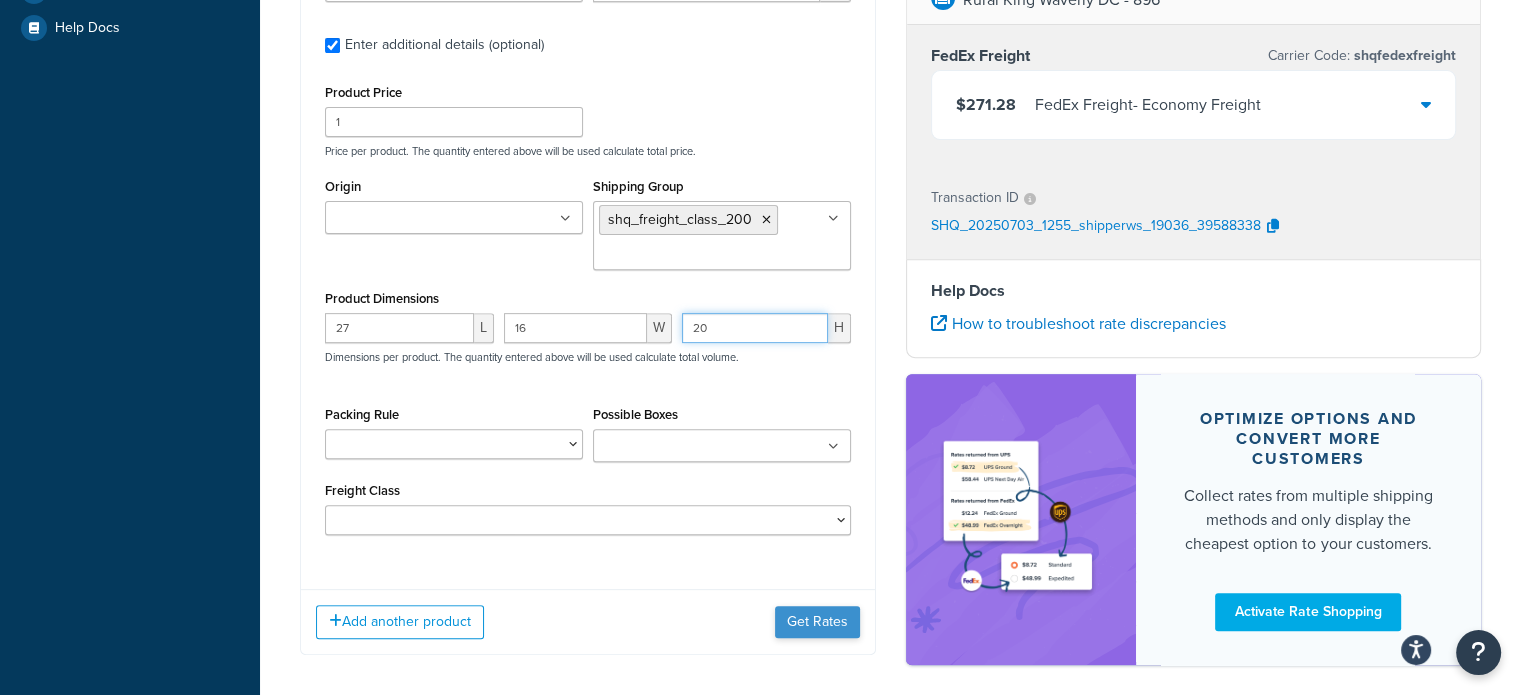 type on "20" 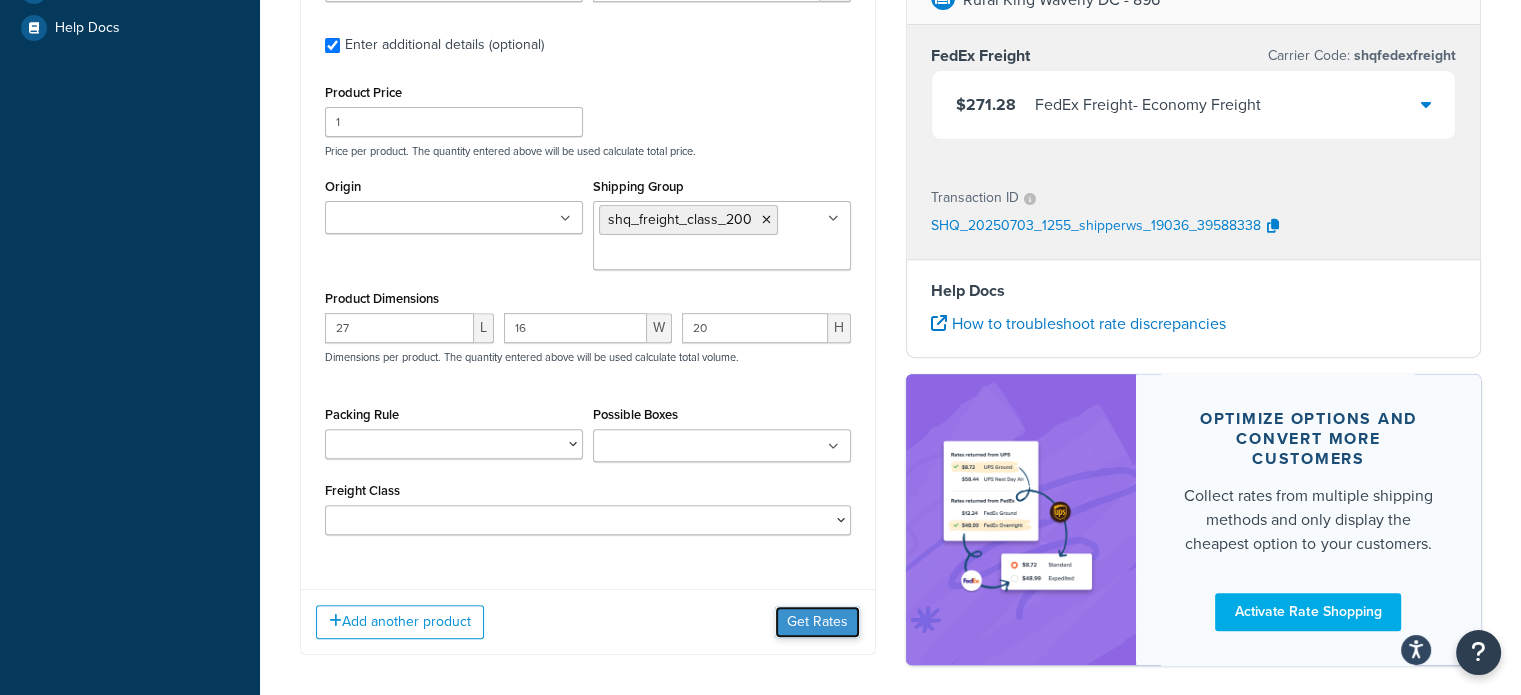 click on "Get Rates" at bounding box center (817, 622) 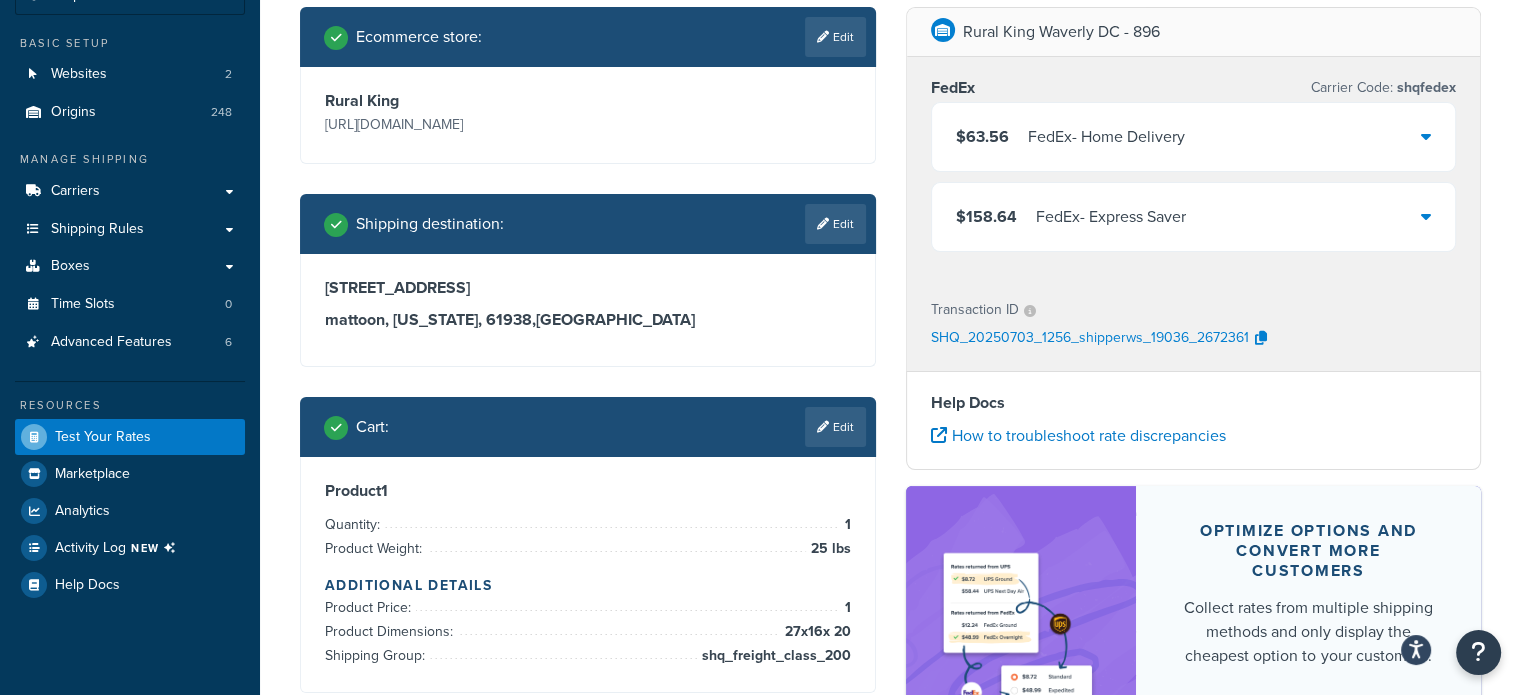 scroll, scrollTop: 343, scrollLeft: 0, axis: vertical 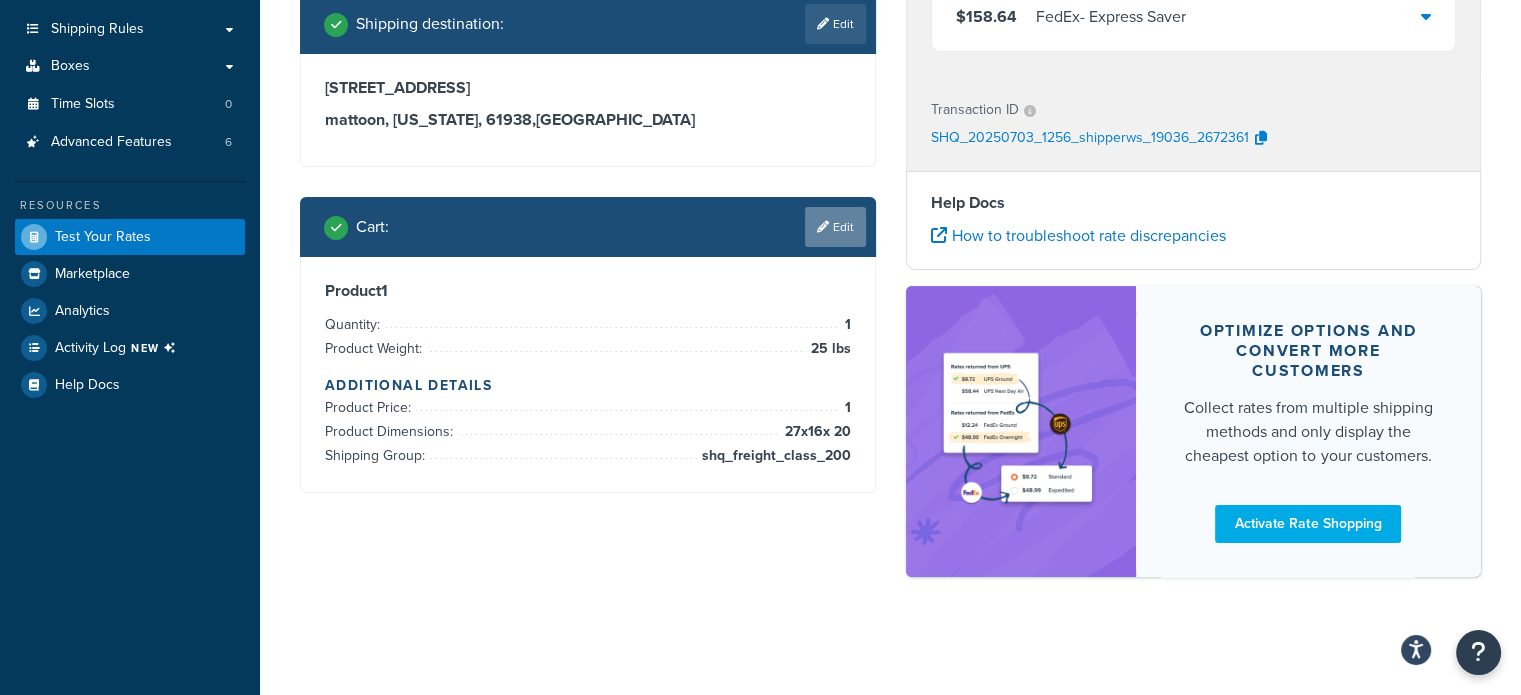 click on "Edit" at bounding box center (835, 227) 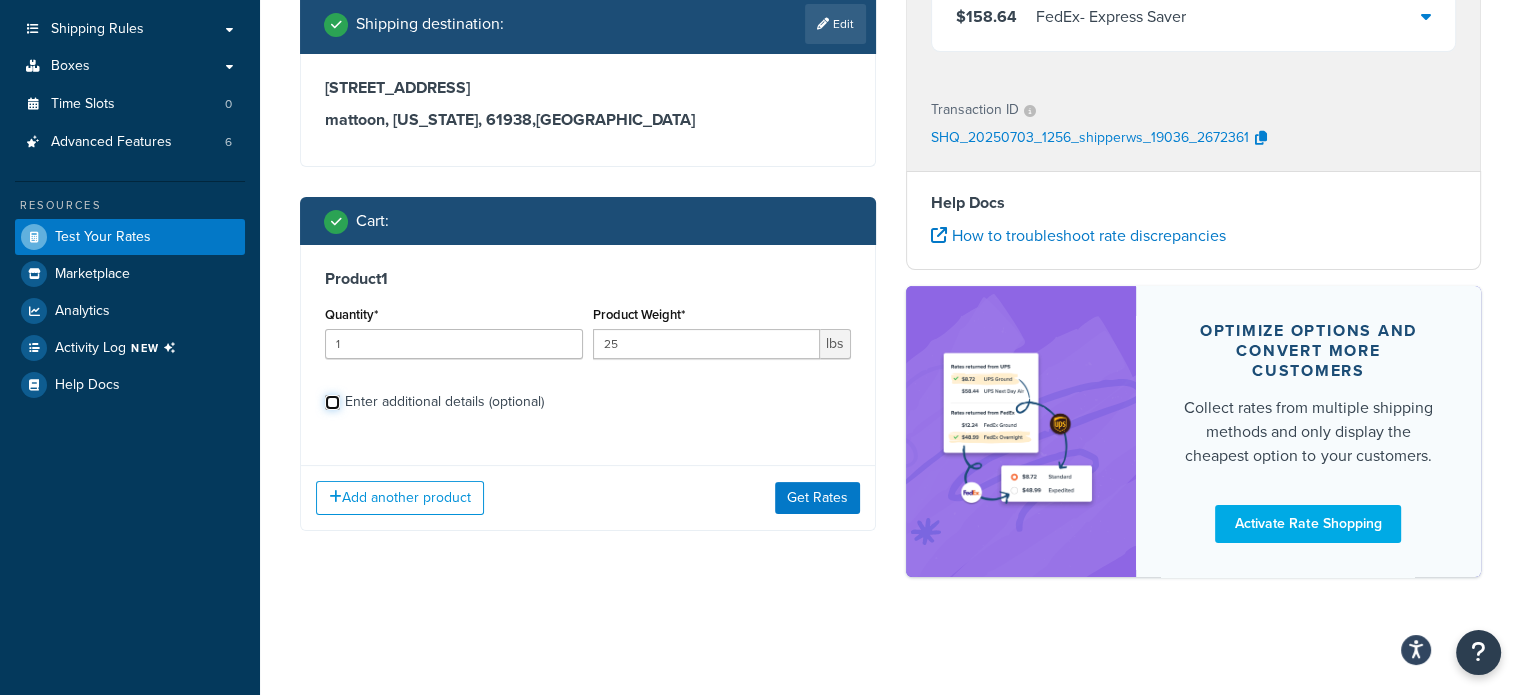 click on "Enter additional details (optional)" at bounding box center (332, 402) 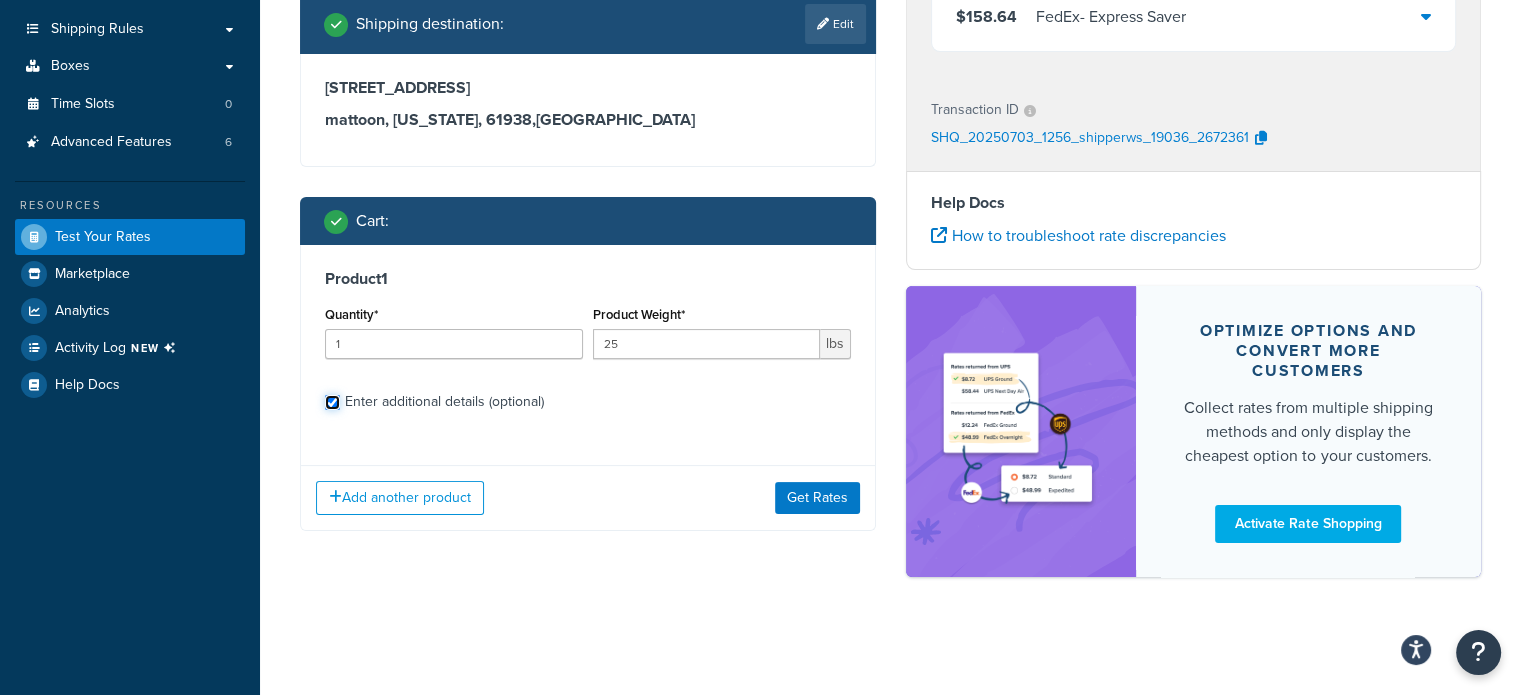 checkbox on "true" 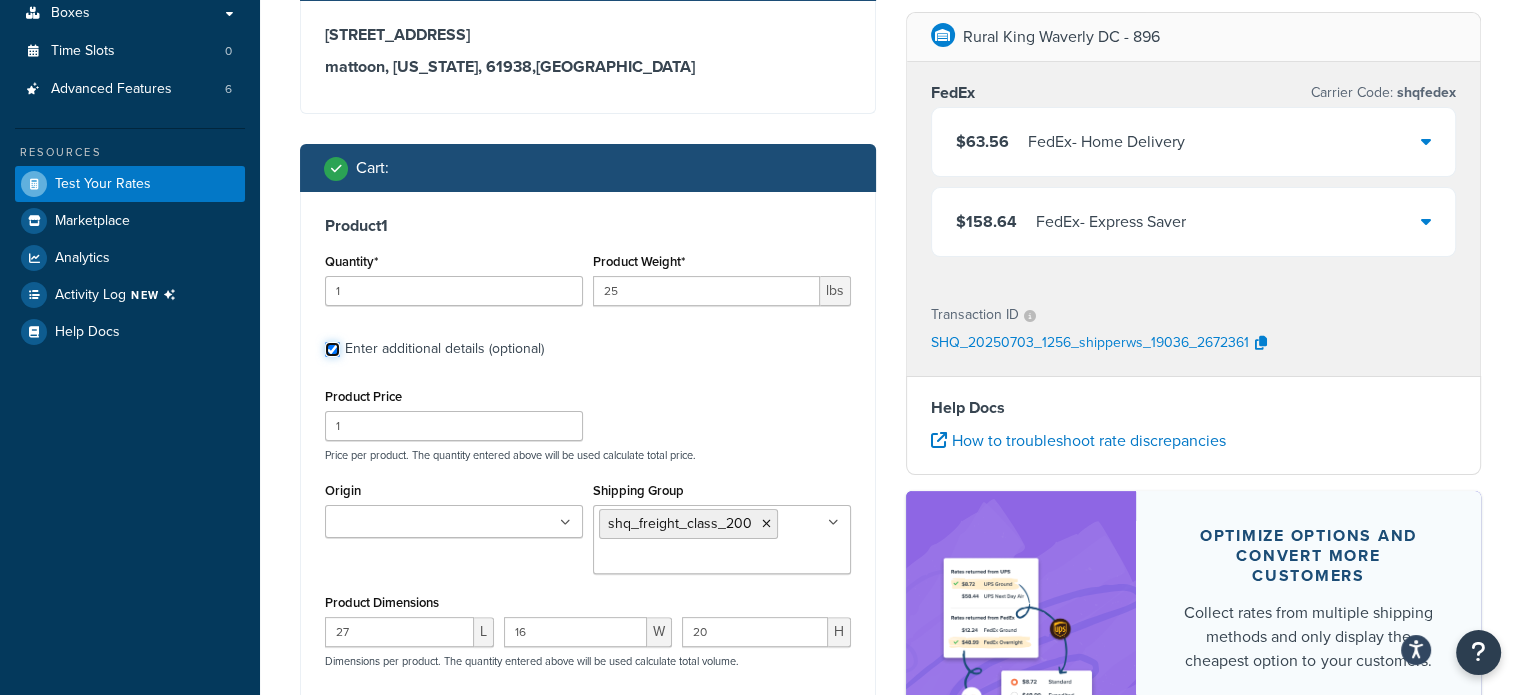 scroll, scrollTop: 443, scrollLeft: 0, axis: vertical 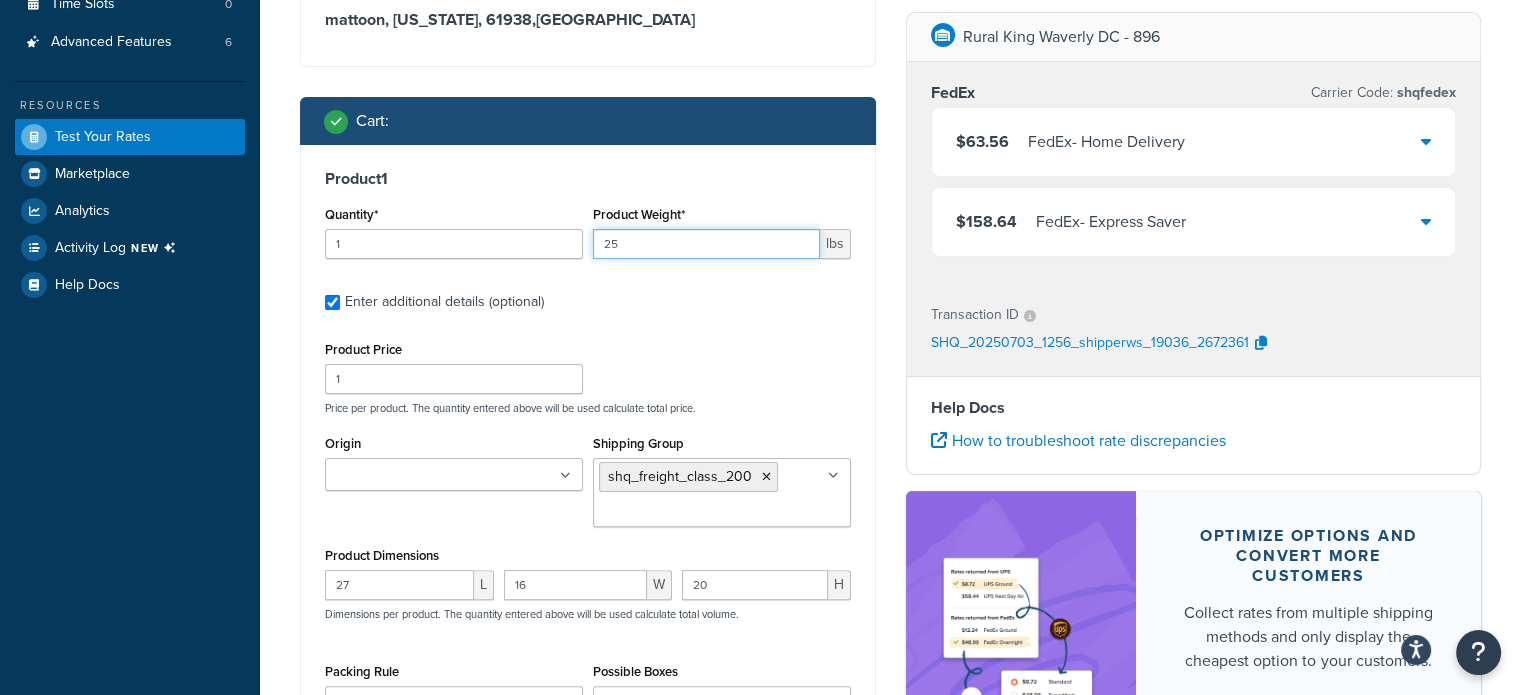 drag, startPoint x: 596, startPoint y: 243, endPoint x: 576, endPoint y: 243, distance: 20 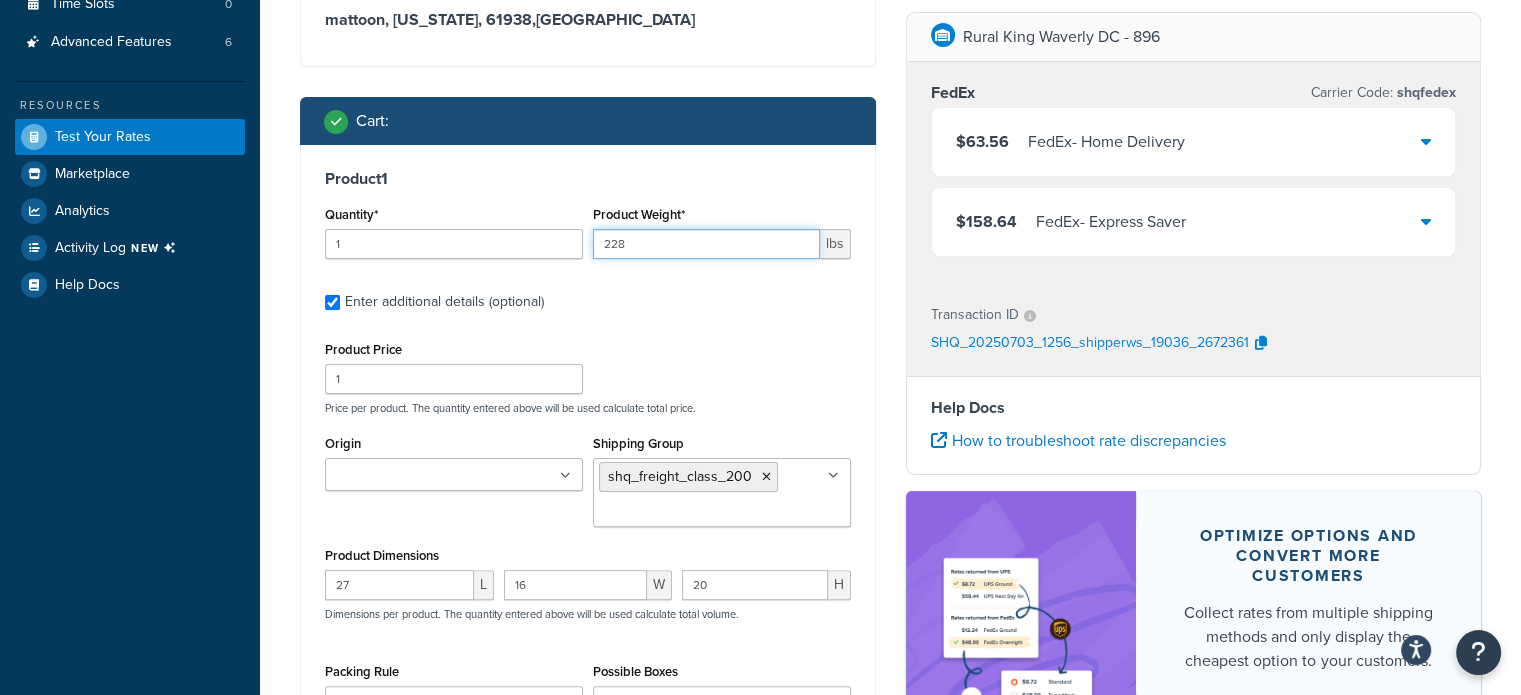 type on "228" 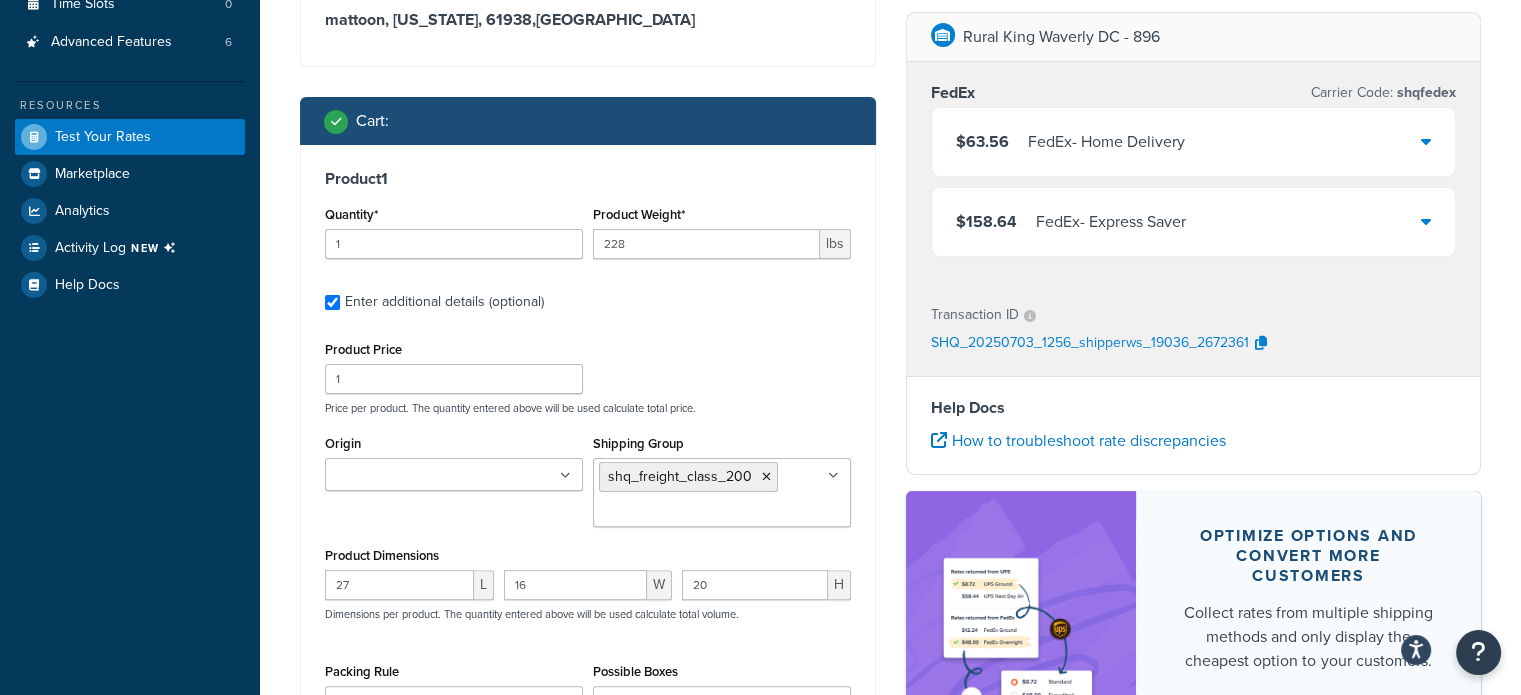click on "Product Price   1 Price per product. The quantity entered above will be used calculate total price." at bounding box center [588, 375] 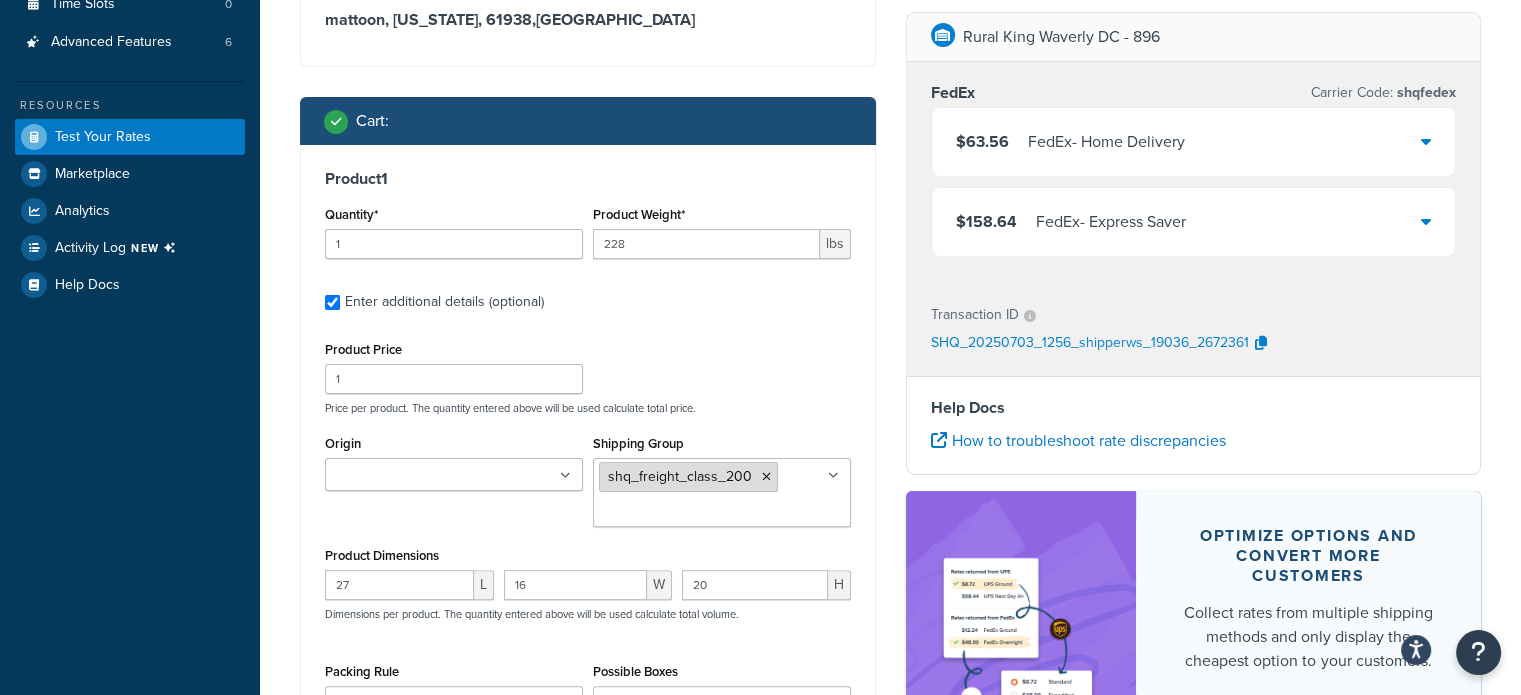 click at bounding box center [766, 477] 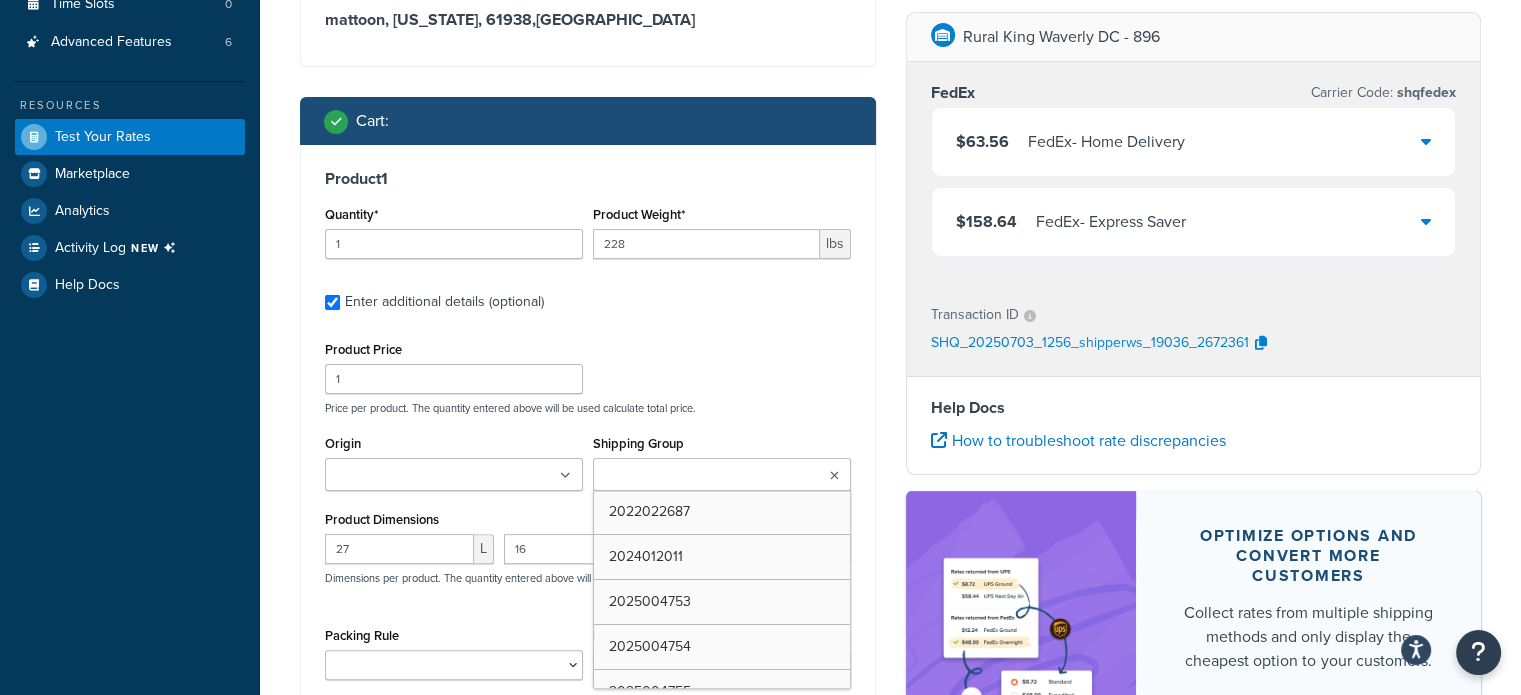 click on "Shipping Group" at bounding box center (687, 476) 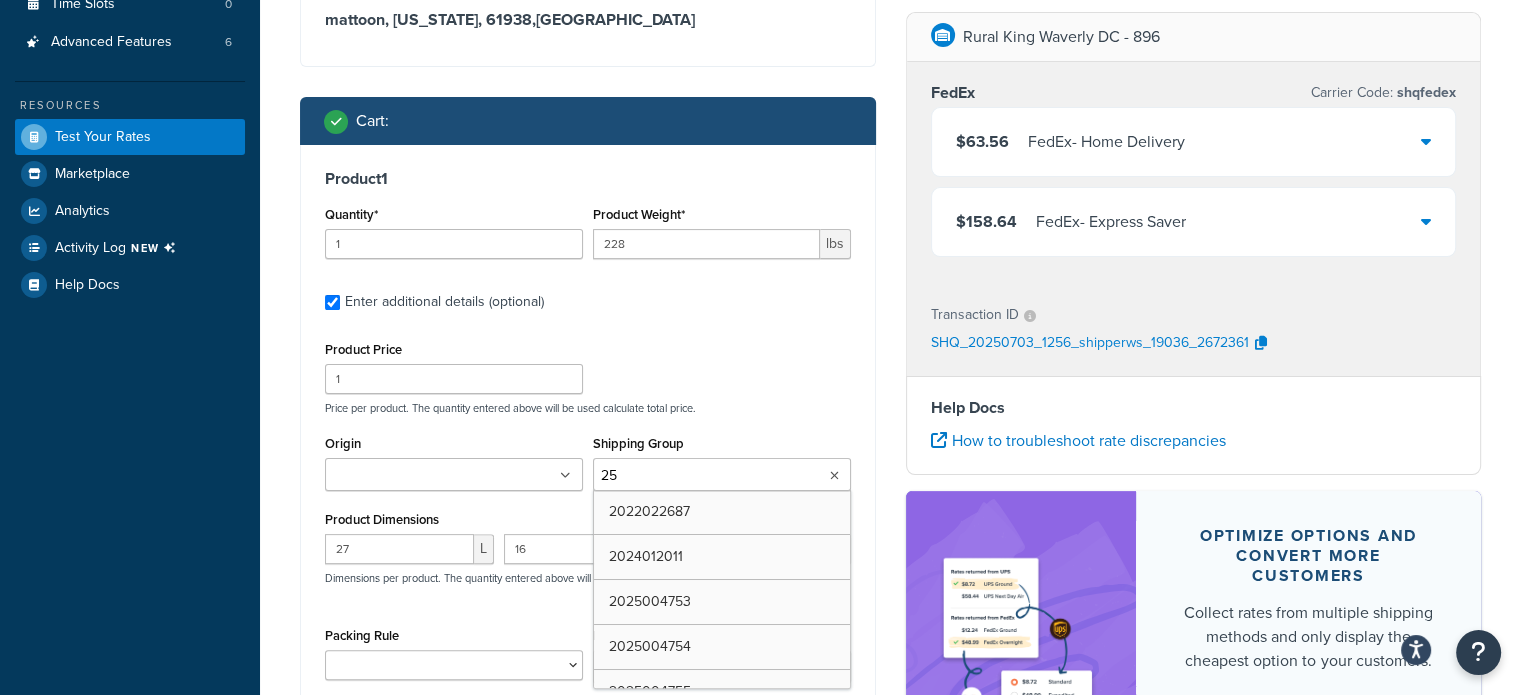 type on "2" 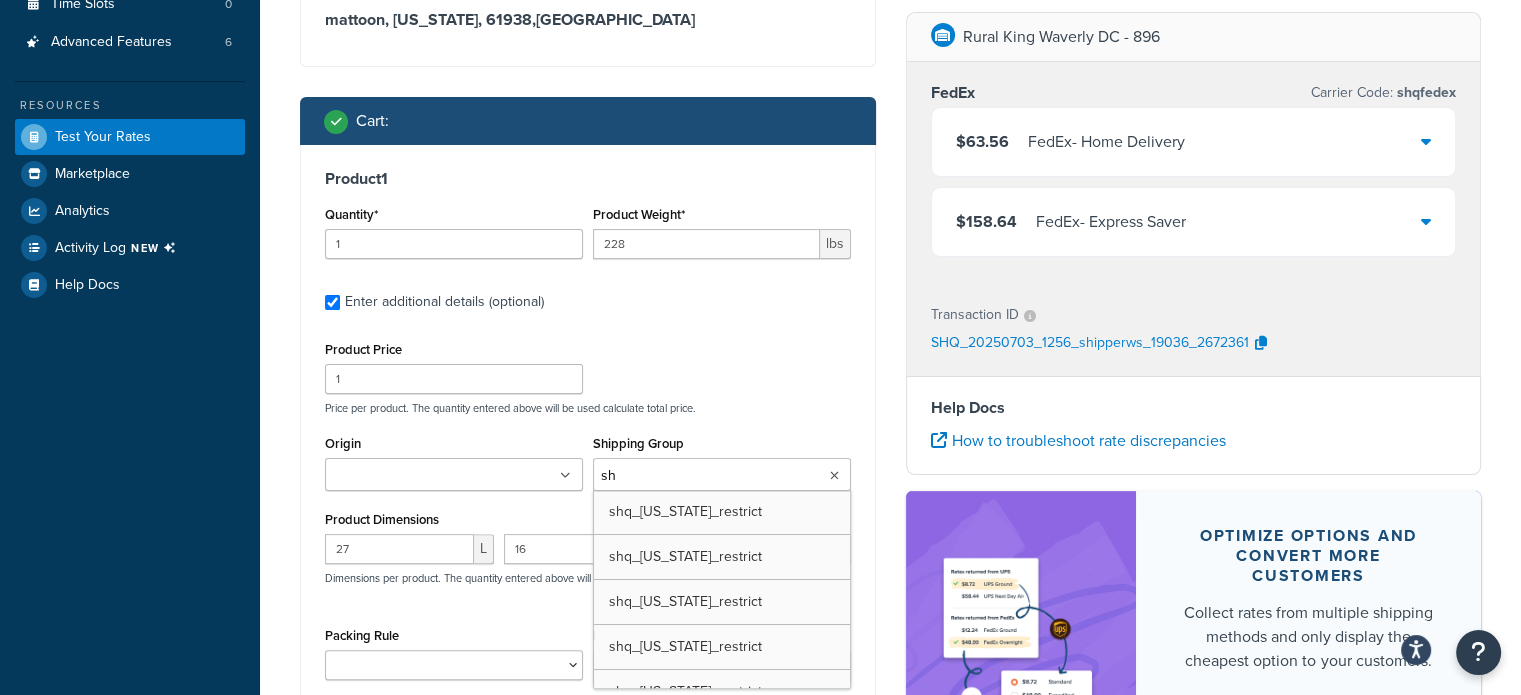 type on "s" 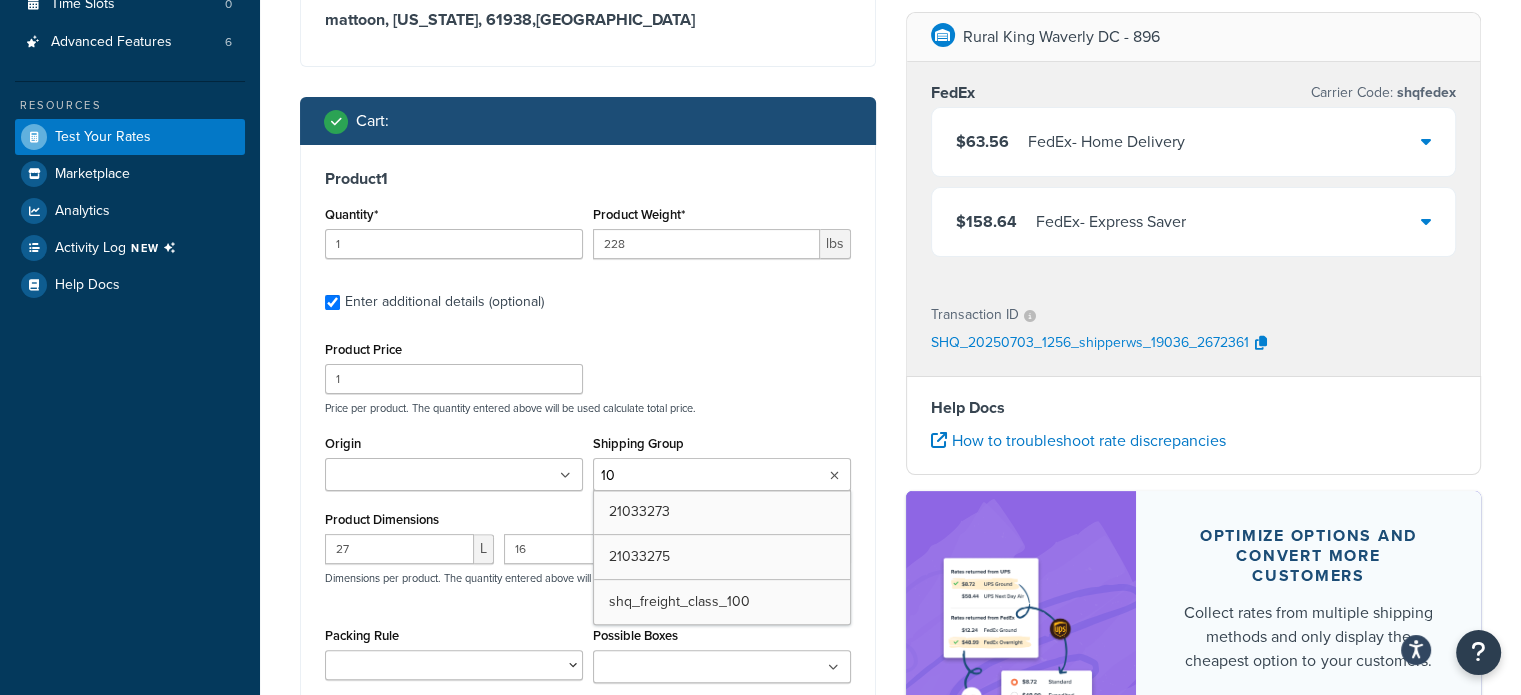 type on "1" 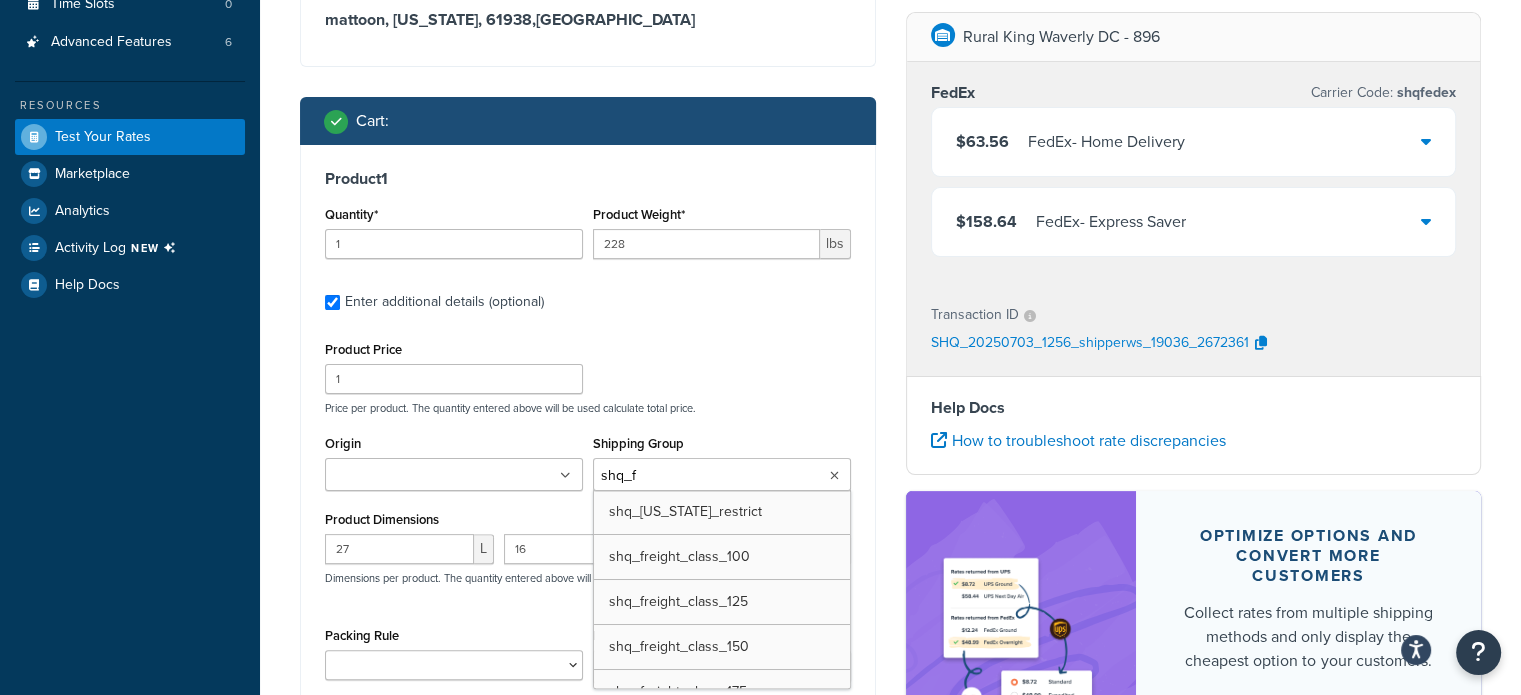 type on "shq_fr" 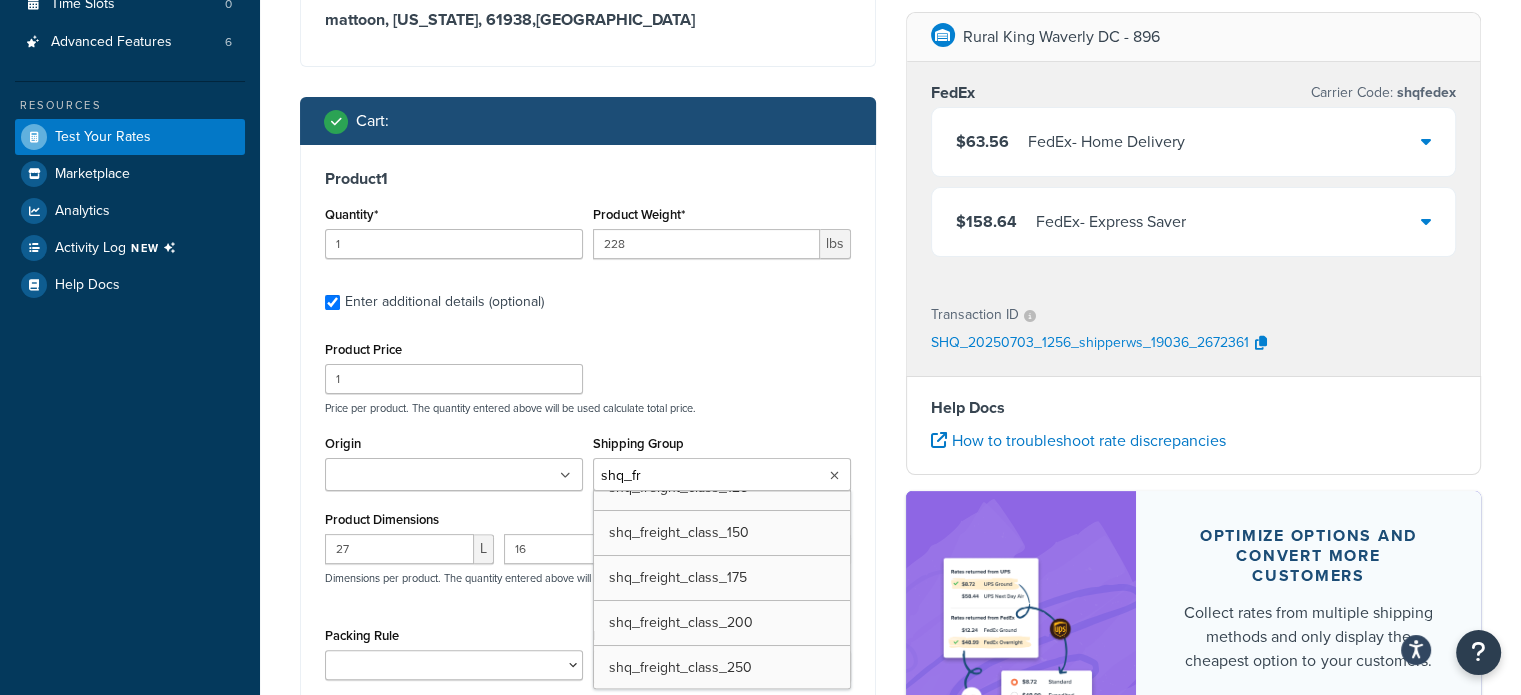 scroll, scrollTop: 100, scrollLeft: 0, axis: vertical 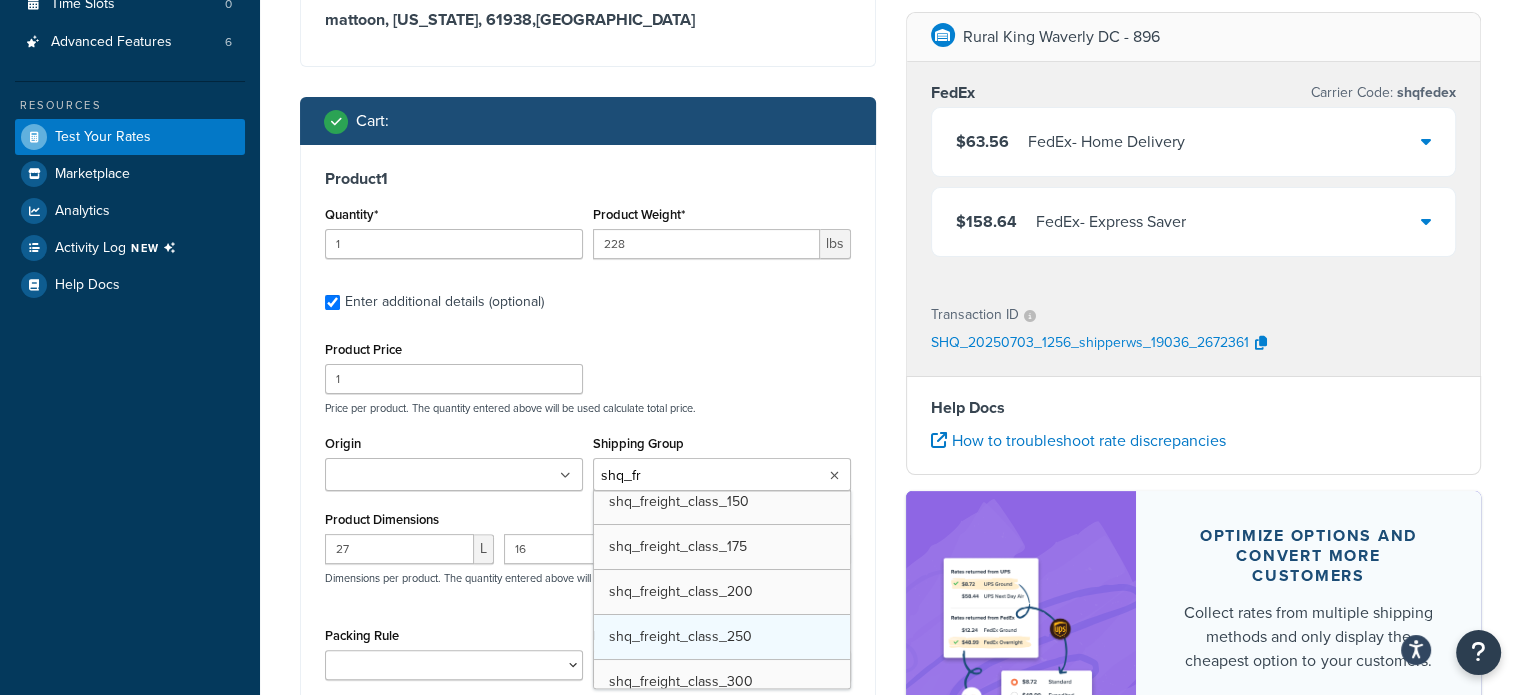 type 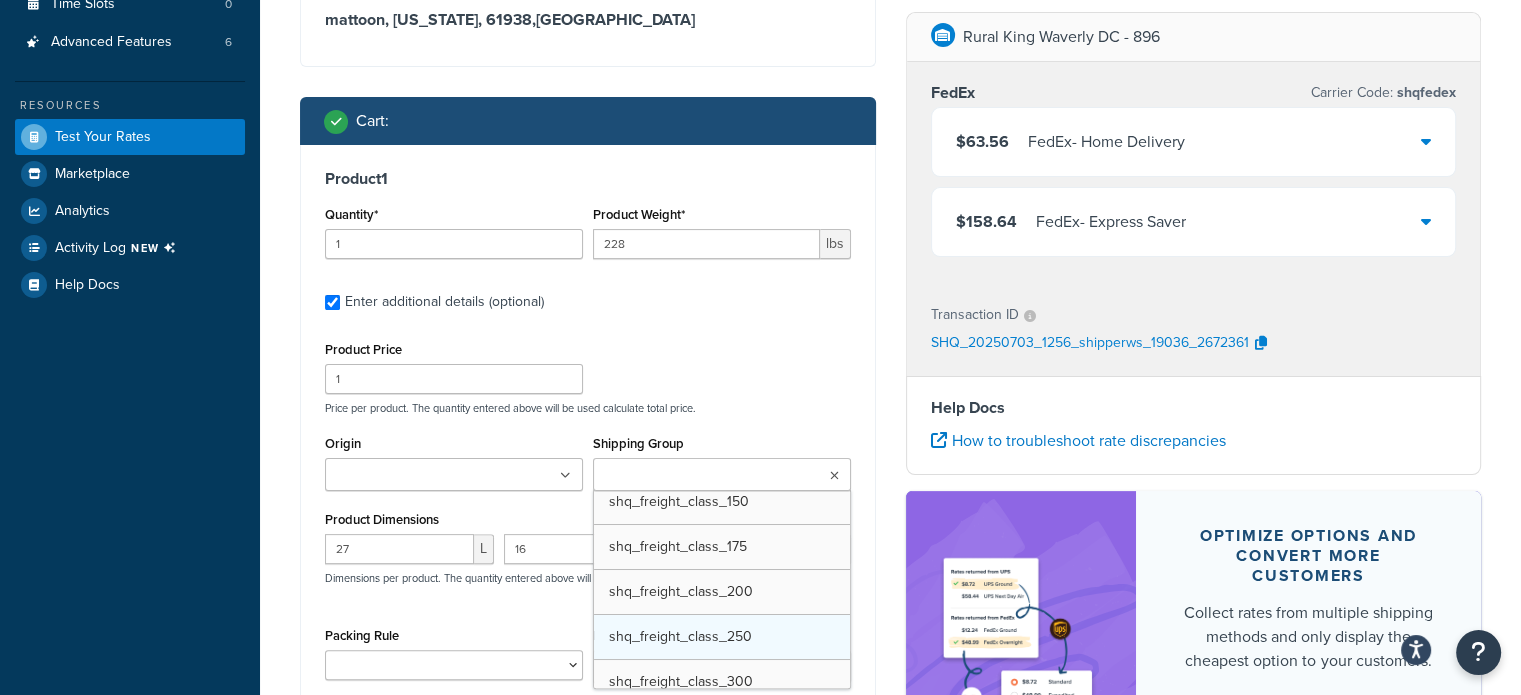 scroll, scrollTop: 2071, scrollLeft: 0, axis: vertical 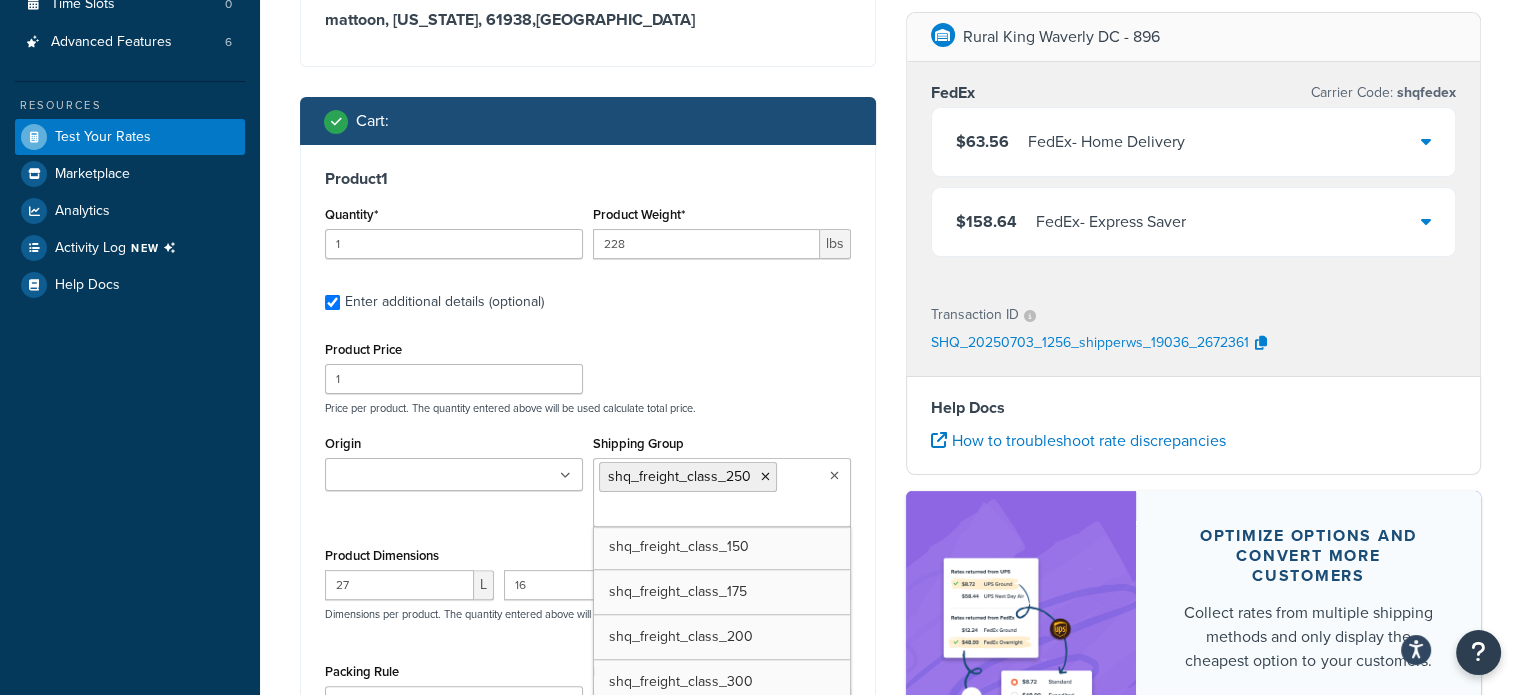 click on "Product Price   1 Price per product. The quantity entered above will be used calculate total price." at bounding box center (588, 375) 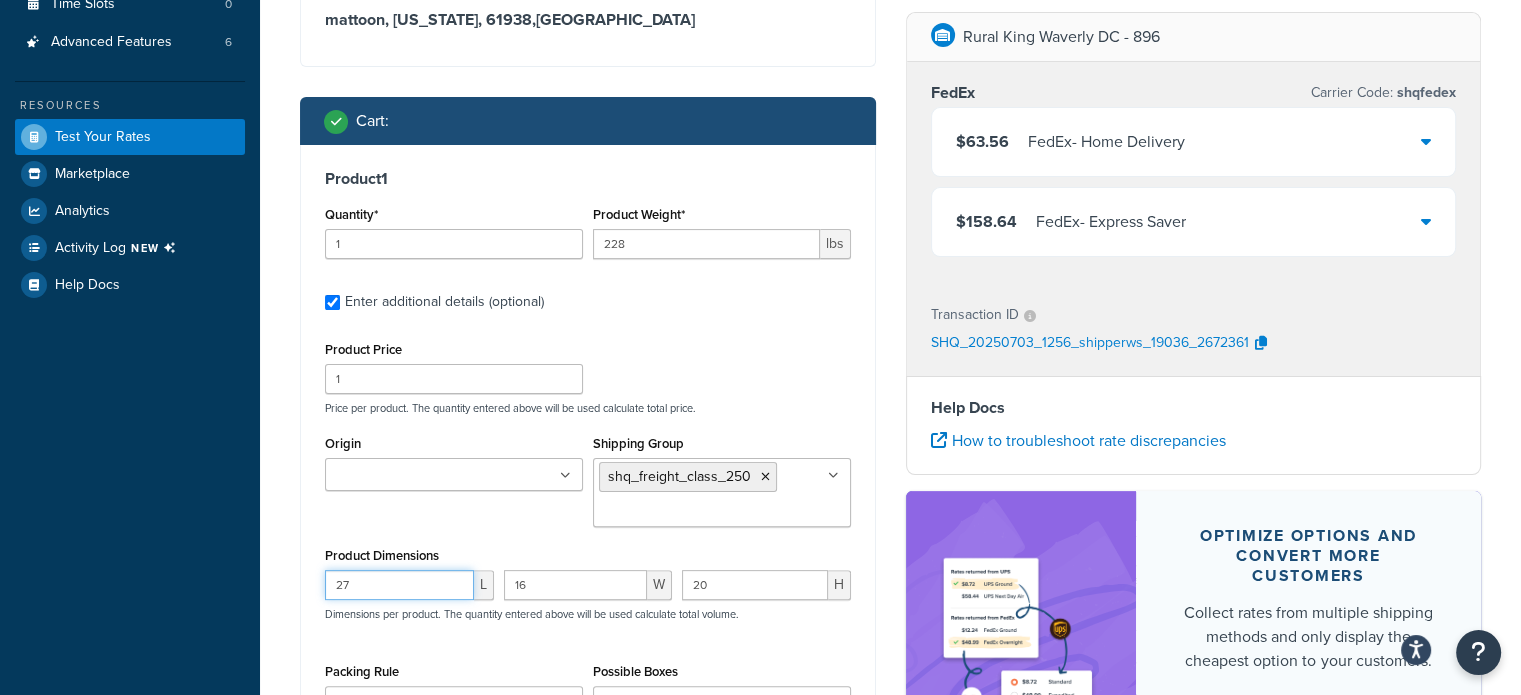 drag, startPoint x: 352, startPoint y: 575, endPoint x: 276, endPoint y: 573, distance: 76.02631 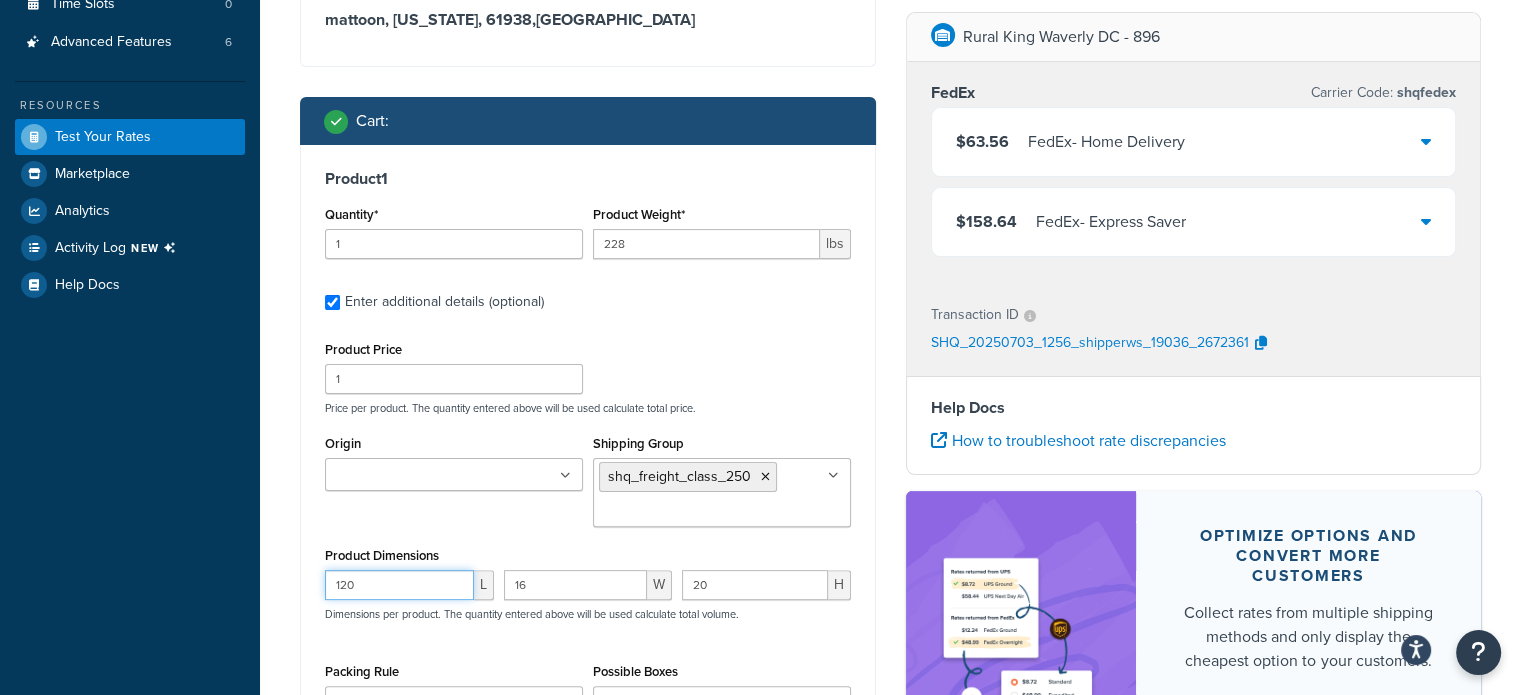 type on "120" 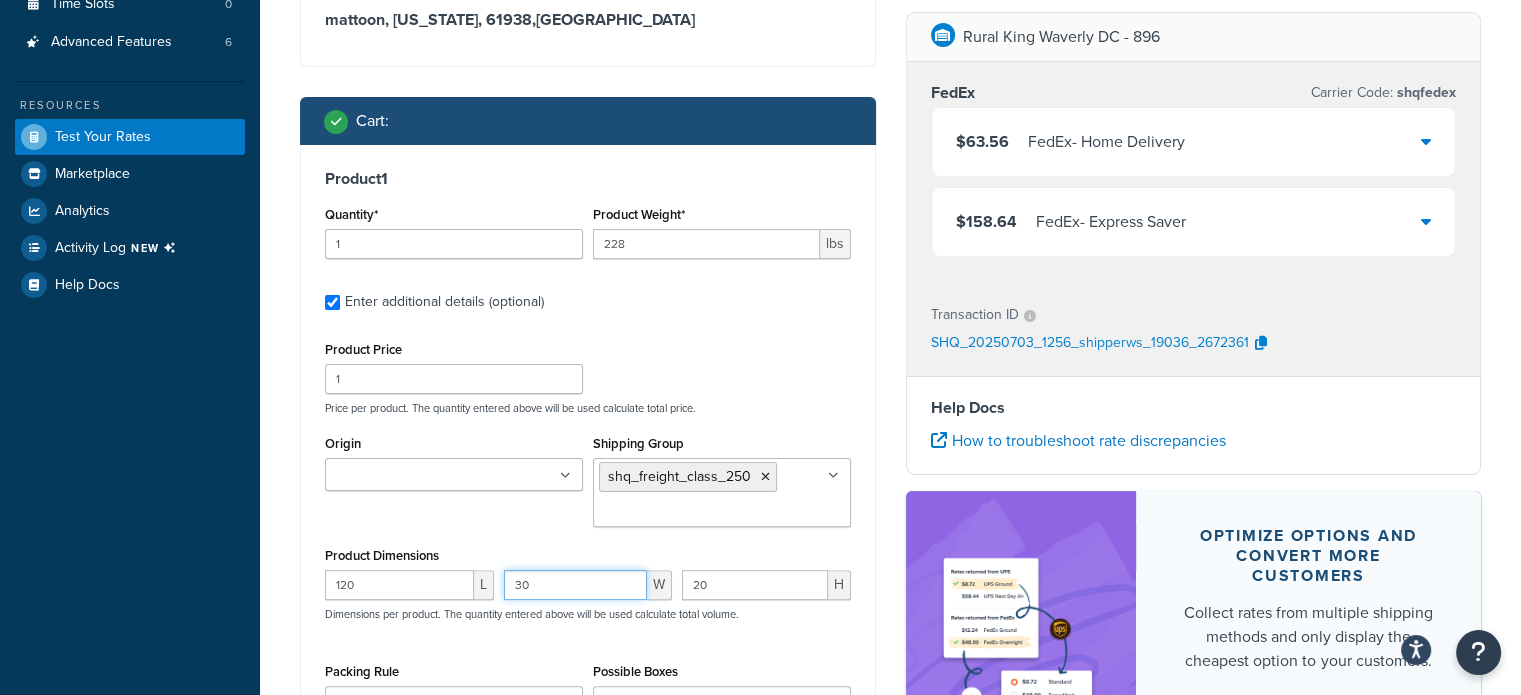 type on "30" 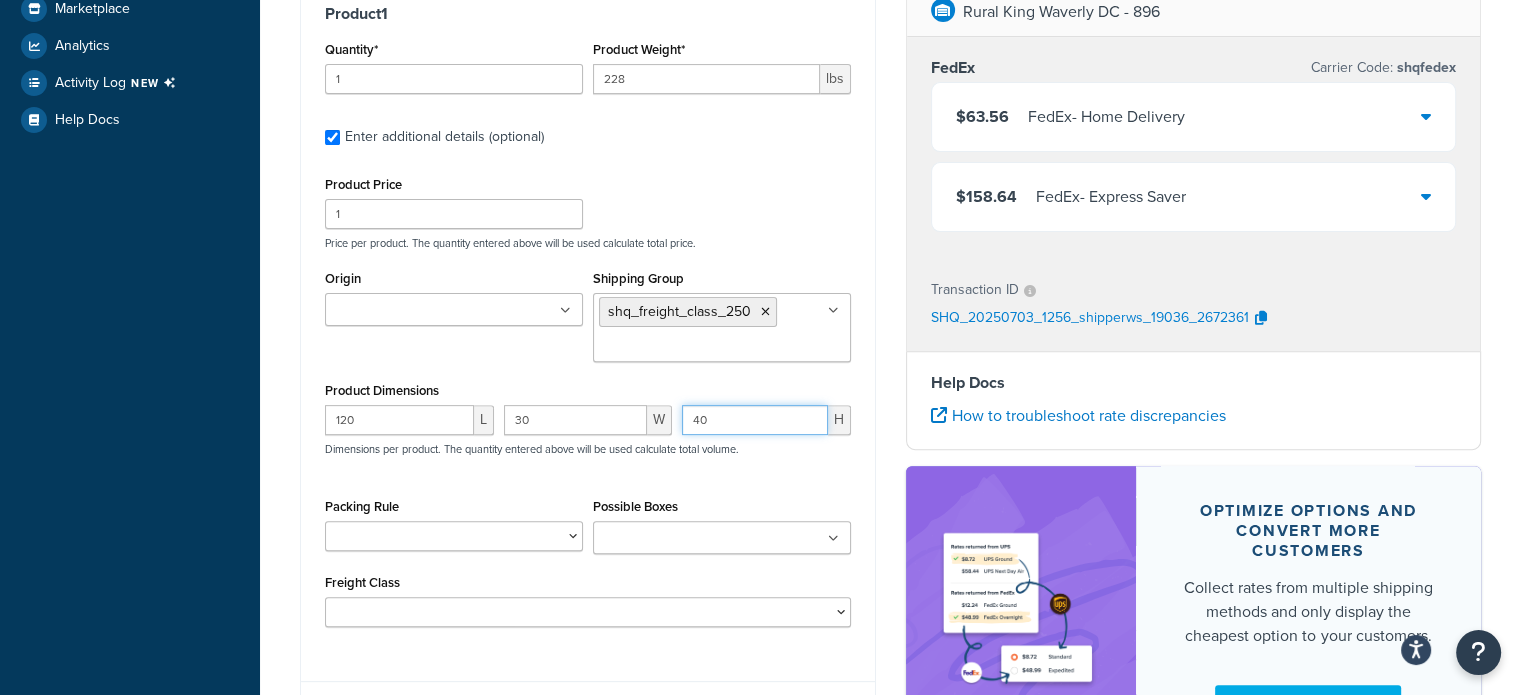 scroll, scrollTop: 643, scrollLeft: 0, axis: vertical 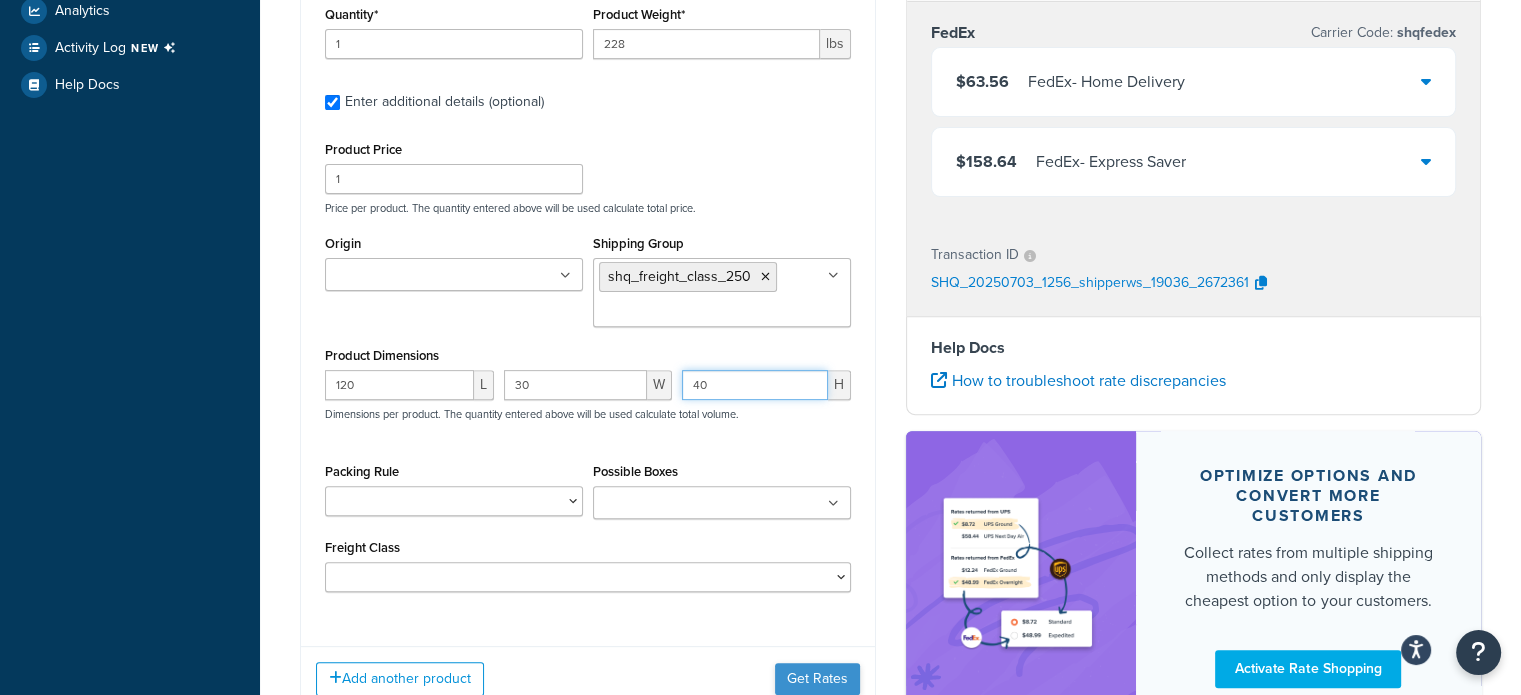 type on "40" 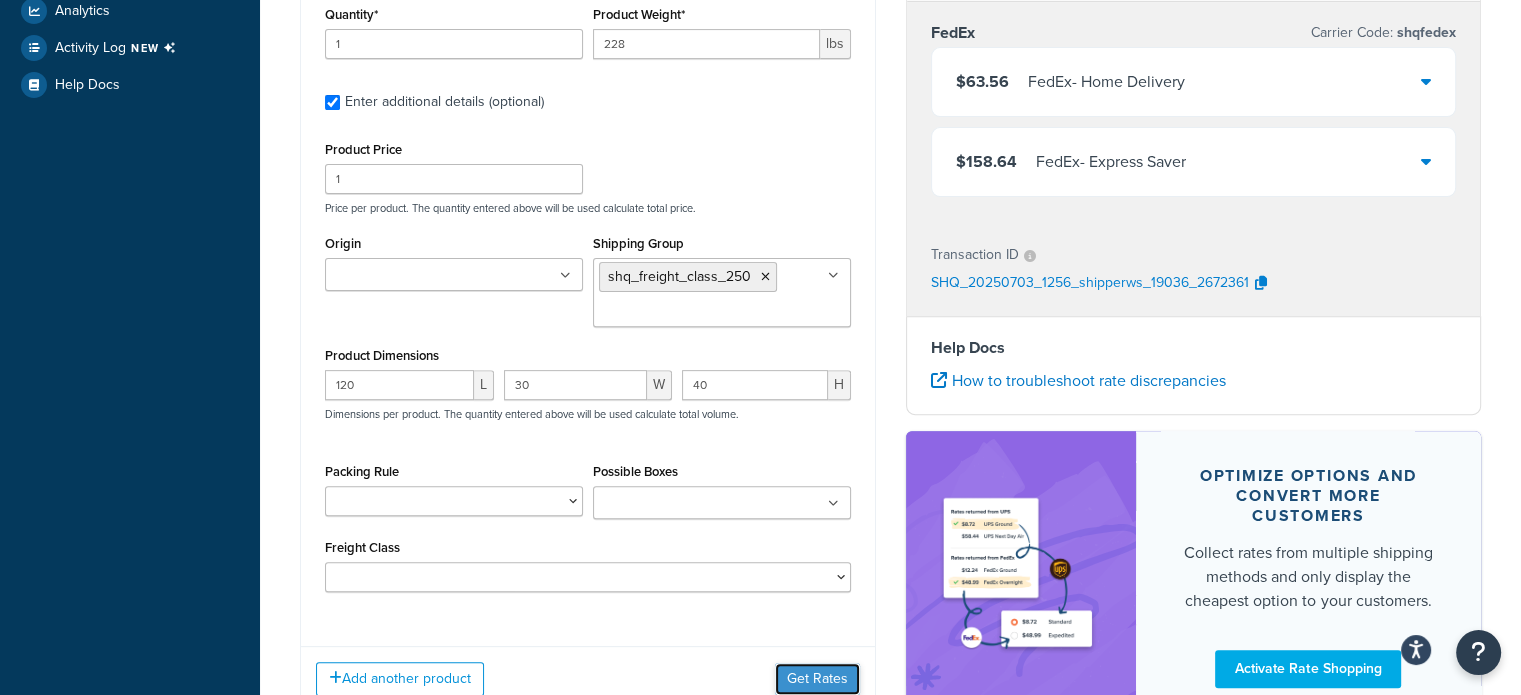 click on "Get Rates" at bounding box center (817, 679) 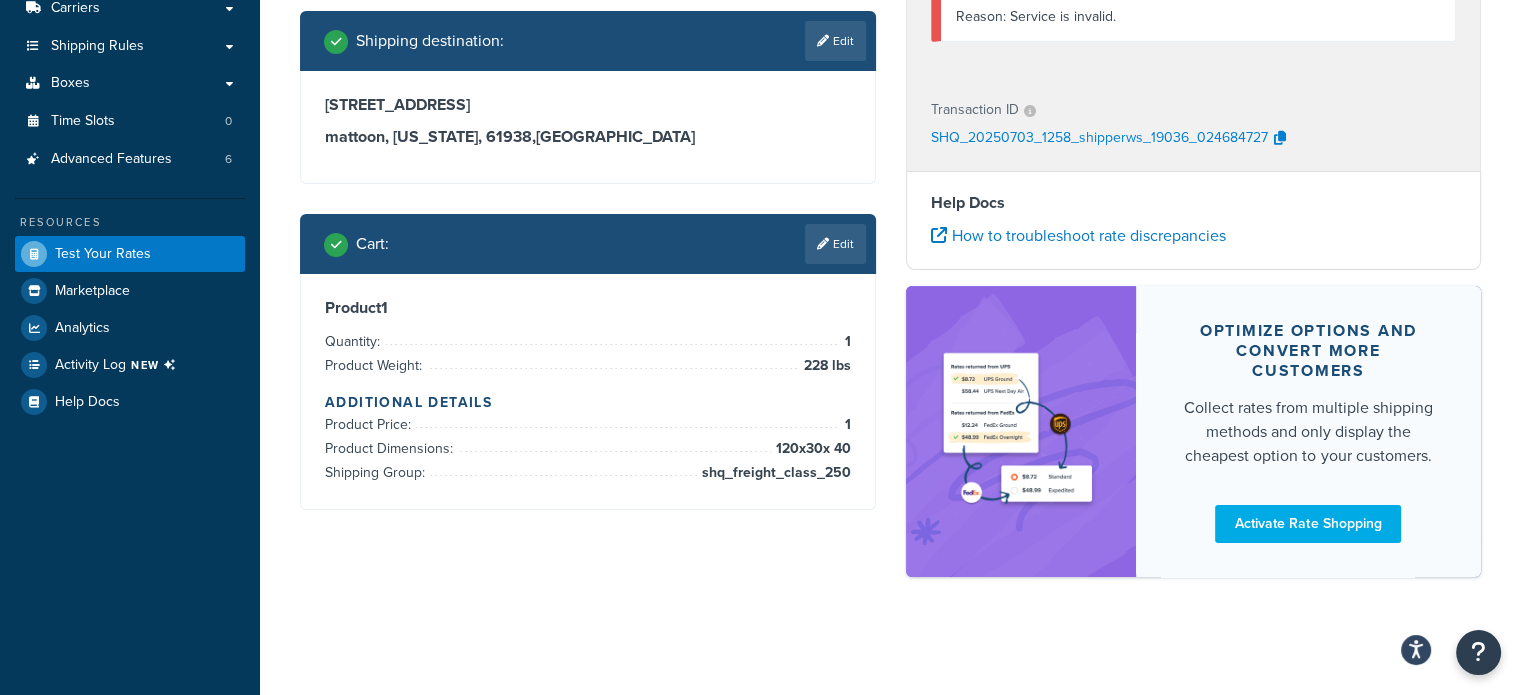 scroll, scrollTop: 226, scrollLeft: 0, axis: vertical 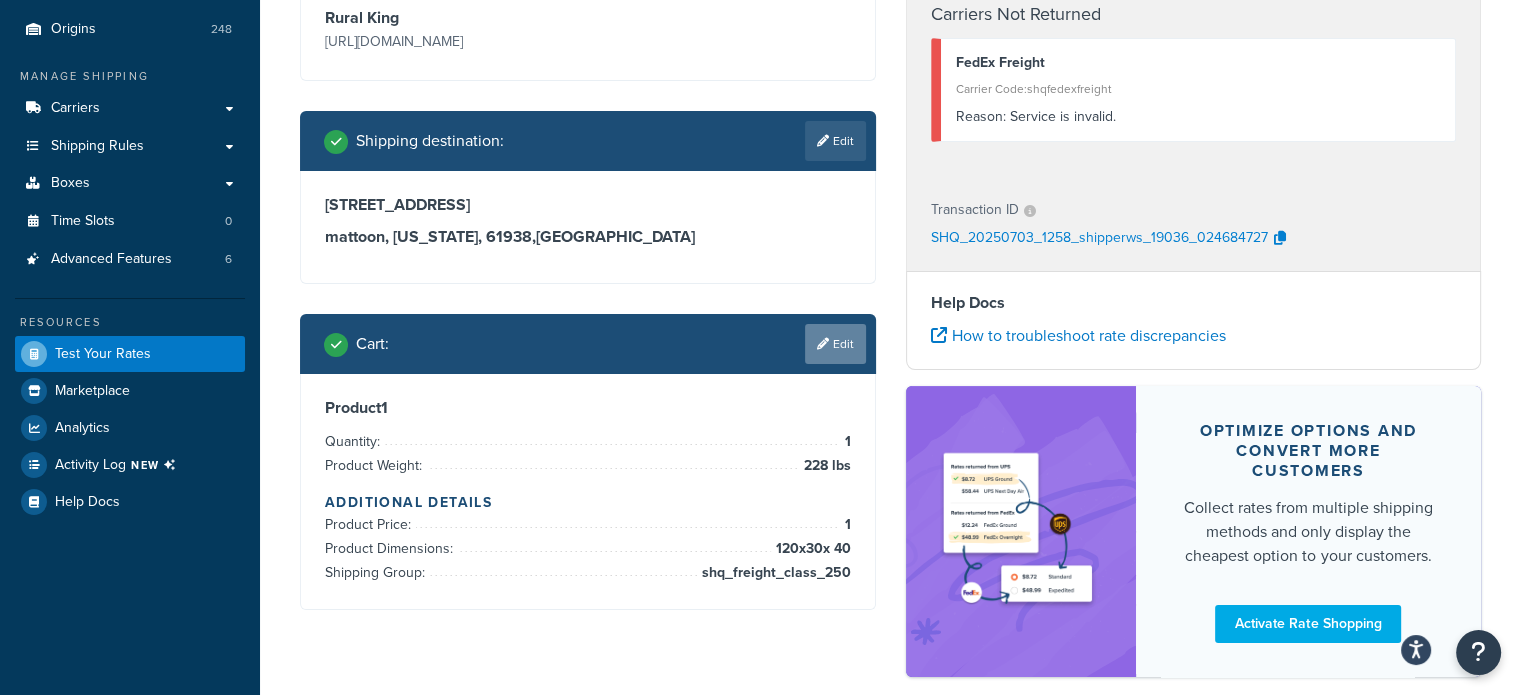click on "Edit" at bounding box center (835, 344) 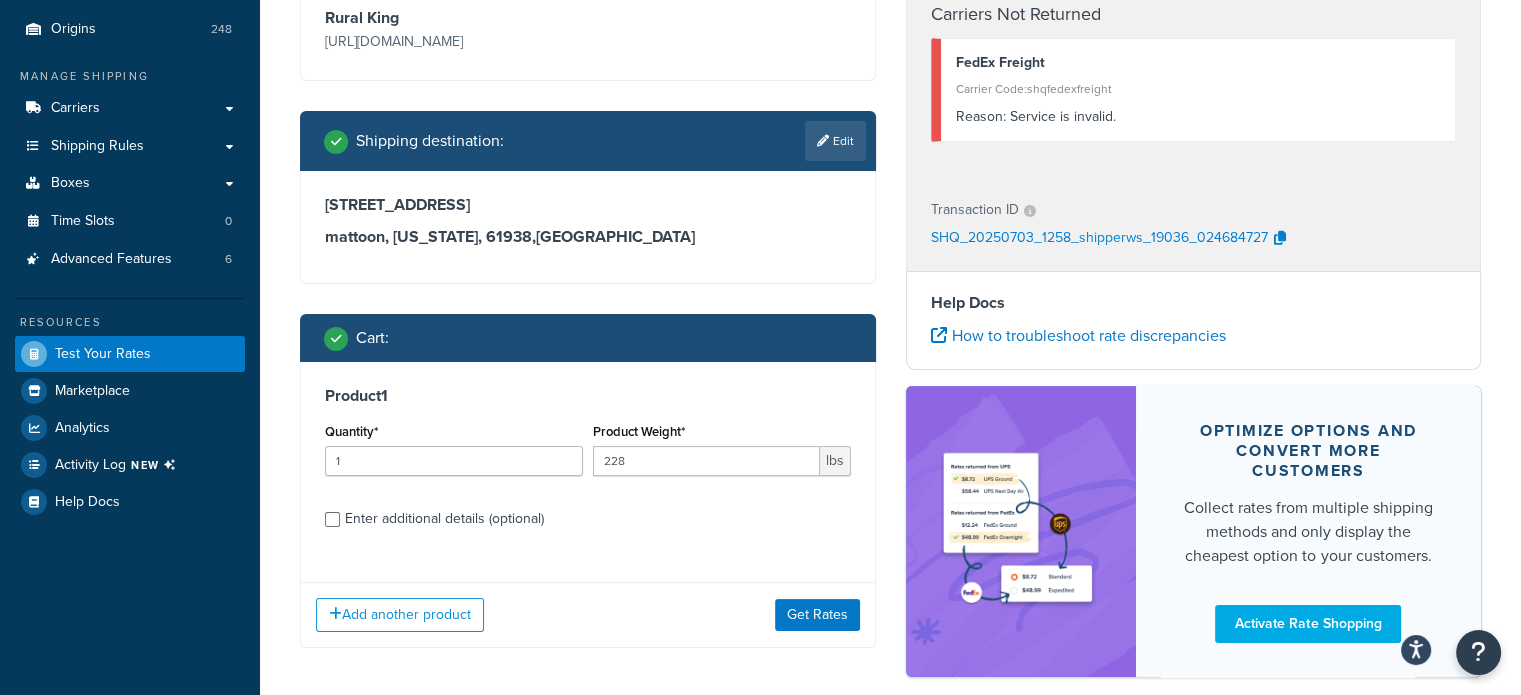 click on "Enter additional details (optional)" at bounding box center (444, 519) 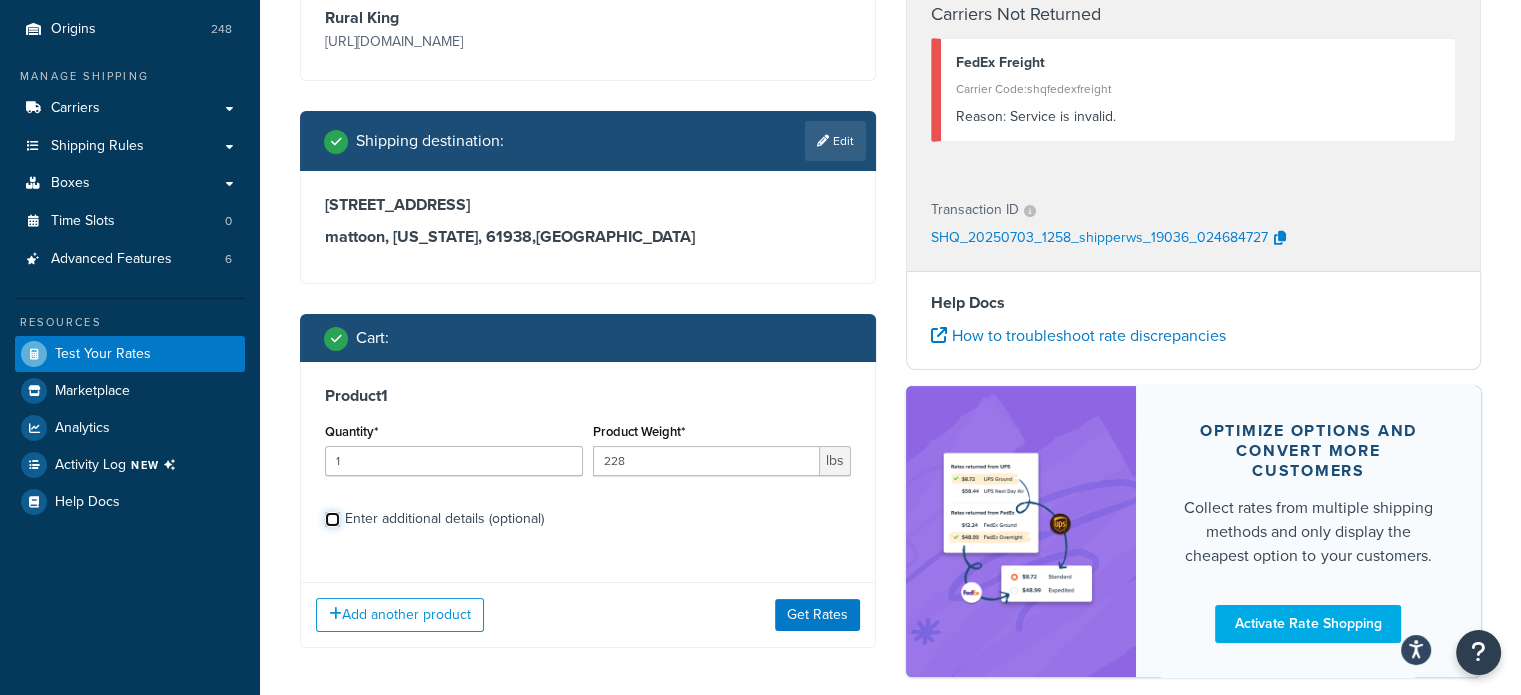 click on "Enter additional details (optional)" at bounding box center (332, 519) 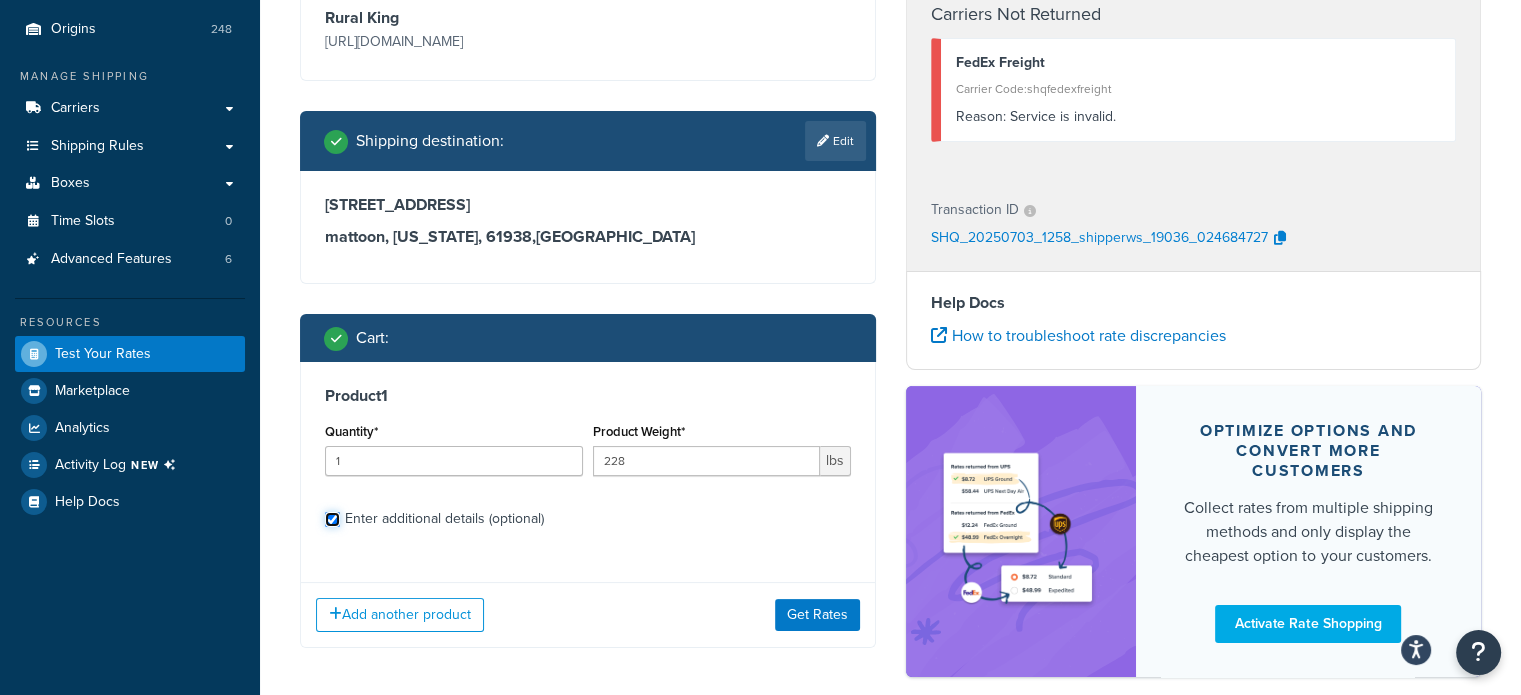 checkbox on "true" 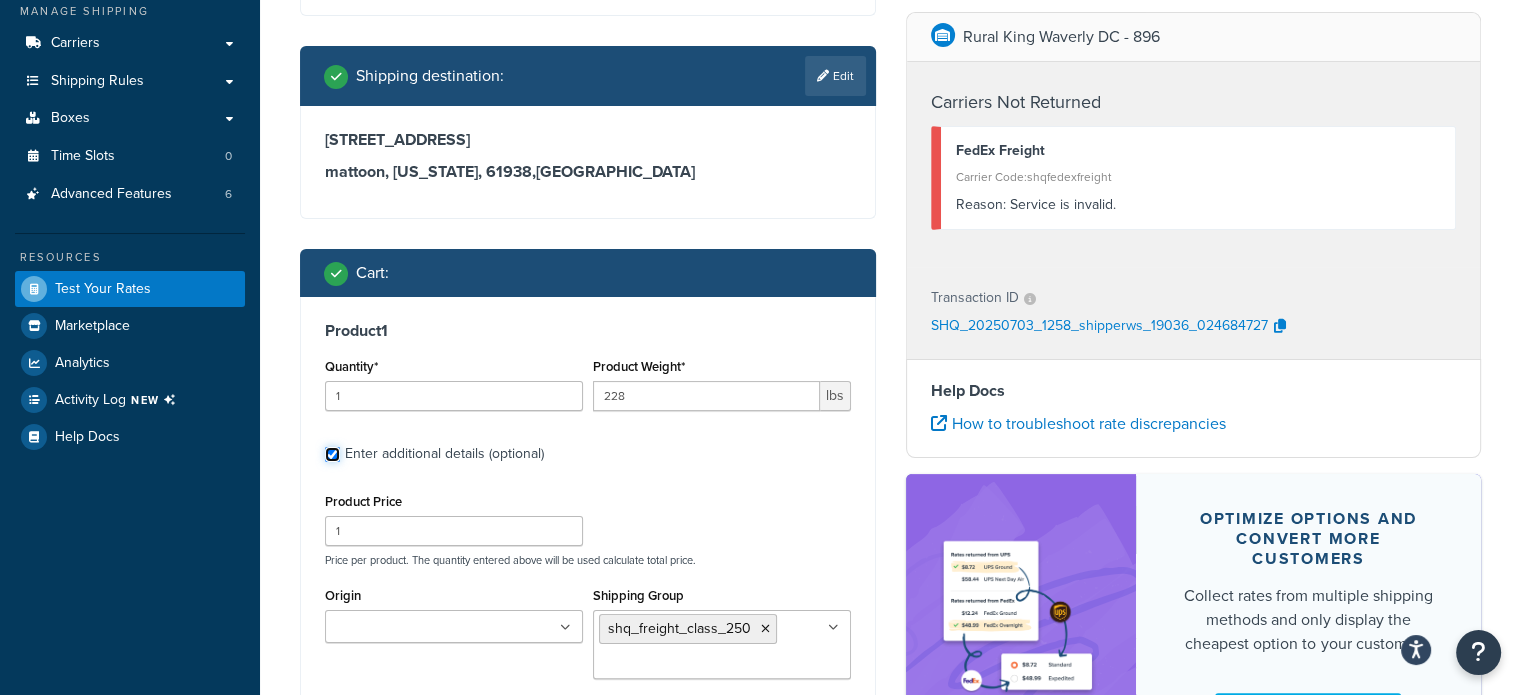 scroll, scrollTop: 326, scrollLeft: 0, axis: vertical 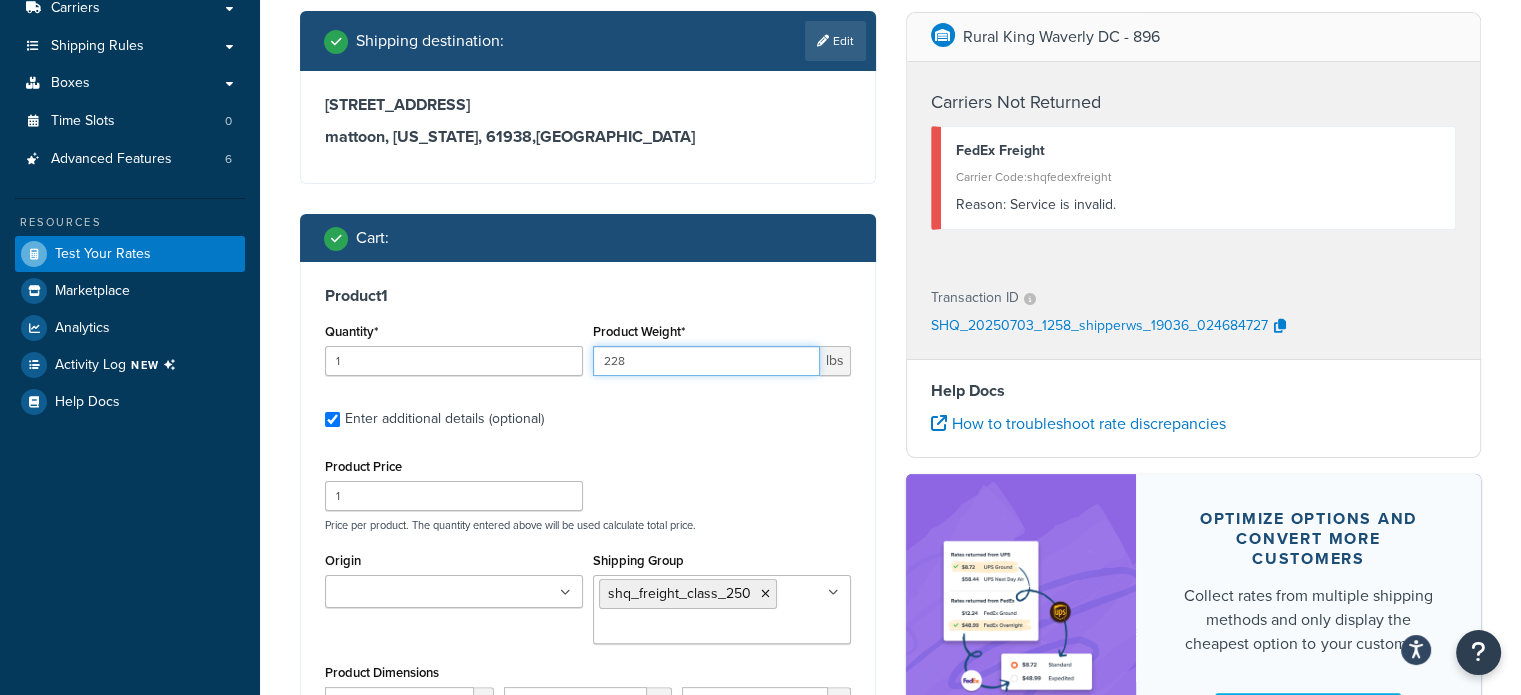 drag, startPoint x: 659, startPoint y: 354, endPoint x: 524, endPoint y: 353, distance: 135.00371 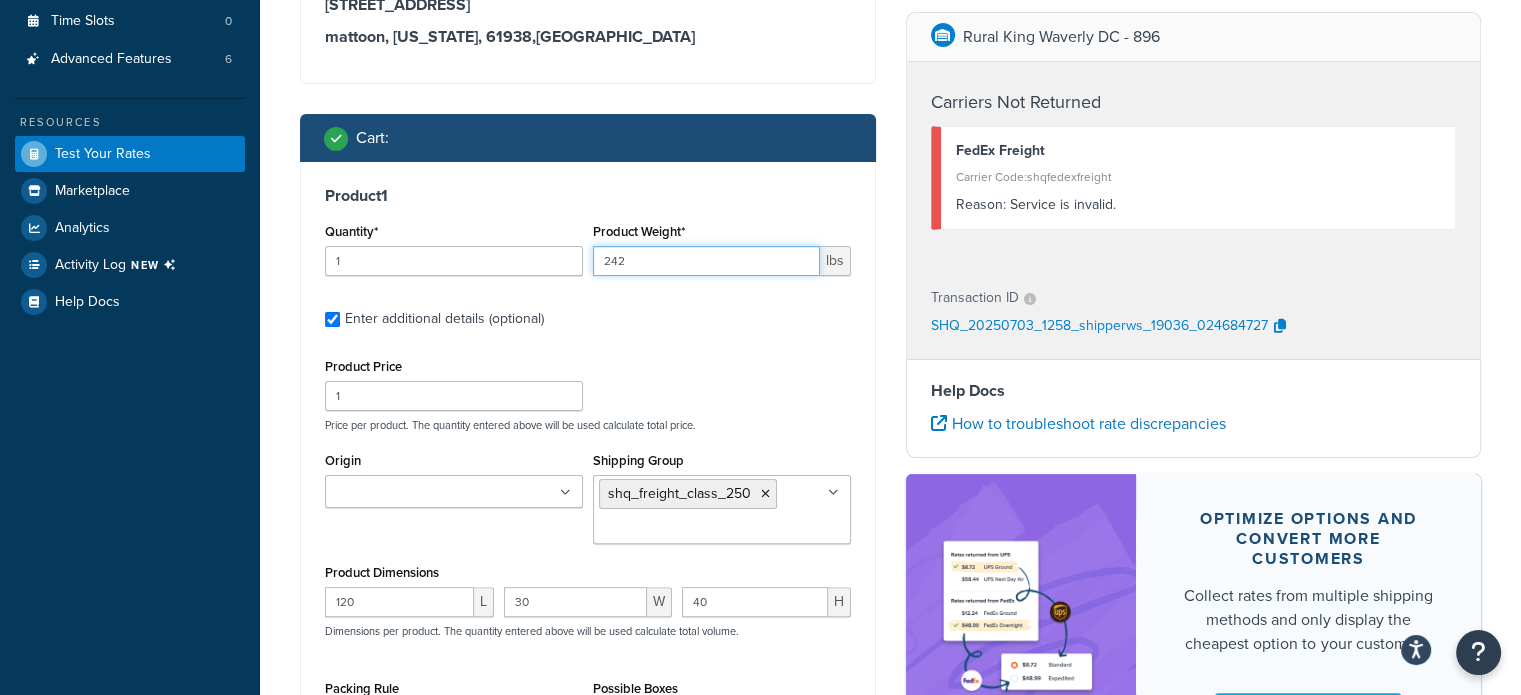 scroll, scrollTop: 526, scrollLeft: 0, axis: vertical 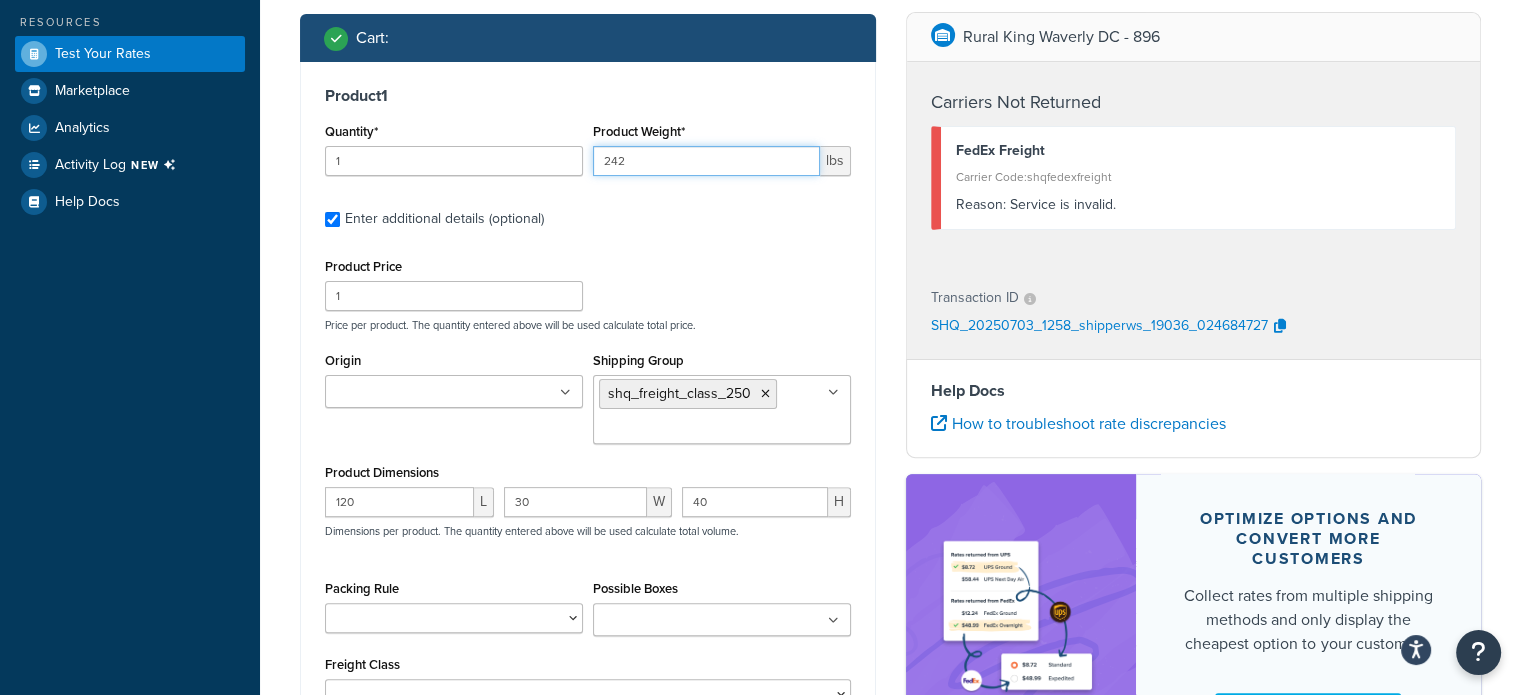 type on "242" 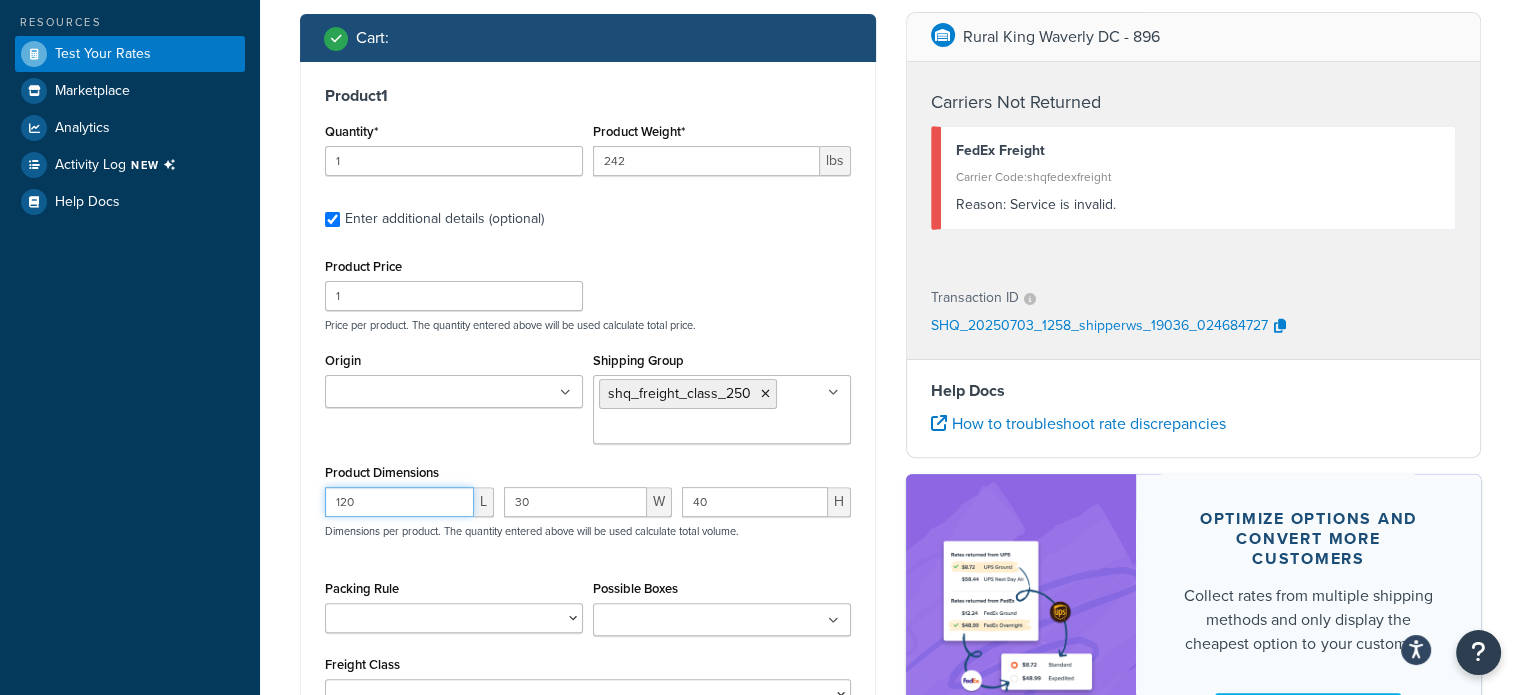 drag, startPoint x: 367, startPoint y: 497, endPoint x: 284, endPoint y: 493, distance: 83.09633 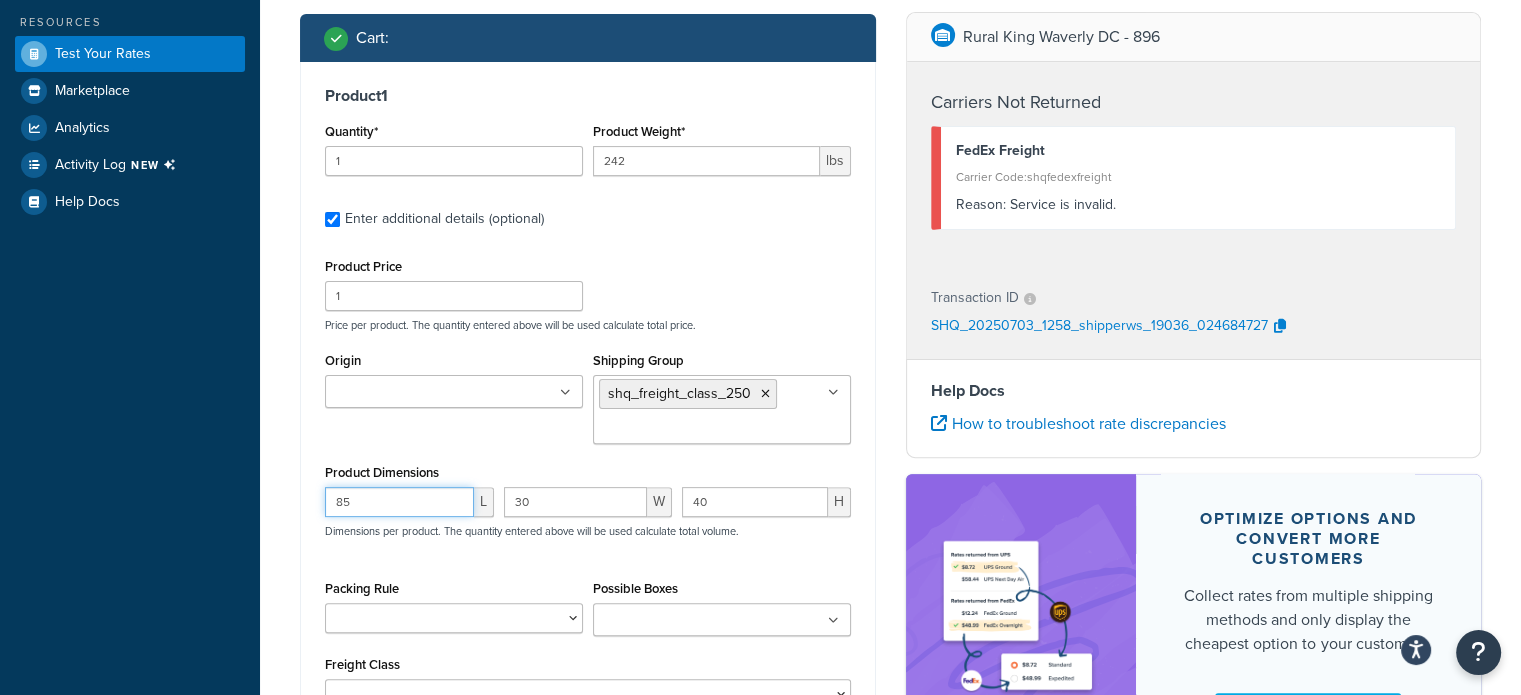 type on "85" 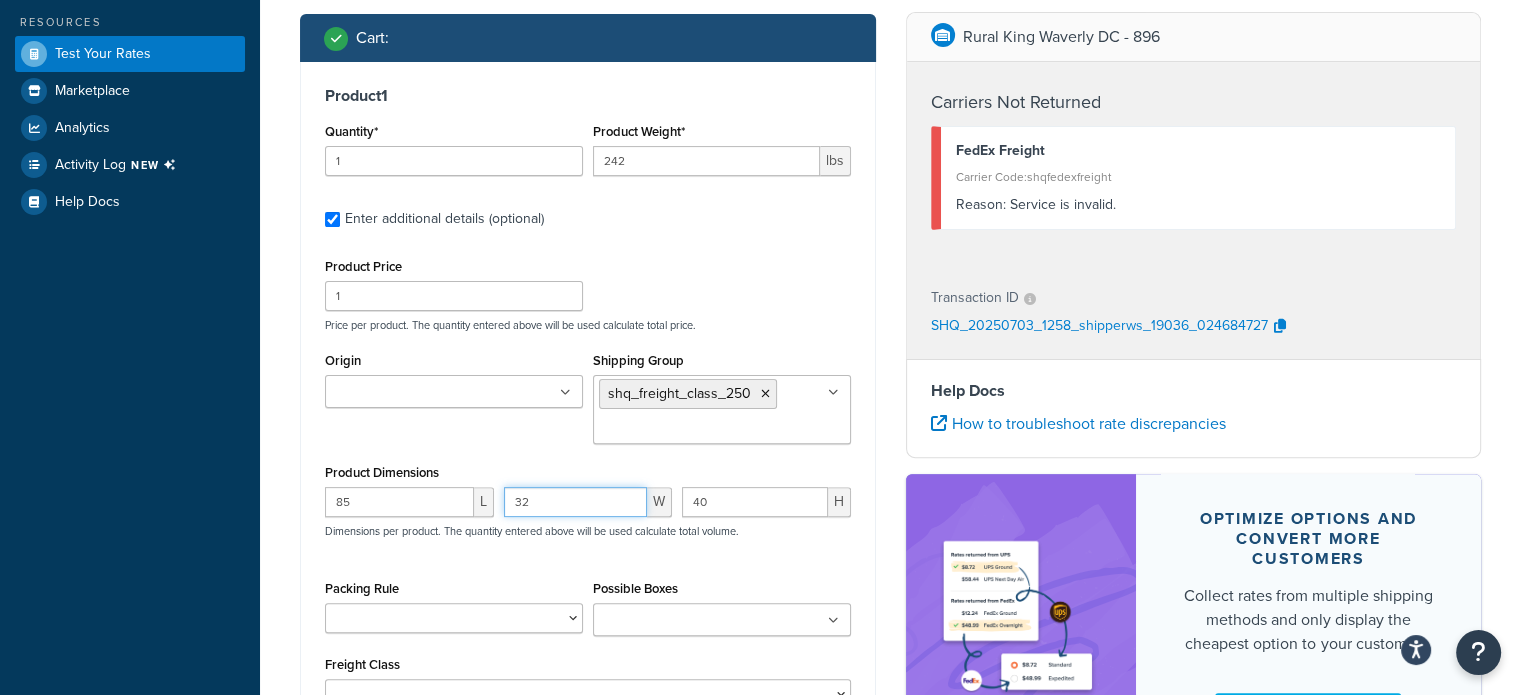 type on "32" 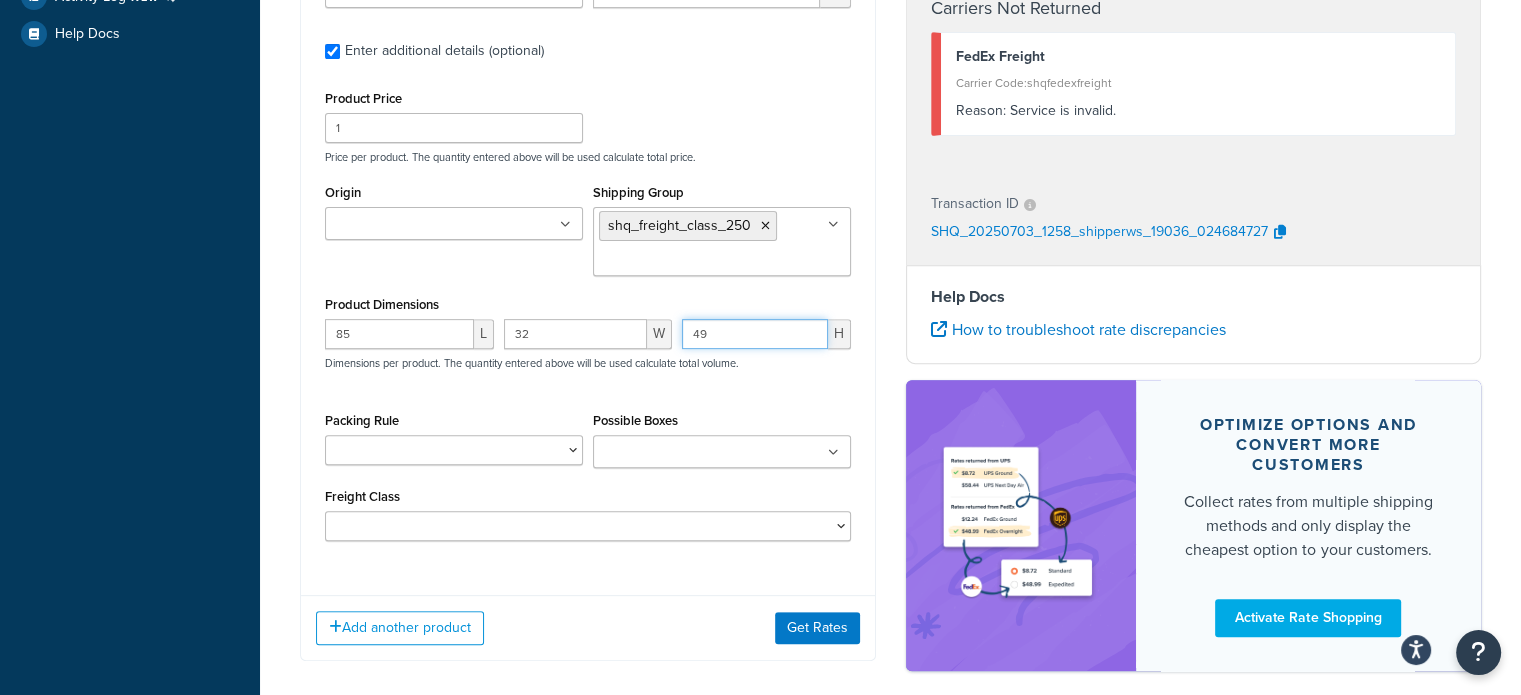 scroll, scrollTop: 726, scrollLeft: 0, axis: vertical 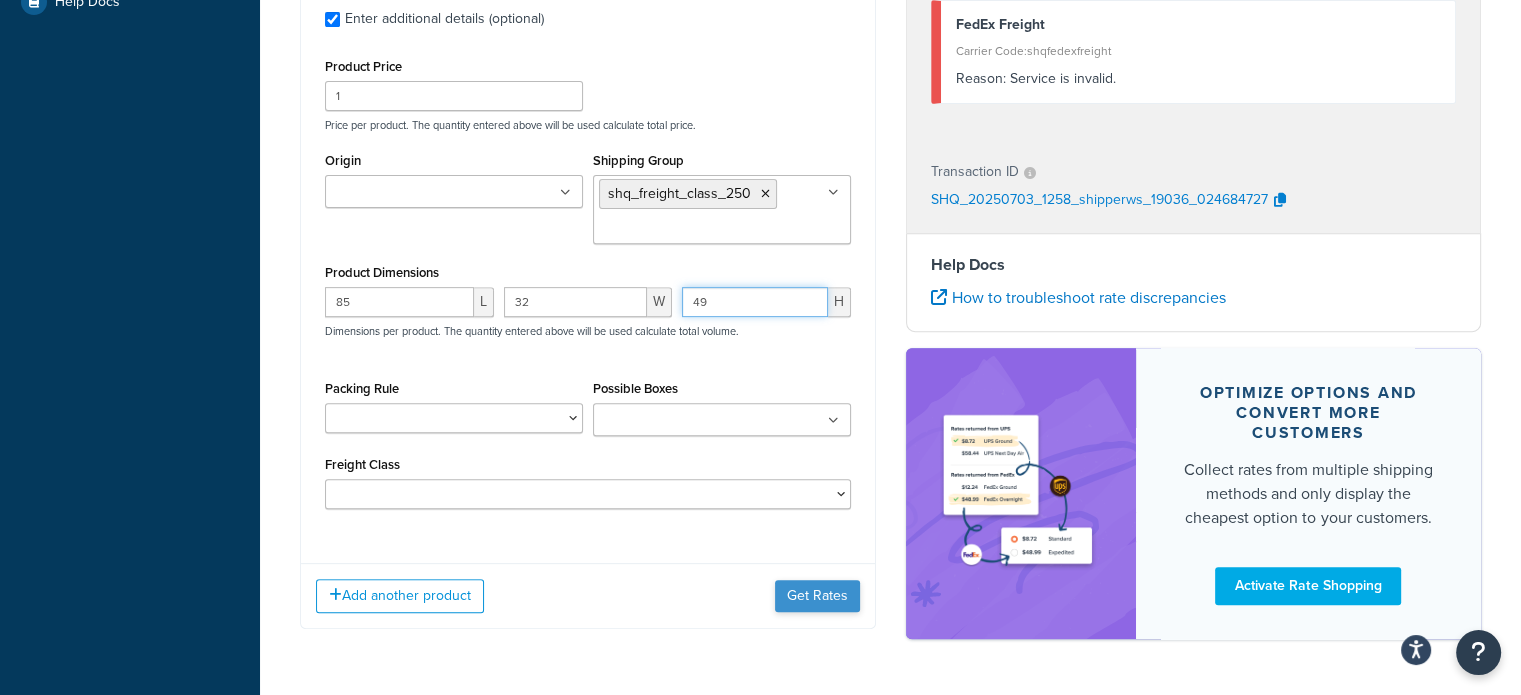 type on "49" 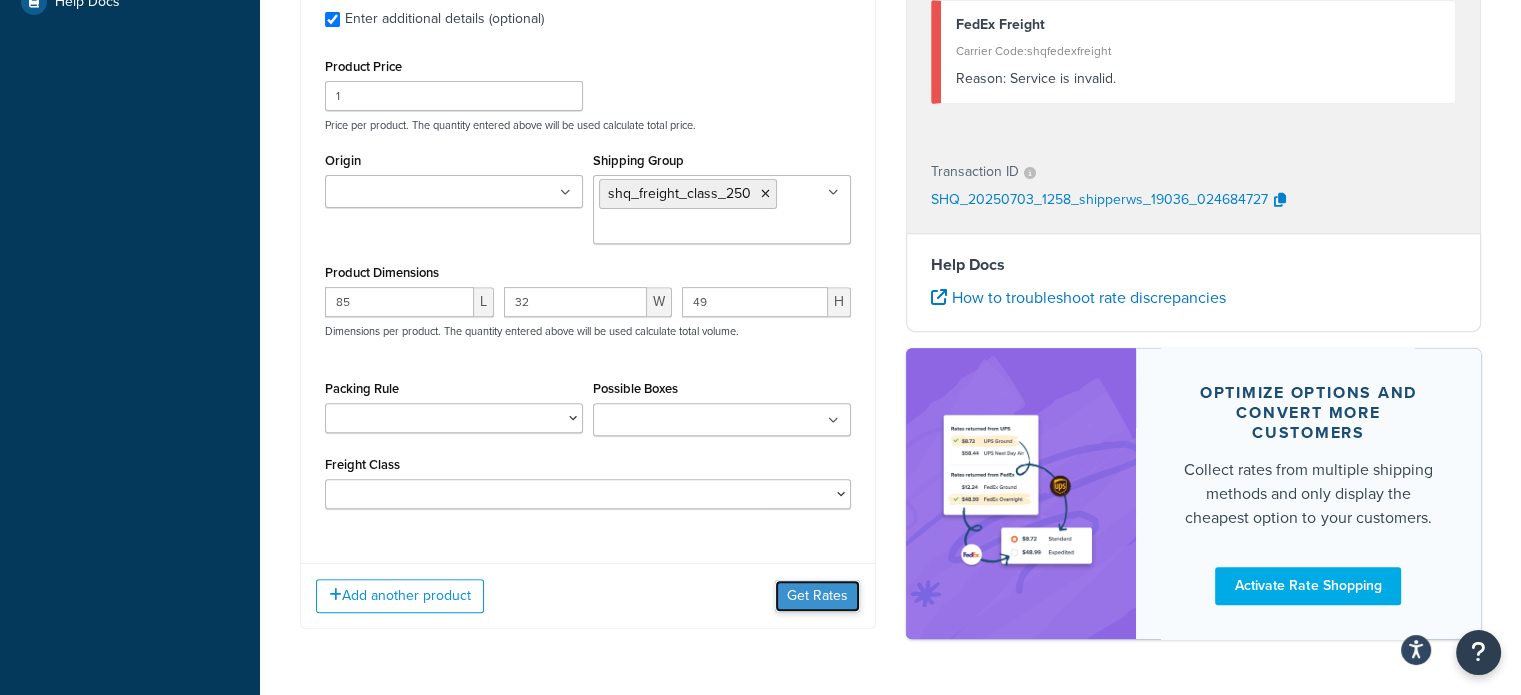 click on "Get Rates" at bounding box center [817, 596] 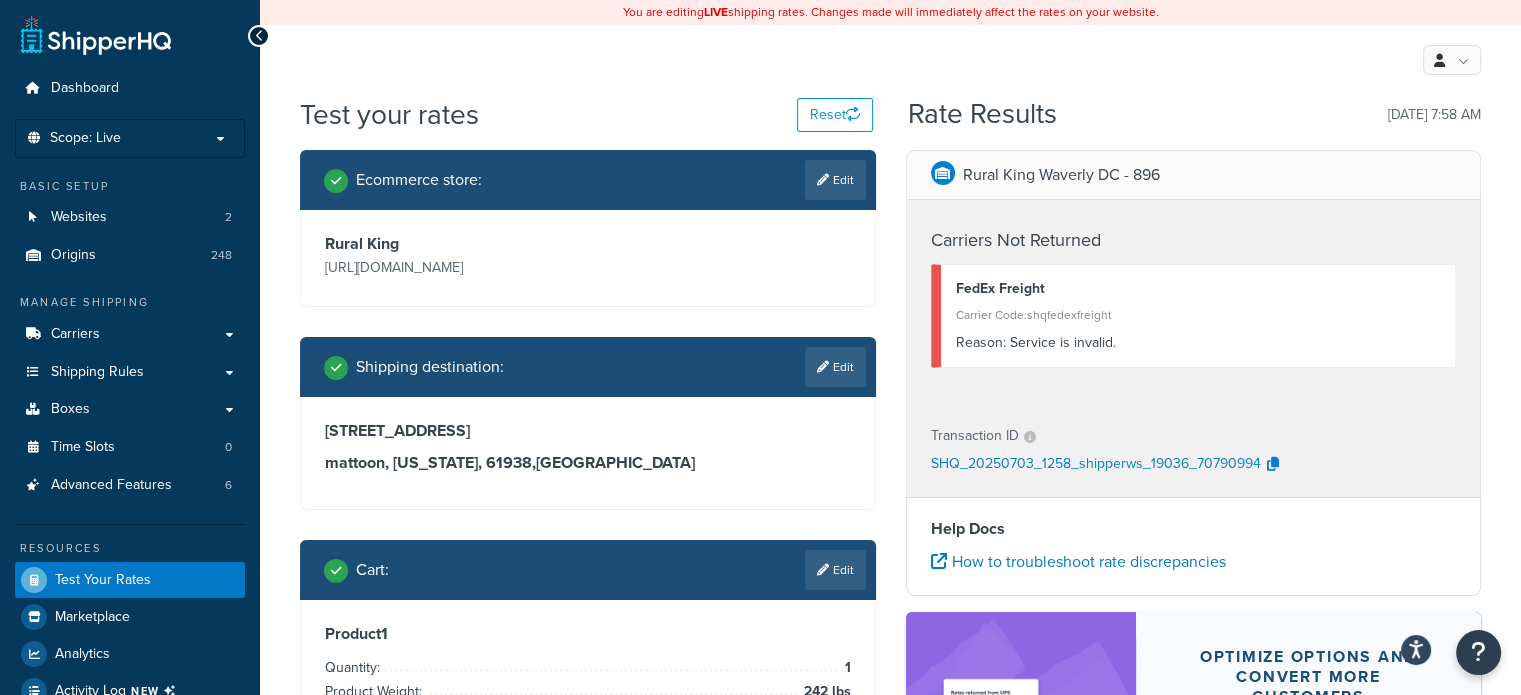 scroll, scrollTop: 300, scrollLeft: 0, axis: vertical 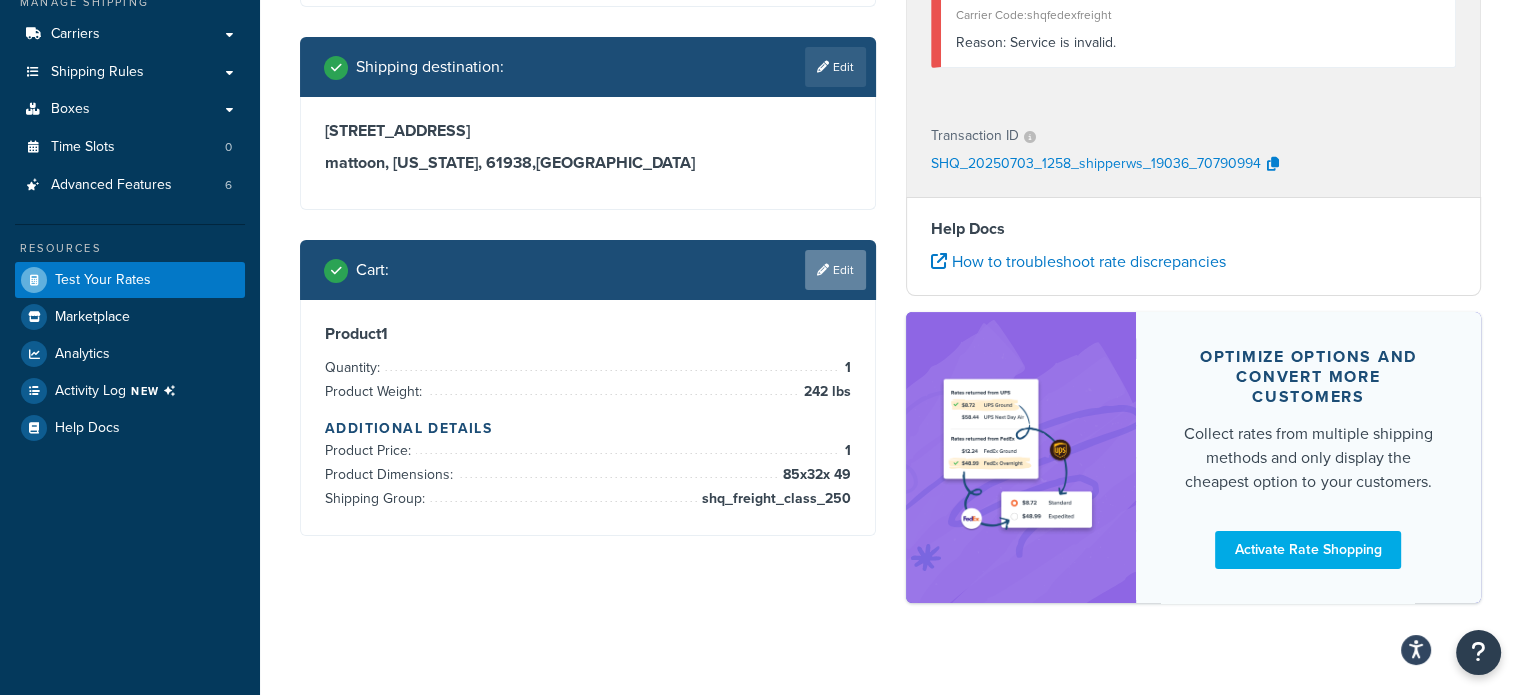 click at bounding box center [823, 270] 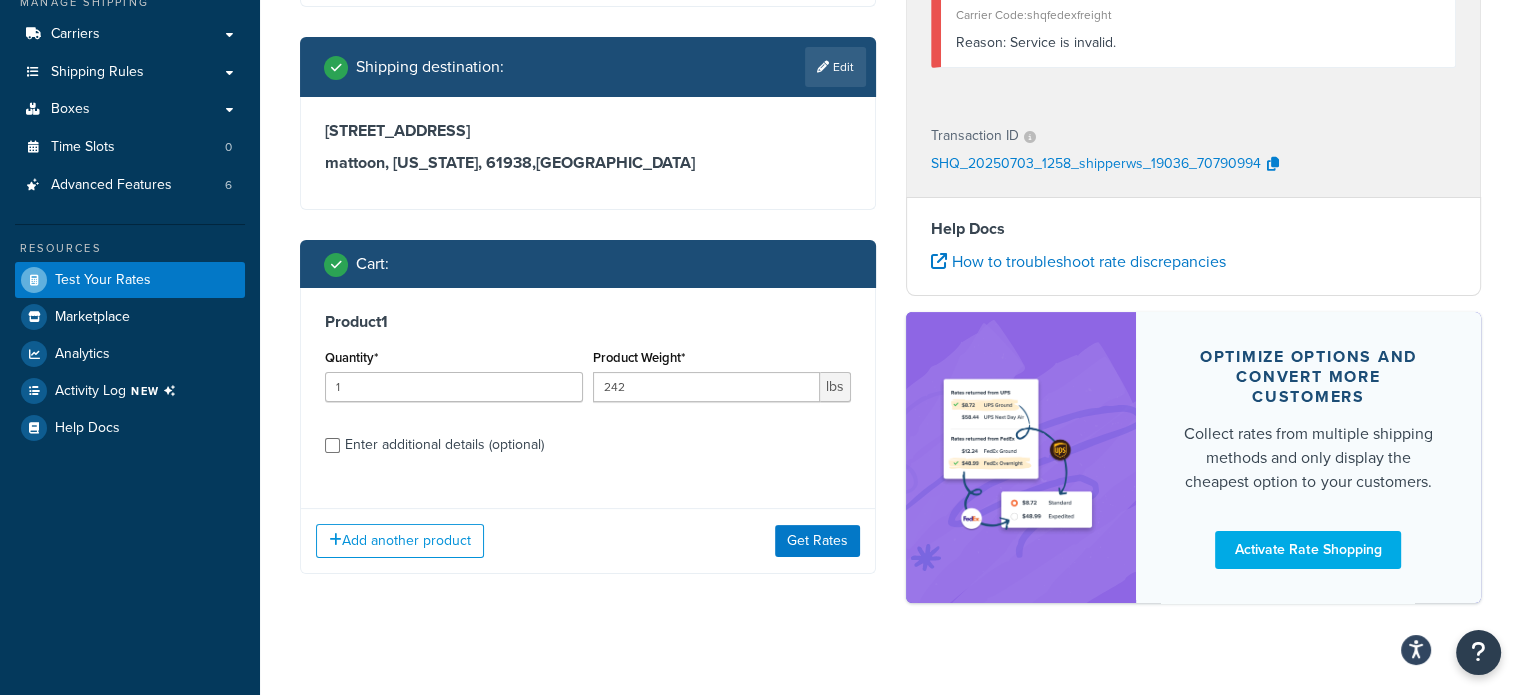 click on "Enter additional details (optional)" at bounding box center (444, 445) 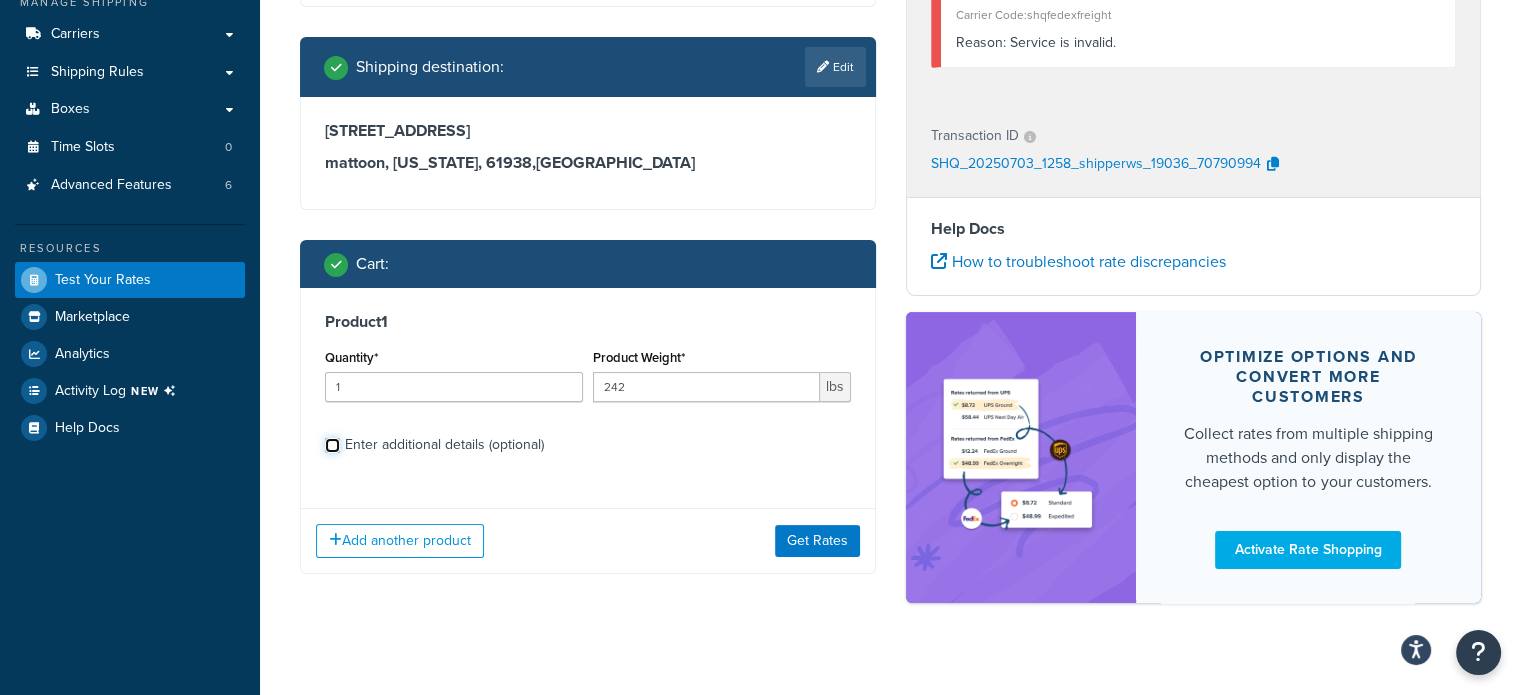 click on "Enter additional details (optional)" at bounding box center [332, 445] 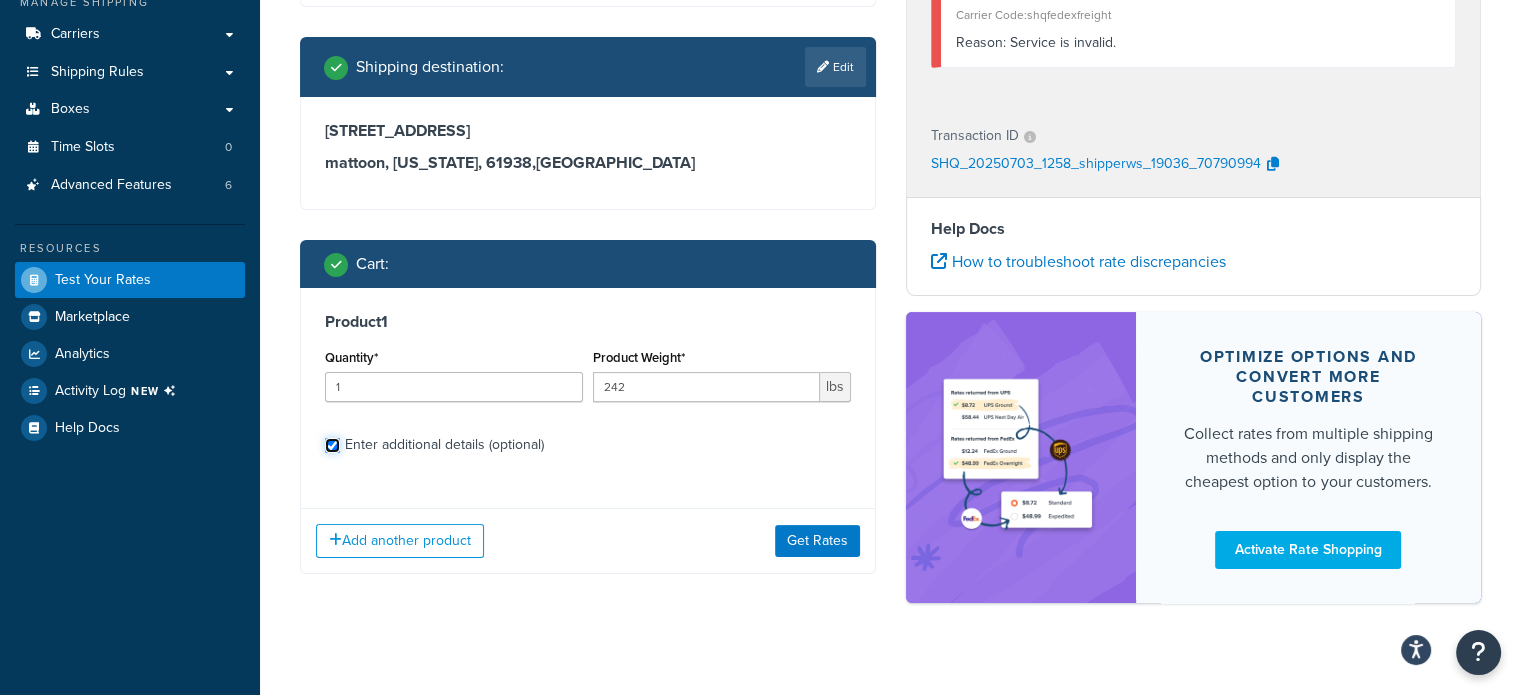 checkbox on "true" 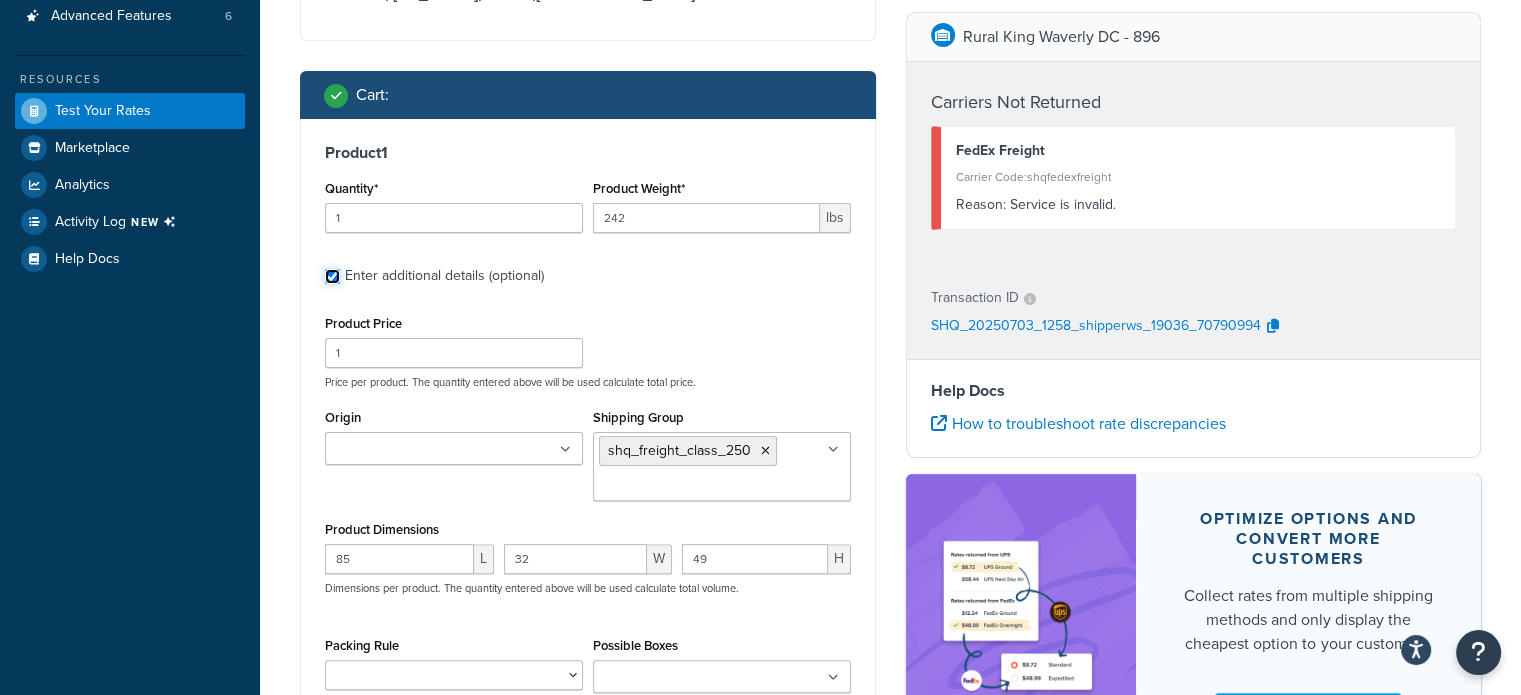 scroll, scrollTop: 500, scrollLeft: 0, axis: vertical 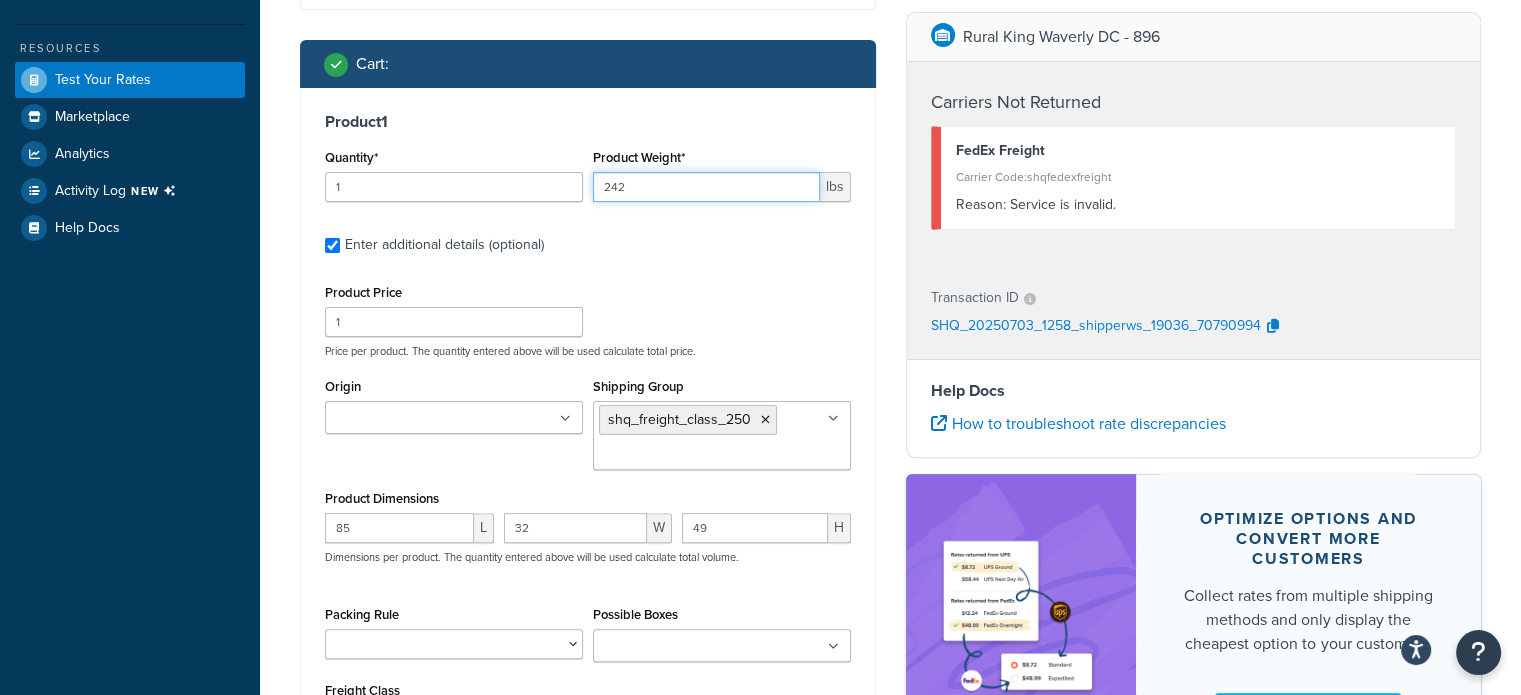 drag, startPoint x: 654, startPoint y: 187, endPoint x: 547, endPoint y: 184, distance: 107.042046 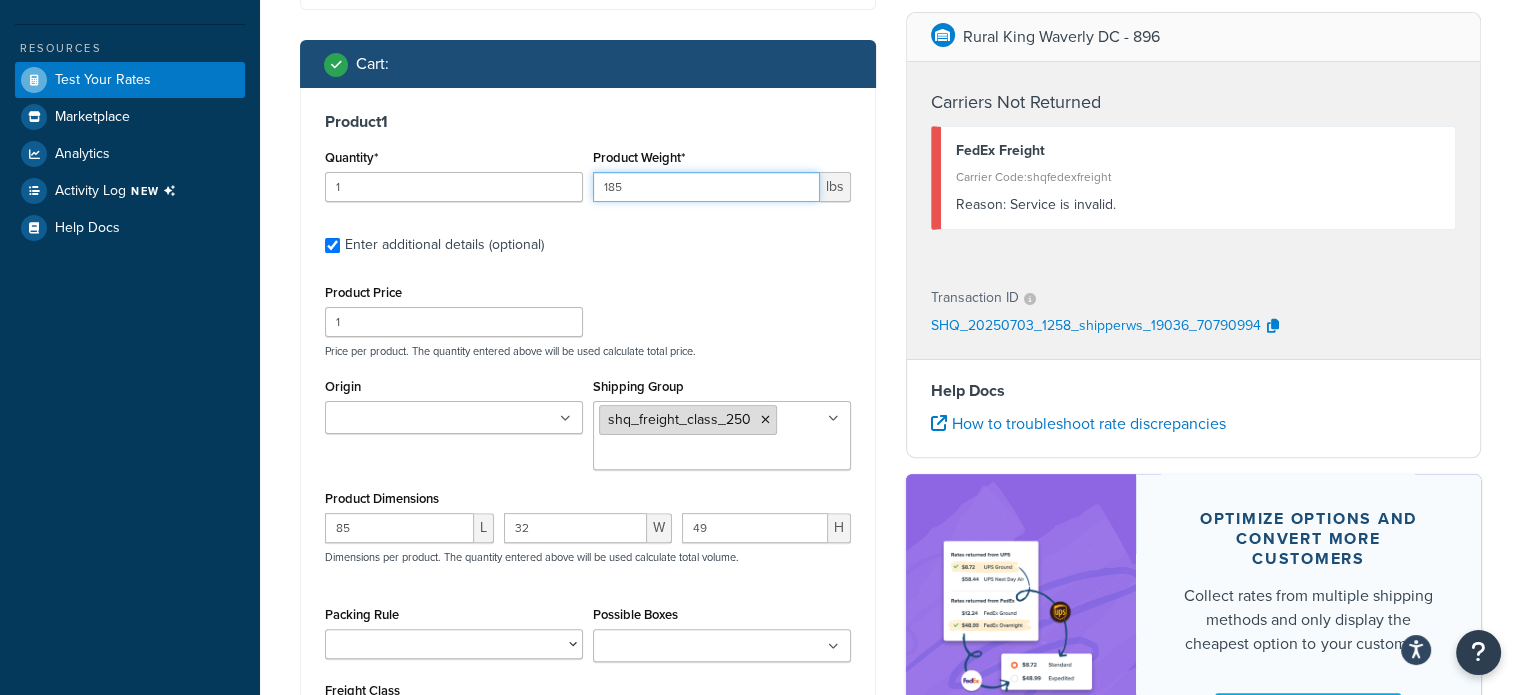 type on "185" 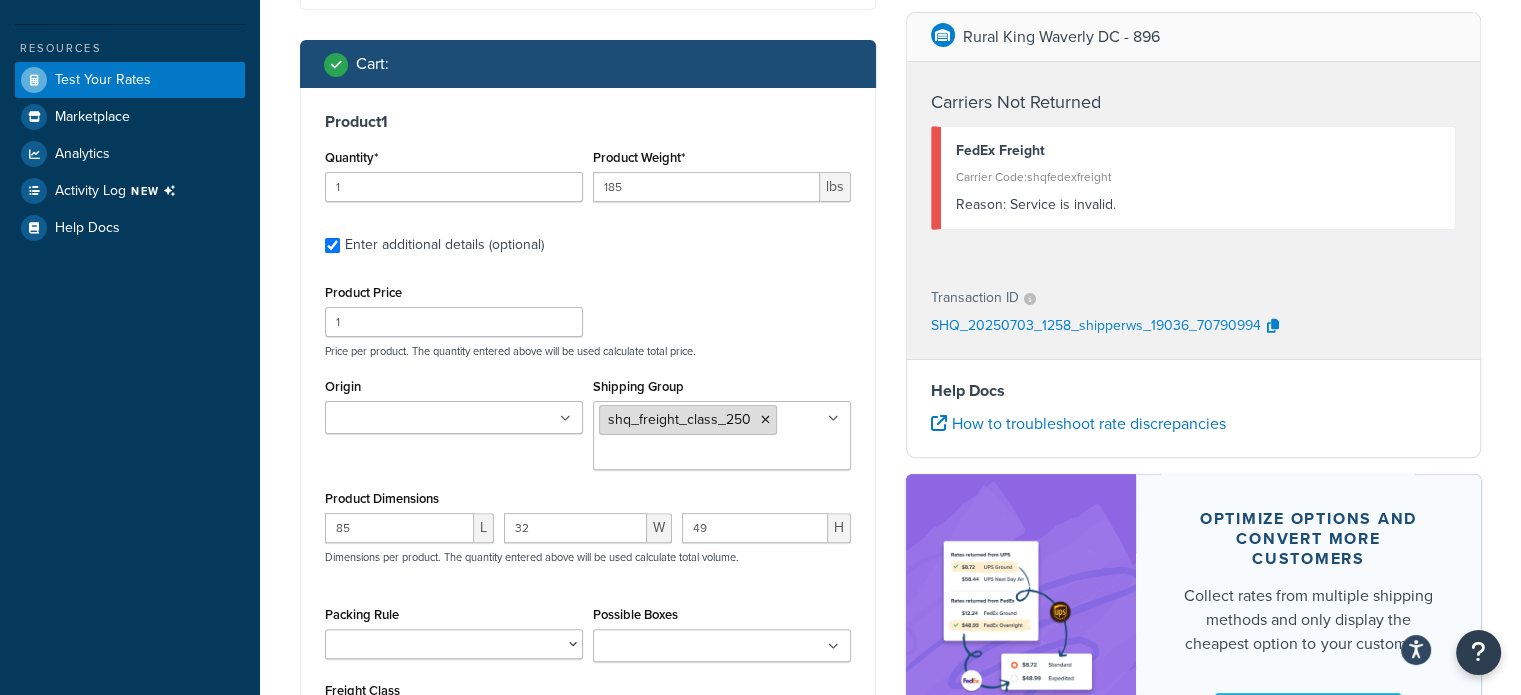 click at bounding box center [765, 420] 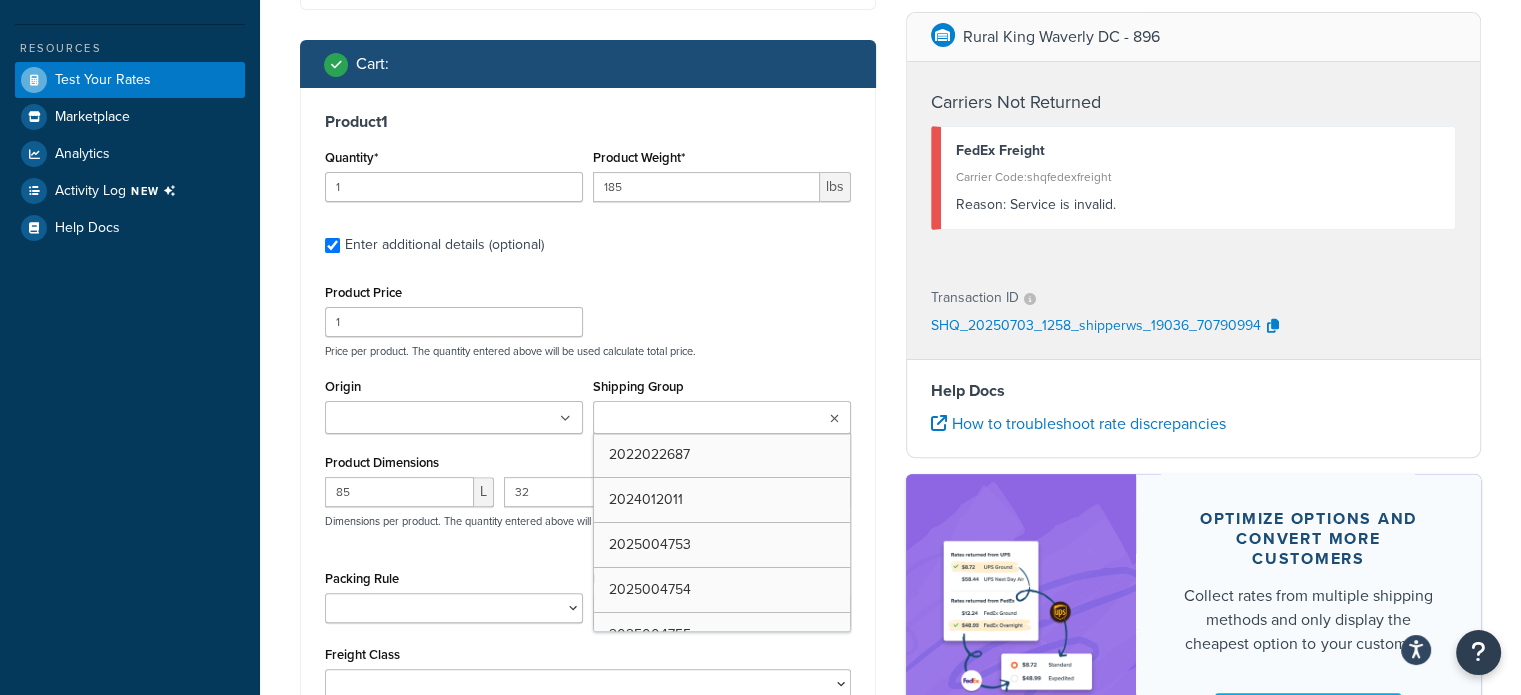 click at bounding box center [722, 417] 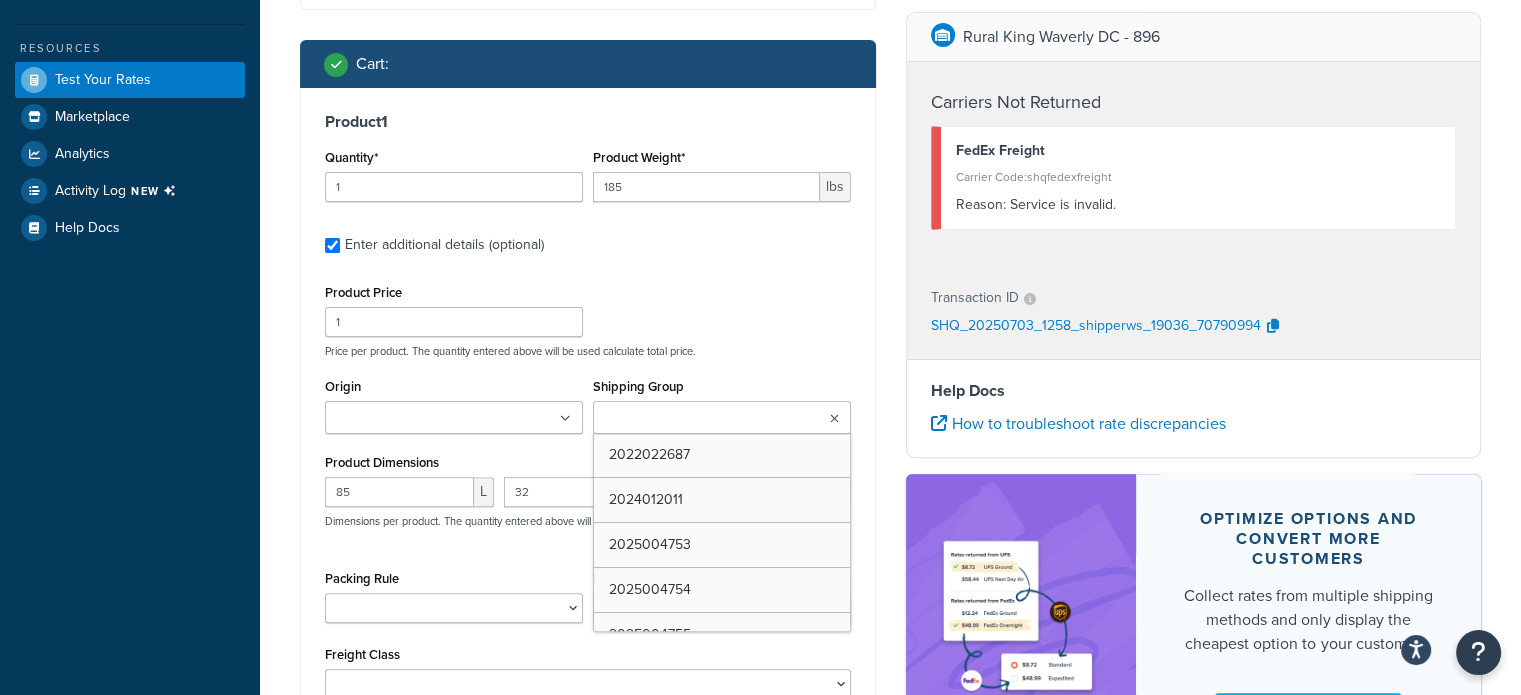 click at bounding box center (722, 417) 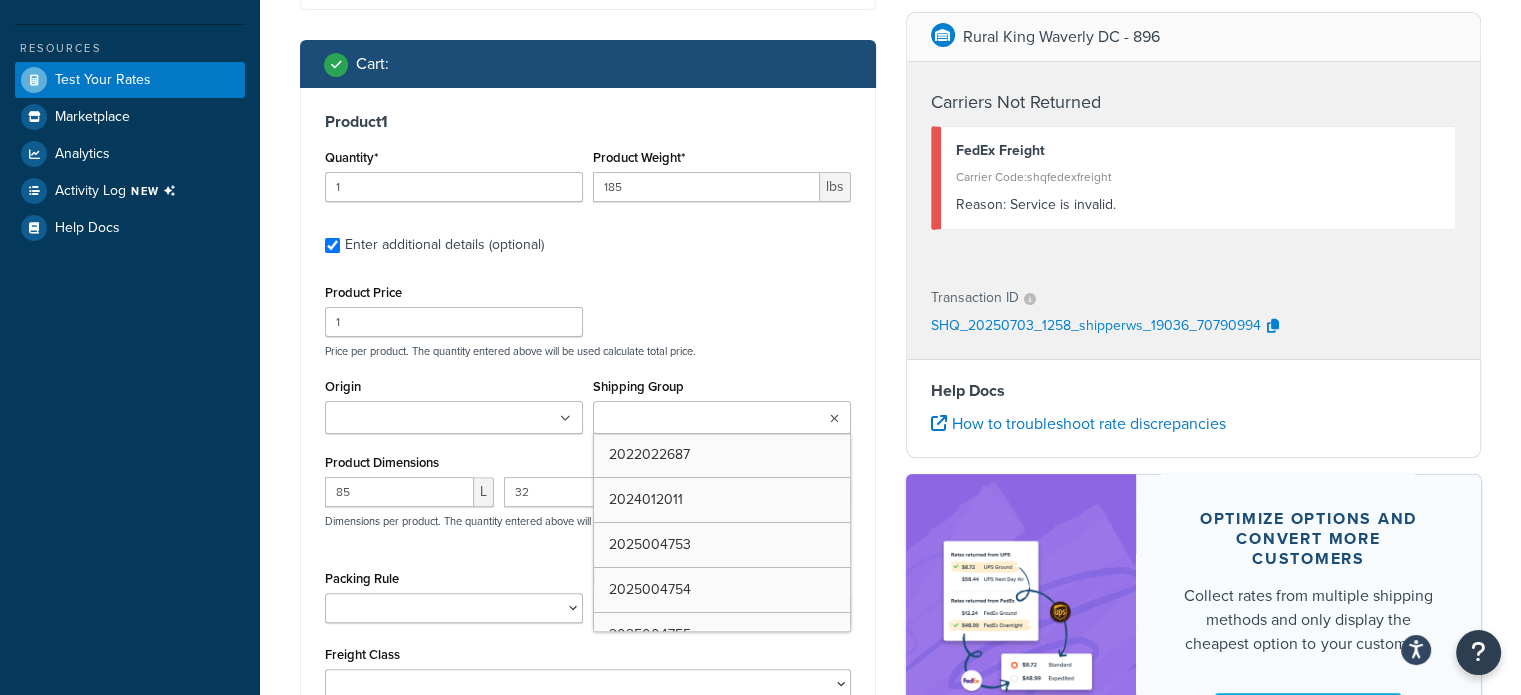 drag, startPoint x: 656, startPoint y: 409, endPoint x: 650, endPoint y: 422, distance: 14.3178215 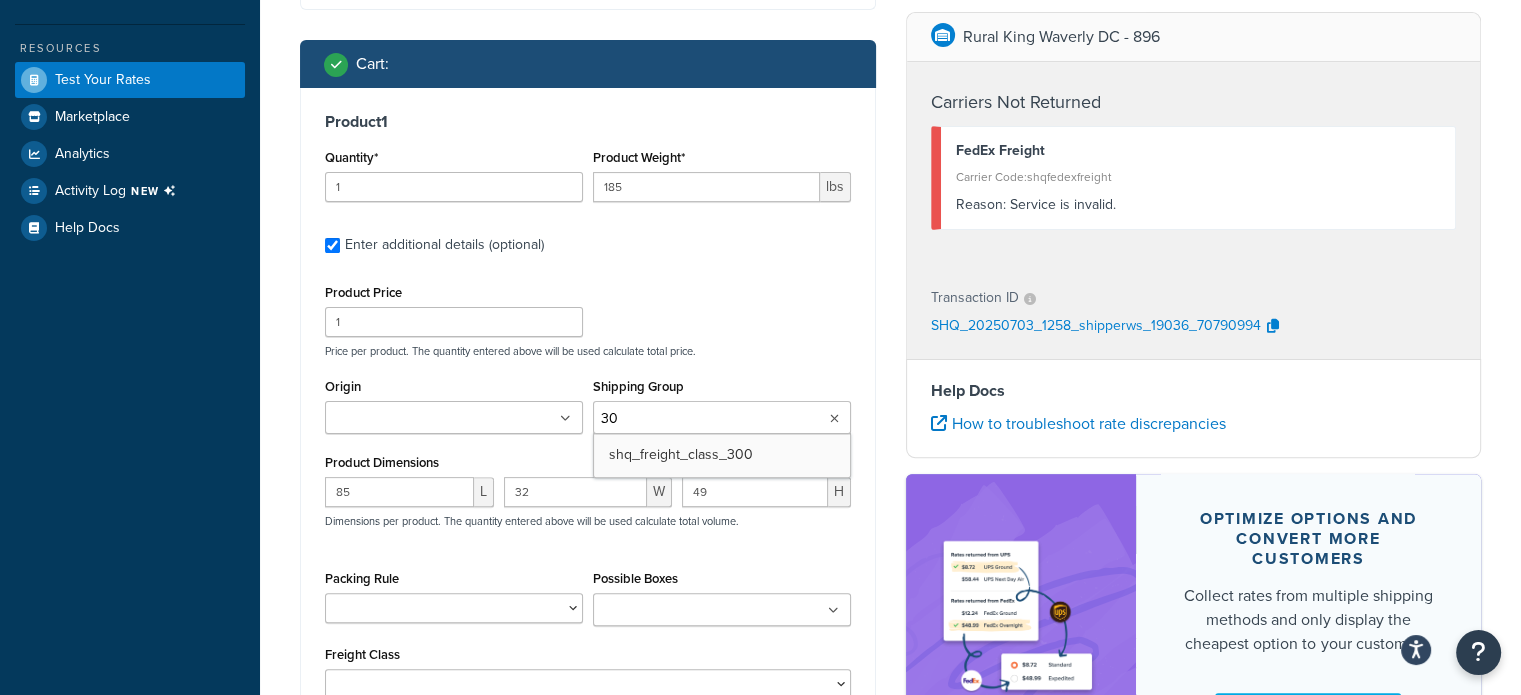 type on "300" 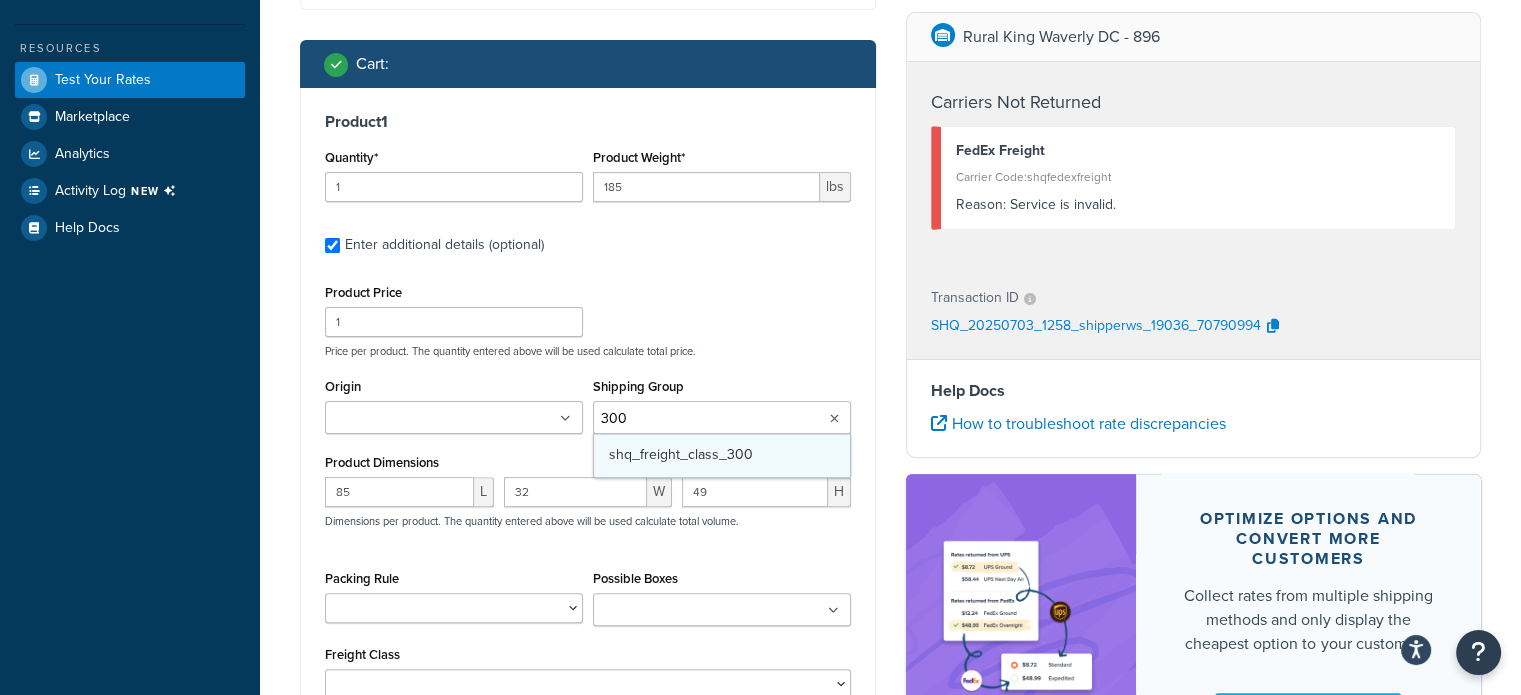 type 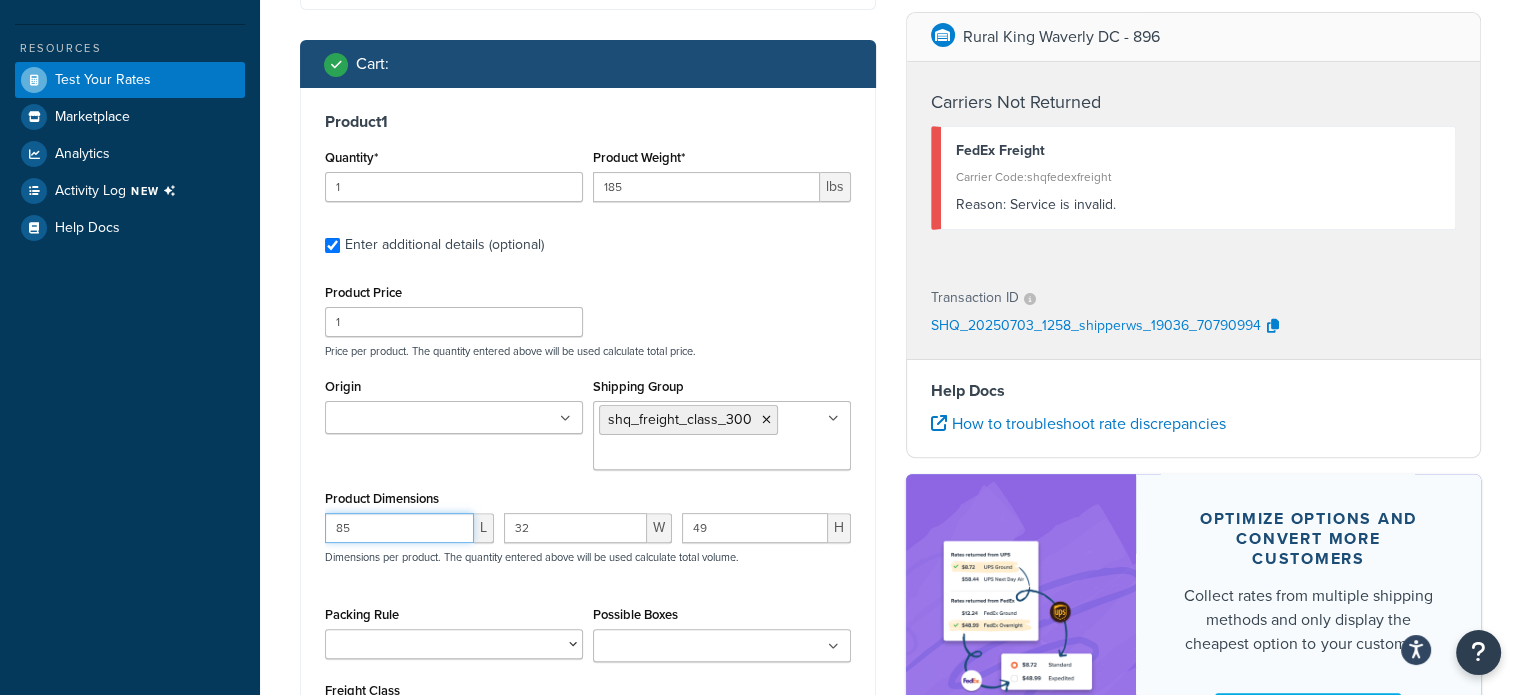 drag, startPoint x: 383, startPoint y: 529, endPoint x: 287, endPoint y: 526, distance: 96.04687 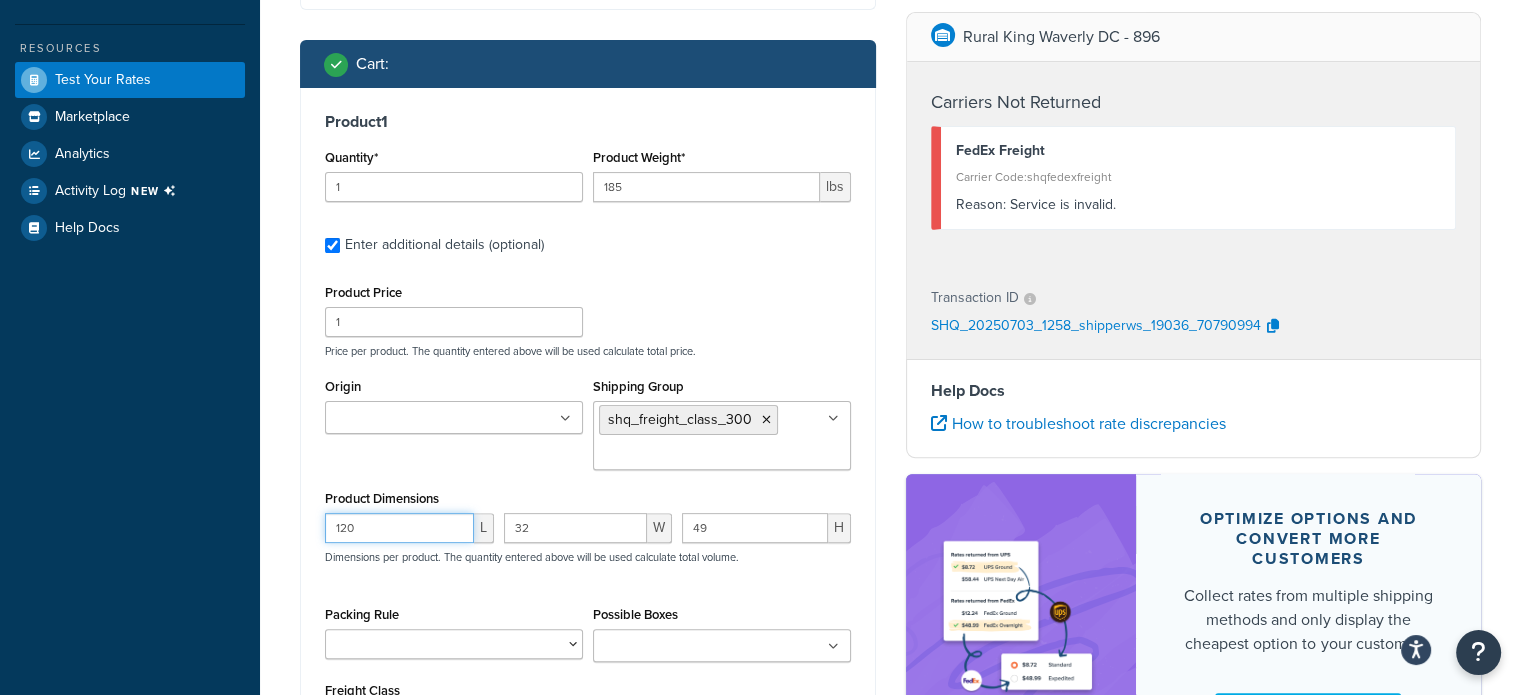 type on "120" 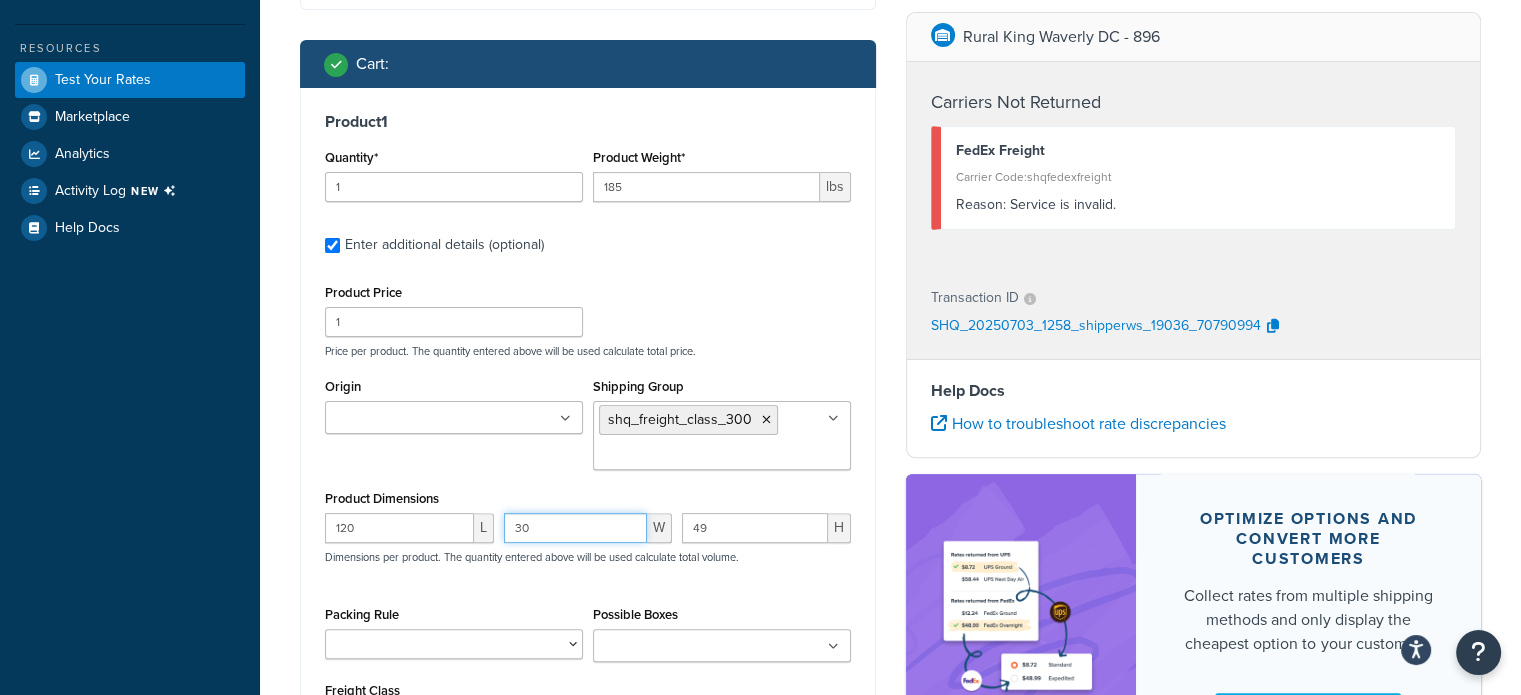 type on "30" 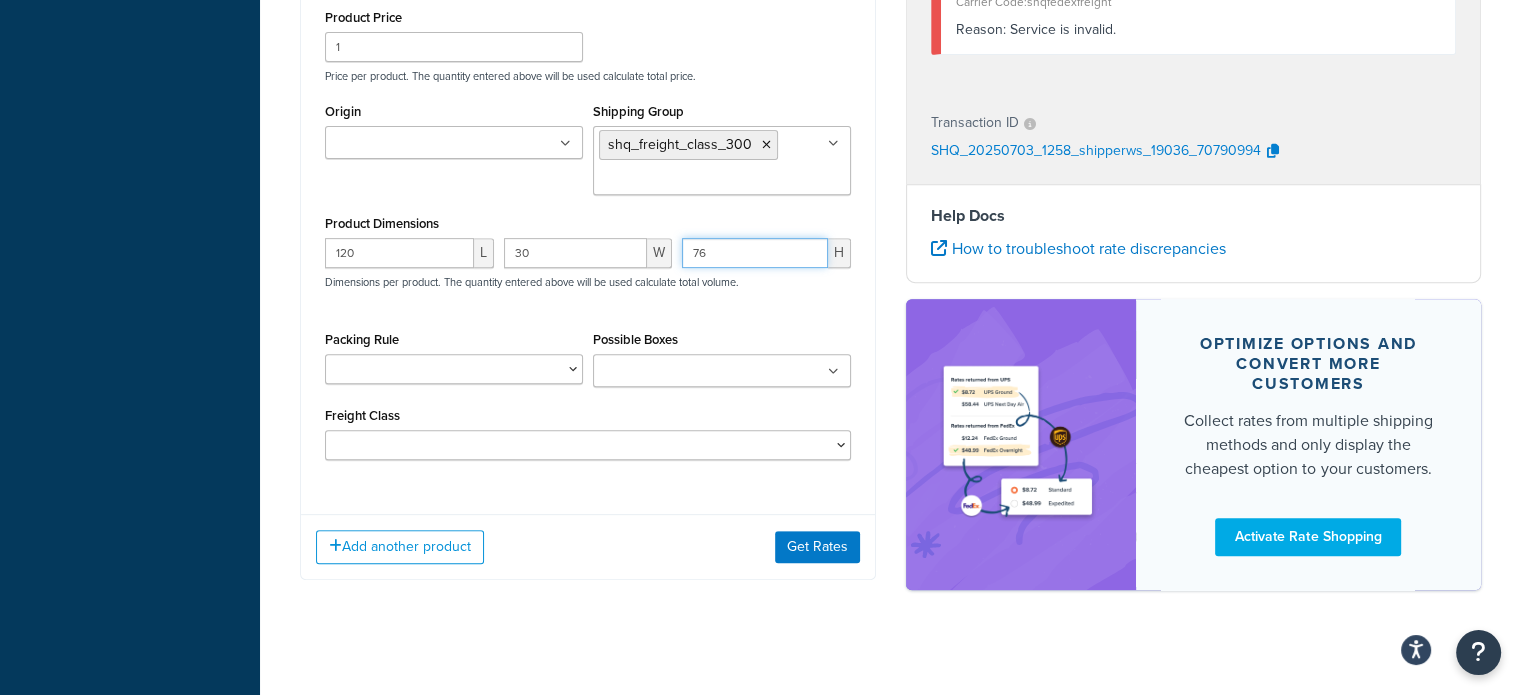 scroll, scrollTop: 788, scrollLeft: 0, axis: vertical 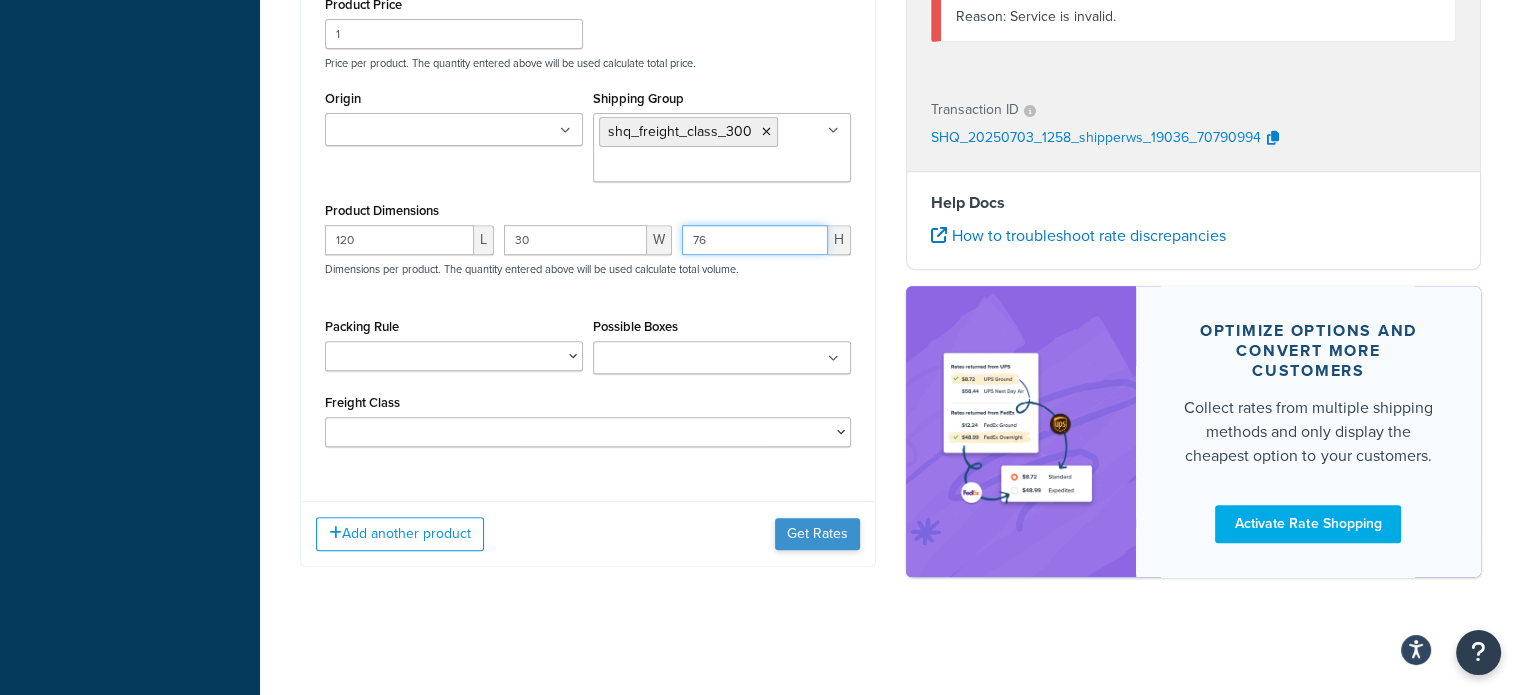 type on "76" 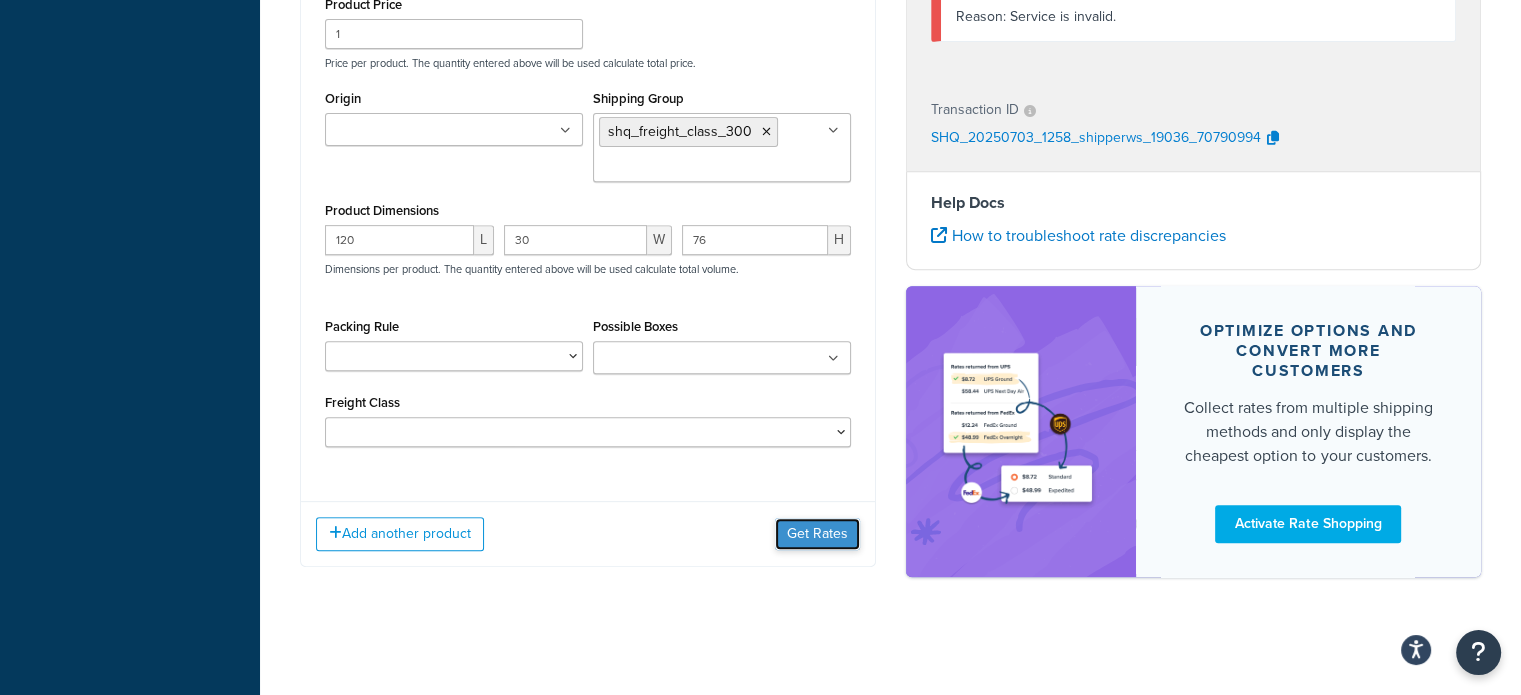 click on "Get Rates" at bounding box center [817, 534] 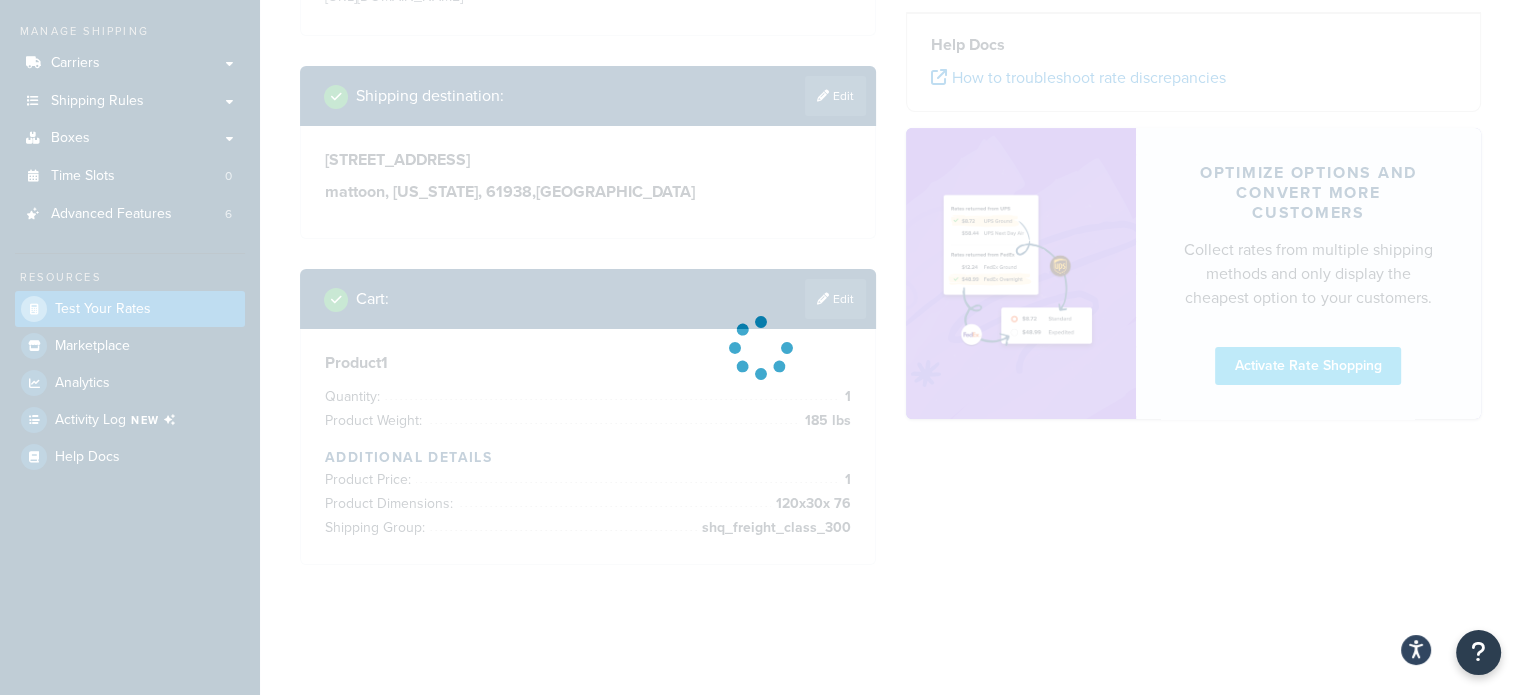 scroll, scrollTop: 270, scrollLeft: 0, axis: vertical 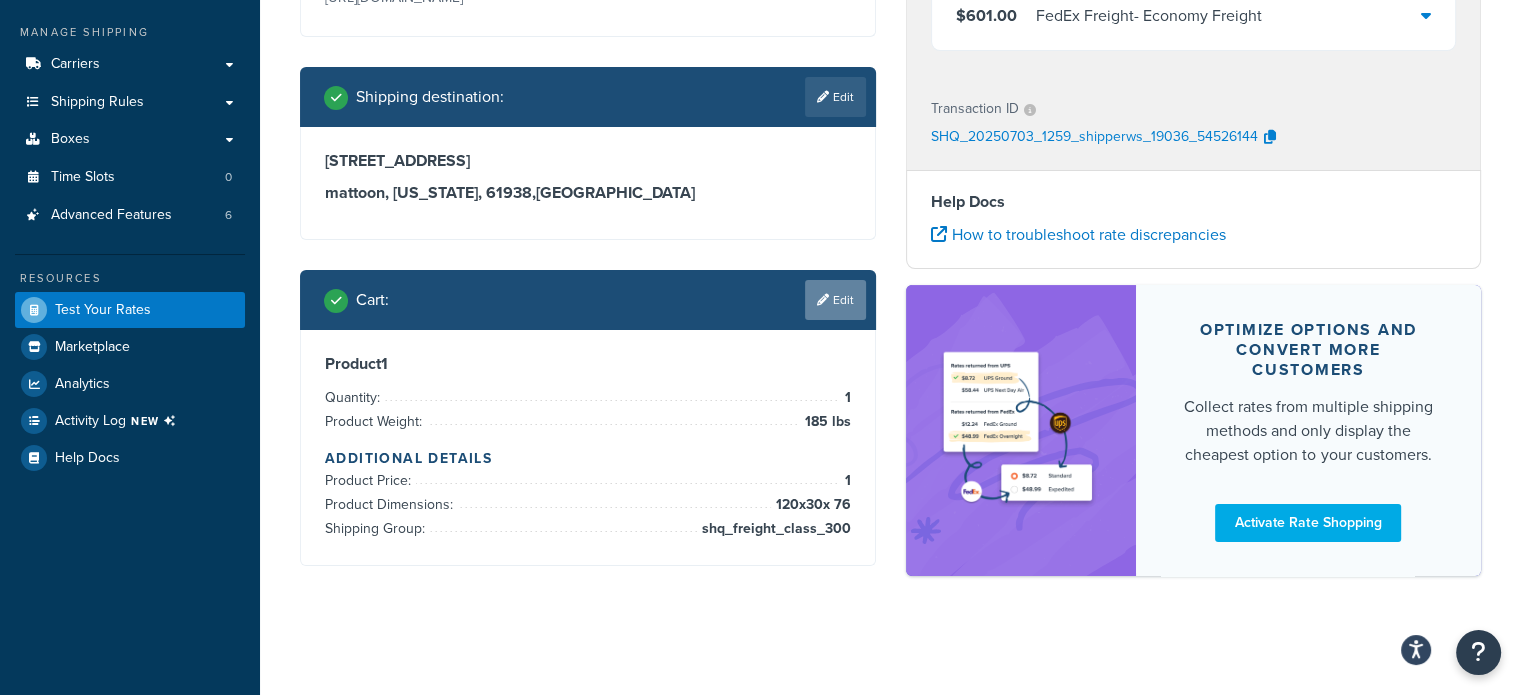 click on "Edit" at bounding box center (835, 300) 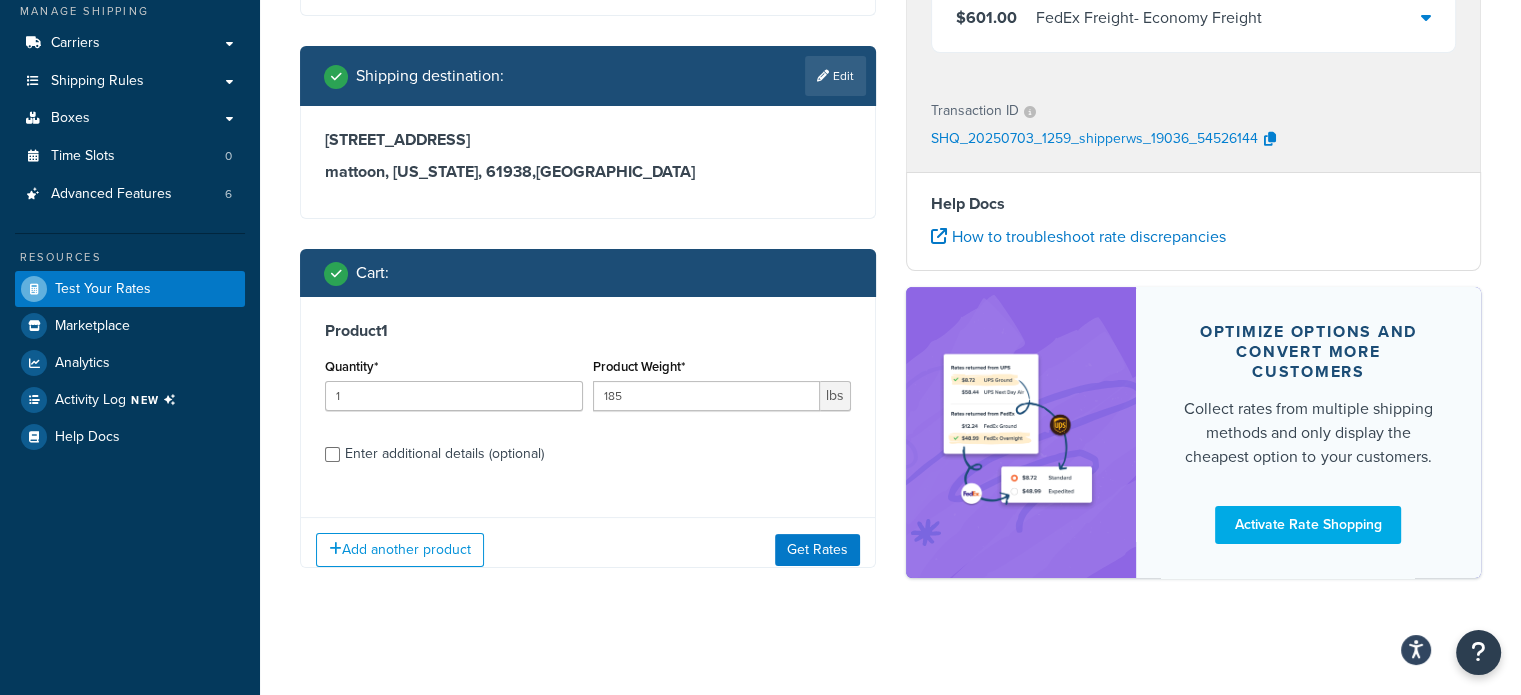 scroll, scrollTop: 308, scrollLeft: 0, axis: vertical 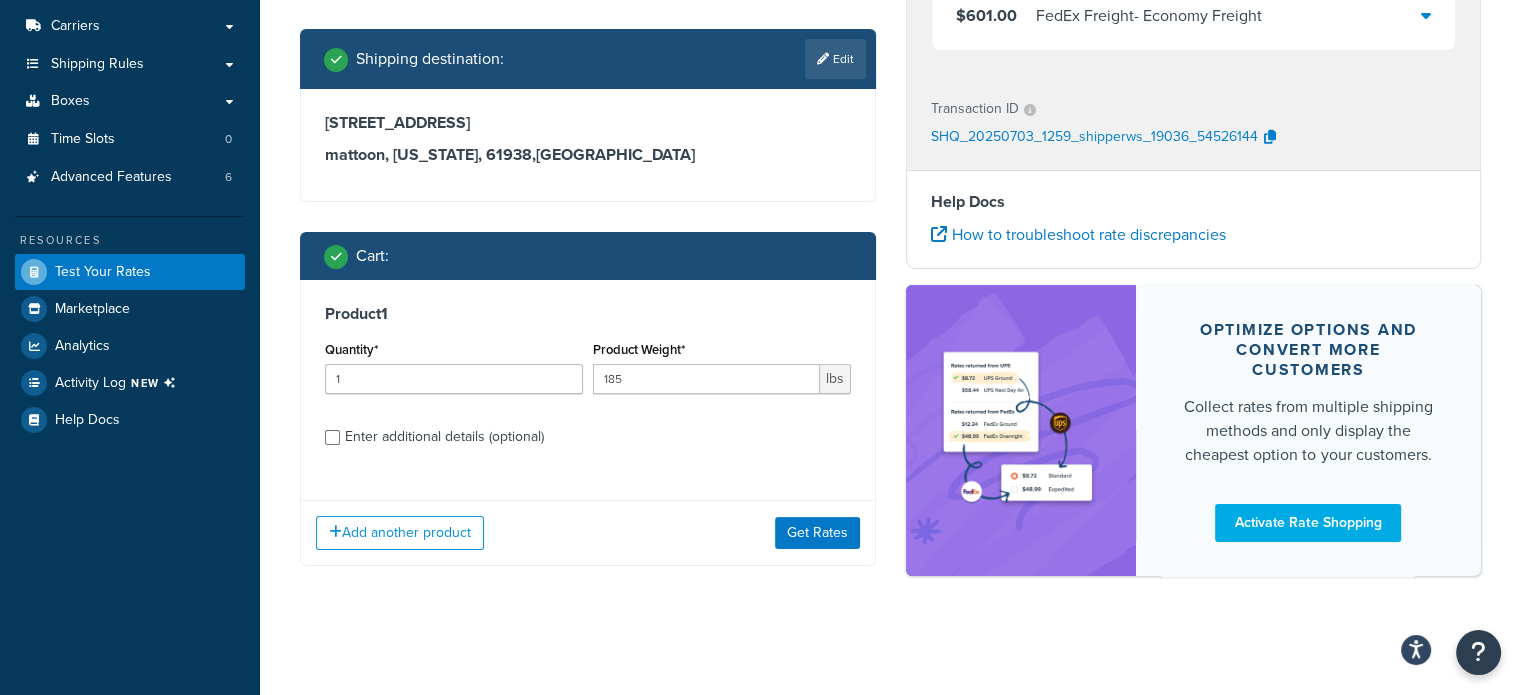 click on "Enter additional details (optional)" at bounding box center (444, 437) 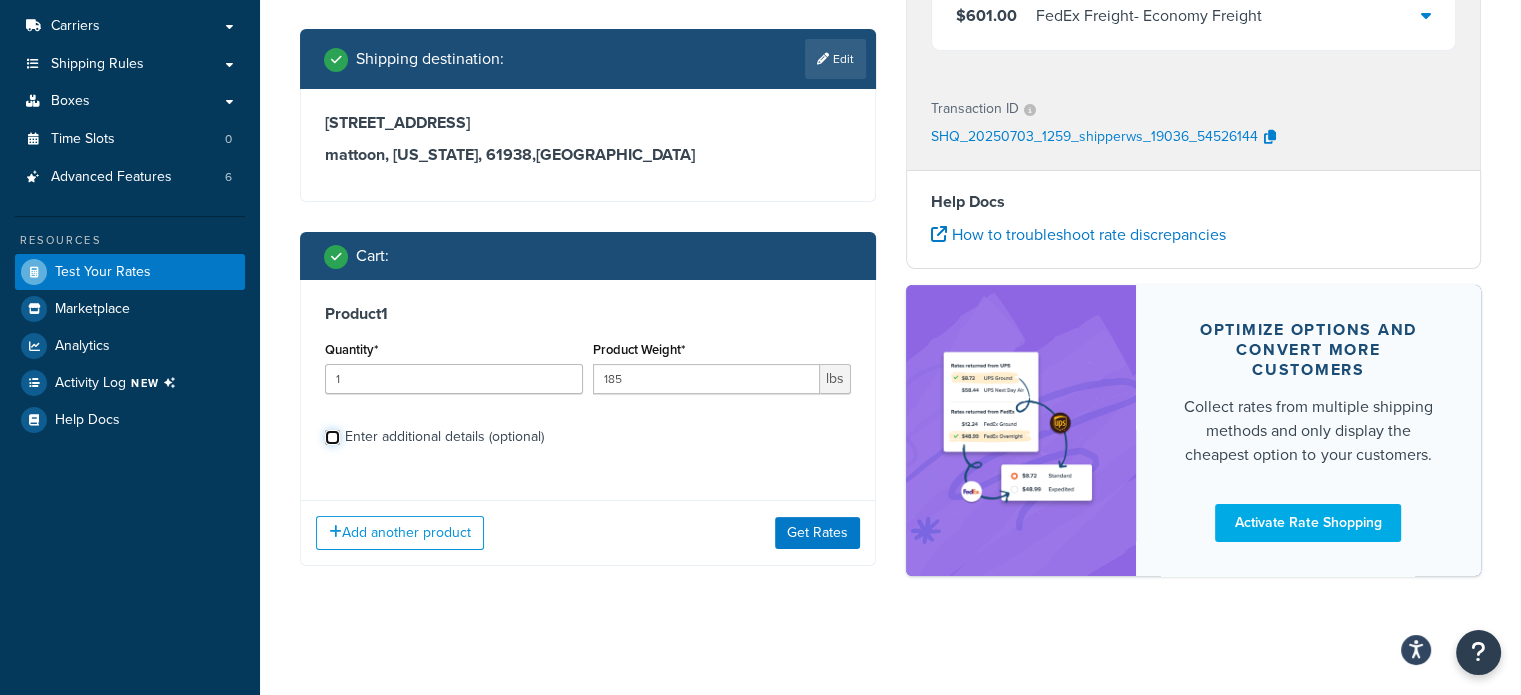 click on "Enter additional details (optional)" at bounding box center [332, 437] 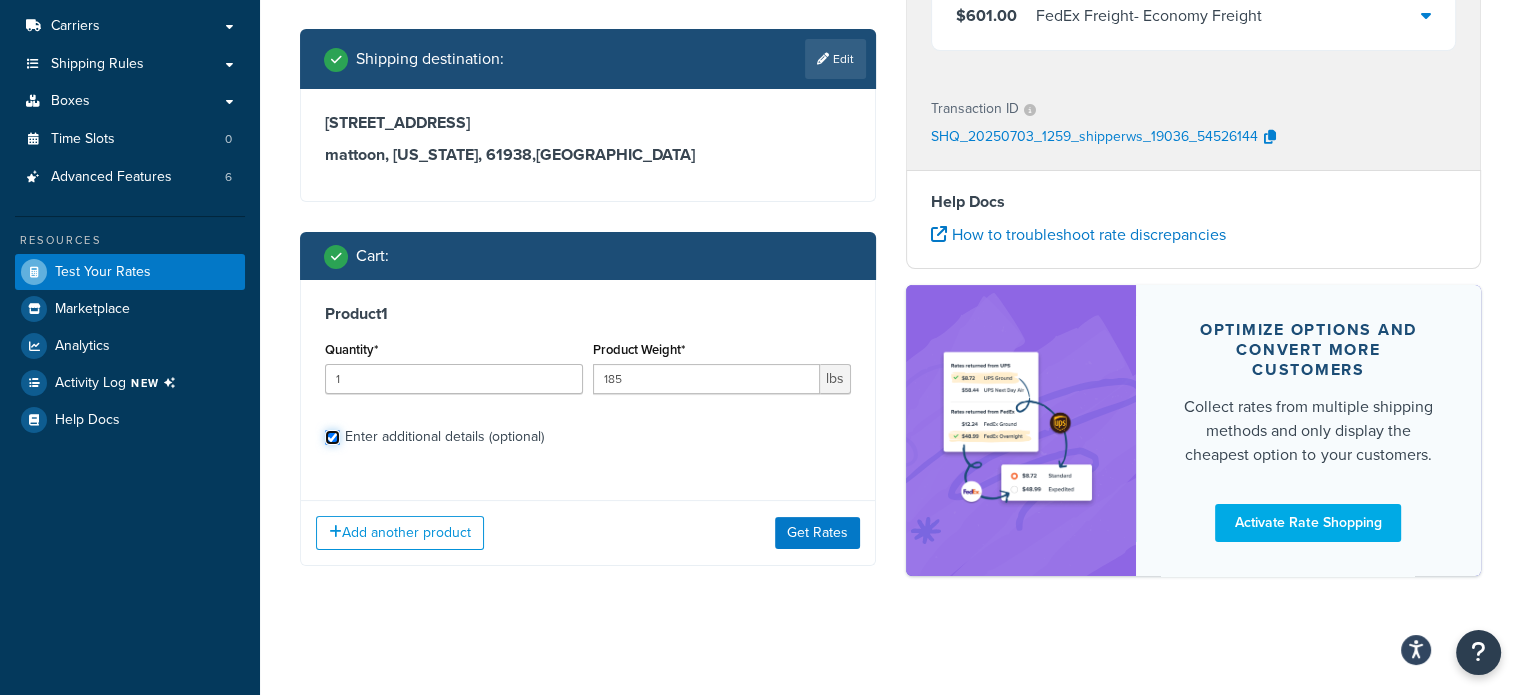 checkbox on "true" 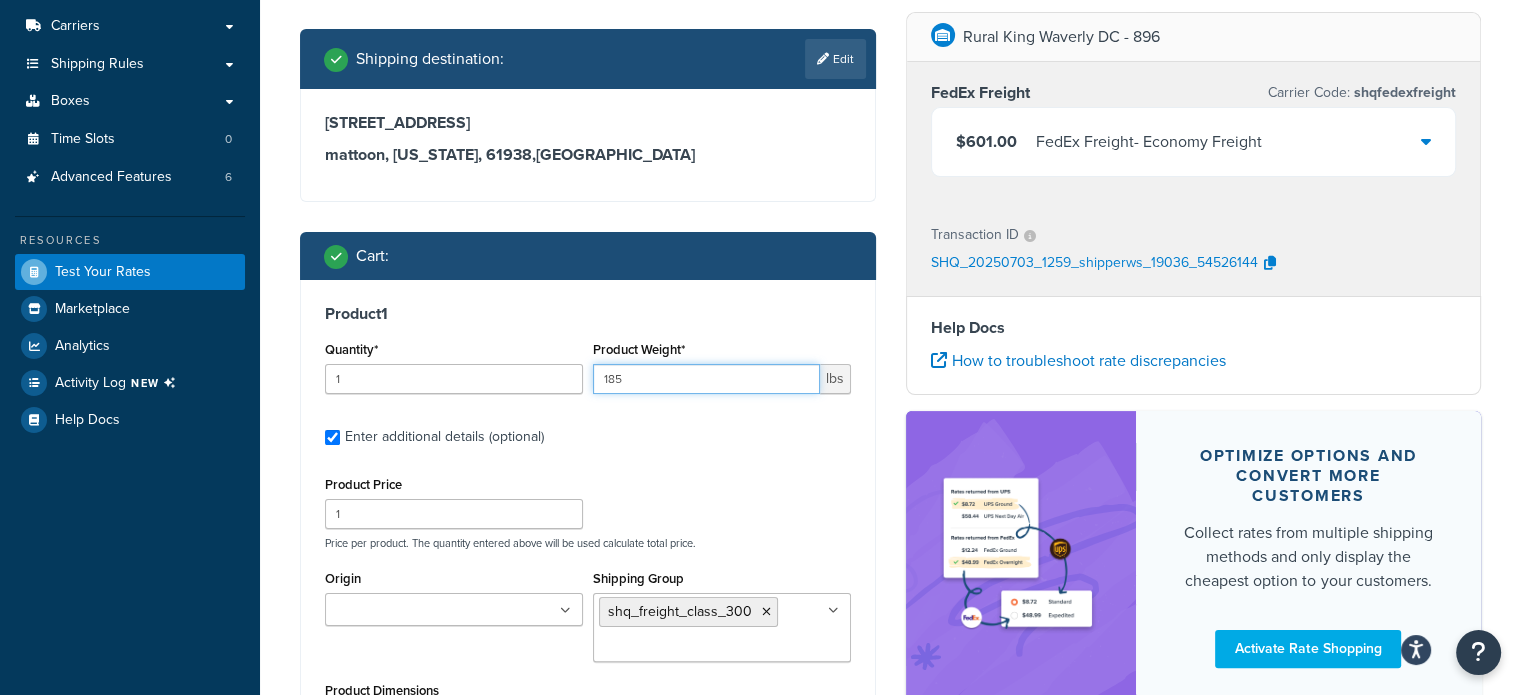 drag, startPoint x: 659, startPoint y: 379, endPoint x: 520, endPoint y: 370, distance: 139.29106 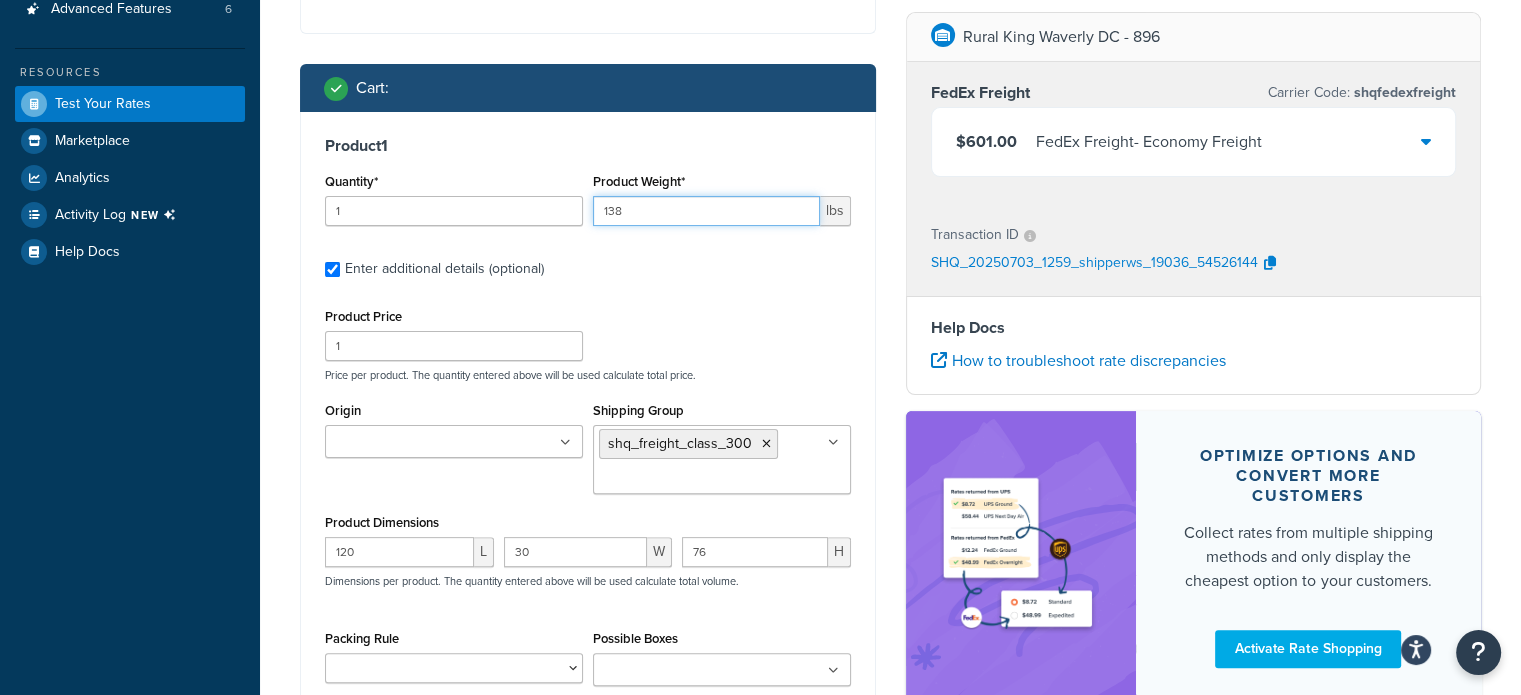 scroll, scrollTop: 508, scrollLeft: 0, axis: vertical 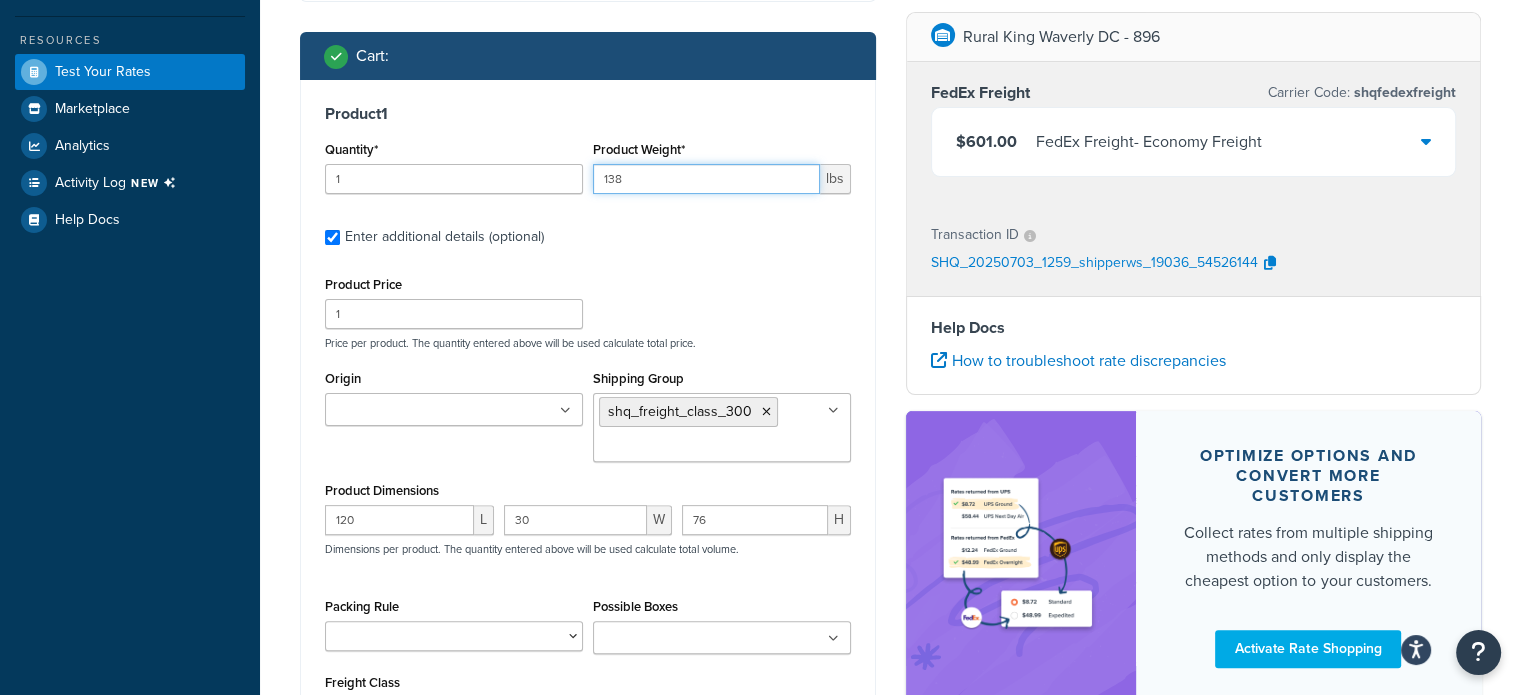type on "138" 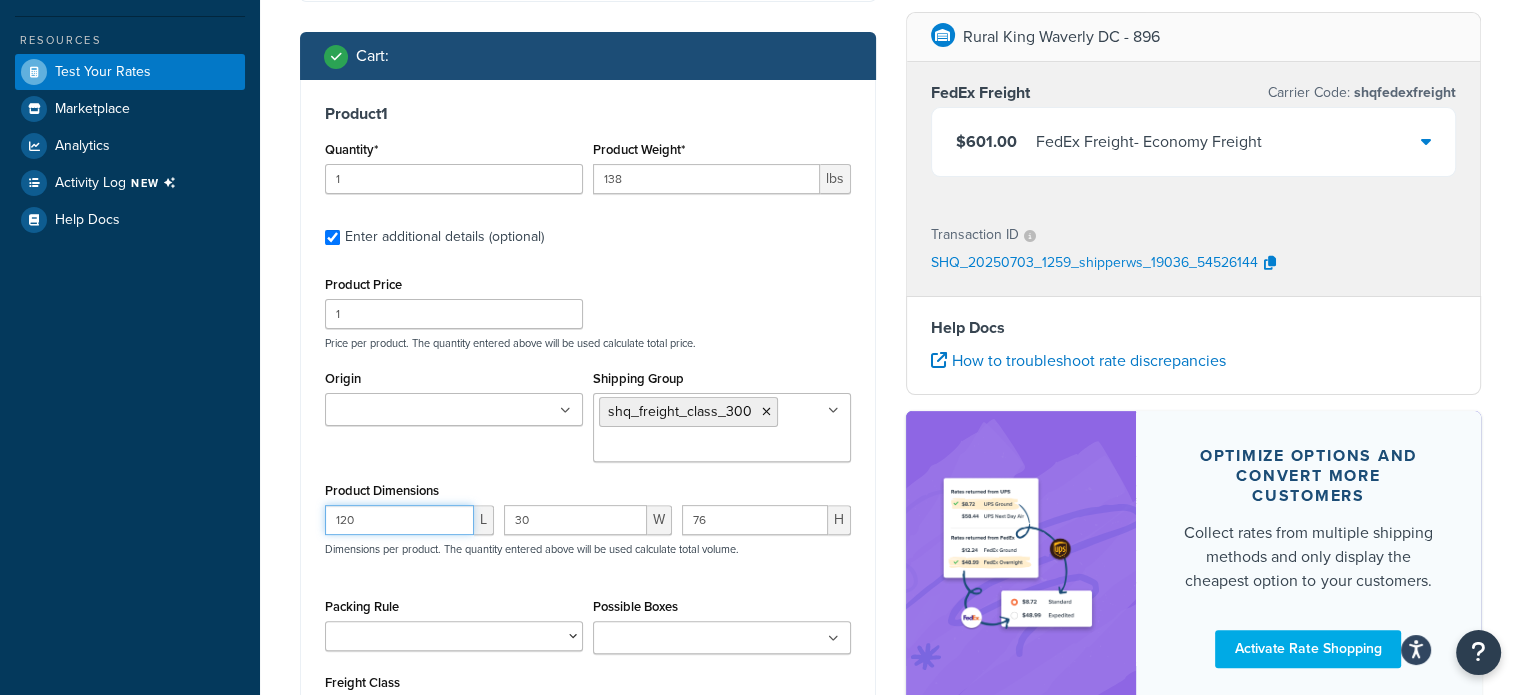 drag, startPoint x: 428, startPoint y: 514, endPoint x: 224, endPoint y: 479, distance: 206.98068 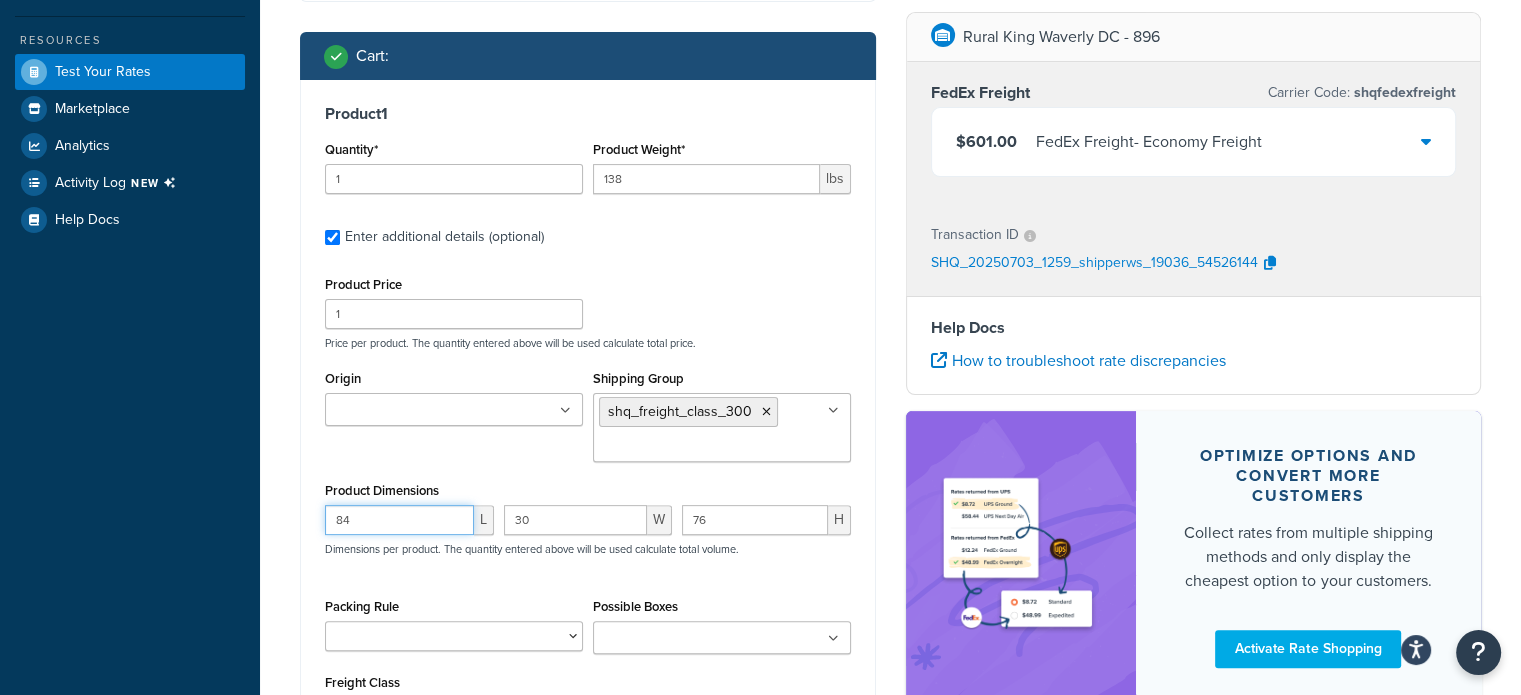 type on "84" 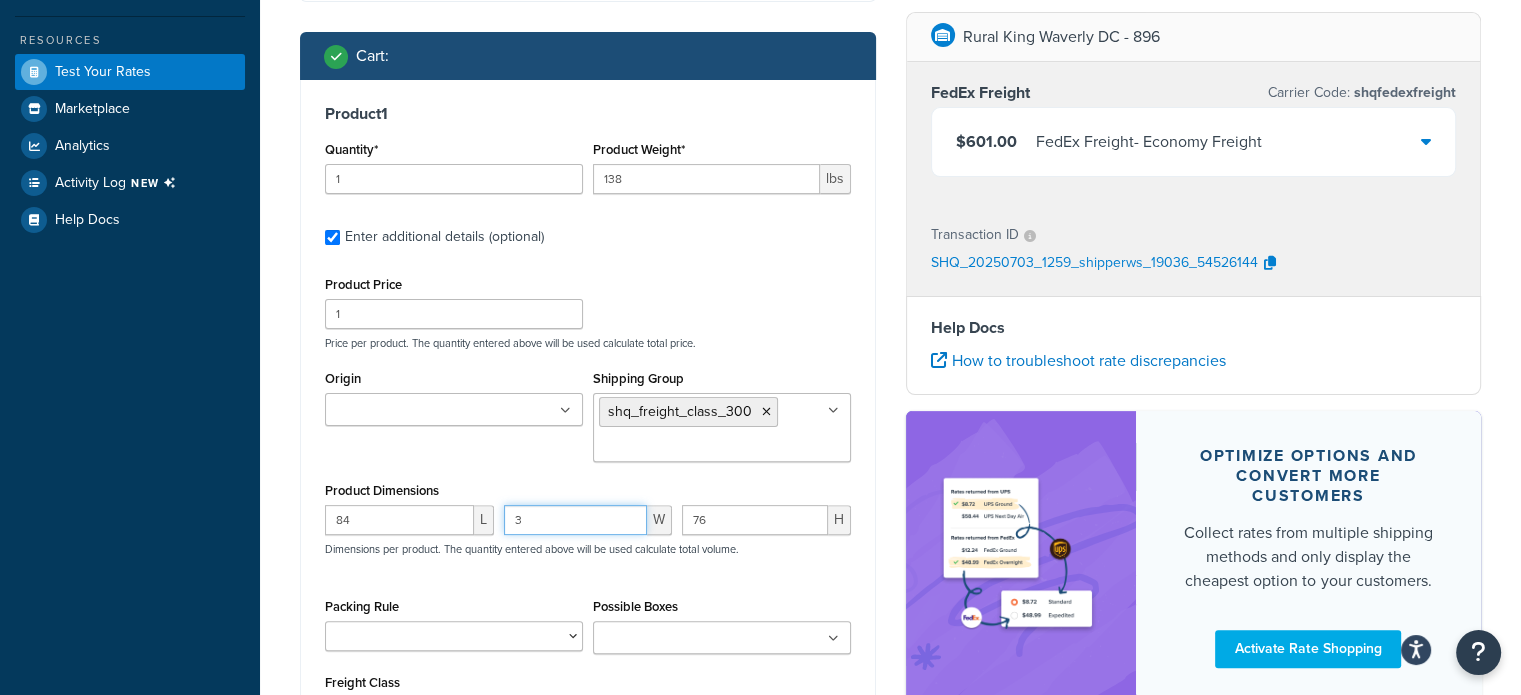 type on "30" 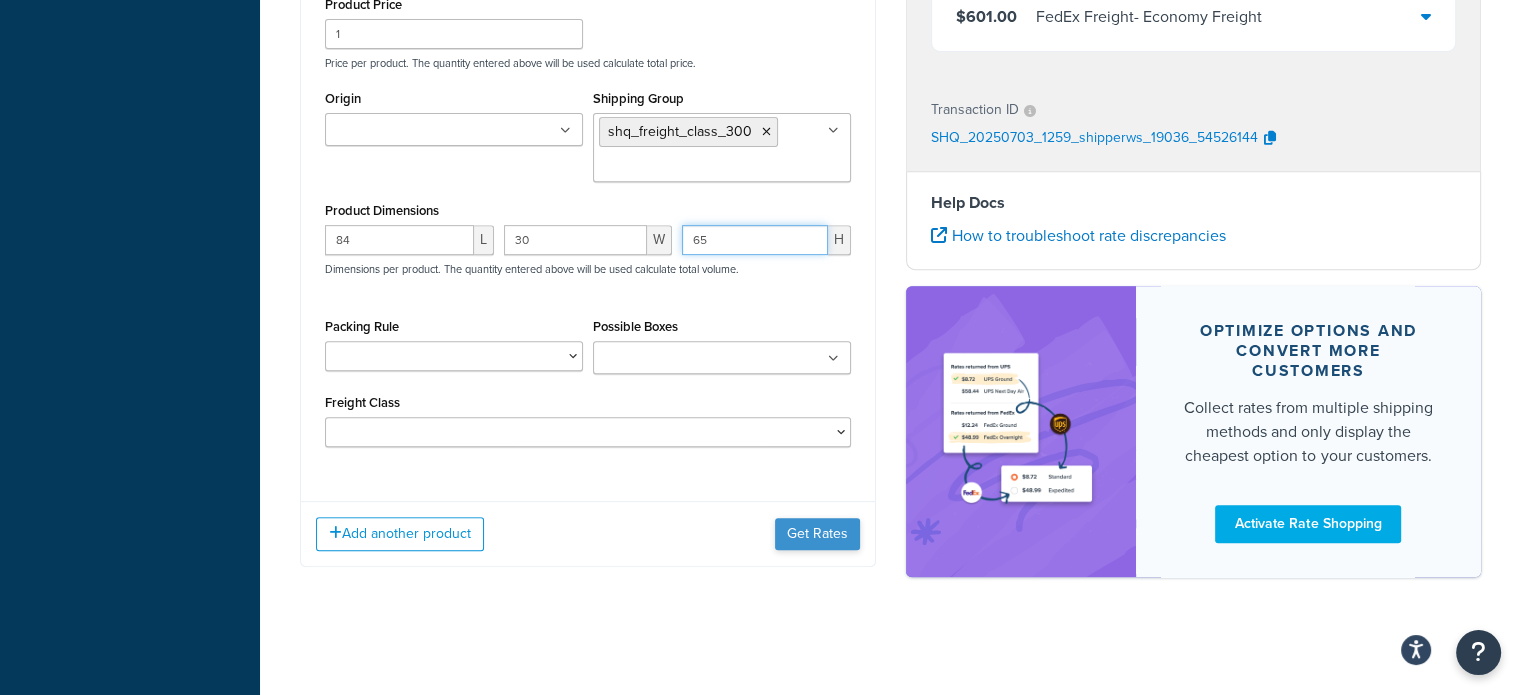 type on "65" 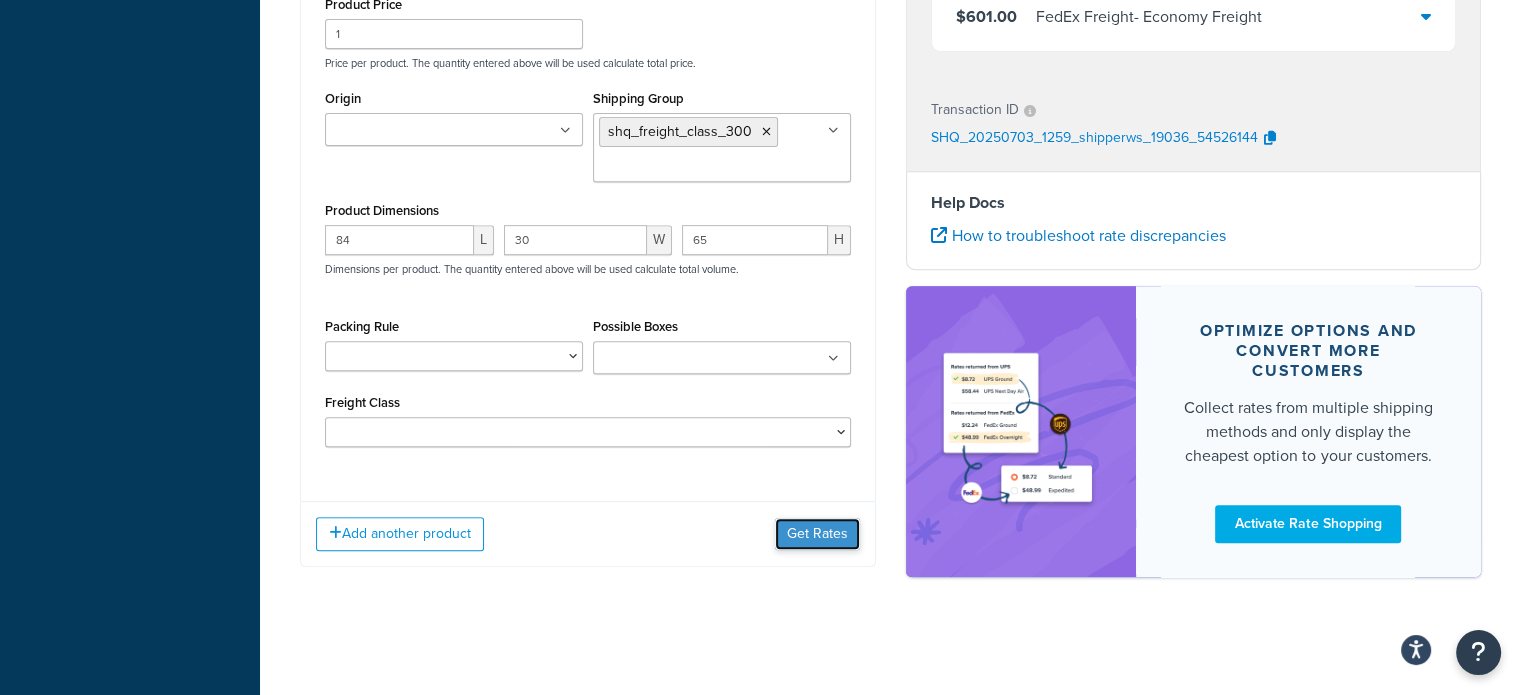 click on "Get Rates" at bounding box center [817, 534] 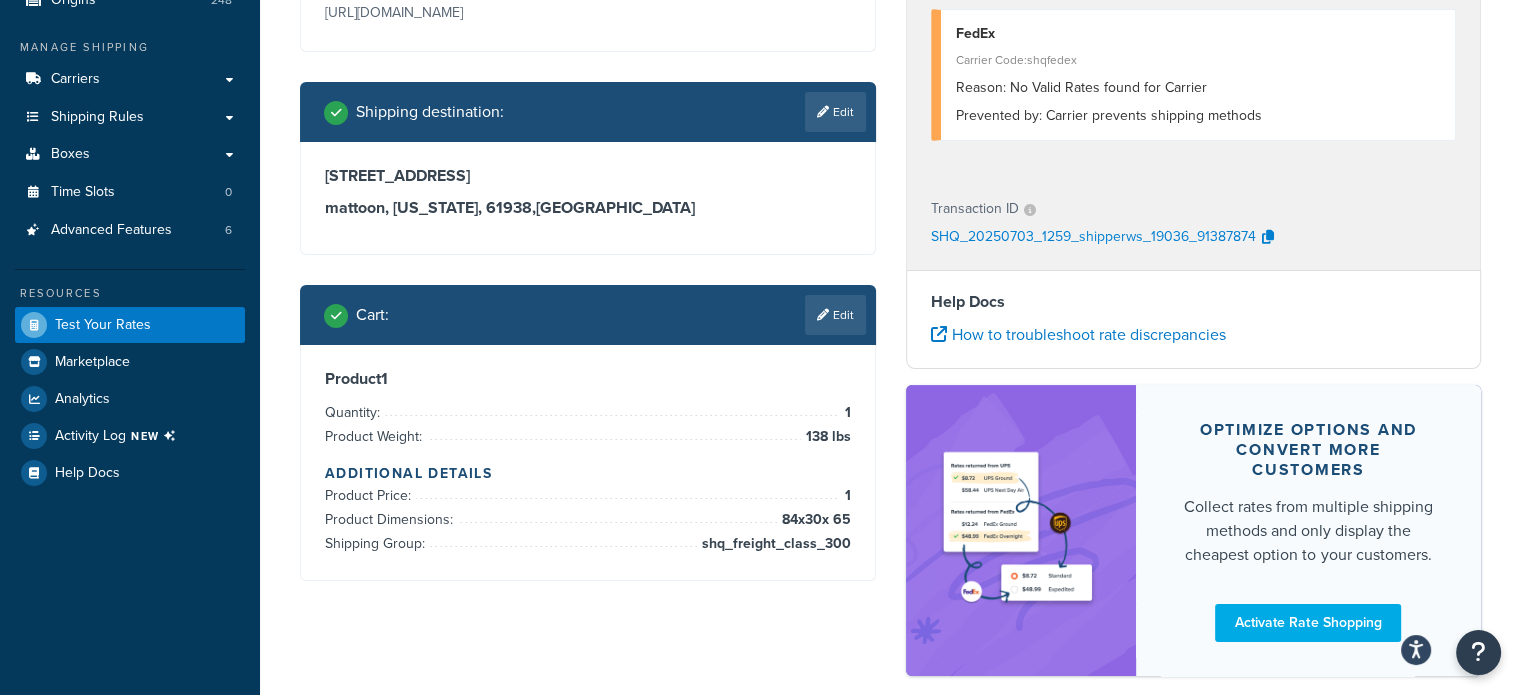 scroll, scrollTop: 254, scrollLeft: 0, axis: vertical 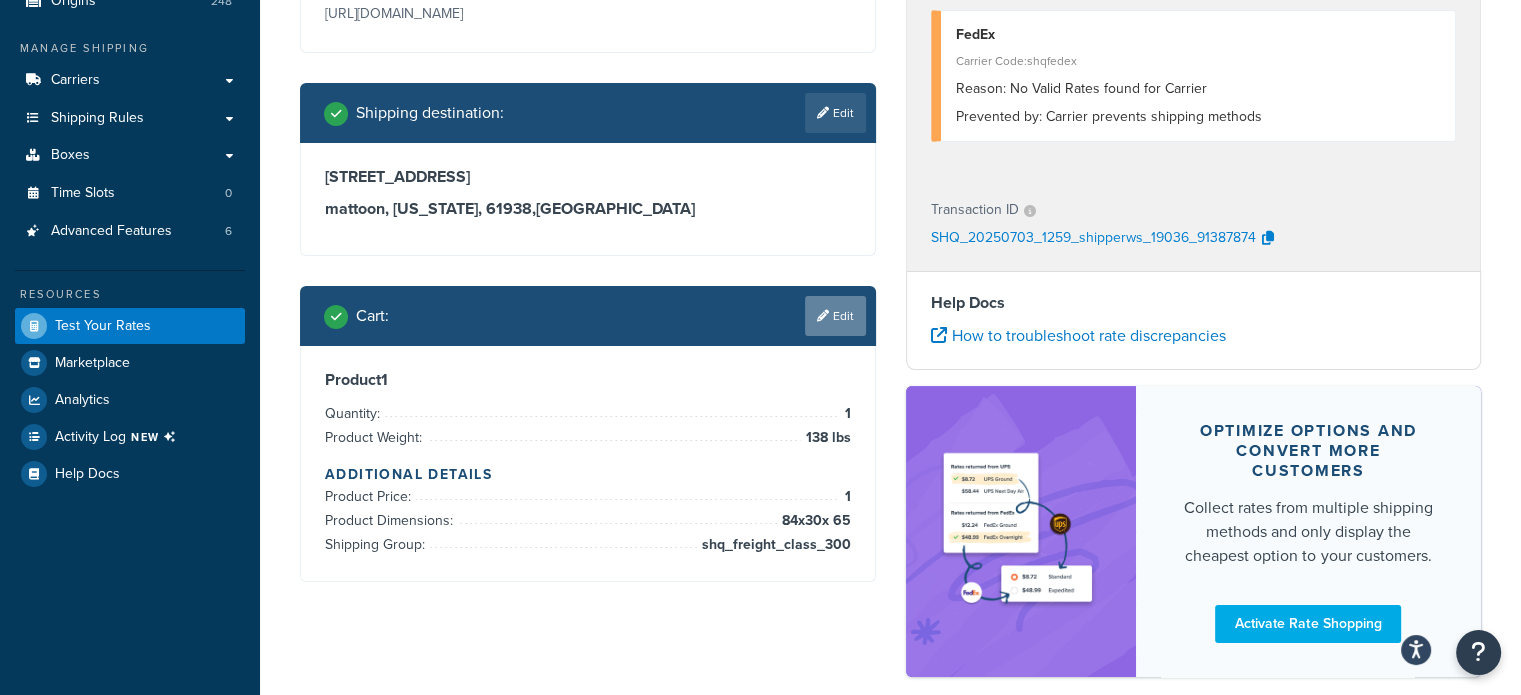 click at bounding box center (823, 316) 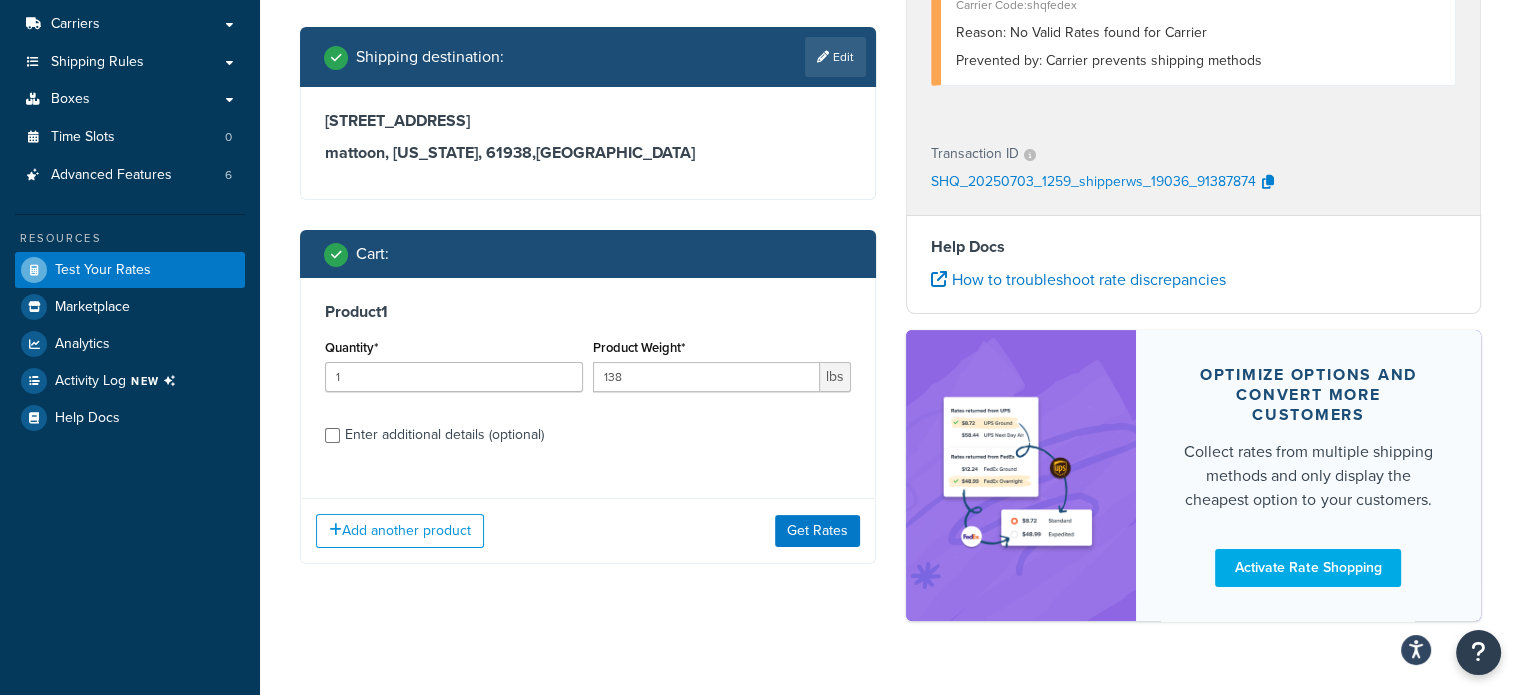 scroll, scrollTop: 354, scrollLeft: 0, axis: vertical 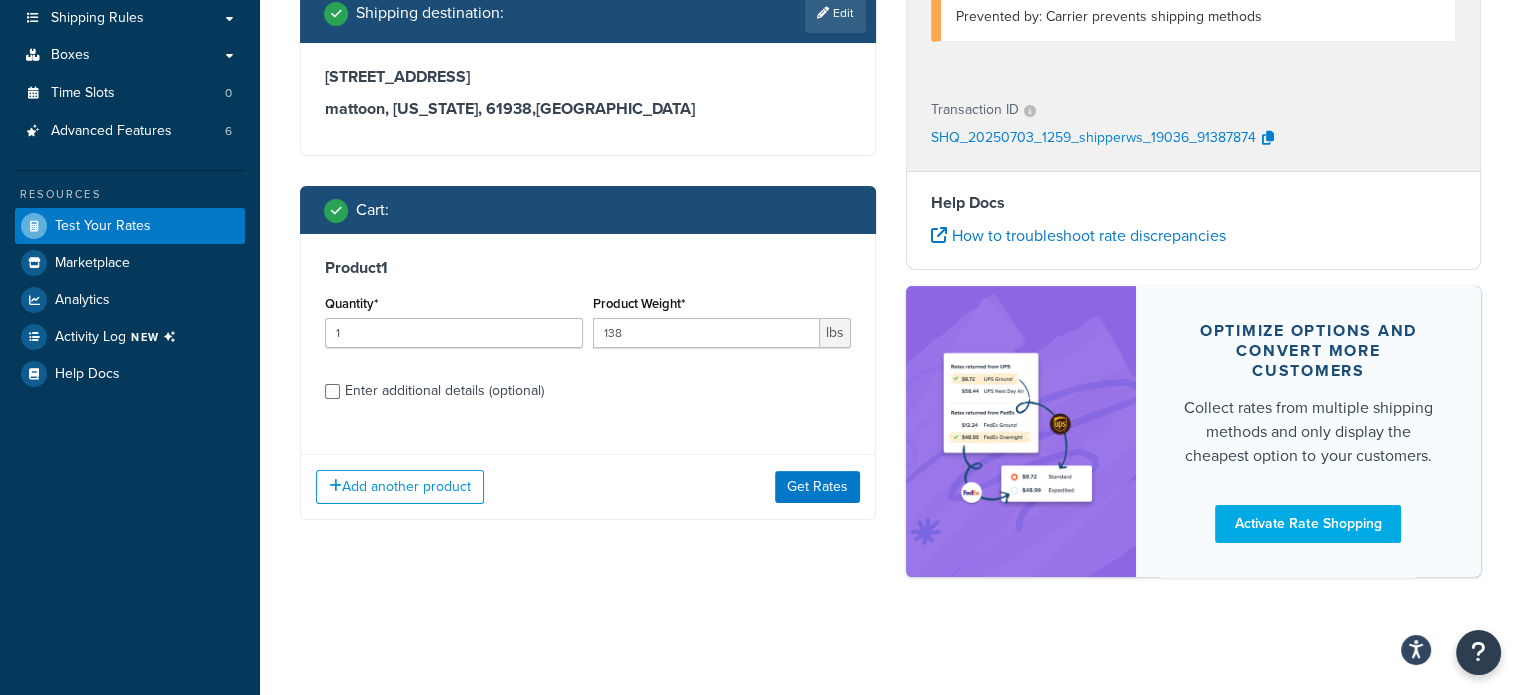 click on "Enter additional details (optional)" at bounding box center [444, 391] 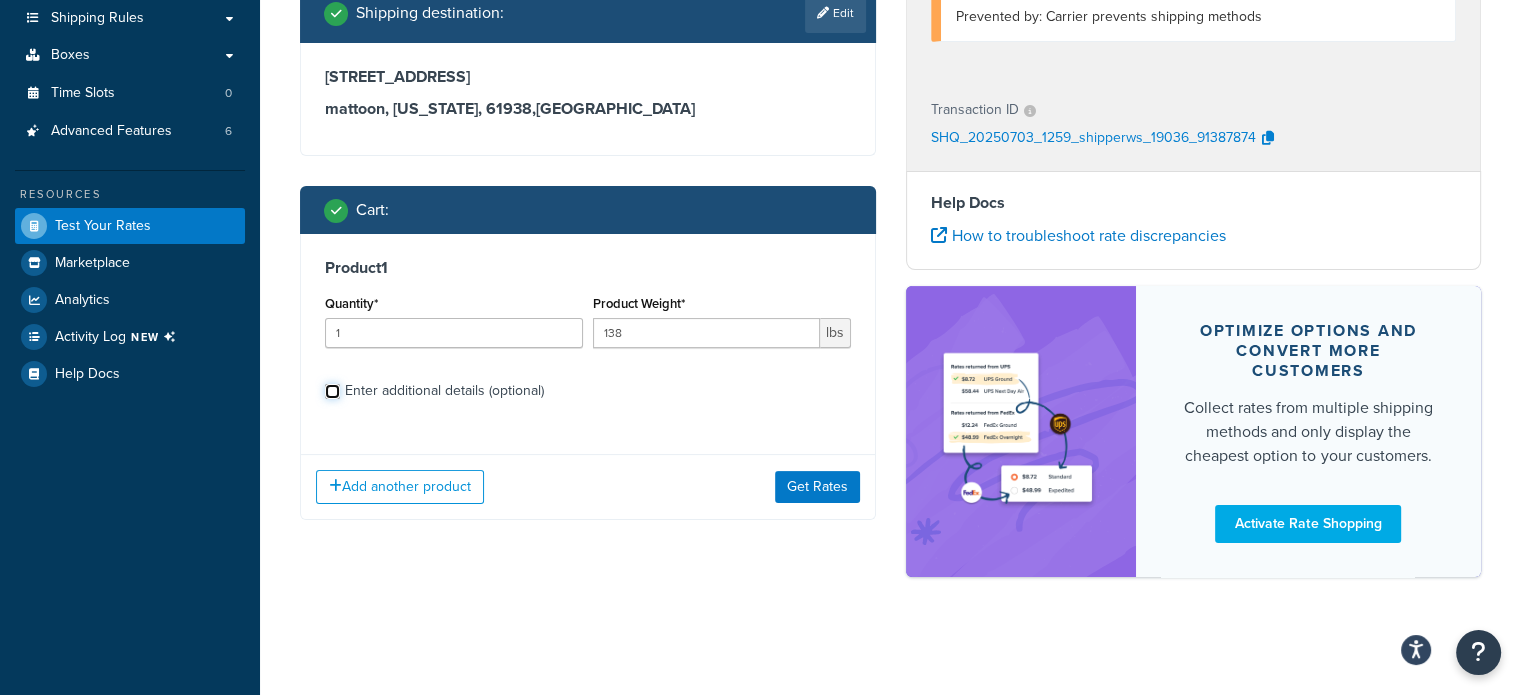 click on "Enter additional details (optional)" at bounding box center [332, 391] 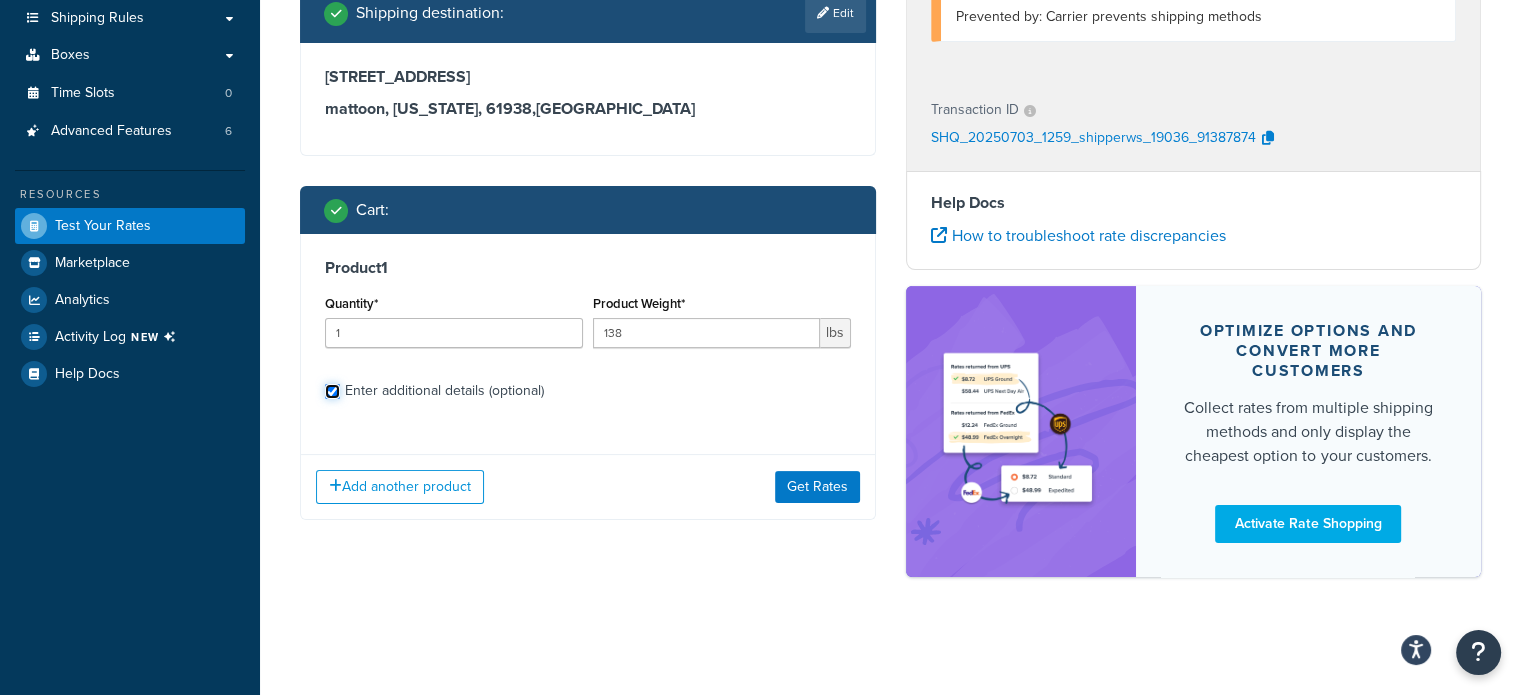 checkbox on "true" 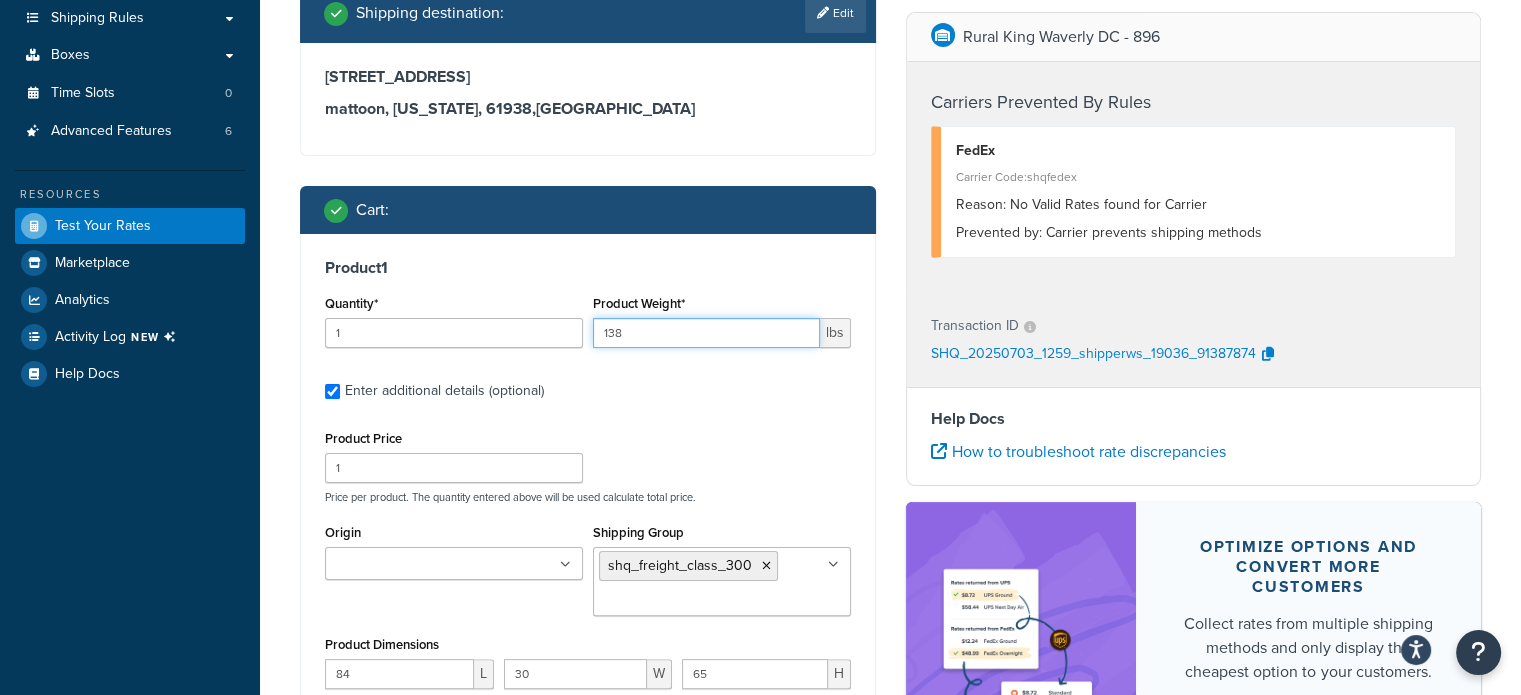 drag, startPoint x: 674, startPoint y: 337, endPoint x: 510, endPoint y: 330, distance: 164.14932 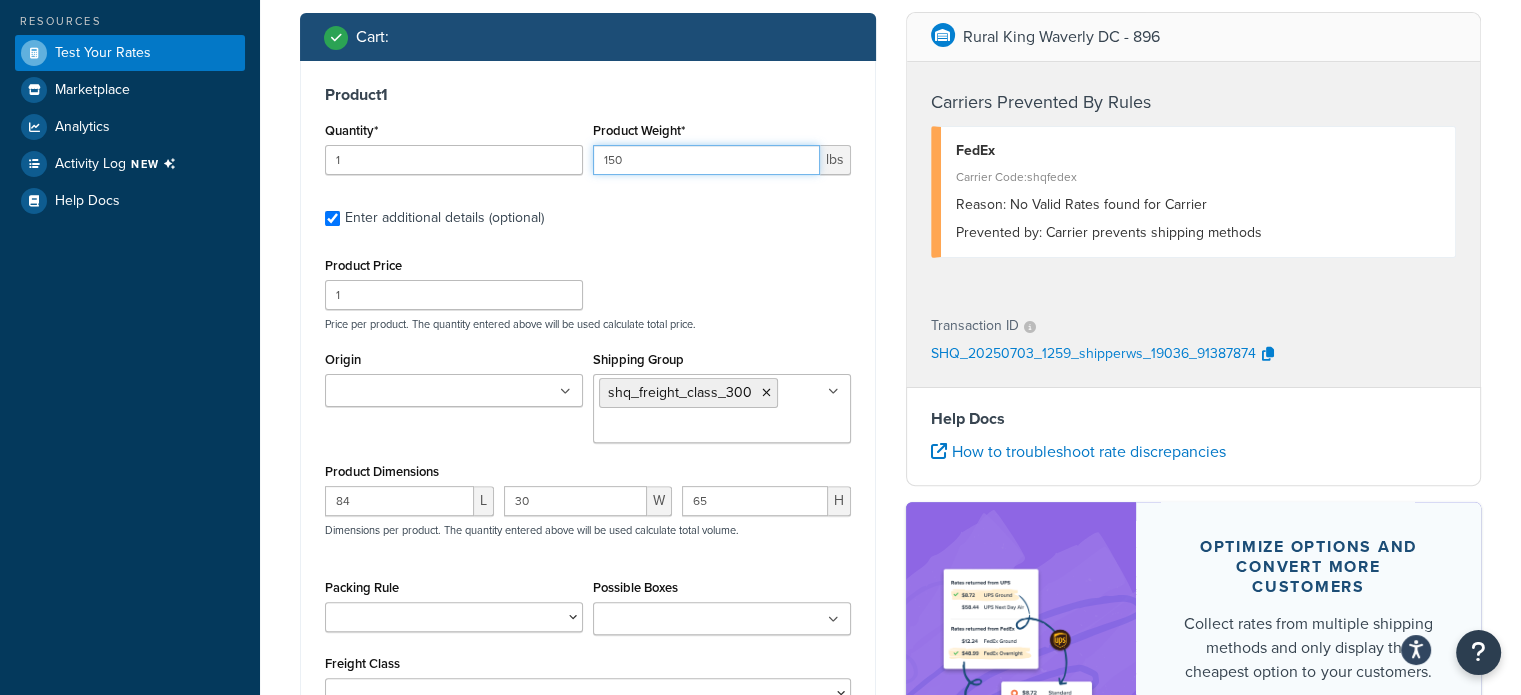 scroll, scrollTop: 554, scrollLeft: 0, axis: vertical 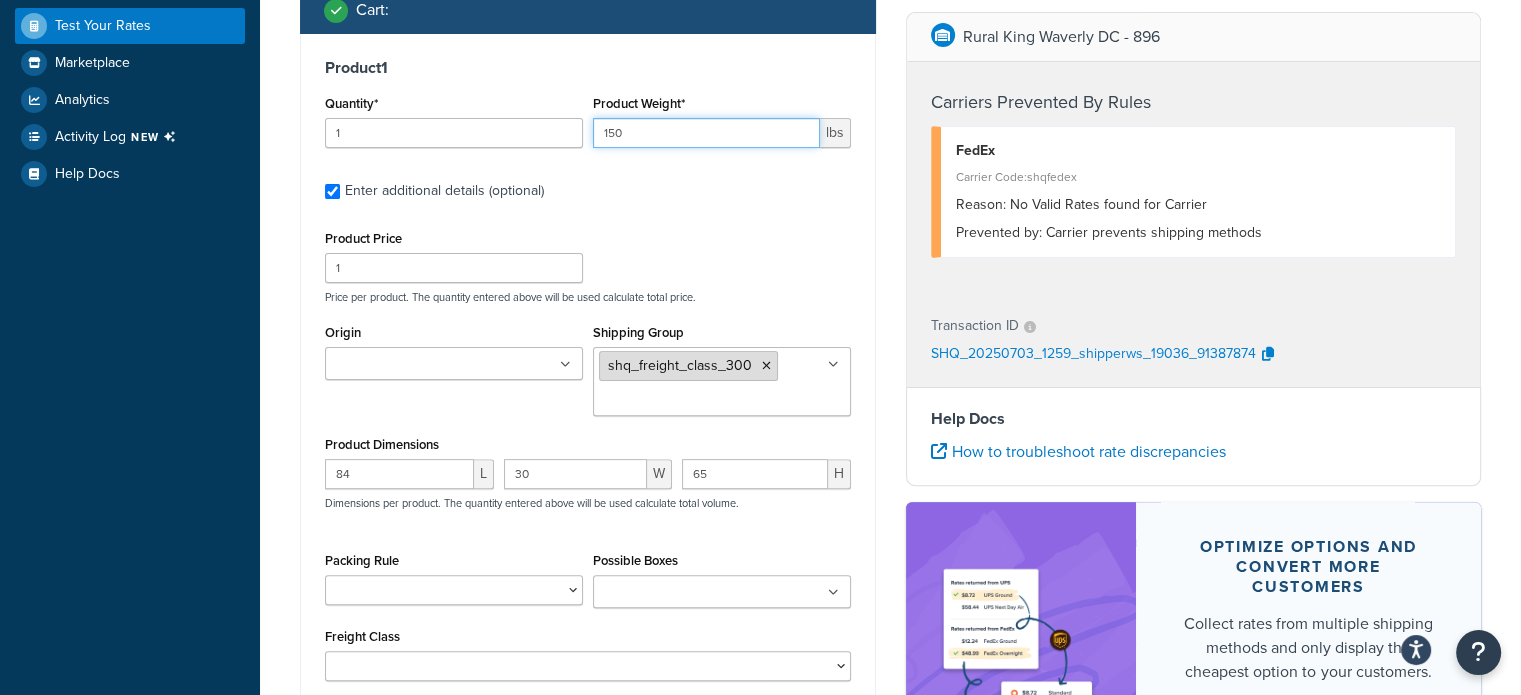 type on "150" 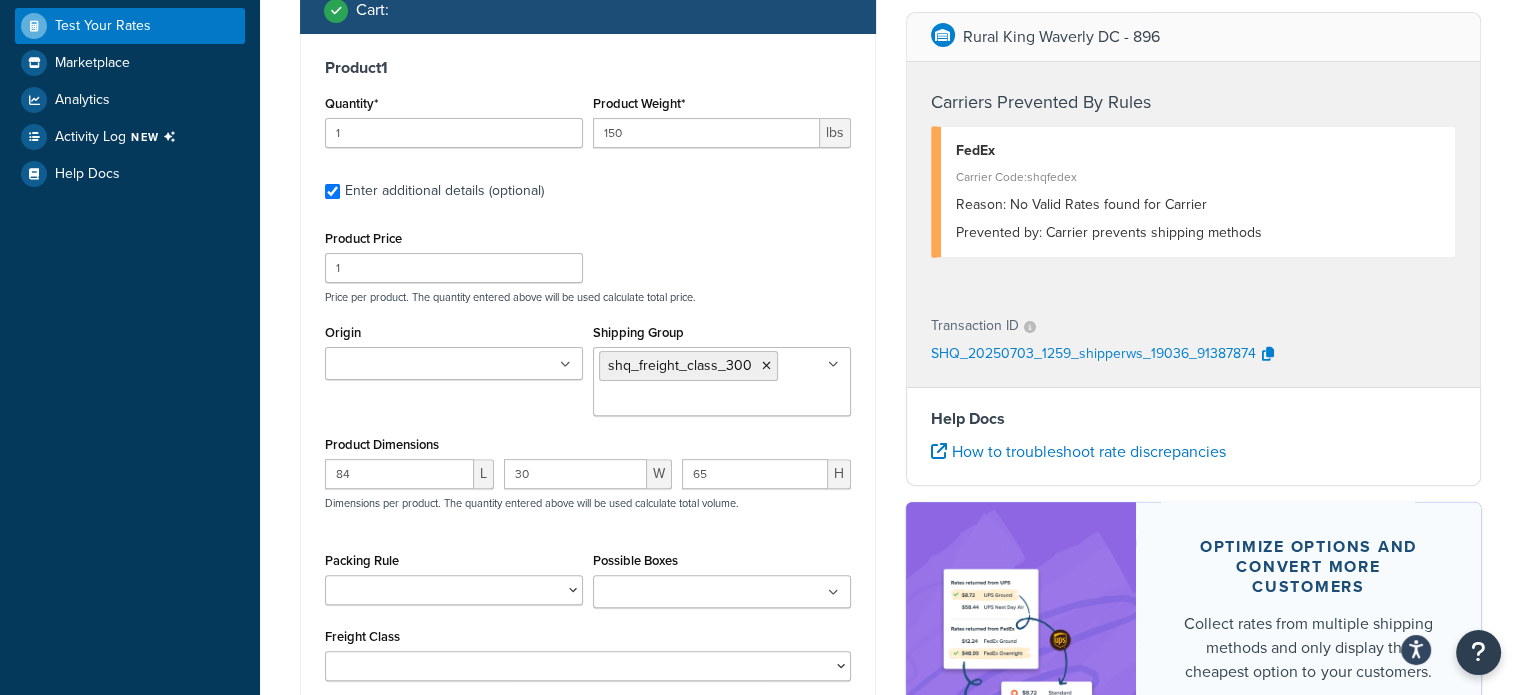 click at bounding box center (766, 366) 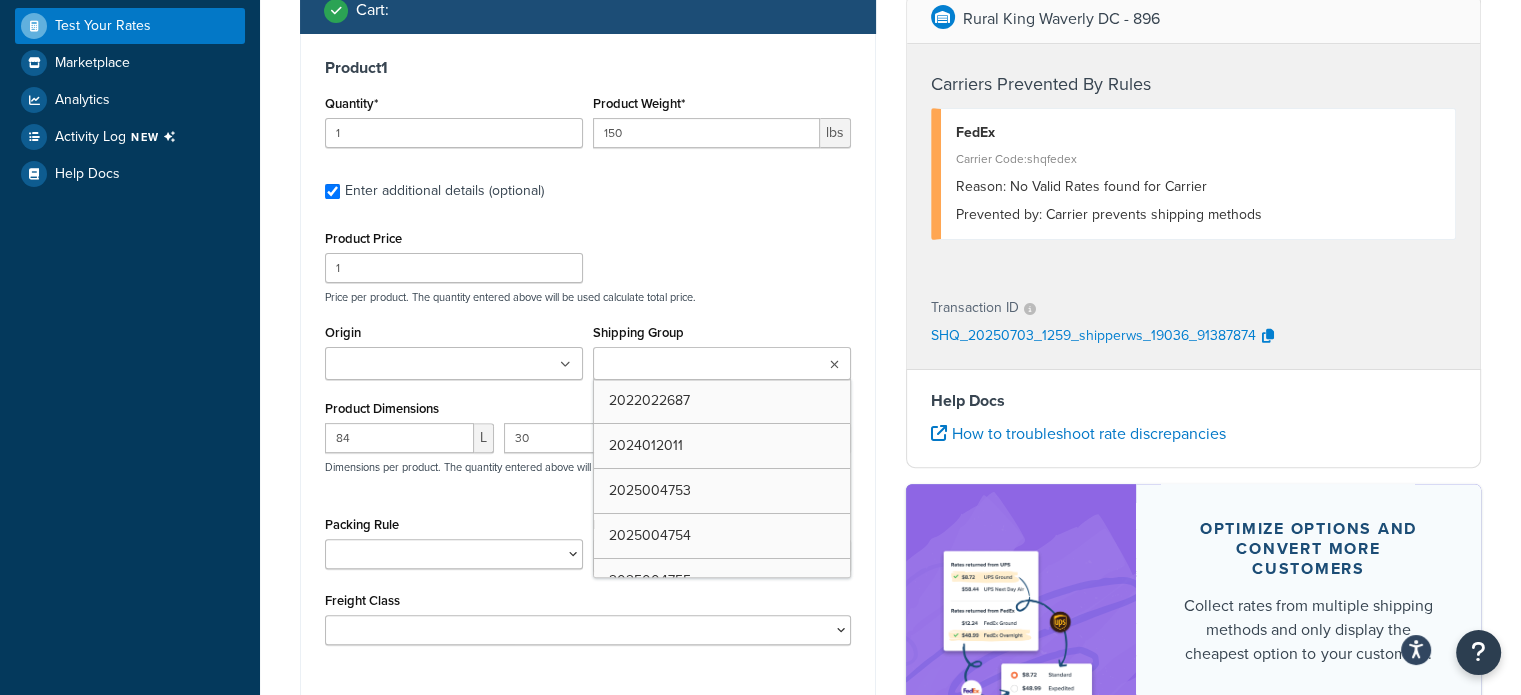 click on "Shipping Group" at bounding box center [687, 365] 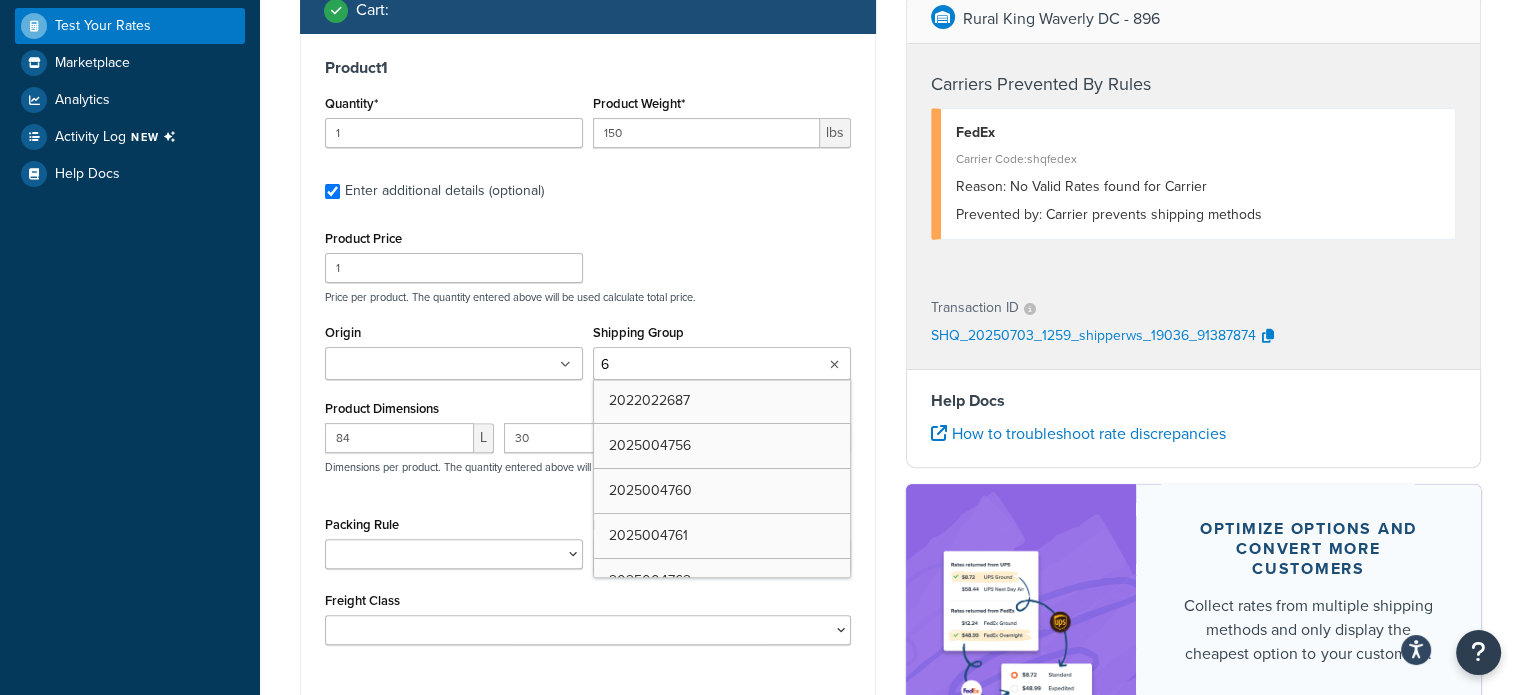 type on "60" 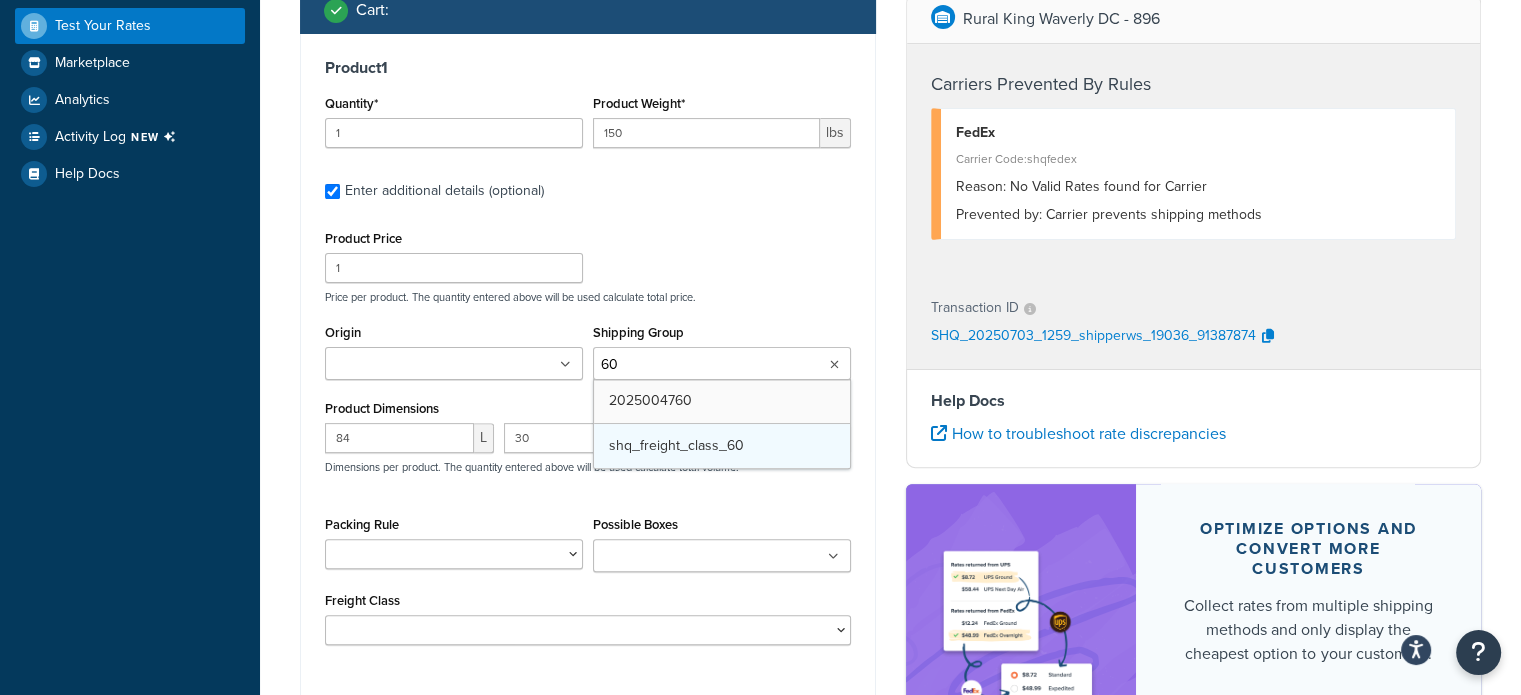 type 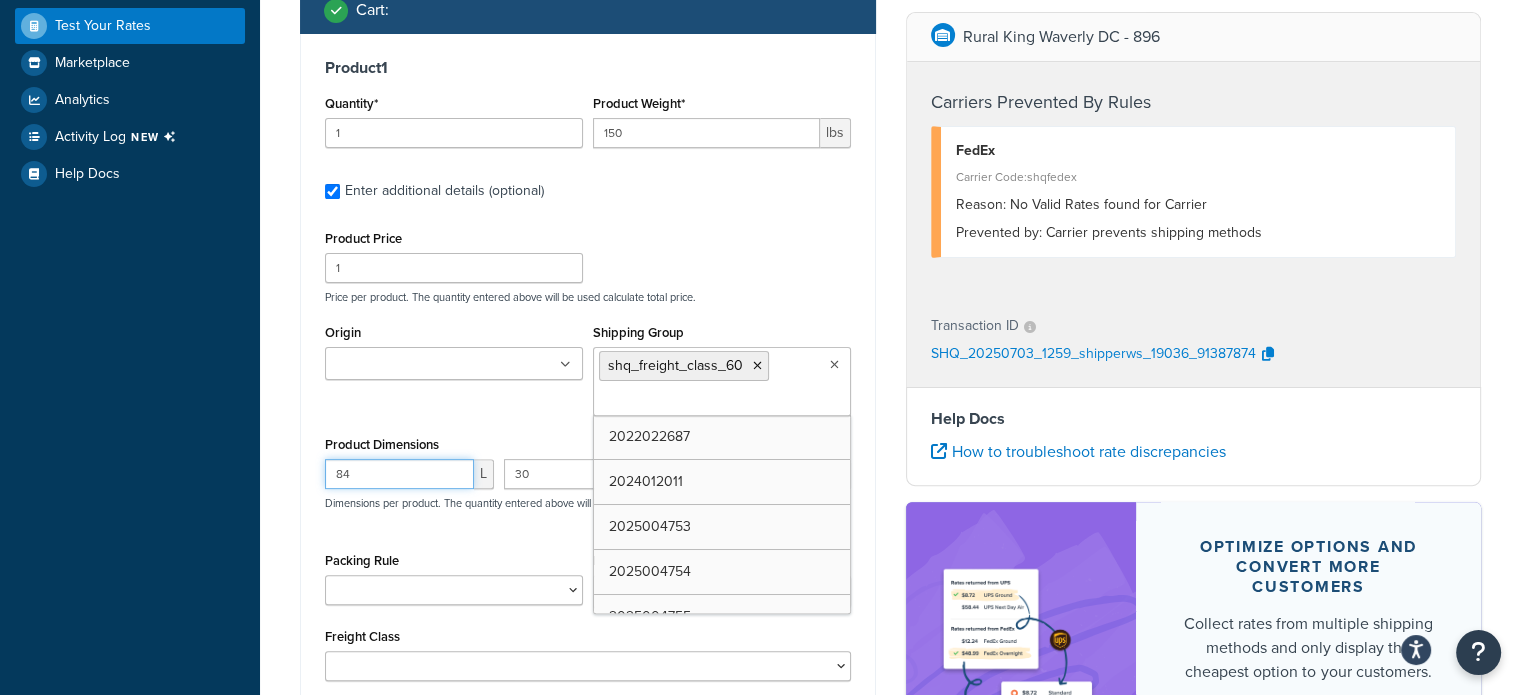 drag, startPoint x: 346, startPoint y: 472, endPoint x: 288, endPoint y: 471, distance: 58.00862 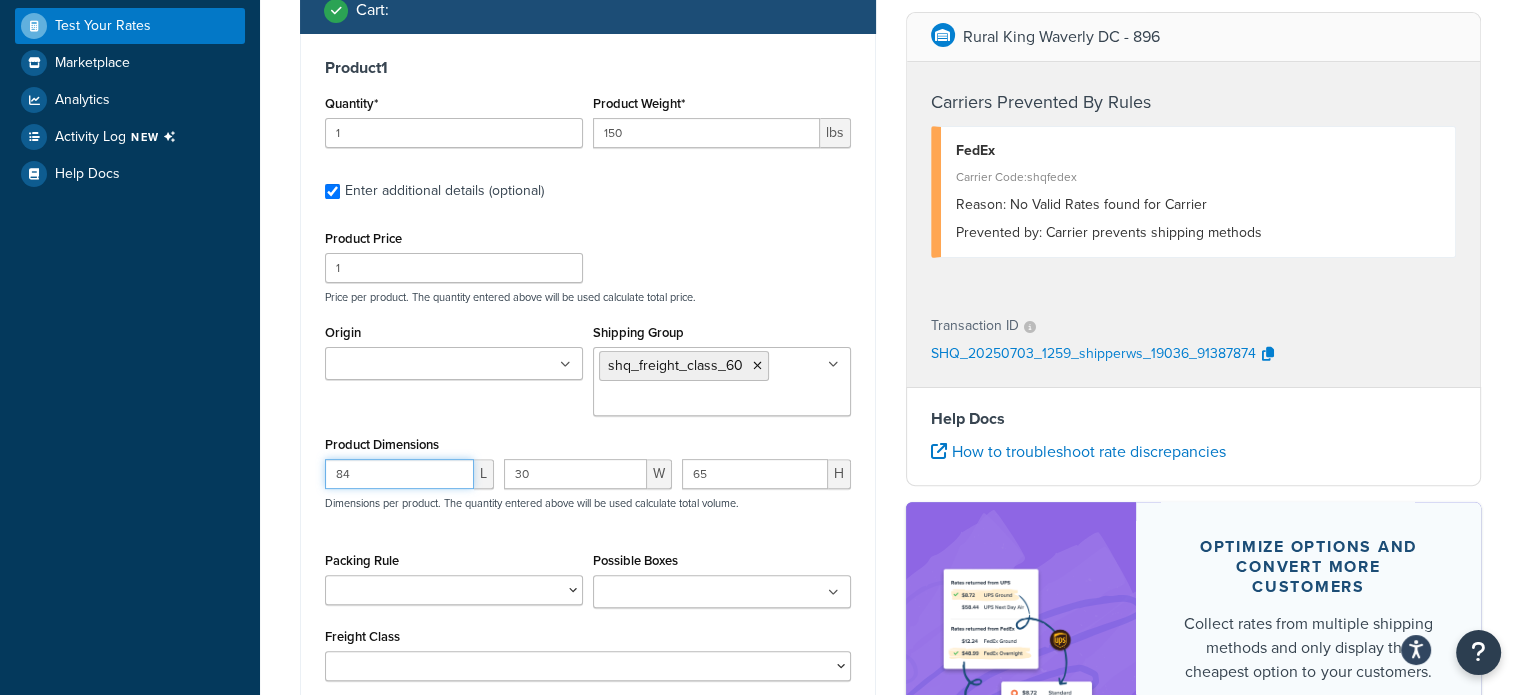 click on "Ecommerce store :  Edit Rural King [URL][DOMAIN_NAME] Shipping destination :  Edit [STREET_ADDRESS][US_STATE] Cart : Product  1 Quantity*   1 Product Weight*   150 lbs   Enter additional details (optional) Product Price   1 Price per product. The quantity entered above will be used calculate total price. Origin   10047 - BIG ASS FANS 10081 - COSMO S.R.L. 105 - BUFFALO CORP. 10703 - [GEOGRAPHIC_DATA] [US_STATE] 1072 - [PERSON_NAME]'S SUPPLY, INC. 1098 - TRUPER S.A. DE C.V 10992 - UNITED FURNITURE IND. 11224 - METAL CULVERTS, INC. 113 - MID-WEST METAL PRODUCTS COMPANY 11464 - DREXEL CHEMICAL COMPANY 1149 - DEE ZEE INC 11607 - LEISURE TIME PRODUCTS, INC. 11747 - BOND MANUFACTURING 11828 - [PERSON_NAME] 11978 - JUSTRITE MANUFACTURING CO., LLC 12066 - ESCALADE SPORTS 12215 - PURE GLOBAL BRANDS, INC. 12587 - [PERSON_NAME], INC. 1275 - KL INDUSTRIES 12953 - THE STEP2 COMPANY, LLC 13071 - [PERSON_NAME] GATE CO LLC 13578 - CJ INC. 13613 - [PERSON_NAME] FENCE COMPANY 13762 - QUALITY CRAFT INDUSTRIES 16814 - ANIMAT" at bounding box center (588, 213) 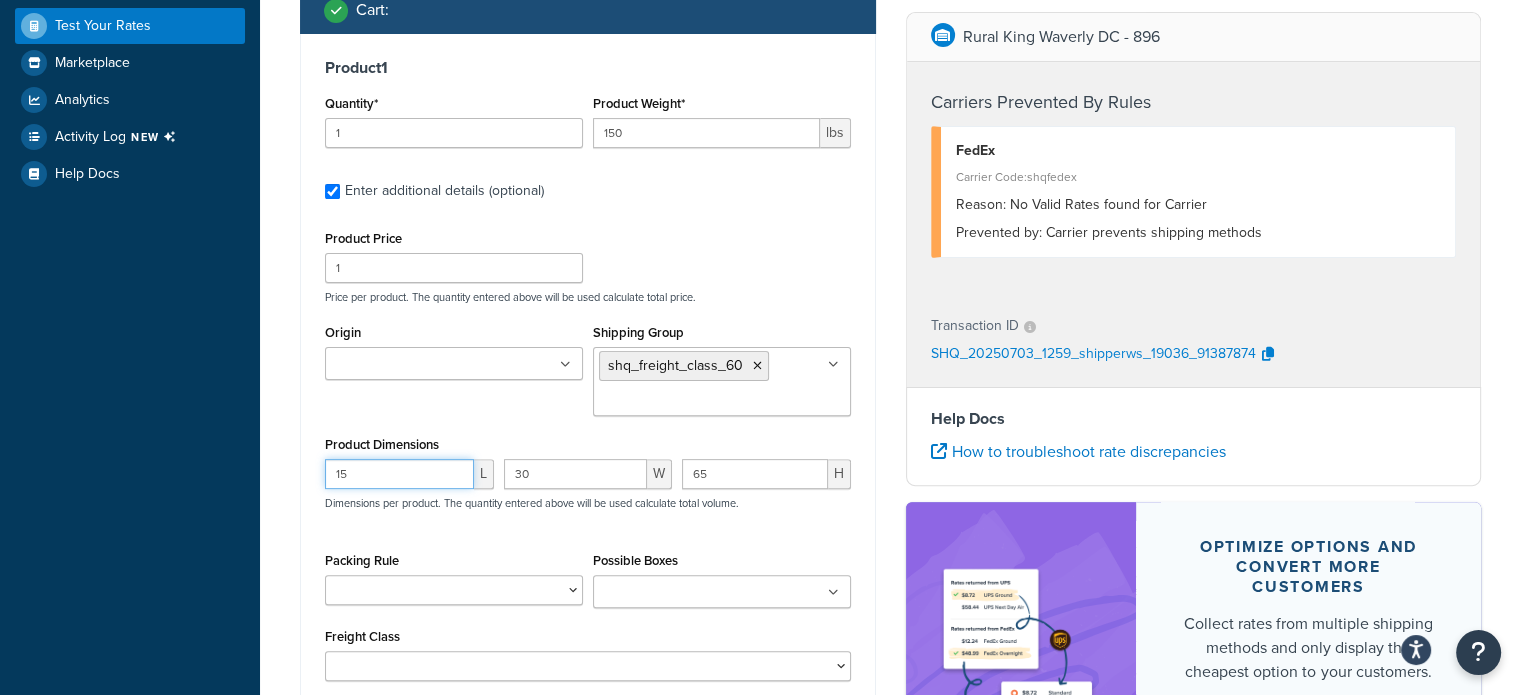 type on "15" 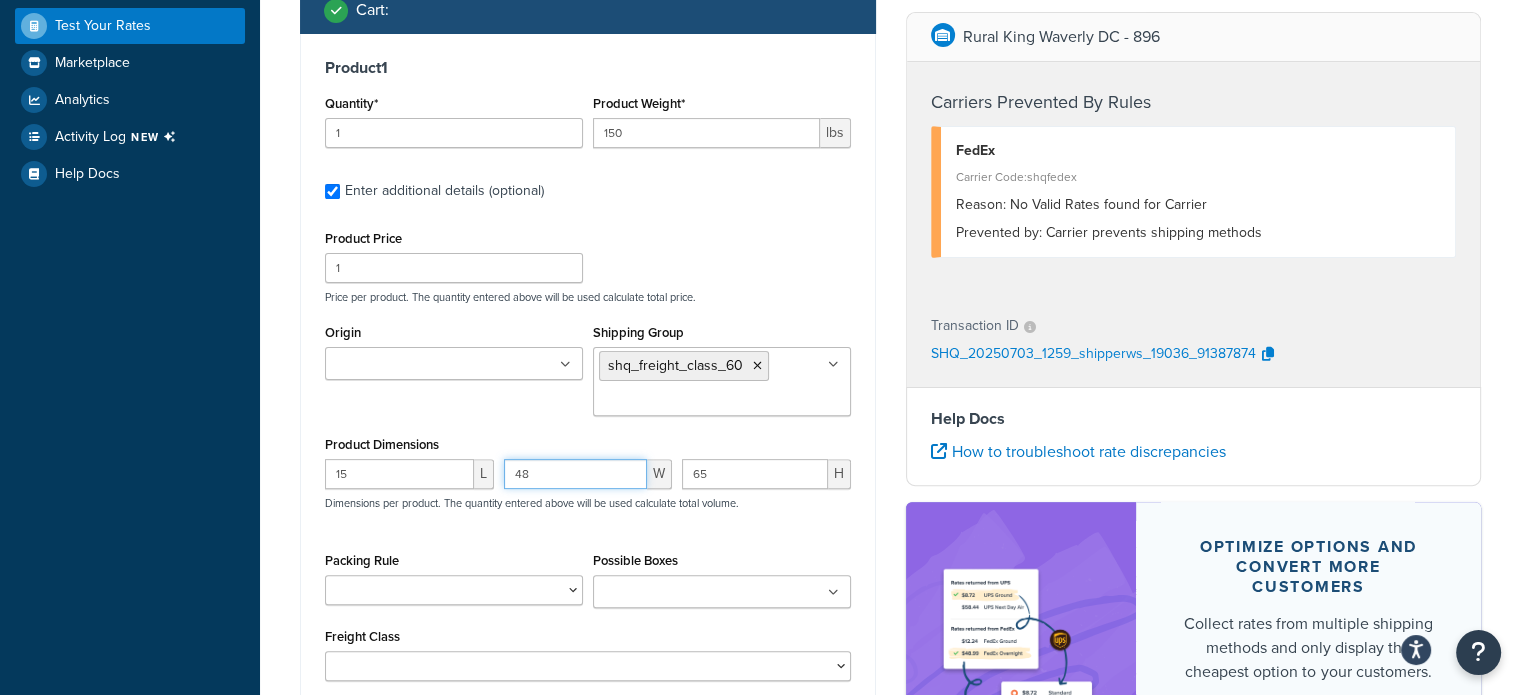 type on "48" 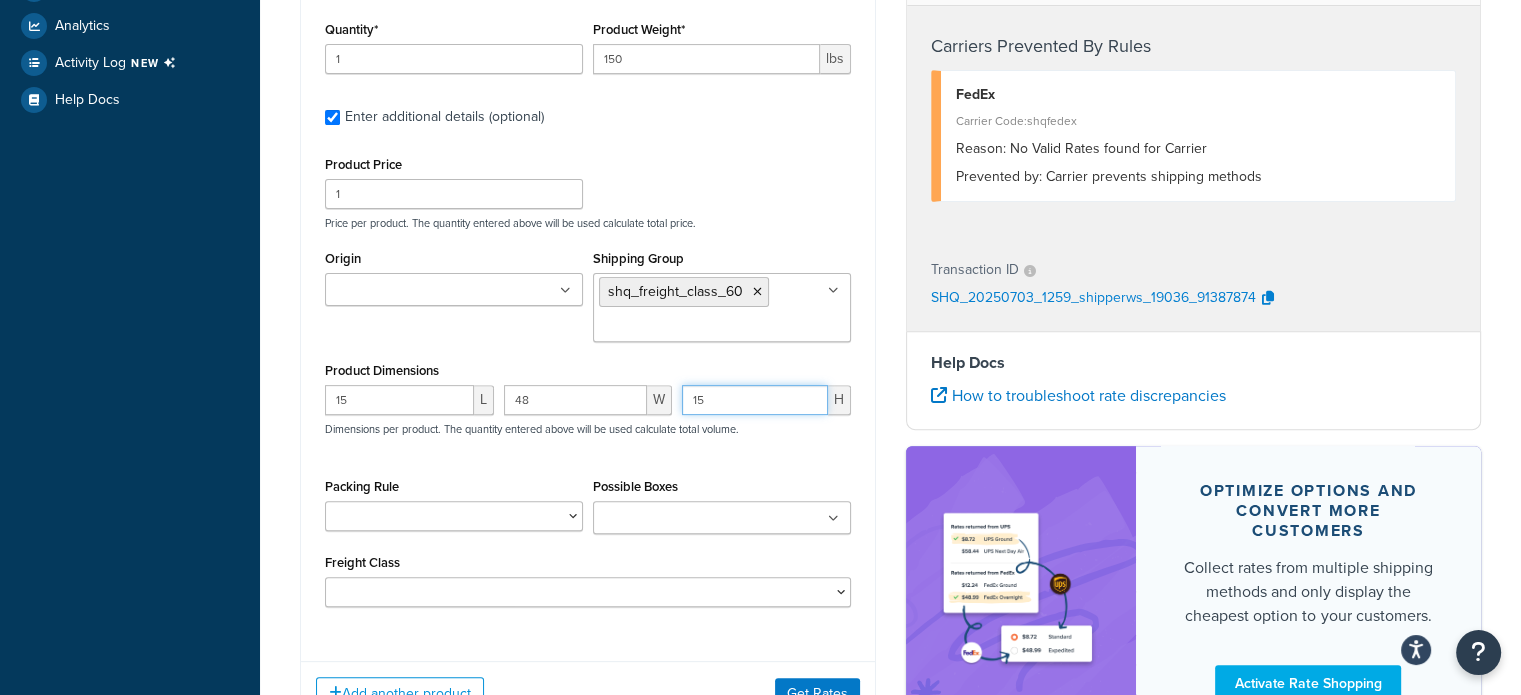 scroll, scrollTop: 754, scrollLeft: 0, axis: vertical 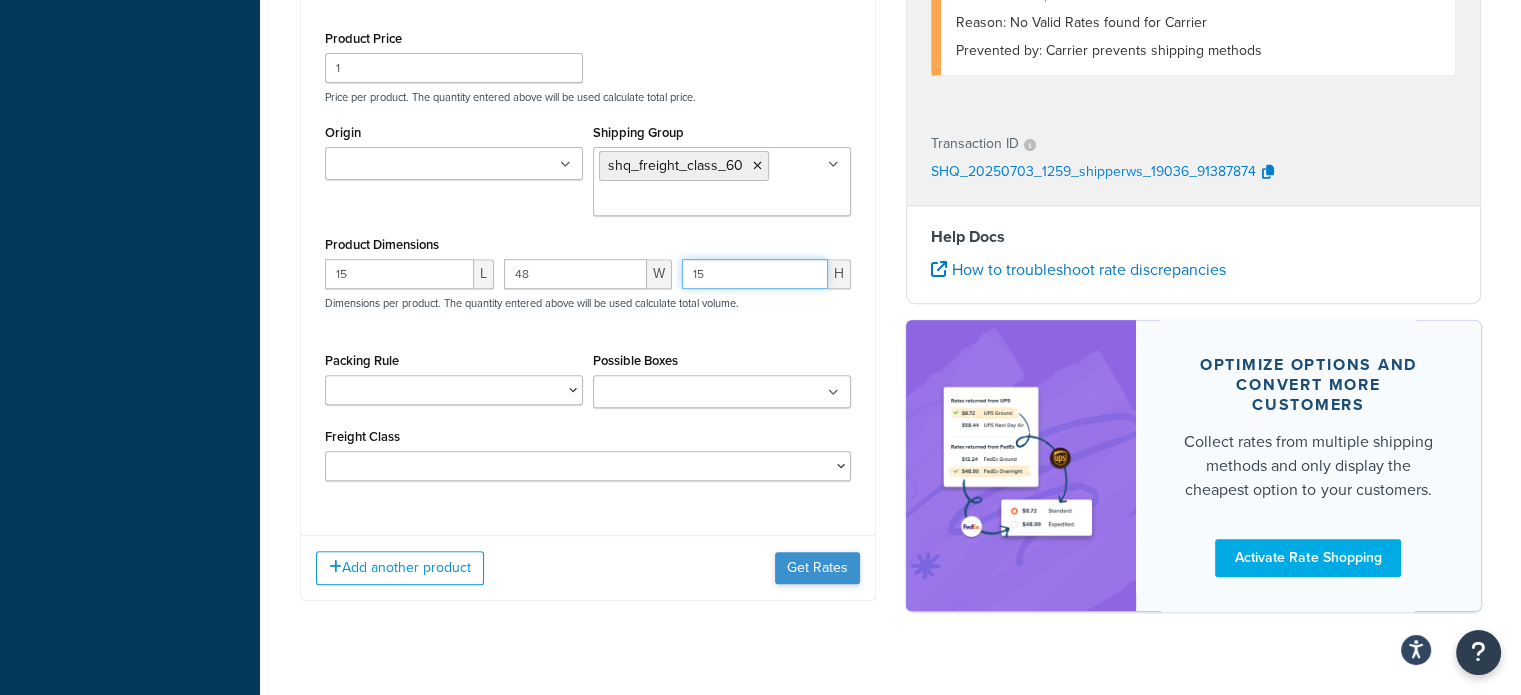 type on "15" 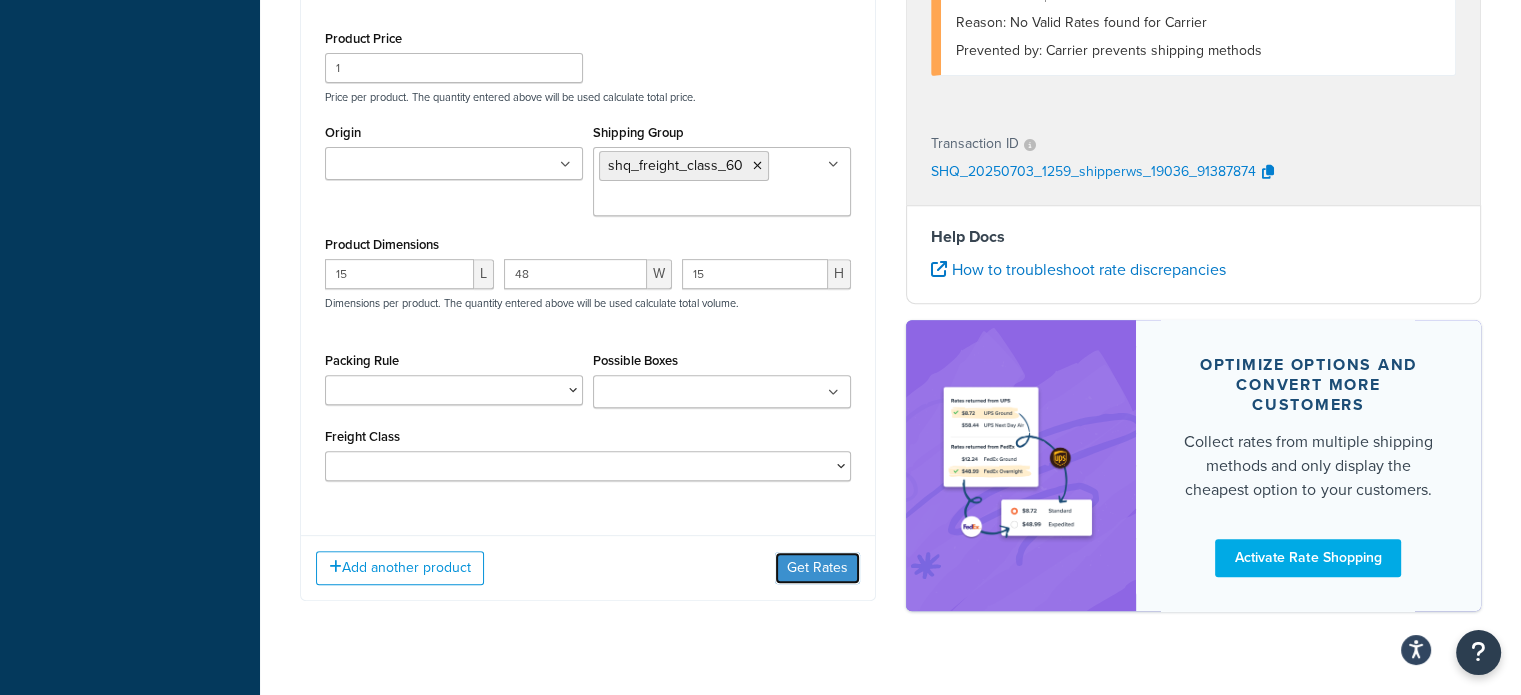 click on "Get Rates" at bounding box center (817, 568) 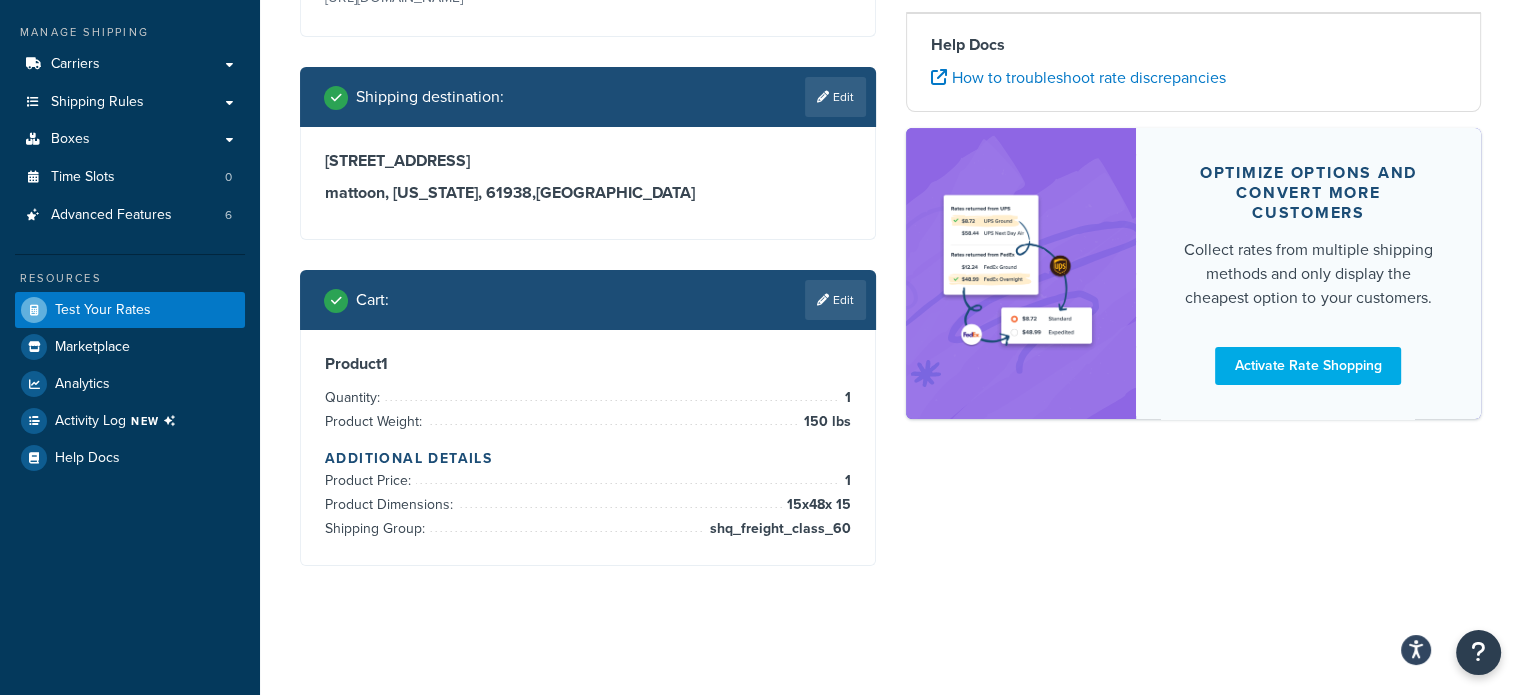 scroll, scrollTop: 326, scrollLeft: 0, axis: vertical 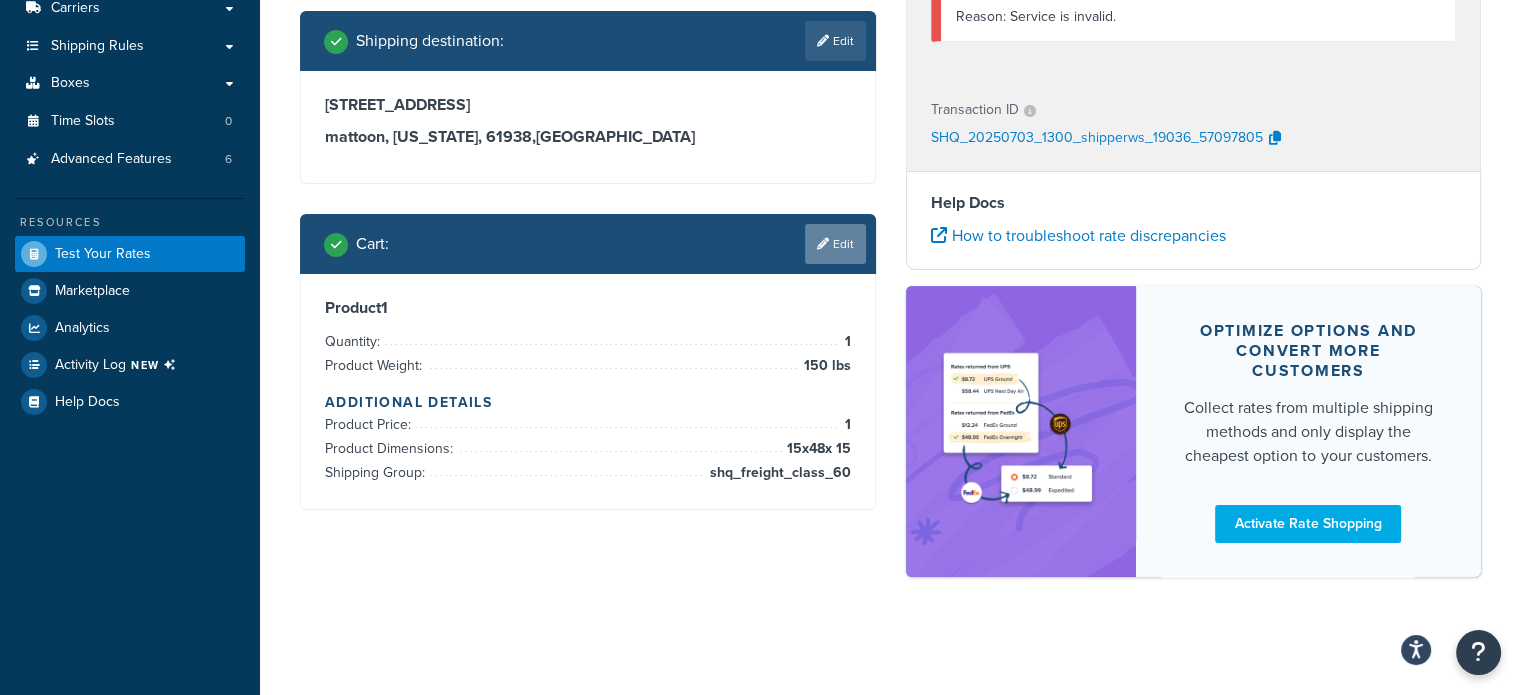 click at bounding box center [823, 244] 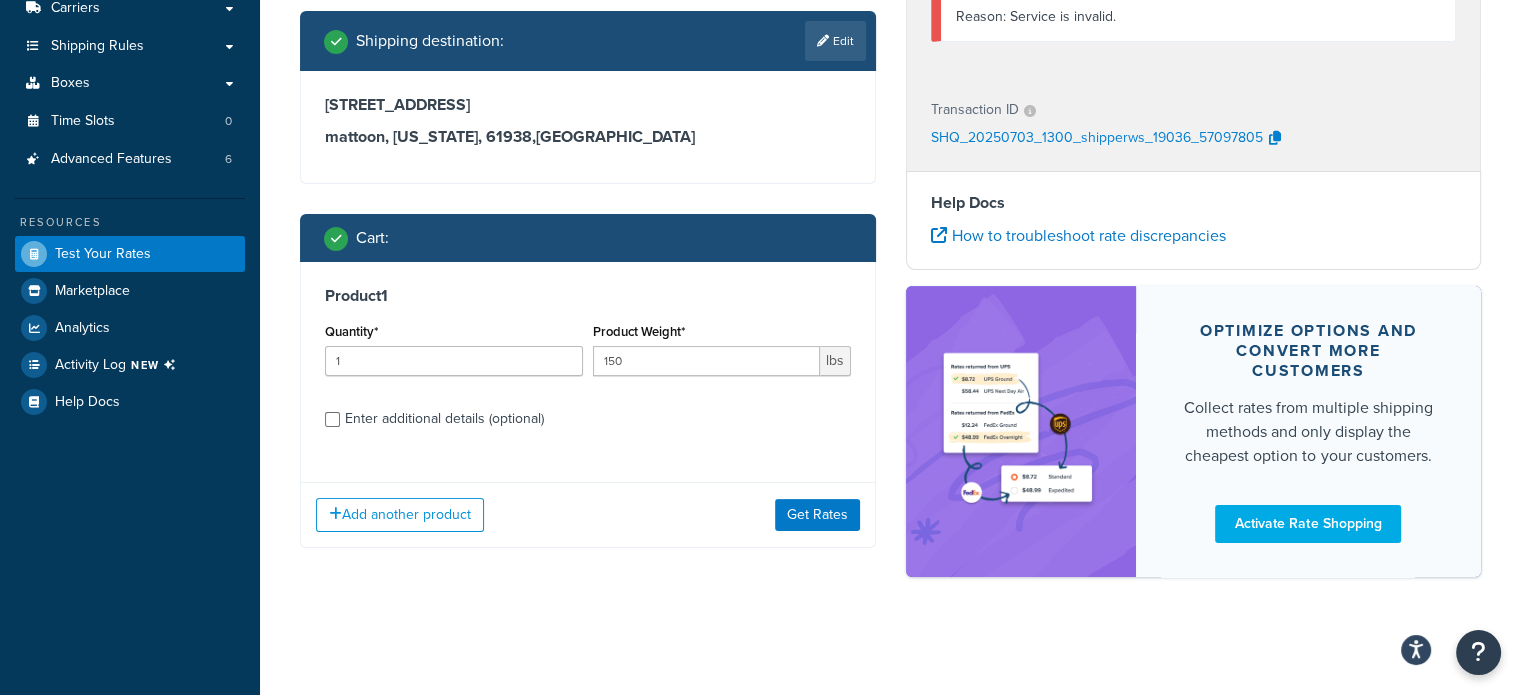 click on "Enter additional details (optional)" at bounding box center (444, 419) 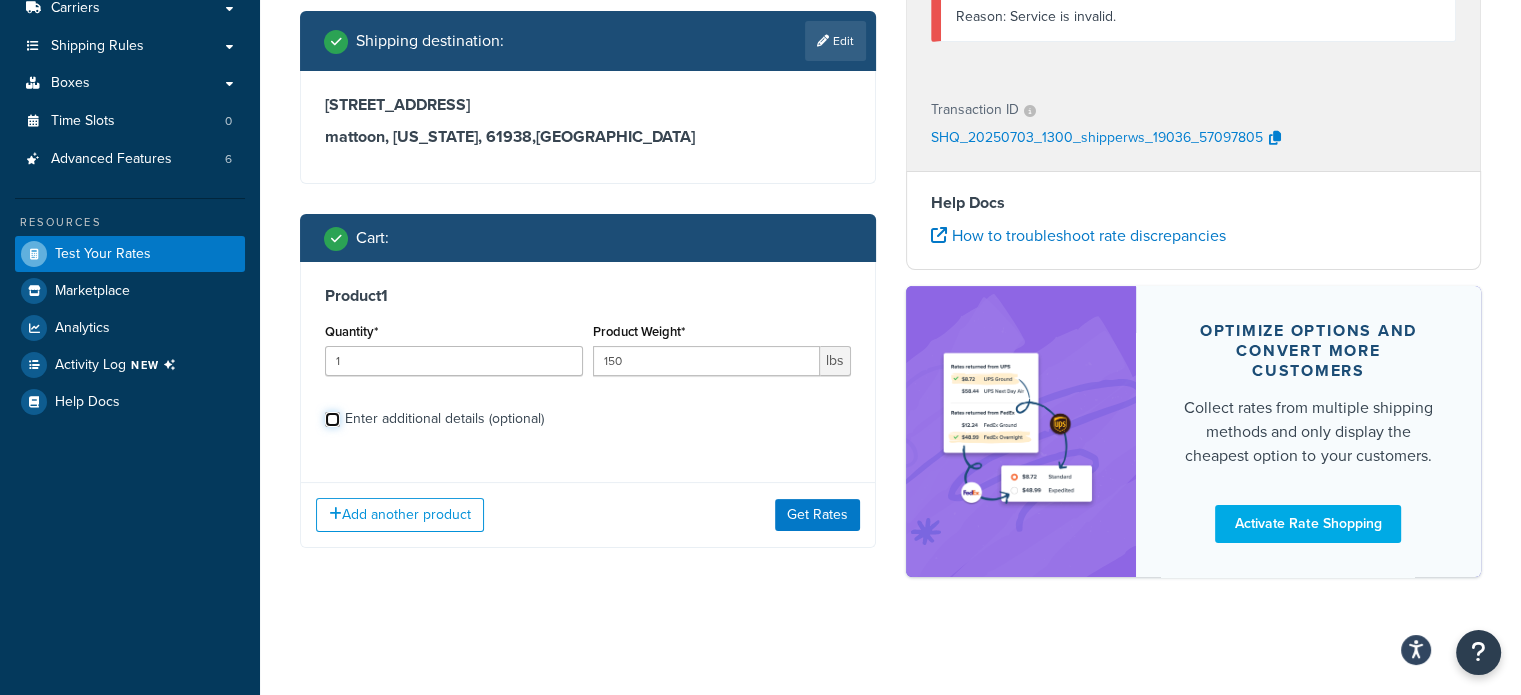 click on "Enter additional details (optional)" at bounding box center [332, 419] 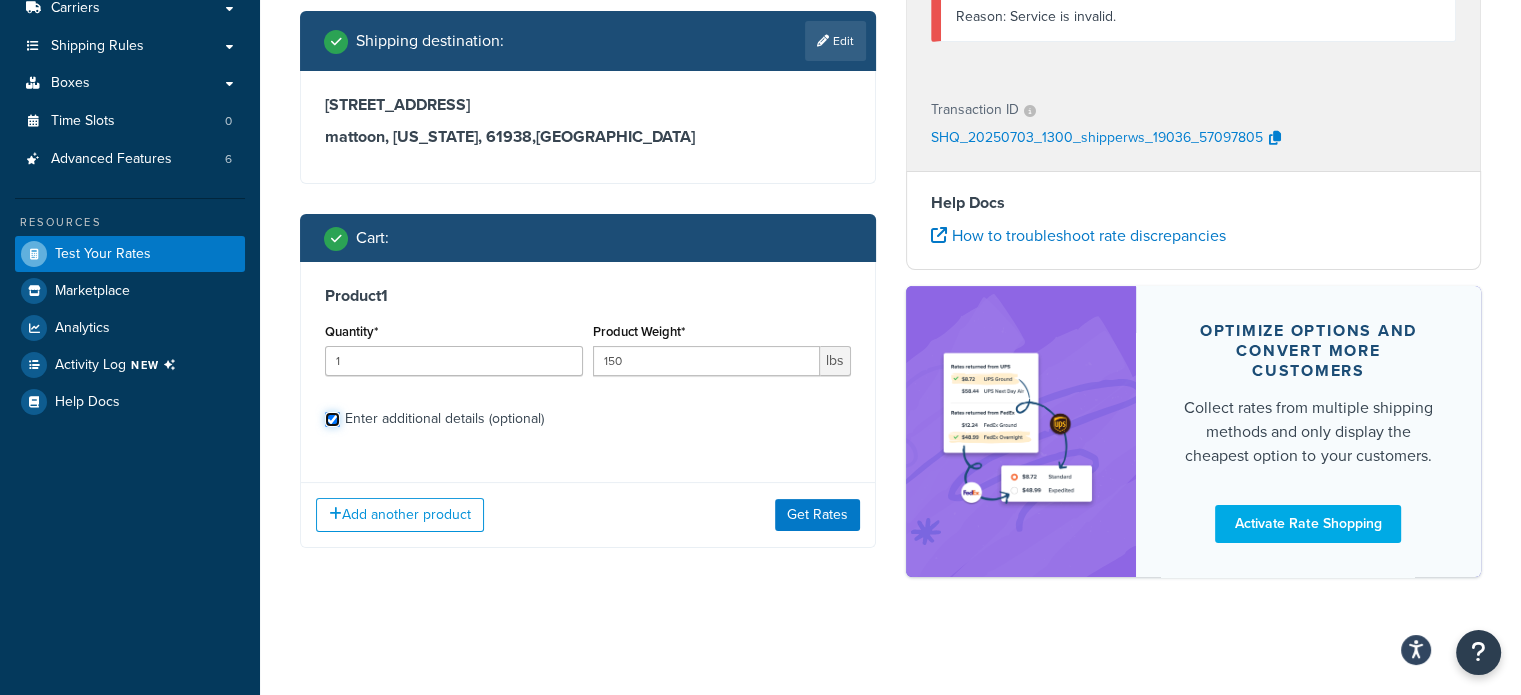 checkbox on "true" 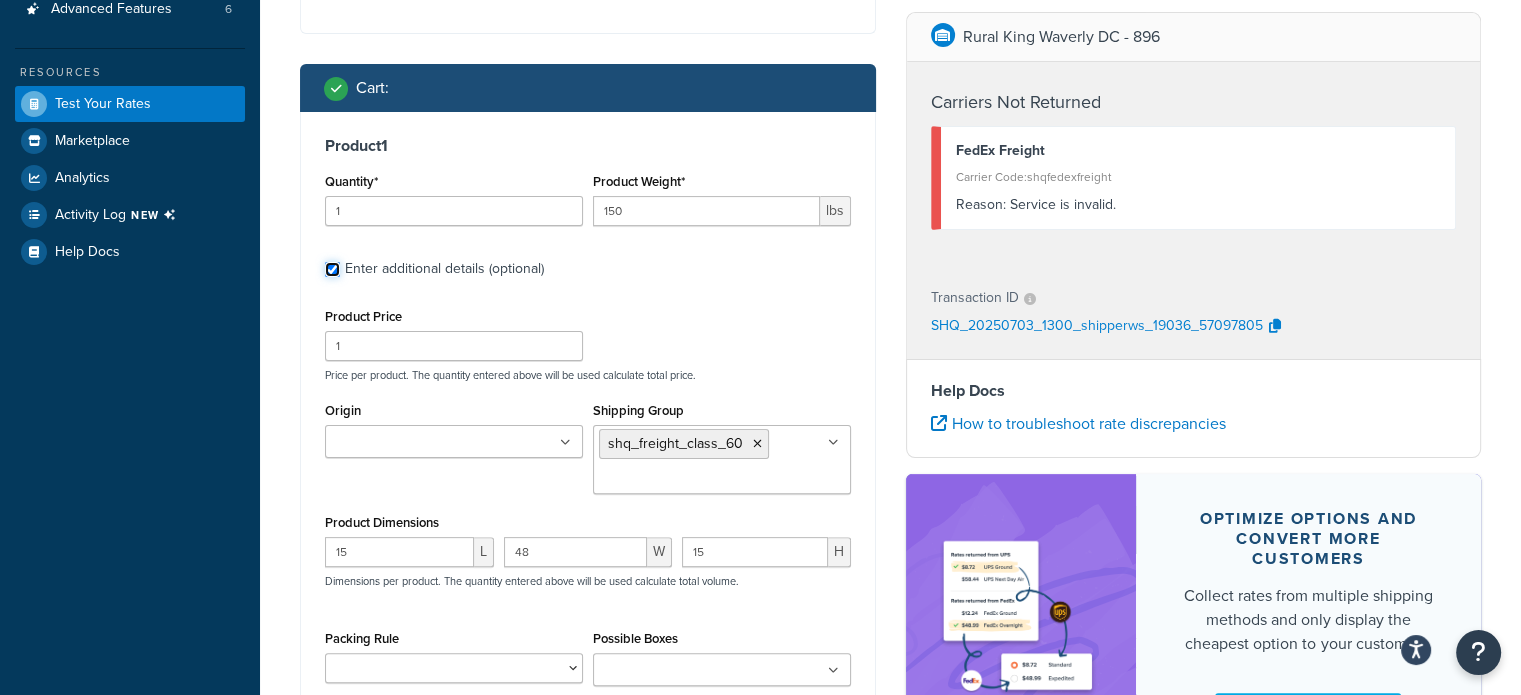 scroll, scrollTop: 526, scrollLeft: 0, axis: vertical 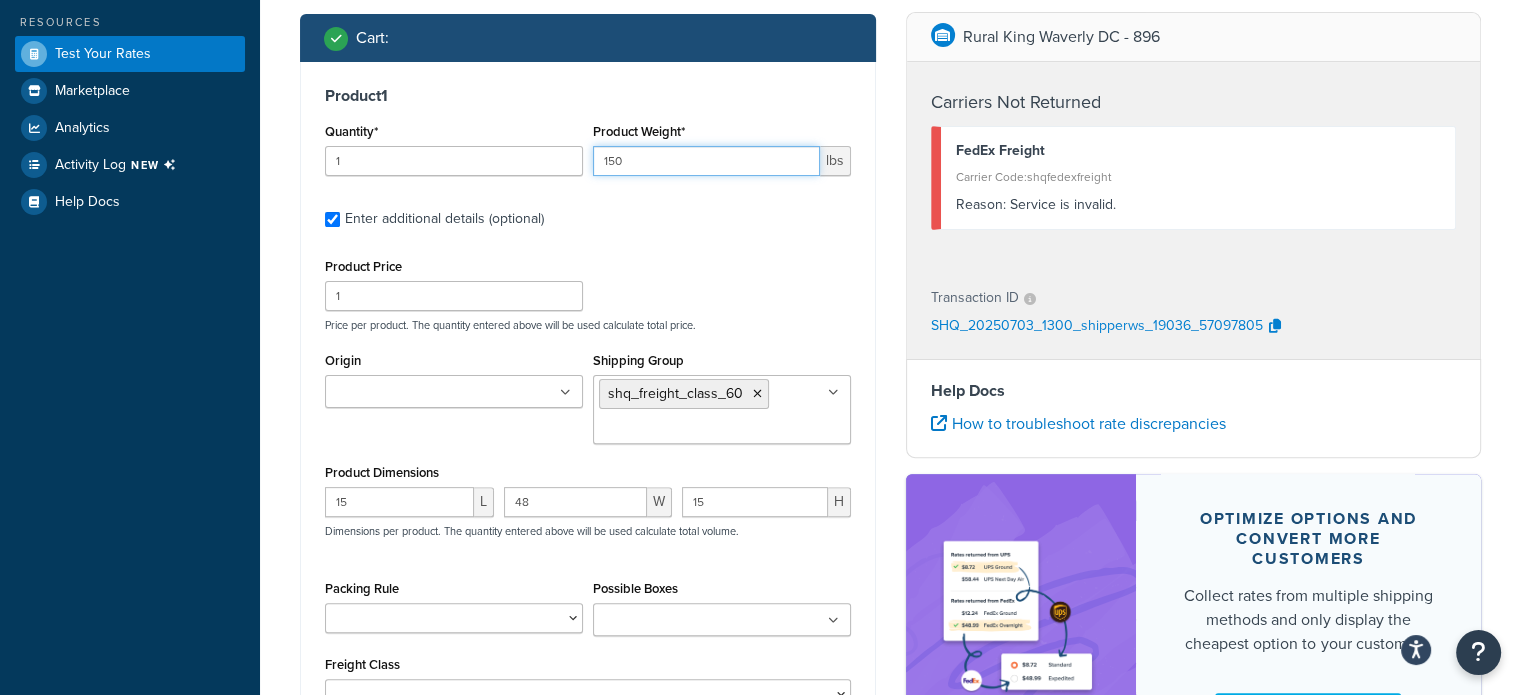 drag, startPoint x: 616, startPoint y: 159, endPoint x: 553, endPoint y: 143, distance: 65 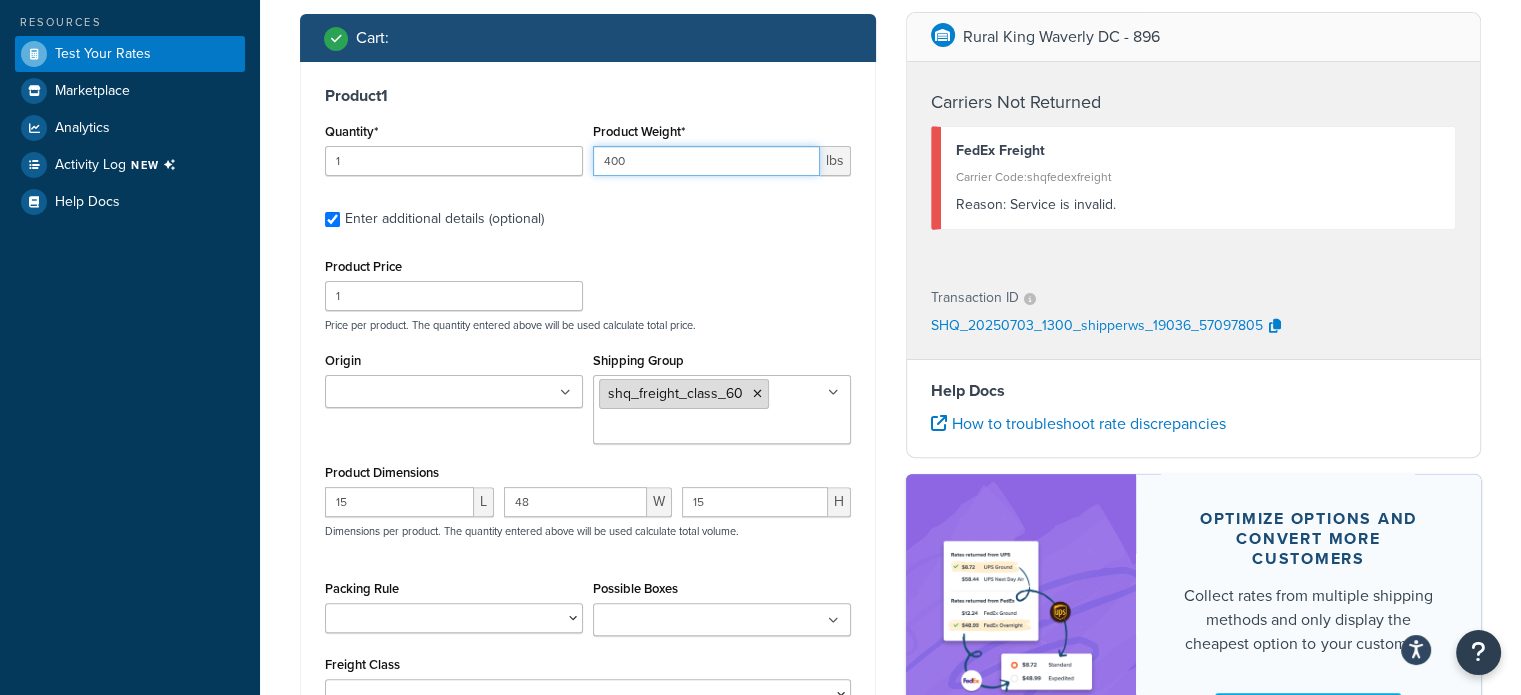 type on "400" 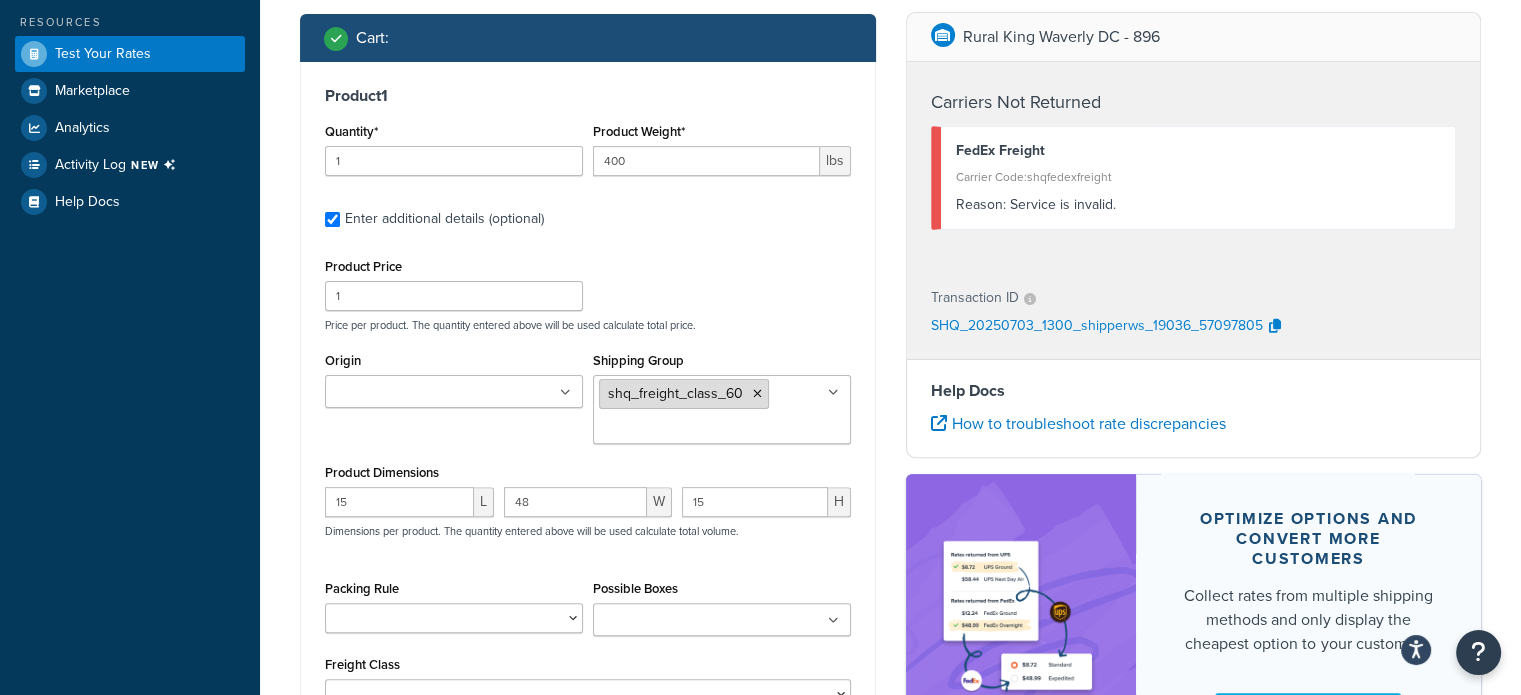 click at bounding box center (757, 394) 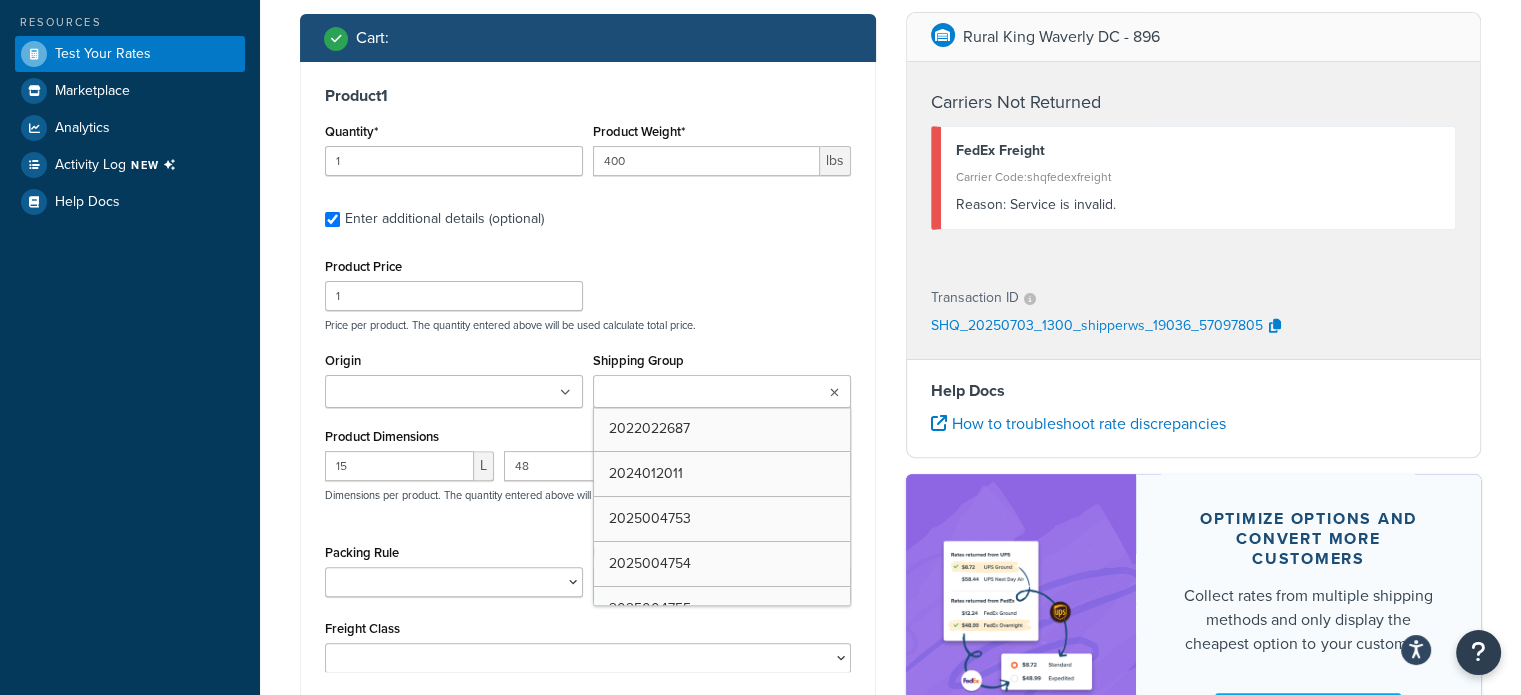 click on "Shipping Group" at bounding box center (687, 393) 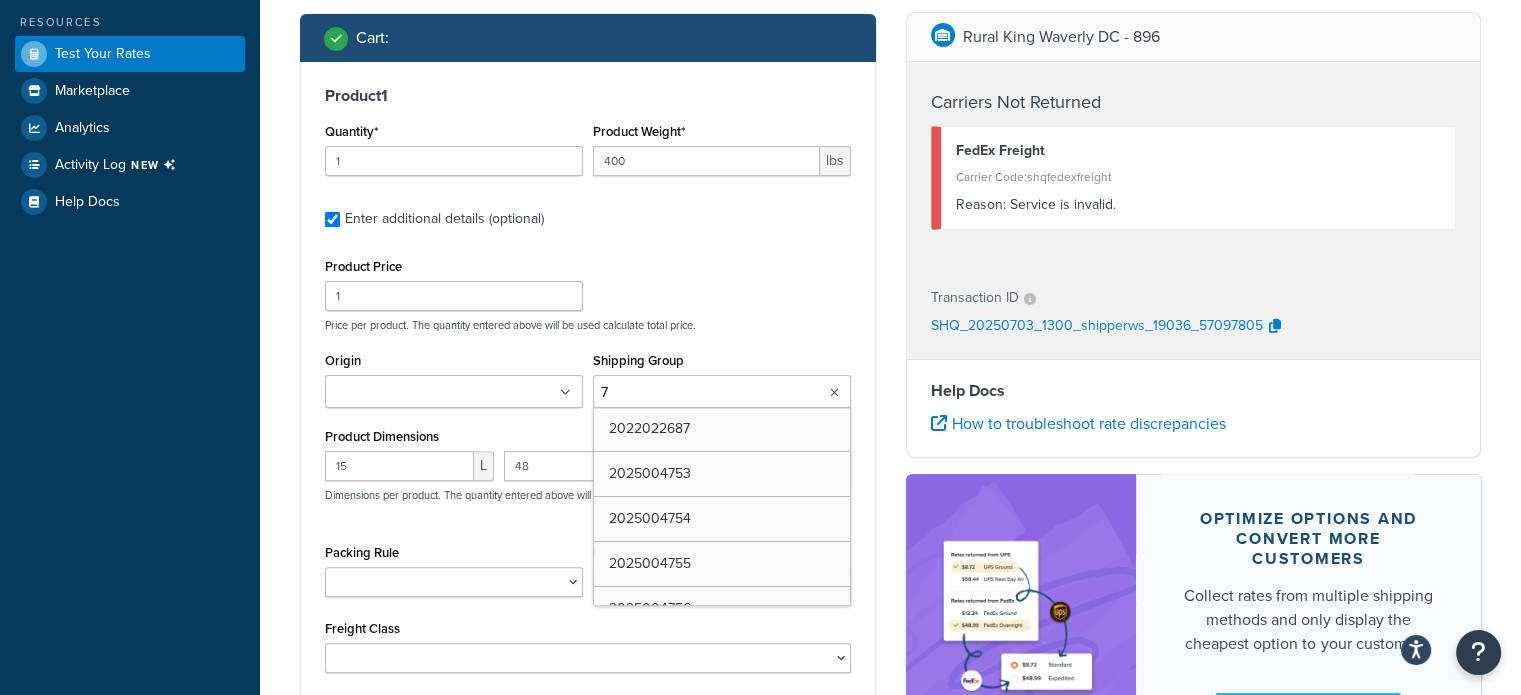 type on "70" 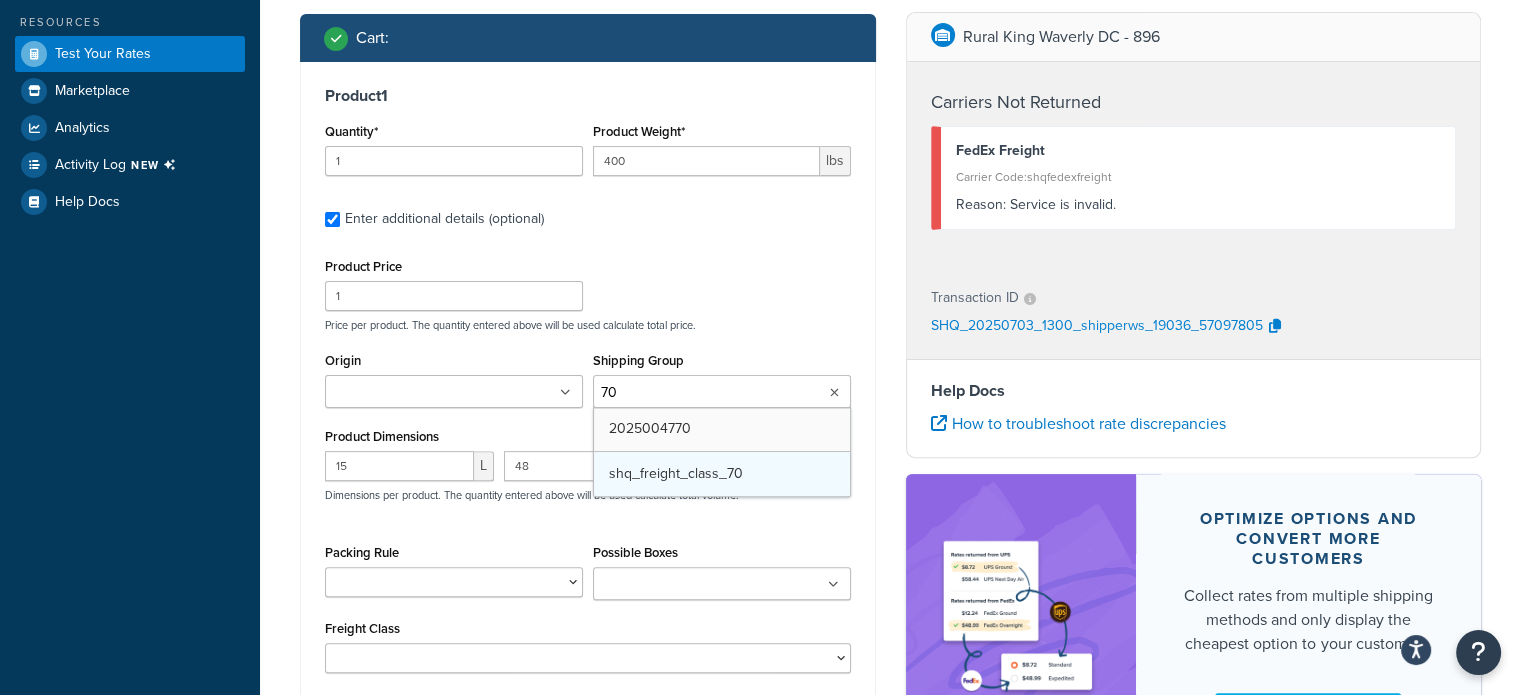 type 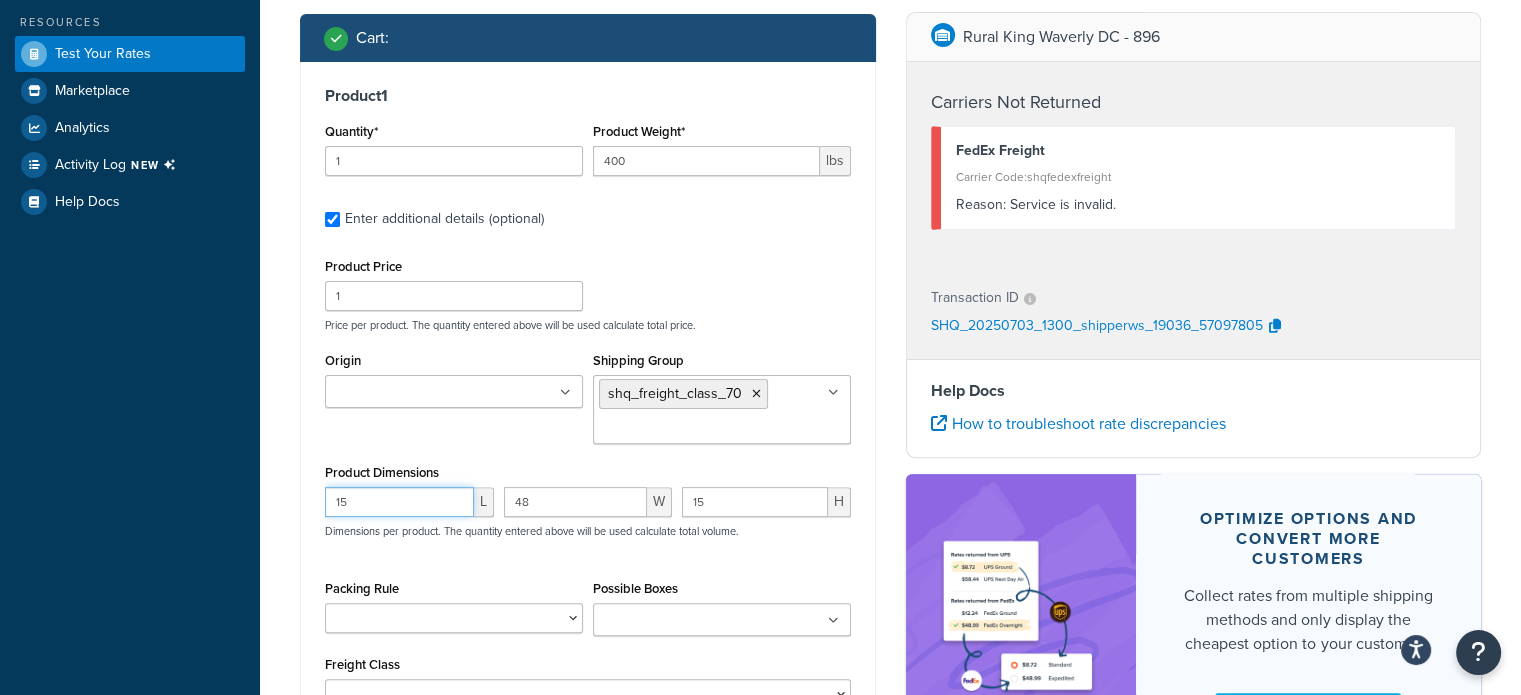 drag, startPoint x: 366, startPoint y: 501, endPoint x: 275, endPoint y: 499, distance: 91.02197 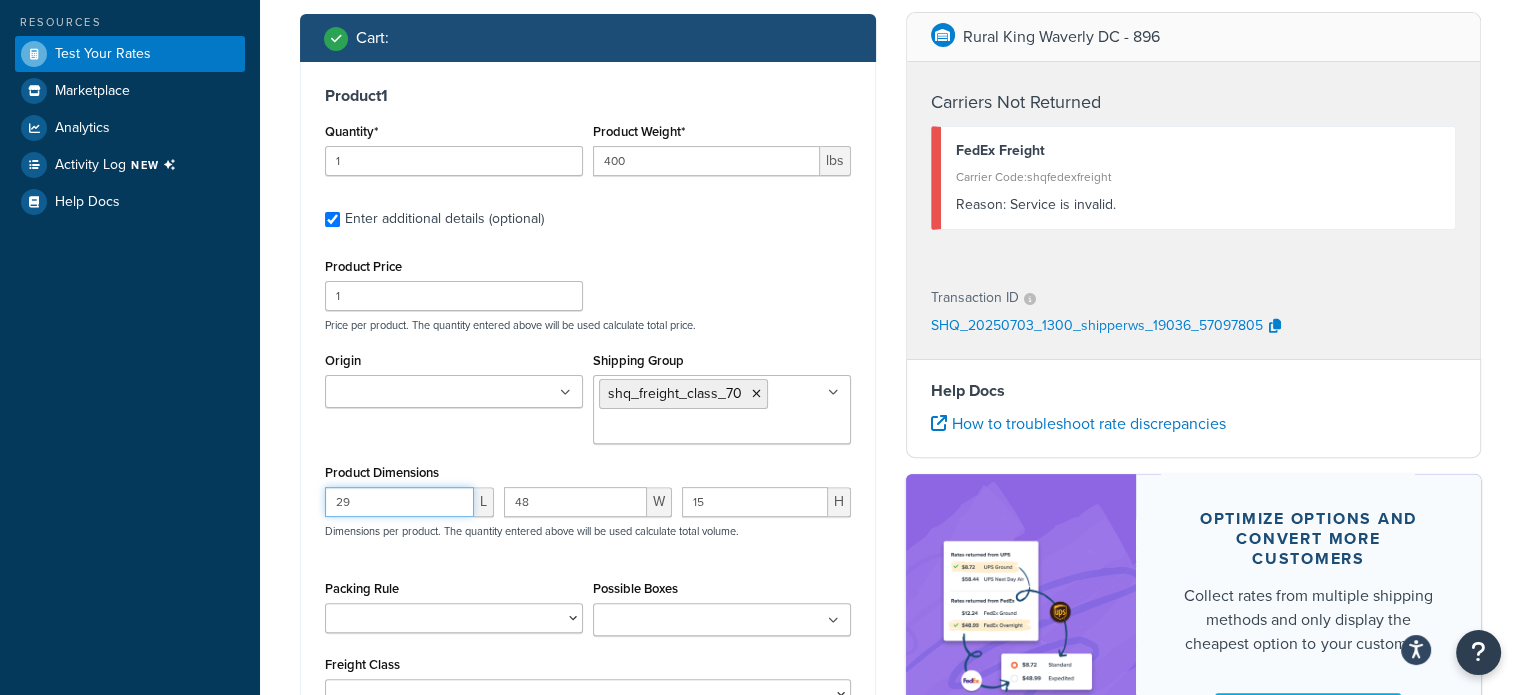 type on "29" 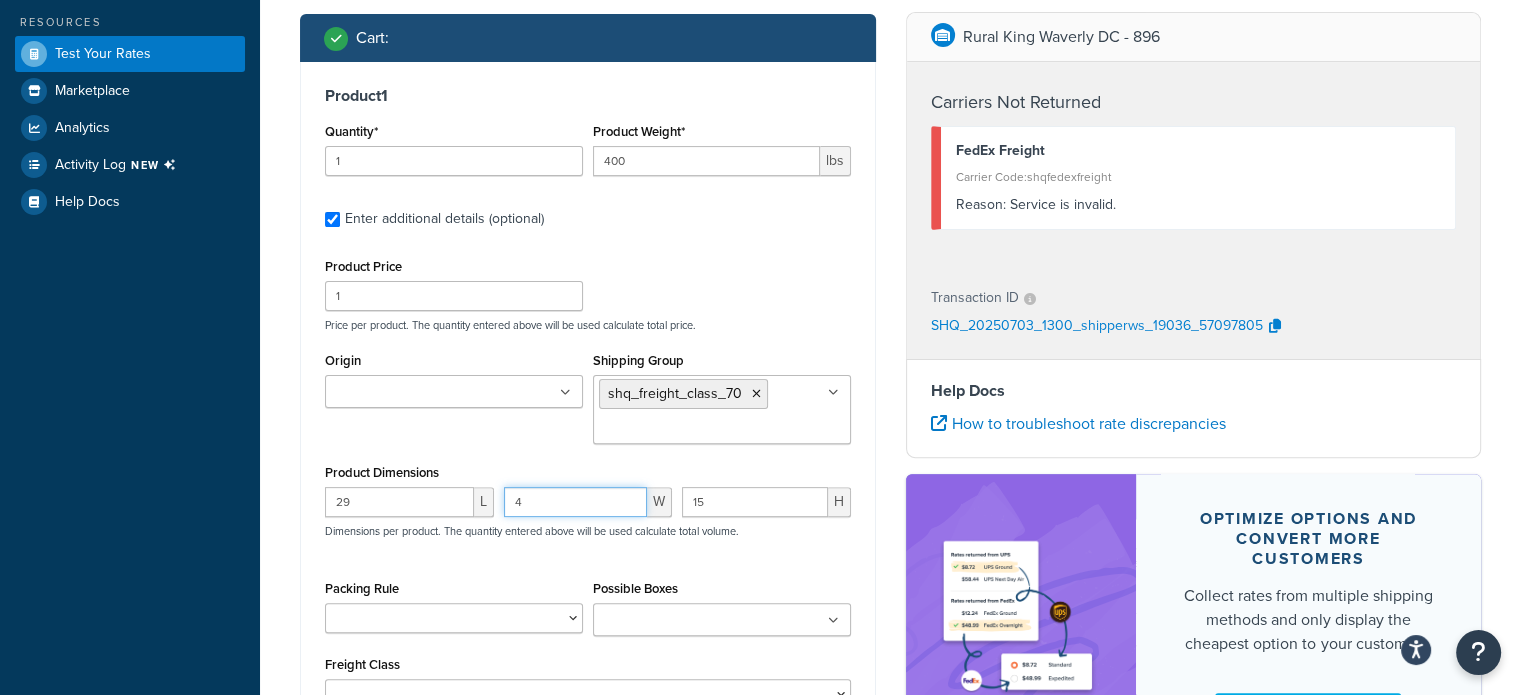 type on "48" 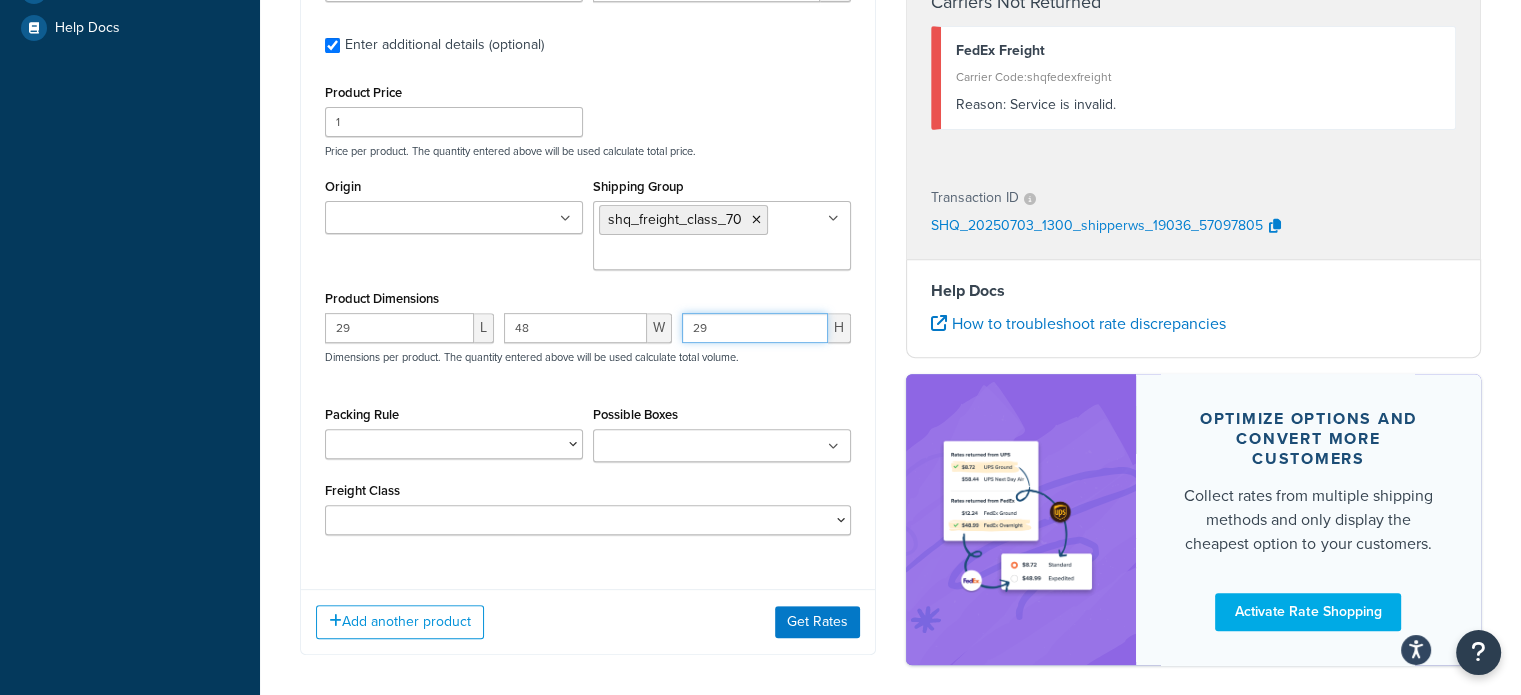 scroll, scrollTop: 726, scrollLeft: 0, axis: vertical 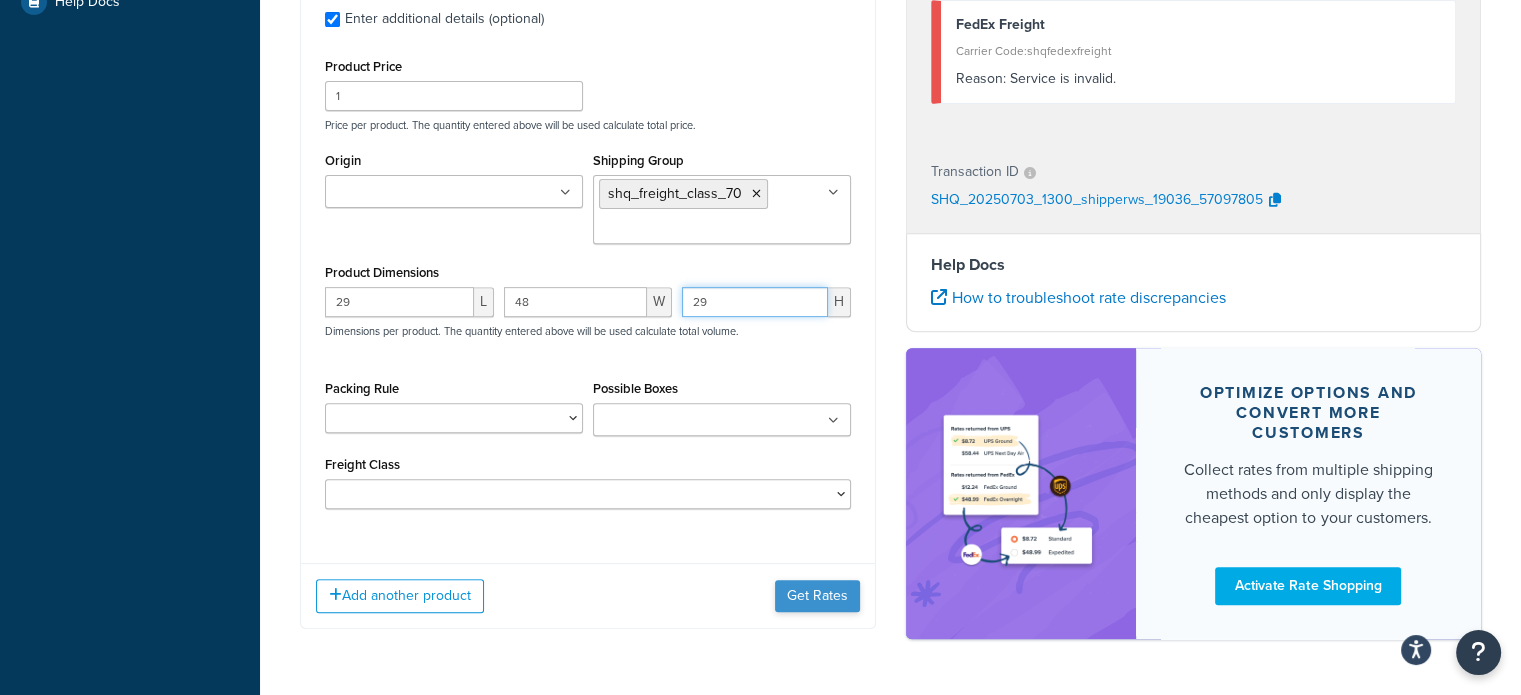 type on "29" 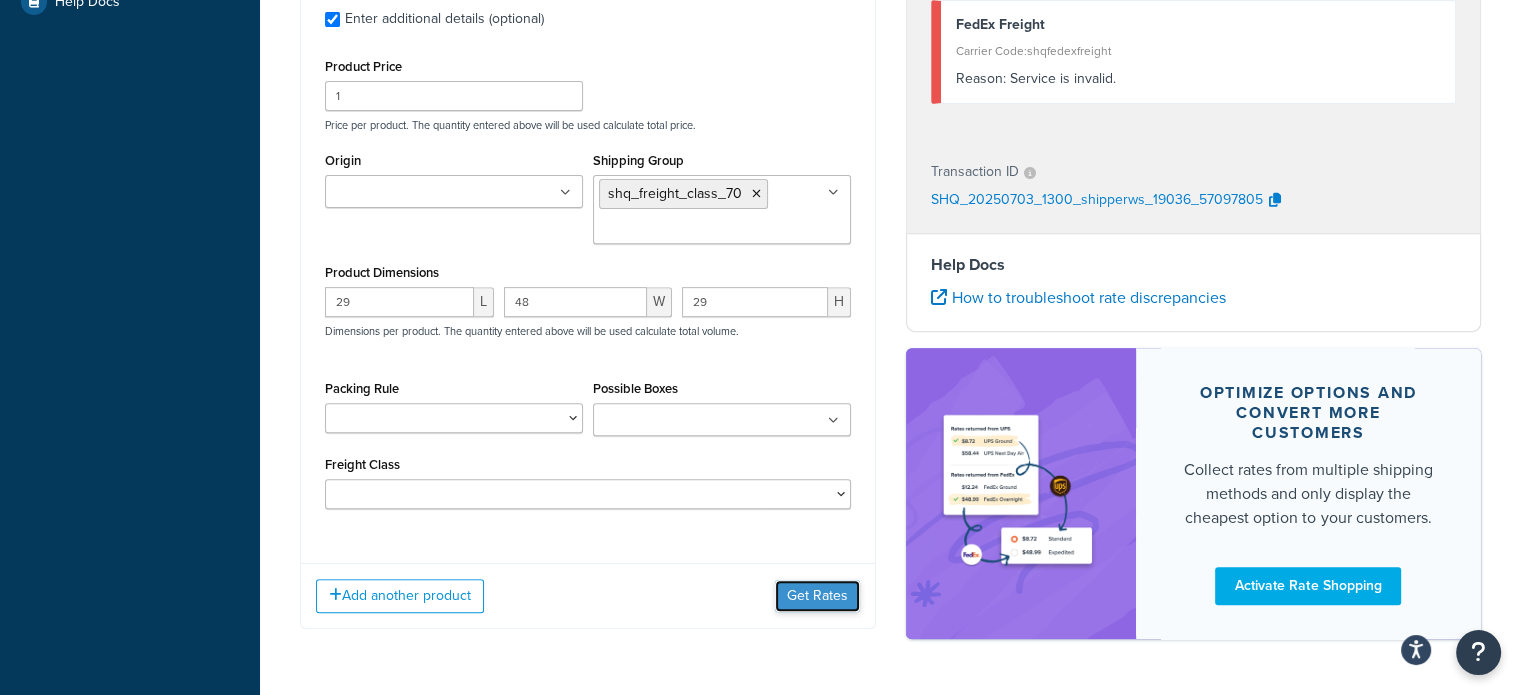 click on "Get Rates" at bounding box center [817, 596] 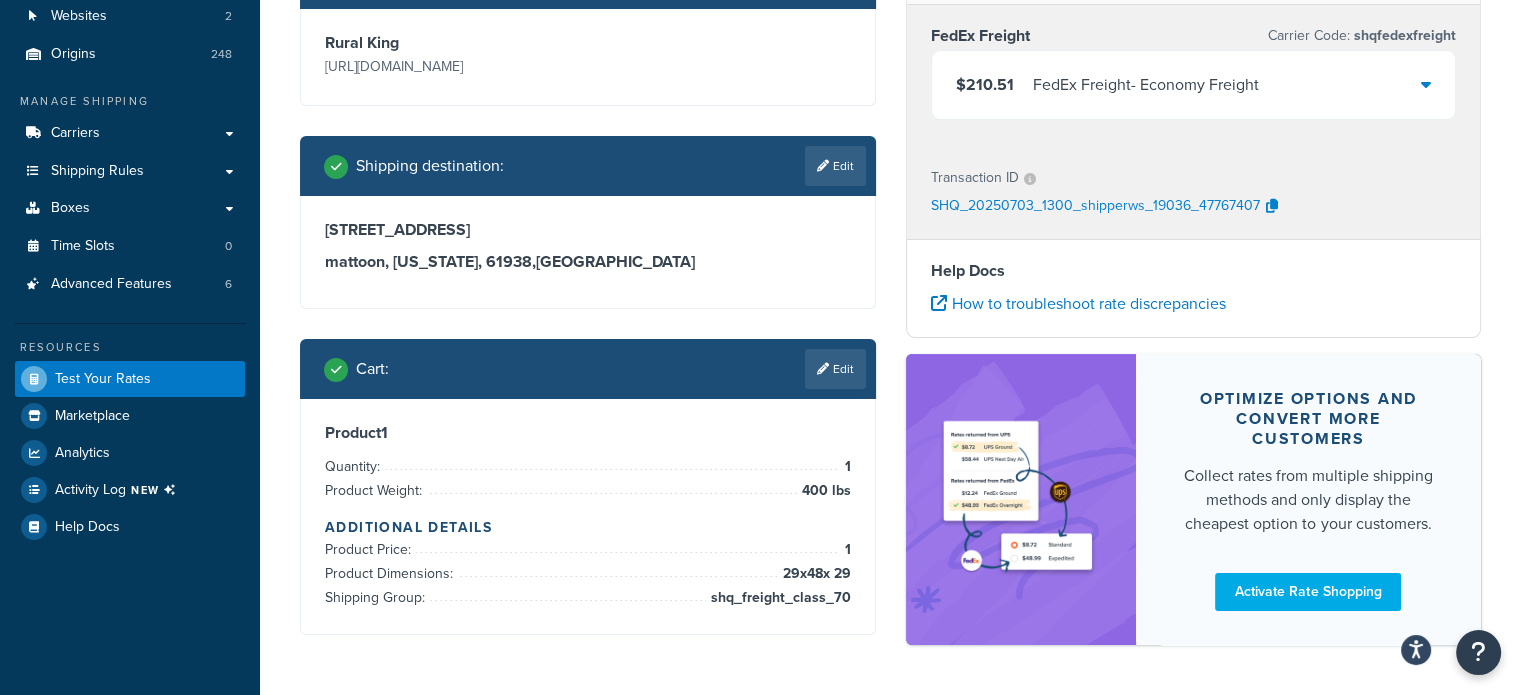 scroll, scrollTop: 70, scrollLeft: 0, axis: vertical 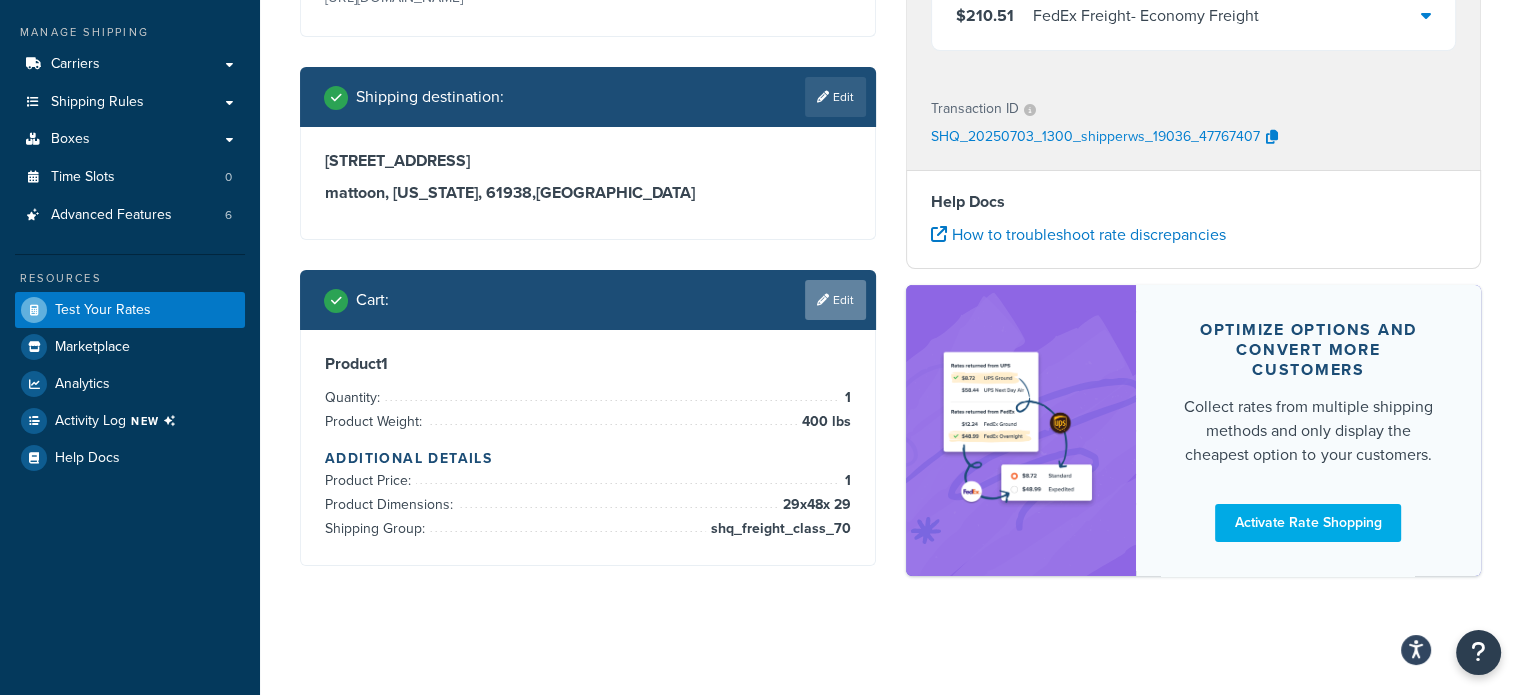 click on "Edit" at bounding box center (835, 300) 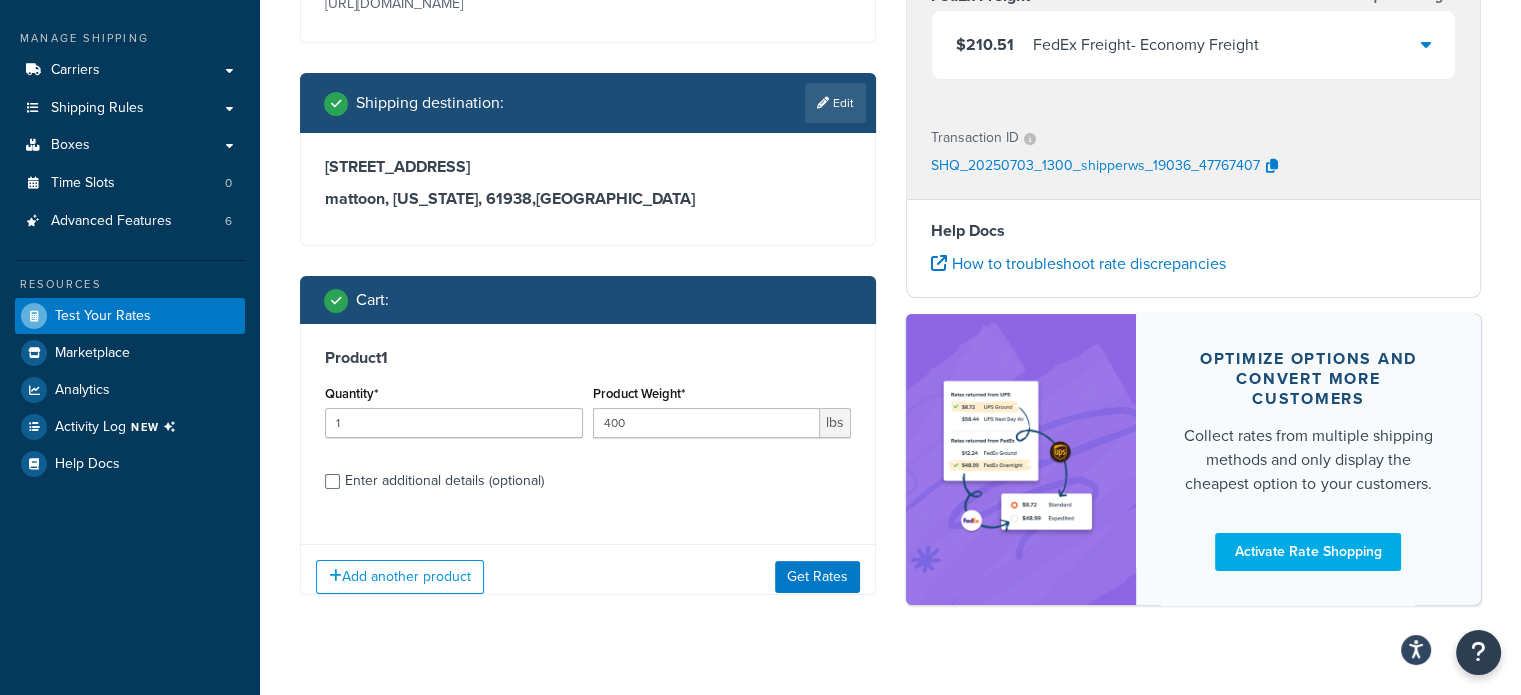 scroll, scrollTop: 270, scrollLeft: 0, axis: vertical 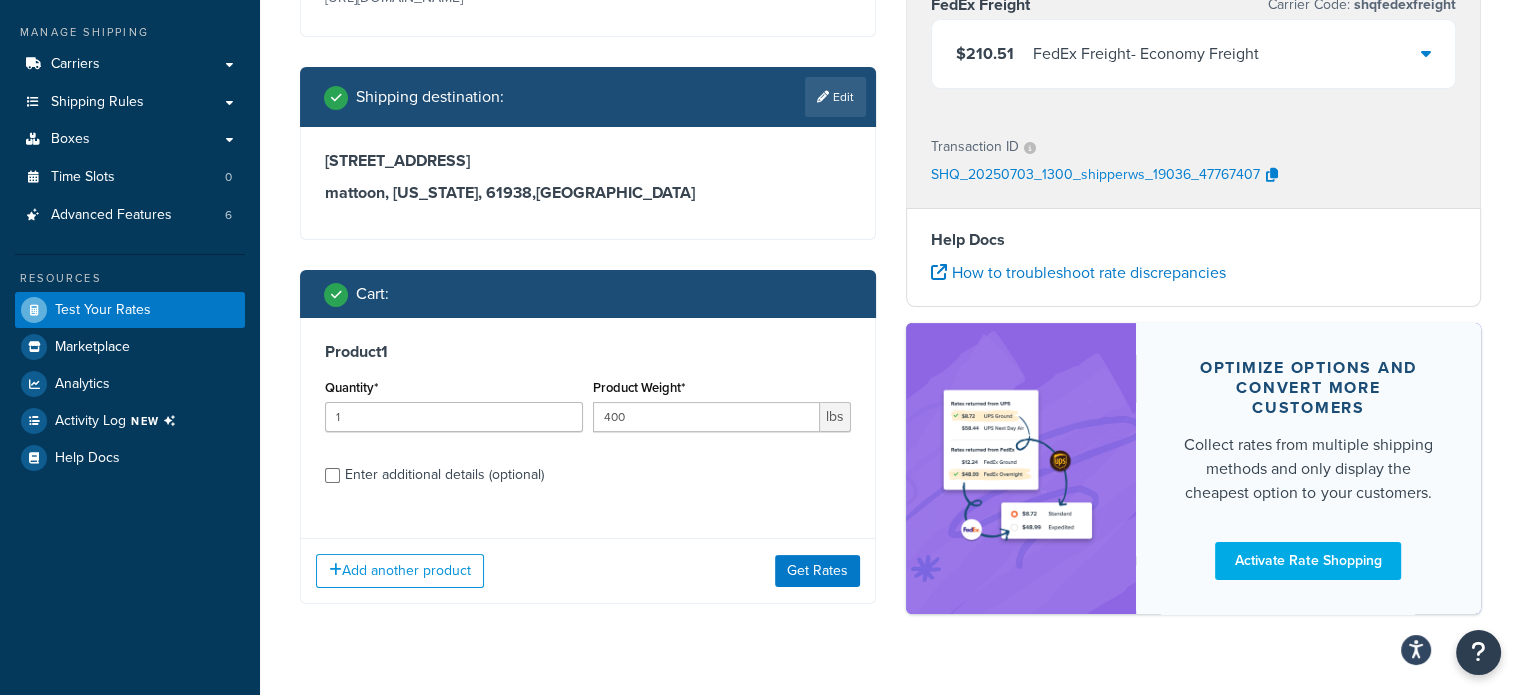 click on "Enter additional details (optional)" at bounding box center (444, 475) 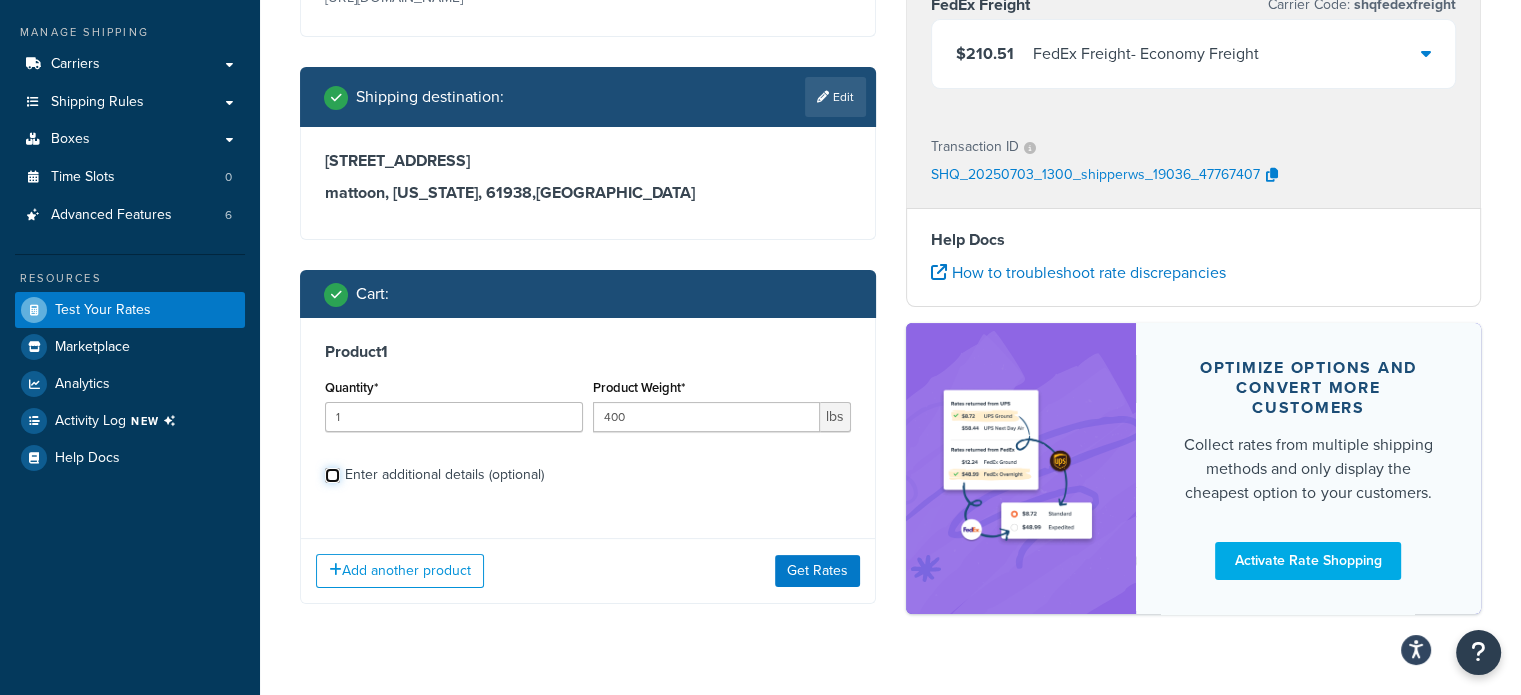 click on "Enter additional details (optional)" at bounding box center [332, 475] 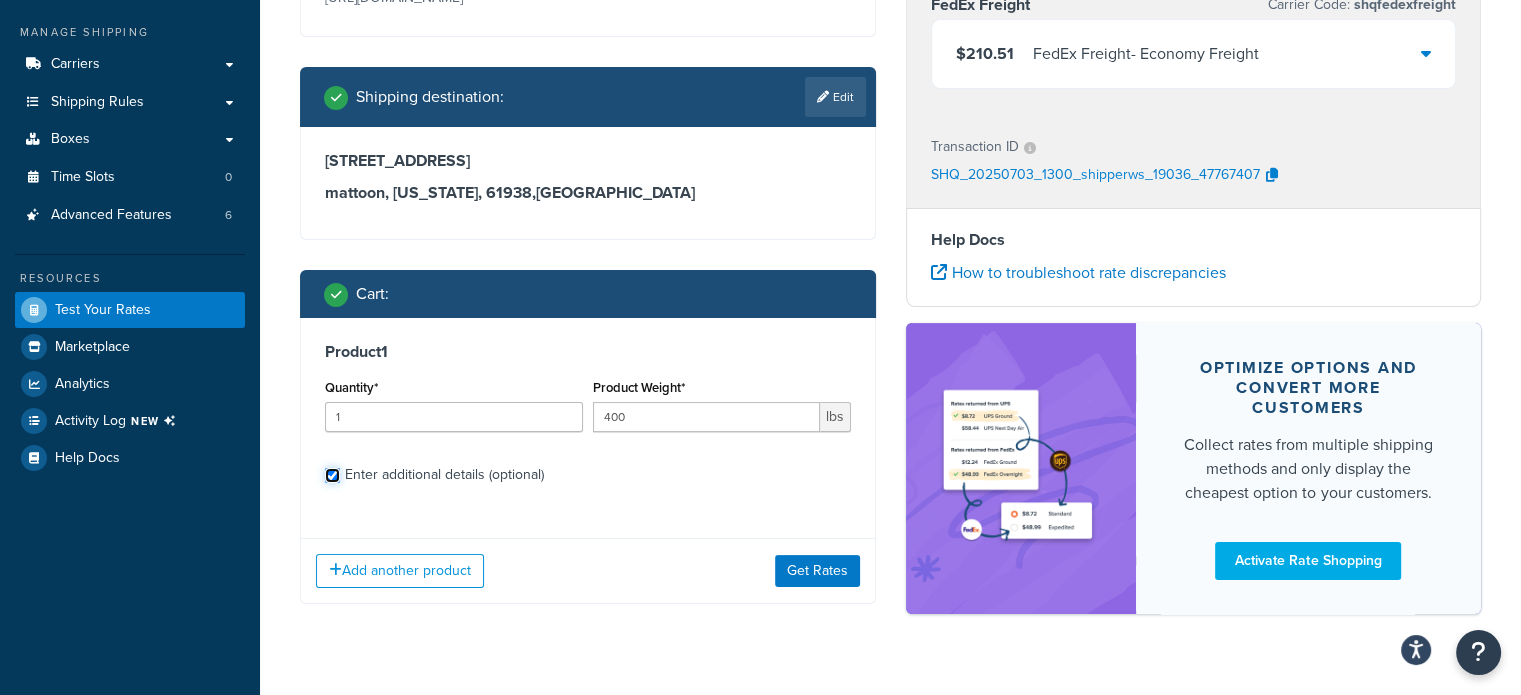 checkbox on "true" 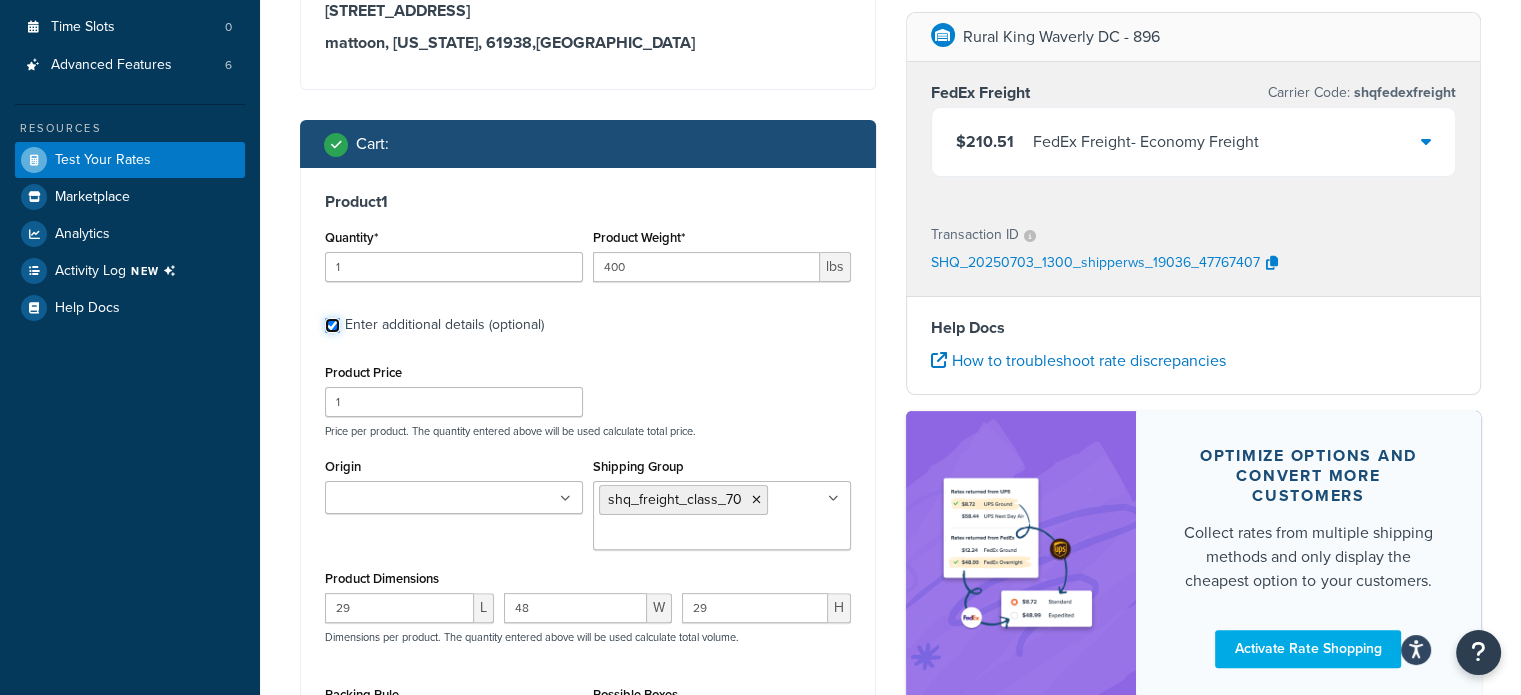 scroll, scrollTop: 470, scrollLeft: 0, axis: vertical 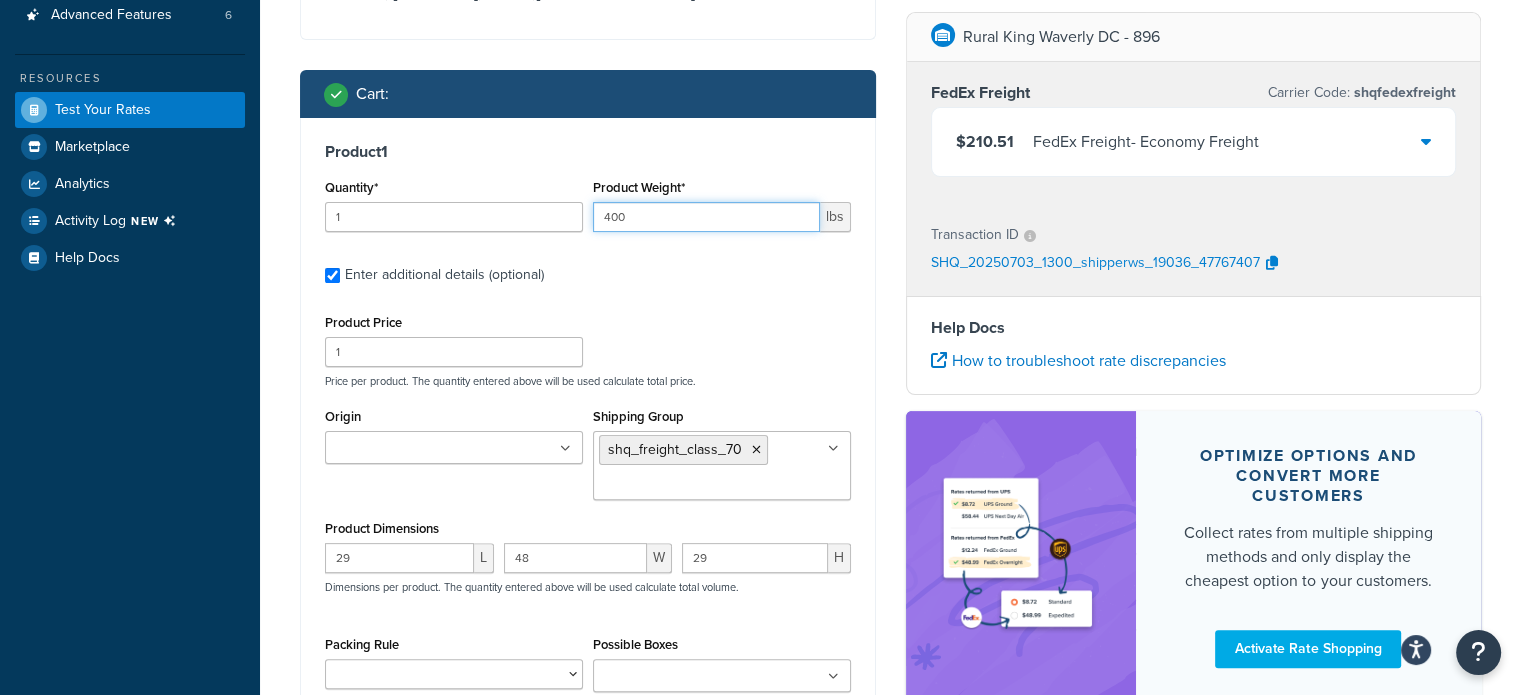 drag, startPoint x: 632, startPoint y: 215, endPoint x: 572, endPoint y: 212, distance: 60.074955 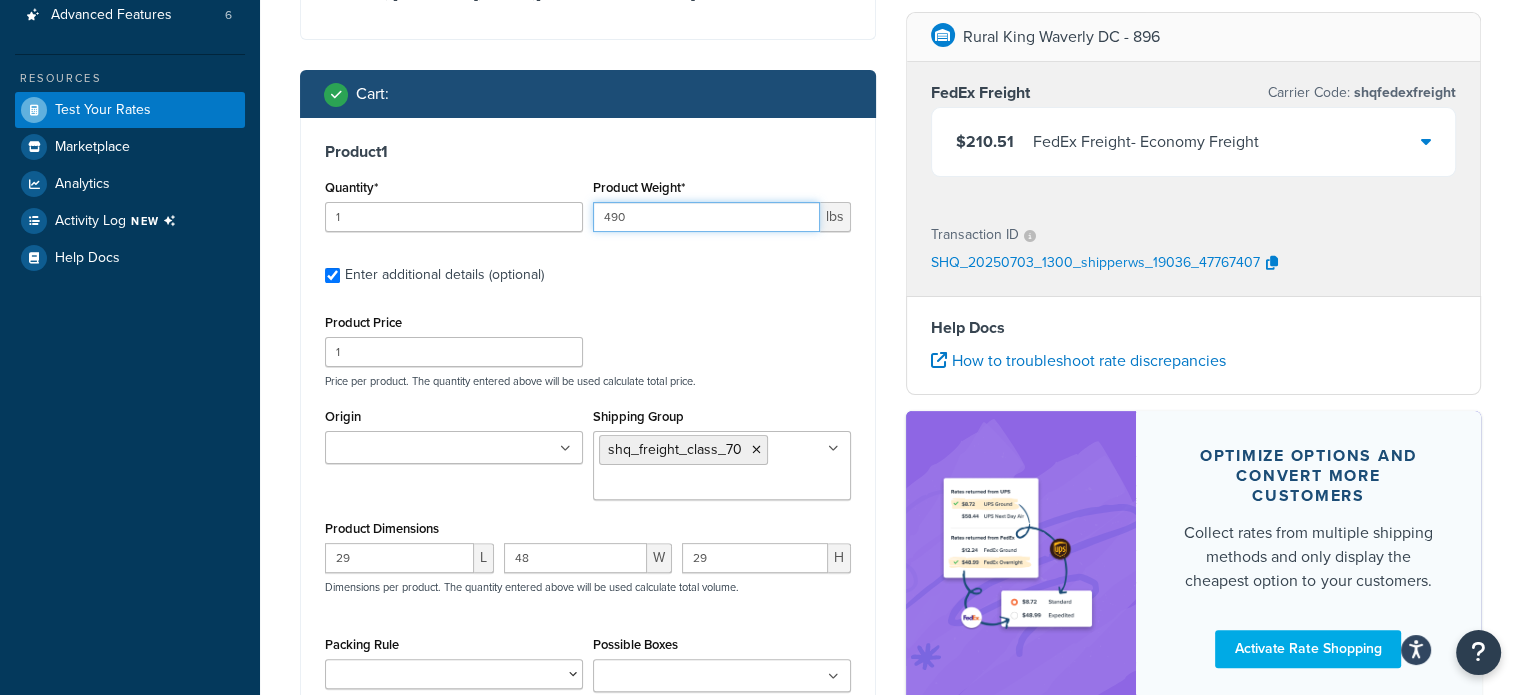 type on "490" 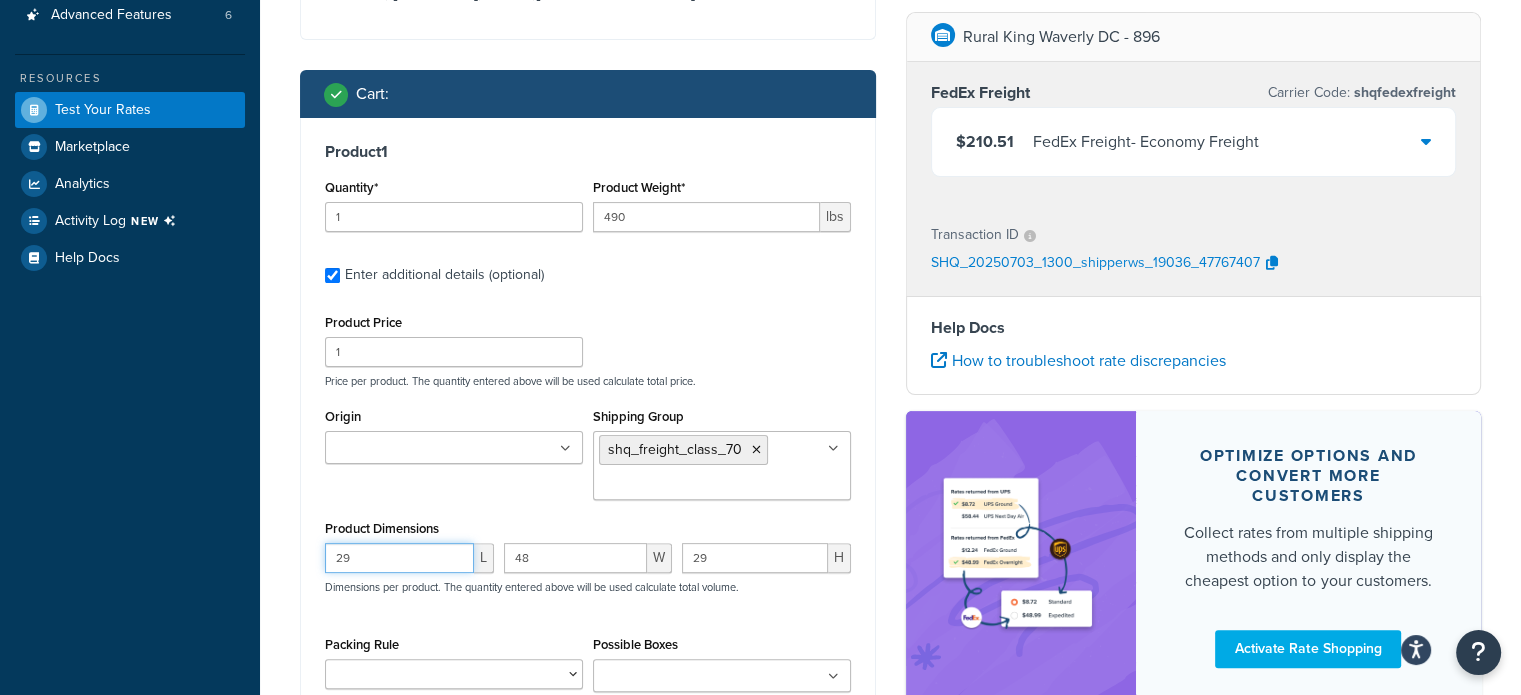 drag, startPoint x: 299, startPoint y: 528, endPoint x: 237, endPoint y: 522, distance: 62.289646 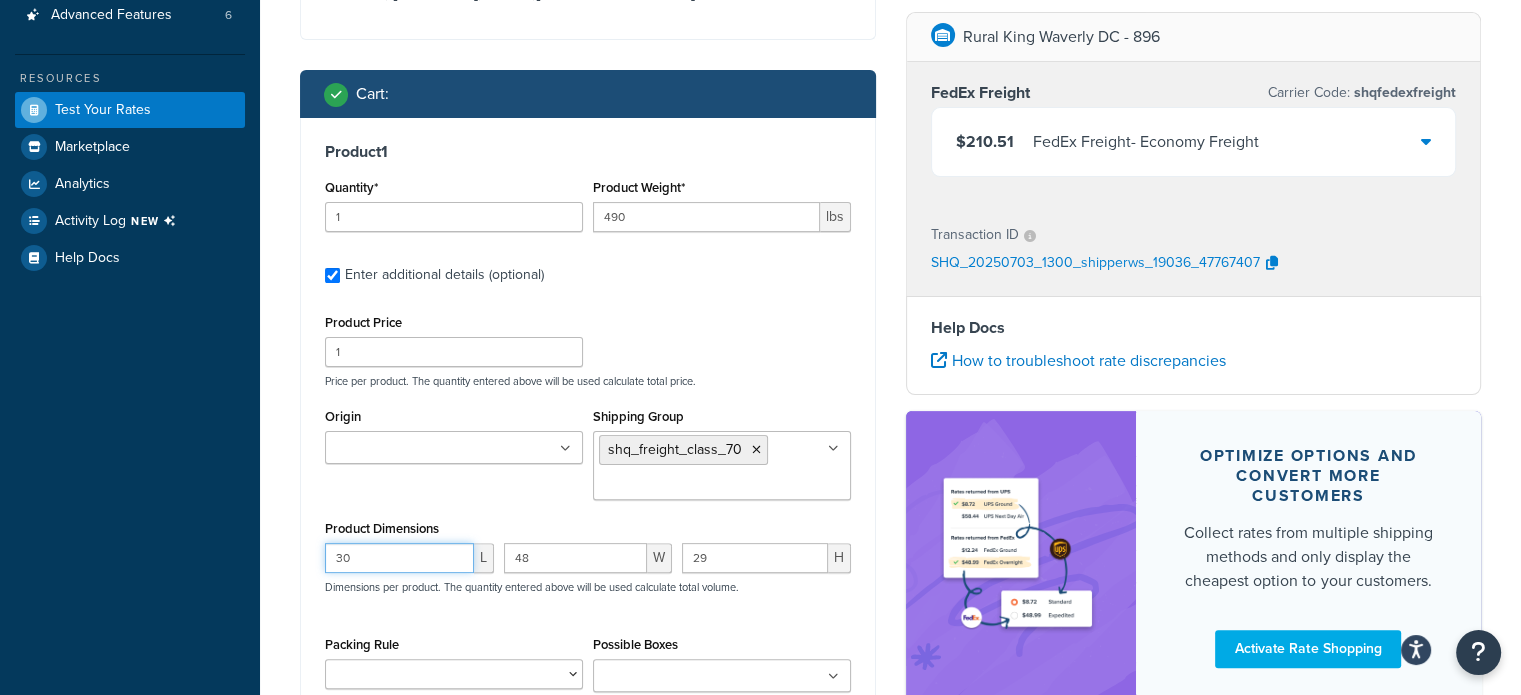 type on "30" 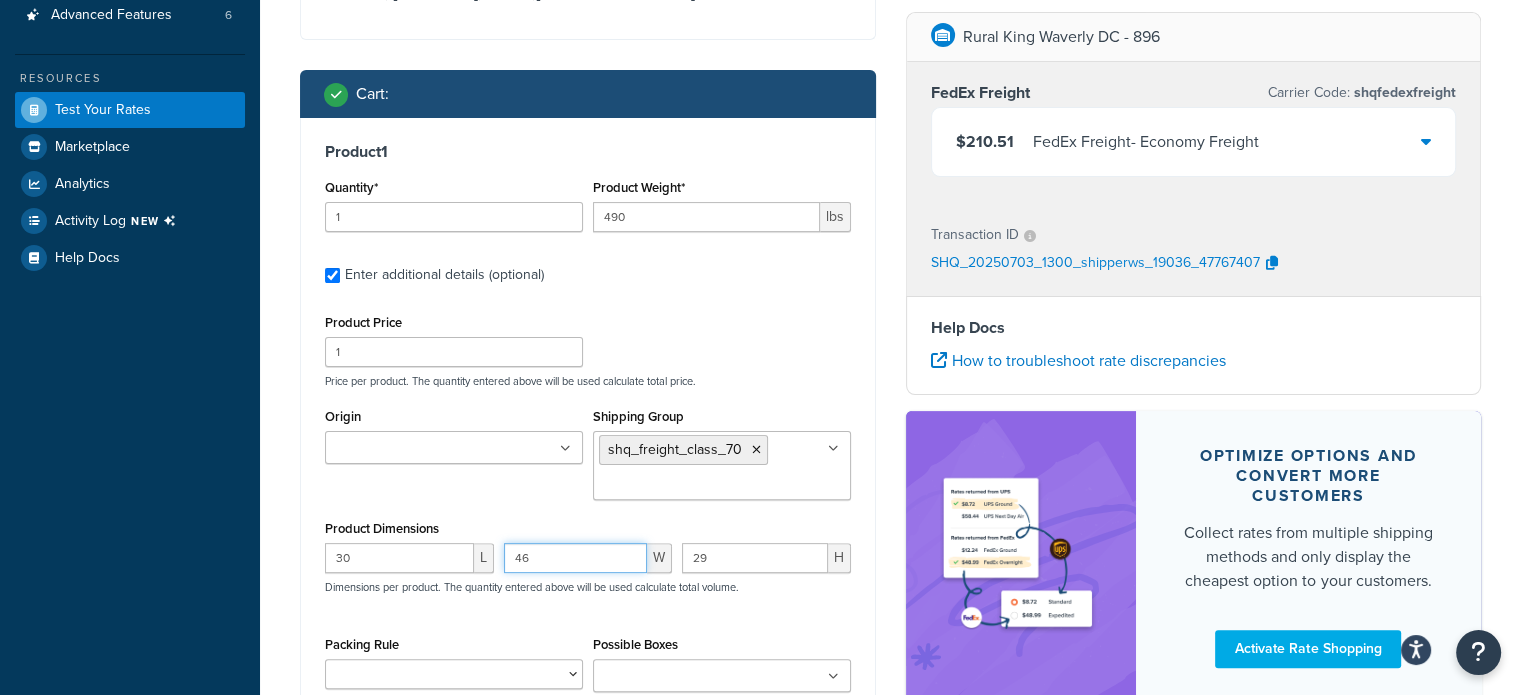 type on "46" 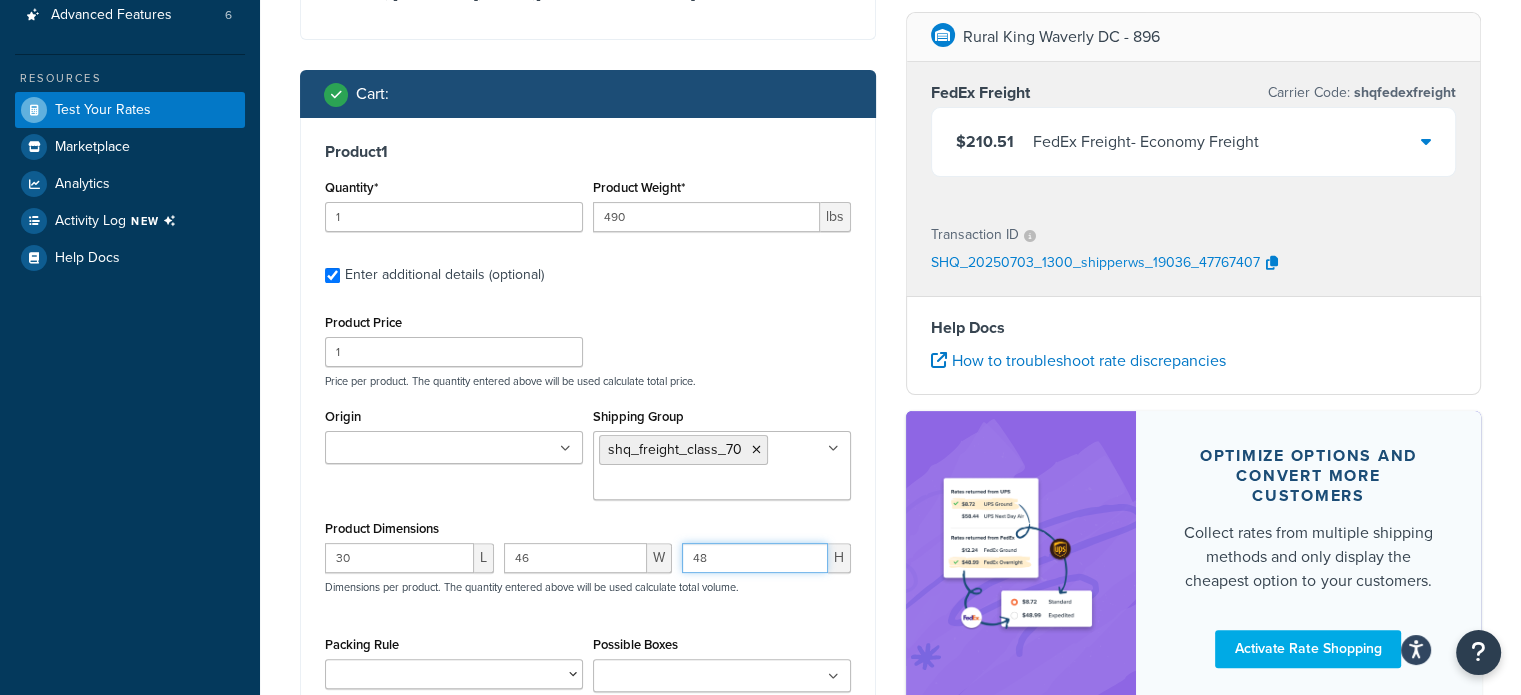type on "48" 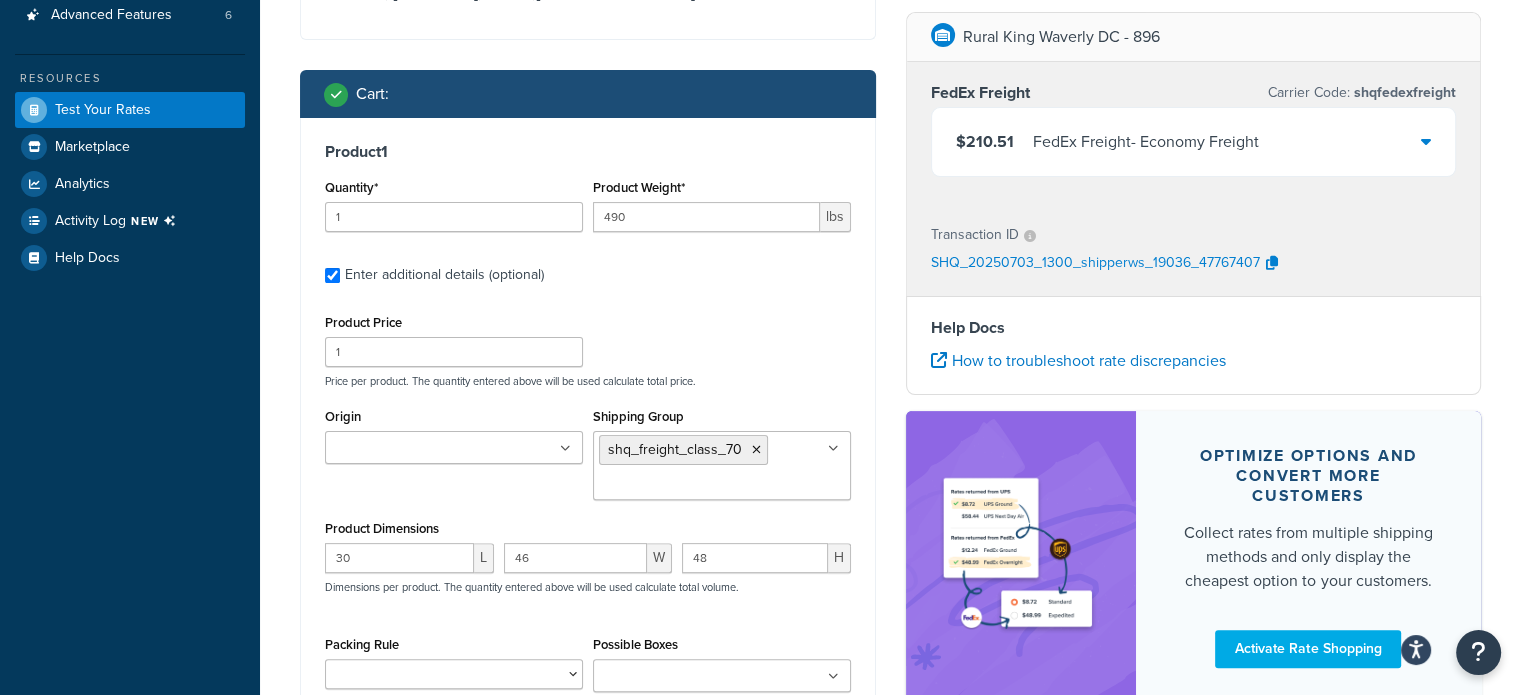 click on "Origin   10047 - BIG ASS FANS 10081 - COSMO S.R.L. 105 - BUFFALO CORP. 10703 - [GEOGRAPHIC_DATA] [US_STATE] 1072 - [PERSON_NAME]'S SUPPLY, INC. 1098 - TRUPER S.A. DE C.V 10992 - UNITED FURNITURE IND. 11224 - METAL CULVERTS, INC. 113 - MID-WEST METAL PRODUCTS COMPANY 11464 - DREXEL CHEMICAL COMPANY 1149 - DEE ZEE INC 11607 - LEISURE TIME PRODUCTS, INC. 11747 - BOND MANUFACTURING 11828 - [PERSON_NAME] 11978 - JUSTRITE MANUFACTURING CO., LLC 12066 - ESCALADE SPORTS 12215 - PURE GLOBAL BRANDS, INC. 12587 - [GEOGRAPHIC_DATA], INC. 1275 - KL INDUSTRIES 12953 - THE STEP2 COMPANY, LLC 13071 - [PERSON_NAME] GATE CO LLC 13578 - CJ INC. 13613 - [PERSON_NAME] FENCE COMPANY 13762 - QUALITY CRAFT INDUSTRIES 14014 - SPG INTERNATIONAL LTEE / LTD 14043 - [PERSON_NAME] MANUFACTURING CO., INC. 14106 - YTL INTERNATIONAL 14298 - METAL MAN WORK GEAR COMPANY 14720 - UNITED GENERAL SUPPLY CO, INC. 14762 - GREAT DAY, INC 1478 - PEG PEREGO U.S.A., INC. 14795 - [PERSON_NAME] FABRICATING, INC. 14948 - BE PRESSURE SUPPLY INC. 1503 - SPEECO INC 1515 - FIMCO INDUSTRIES 15426 - [PERSON_NAME] PRODUCTS LLC" at bounding box center (588, 459) 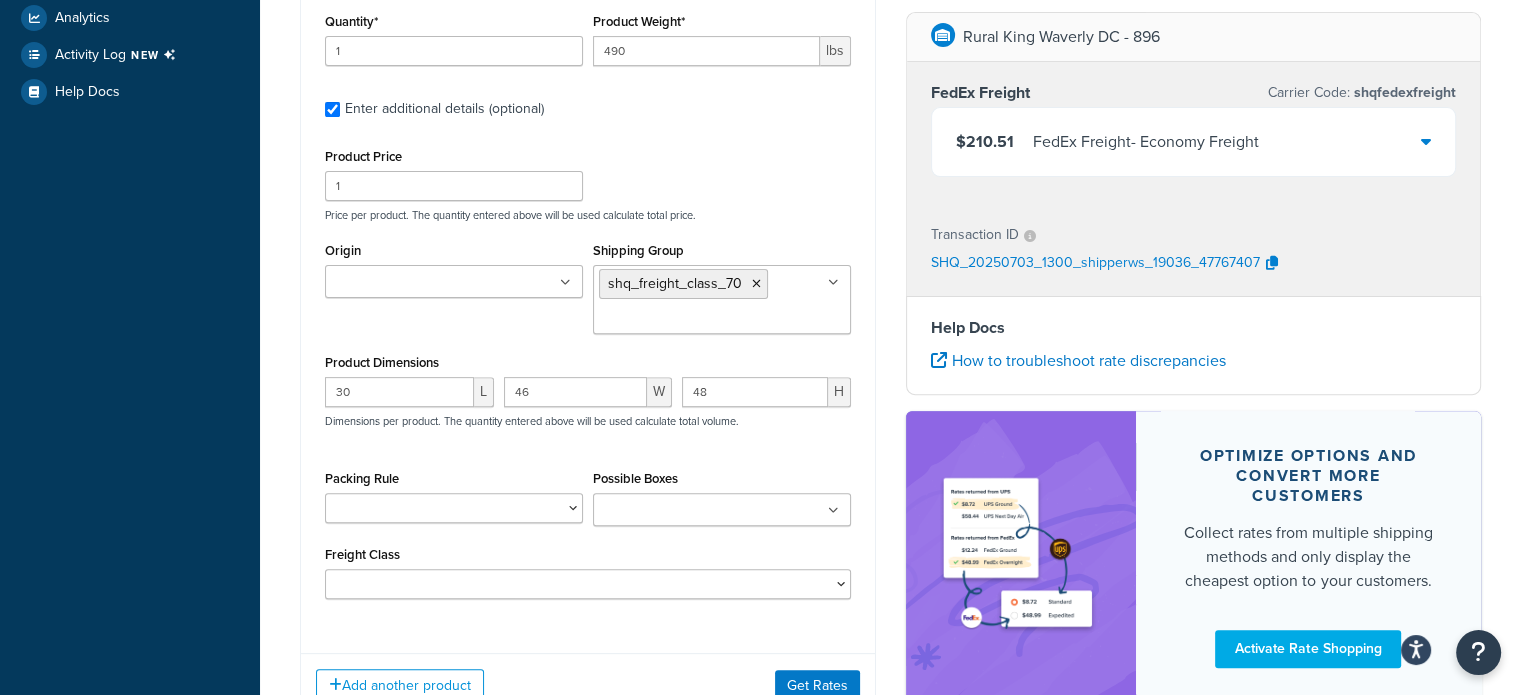 scroll, scrollTop: 670, scrollLeft: 0, axis: vertical 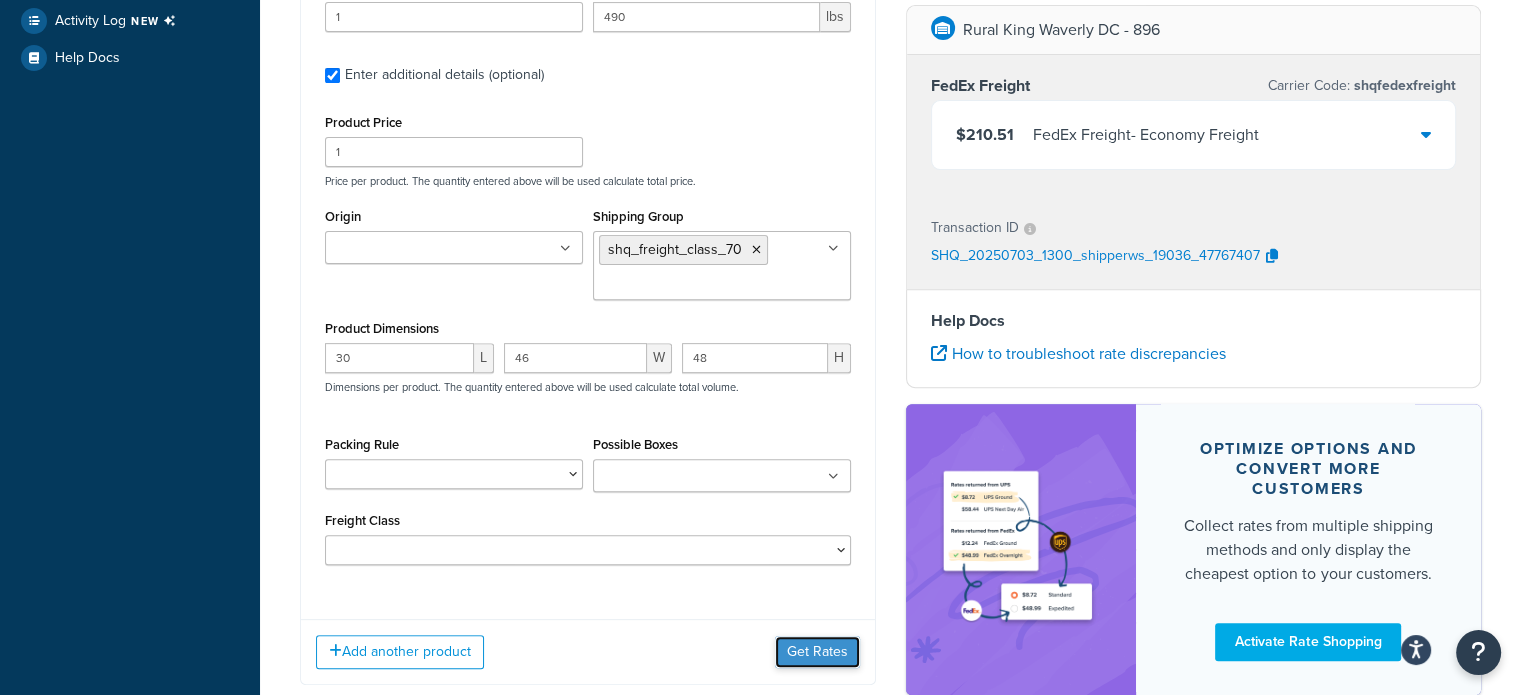 click on "Get Rates" at bounding box center [817, 652] 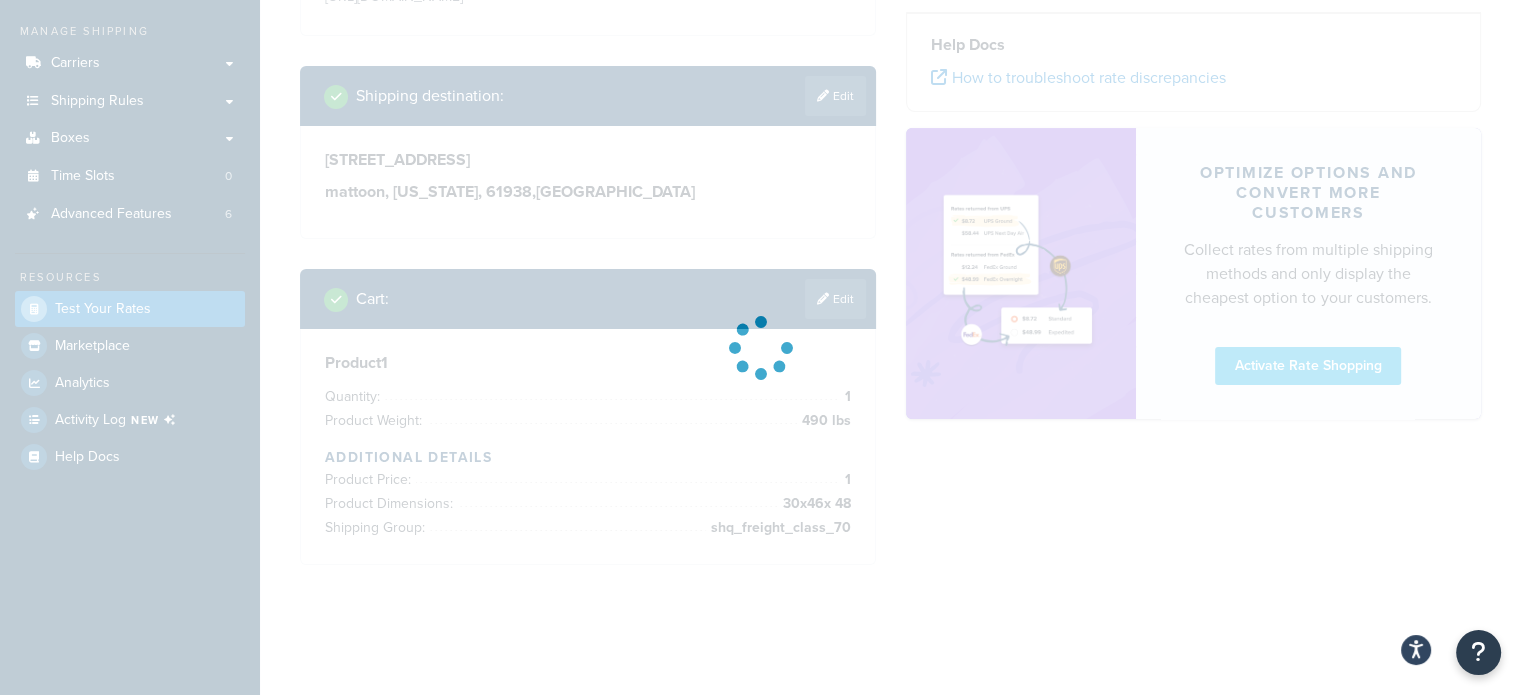 scroll, scrollTop: 270, scrollLeft: 0, axis: vertical 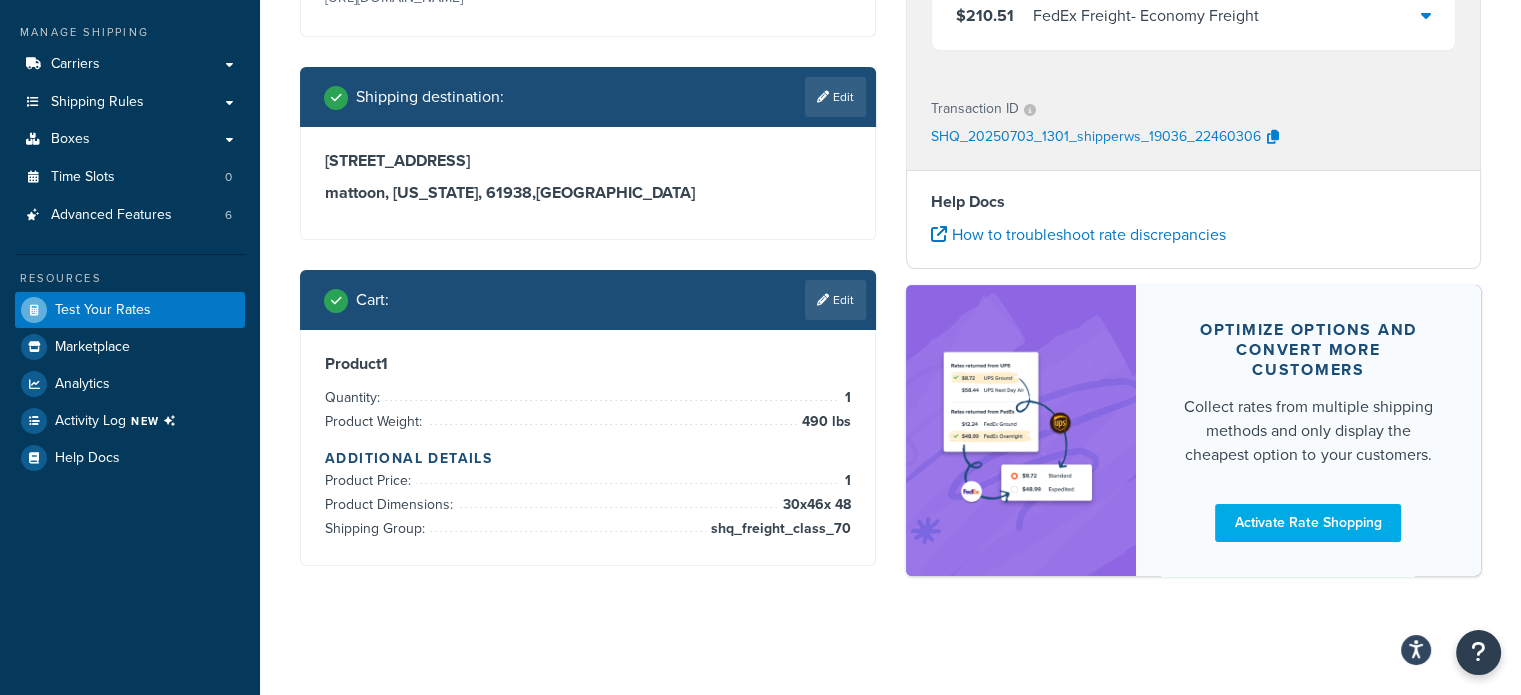 click on "Edit" at bounding box center (835, 300) 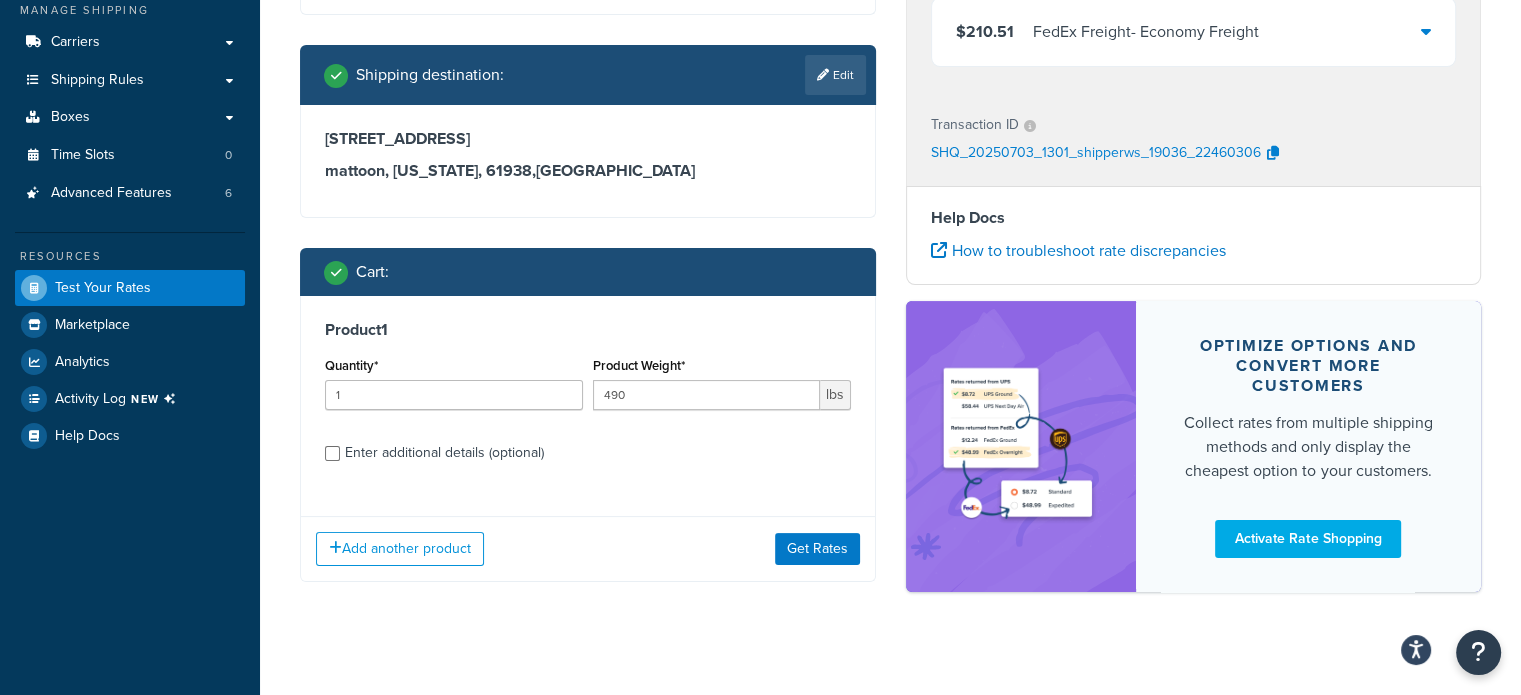 scroll, scrollTop: 308, scrollLeft: 0, axis: vertical 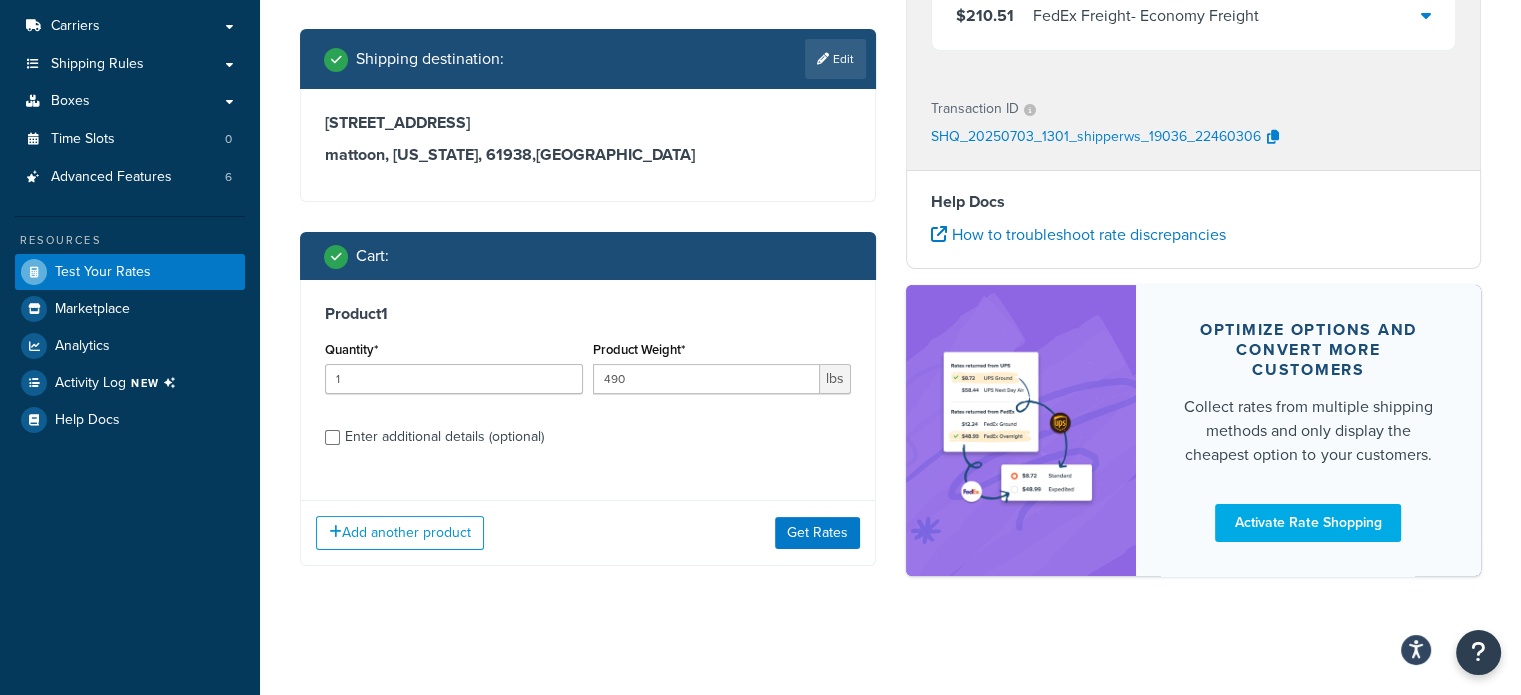 click on "Enter additional details (optional)" at bounding box center (444, 437) 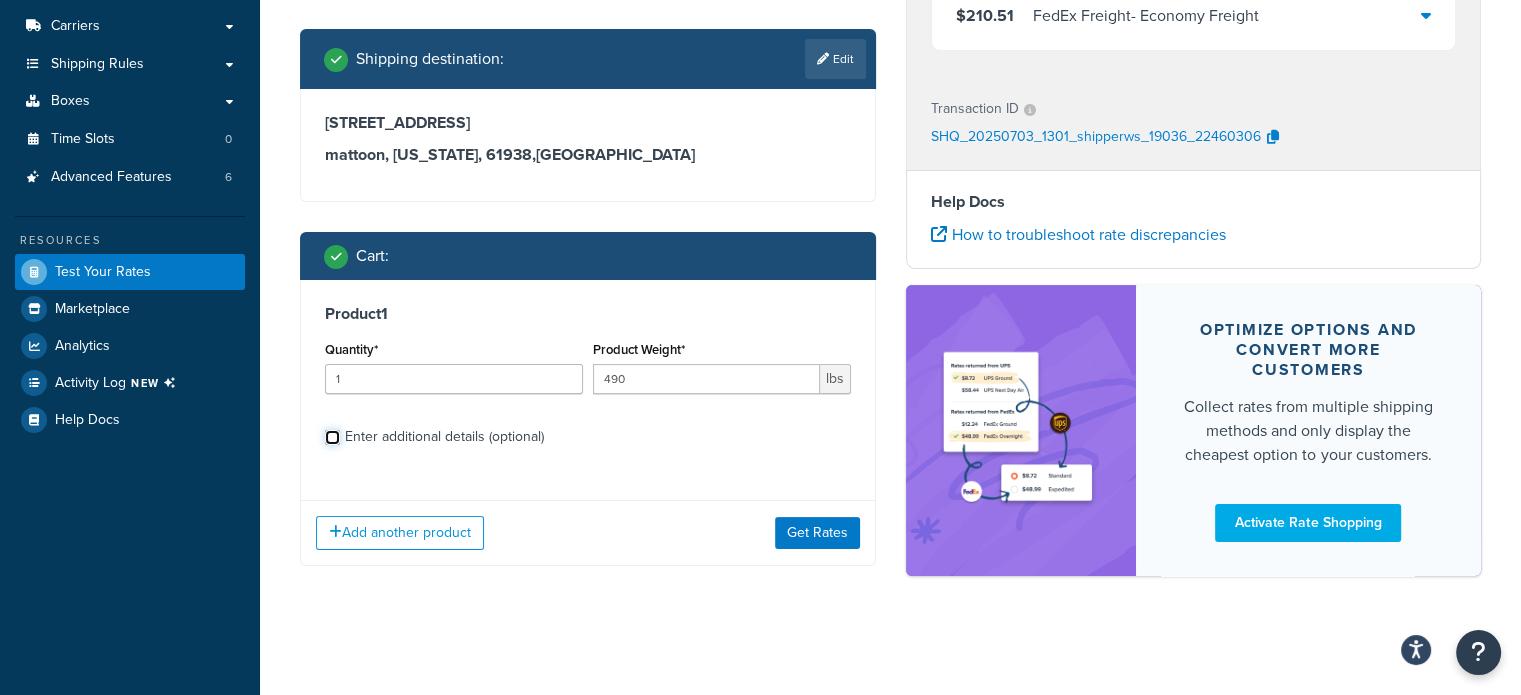 click on "Enter additional details (optional)" at bounding box center (332, 437) 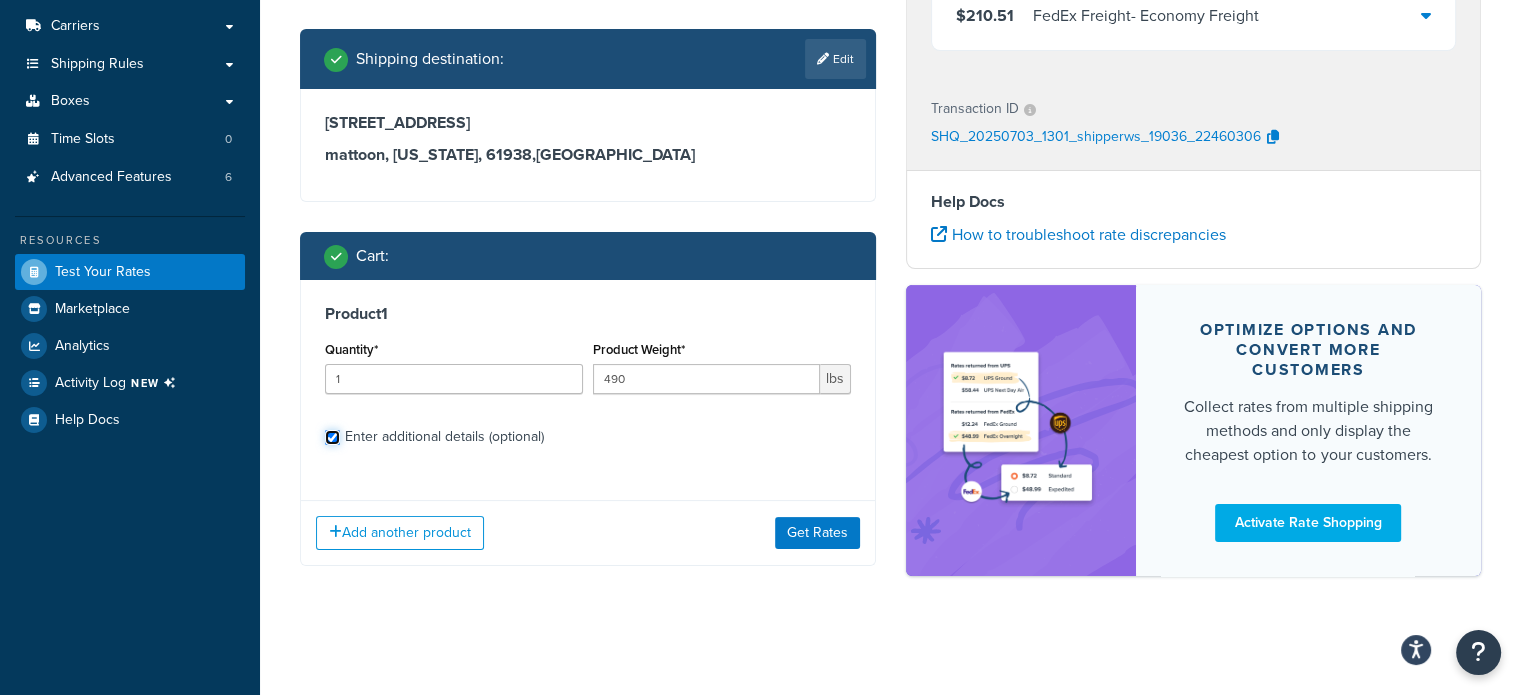 checkbox on "true" 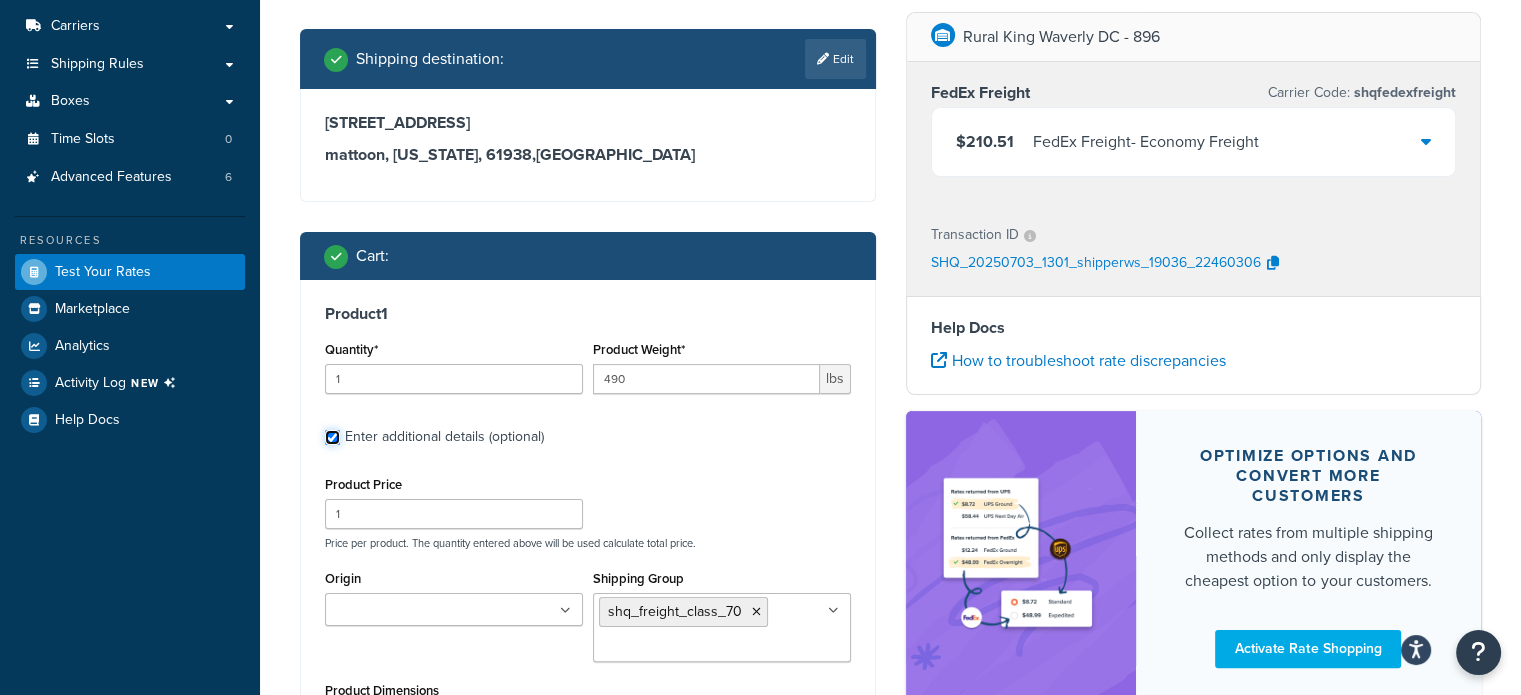 scroll, scrollTop: 408, scrollLeft: 0, axis: vertical 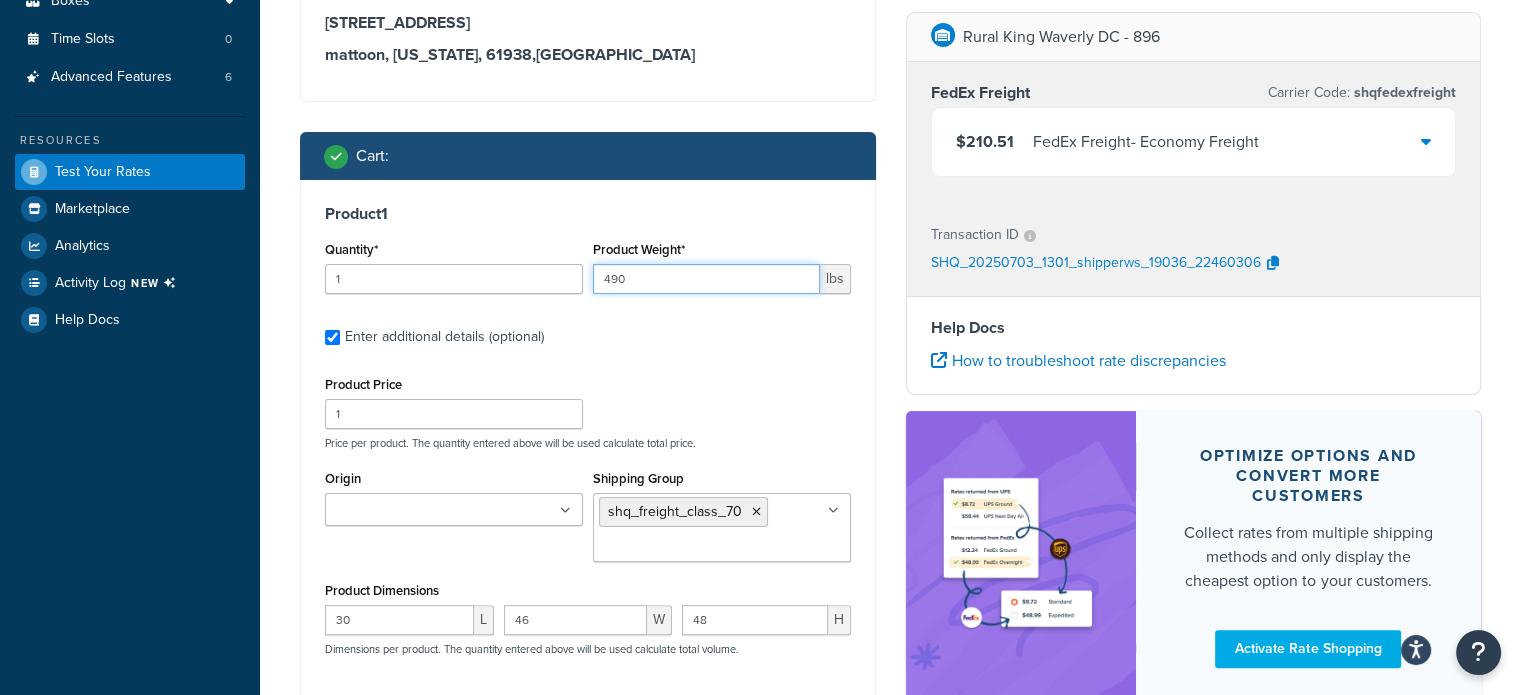 drag, startPoint x: 636, startPoint y: 270, endPoint x: 429, endPoint y: 251, distance: 207.87015 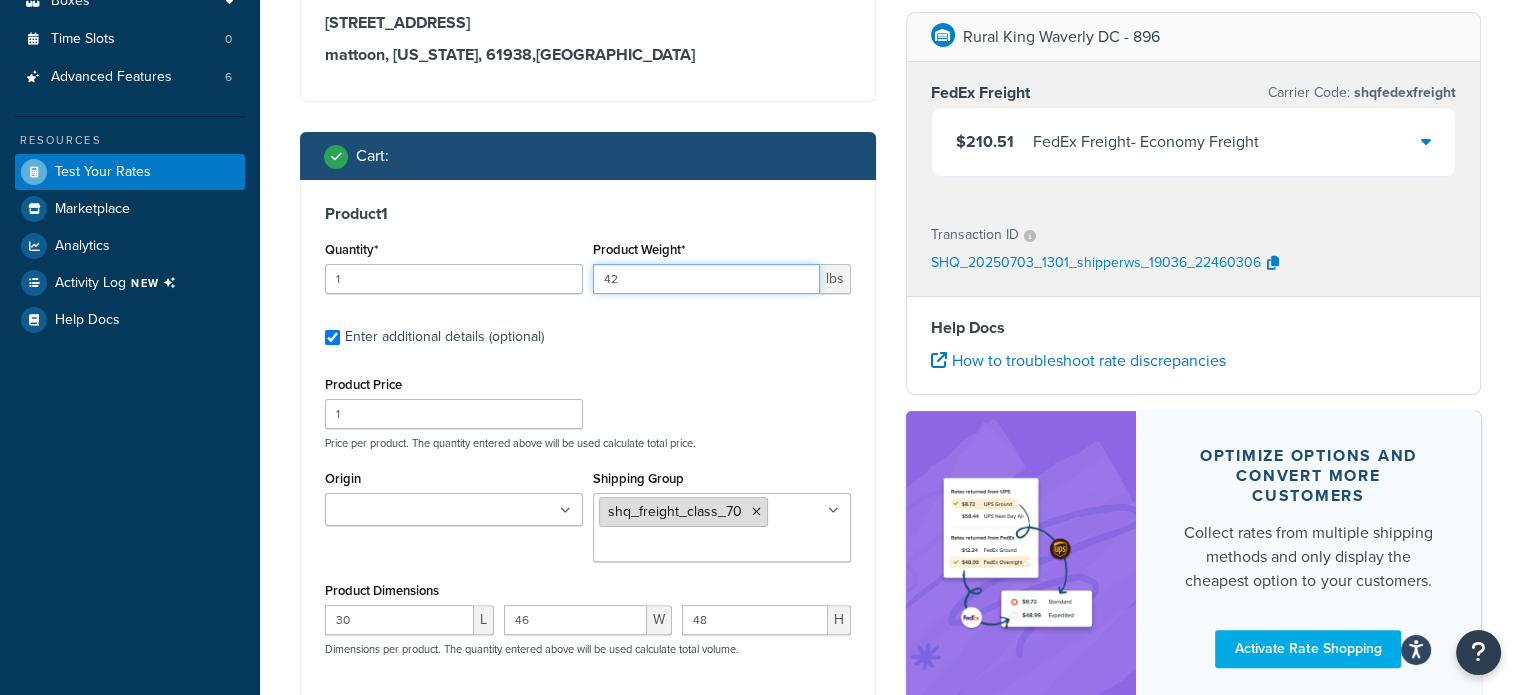 type on "42" 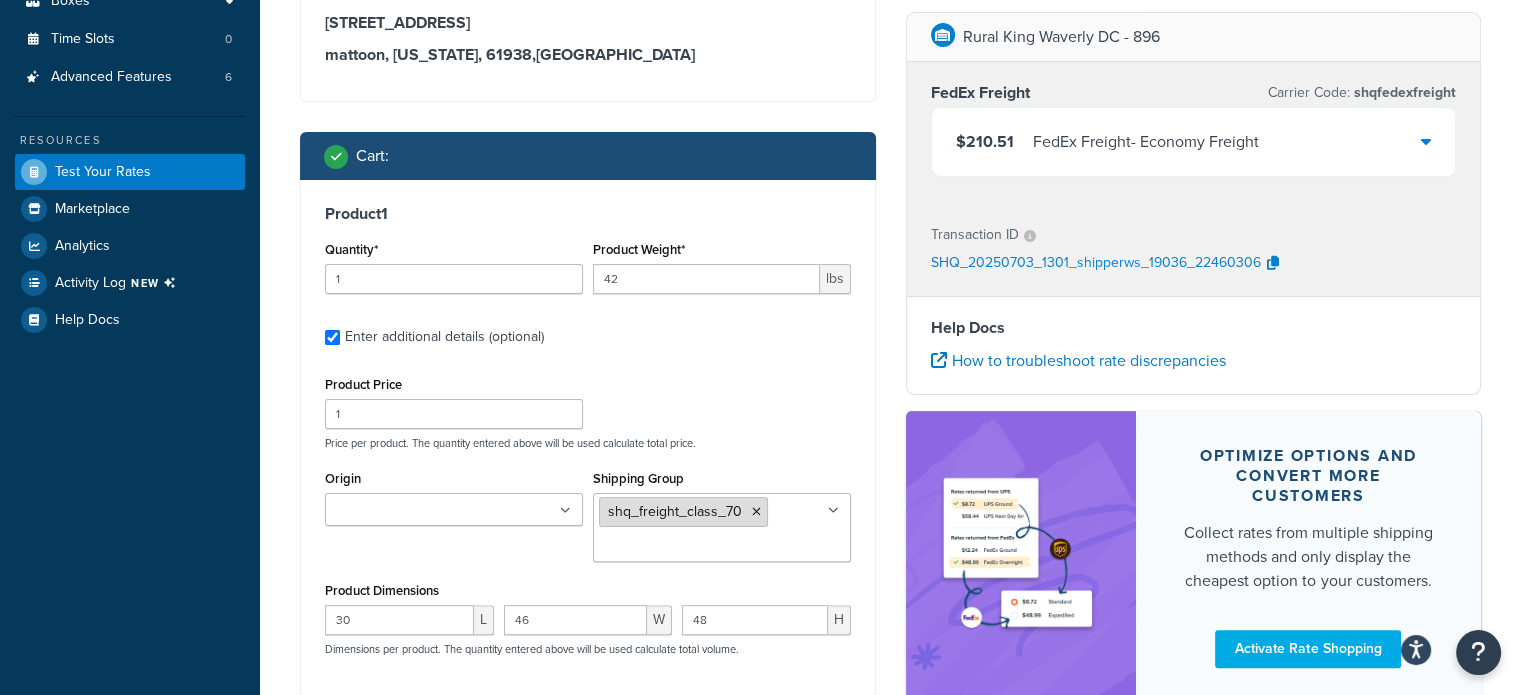 click at bounding box center (756, 512) 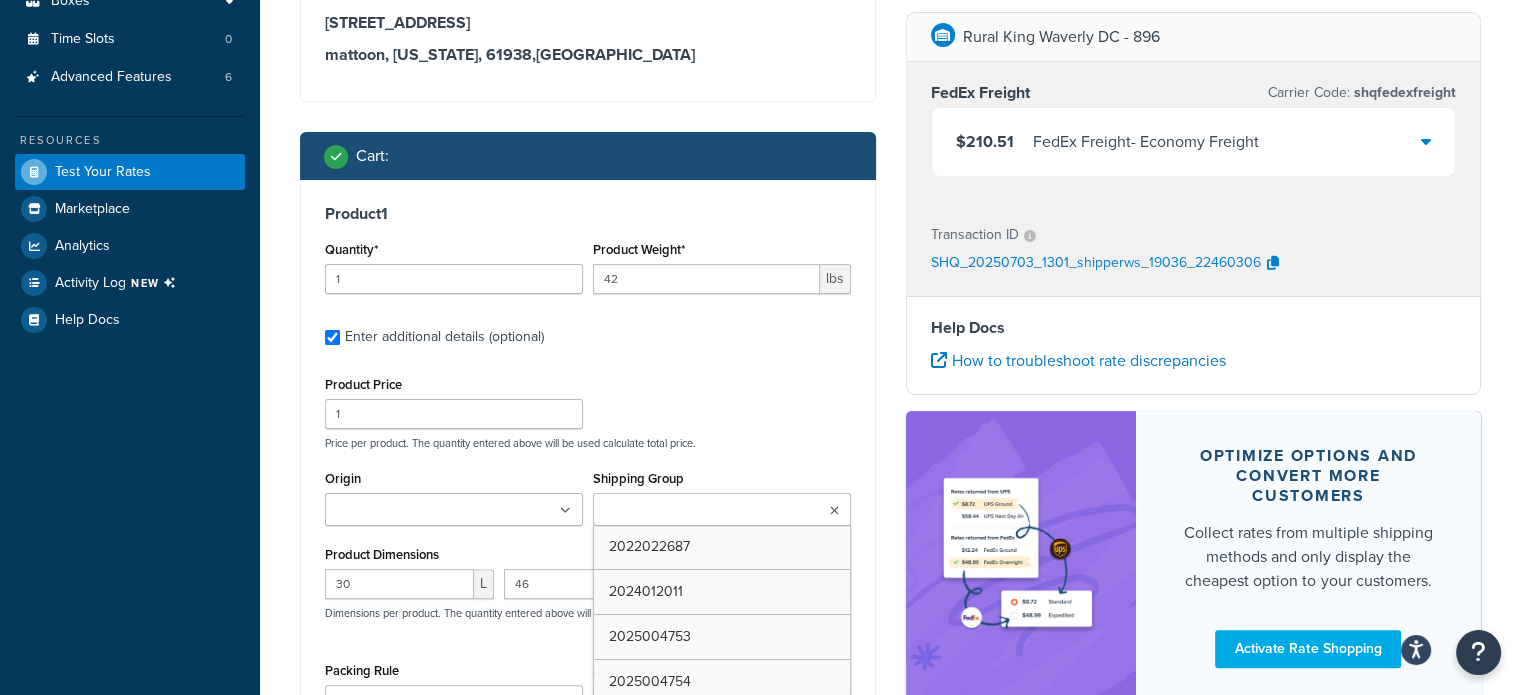 click on "Shipping Group" at bounding box center (687, 511) 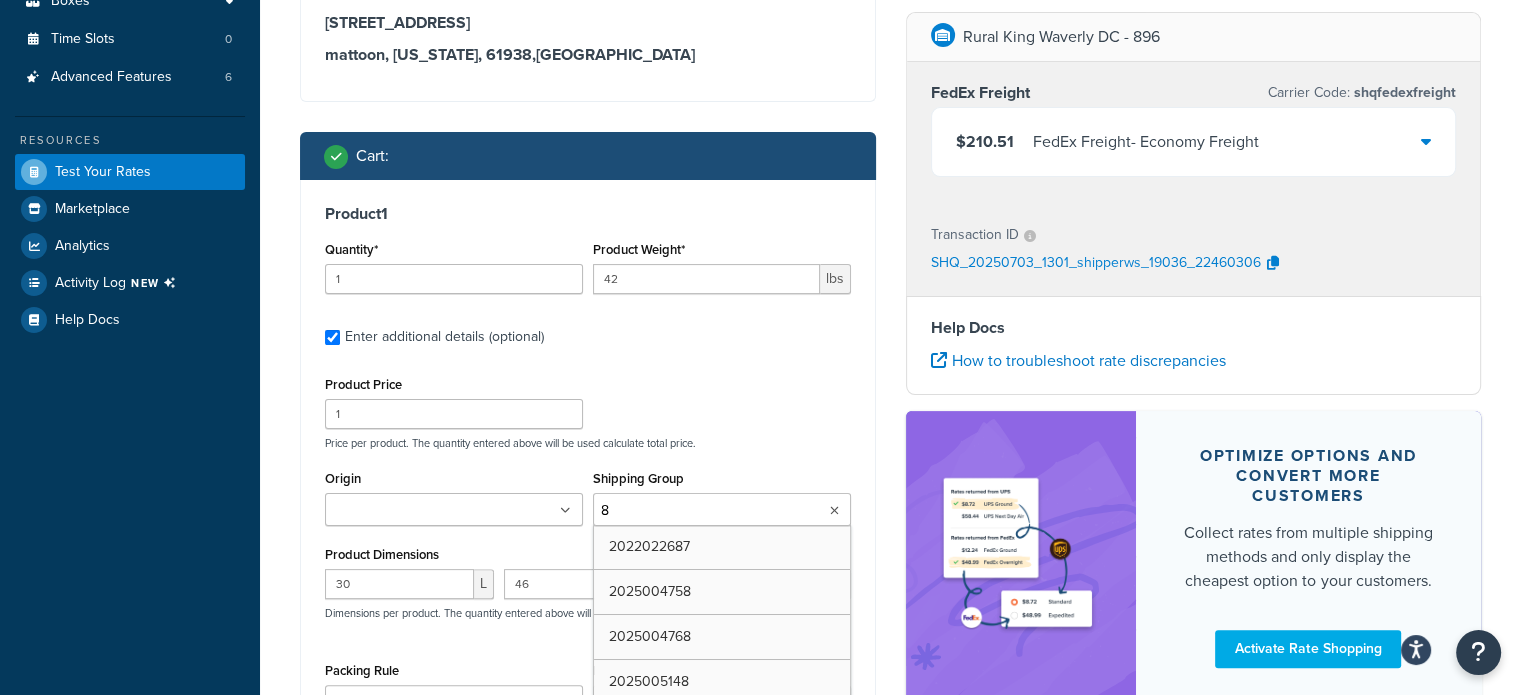 type on "85" 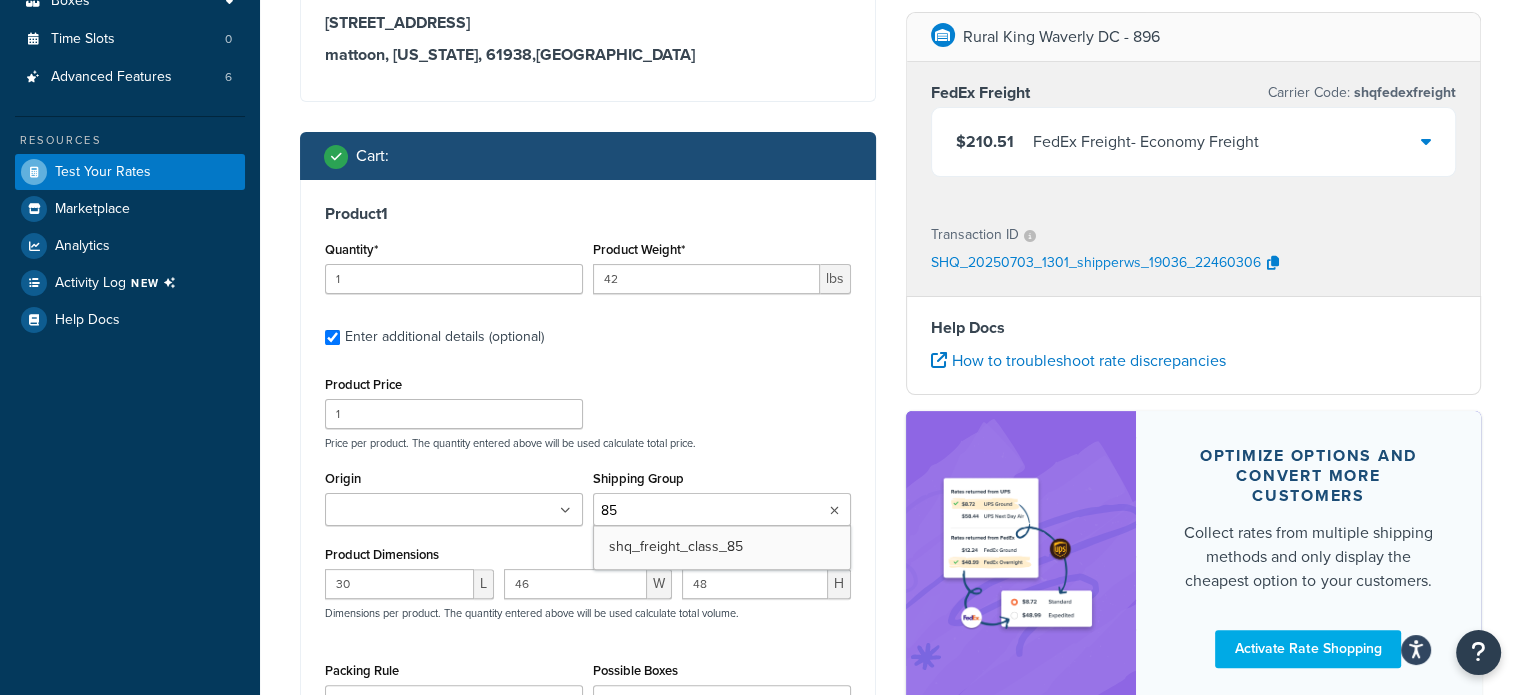 type 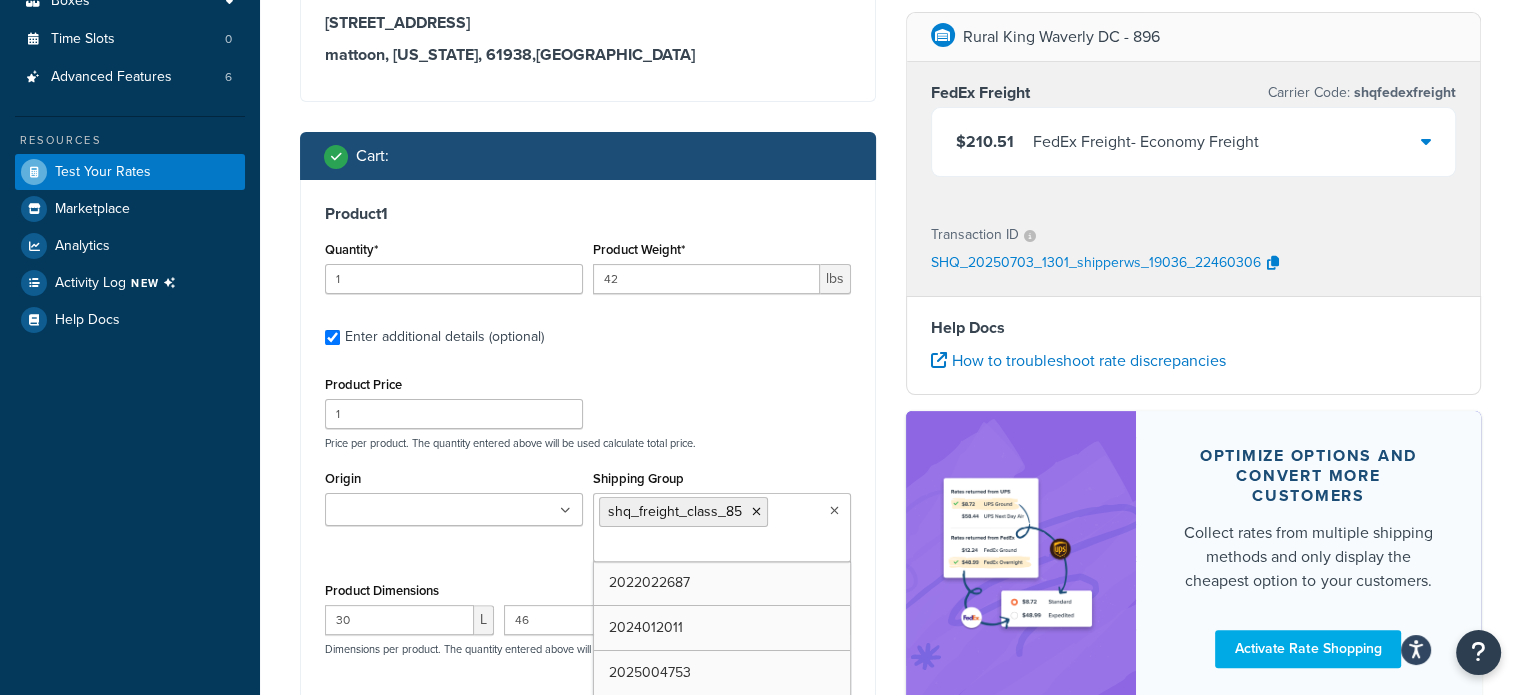 drag, startPoint x: 696, startPoint y: 560, endPoint x: 678, endPoint y: 551, distance: 20.12461 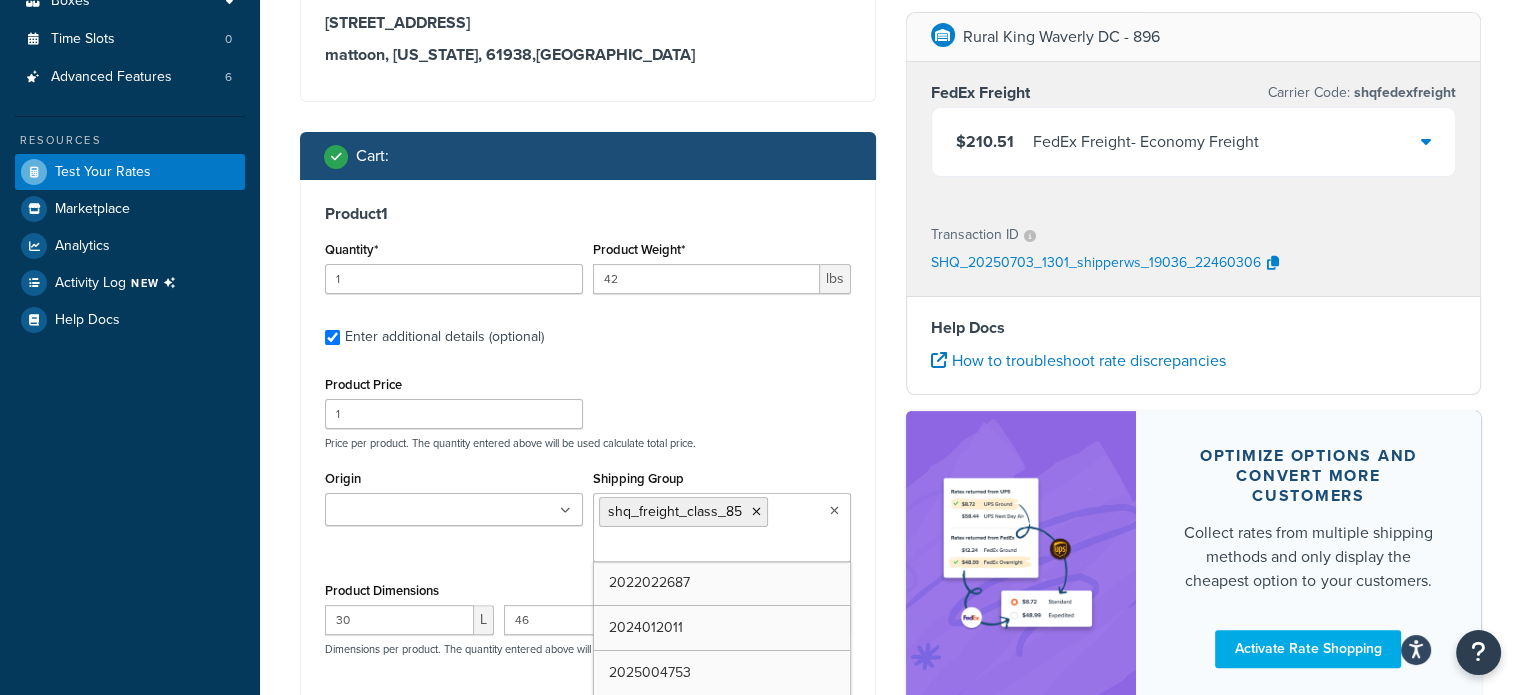 click on "Enter additional details (optional)" at bounding box center (598, 335) 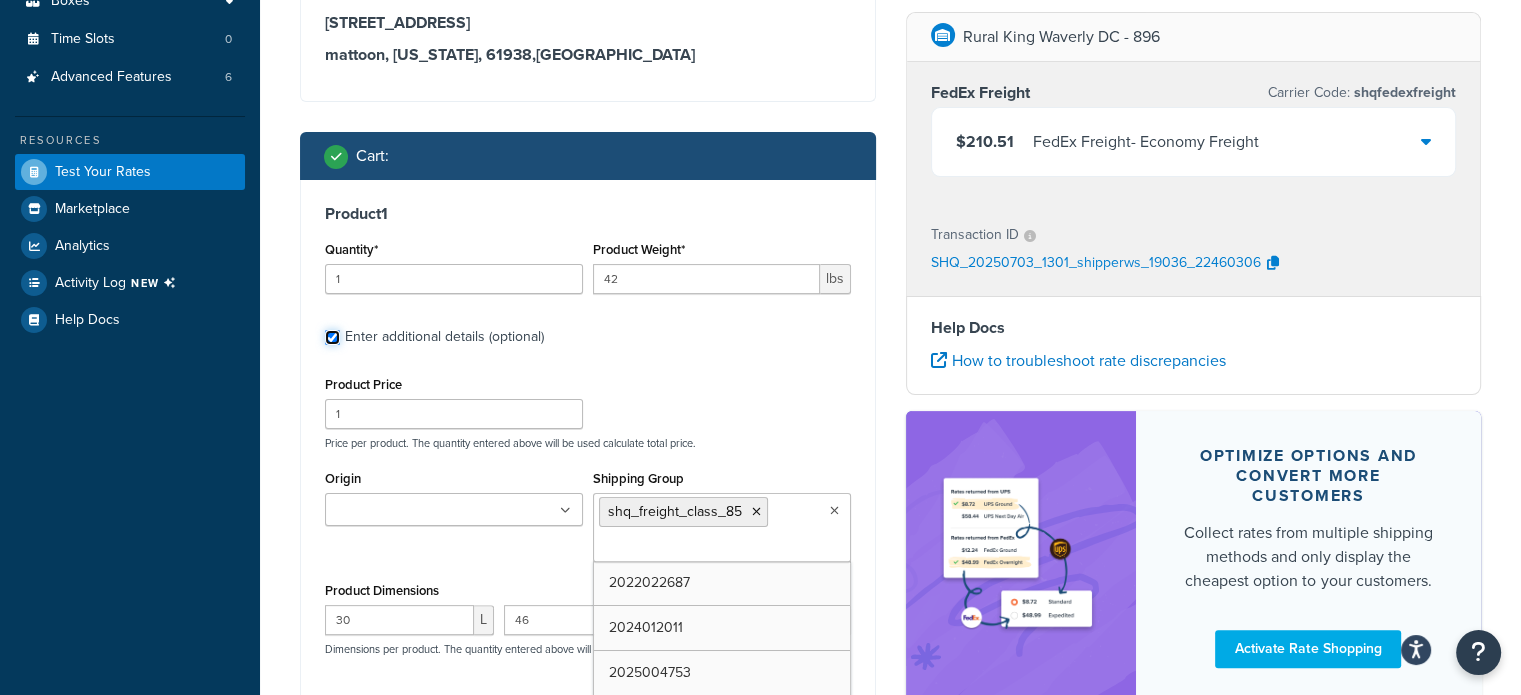 click on "Enter additional details (optional)" at bounding box center [332, 337] 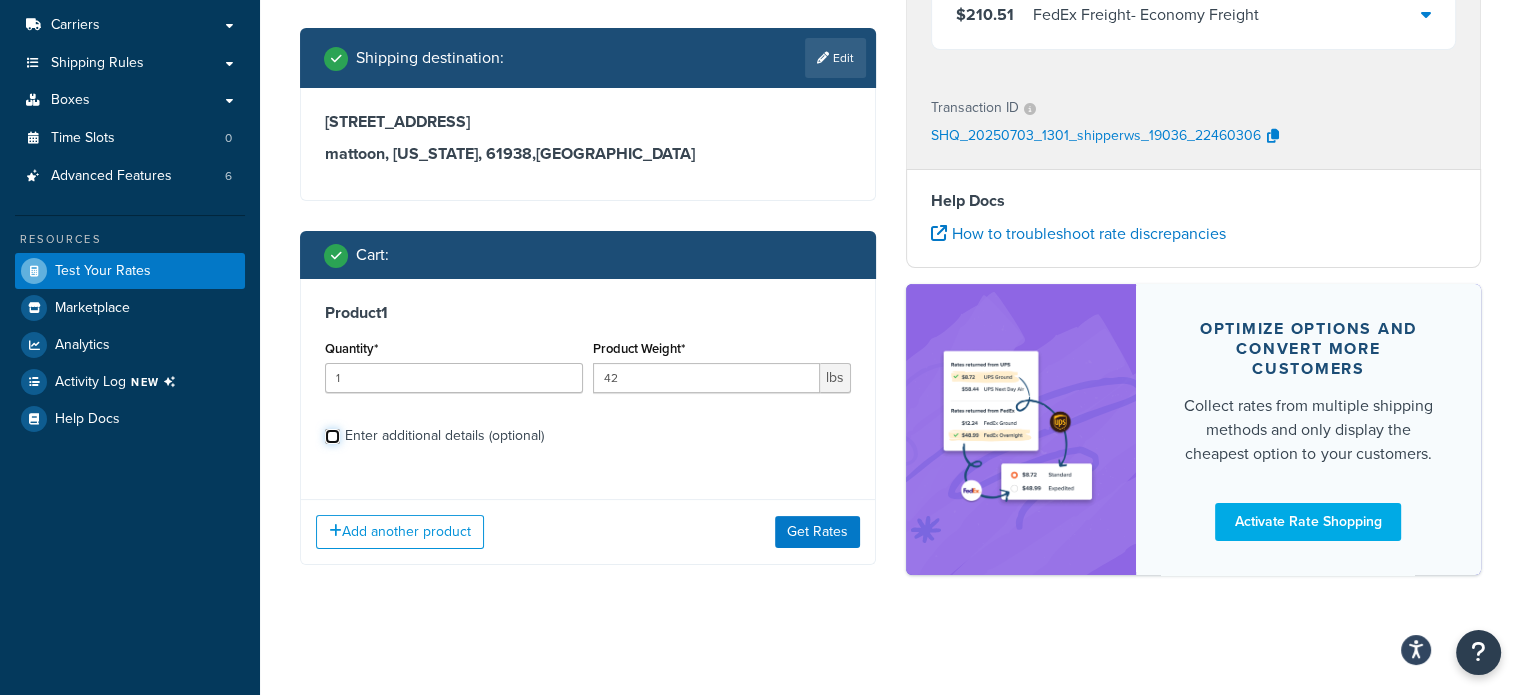 scroll, scrollTop: 308, scrollLeft: 0, axis: vertical 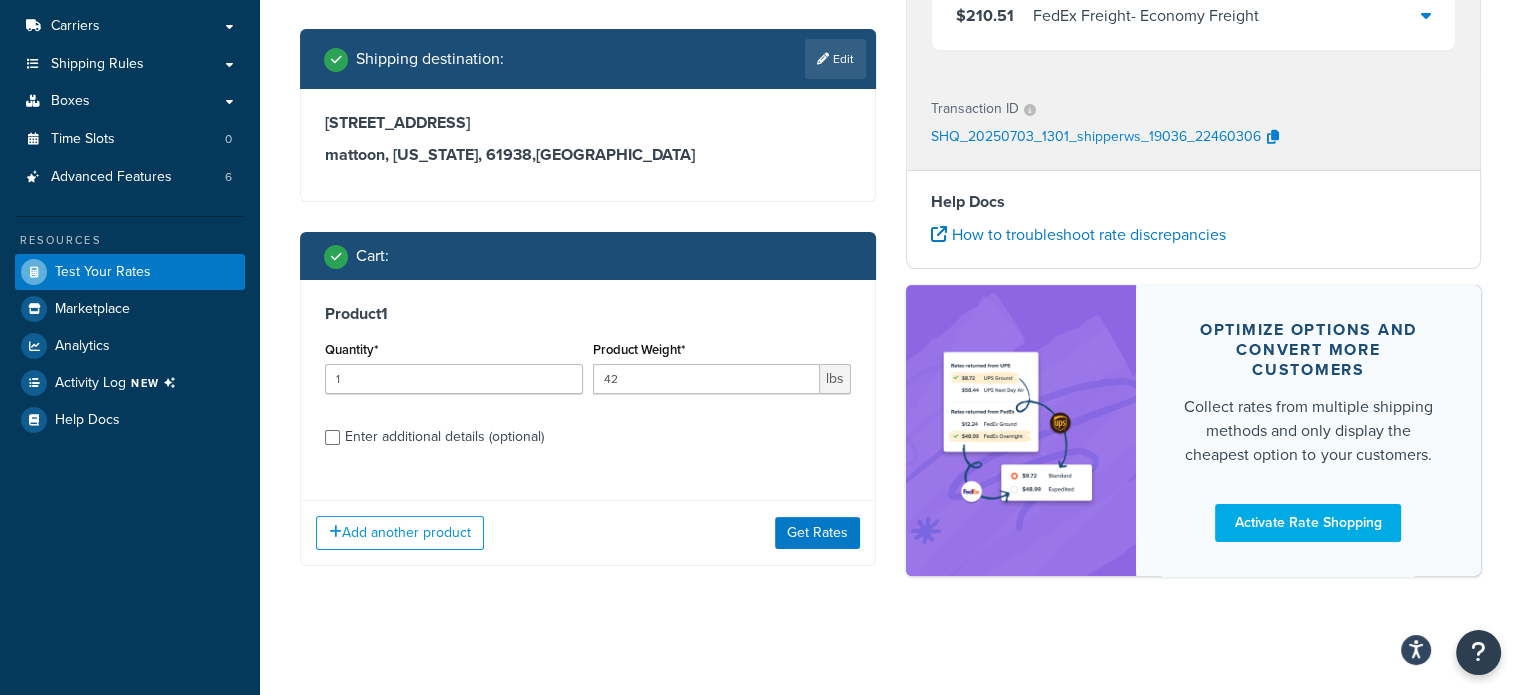 click on "Enter additional details (optional)" at bounding box center [444, 437] 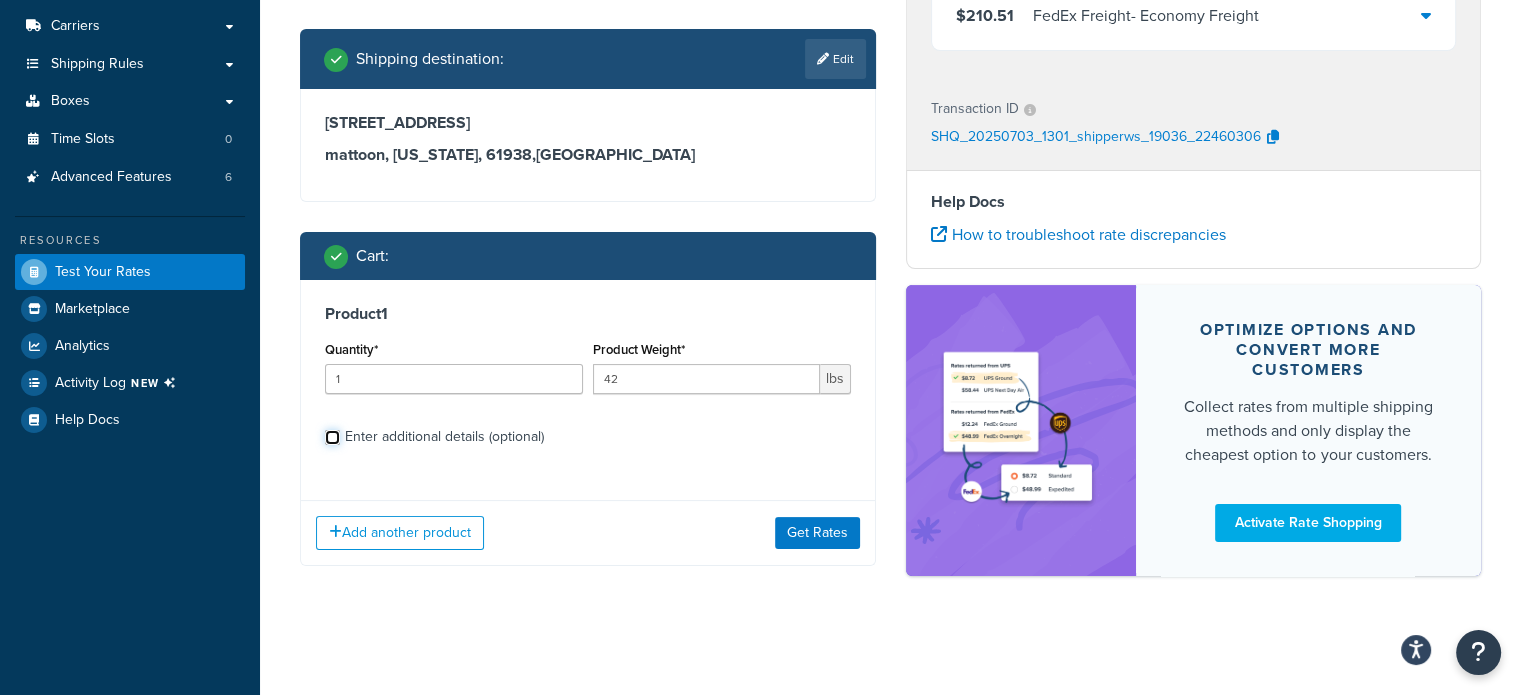 click on "Enter additional details (optional)" at bounding box center (332, 437) 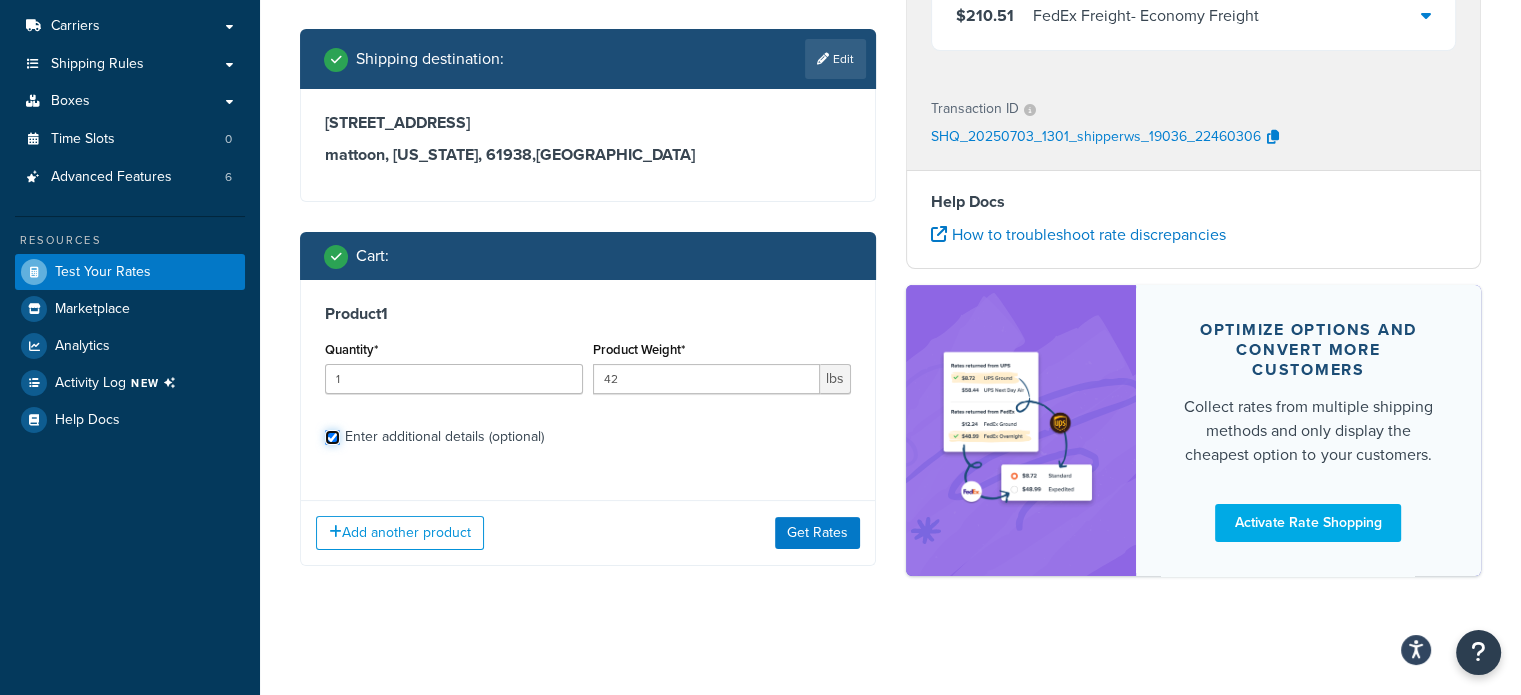 checkbox on "true" 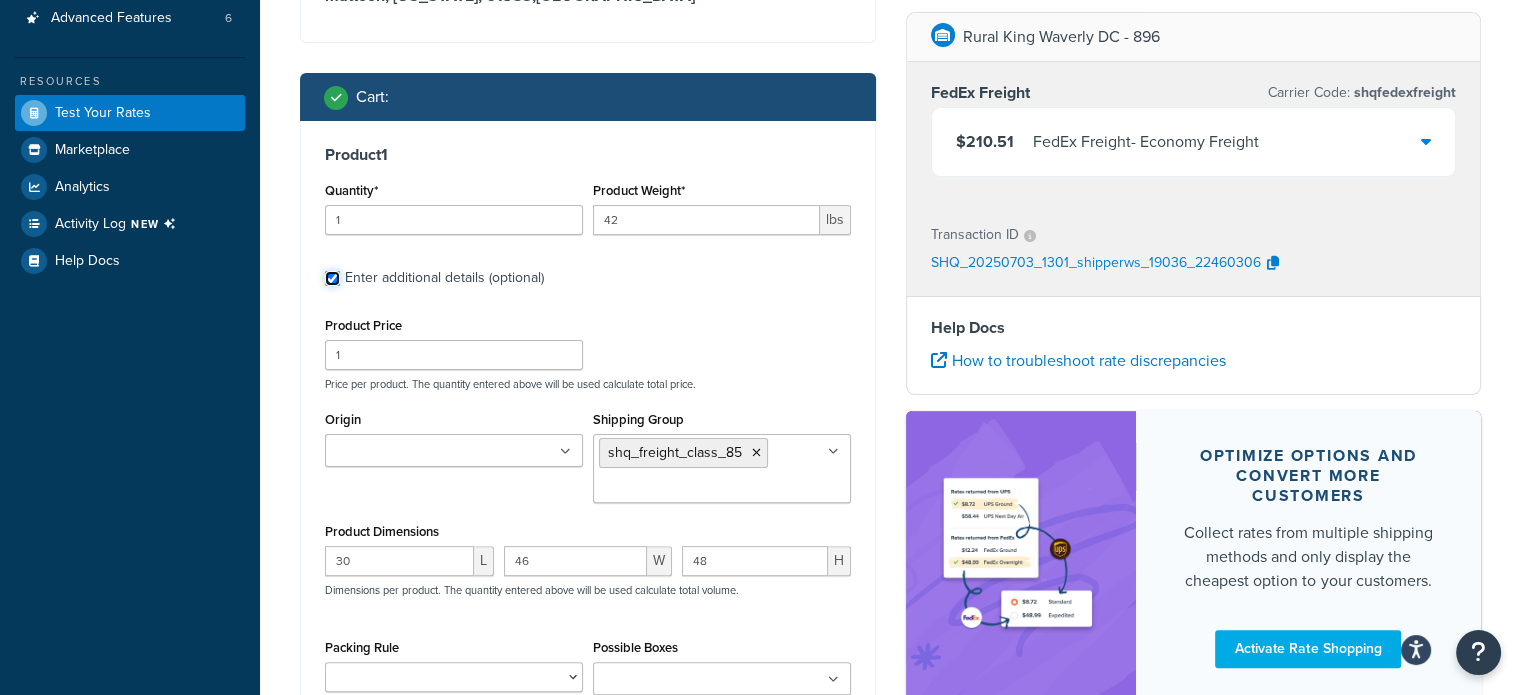 scroll, scrollTop: 508, scrollLeft: 0, axis: vertical 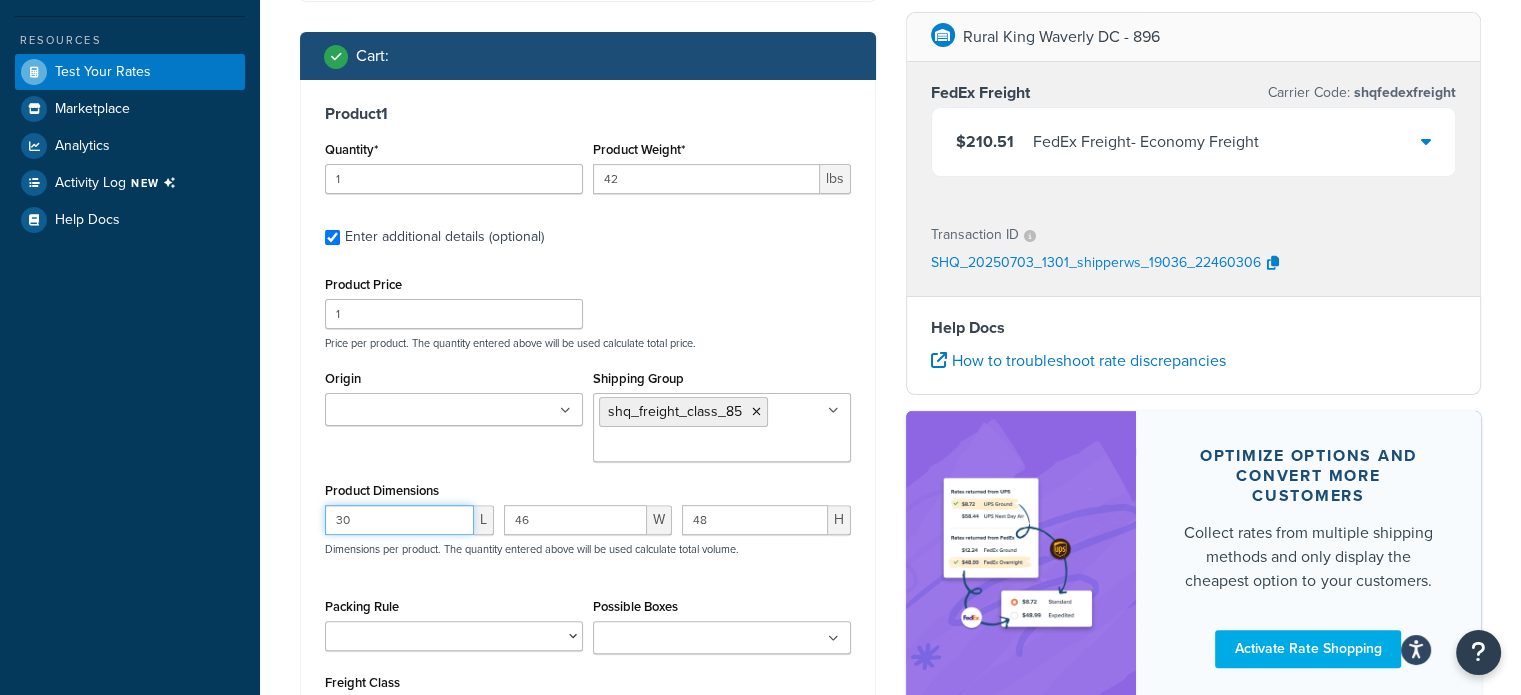 drag, startPoint x: 389, startPoint y: 510, endPoint x: 284, endPoint y: 506, distance: 105.076164 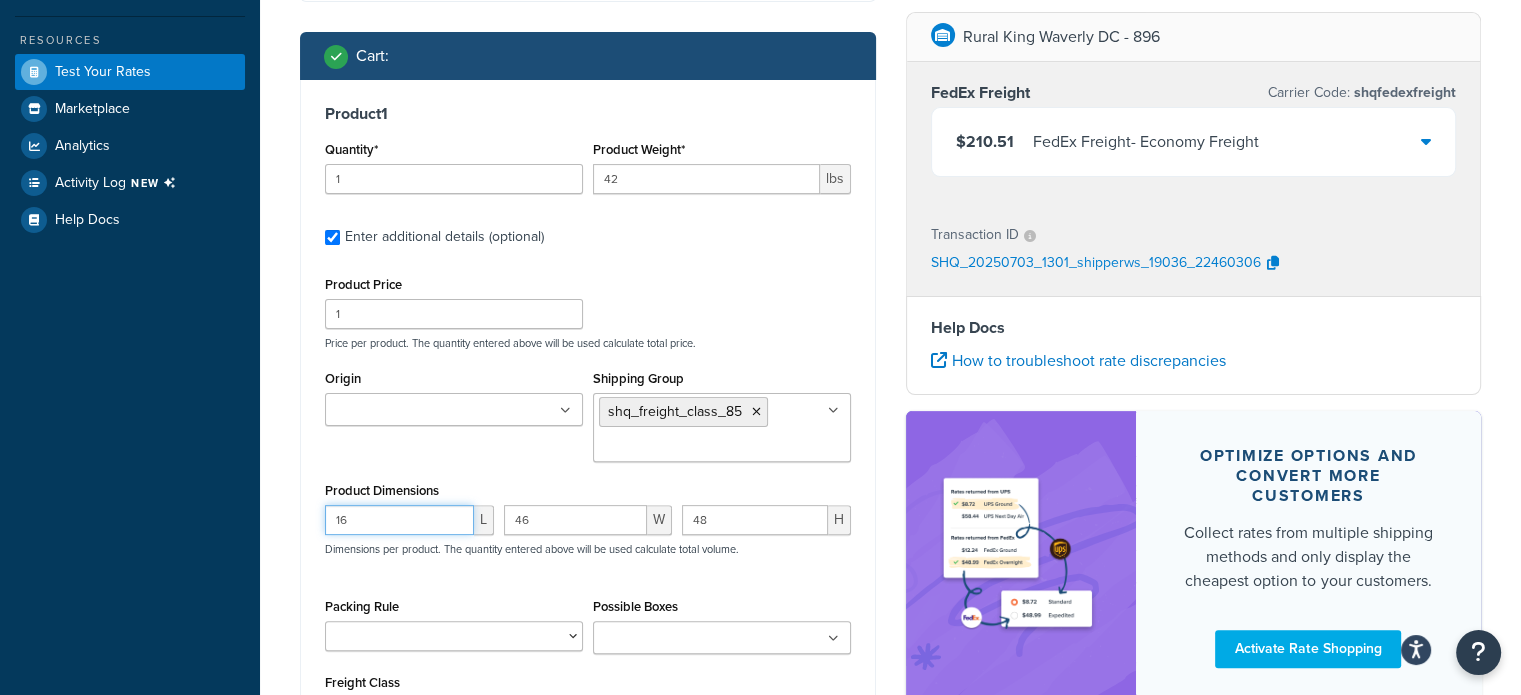 type on "16" 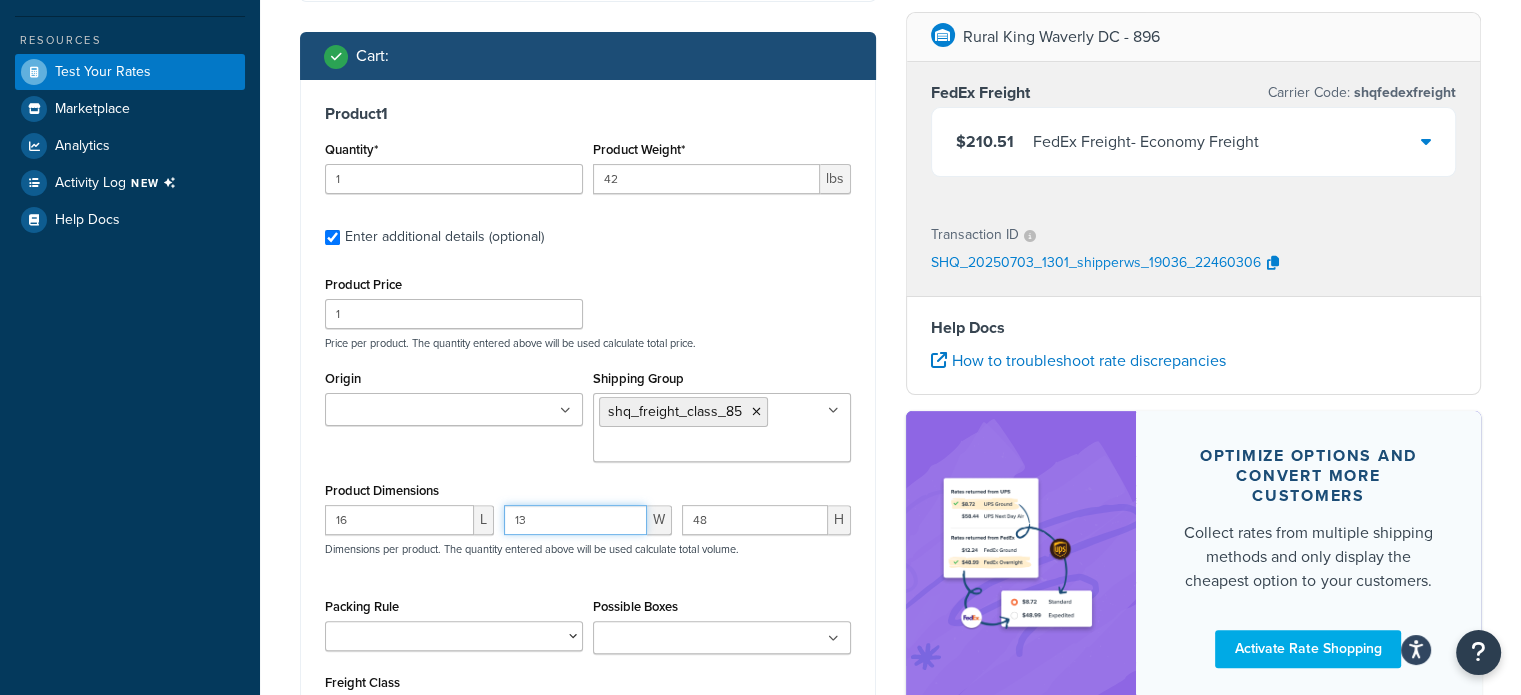 type on "13" 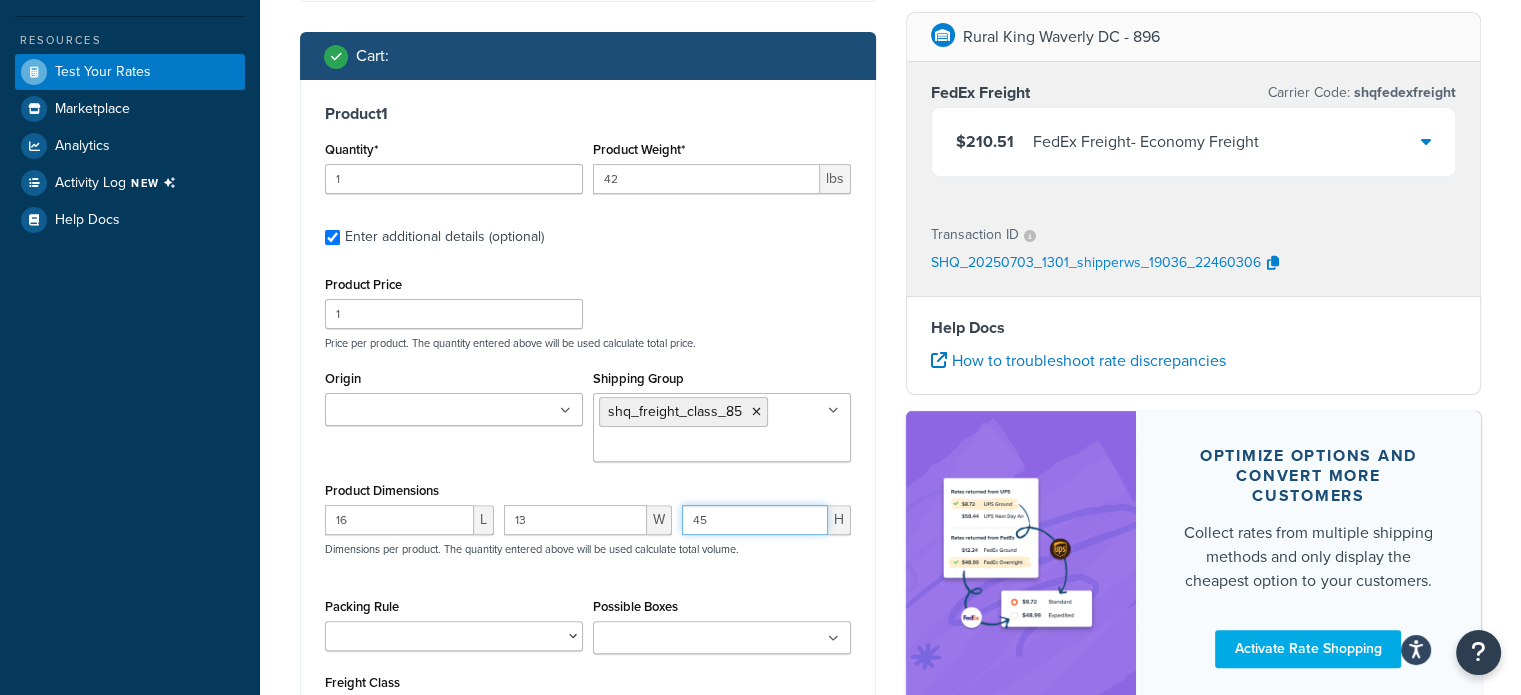 type on "45" 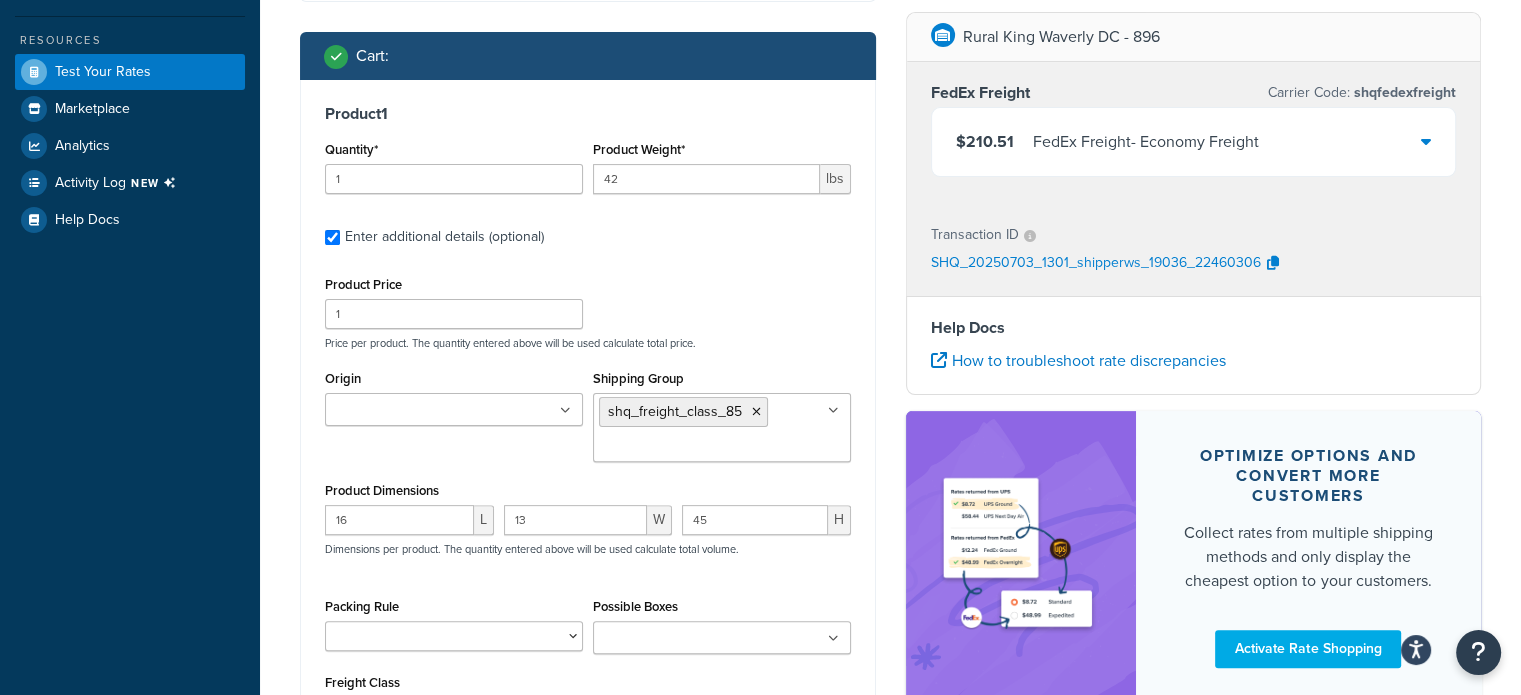 click on "Product Price   1 Price per product. The quantity entered above will be used calculate total price." at bounding box center (588, 310) 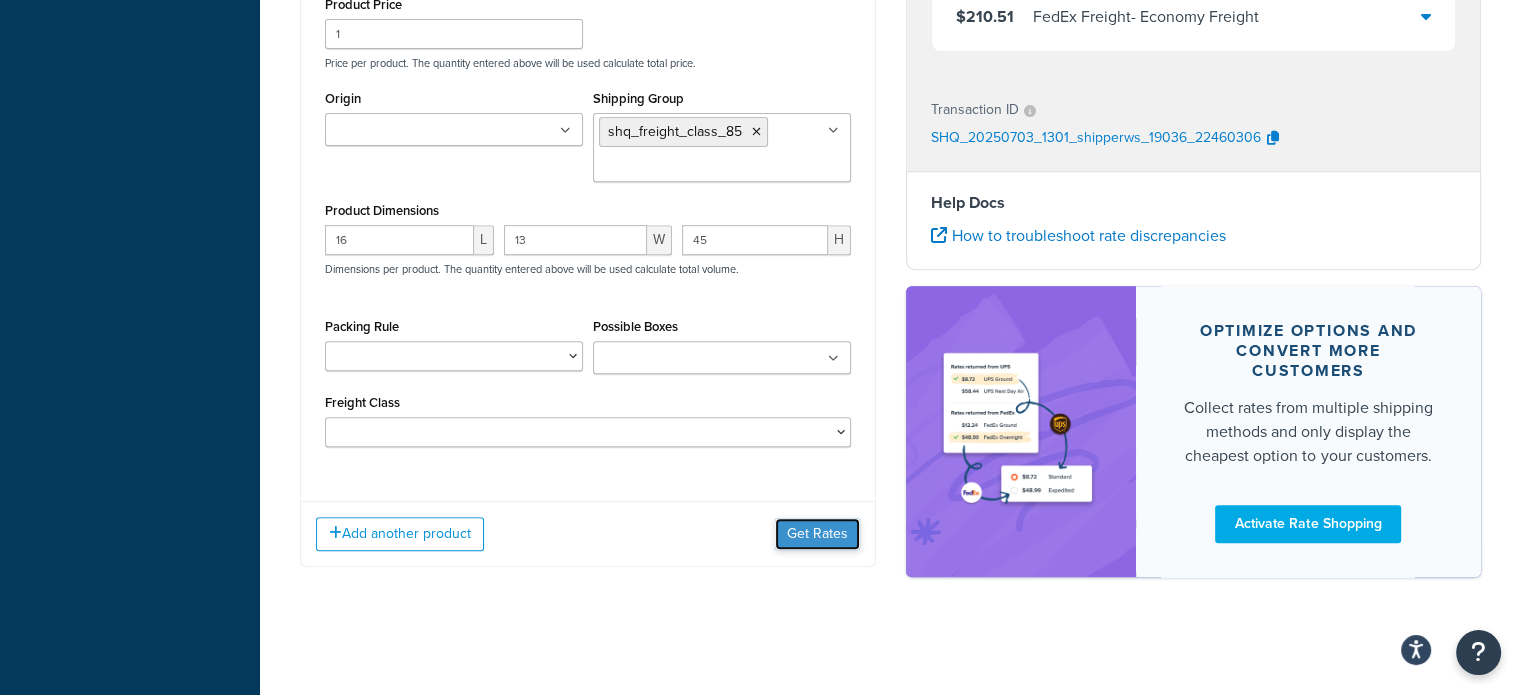 click on "Get Rates" at bounding box center (817, 534) 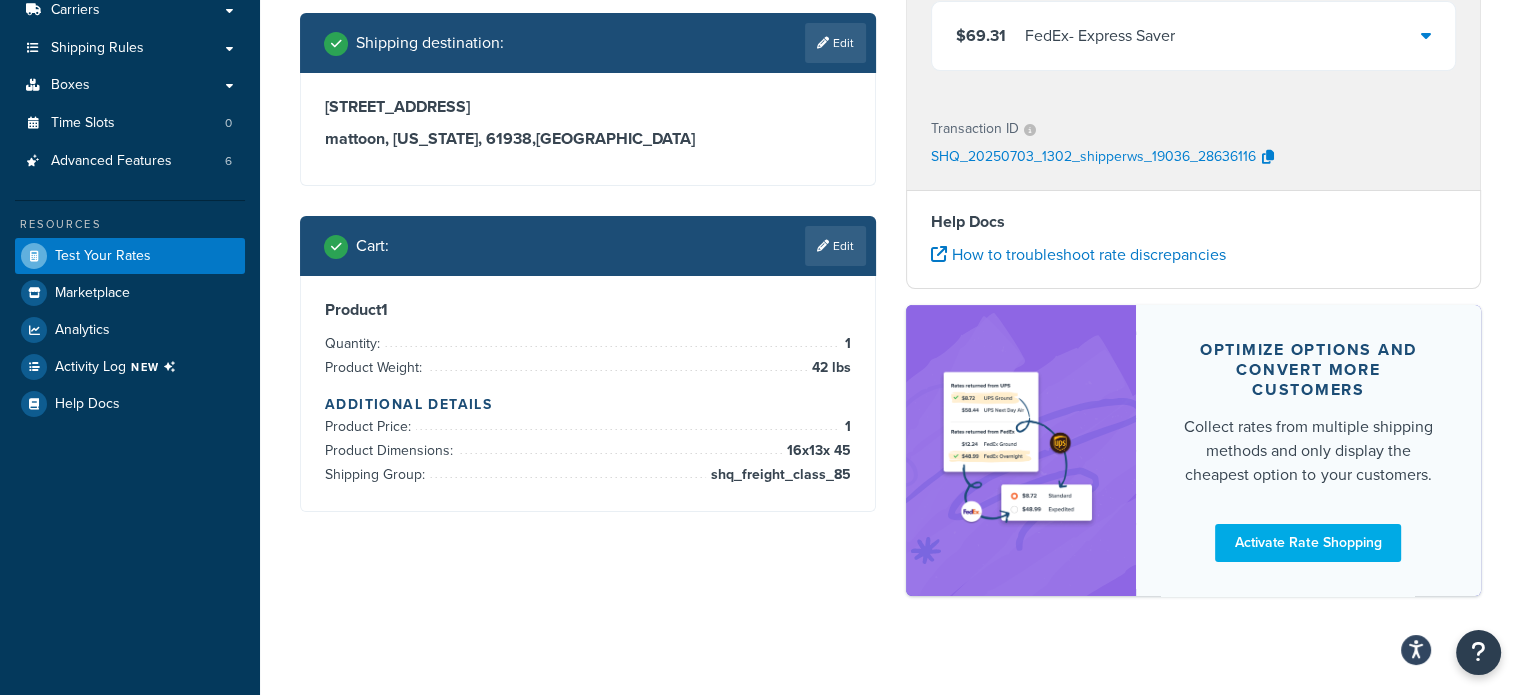 scroll, scrollTop: 343, scrollLeft: 0, axis: vertical 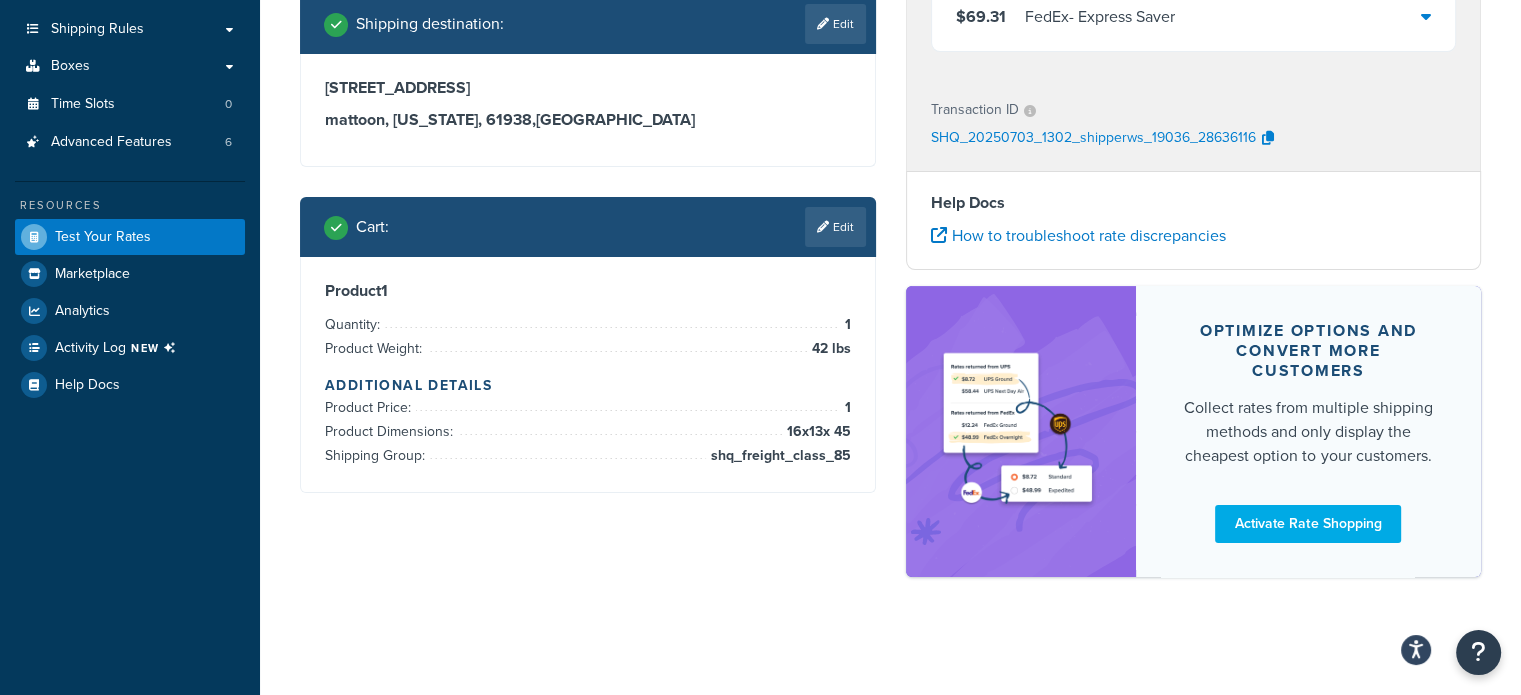 click on "Edit" at bounding box center (835, 227) 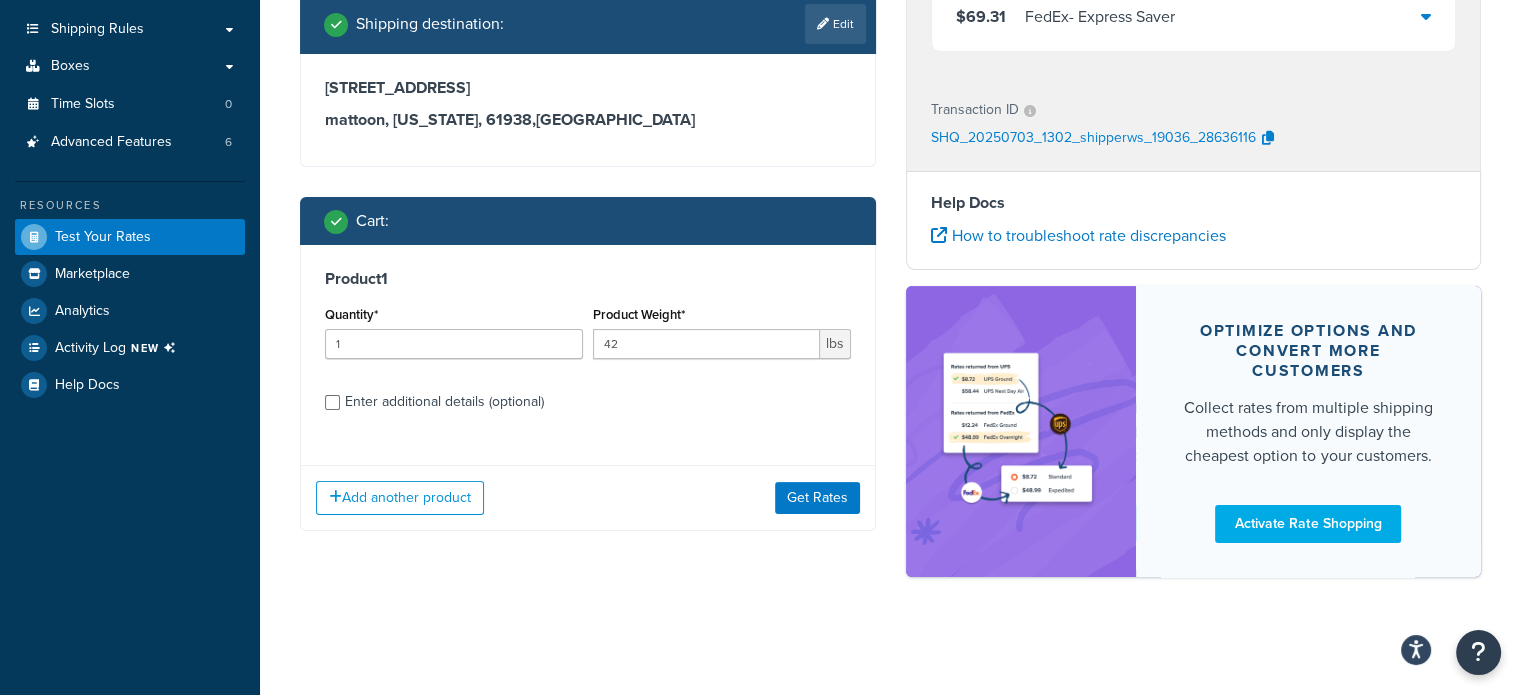 click on "Enter additional details (optional)" at bounding box center [444, 402] 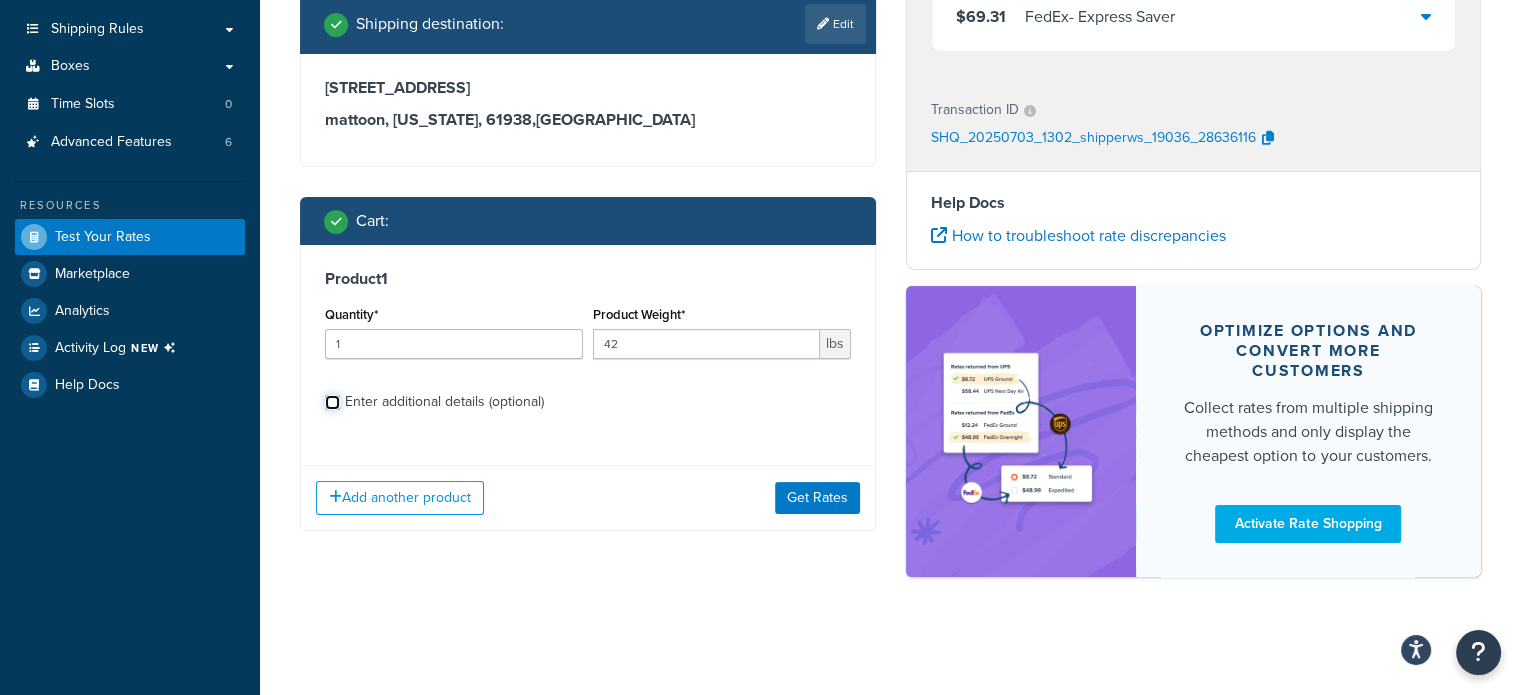 click on "Enter additional details (optional)" at bounding box center [332, 402] 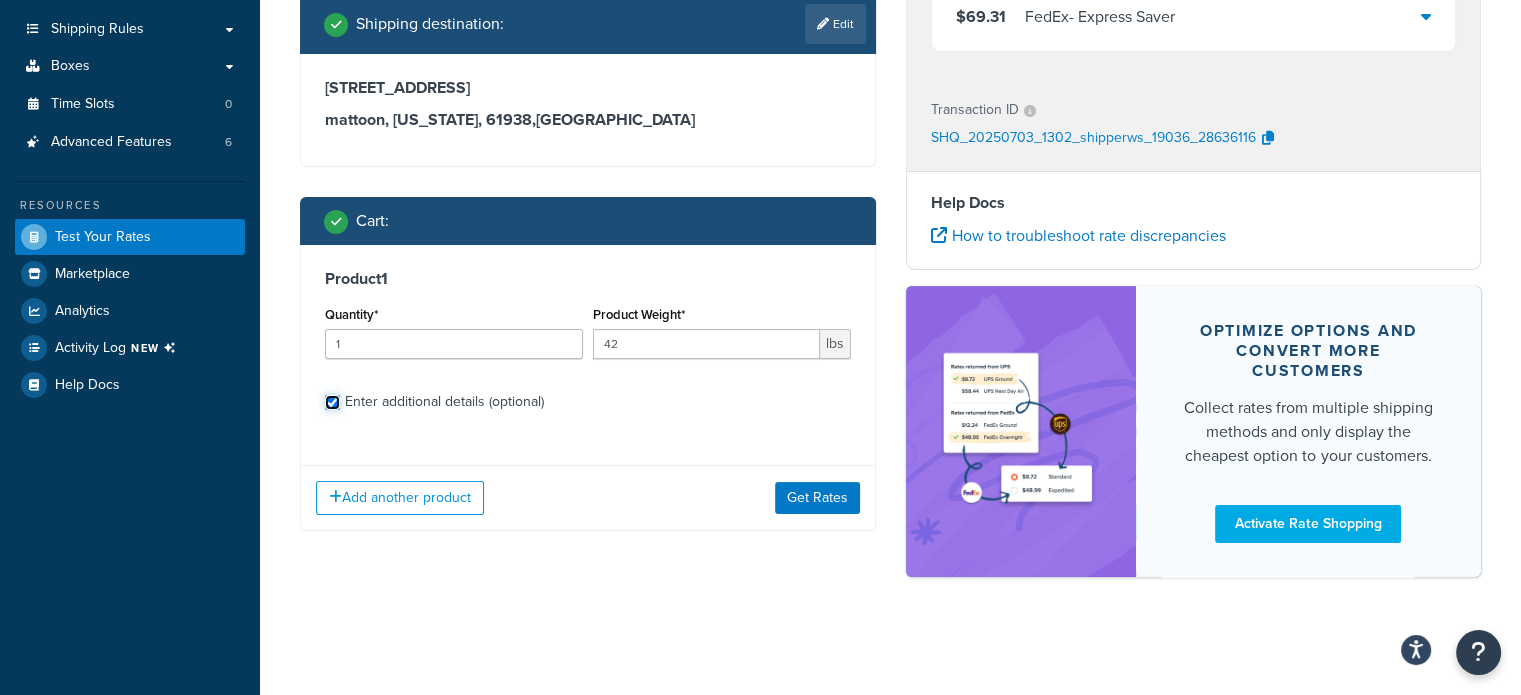 checkbox on "true" 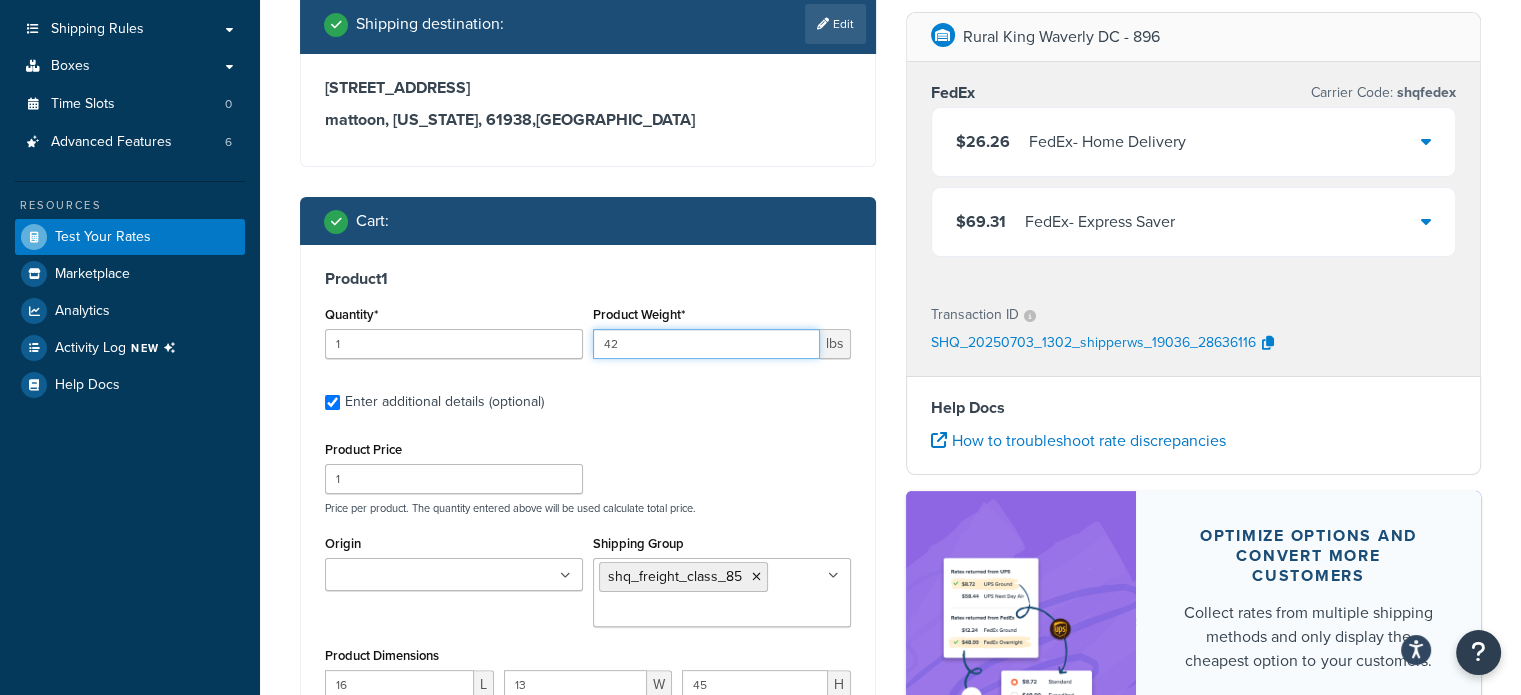 drag, startPoint x: 596, startPoint y: 346, endPoint x: 548, endPoint y: 346, distance: 48 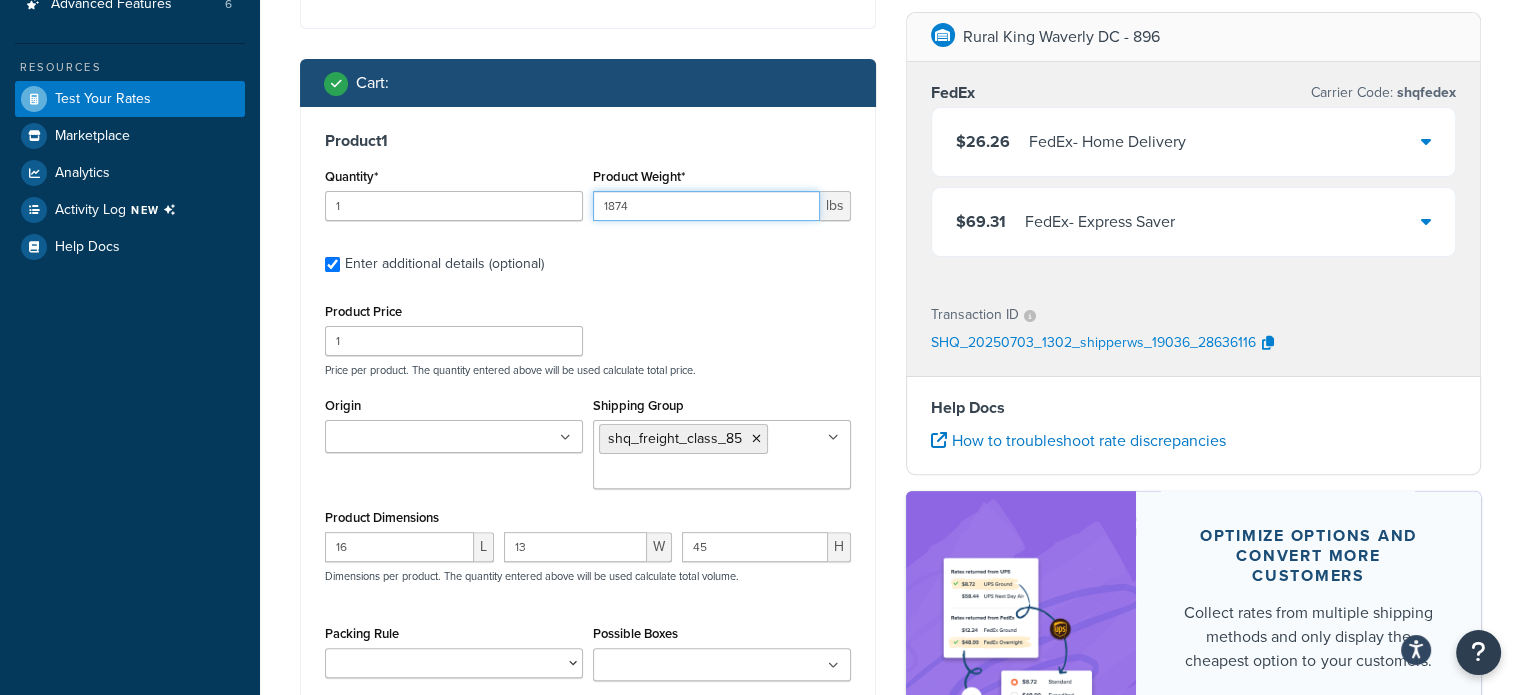 scroll, scrollTop: 543, scrollLeft: 0, axis: vertical 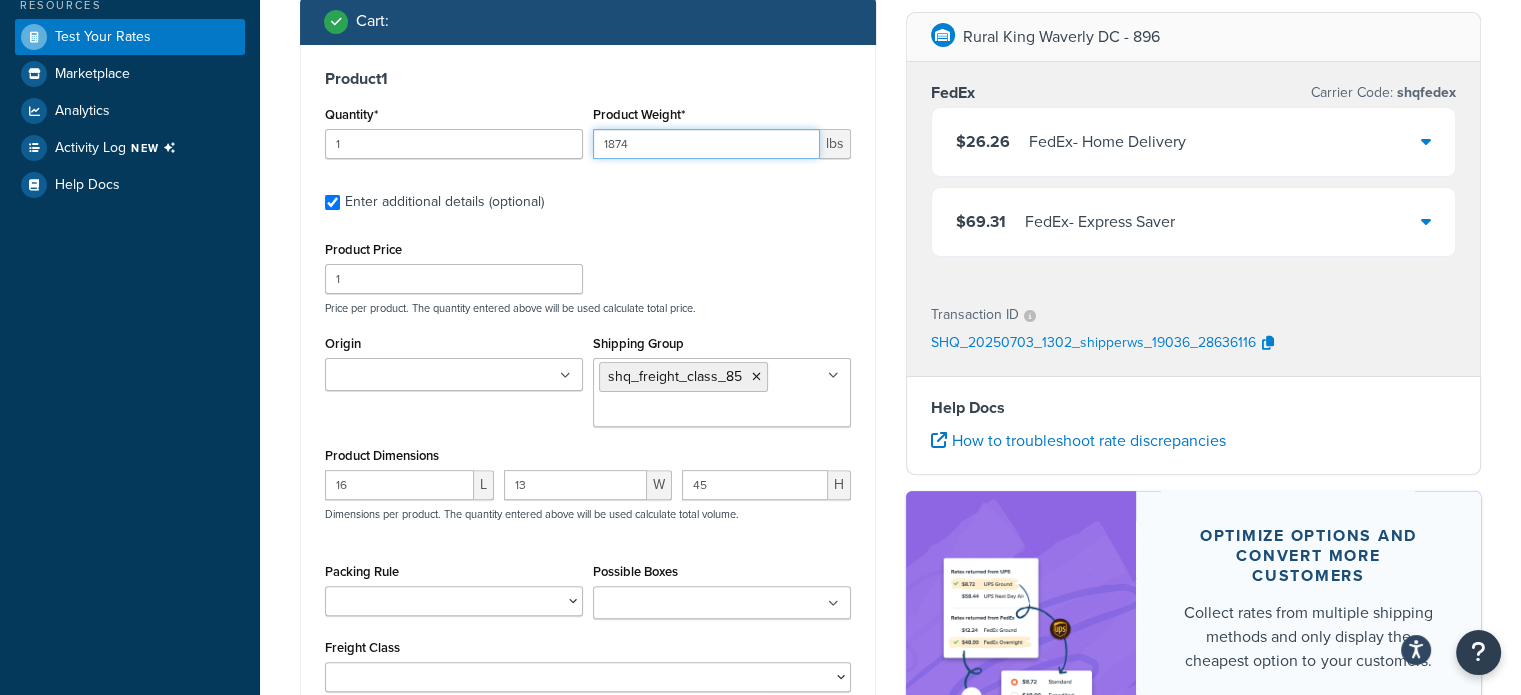 type on "1874" 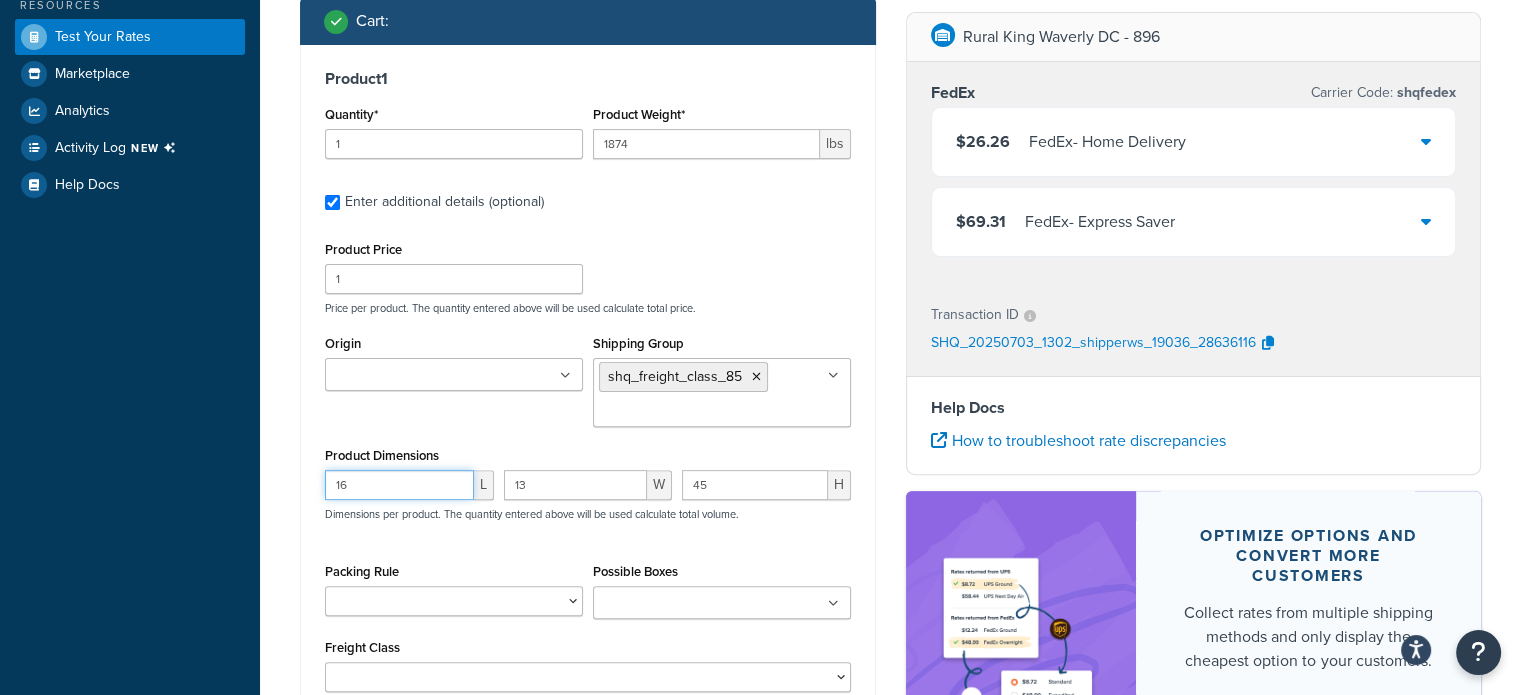 drag, startPoint x: 379, startPoint y: 477, endPoint x: 235, endPoint y: 476, distance: 144.00348 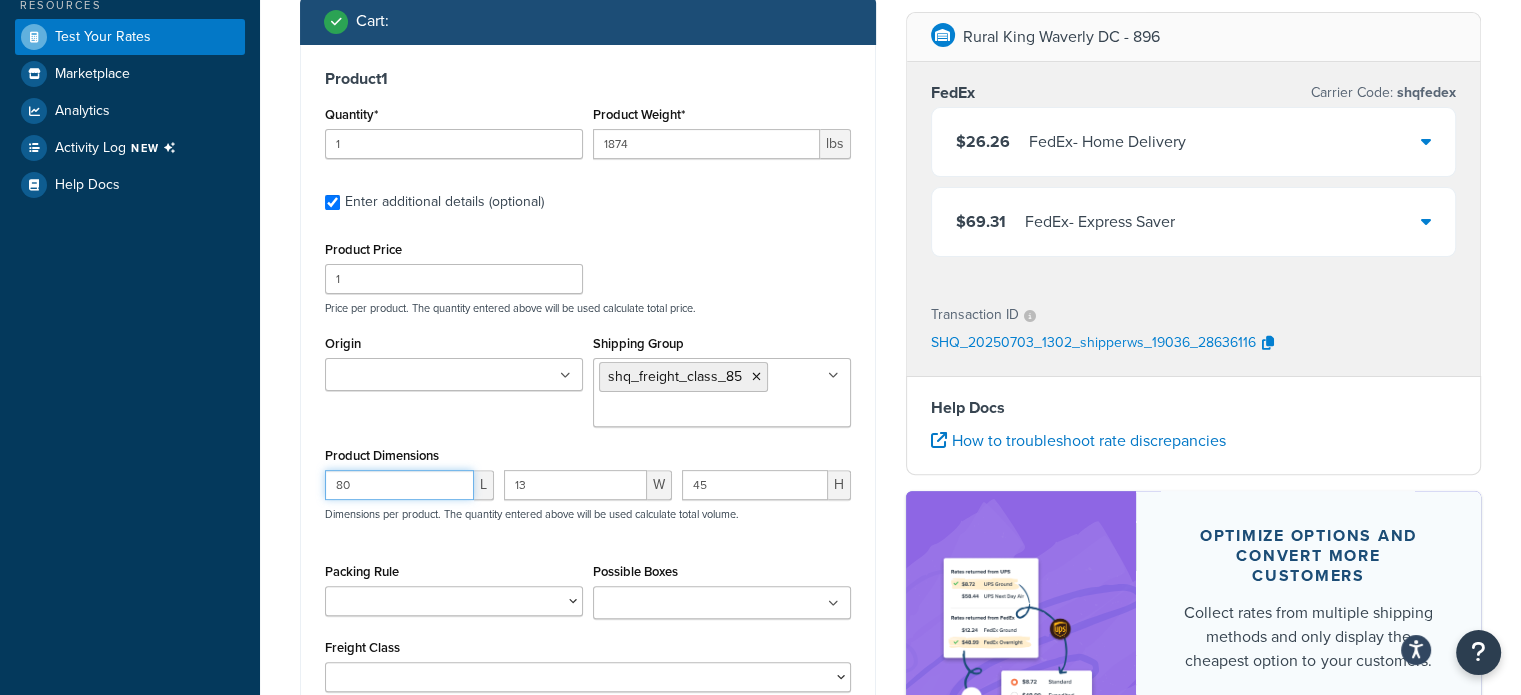 type on "80" 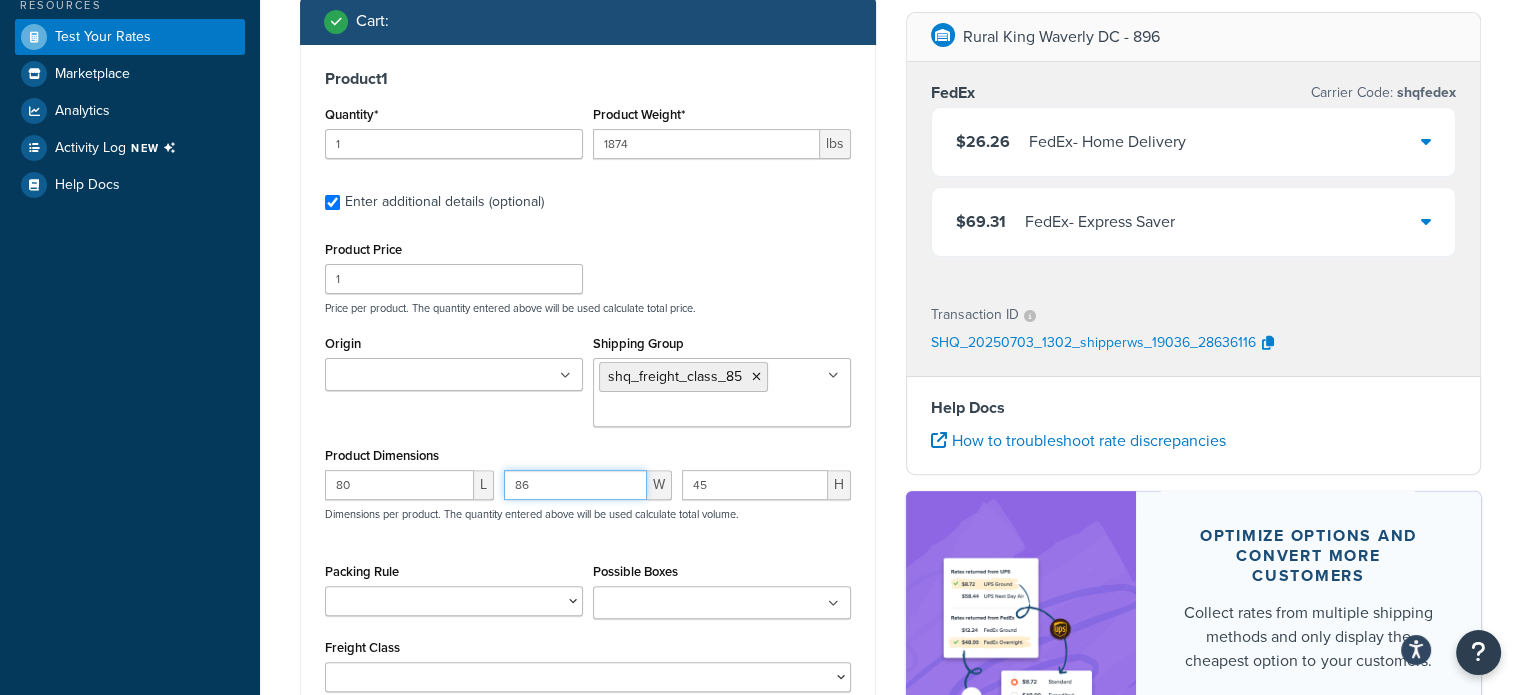 type on "86" 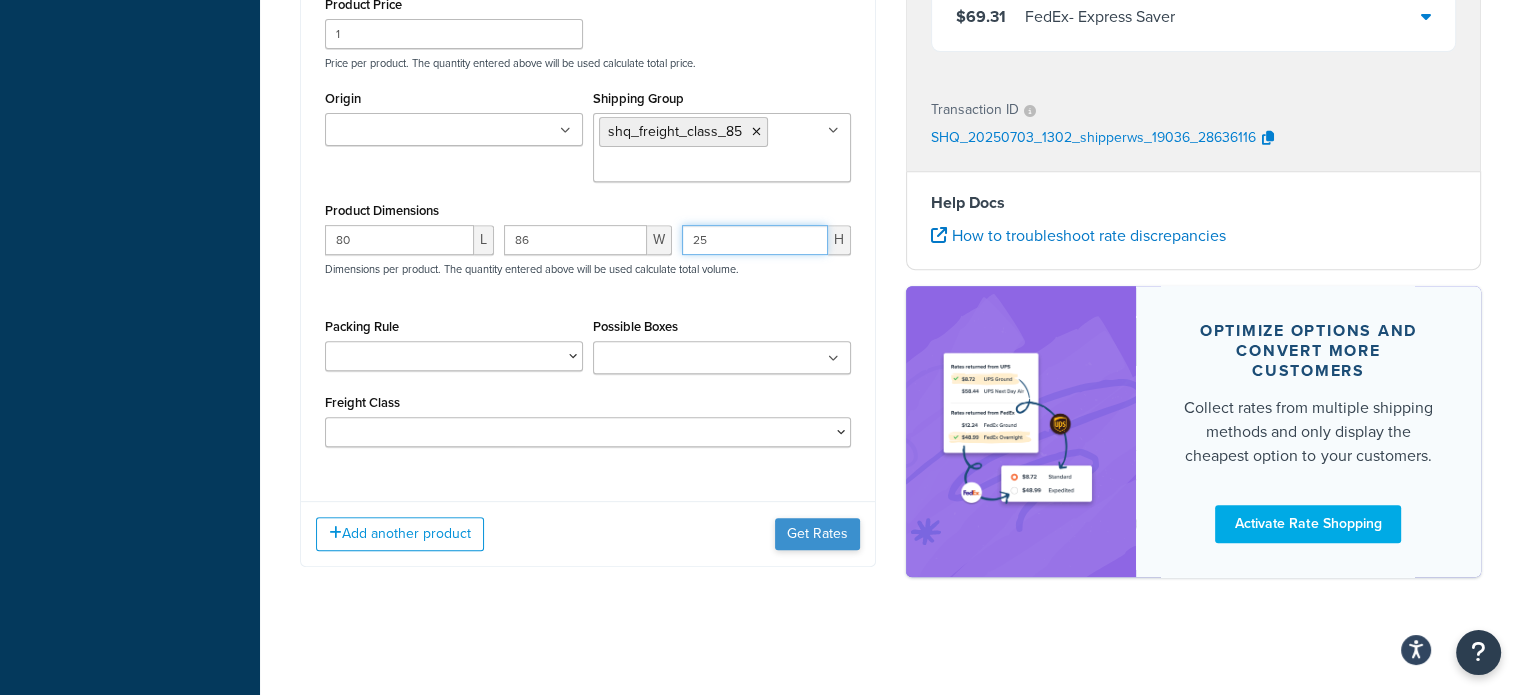 type on "25" 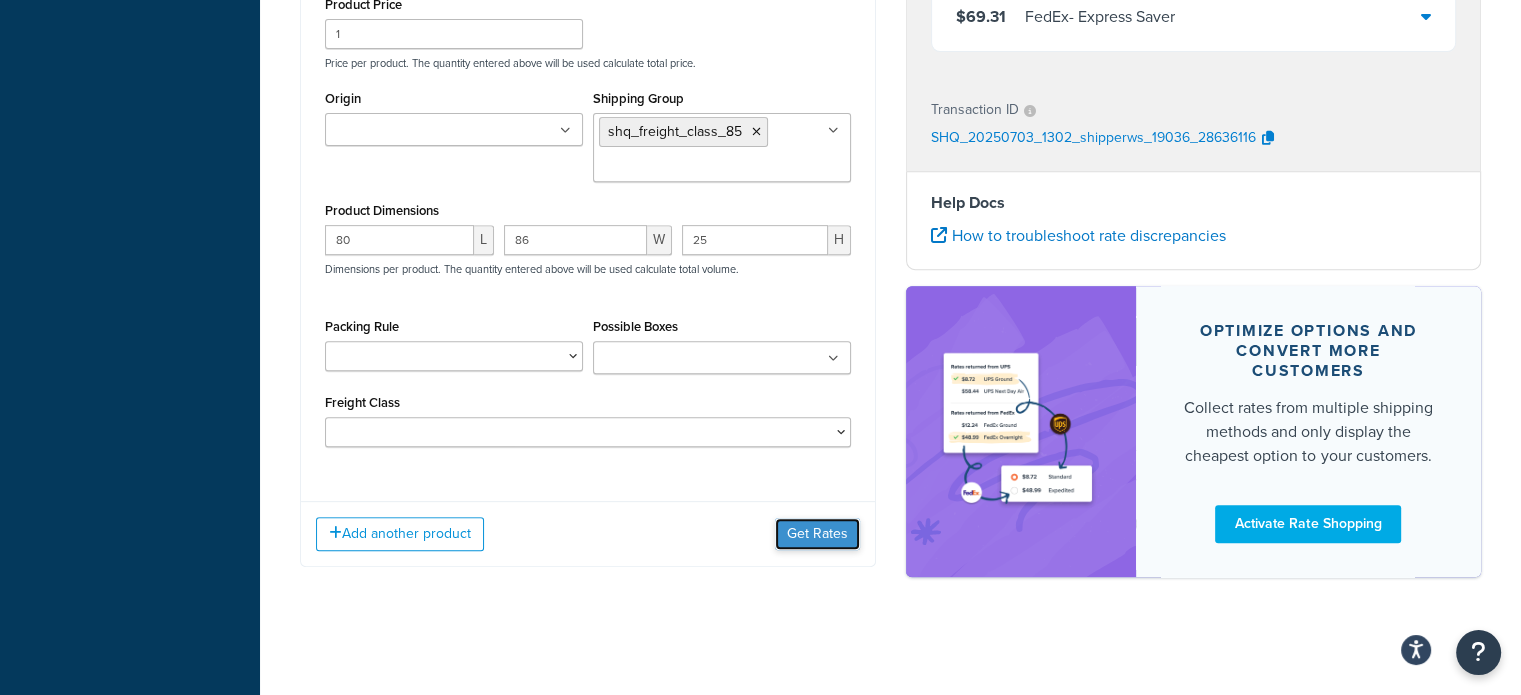 click on "Get Rates" at bounding box center [817, 534] 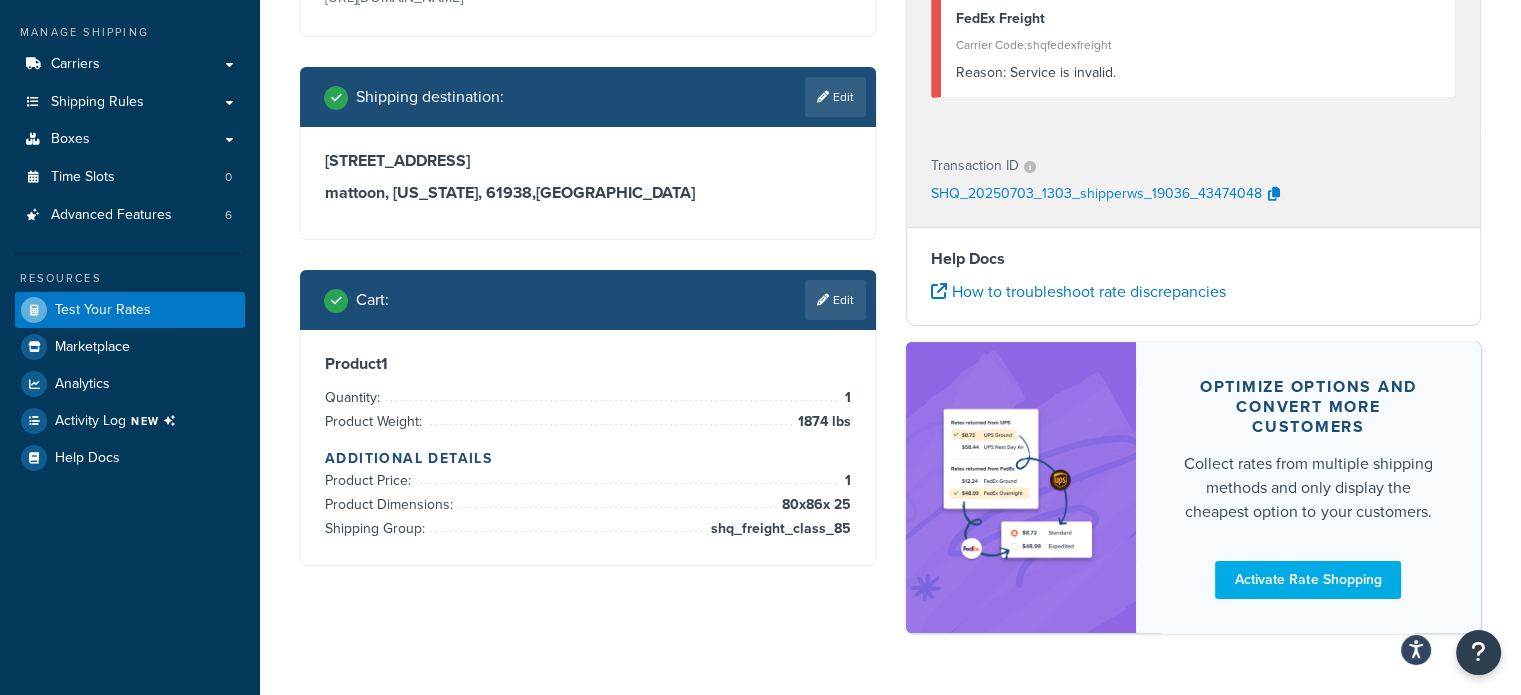 scroll, scrollTop: 326, scrollLeft: 0, axis: vertical 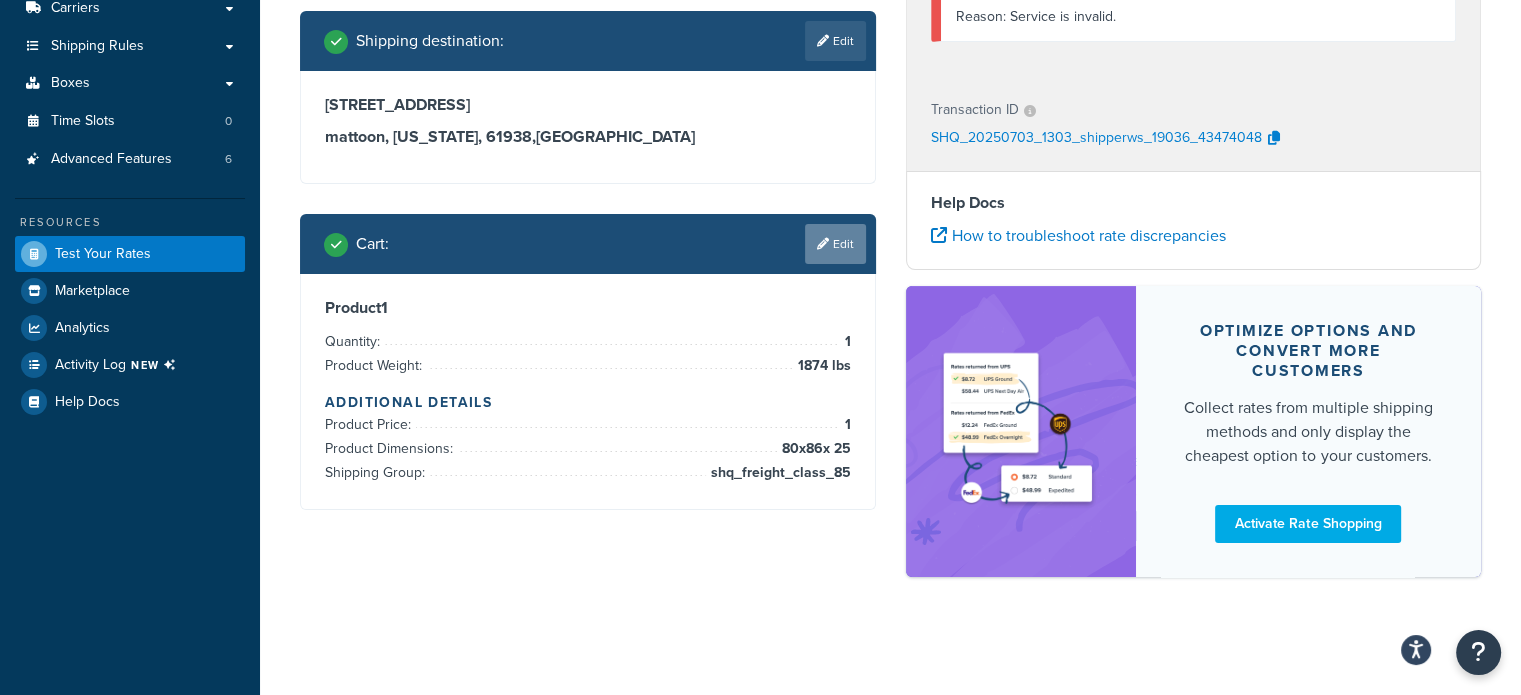 click at bounding box center [823, 244] 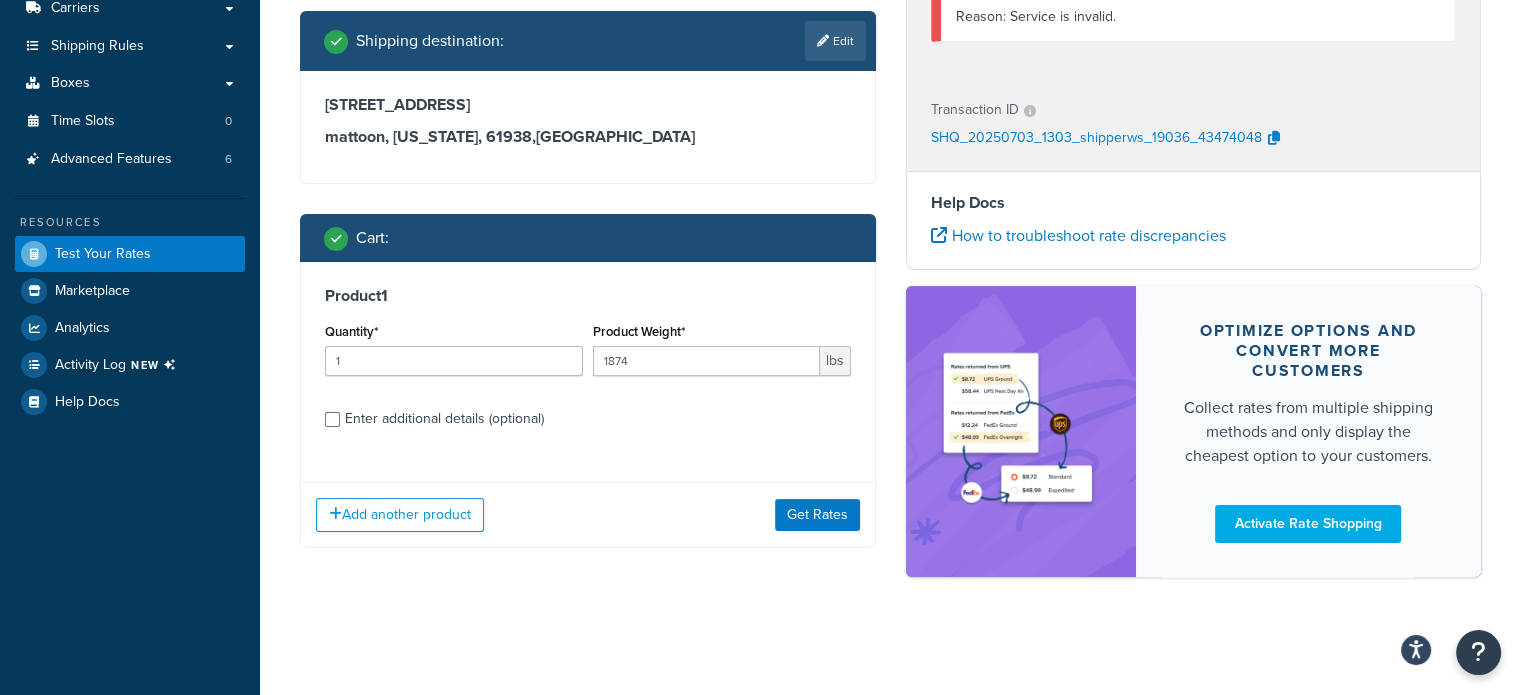 click on "Enter additional details (optional)" at bounding box center [444, 419] 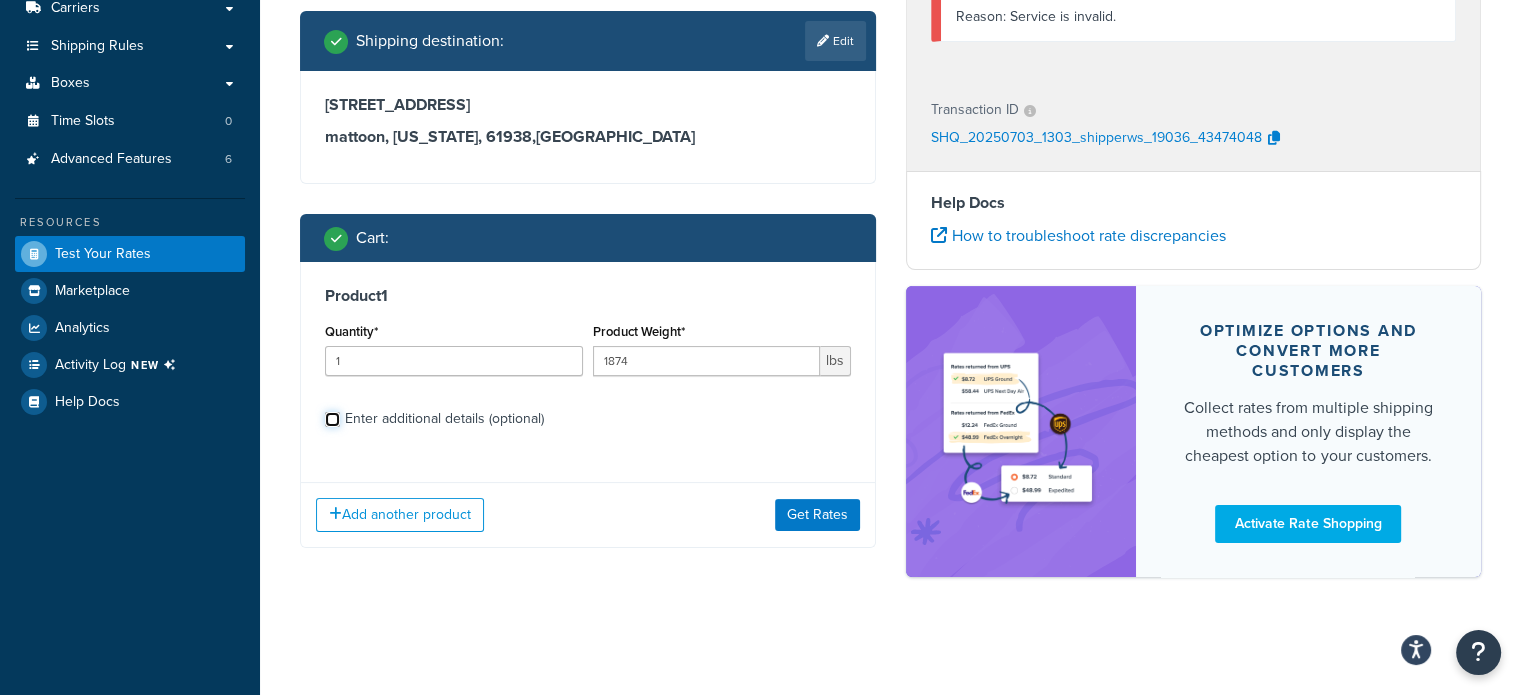 click on "Enter additional details (optional)" at bounding box center (332, 419) 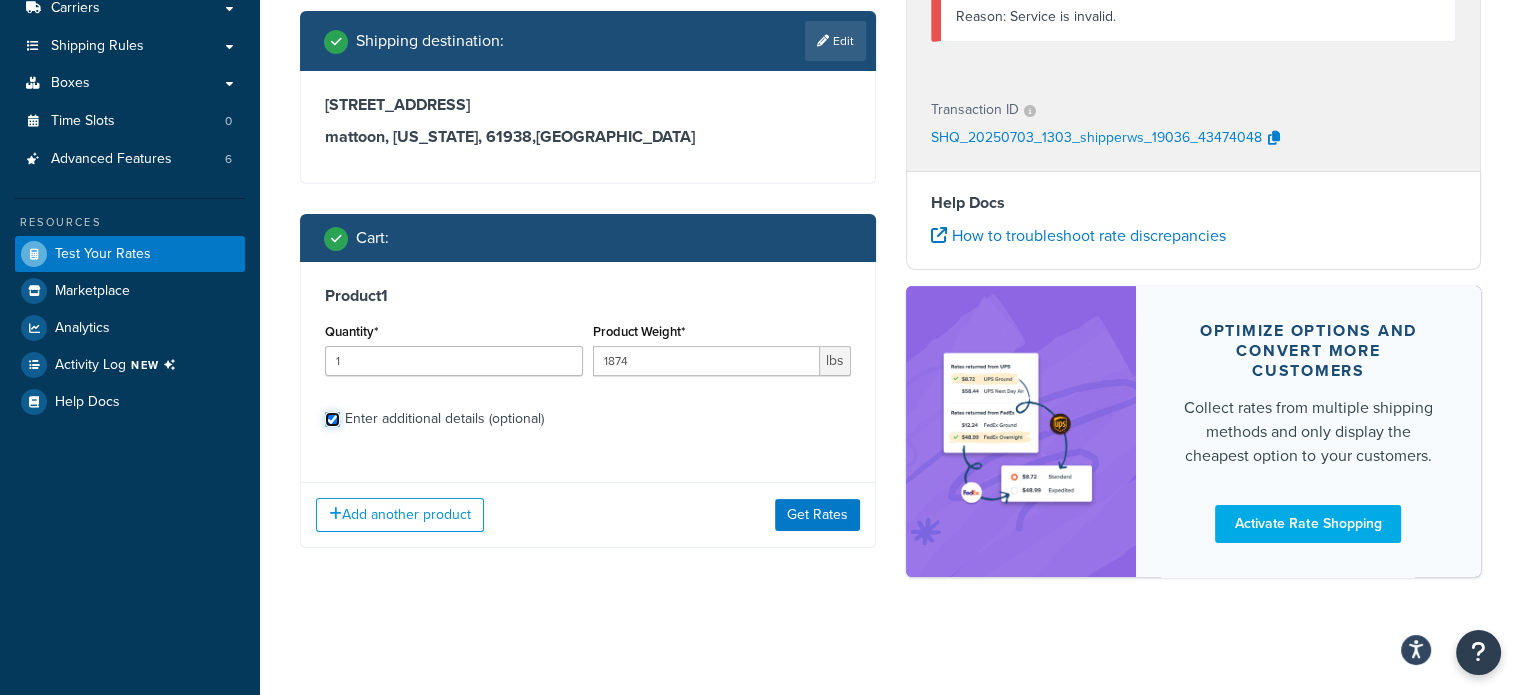 checkbox on "true" 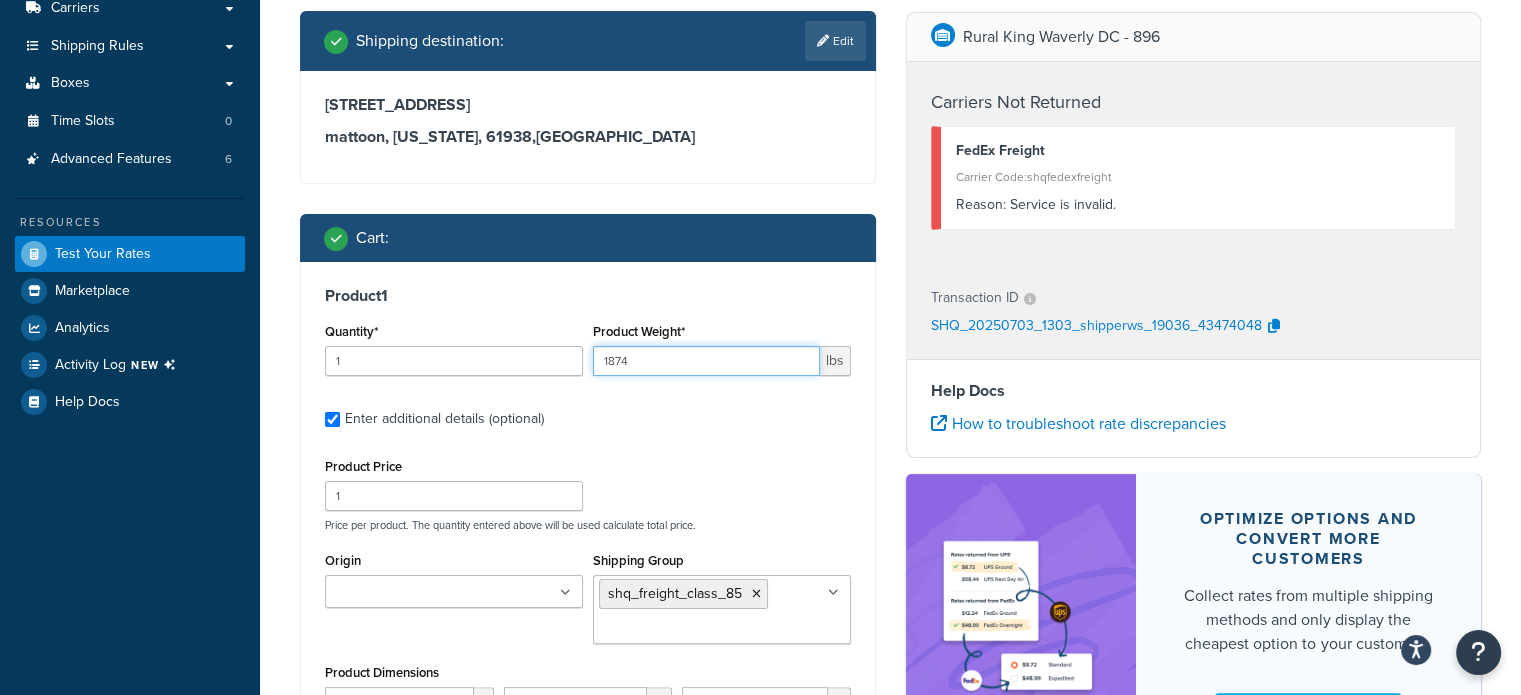 drag, startPoint x: 642, startPoint y: 362, endPoint x: 529, endPoint y: 355, distance: 113.216606 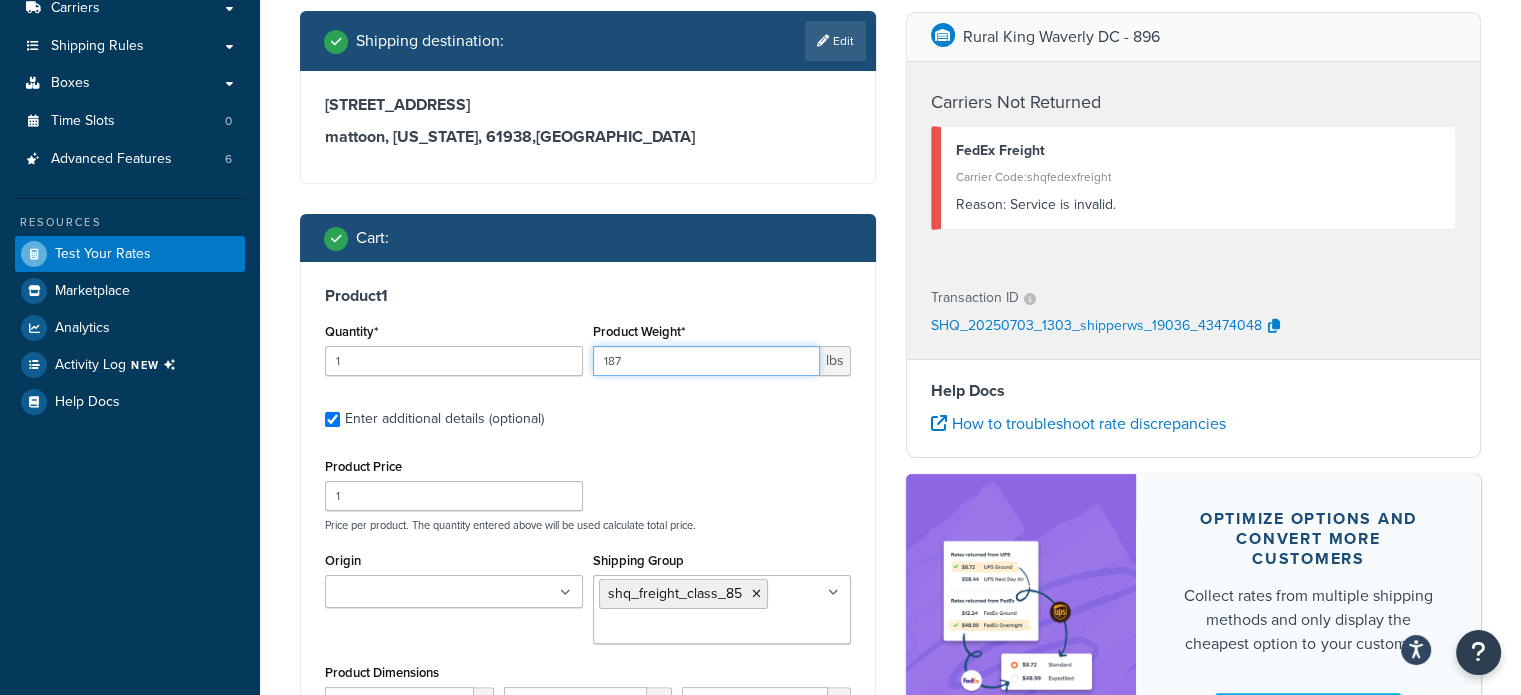type on "1874" 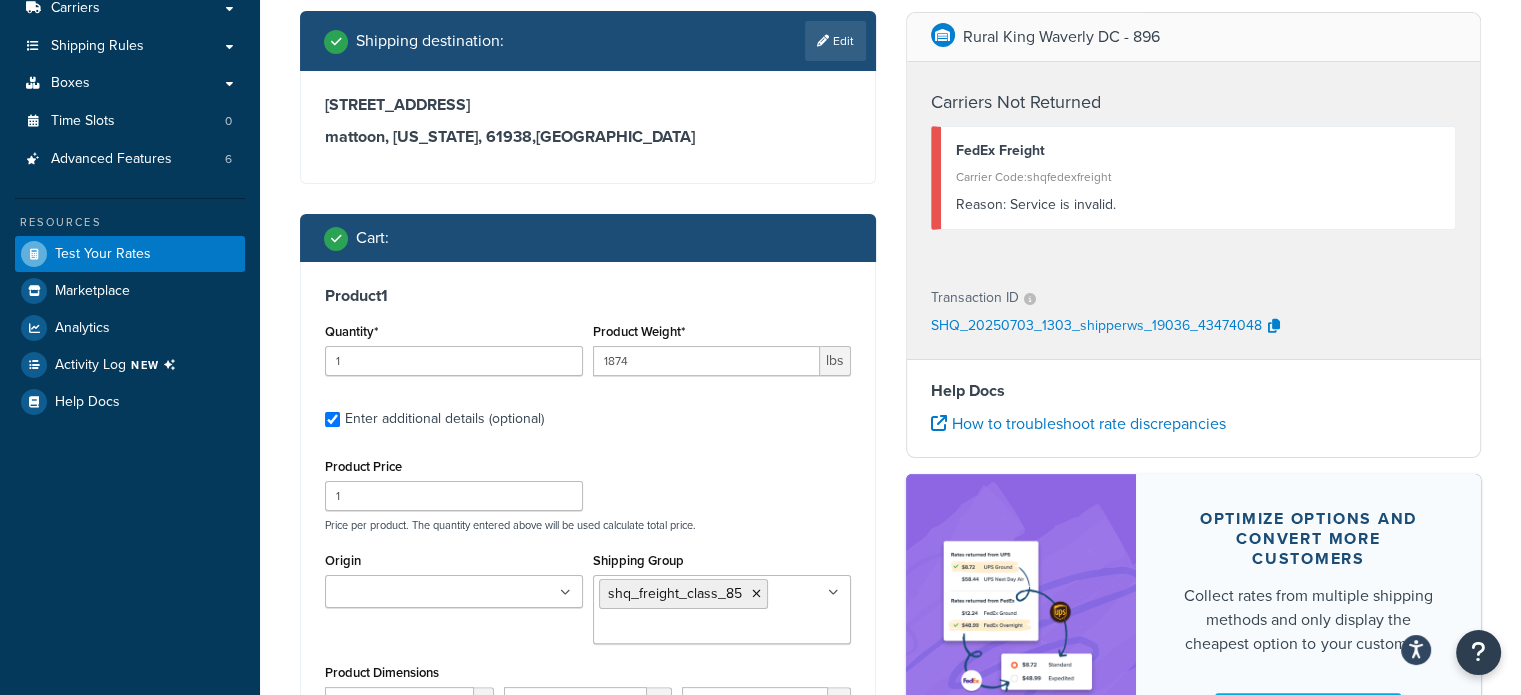 click on "Enter additional details (optional)" at bounding box center [598, 417] 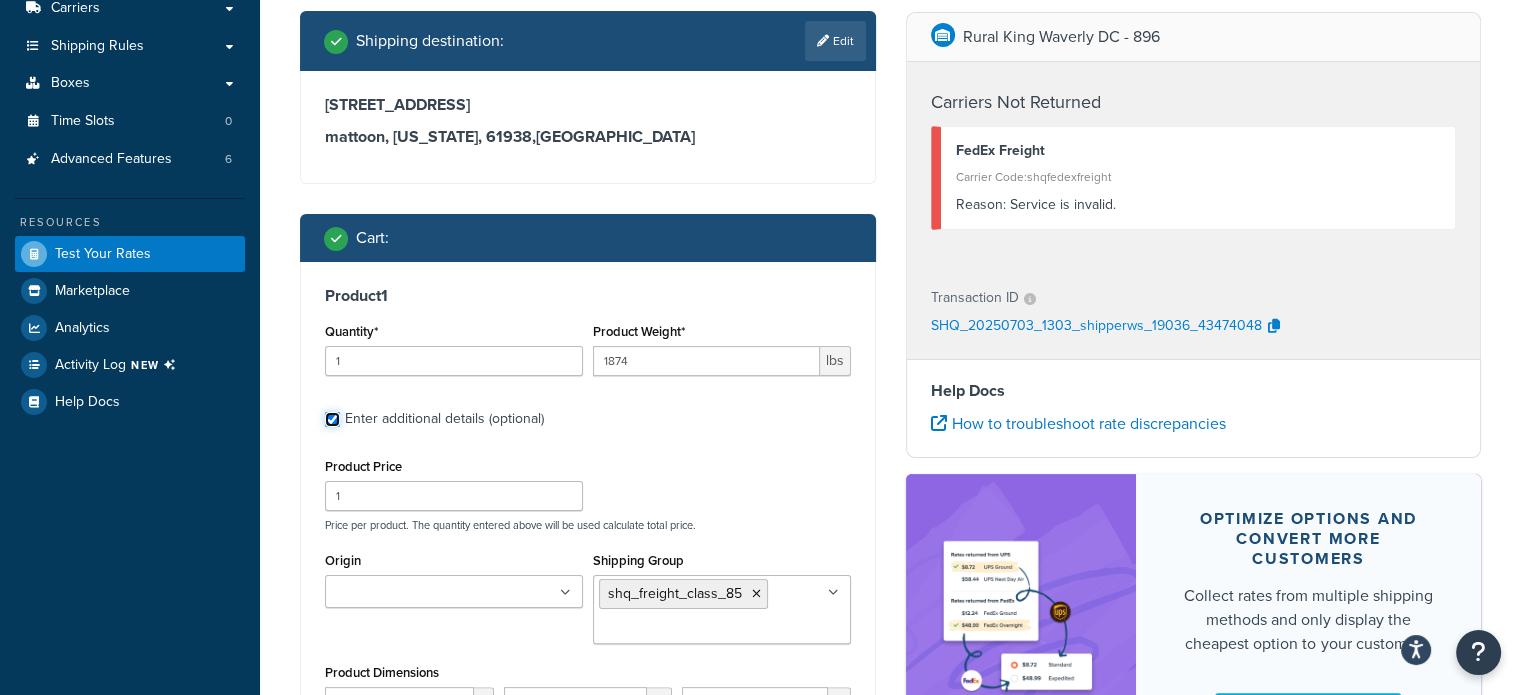 click on "Enter additional details (optional)" at bounding box center (332, 419) 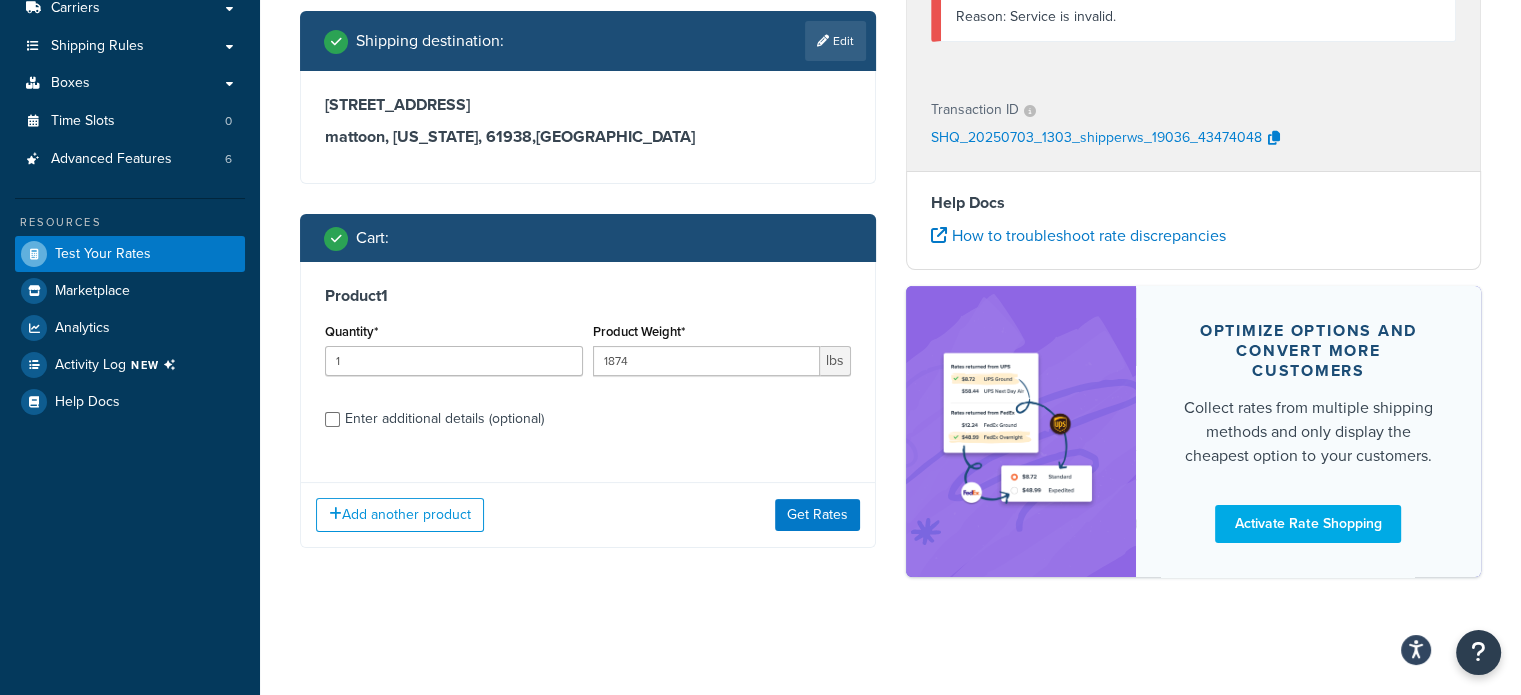 click on "Enter additional details (optional)" at bounding box center (444, 419) 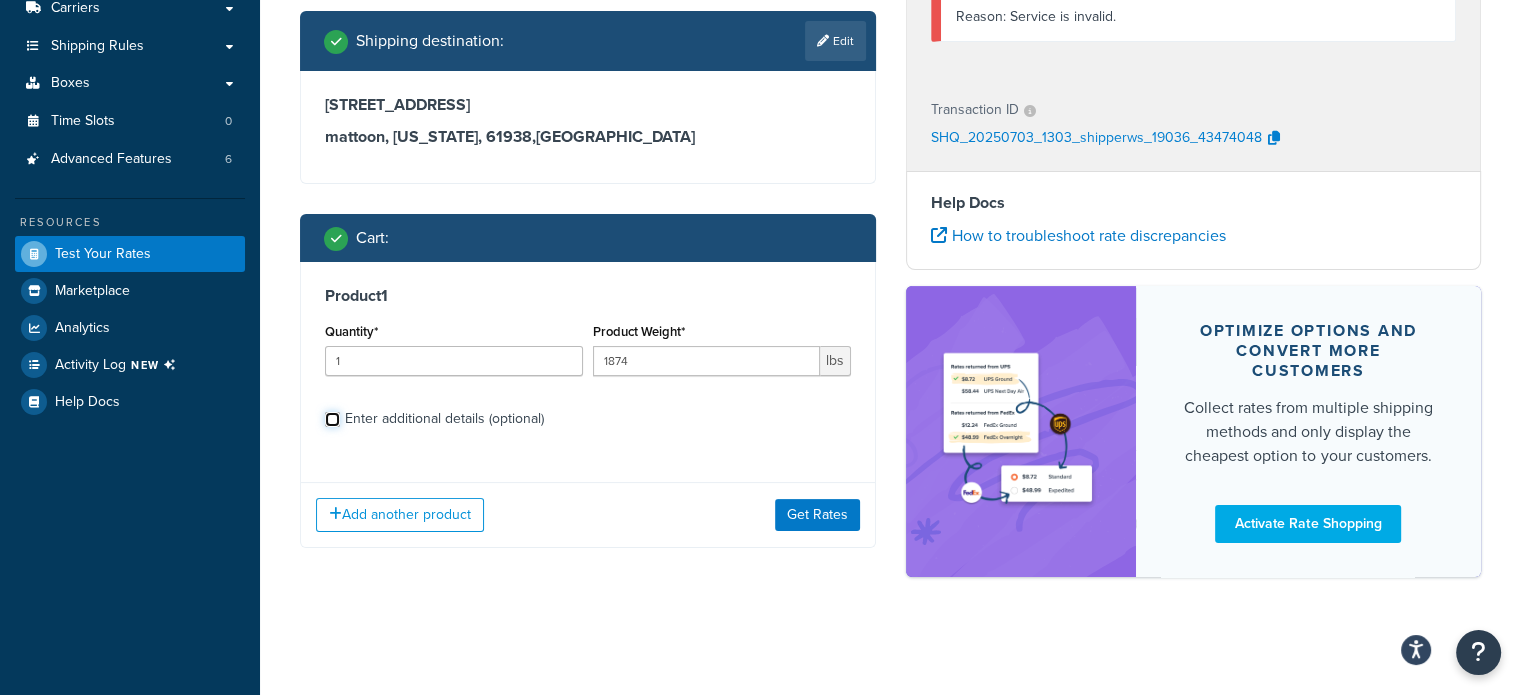 click on "Enter additional details (optional)" at bounding box center (332, 419) 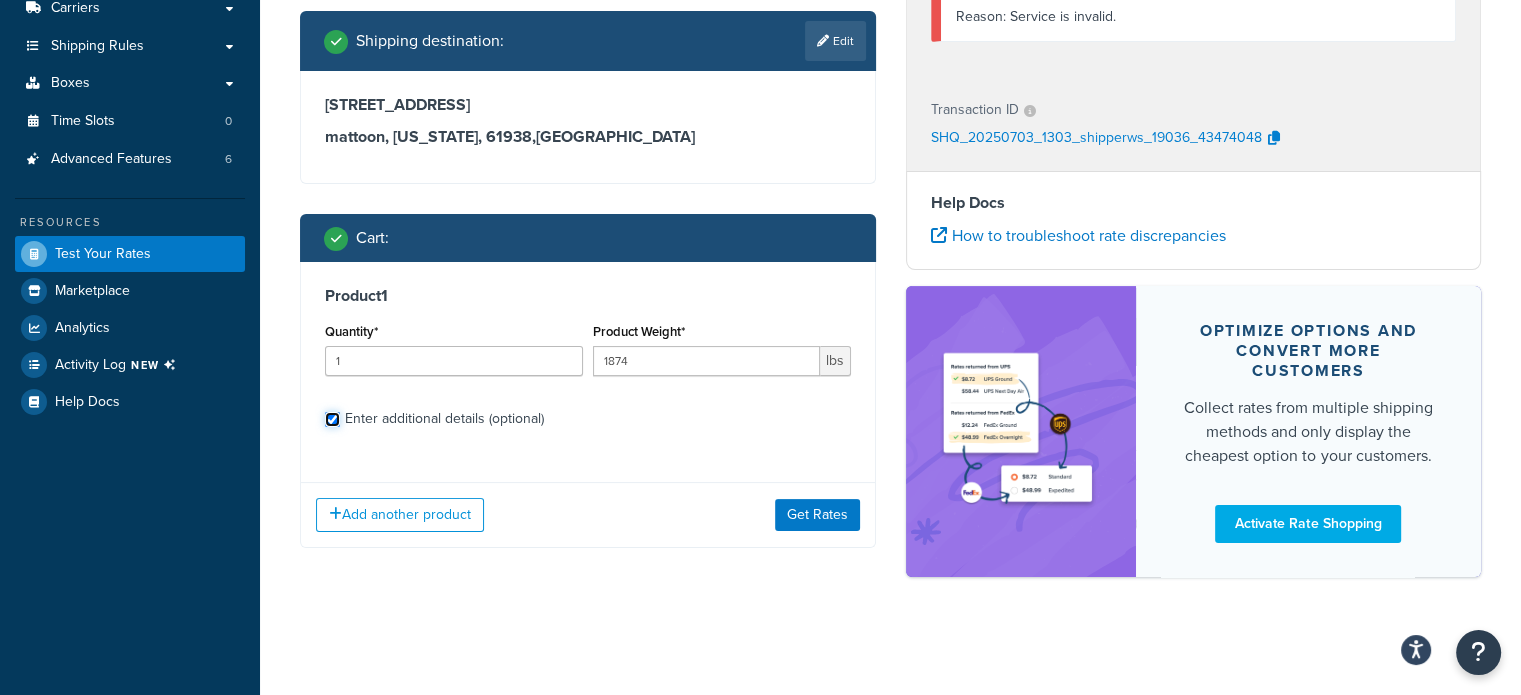checkbox on "true" 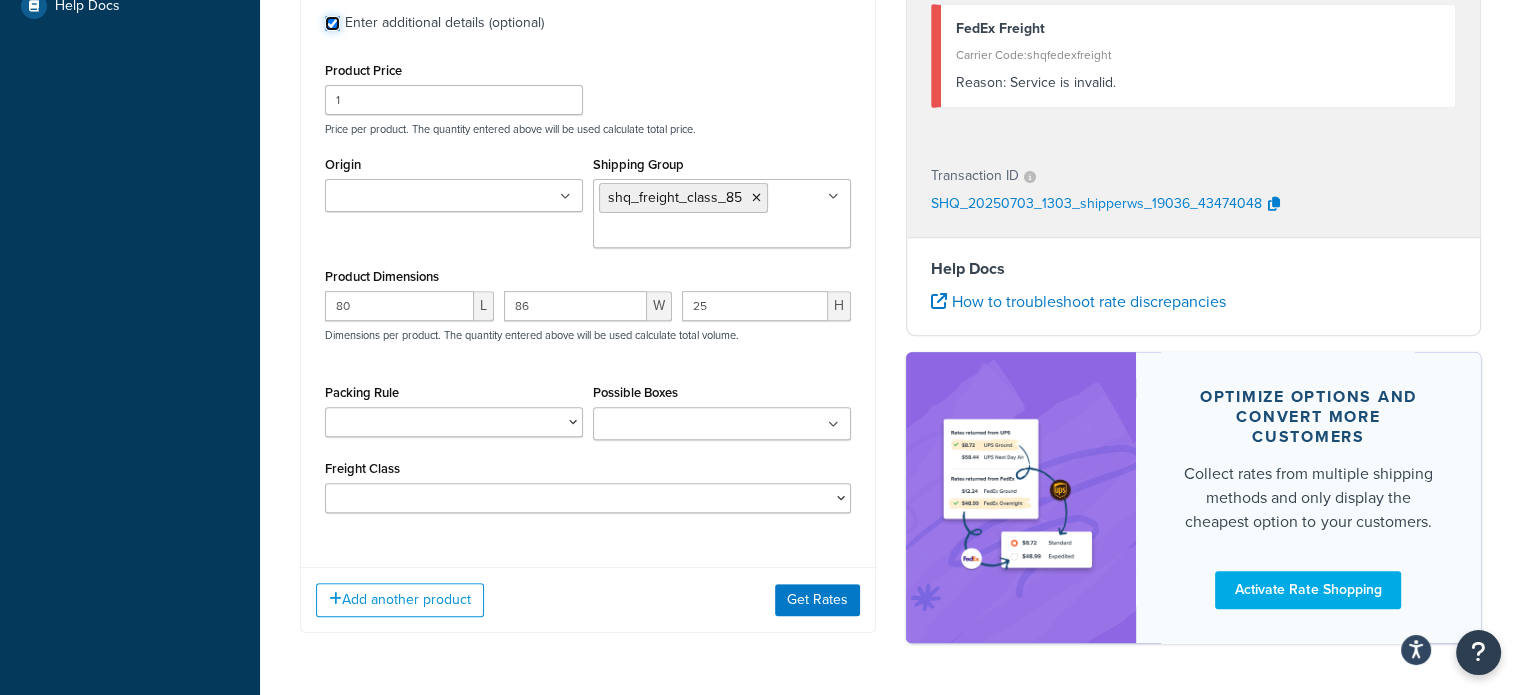 scroll, scrollTop: 726, scrollLeft: 0, axis: vertical 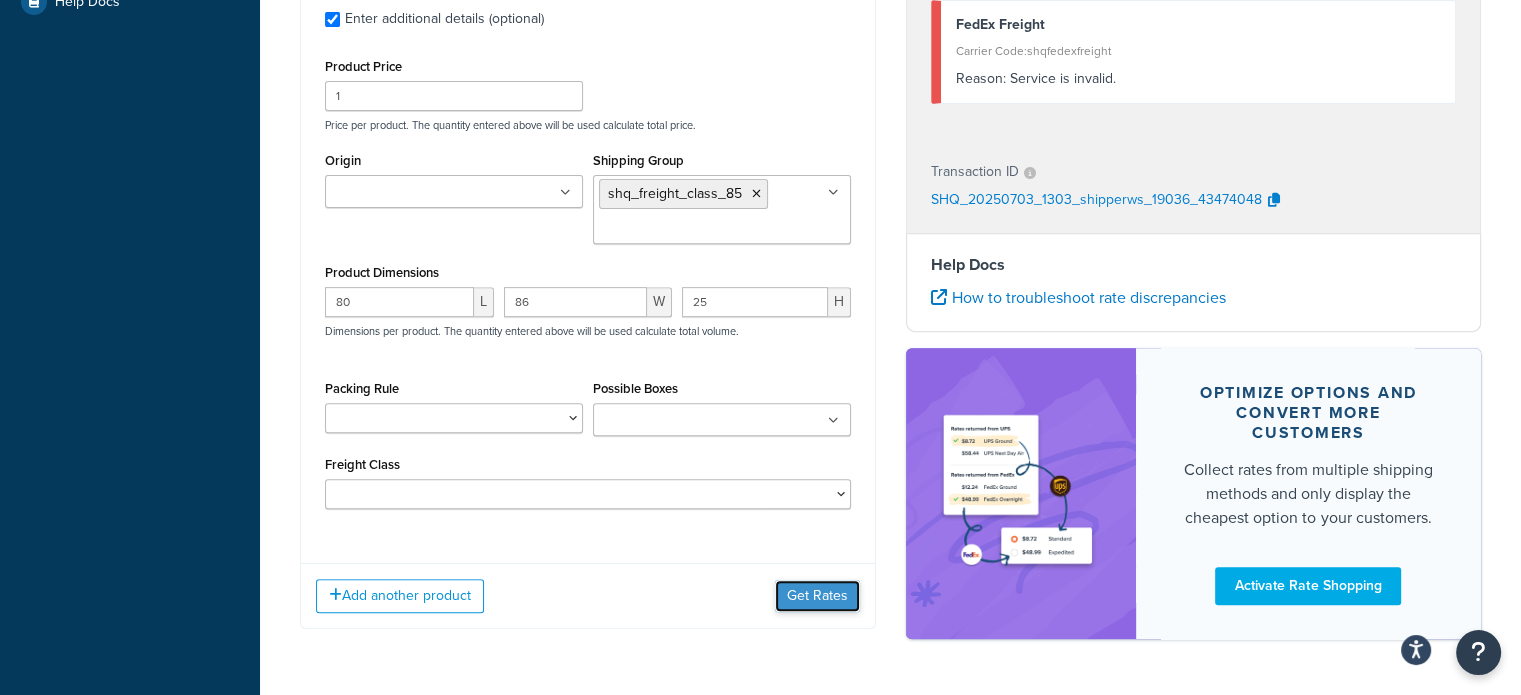 click on "Get Rates" at bounding box center (817, 596) 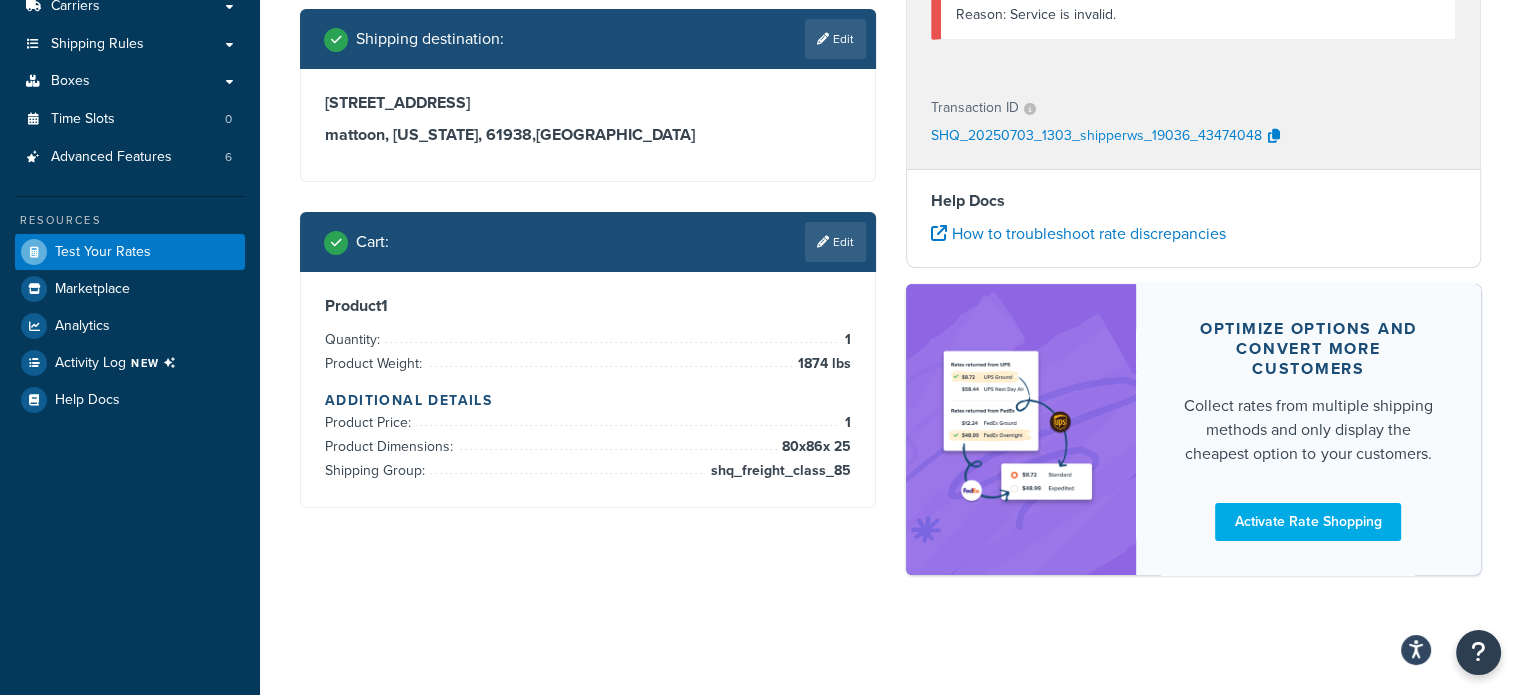 scroll, scrollTop: 326, scrollLeft: 0, axis: vertical 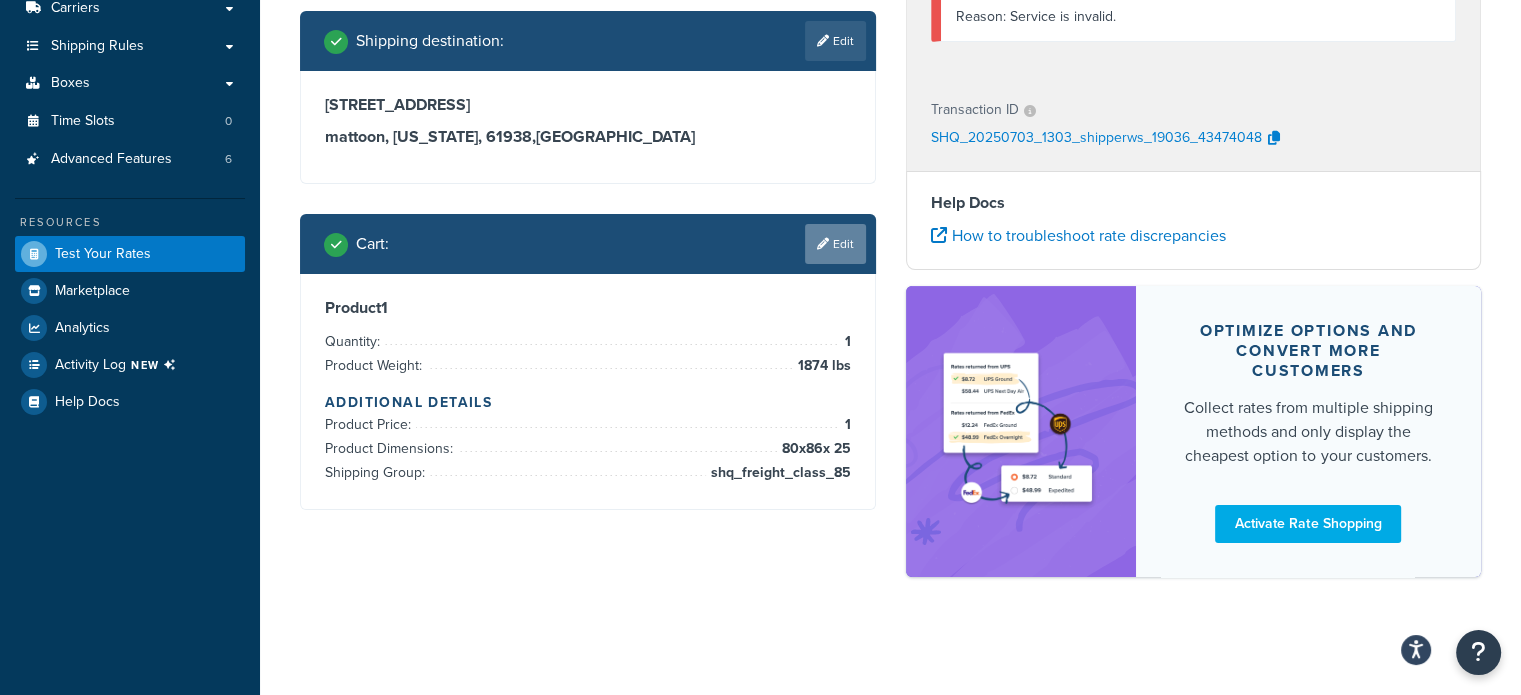 click at bounding box center [823, 244] 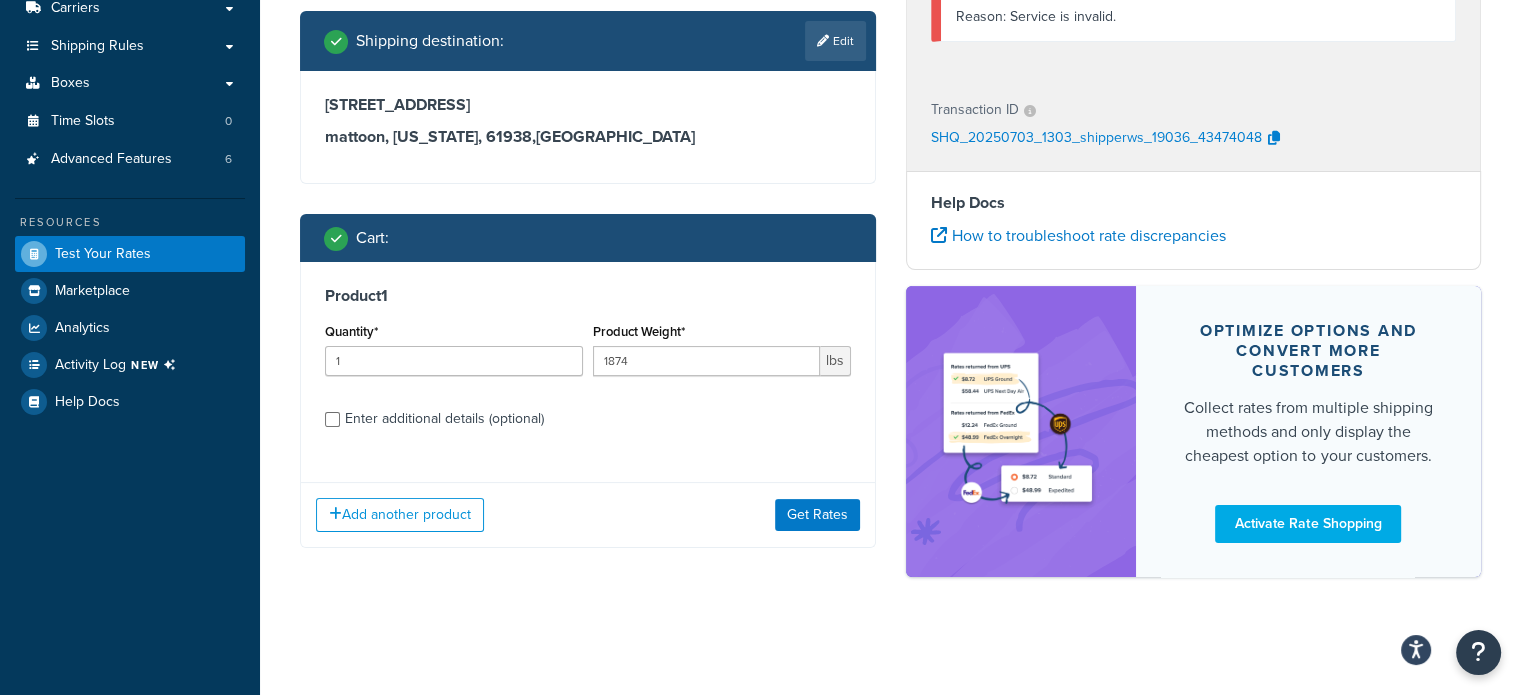 click on "Enter additional details (optional)" at bounding box center [444, 419] 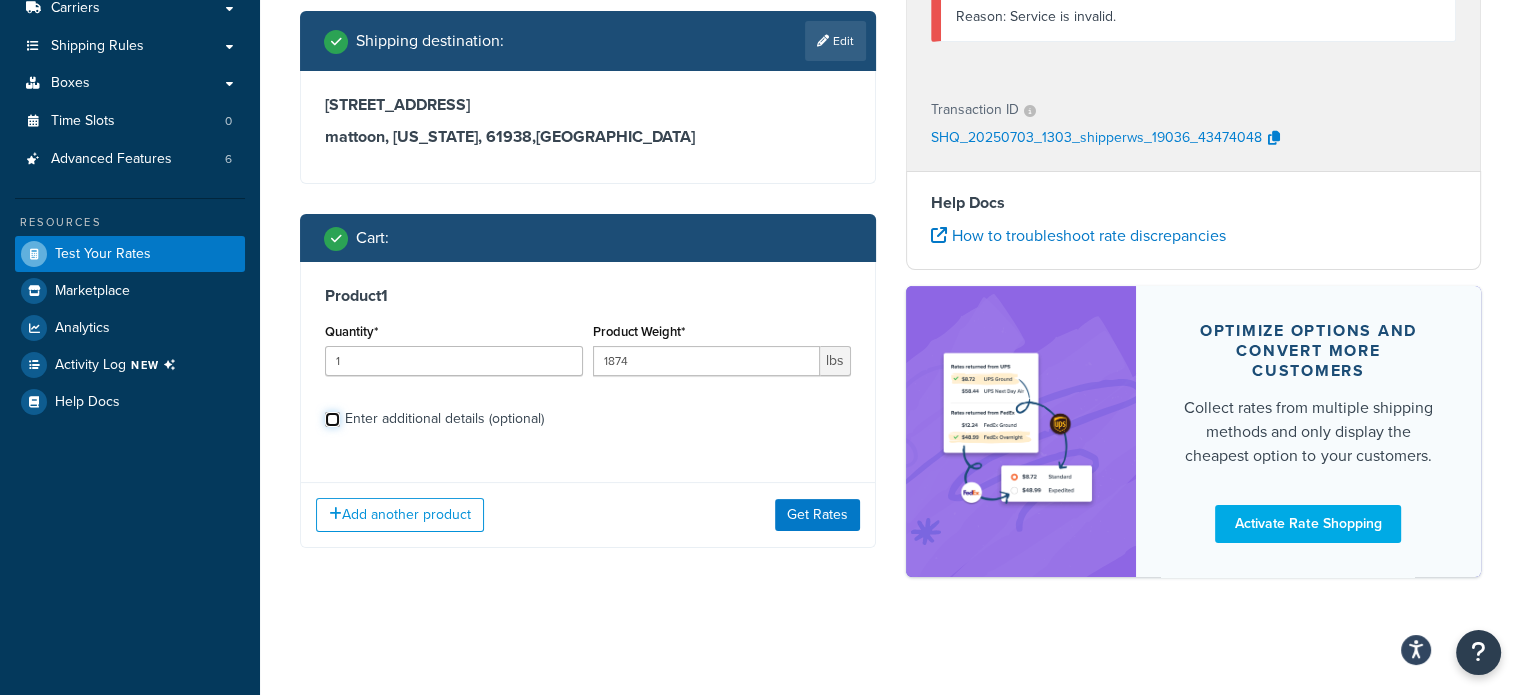 click on "Enter additional details (optional)" at bounding box center [332, 419] 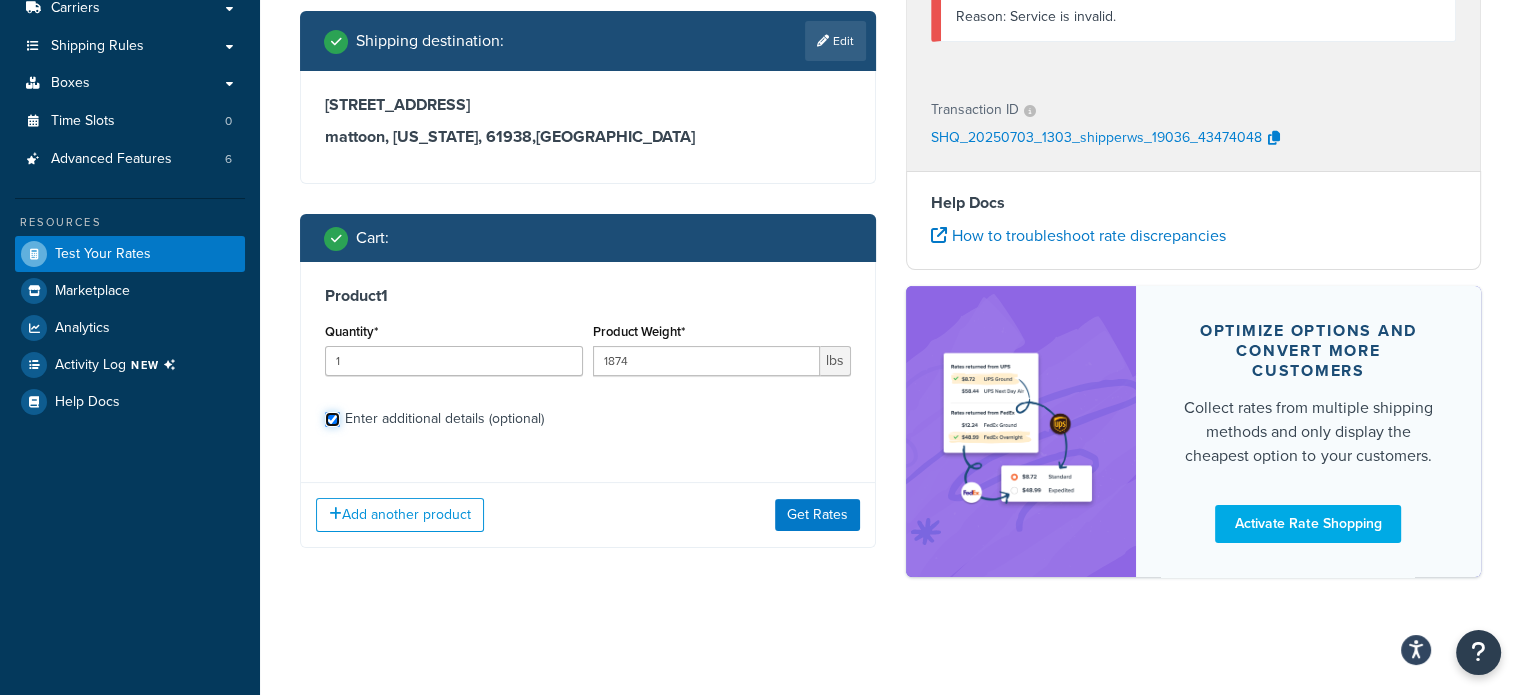 checkbox on "true" 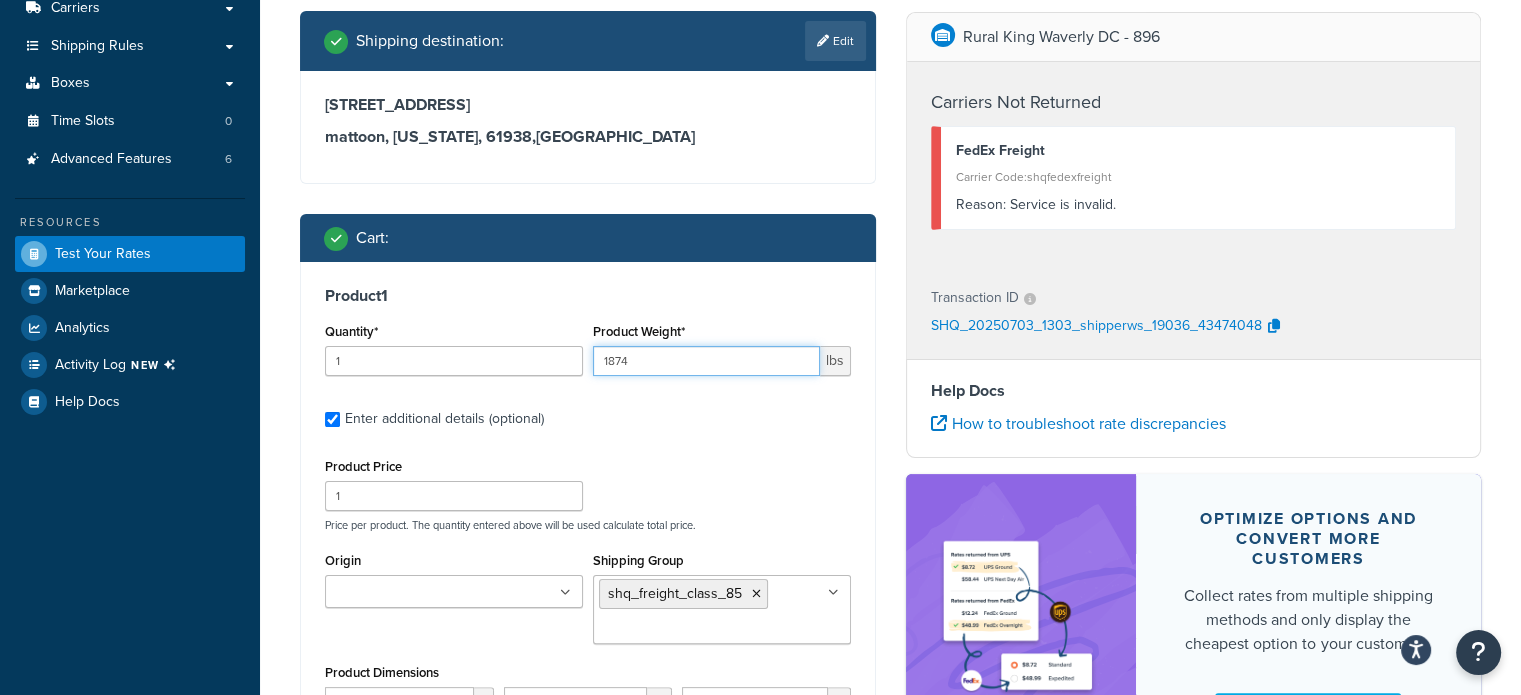 drag, startPoint x: 676, startPoint y: 363, endPoint x: 528, endPoint y: 358, distance: 148.08444 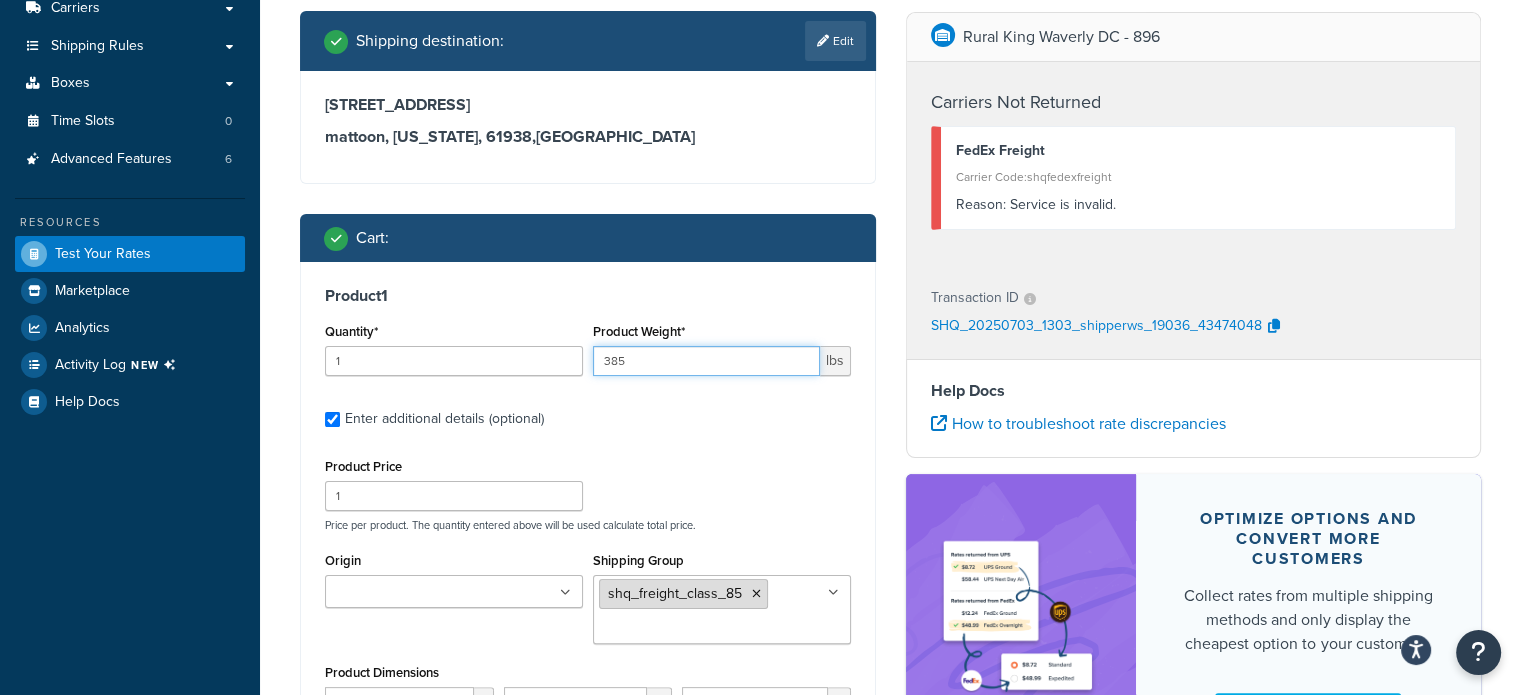 type on "385" 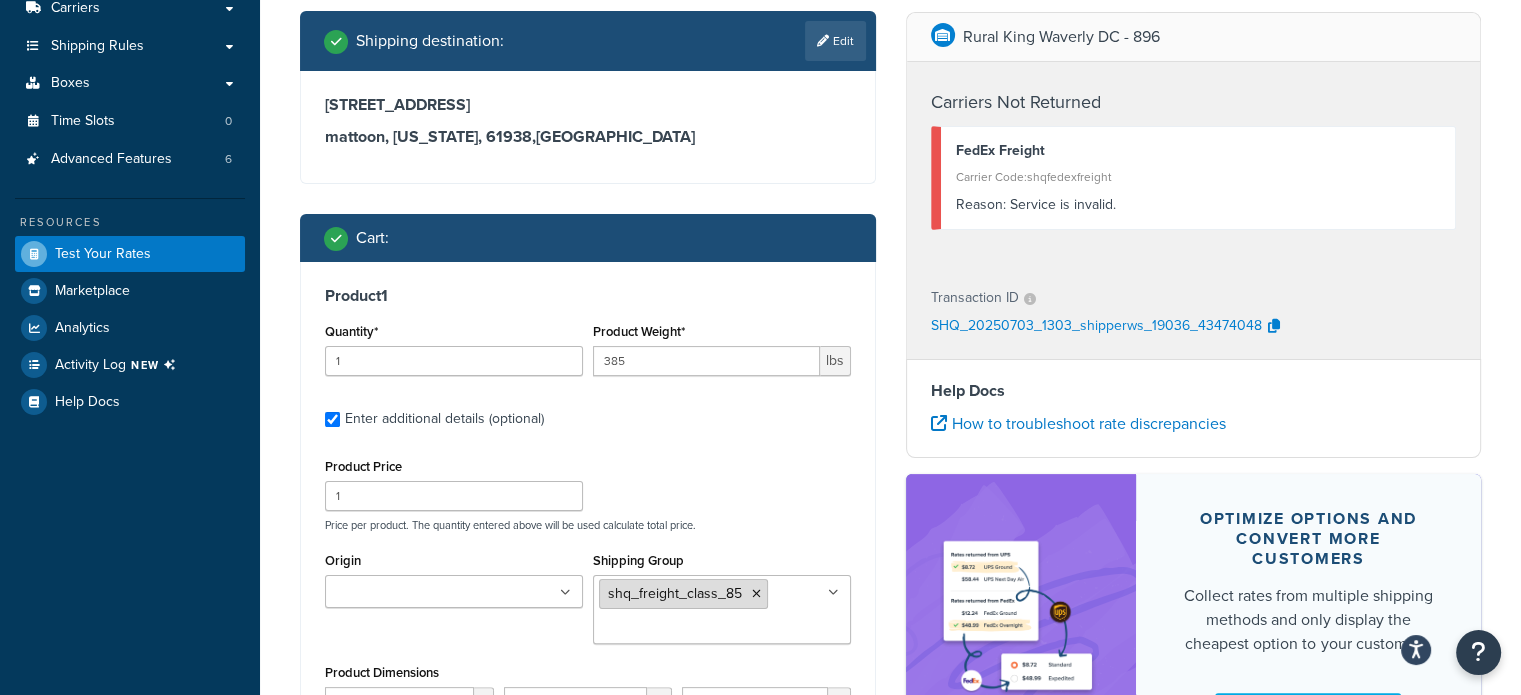 click at bounding box center (756, 594) 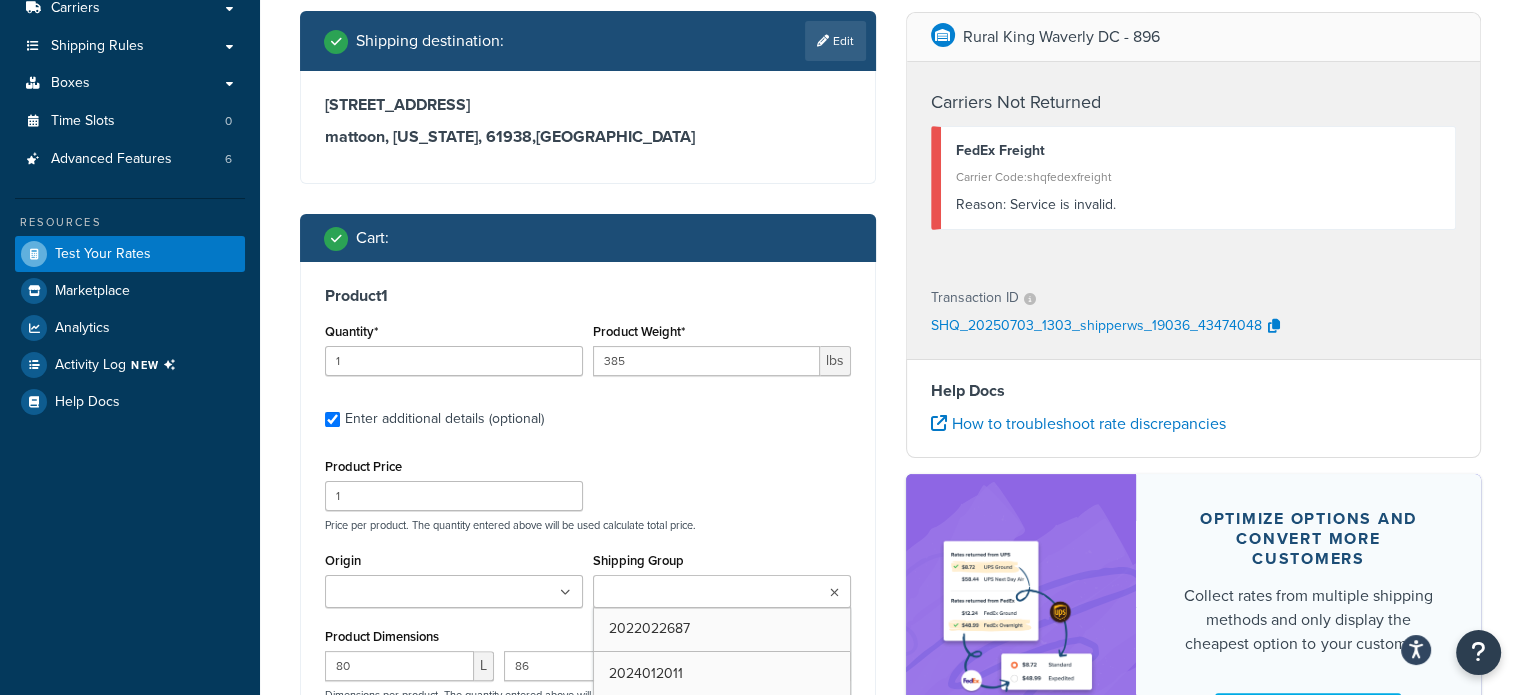 click on "Shipping Group" at bounding box center [687, 593] 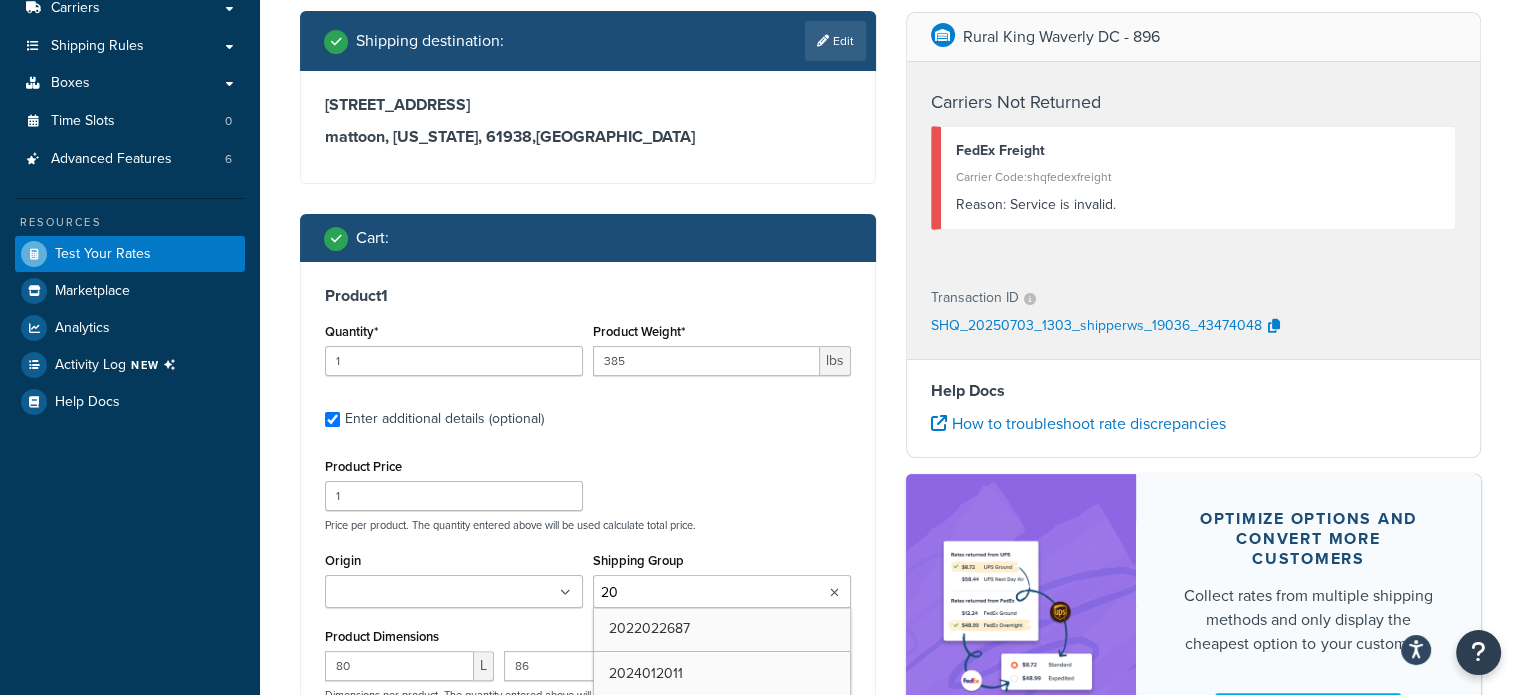 type on "200" 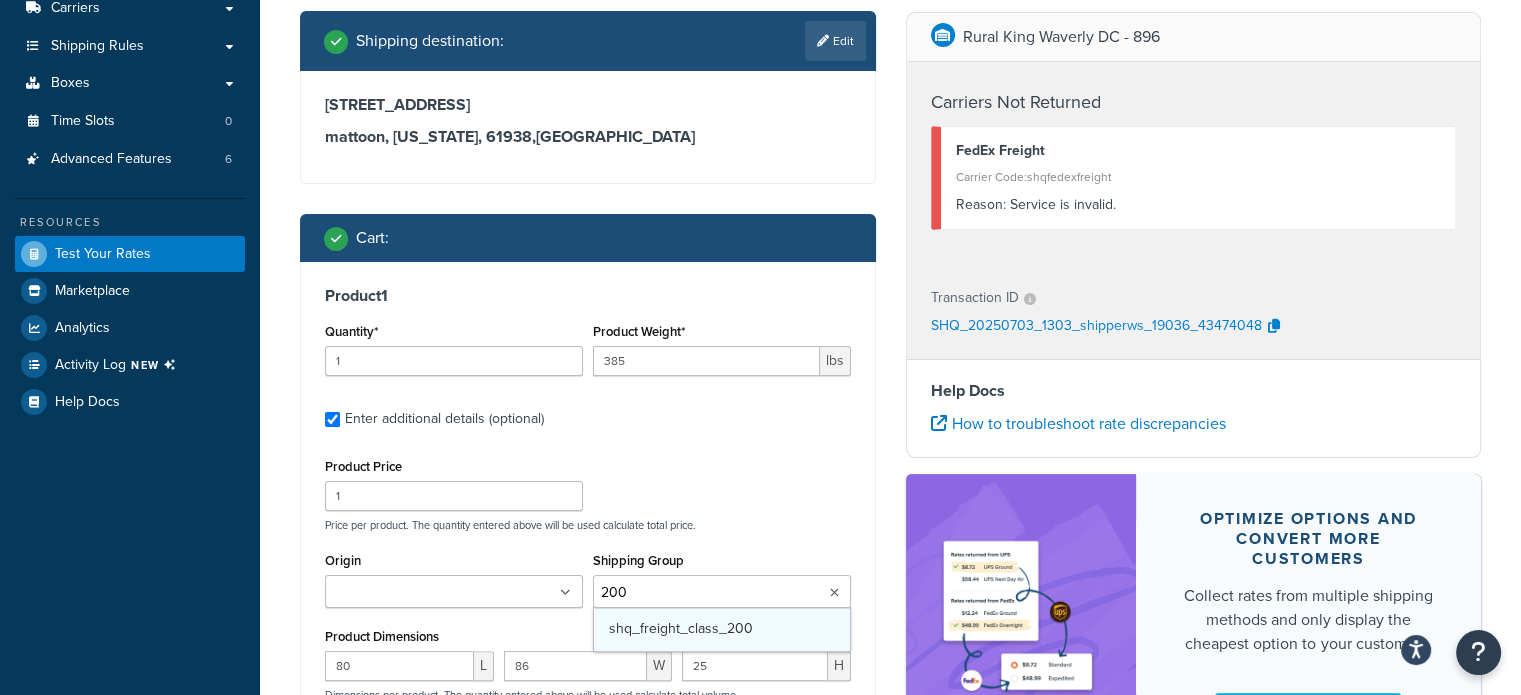 type 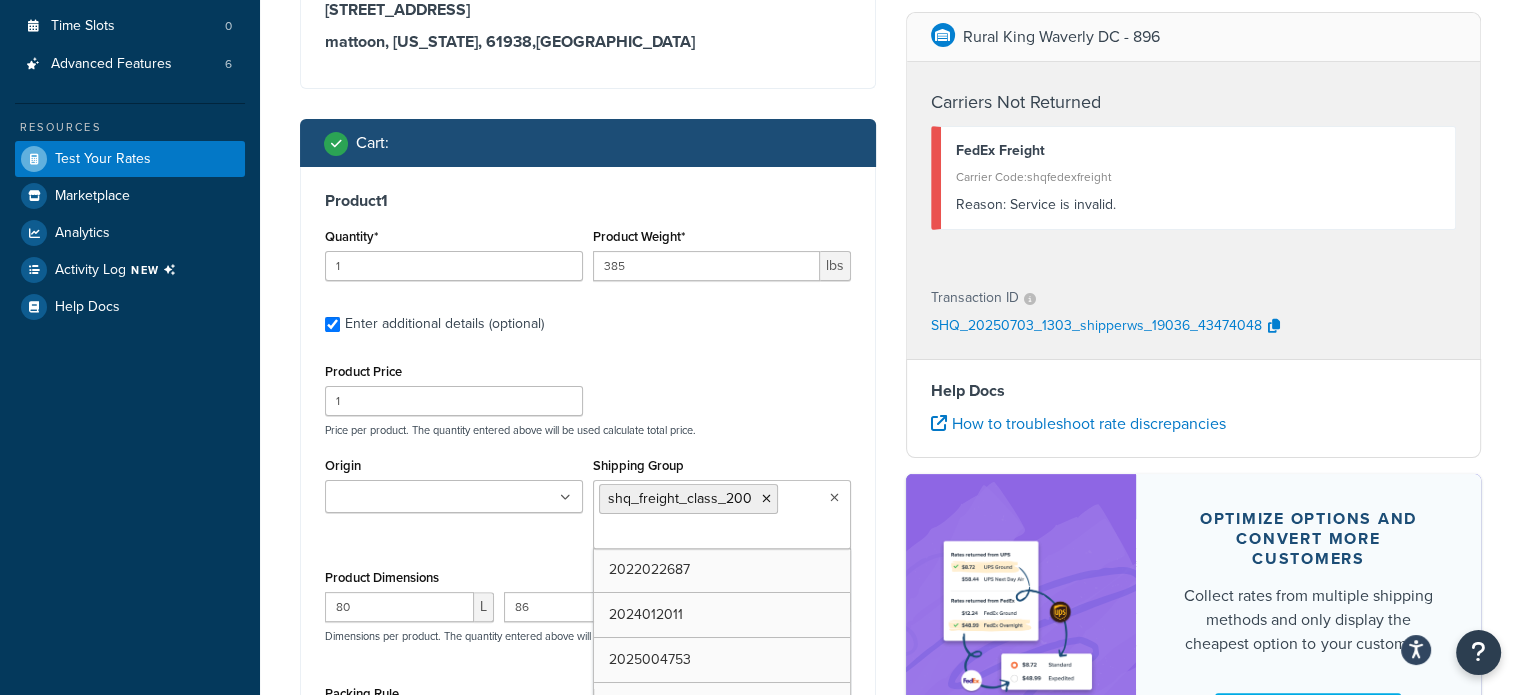 scroll, scrollTop: 526, scrollLeft: 0, axis: vertical 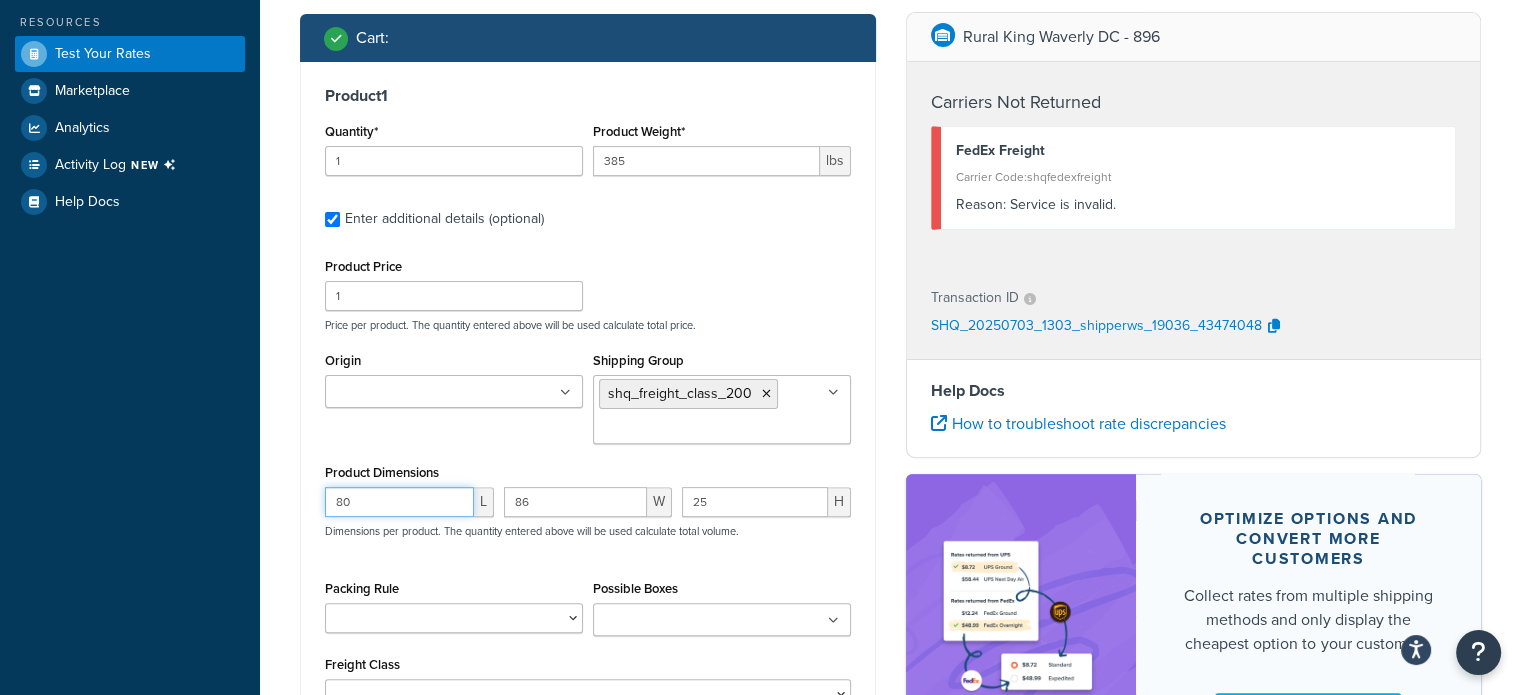 drag, startPoint x: 373, startPoint y: 495, endPoint x: 282, endPoint y: 499, distance: 91.08787 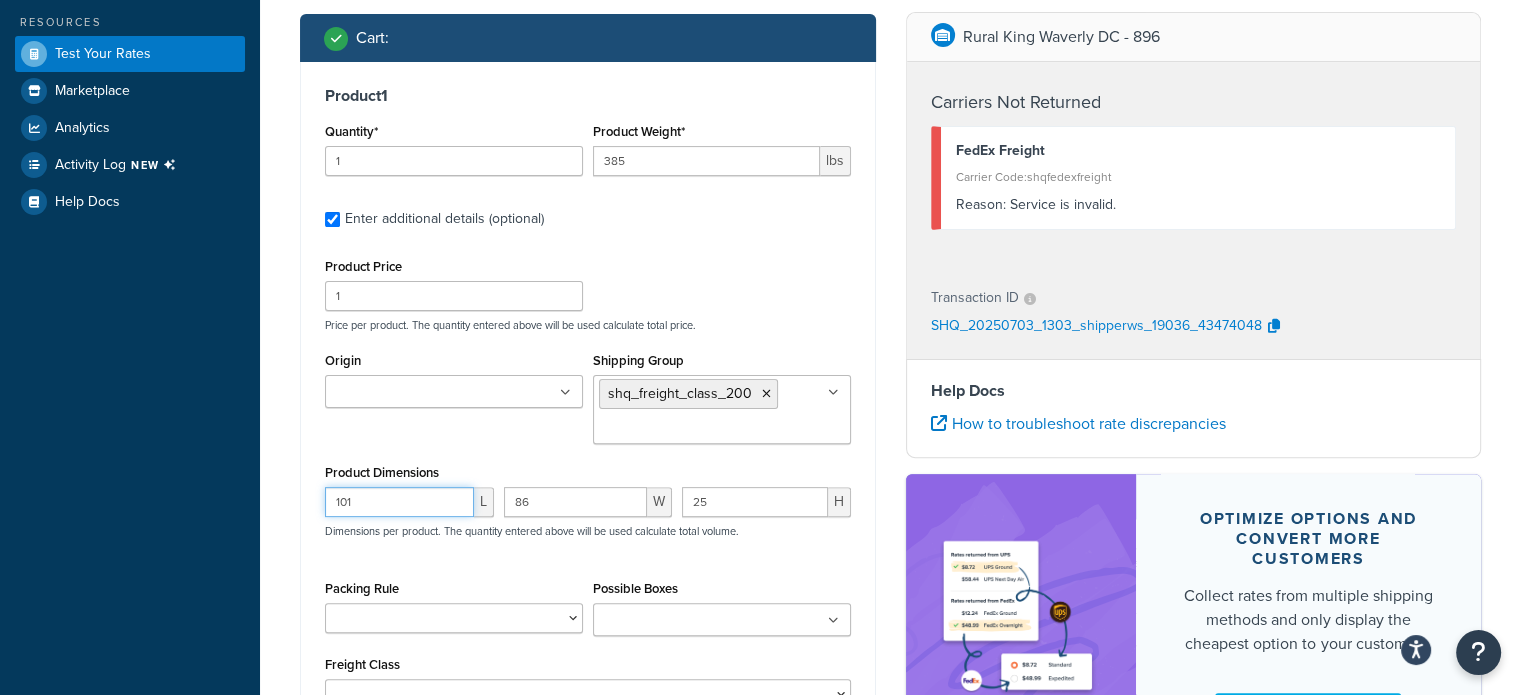 type on "101" 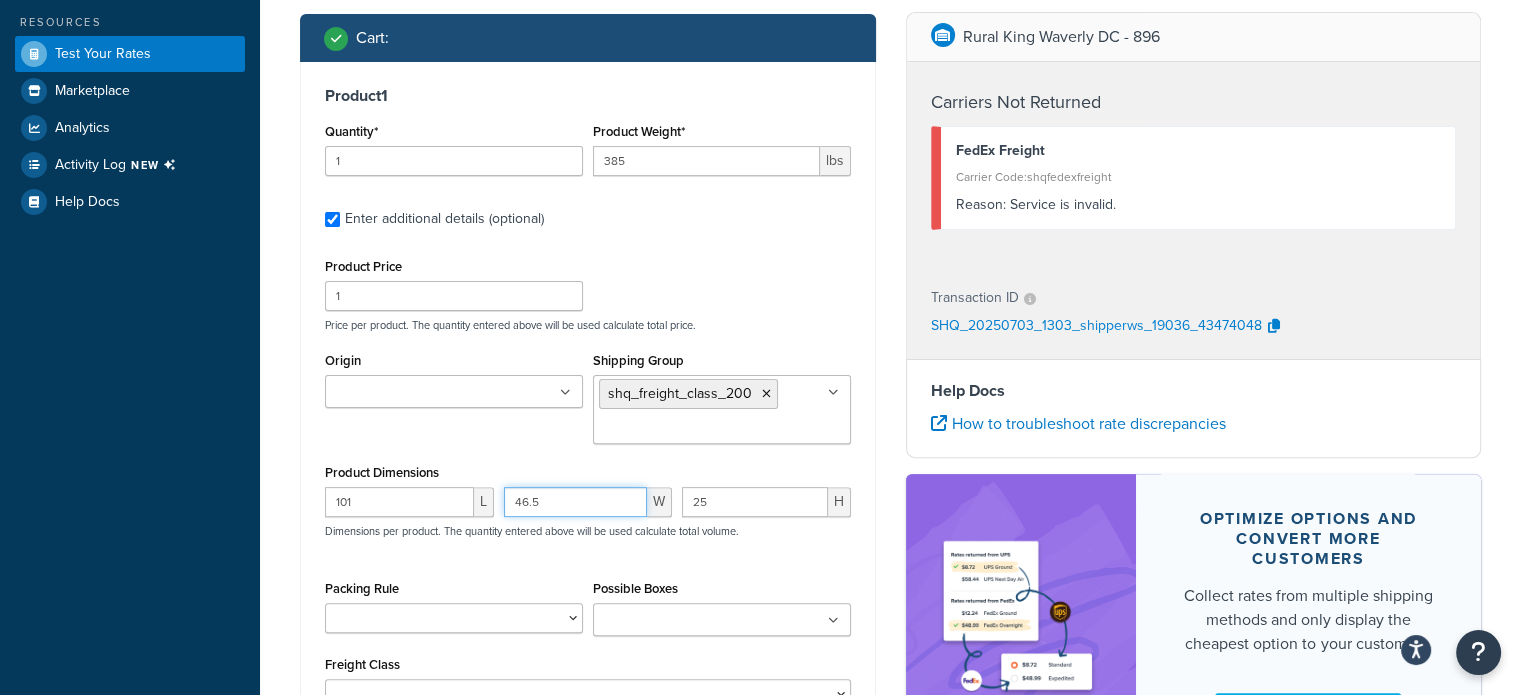 type on "46.5" 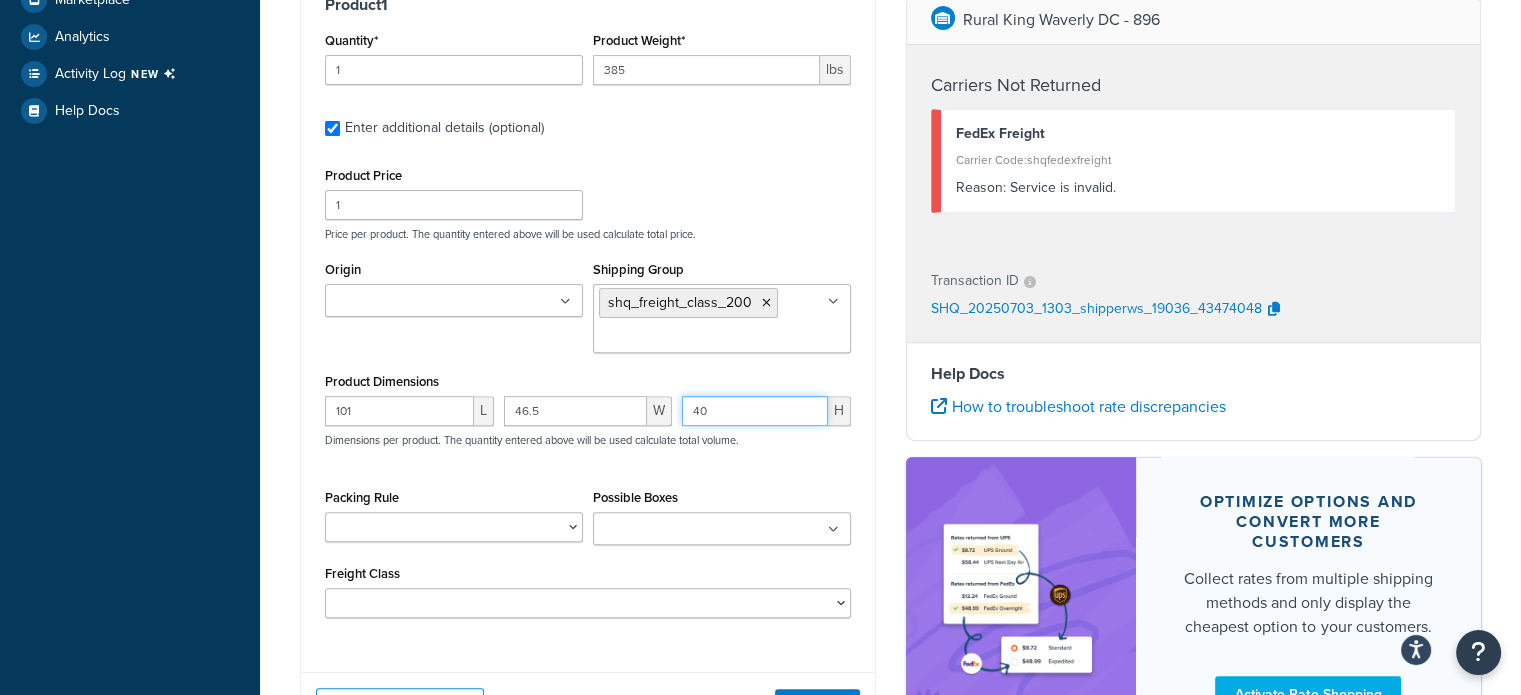 scroll, scrollTop: 726, scrollLeft: 0, axis: vertical 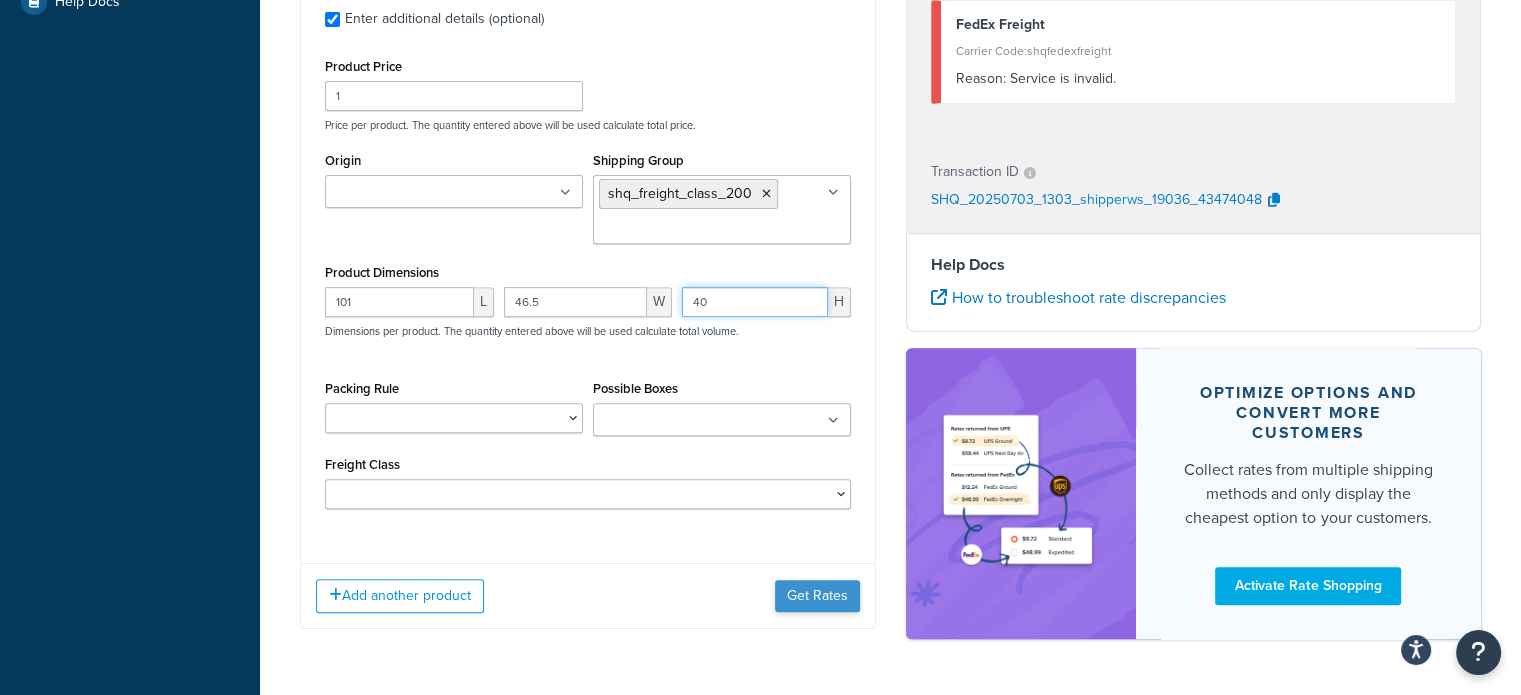 type on "40" 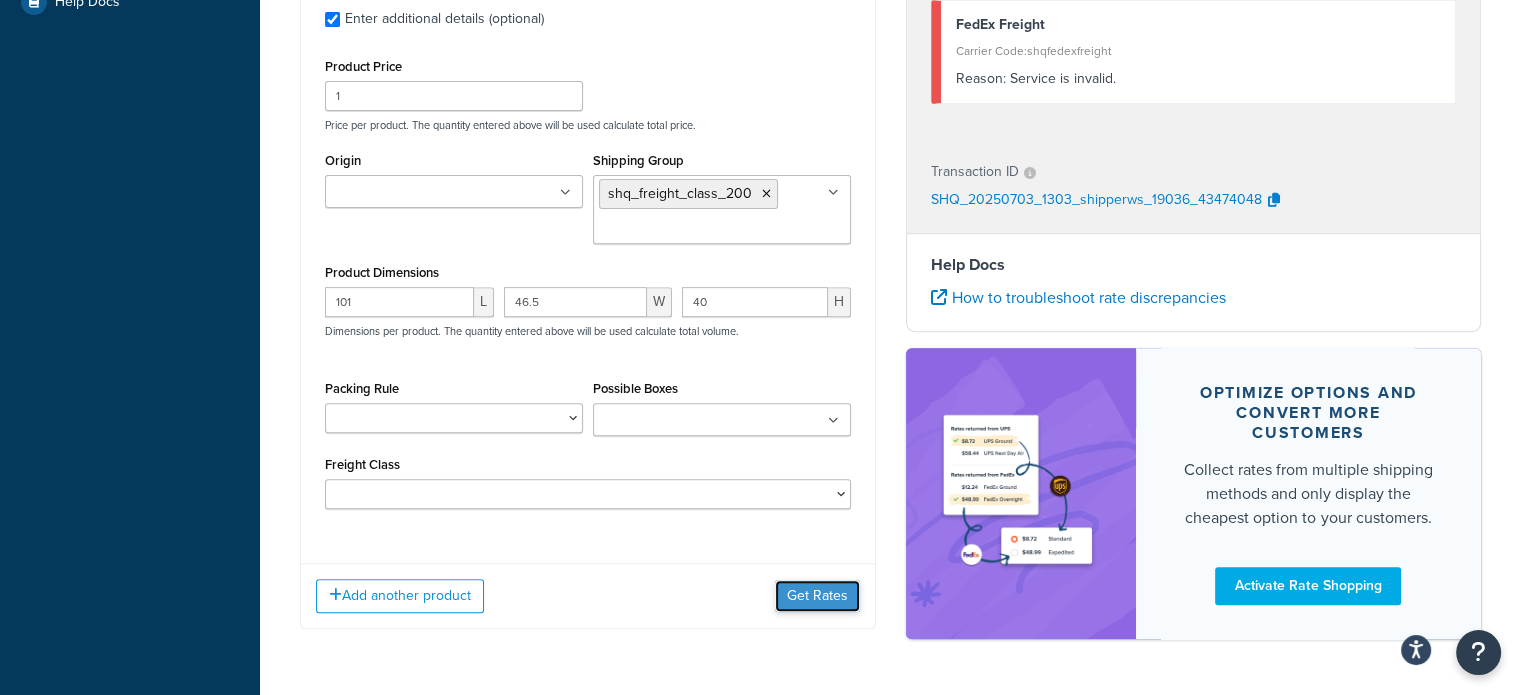 click on "Get Rates" at bounding box center (817, 596) 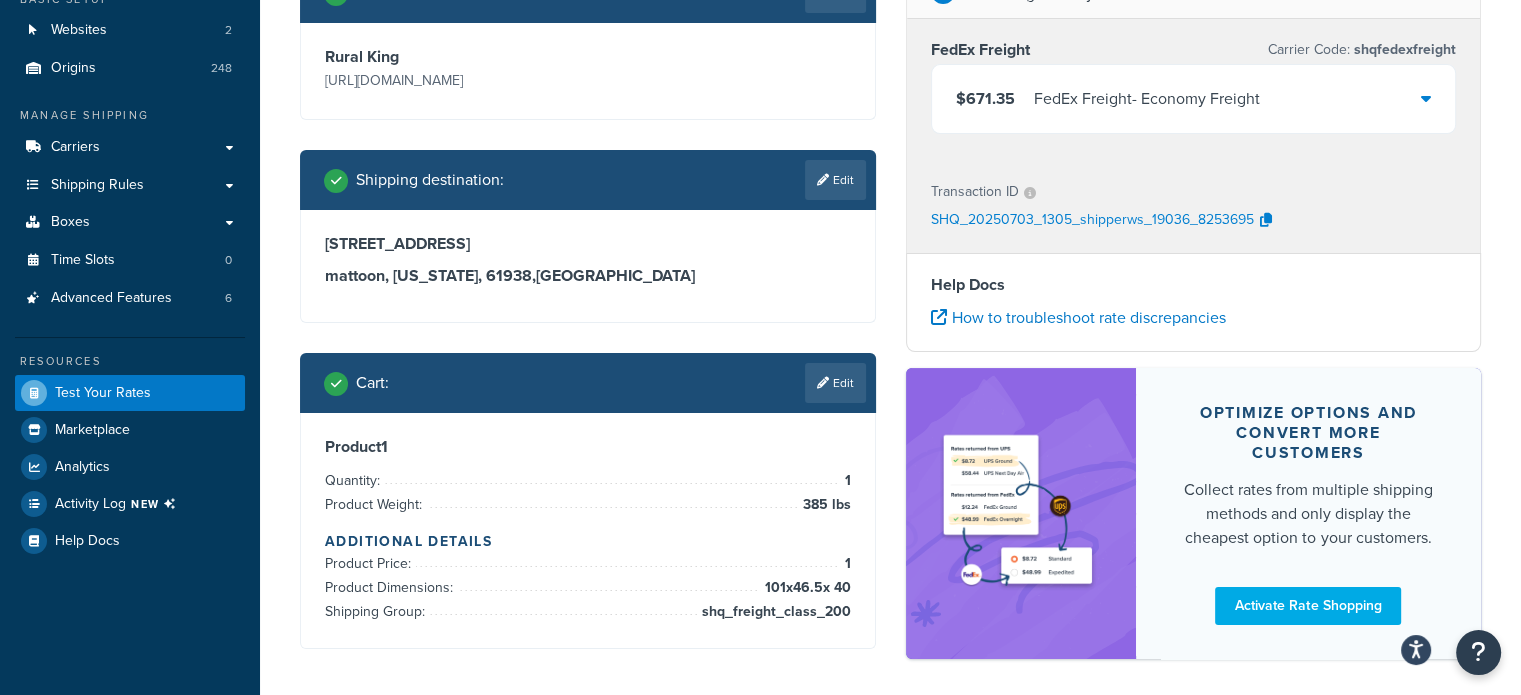 scroll, scrollTop: 200, scrollLeft: 0, axis: vertical 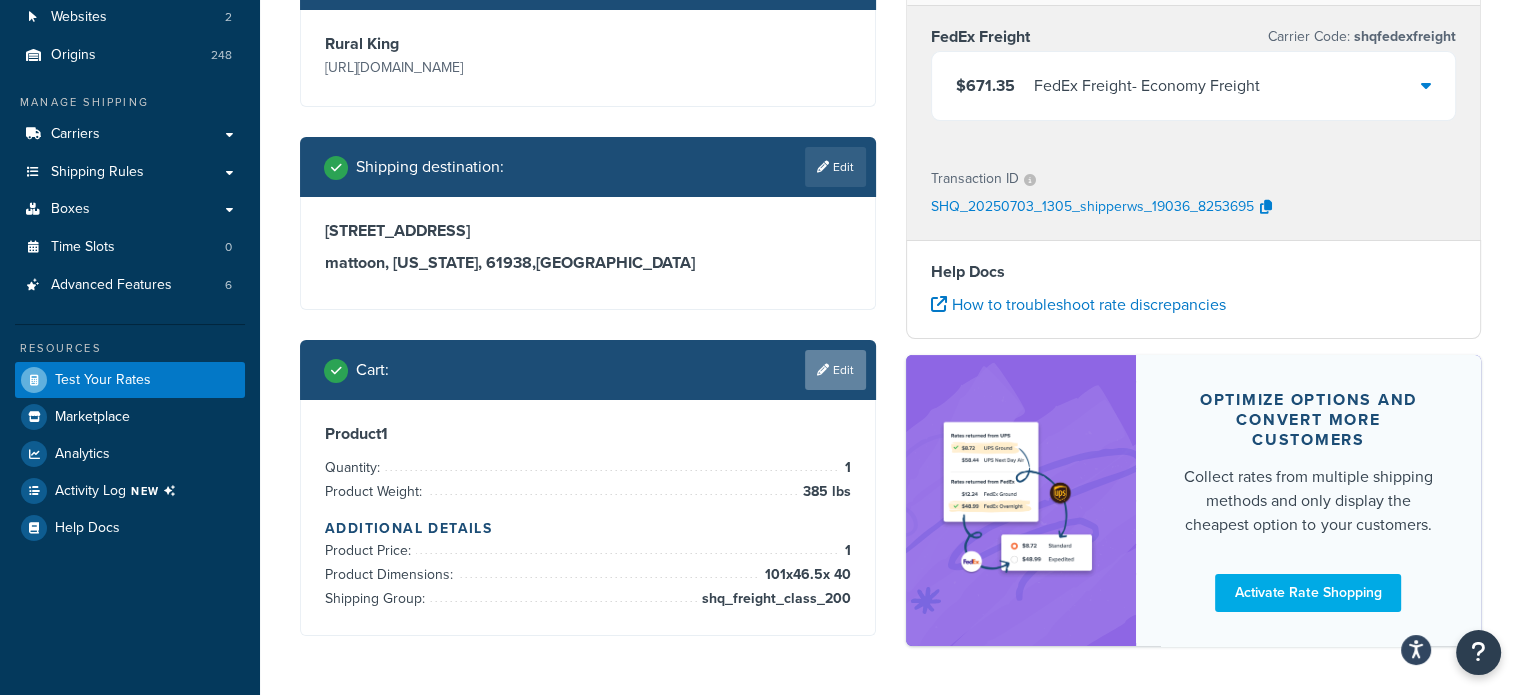 click on "Edit" at bounding box center [835, 370] 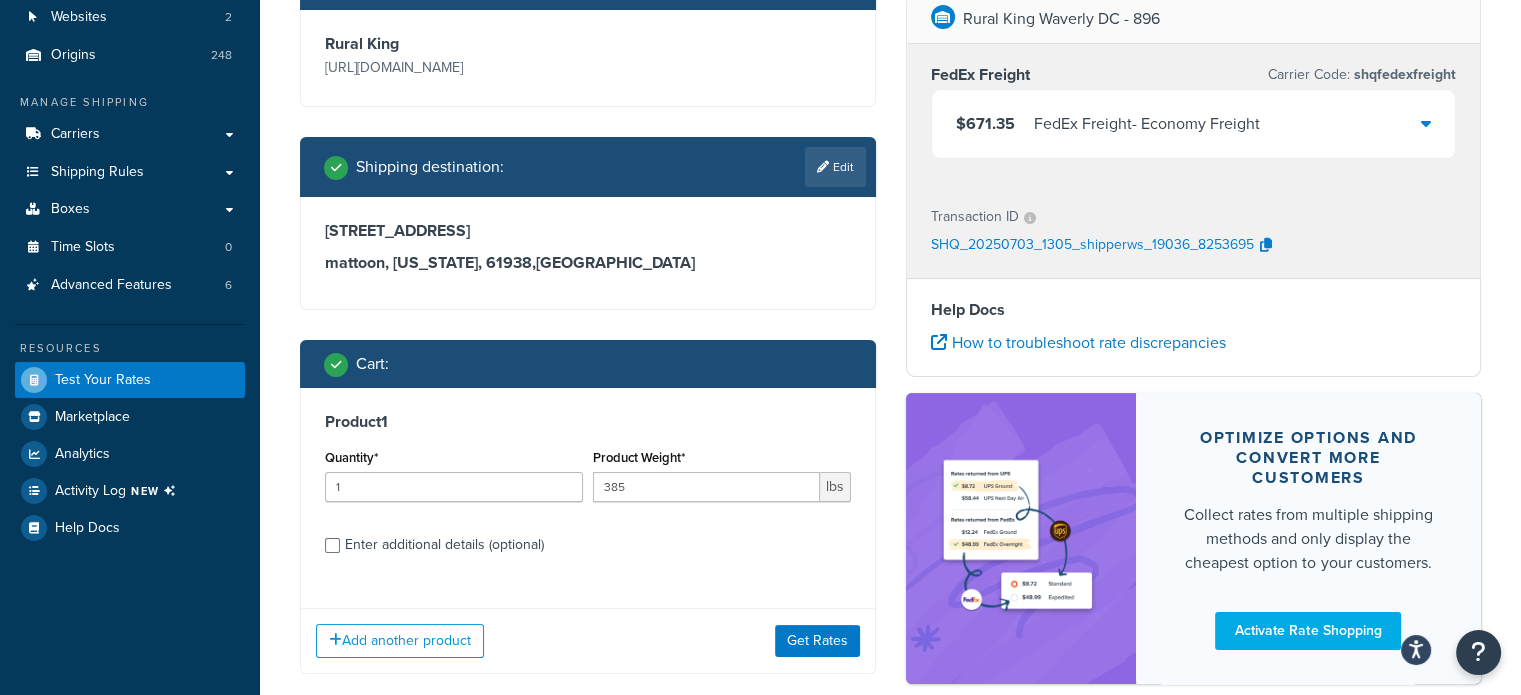 click on "Enter additional details (optional)" at bounding box center (444, 545) 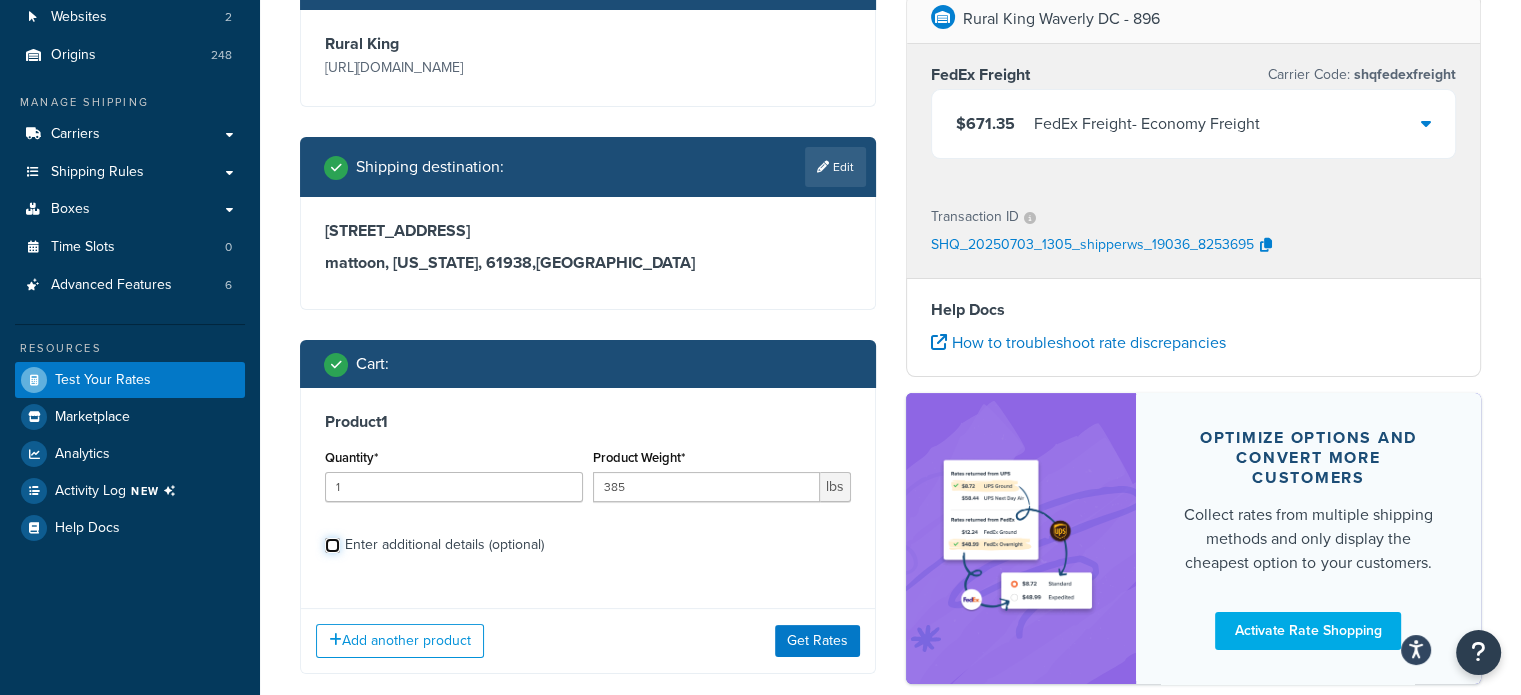 click on "Enter additional details (optional)" at bounding box center [332, 545] 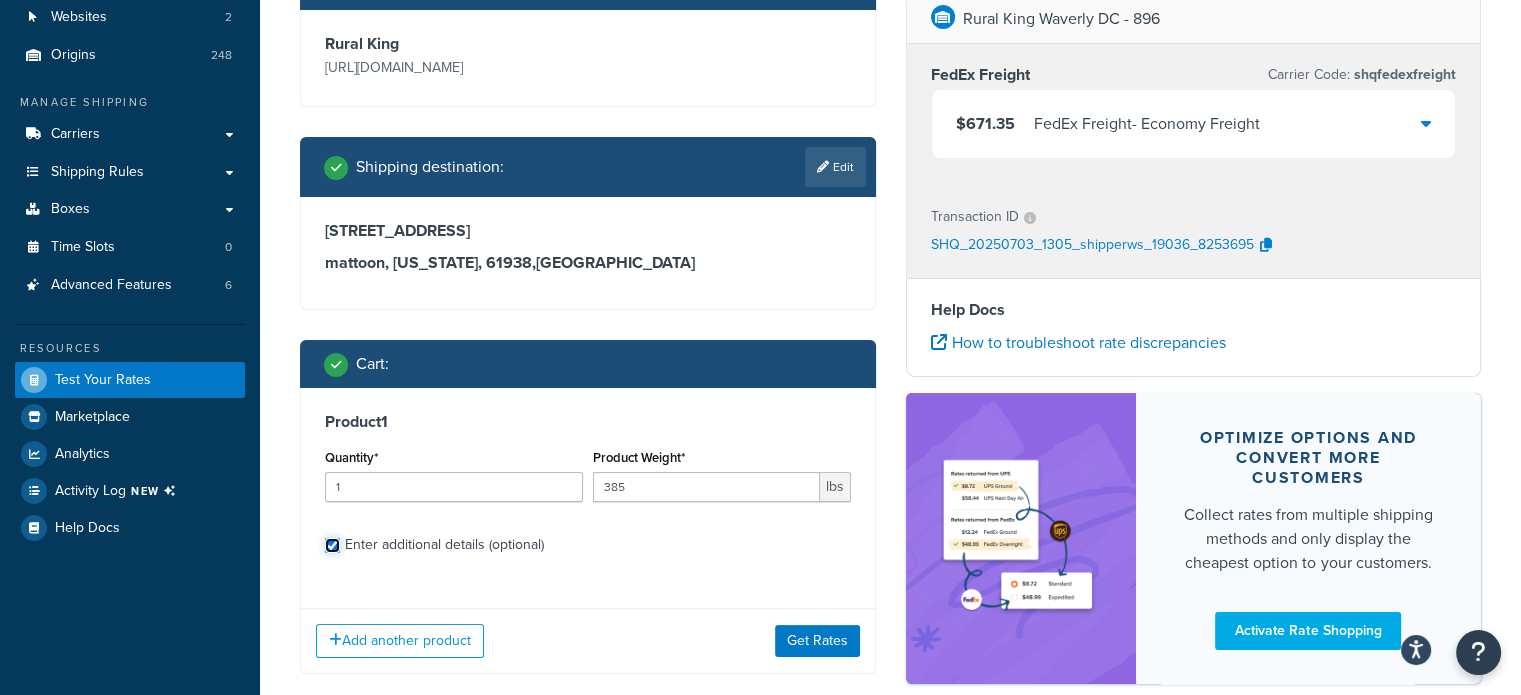 checkbox on "true" 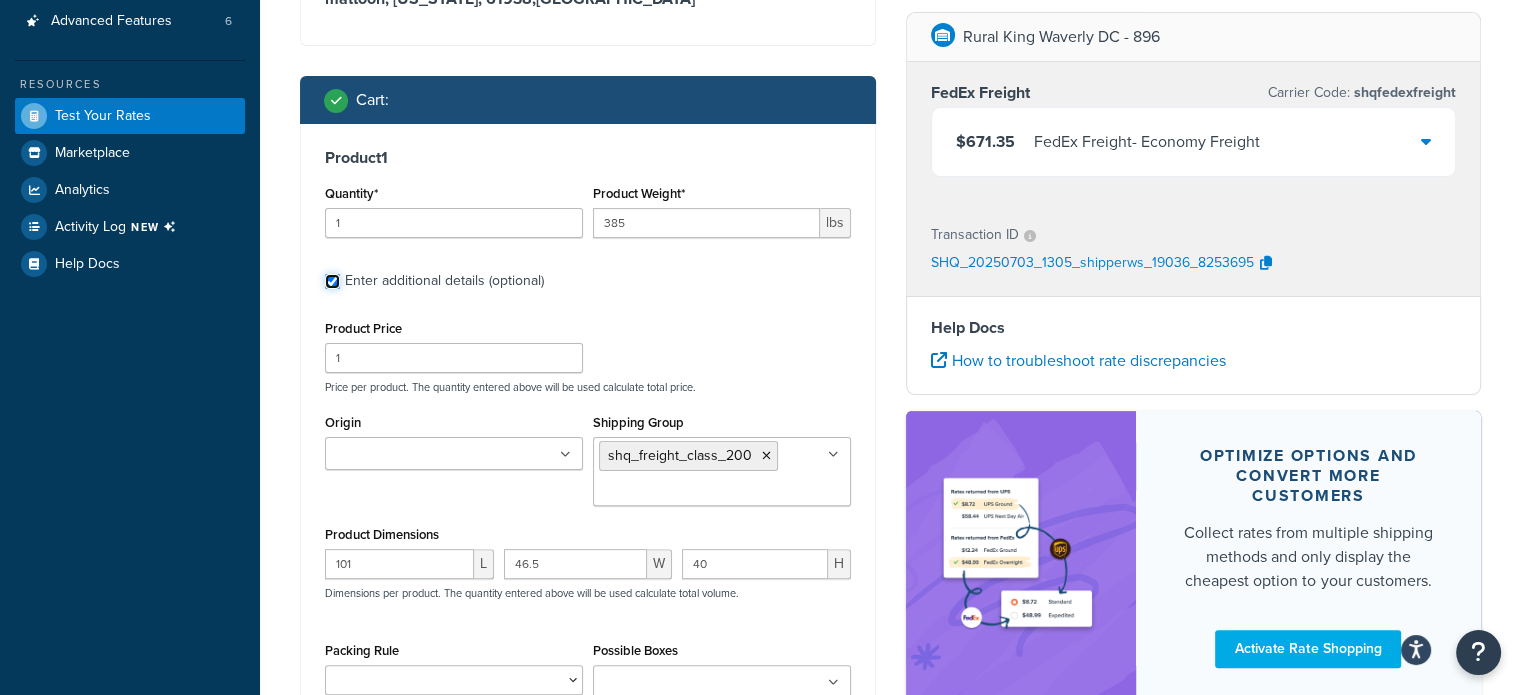 scroll, scrollTop: 500, scrollLeft: 0, axis: vertical 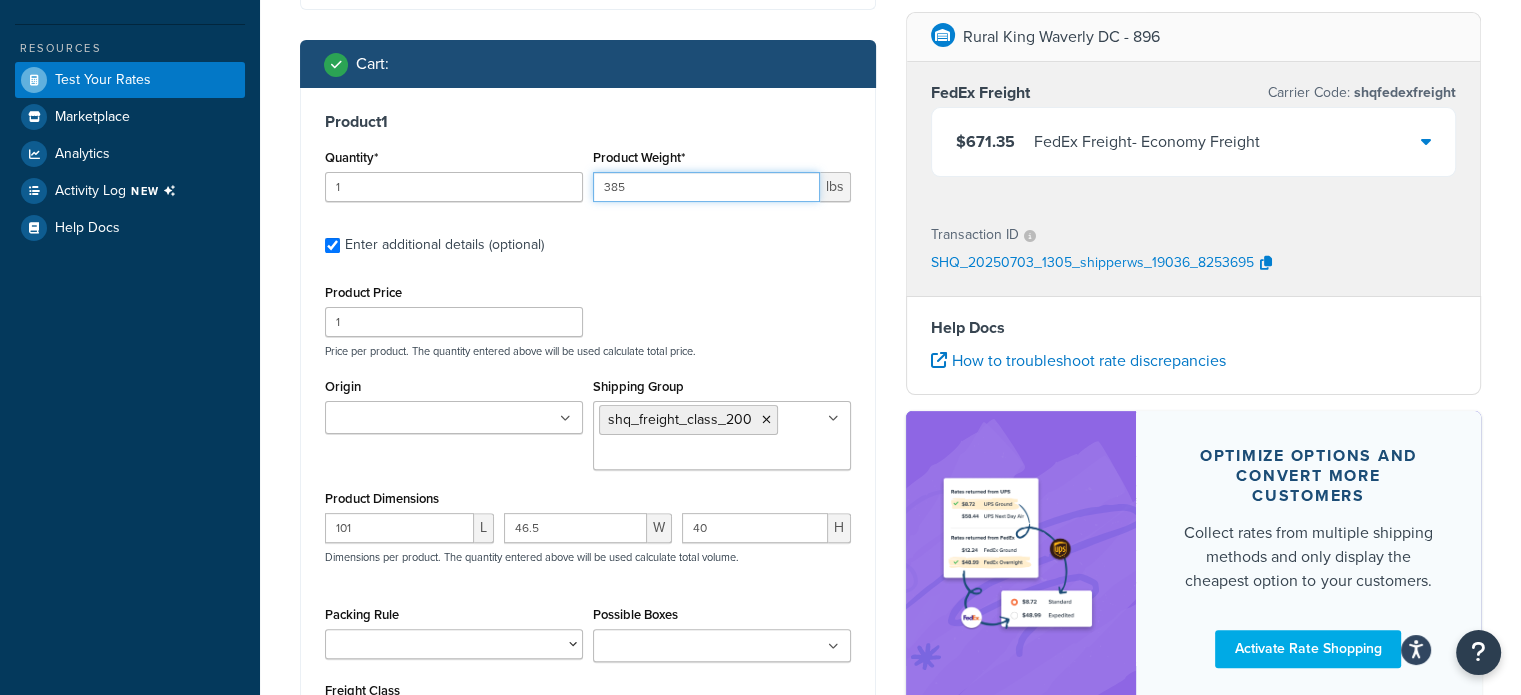 drag, startPoint x: 650, startPoint y: 187, endPoint x: 537, endPoint y: 187, distance: 113 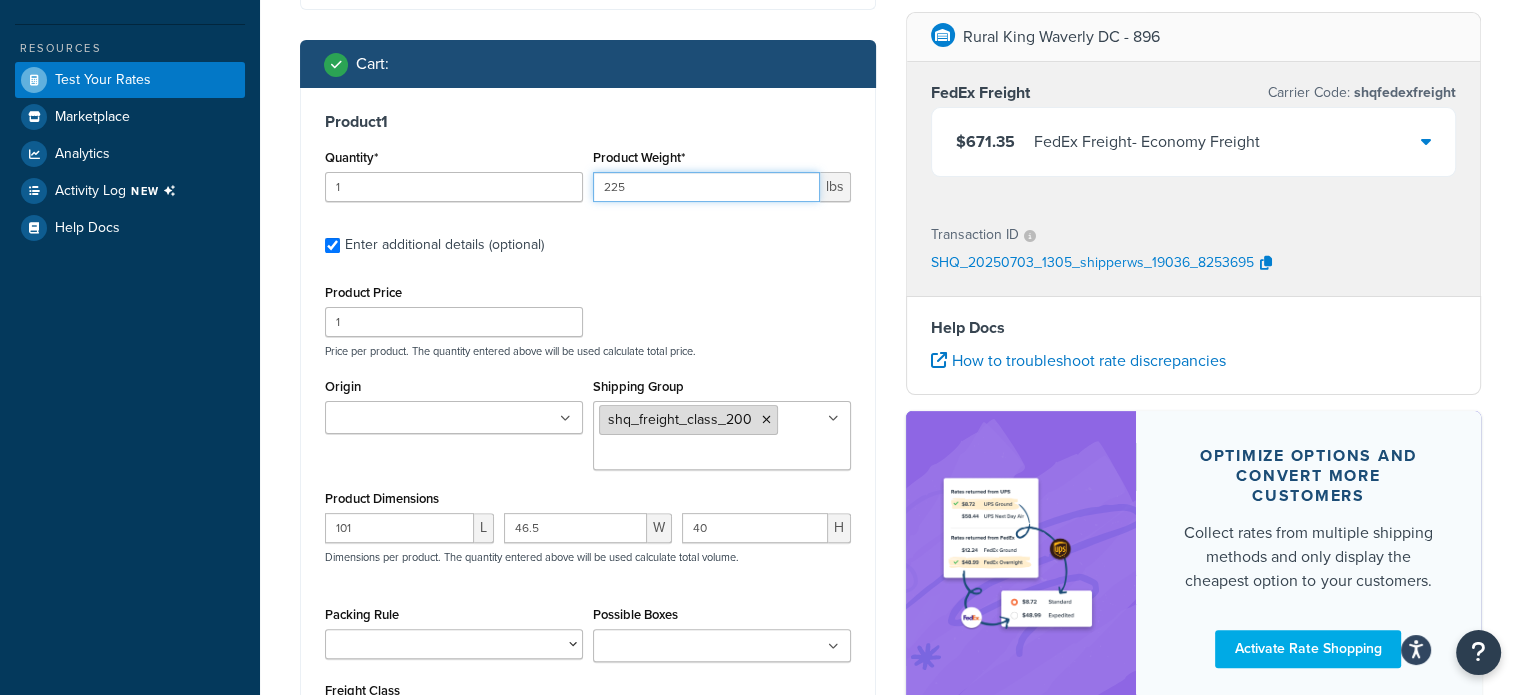 type on "225" 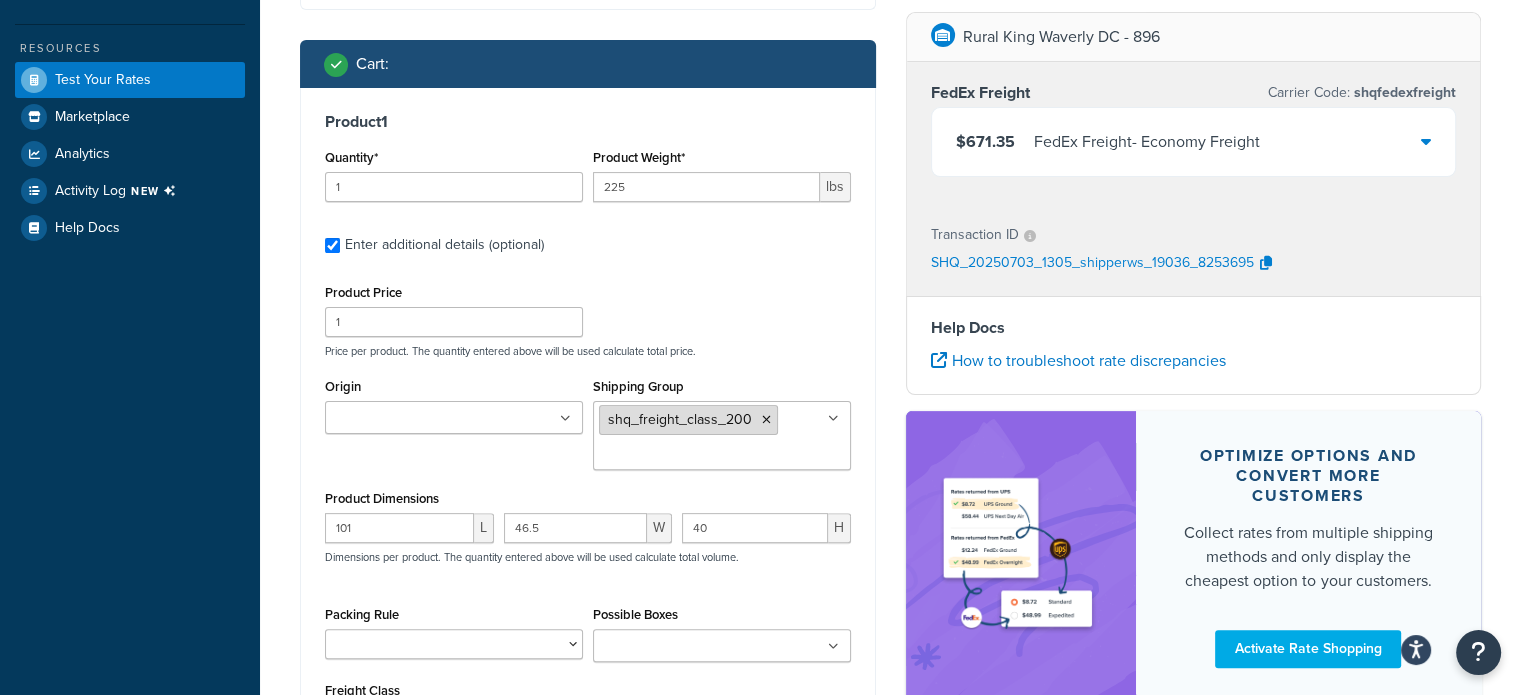 click at bounding box center [766, 420] 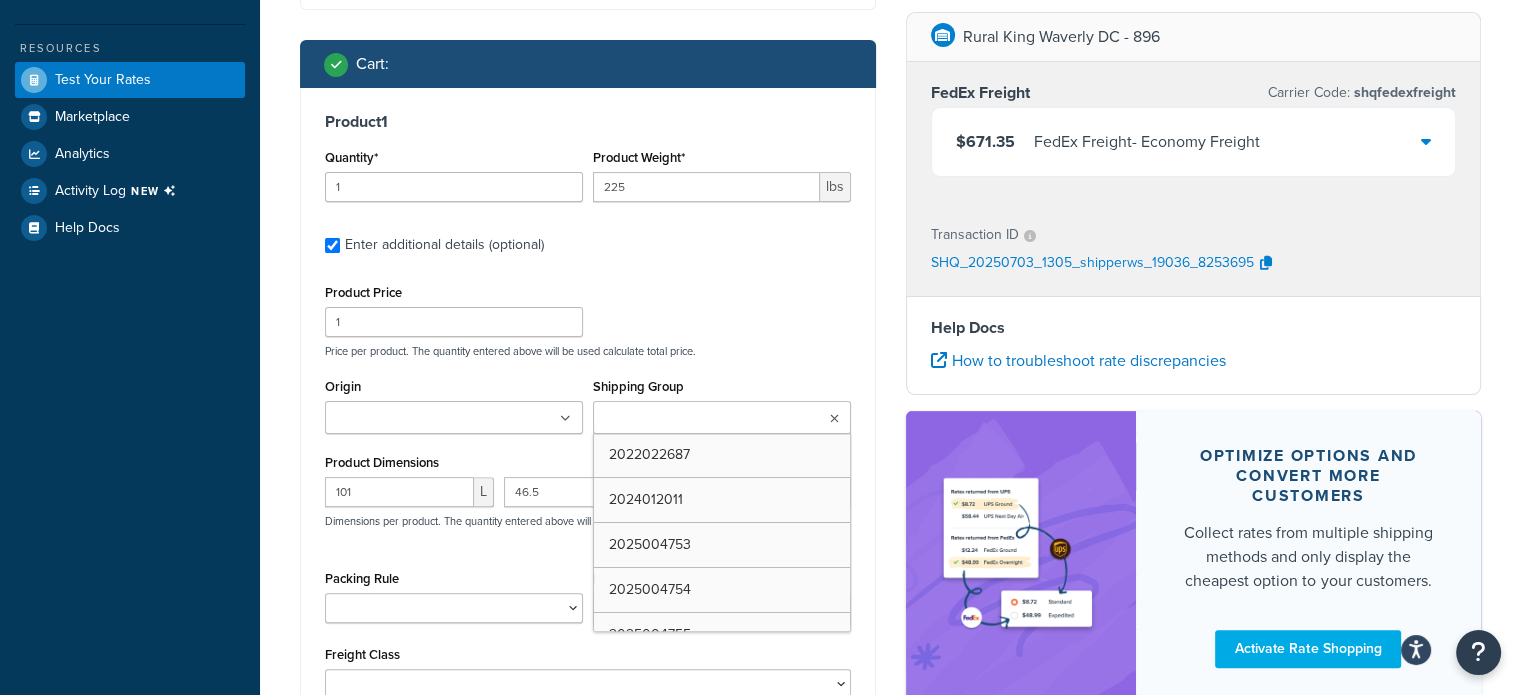 click on "Shipping Group" at bounding box center (687, 419) 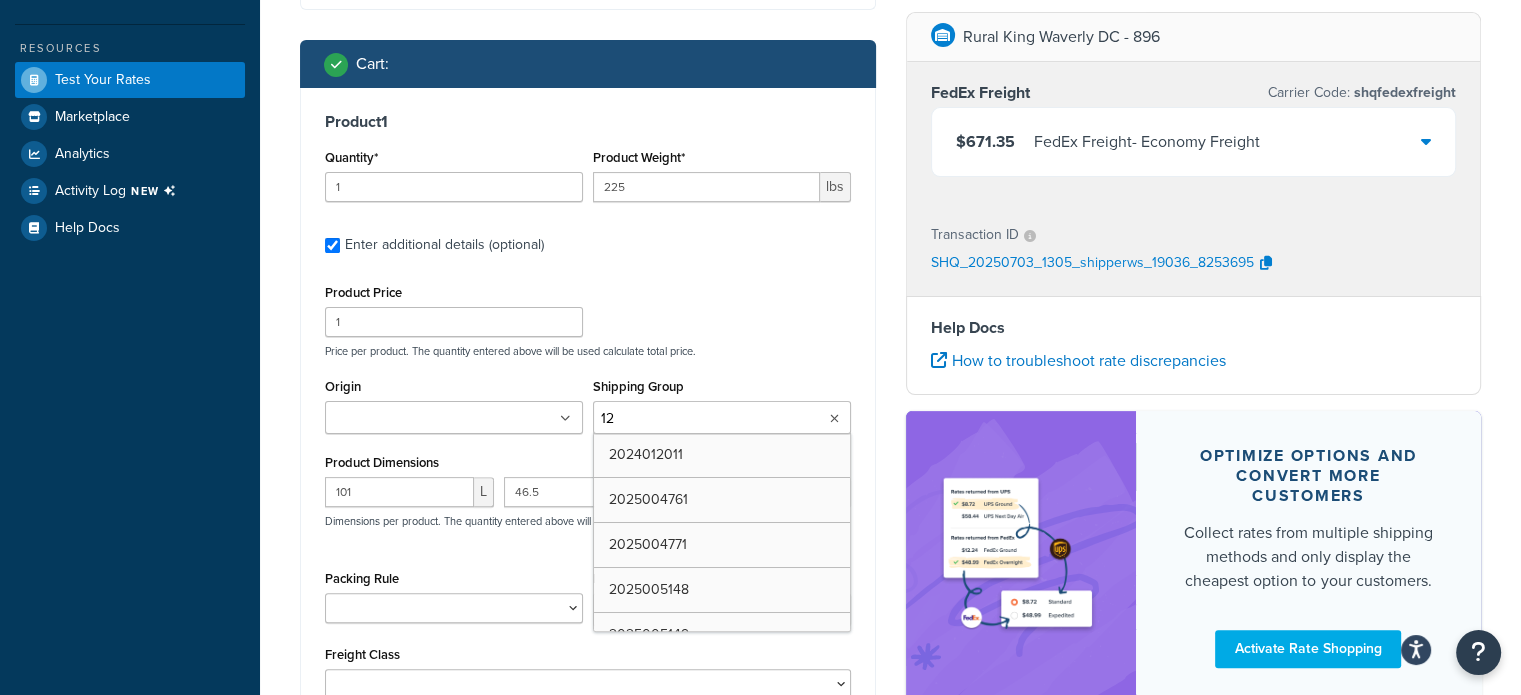 type on "125" 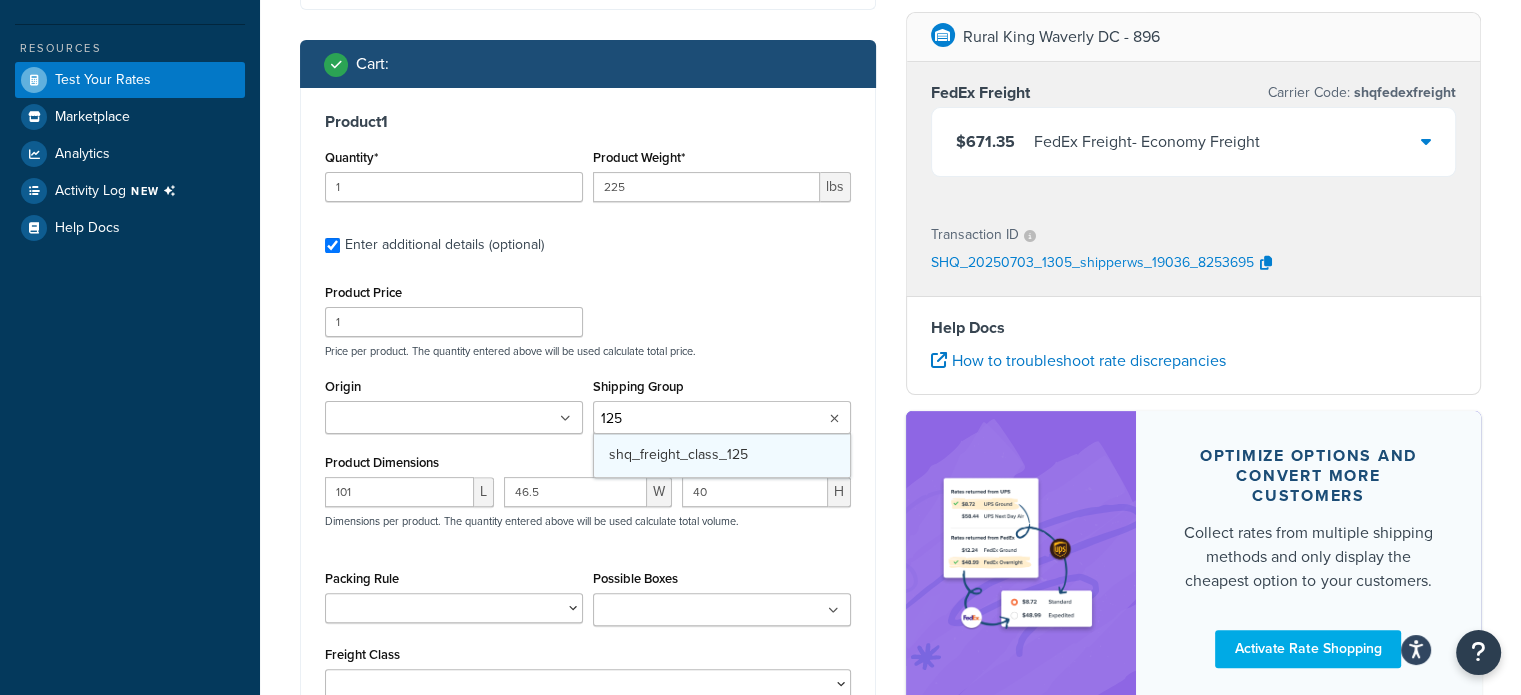 type 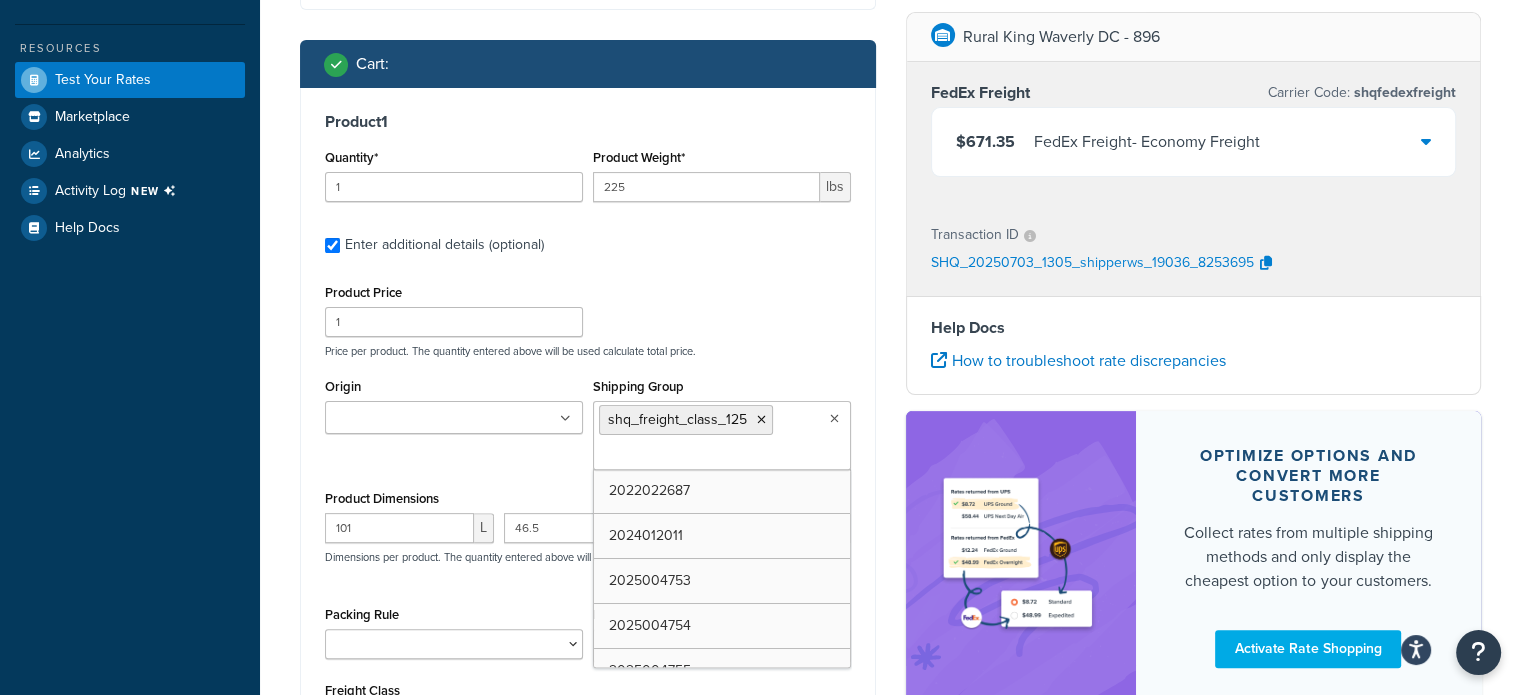 drag, startPoint x: 729, startPoint y: 447, endPoint x: 711, endPoint y: 451, distance: 18.439089 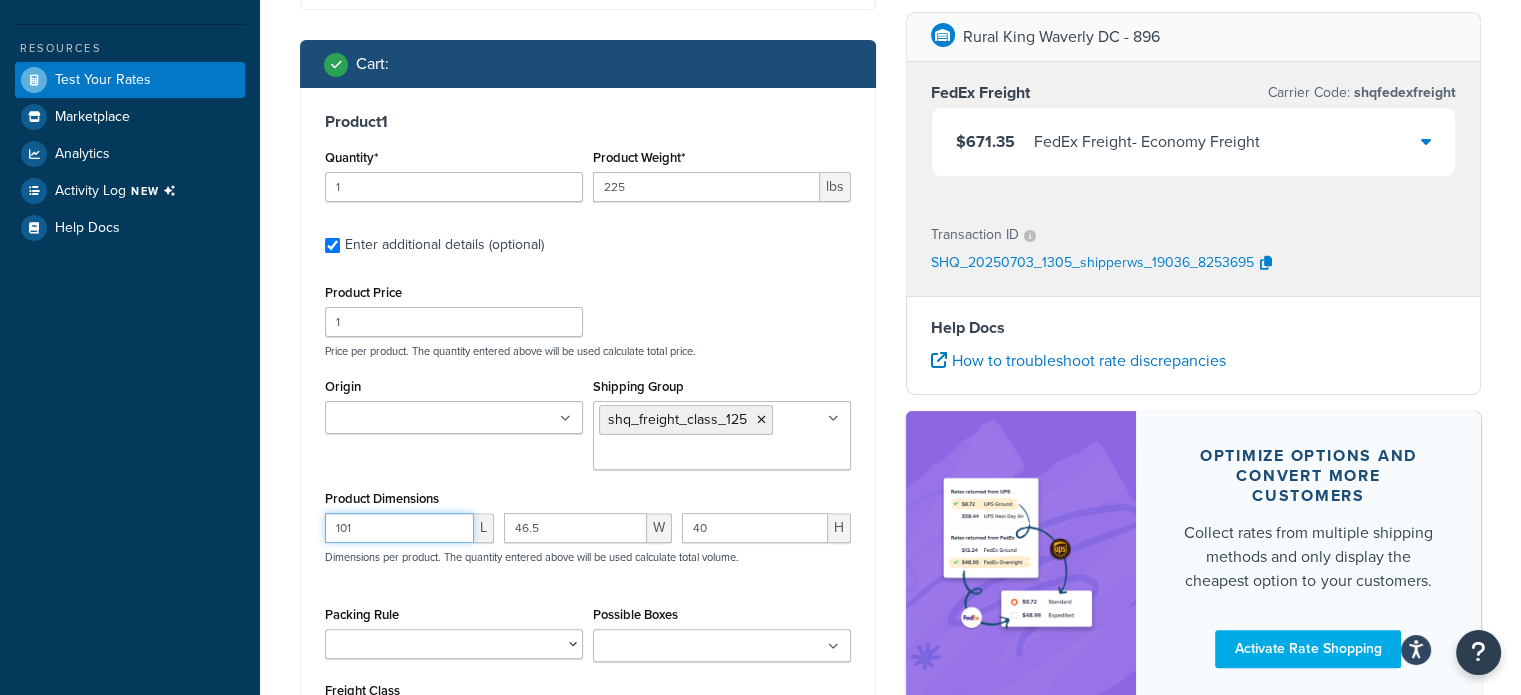 drag, startPoint x: 331, startPoint y: 515, endPoint x: 304, endPoint y: 514, distance: 27.018513 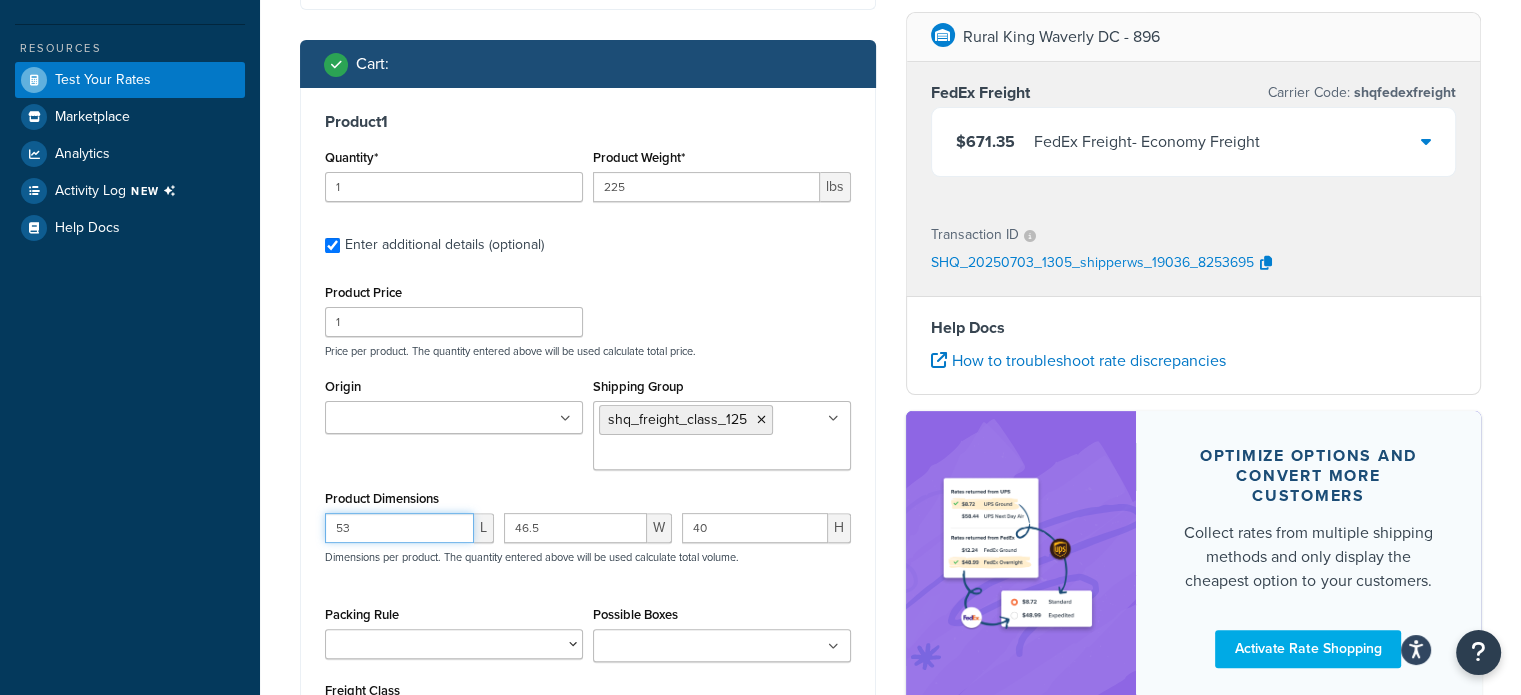 type on "53" 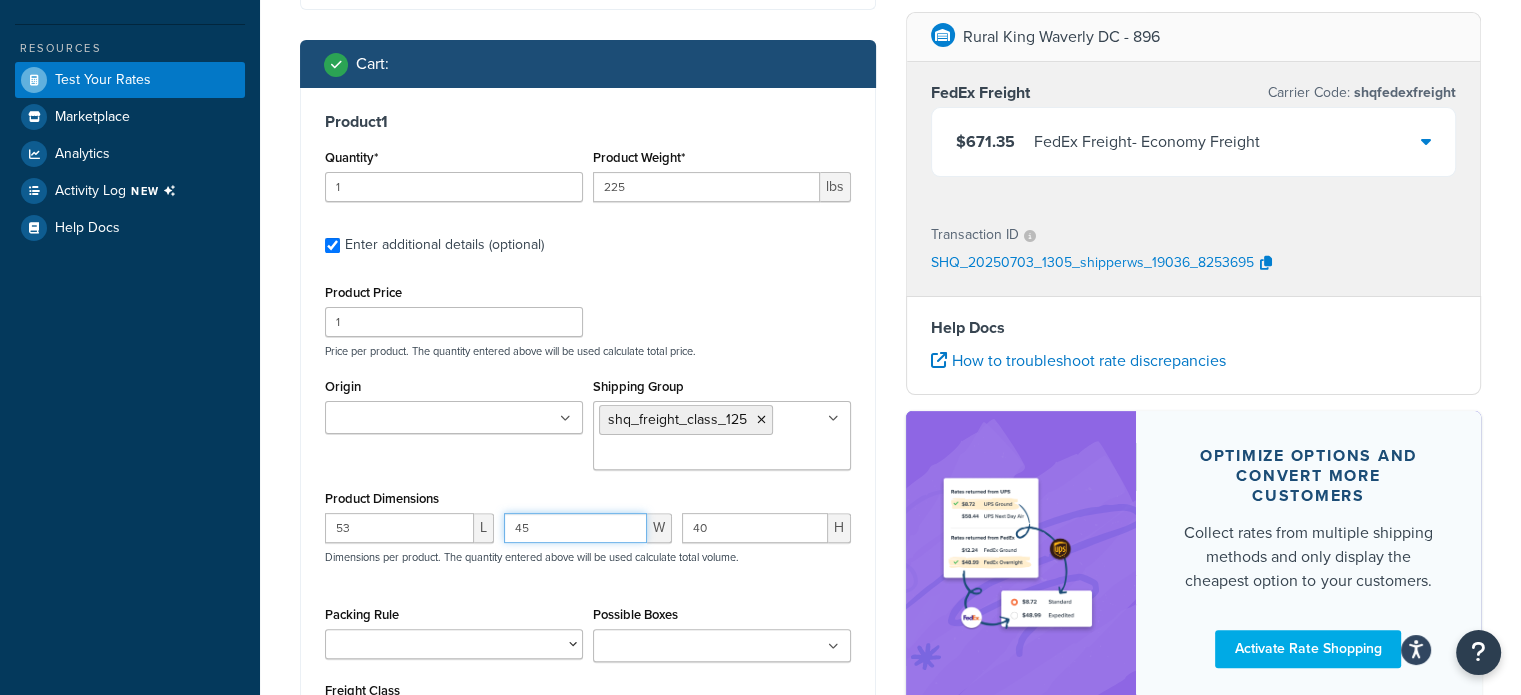type on "45" 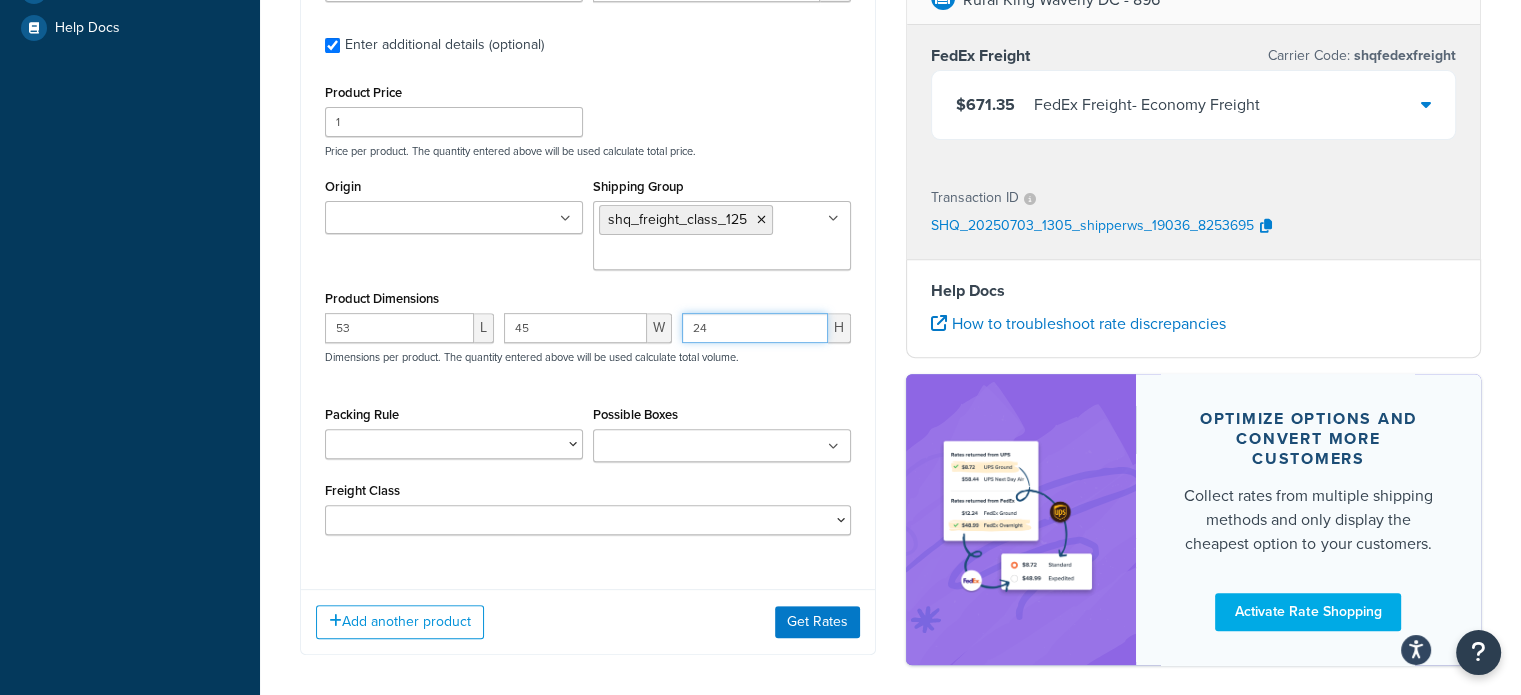 scroll, scrollTop: 788, scrollLeft: 0, axis: vertical 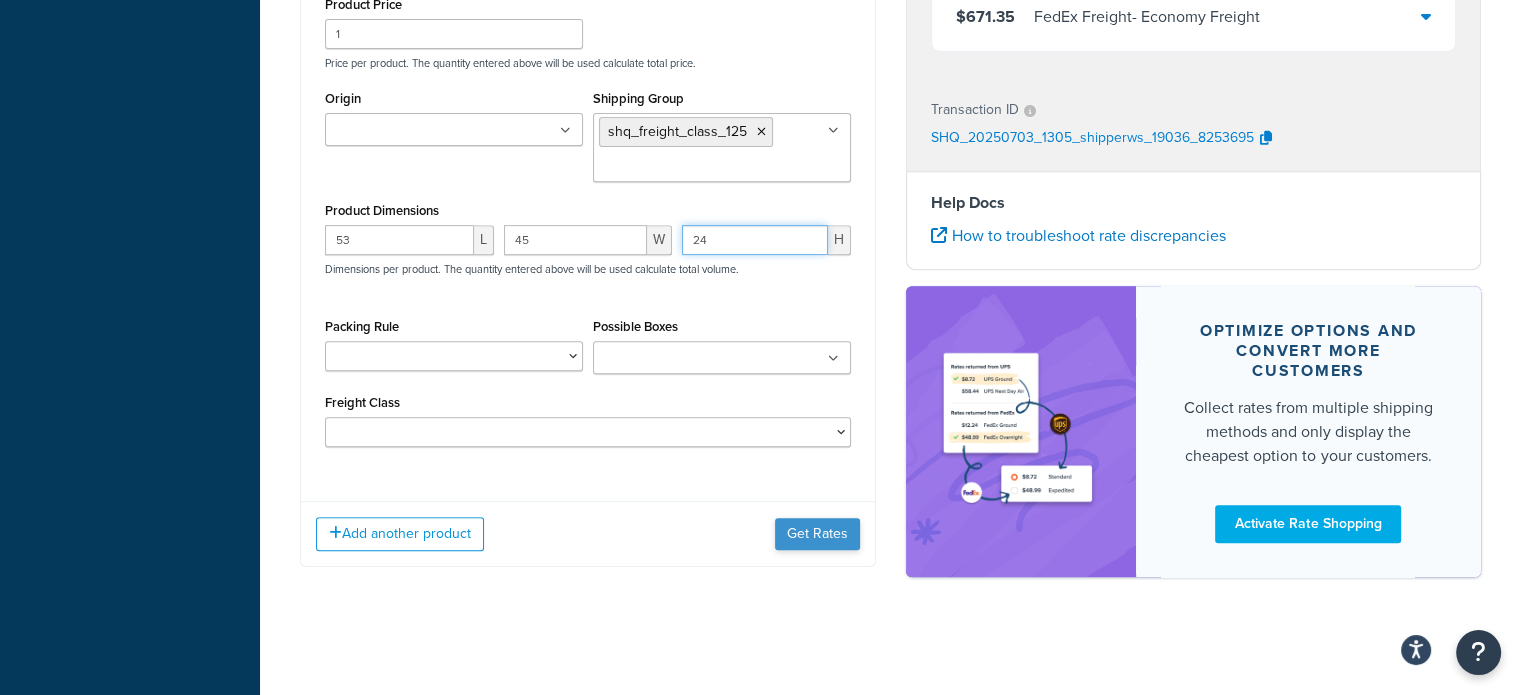 type on "24" 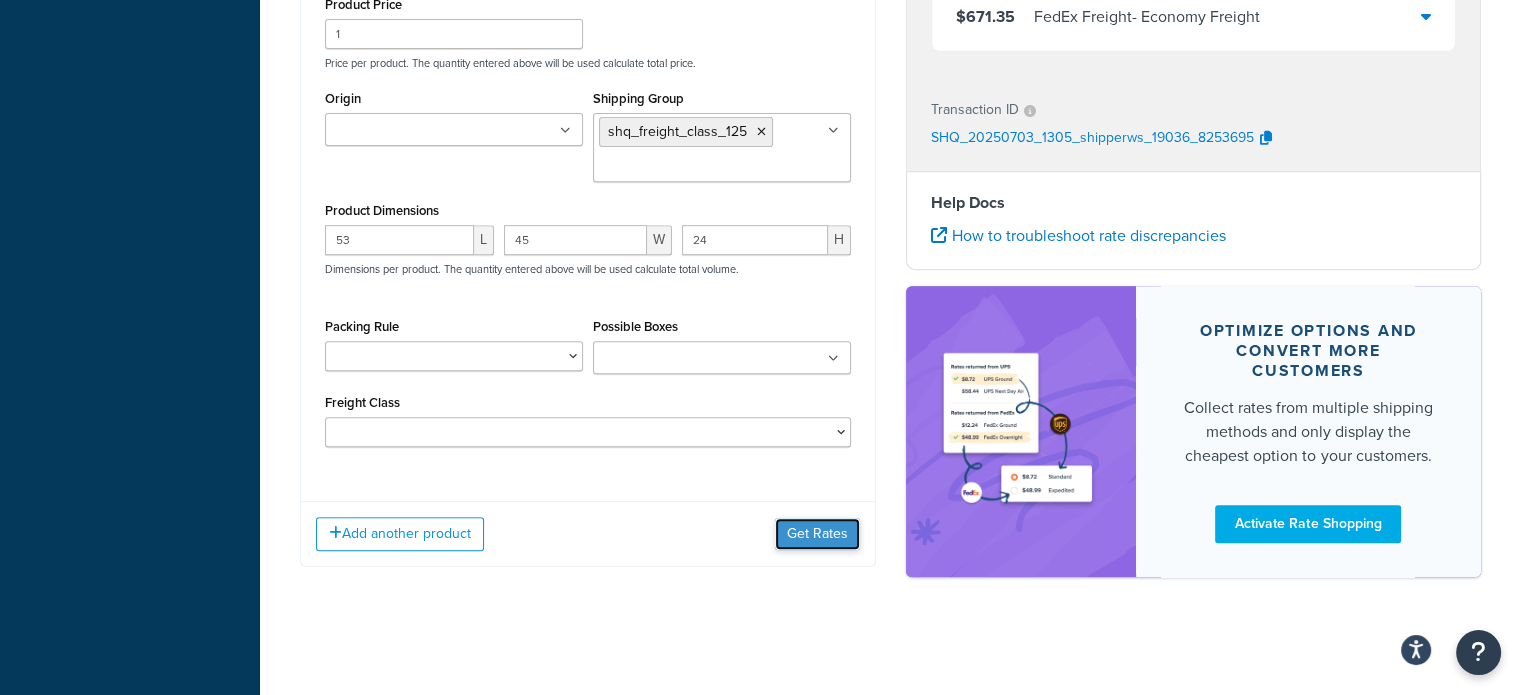 click on "Get Rates" at bounding box center (817, 534) 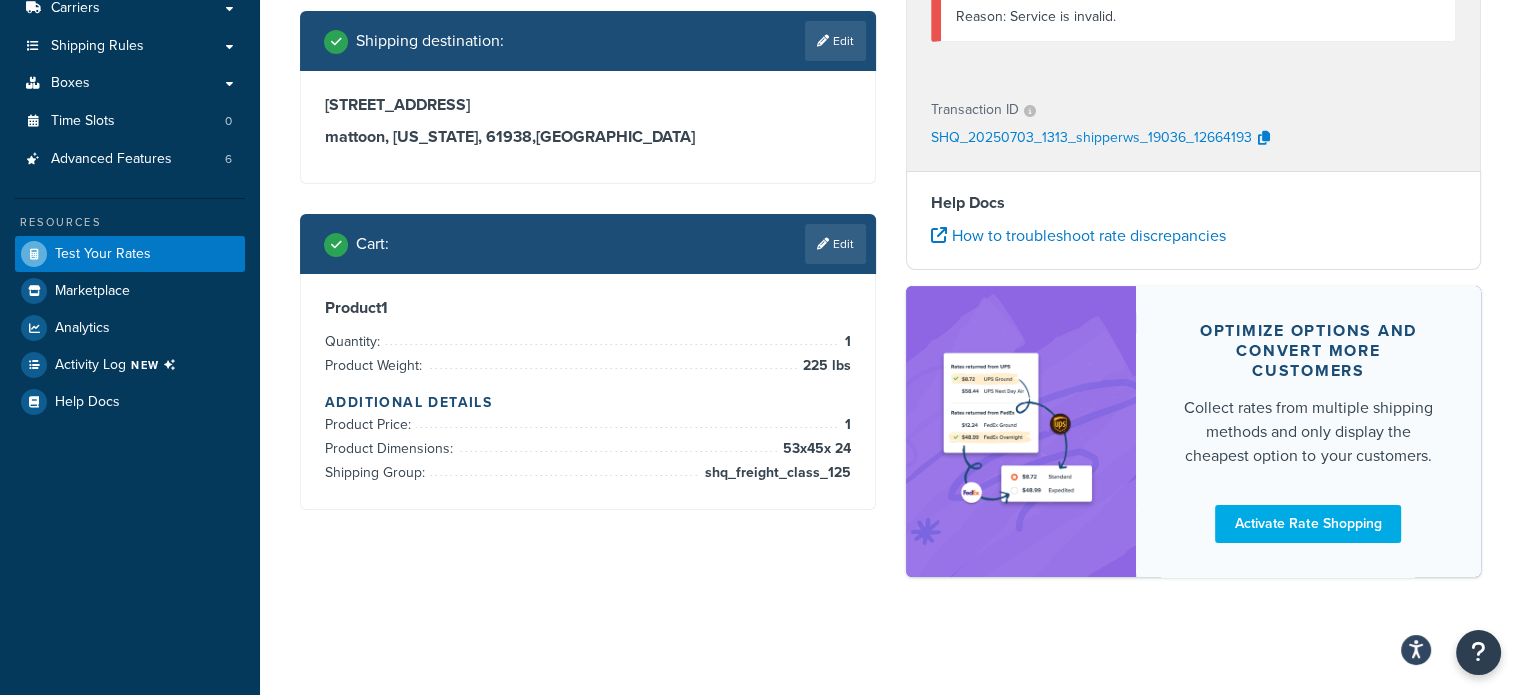 scroll, scrollTop: 126, scrollLeft: 0, axis: vertical 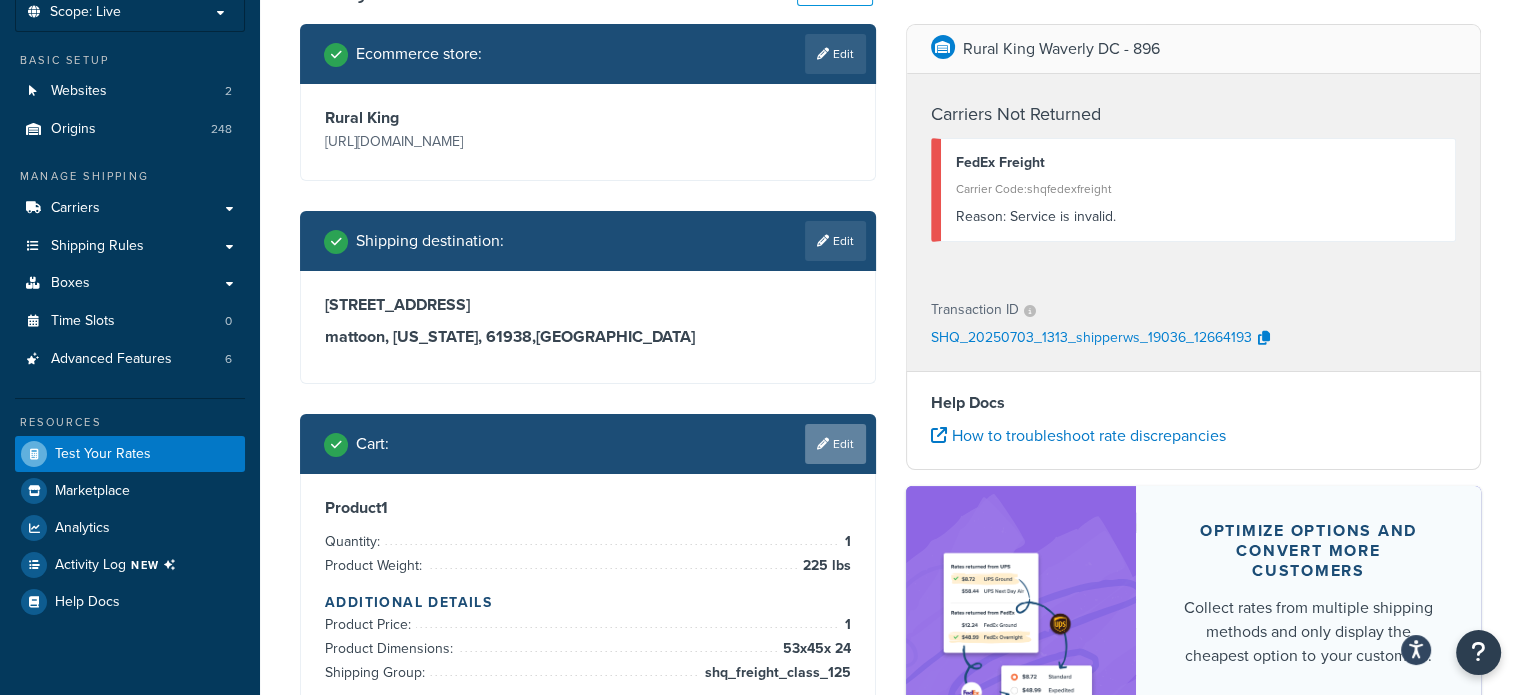 click on "Edit" at bounding box center [835, 444] 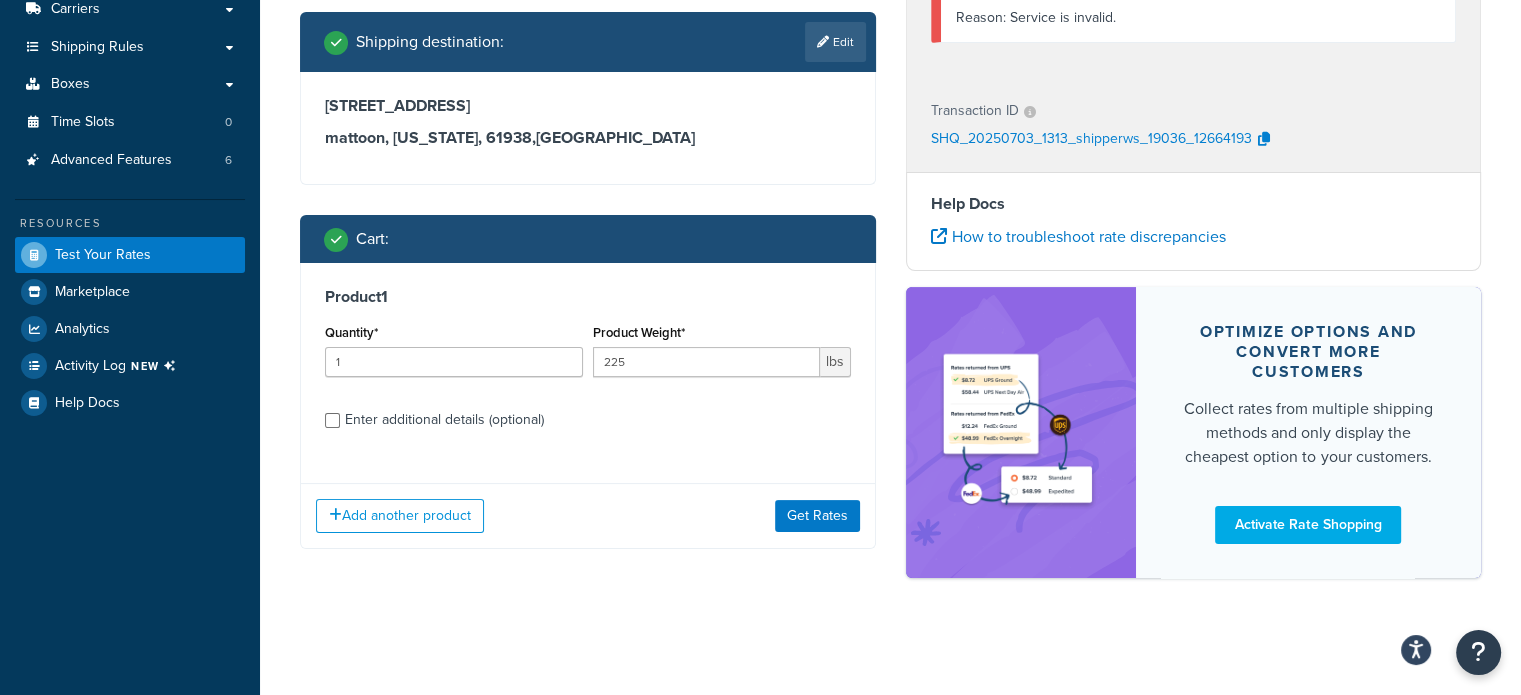 scroll, scrollTop: 326, scrollLeft: 0, axis: vertical 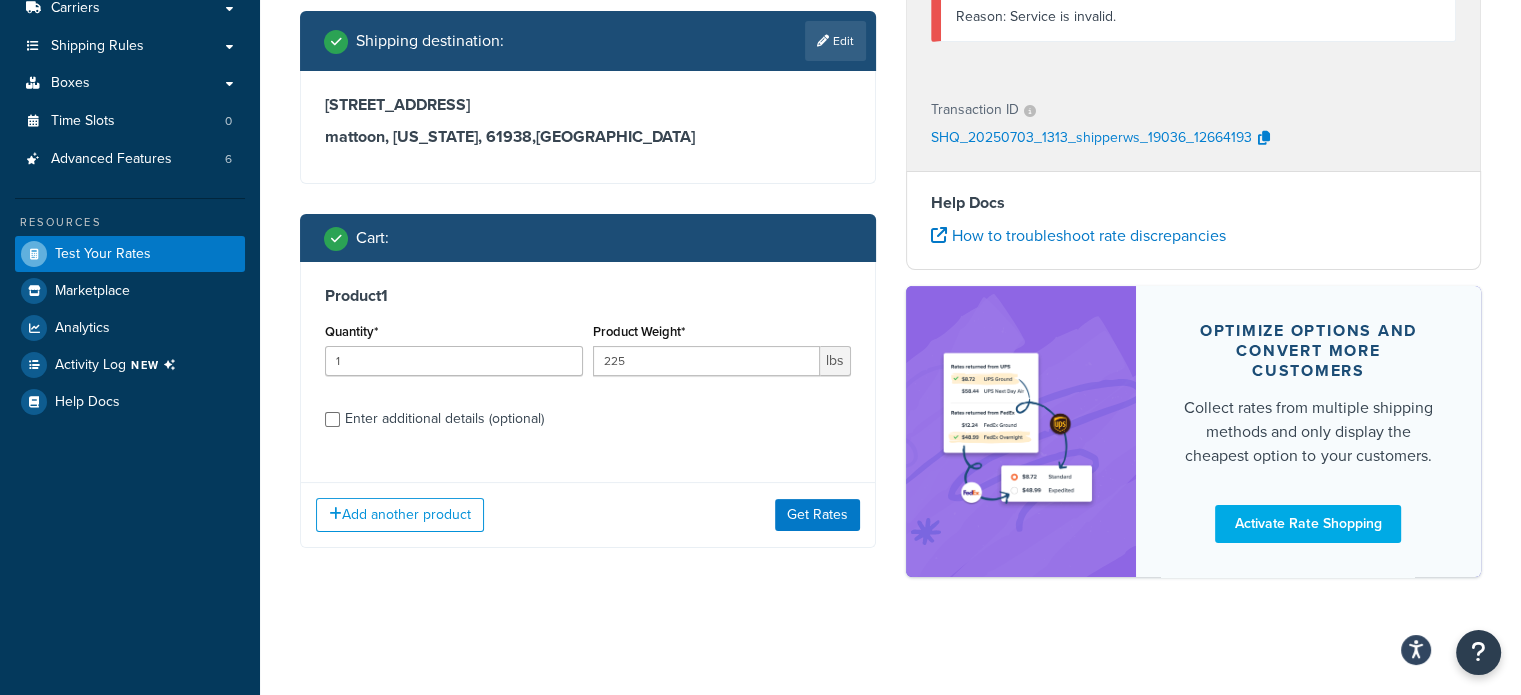 click on "Enter additional details (optional)" at bounding box center [444, 419] 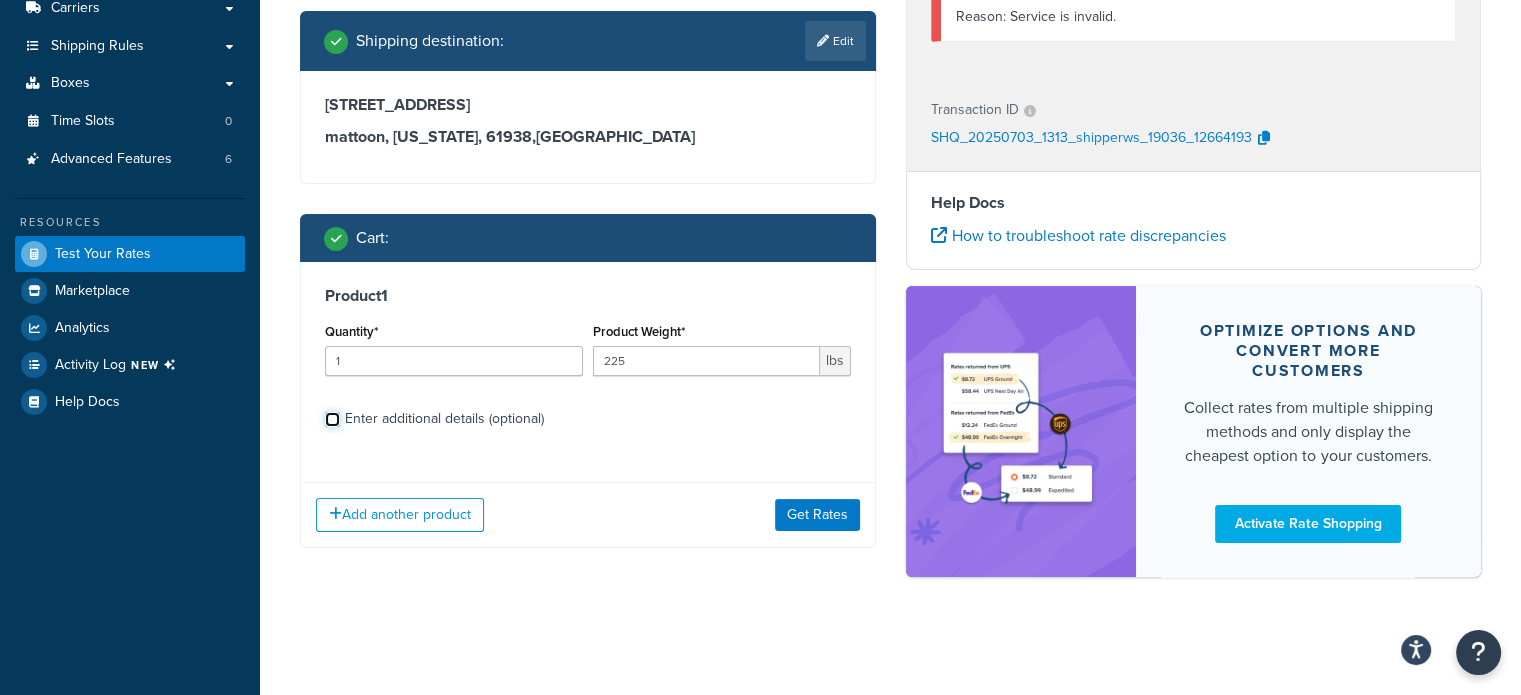 click on "Enter additional details (optional)" at bounding box center [332, 419] 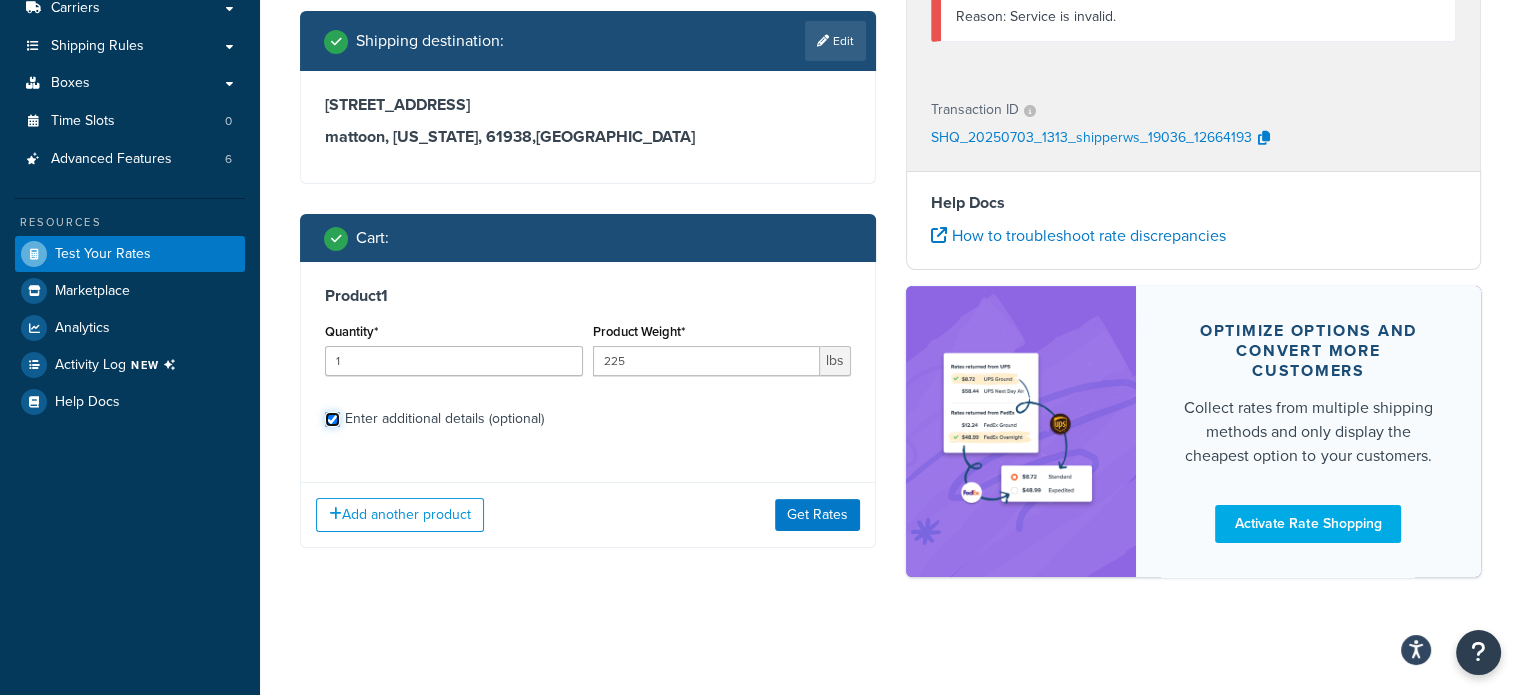 checkbox on "true" 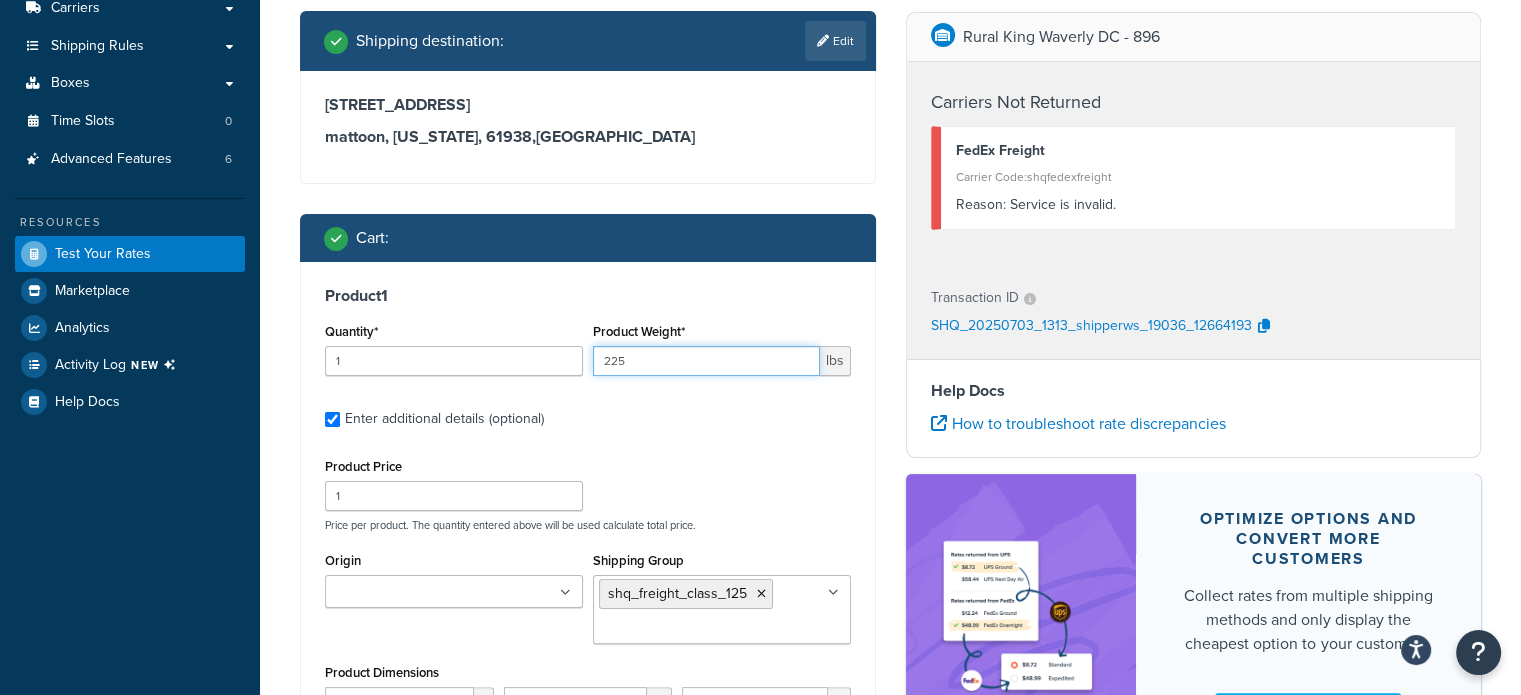 drag, startPoint x: 544, startPoint y: 356, endPoint x: 484, endPoint y: 352, distance: 60.133186 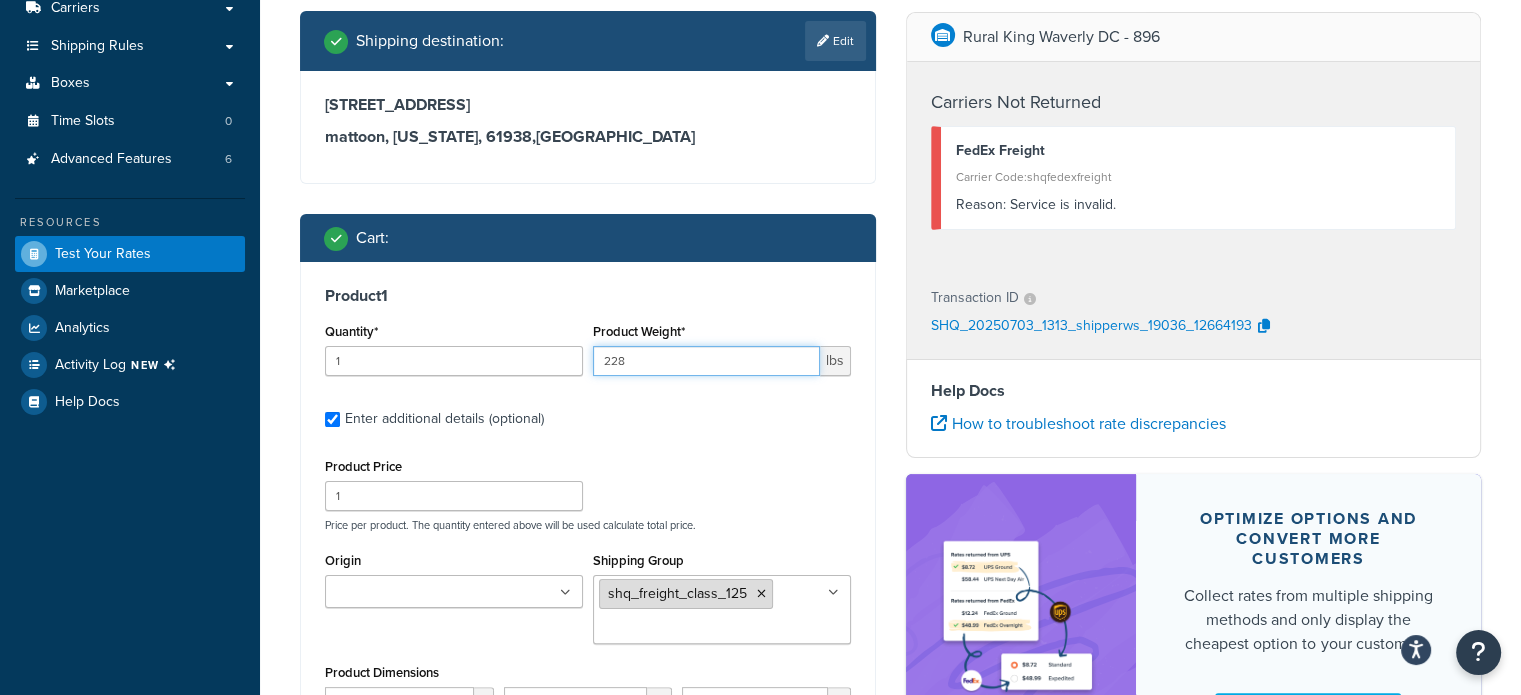 type on "228" 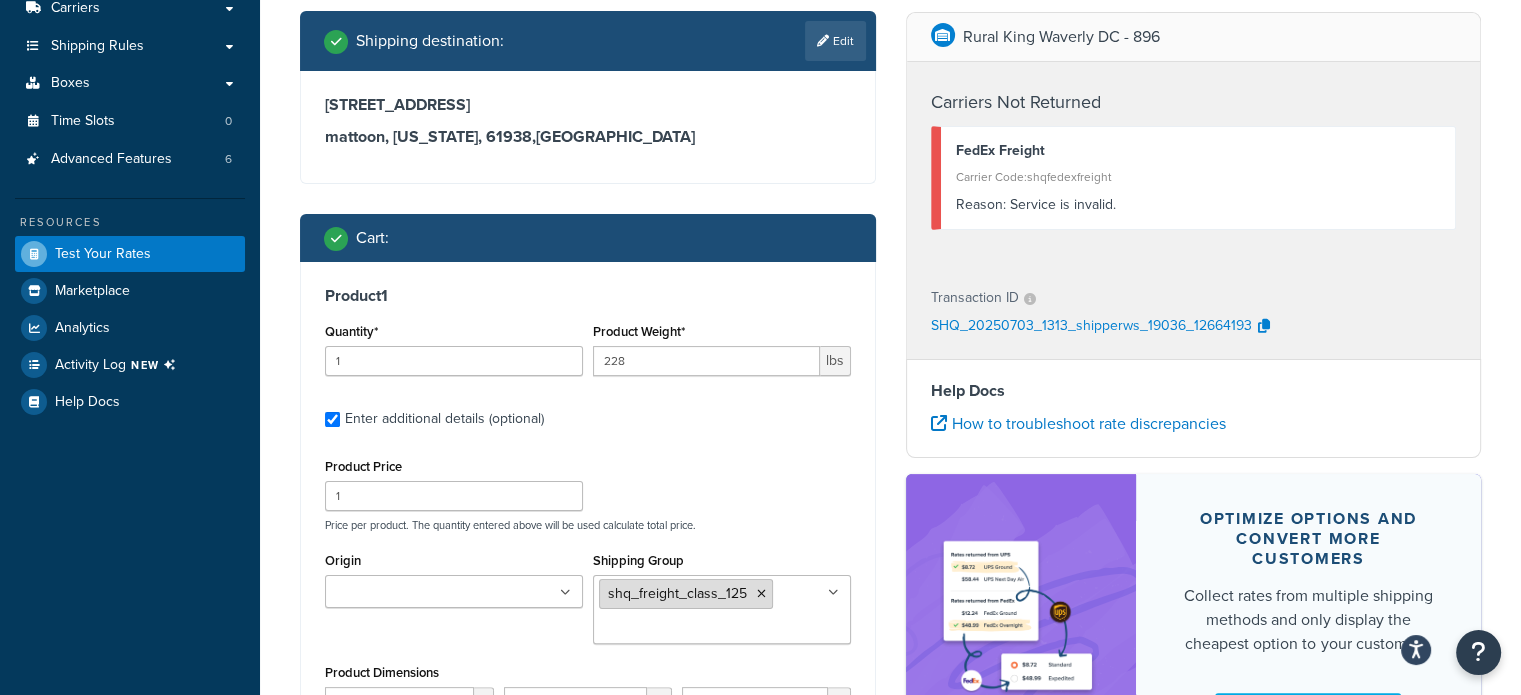 click at bounding box center (761, 594) 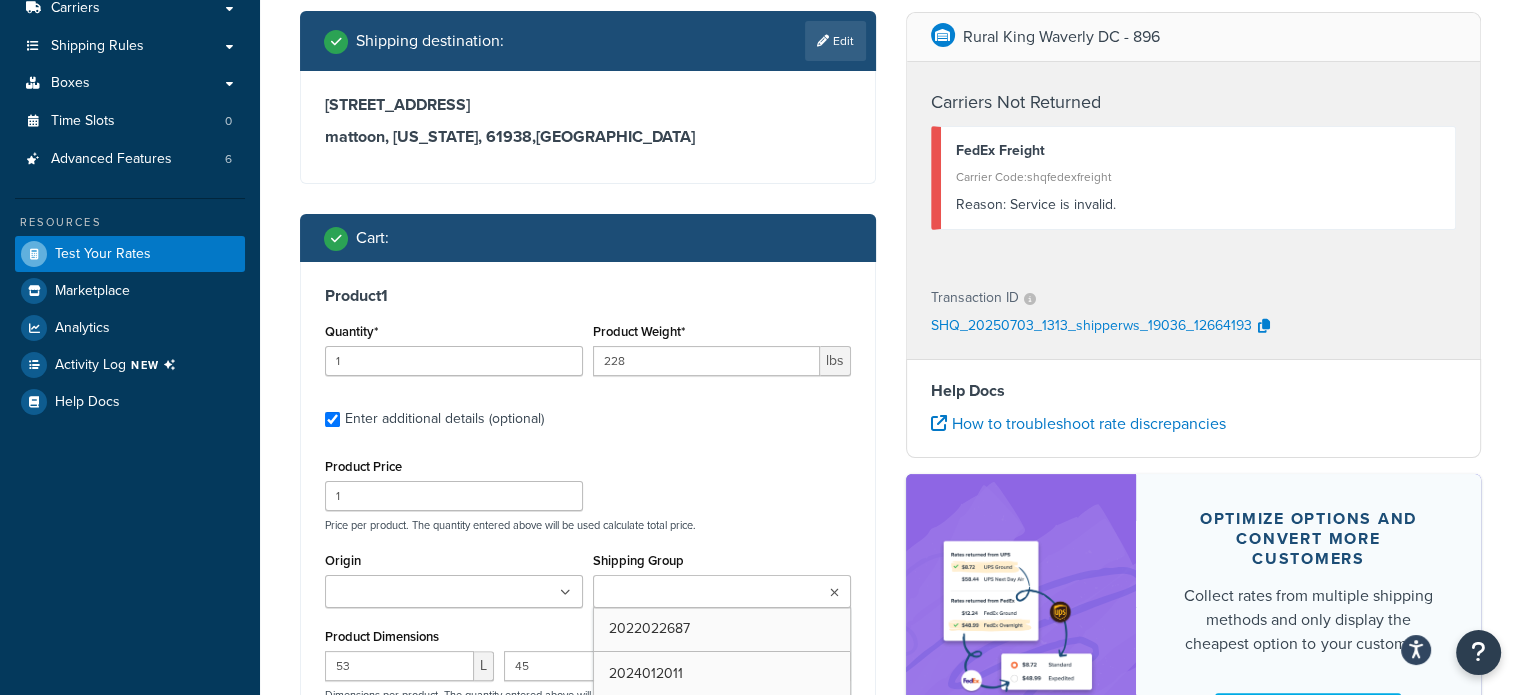 click on "Shipping Group" at bounding box center [687, 593] 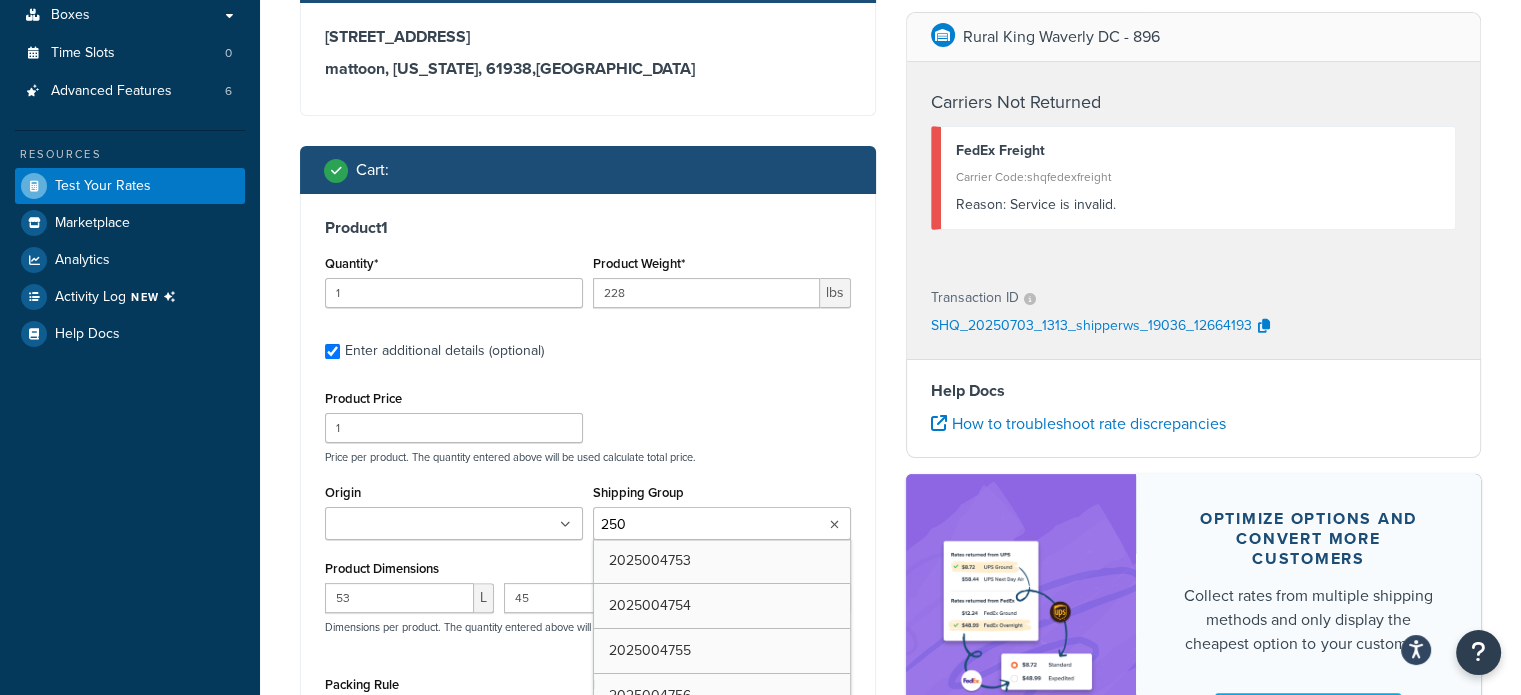 scroll, scrollTop: 426, scrollLeft: 0, axis: vertical 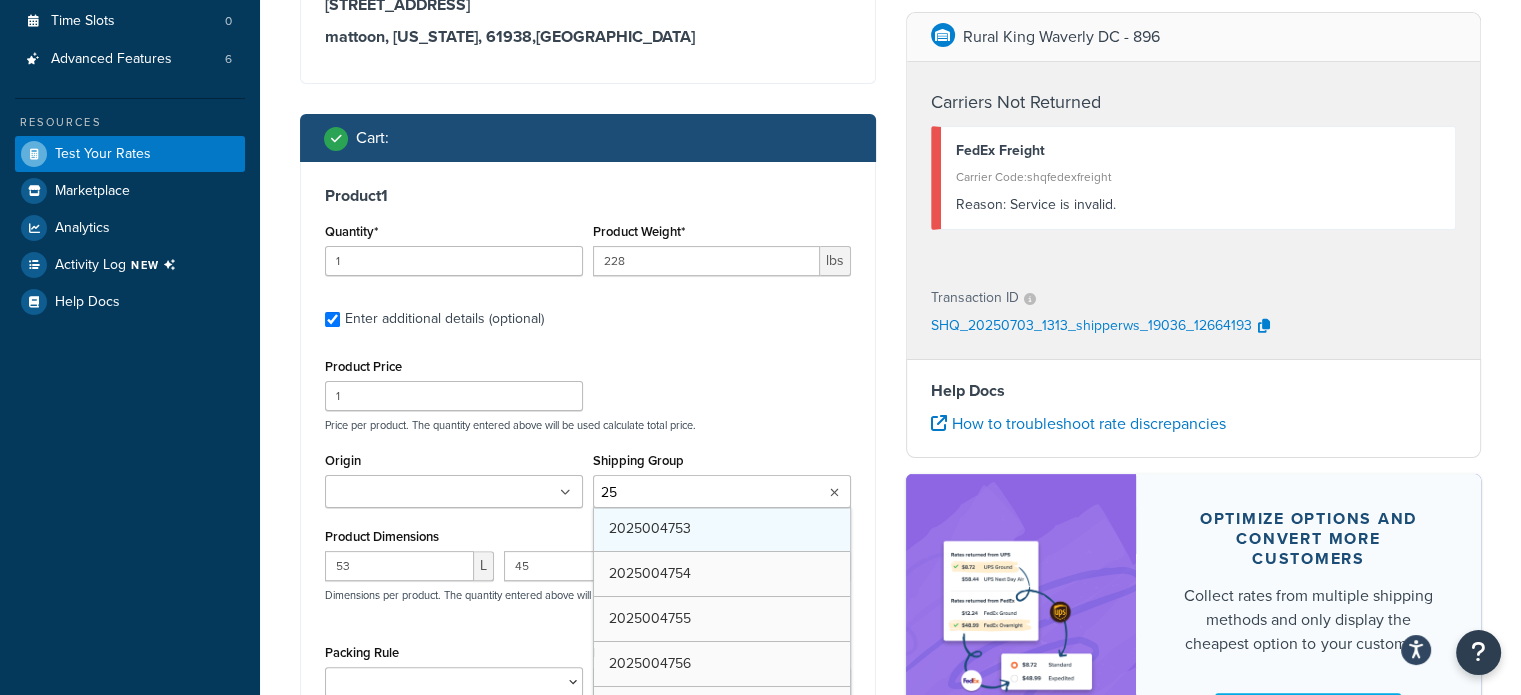 type on "2" 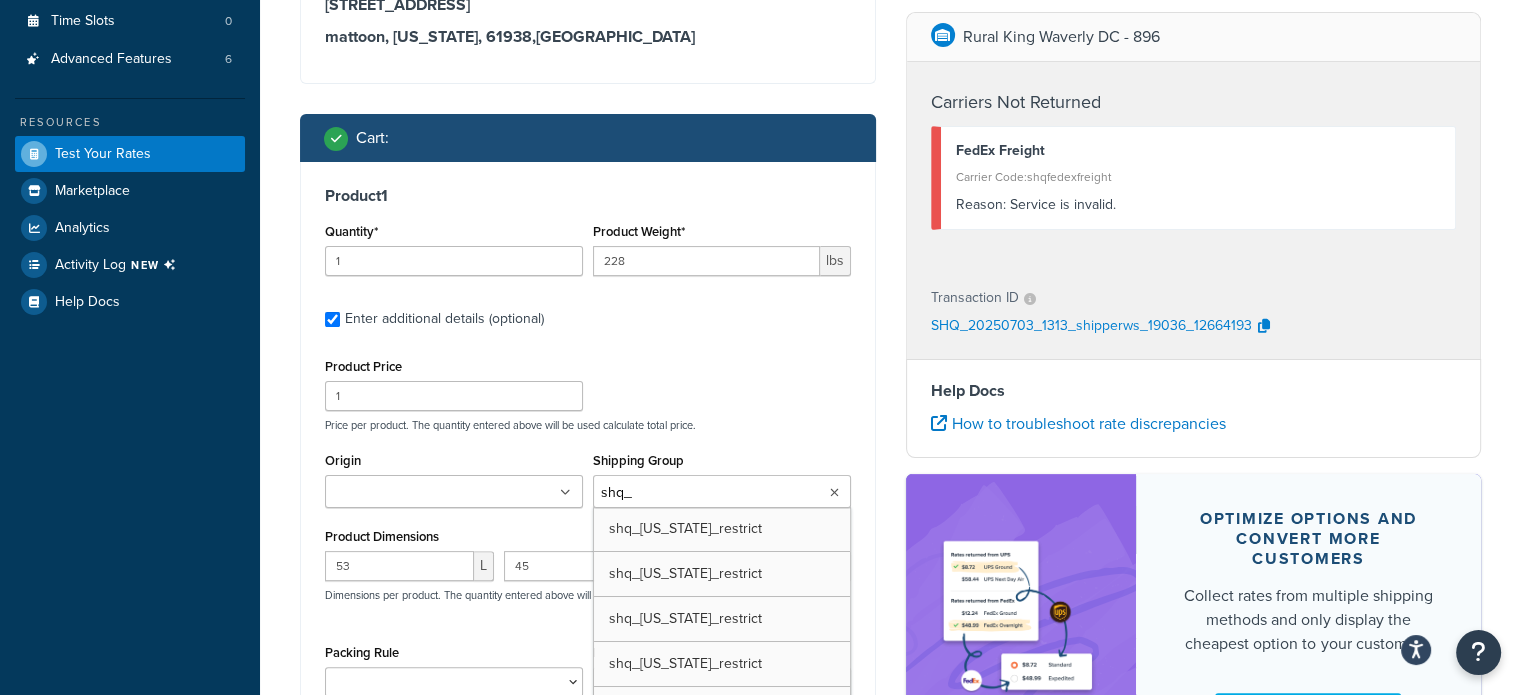 type on "shq_f" 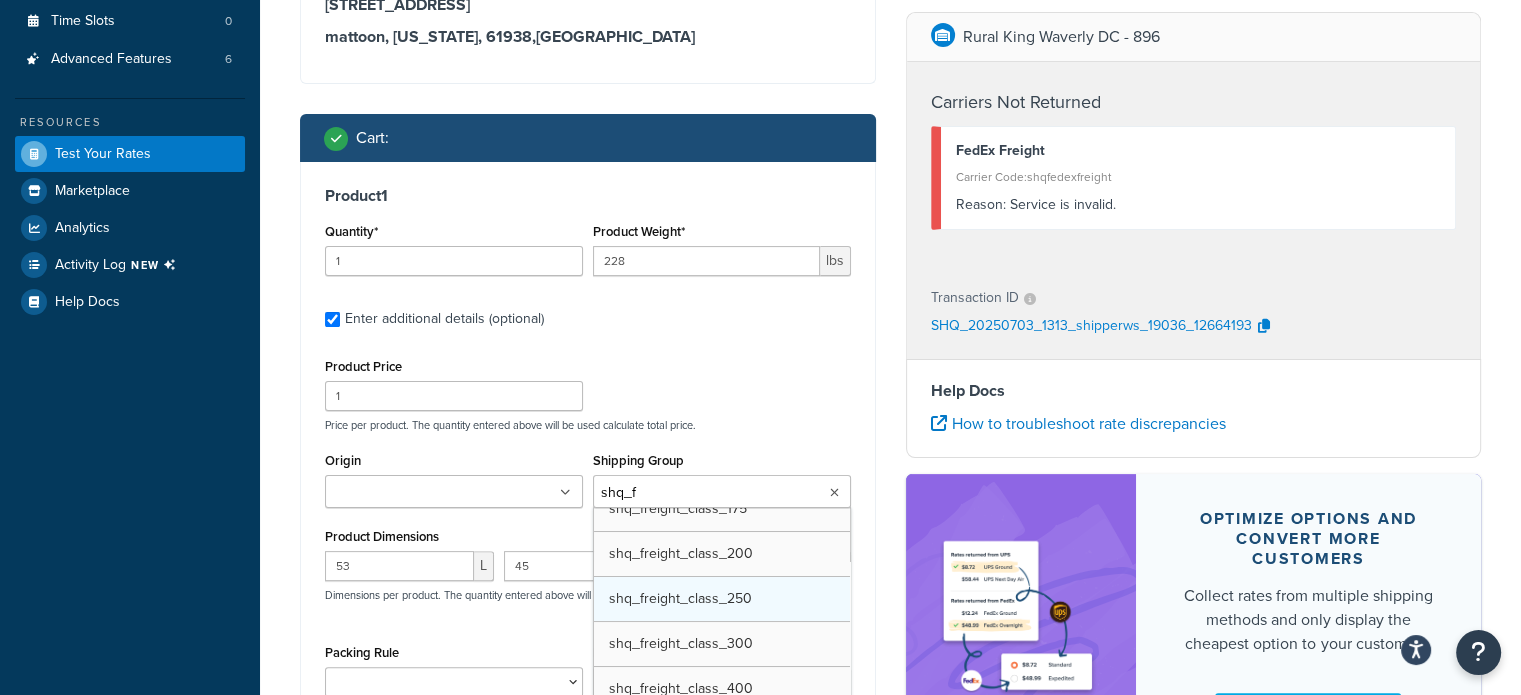 type 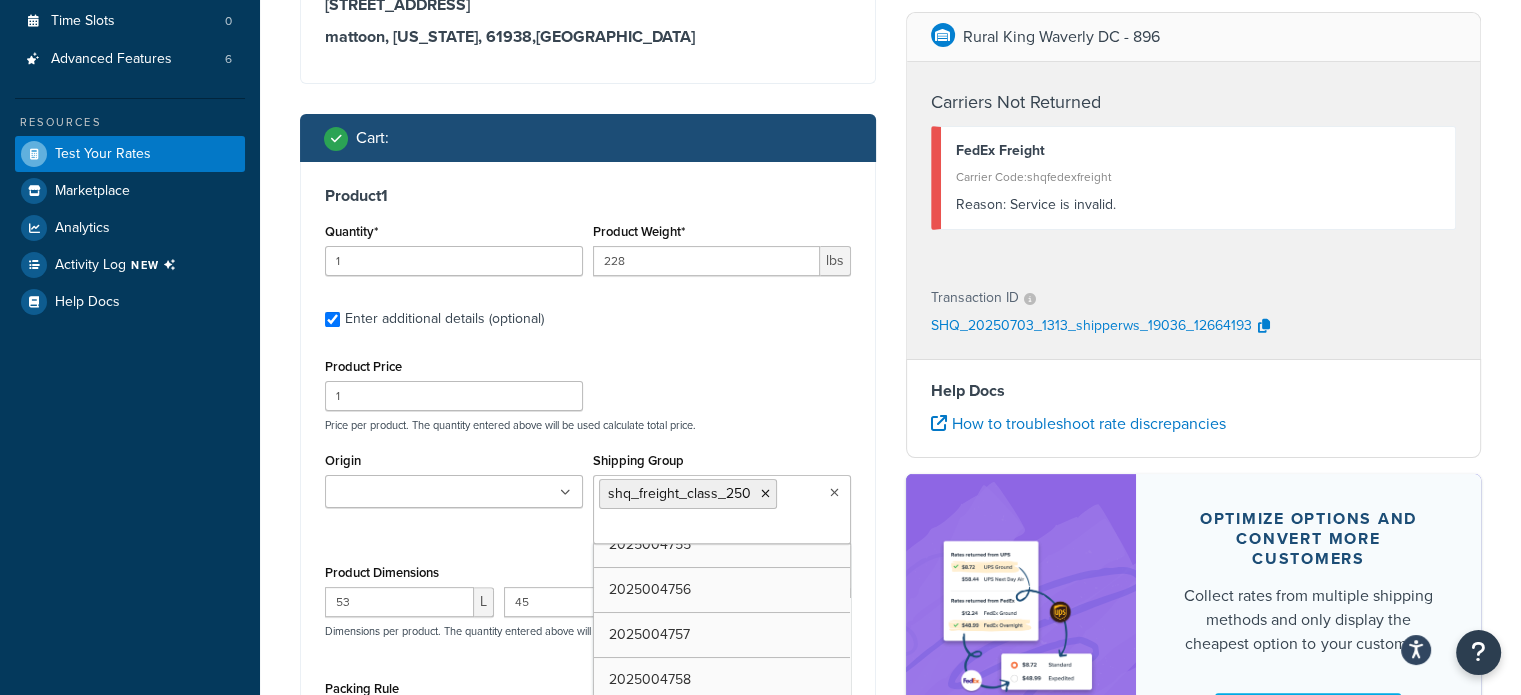 scroll, scrollTop: 2126, scrollLeft: 0, axis: vertical 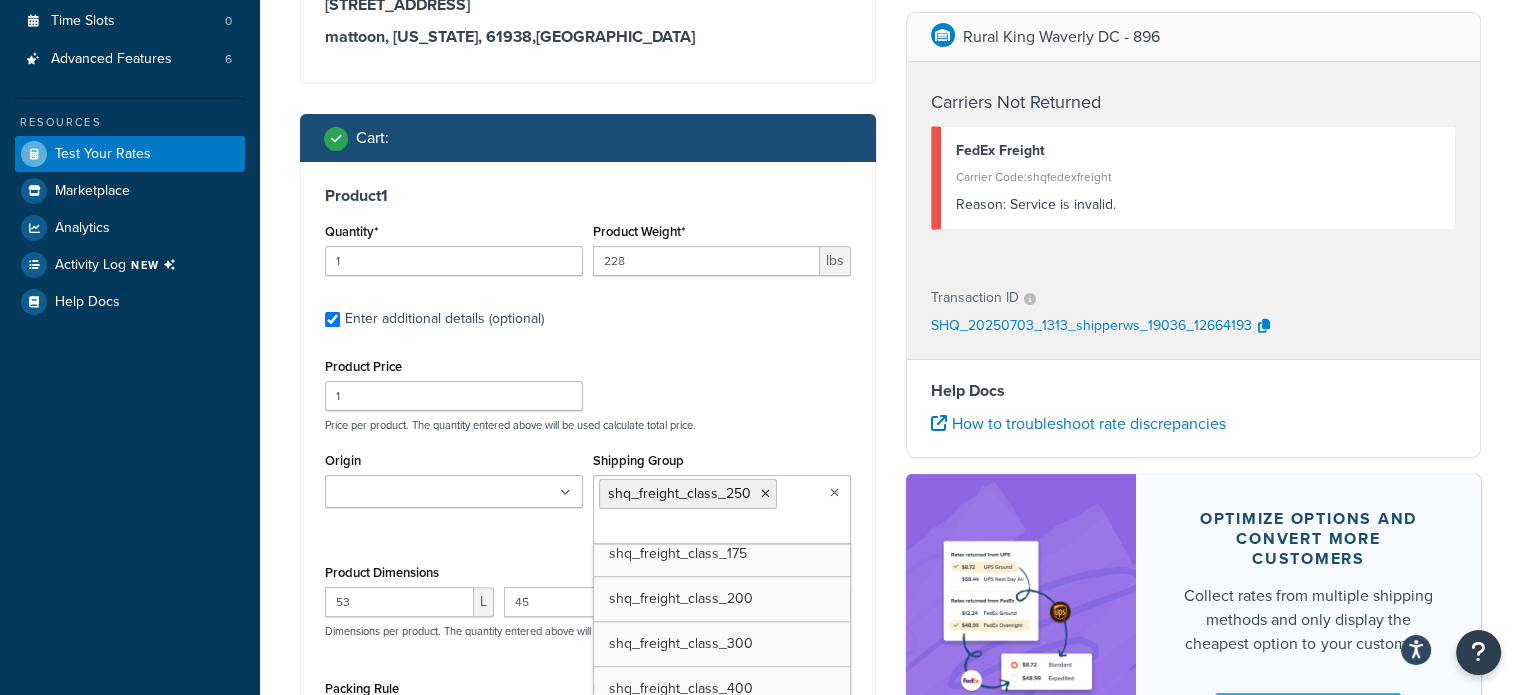 click on "Product Price   1 Price per product. The quantity entered above will be used calculate total price." at bounding box center (588, 392) 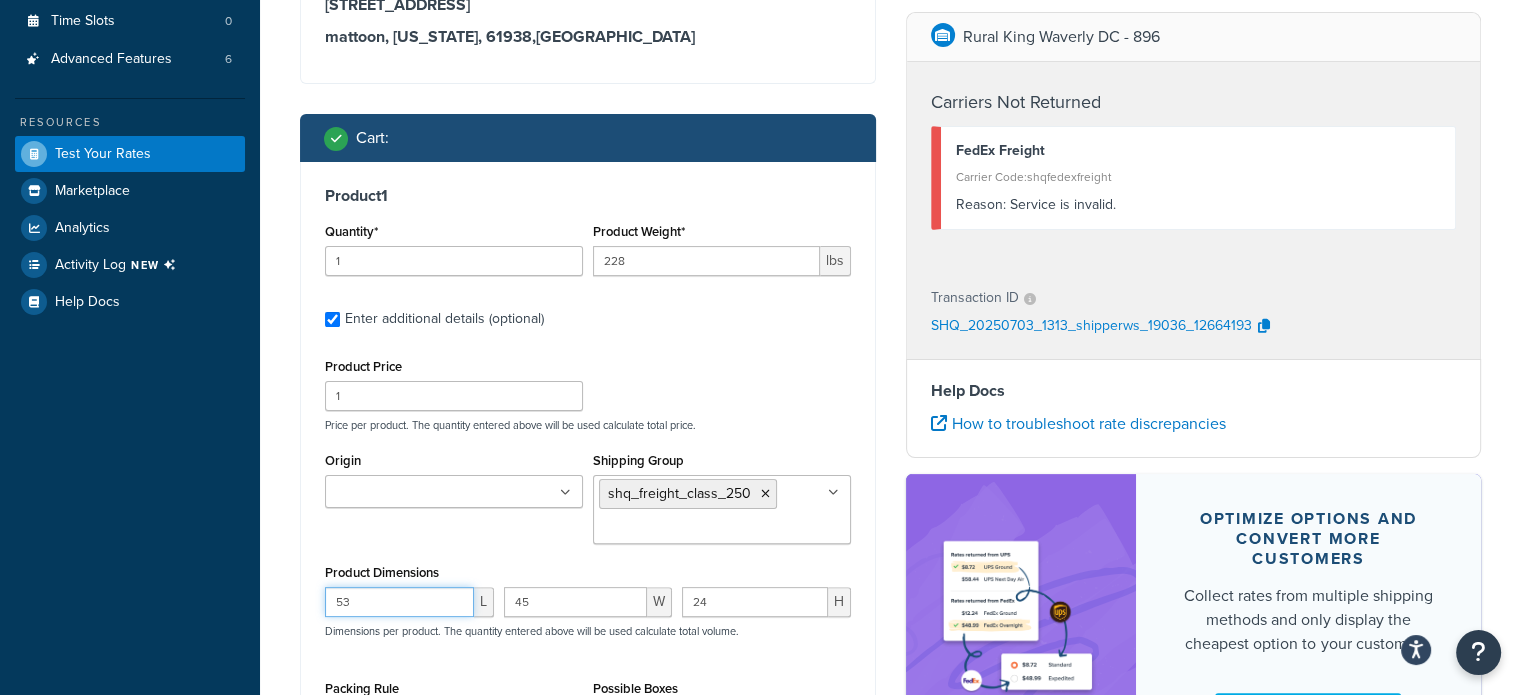 drag, startPoint x: 377, startPoint y: 603, endPoint x: 239, endPoint y: 585, distance: 139.16896 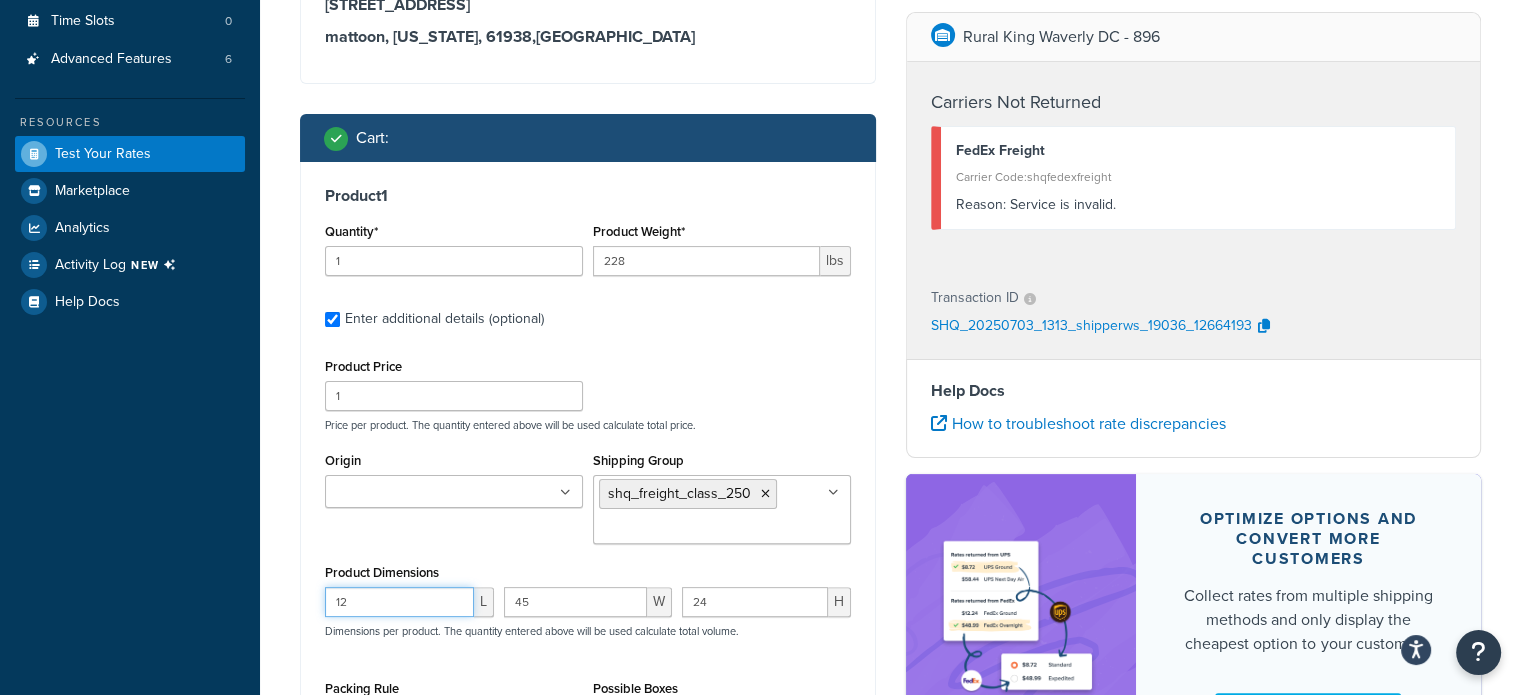 drag, startPoint x: 347, startPoint y: 603, endPoint x: 300, endPoint y: 592, distance: 48.270073 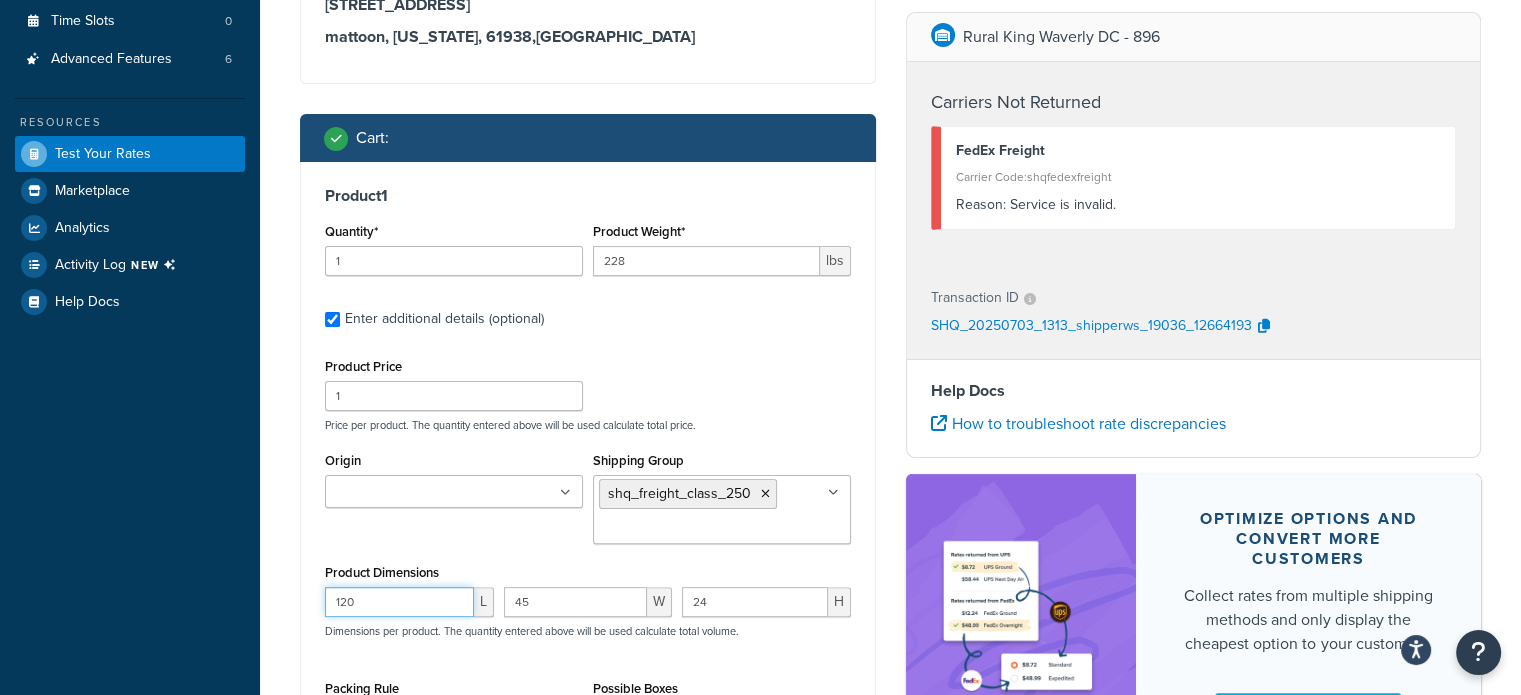 type on "120" 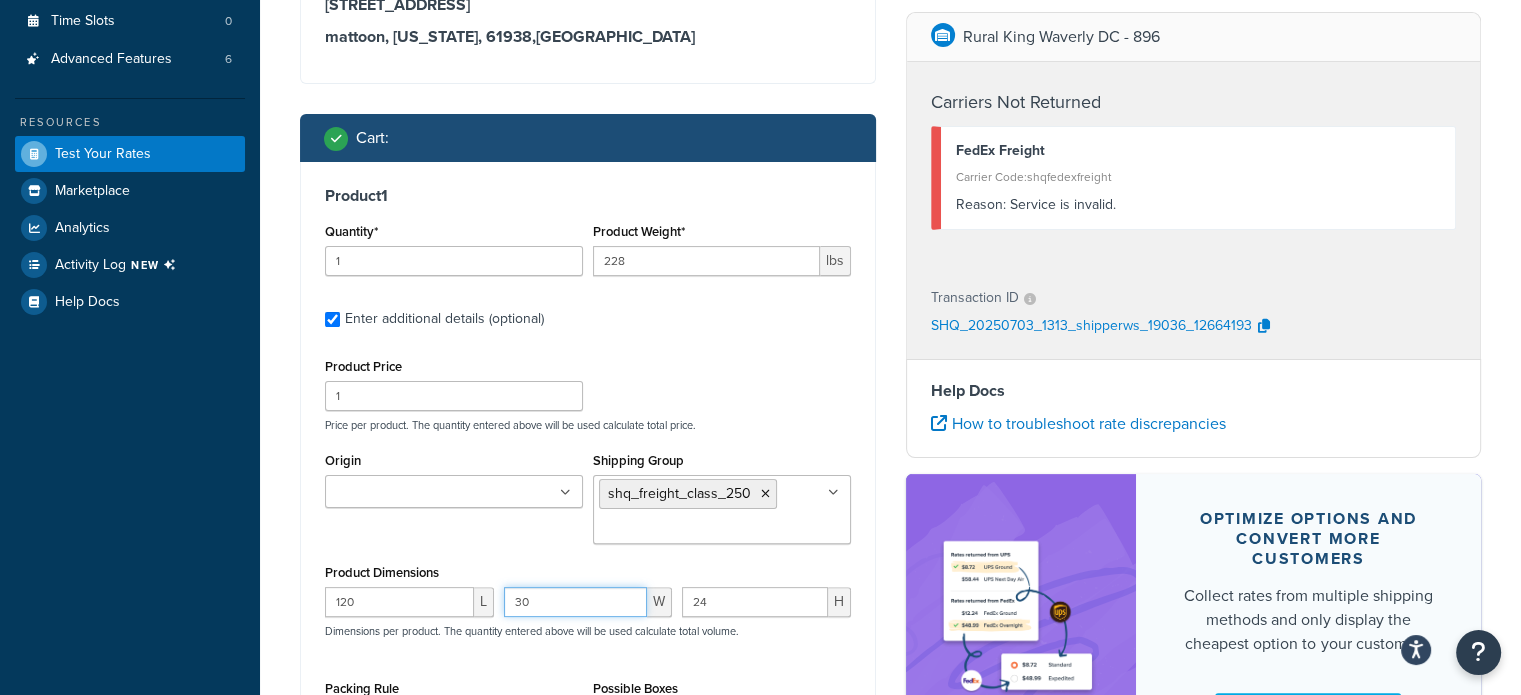 type on "30" 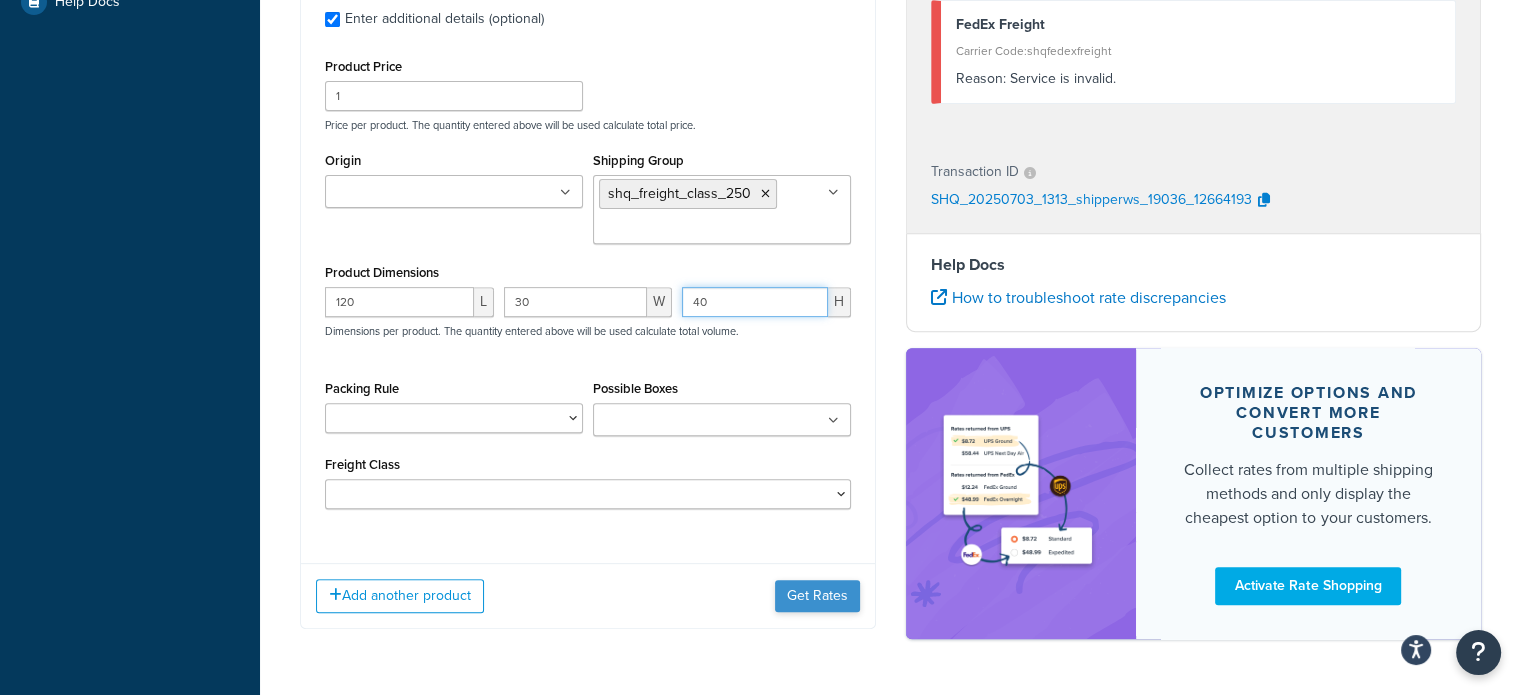 type on "40" 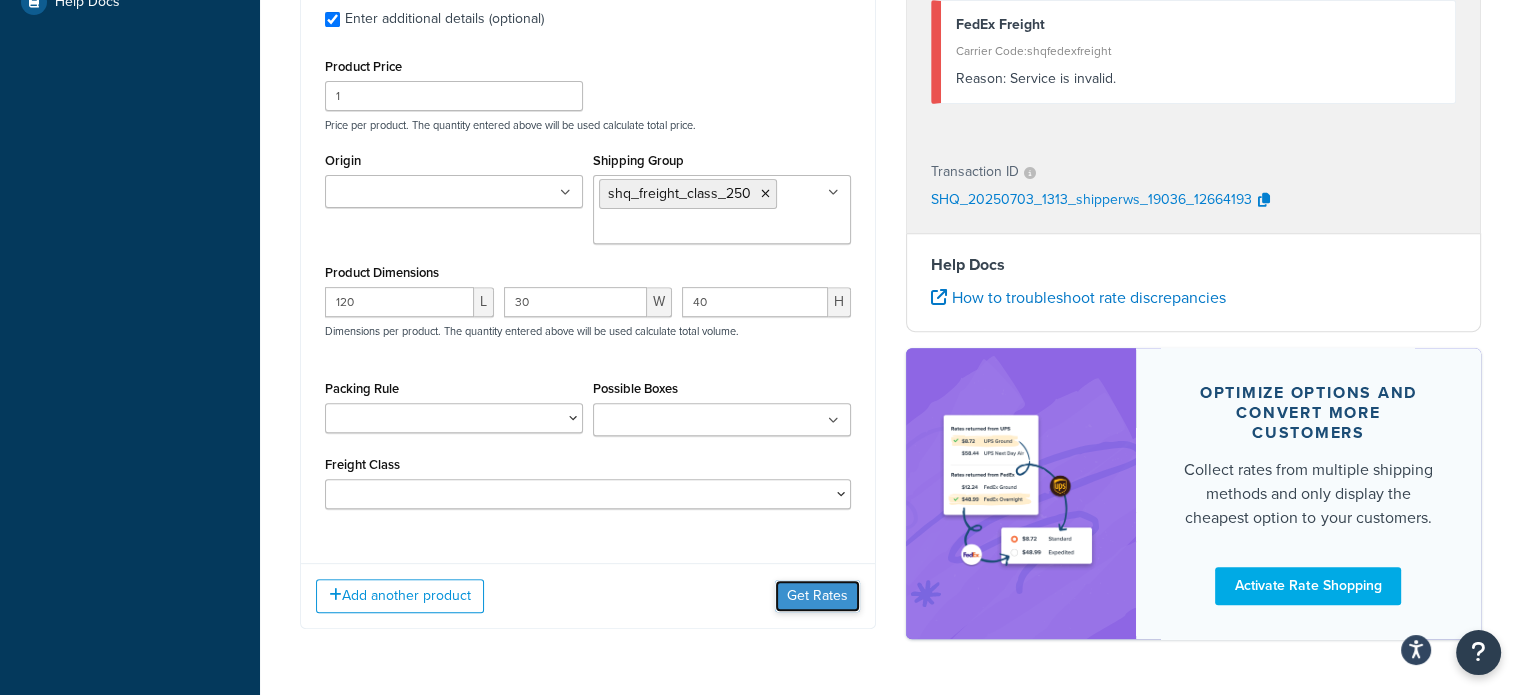 click on "Get Rates" at bounding box center [817, 596] 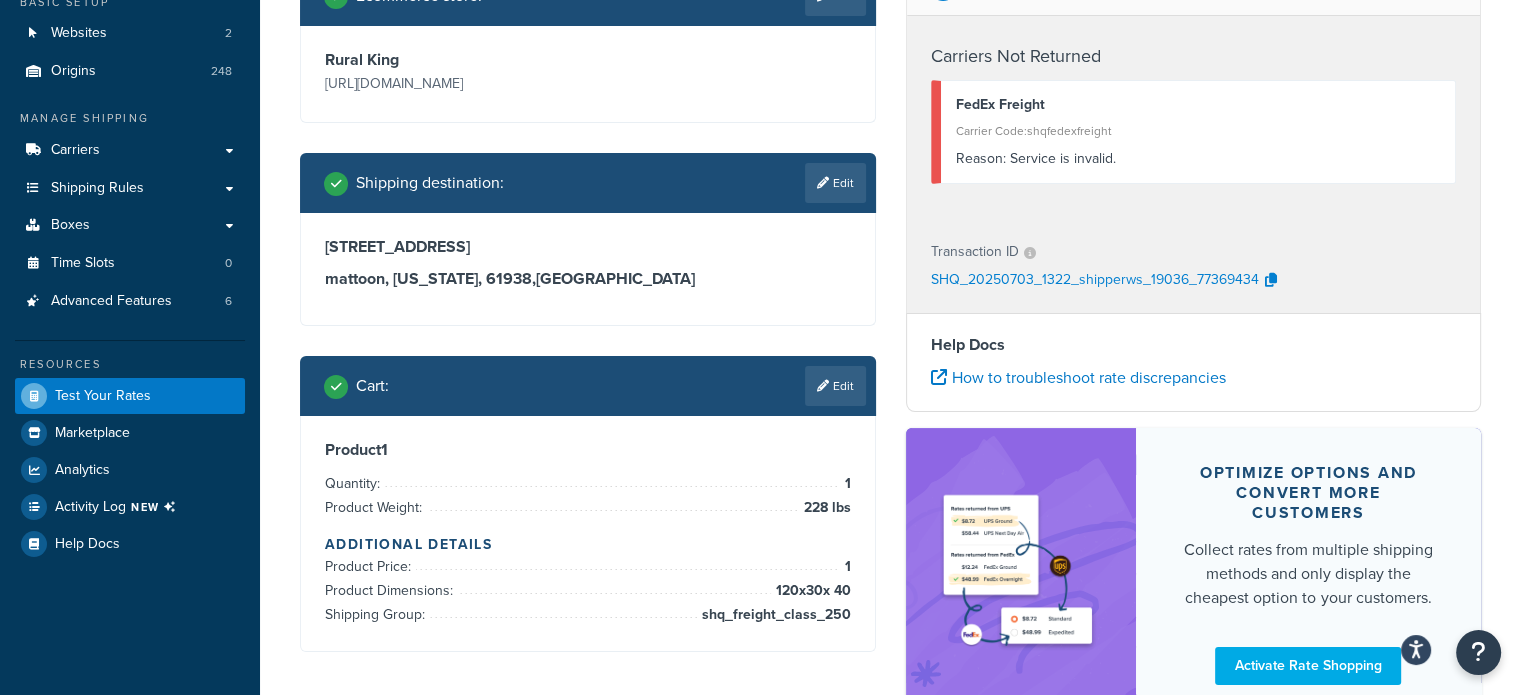 scroll, scrollTop: 126, scrollLeft: 0, axis: vertical 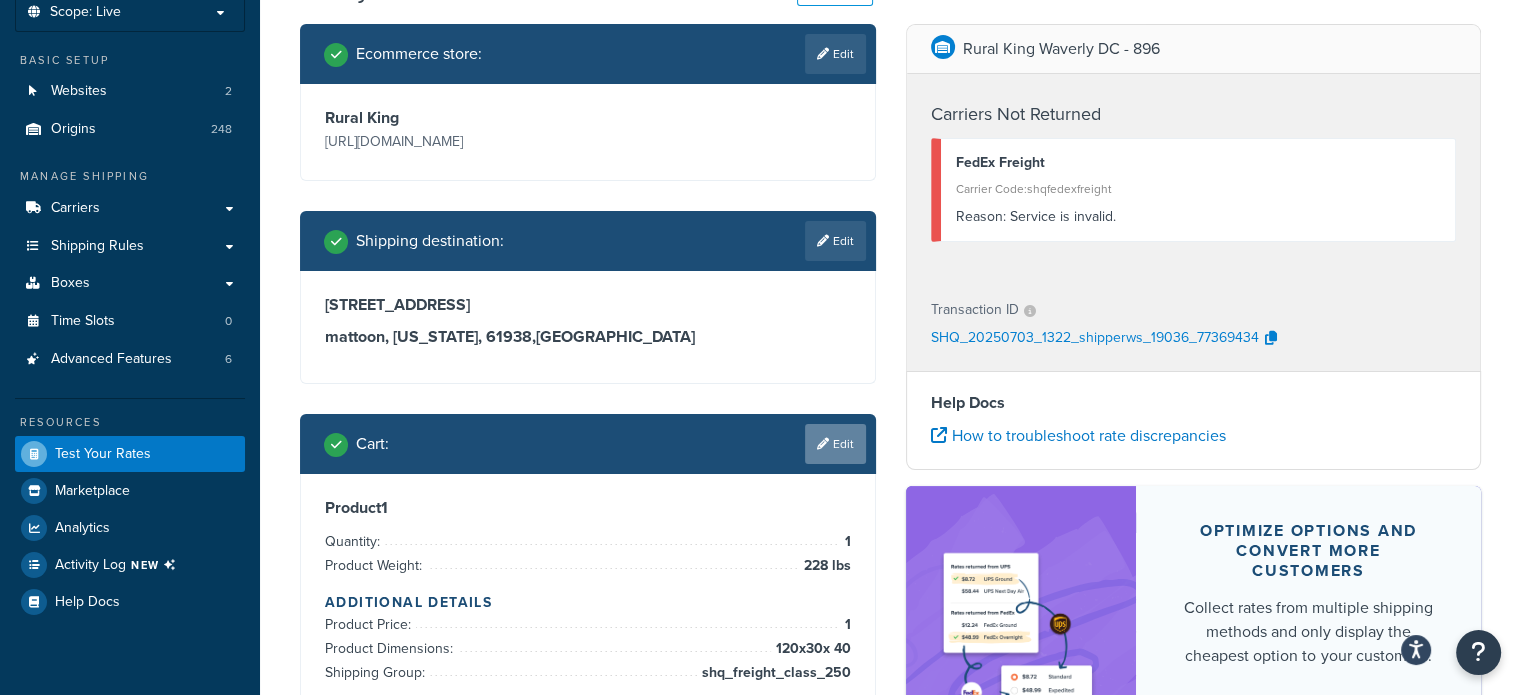click on "Edit" at bounding box center (835, 444) 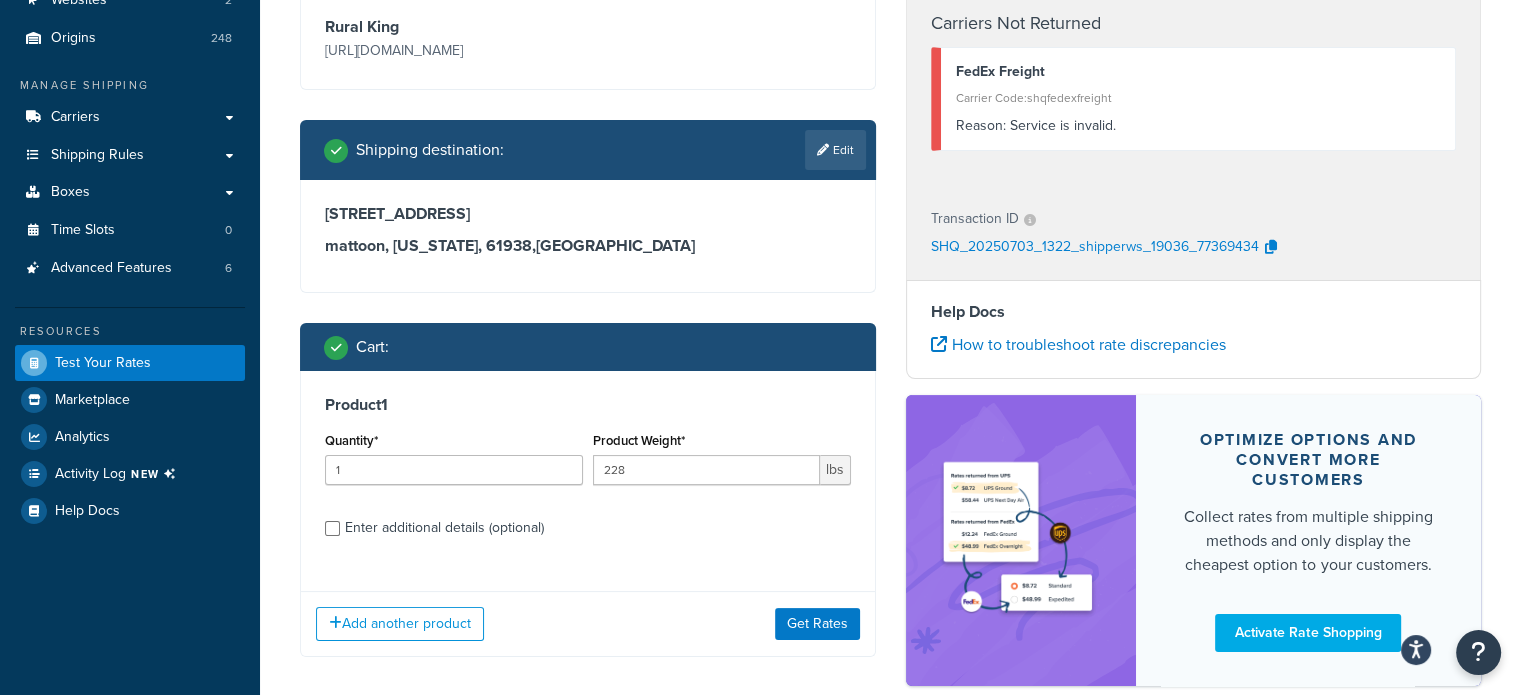 scroll, scrollTop: 326, scrollLeft: 0, axis: vertical 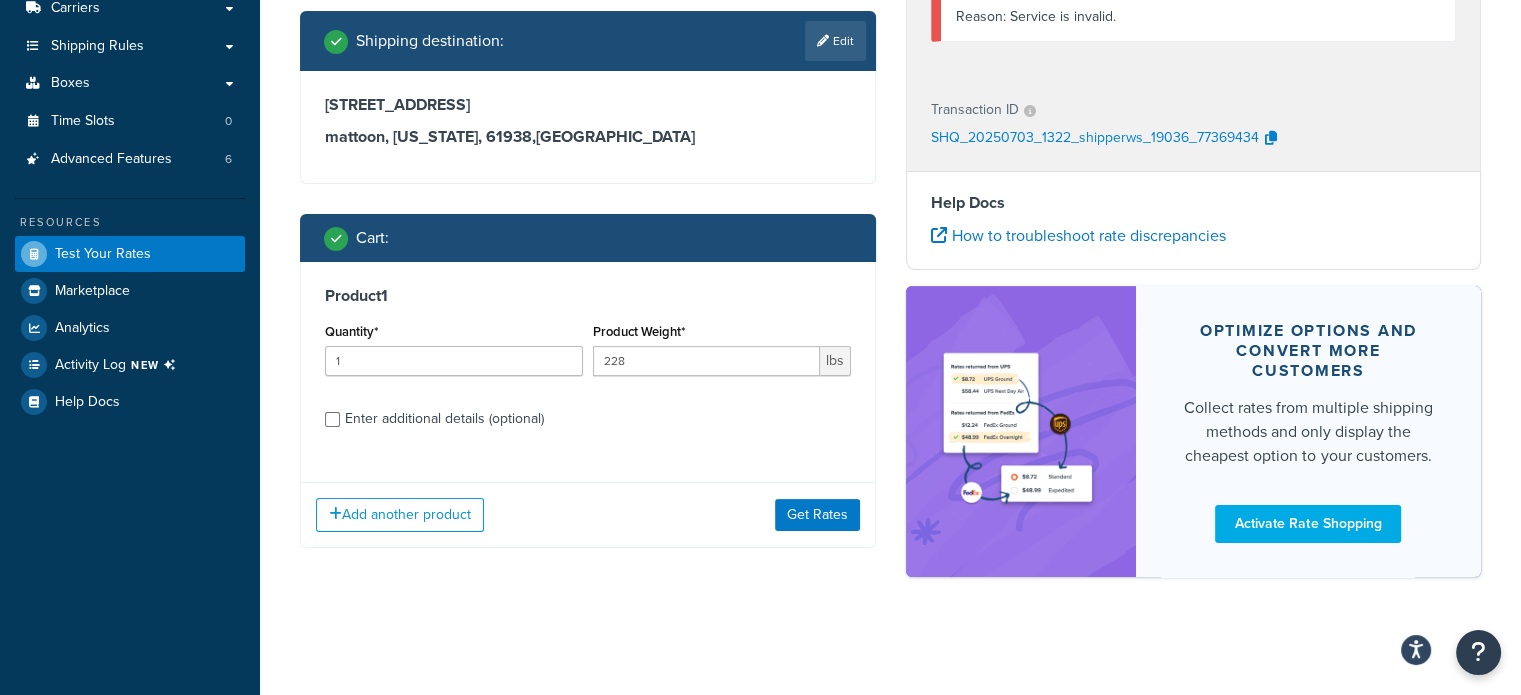 click on "Enter additional details (optional)" at bounding box center (444, 419) 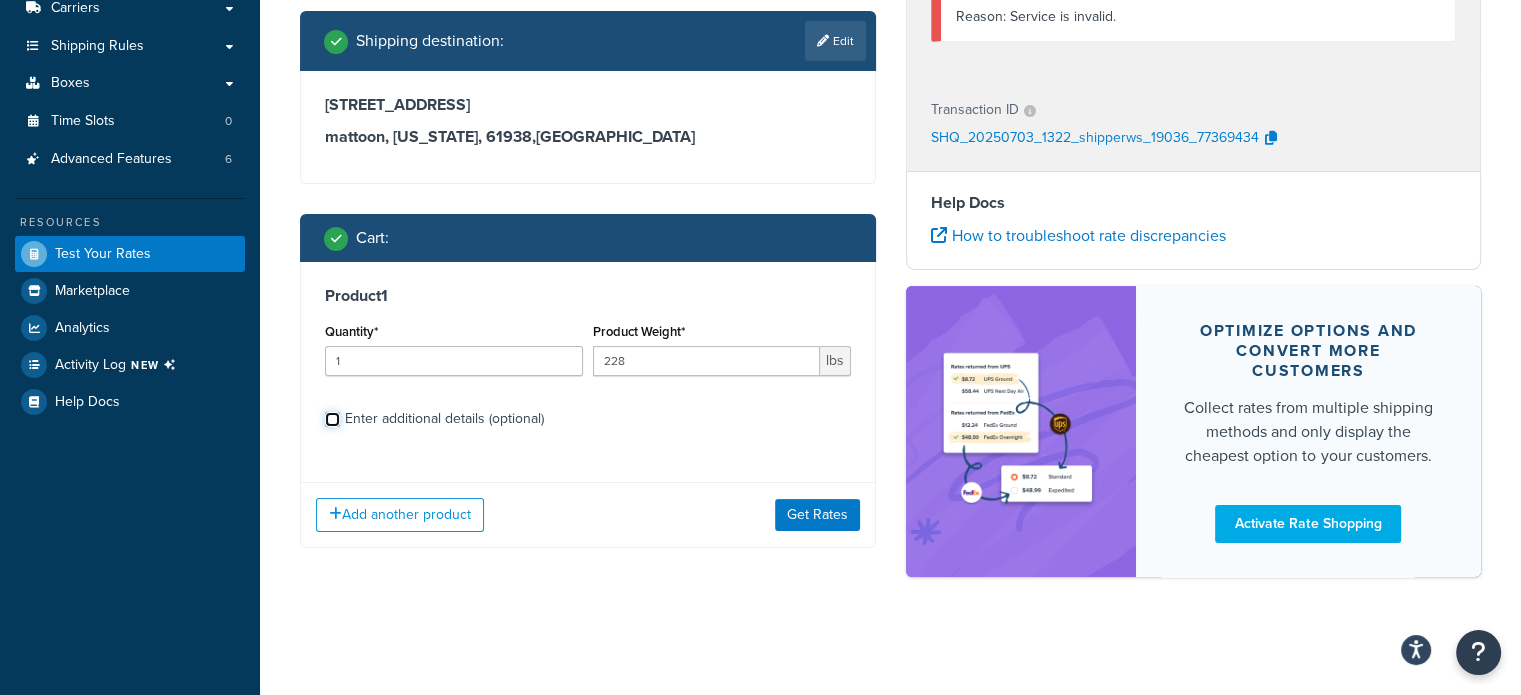 click on "Enter additional details (optional)" at bounding box center [332, 419] 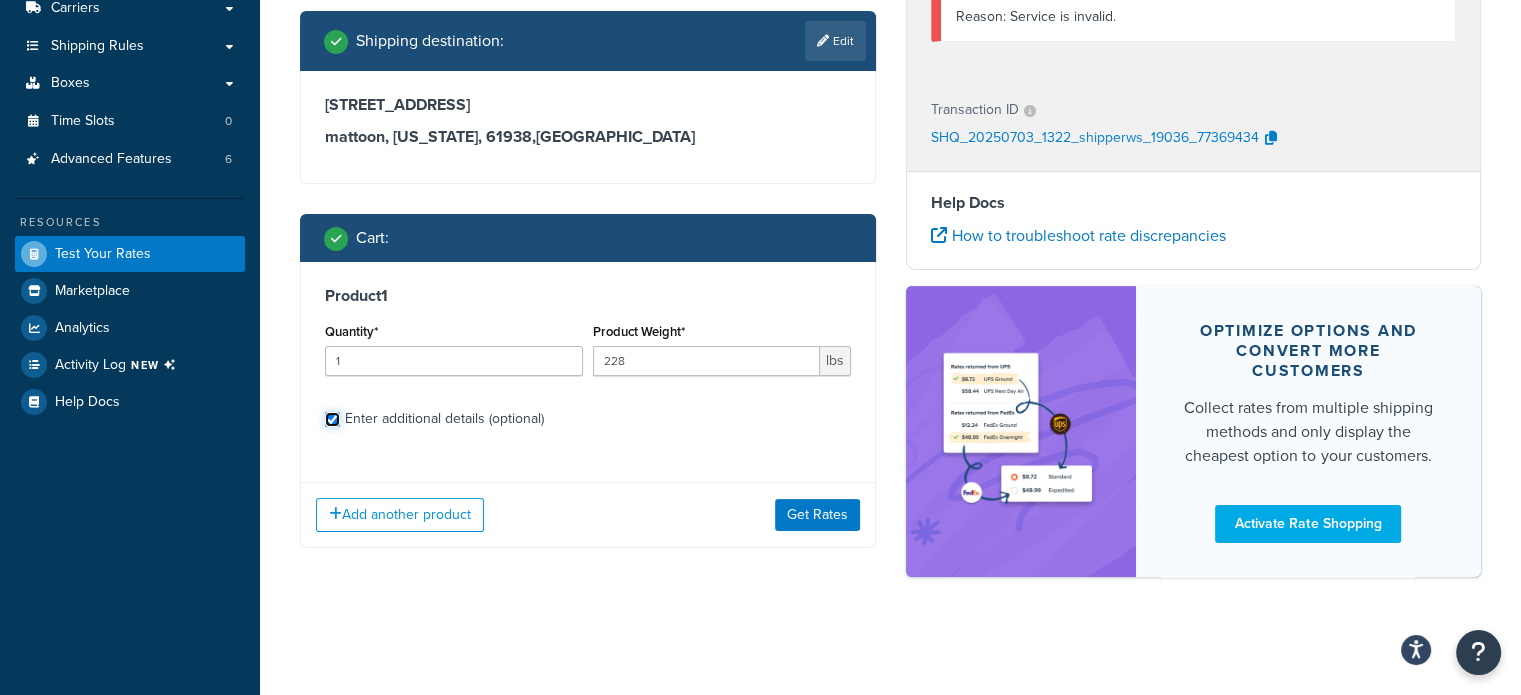 checkbox on "true" 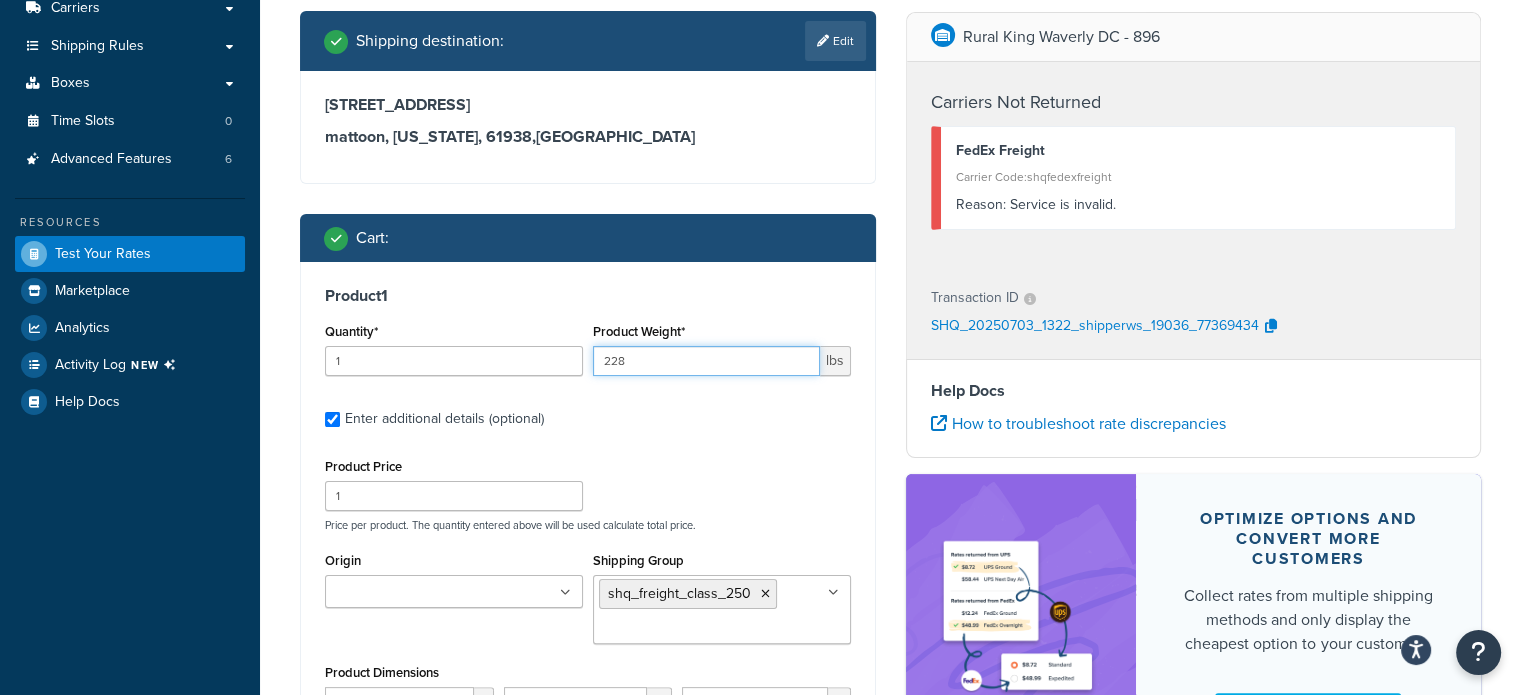 drag, startPoint x: 636, startPoint y: 360, endPoint x: 534, endPoint y: 355, distance: 102.122475 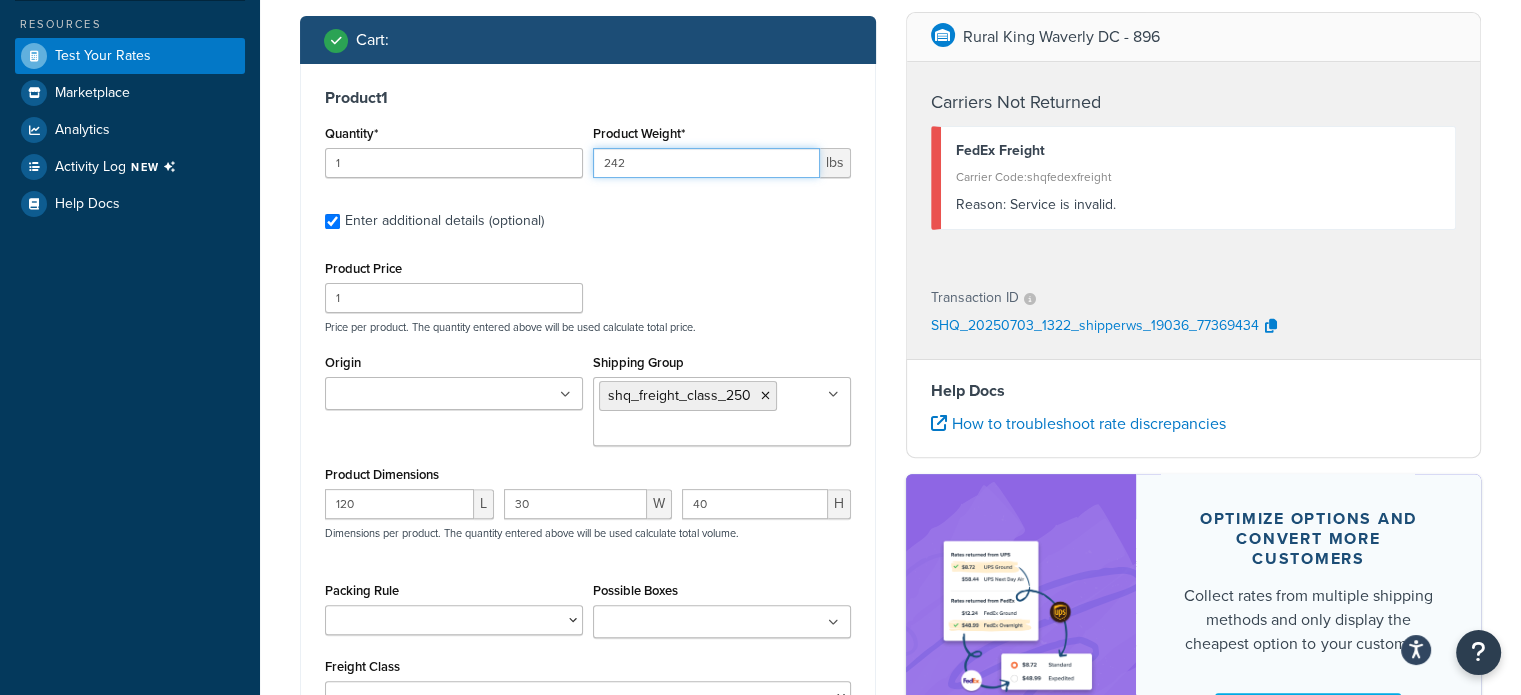scroll, scrollTop: 526, scrollLeft: 0, axis: vertical 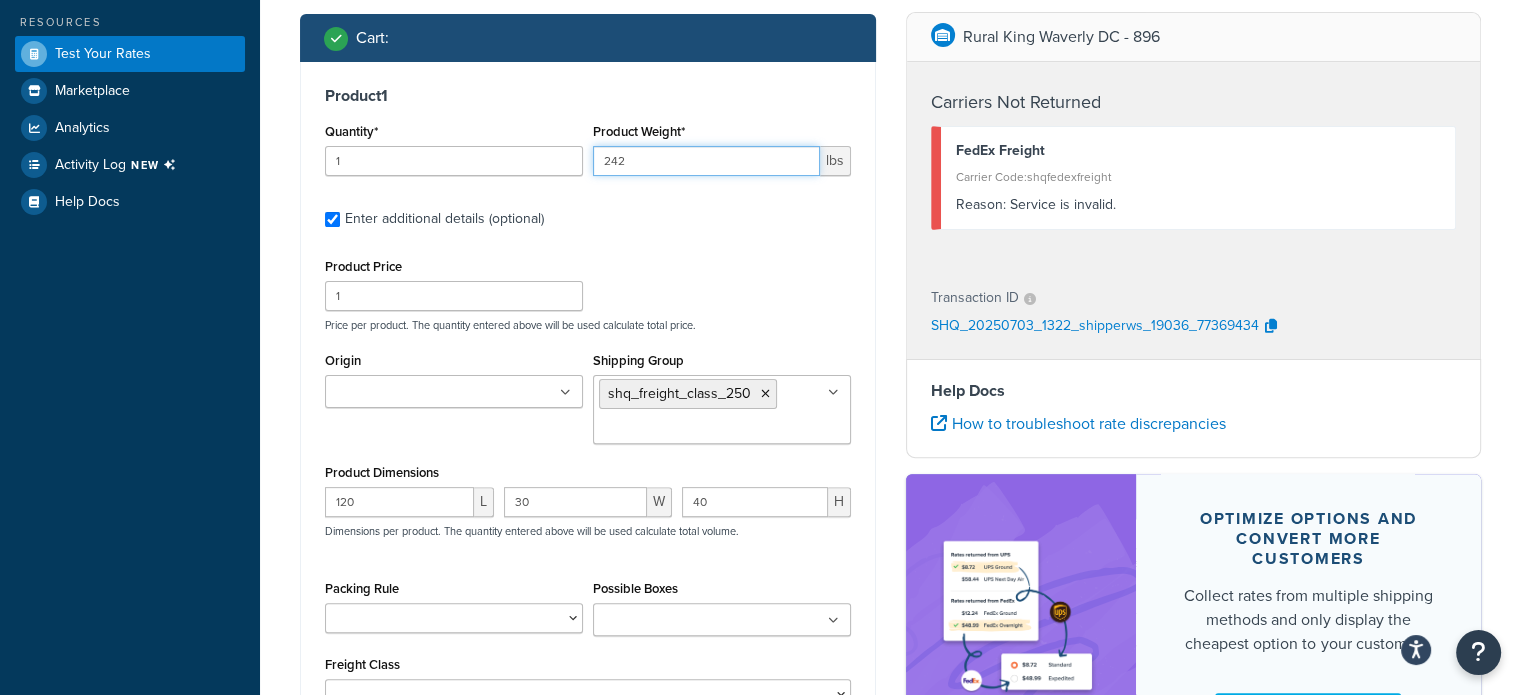 type on "242" 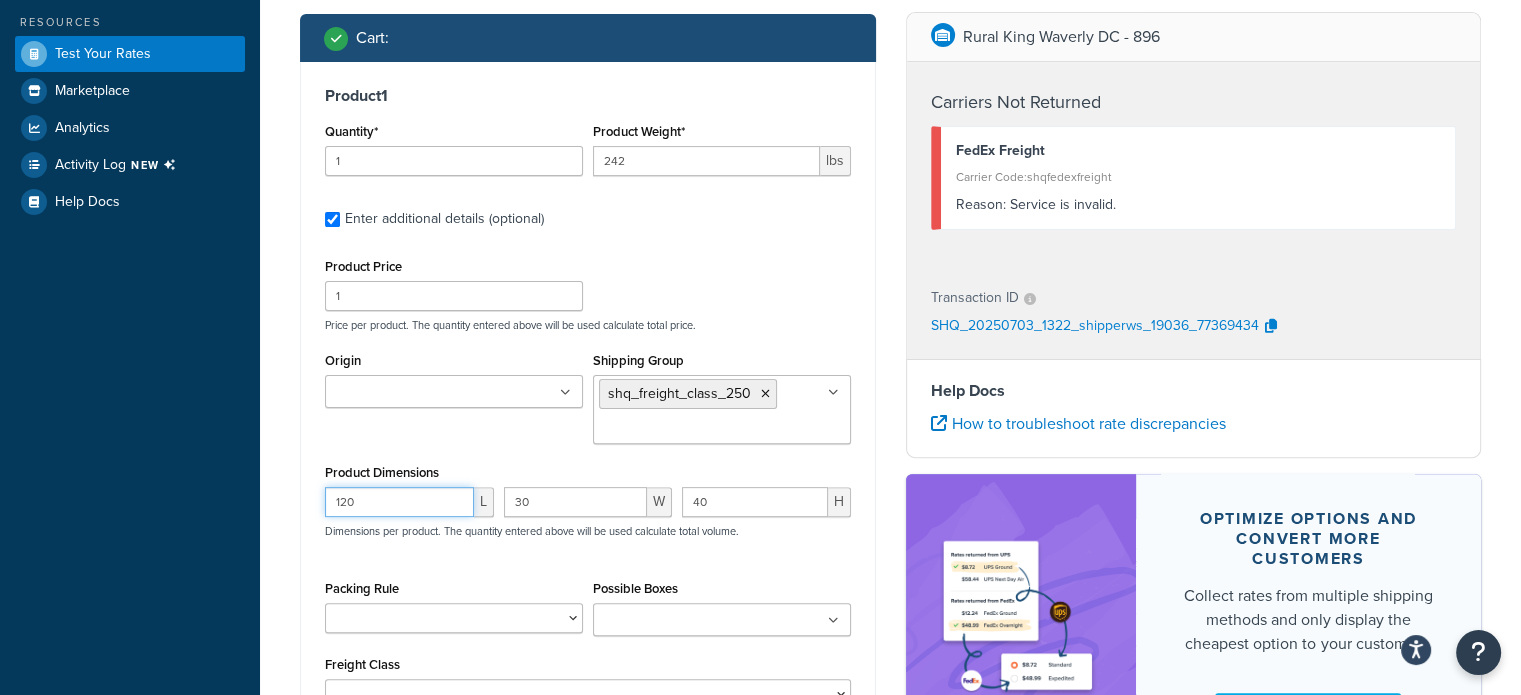 drag, startPoint x: 381, startPoint y: 507, endPoint x: 257, endPoint y: 493, distance: 124.78782 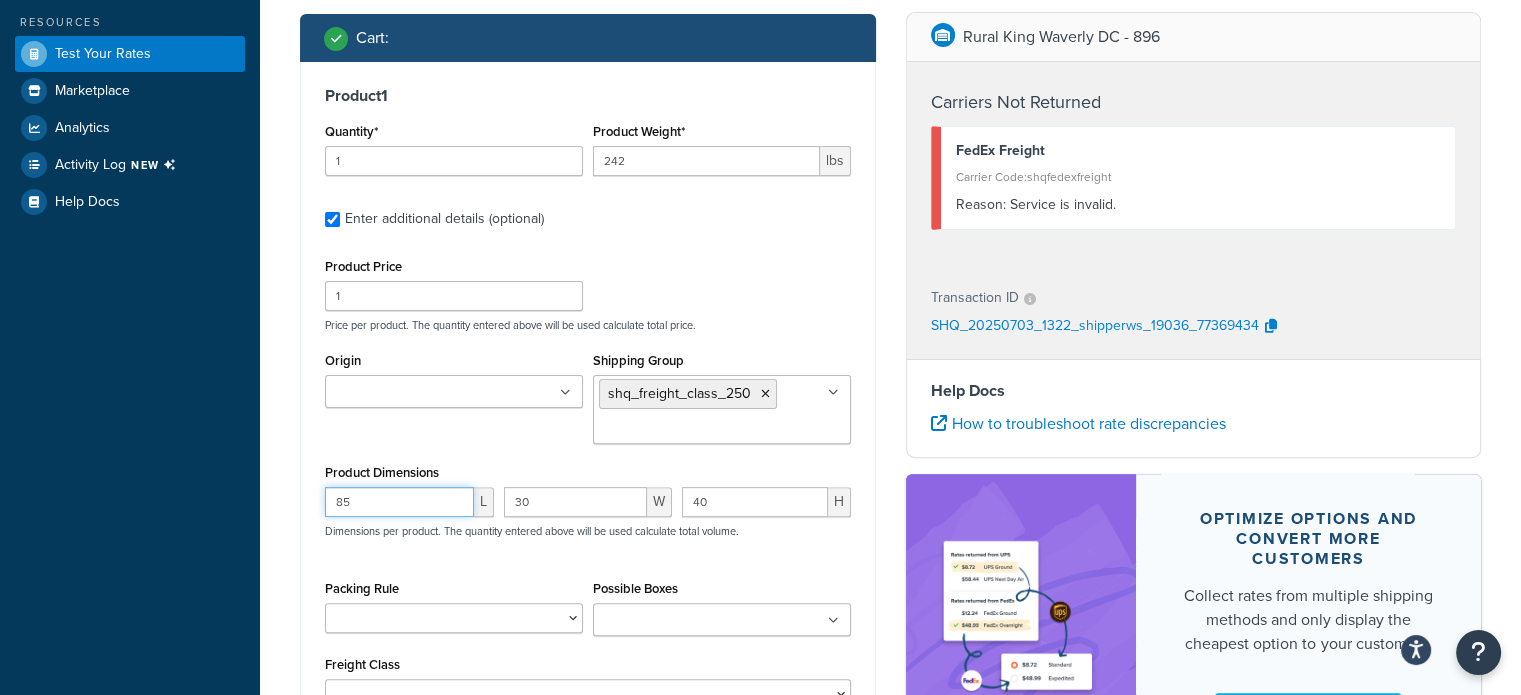 type on "85" 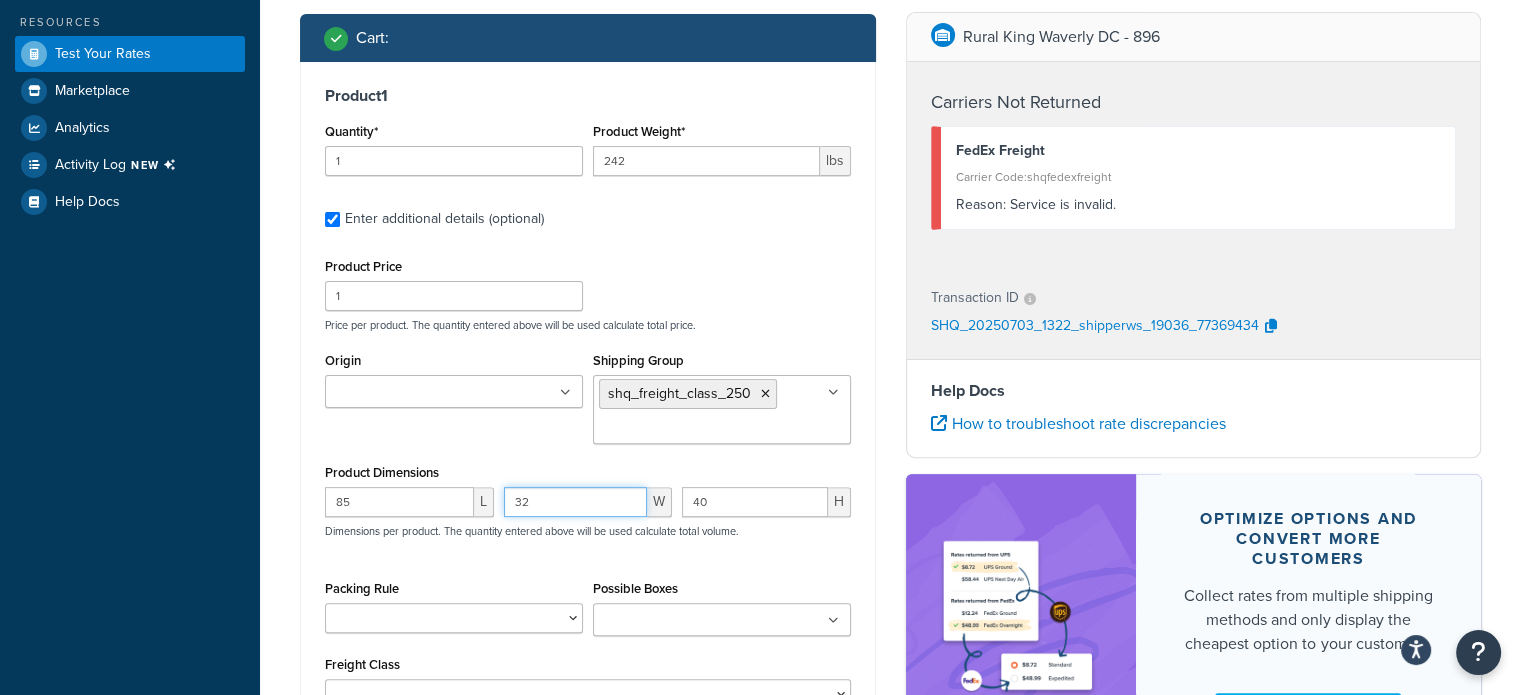 type on "32" 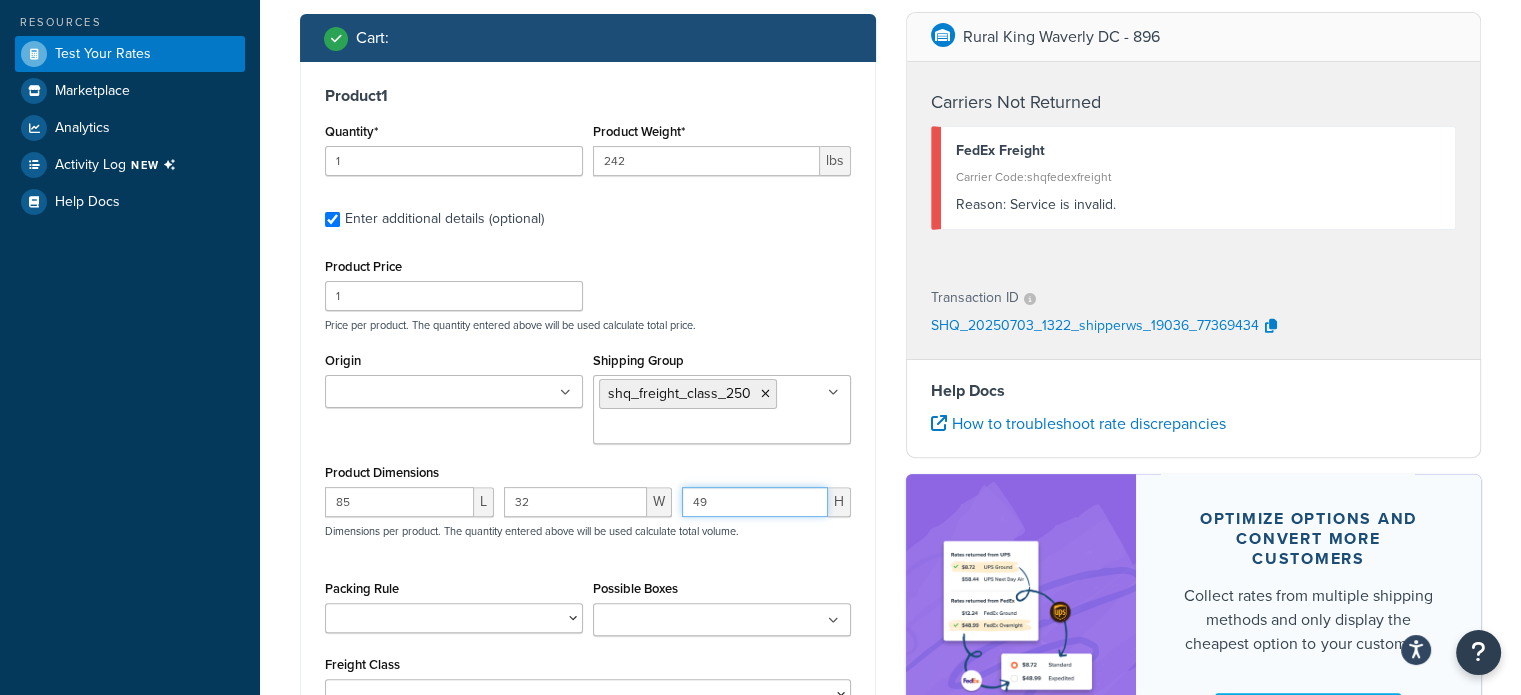 scroll, scrollTop: 726, scrollLeft: 0, axis: vertical 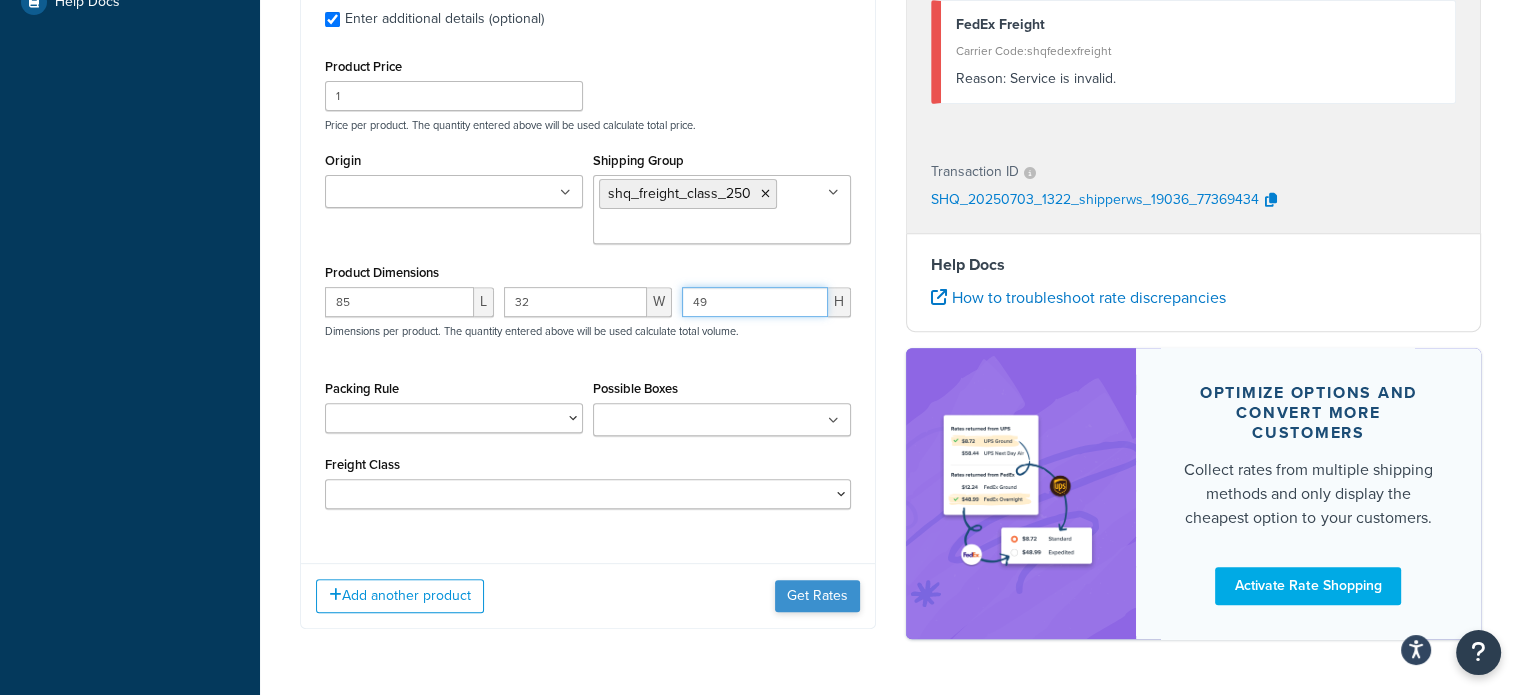 type on "49" 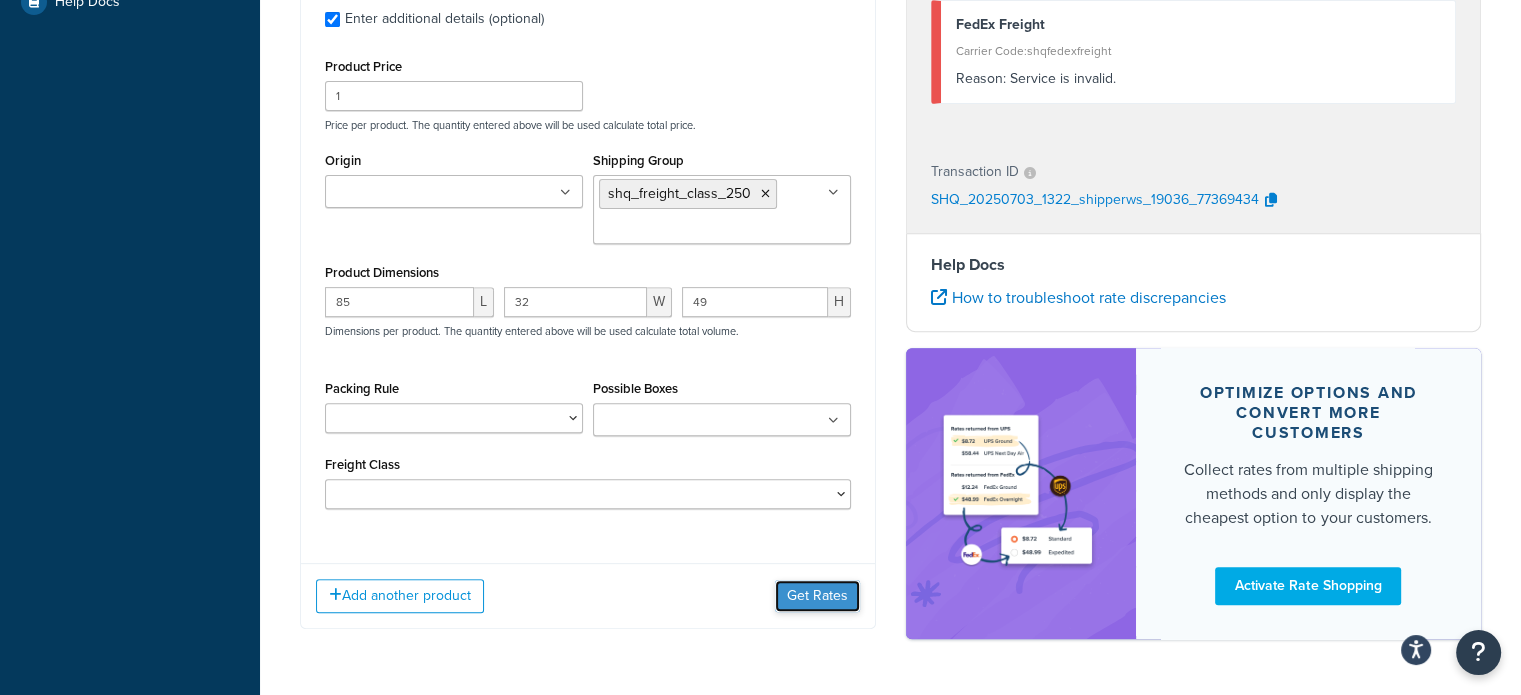 click on "Get Rates" at bounding box center [817, 596] 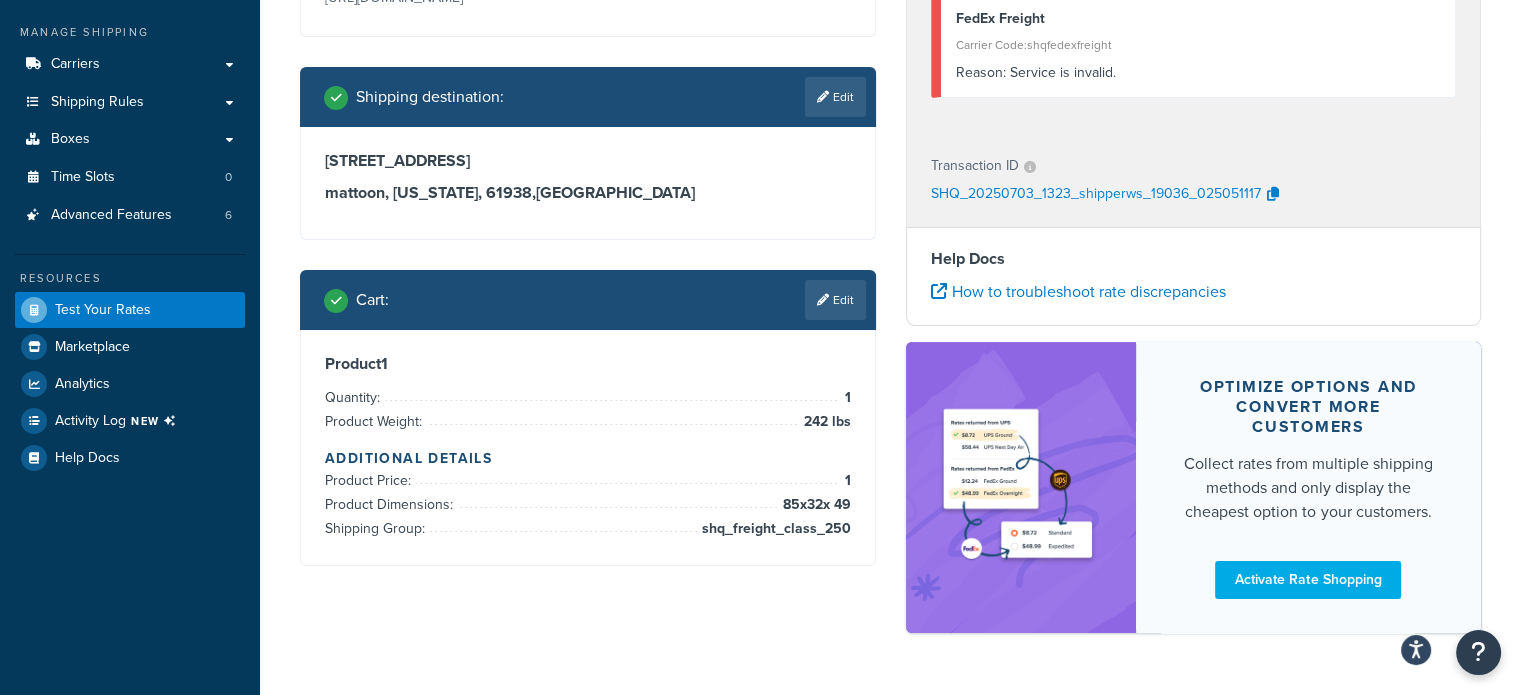 scroll, scrollTop: 226, scrollLeft: 0, axis: vertical 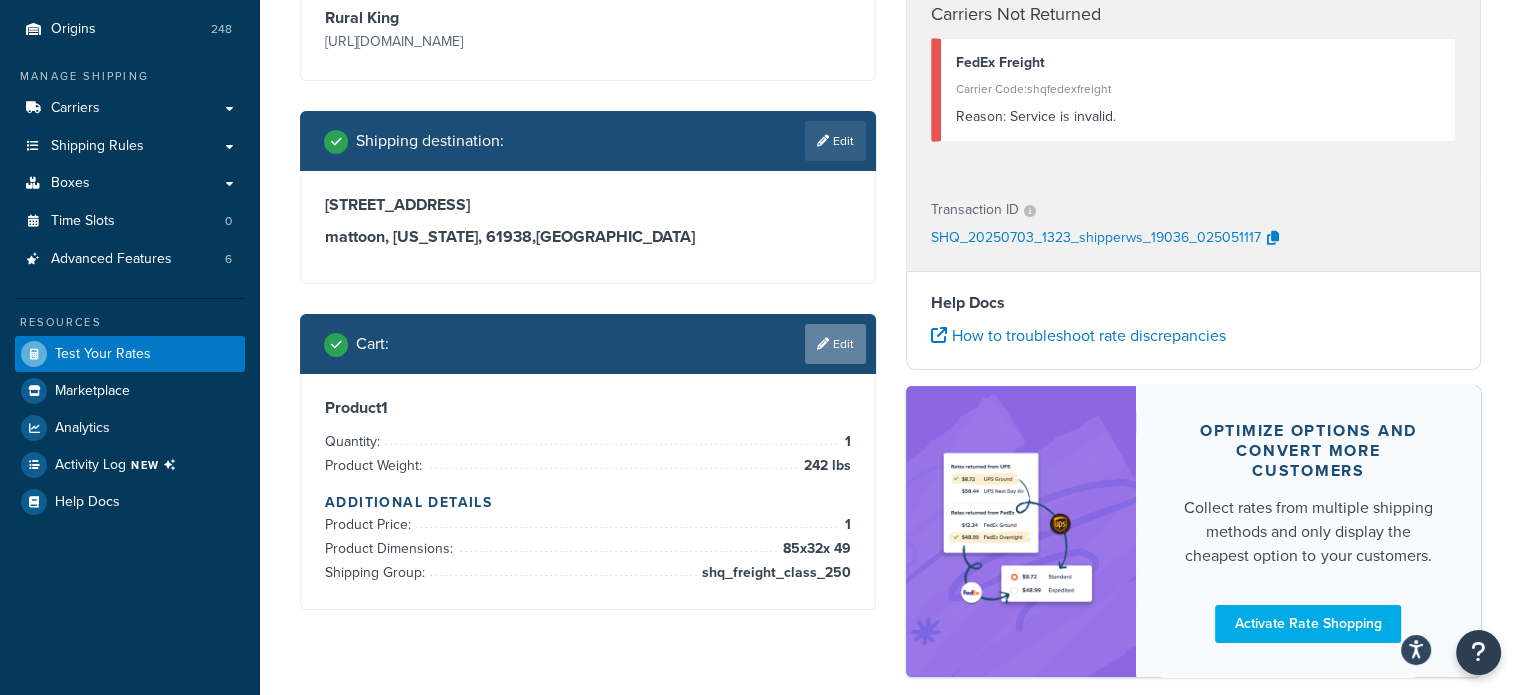 click on "Edit" at bounding box center (835, 344) 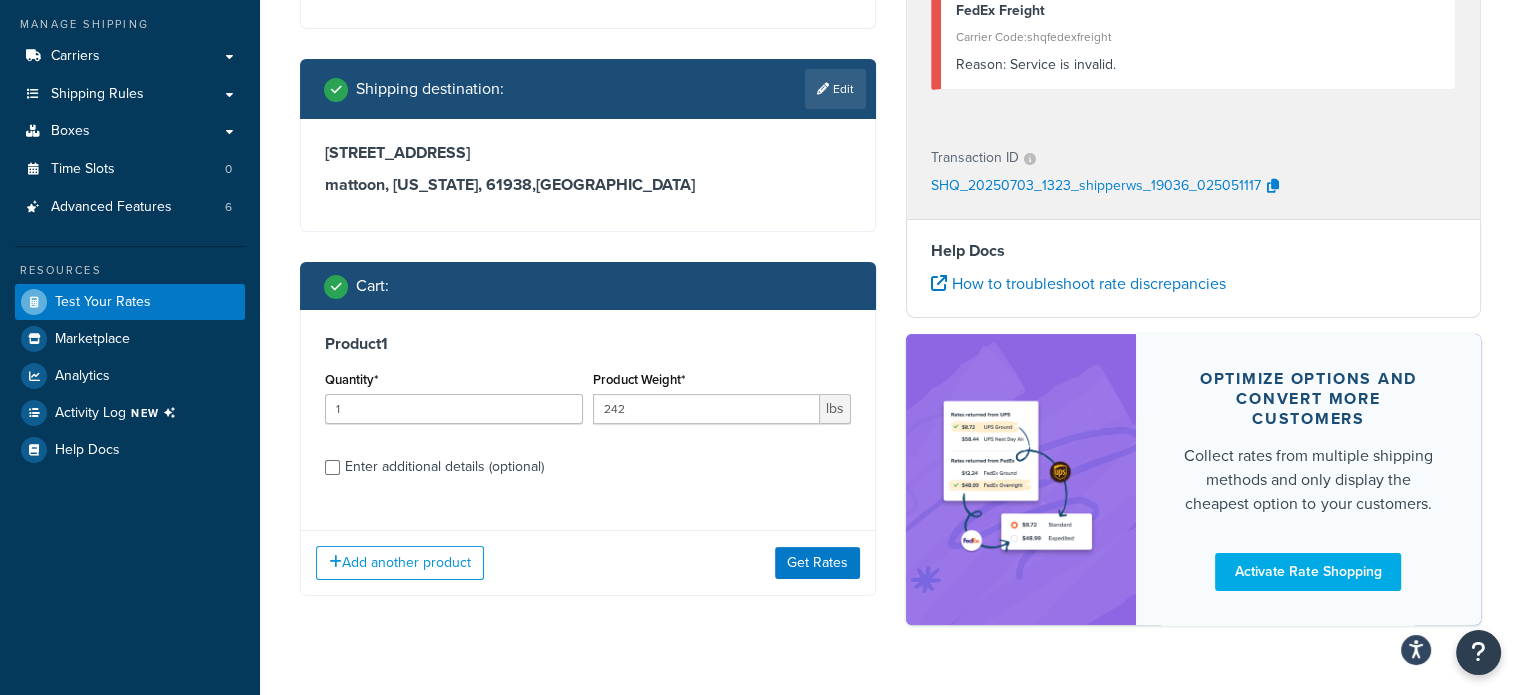 scroll, scrollTop: 326, scrollLeft: 0, axis: vertical 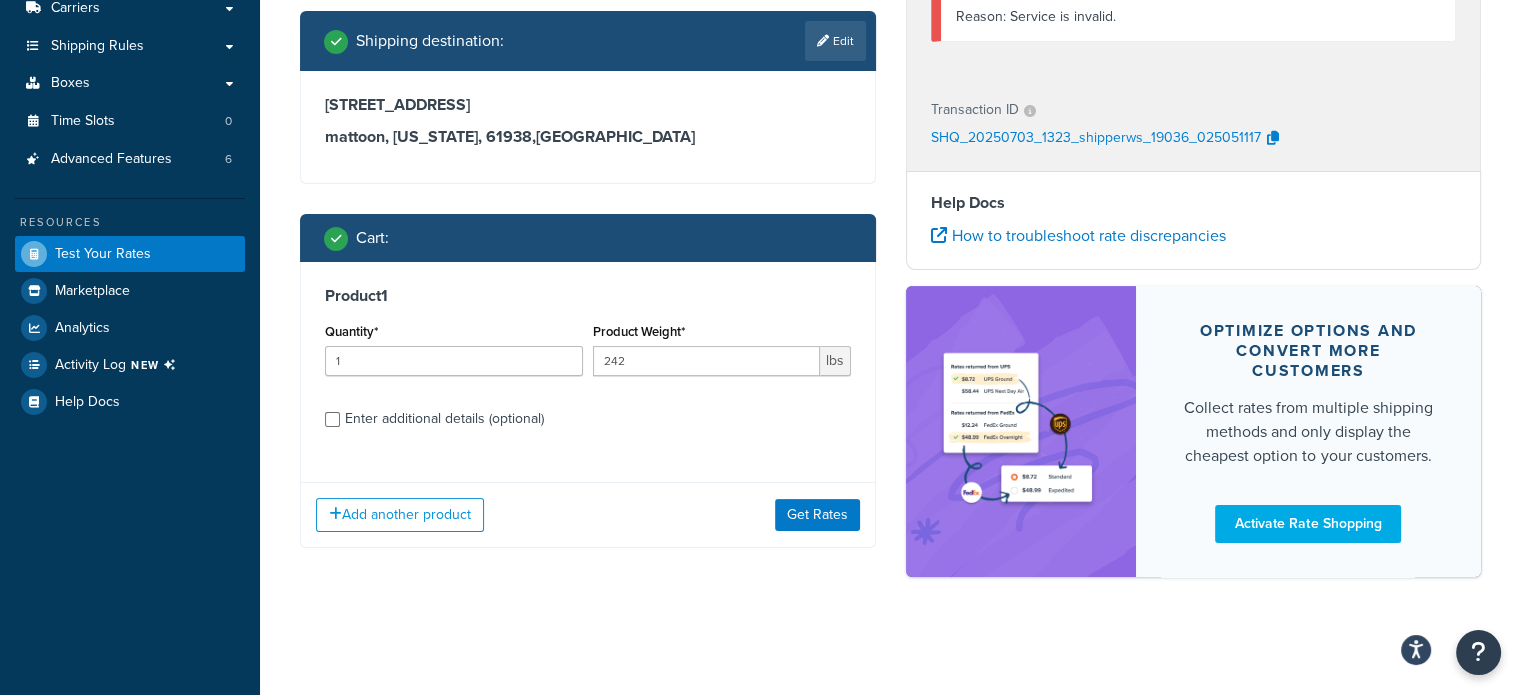 click on "Enter additional details (optional)" at bounding box center [444, 419] 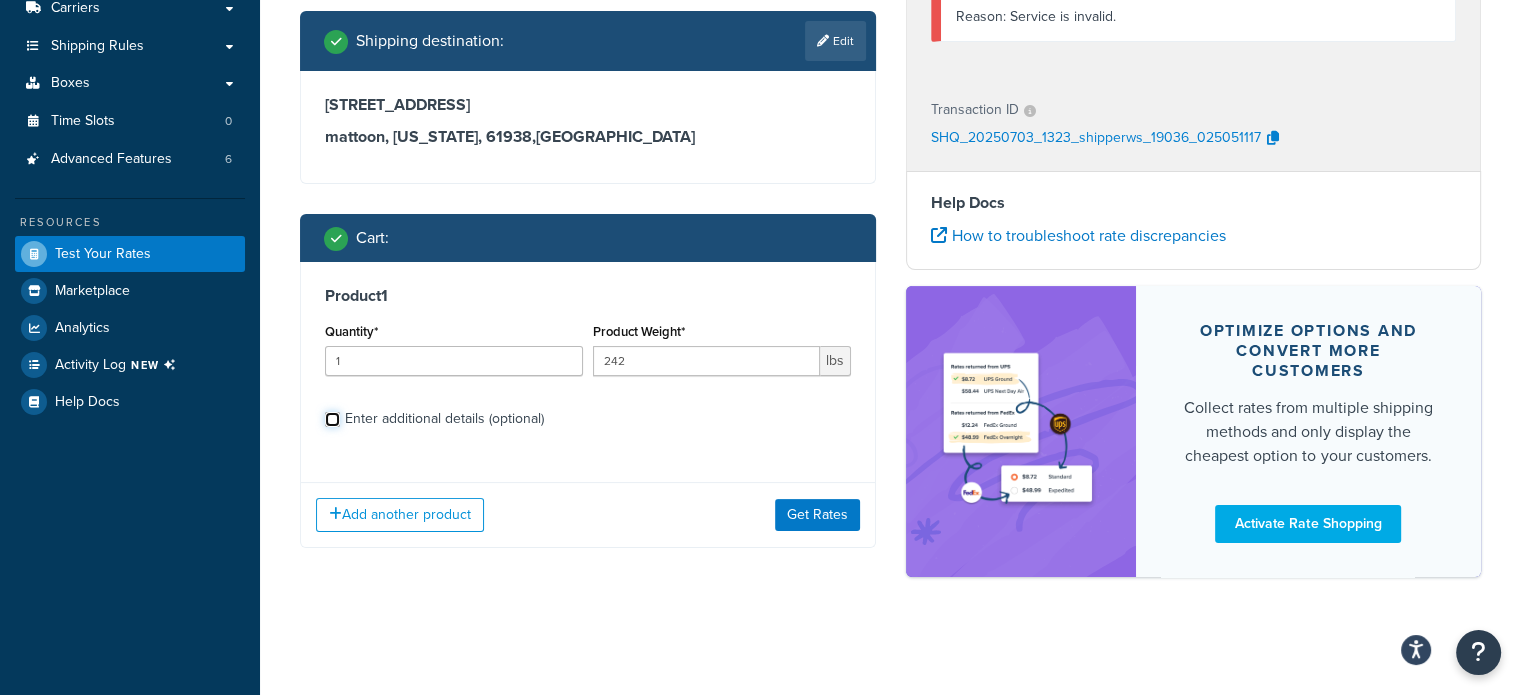 click on "Enter additional details (optional)" at bounding box center [332, 419] 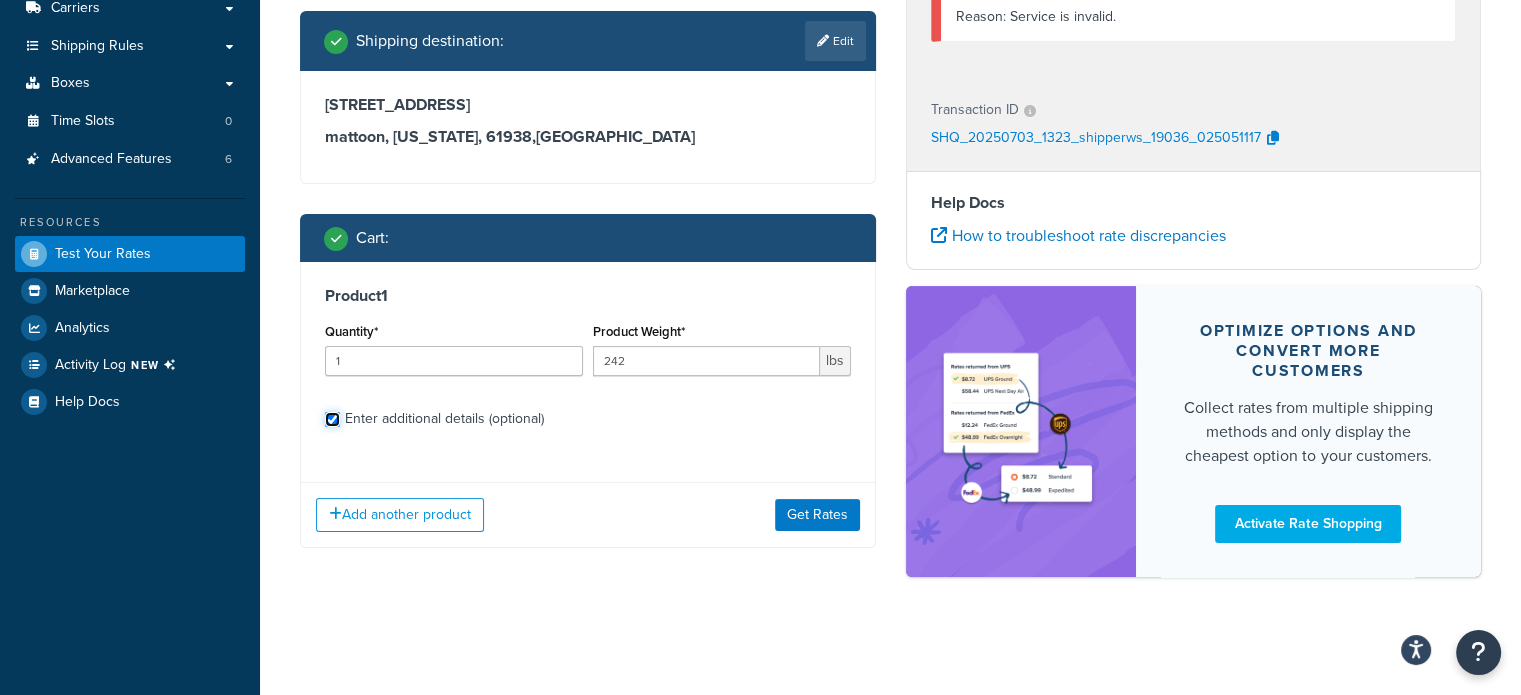 checkbox on "true" 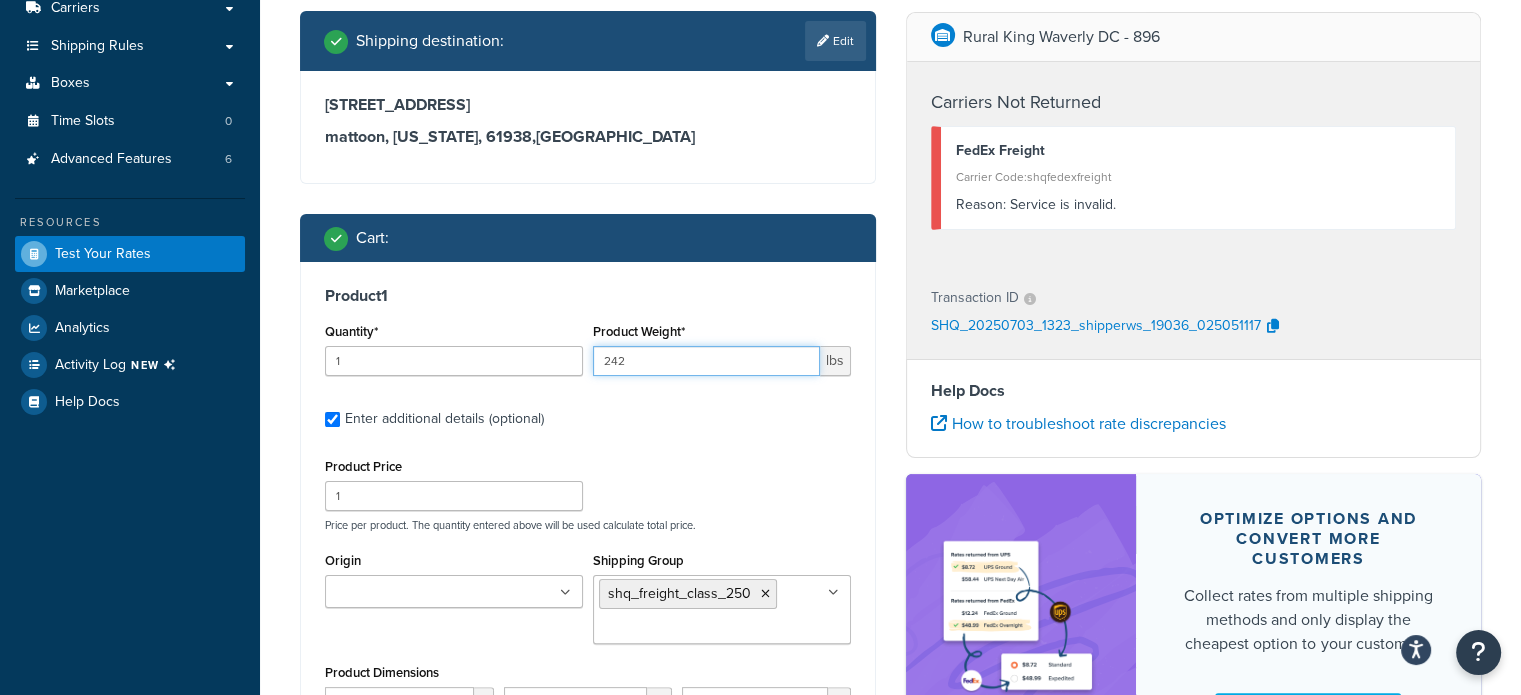 drag, startPoint x: 687, startPoint y: 363, endPoint x: 492, endPoint y: 363, distance: 195 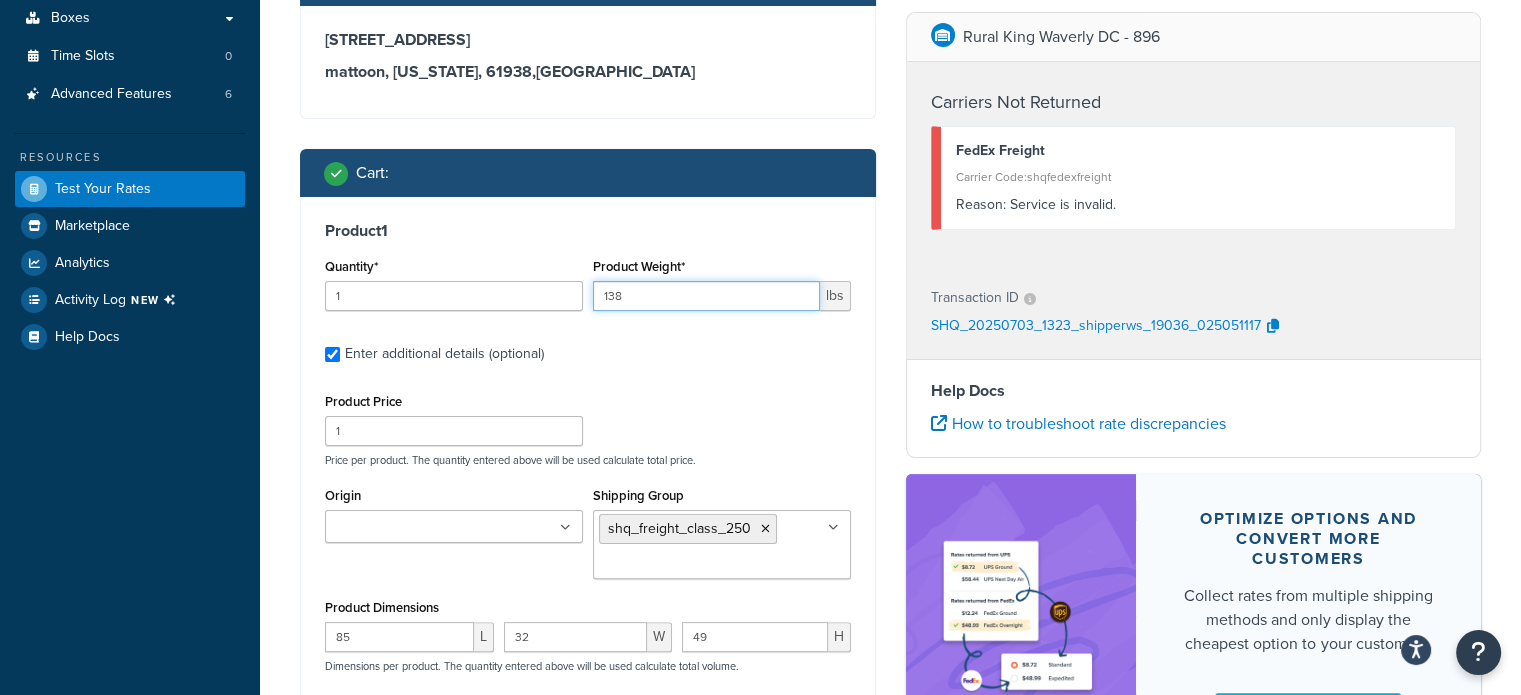 scroll, scrollTop: 526, scrollLeft: 0, axis: vertical 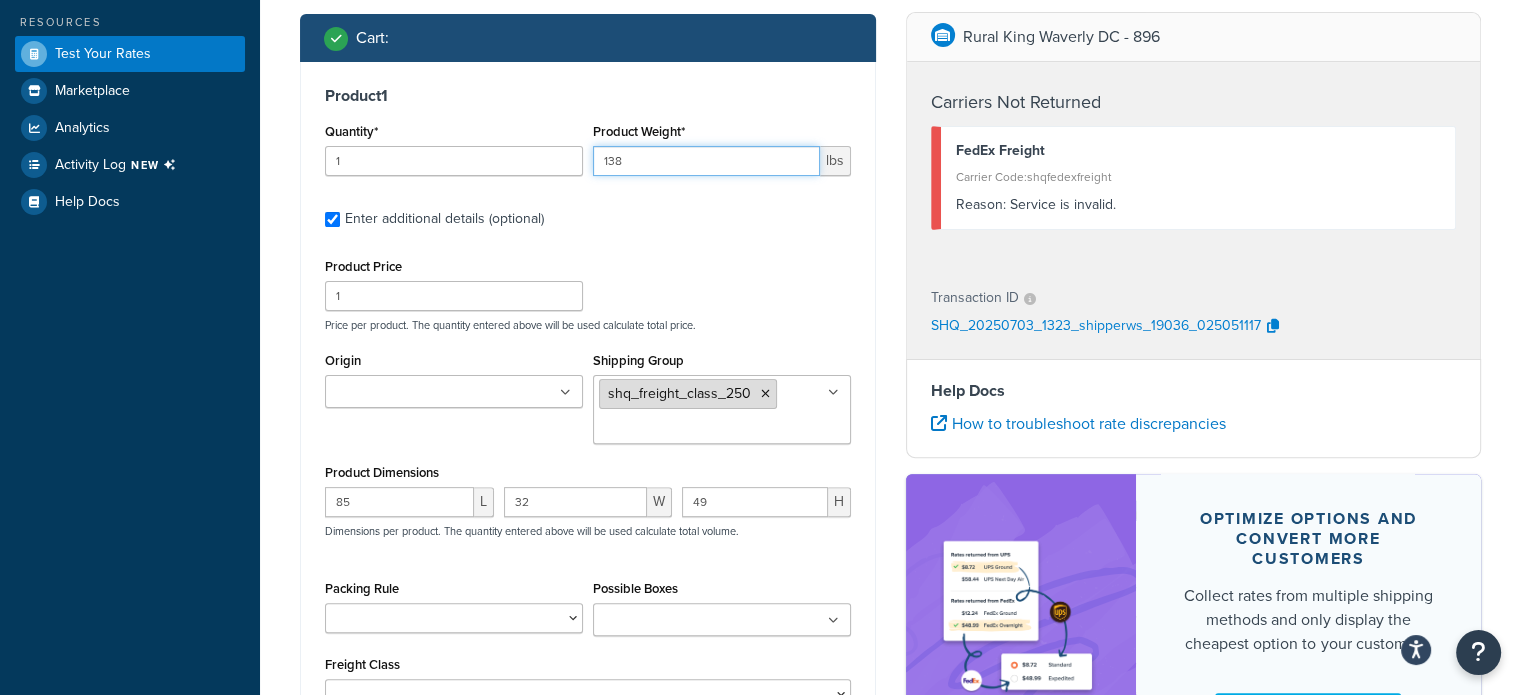 type on "138" 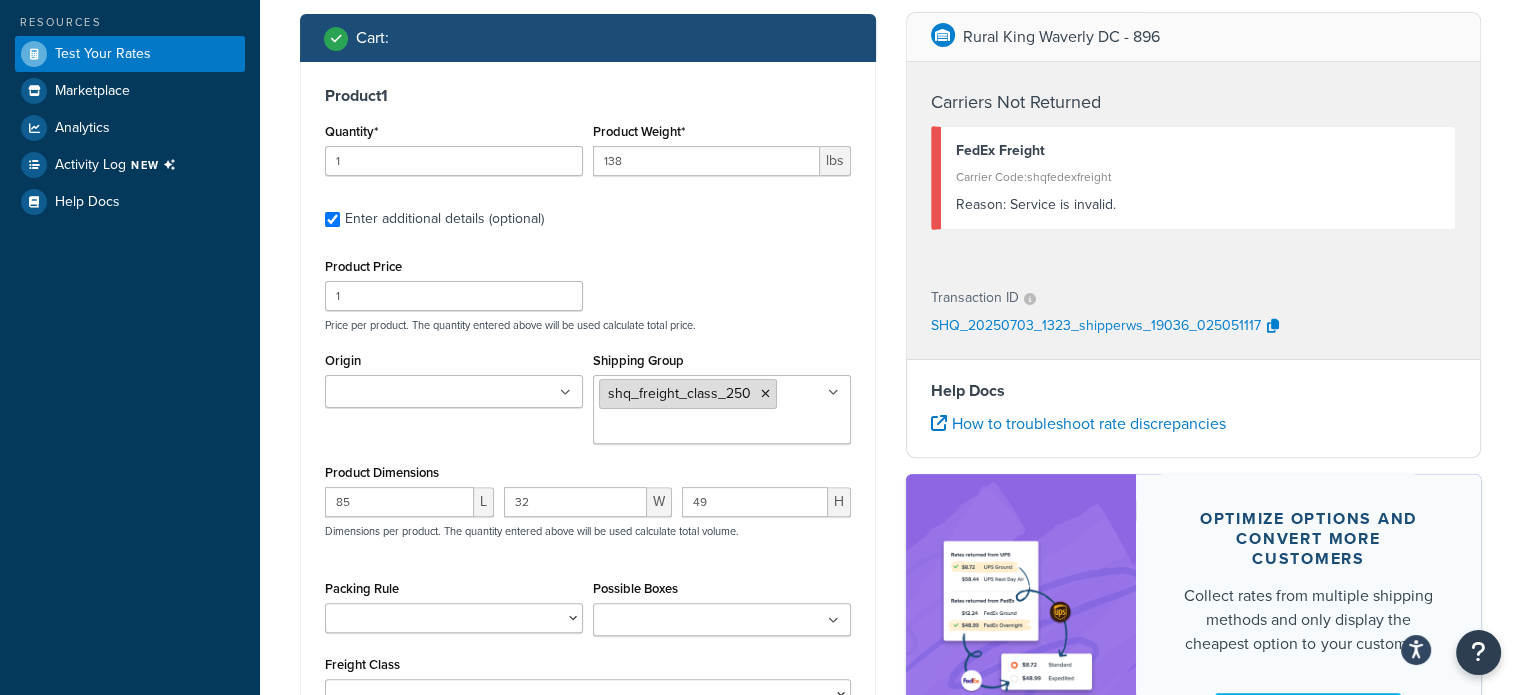 click at bounding box center (765, 394) 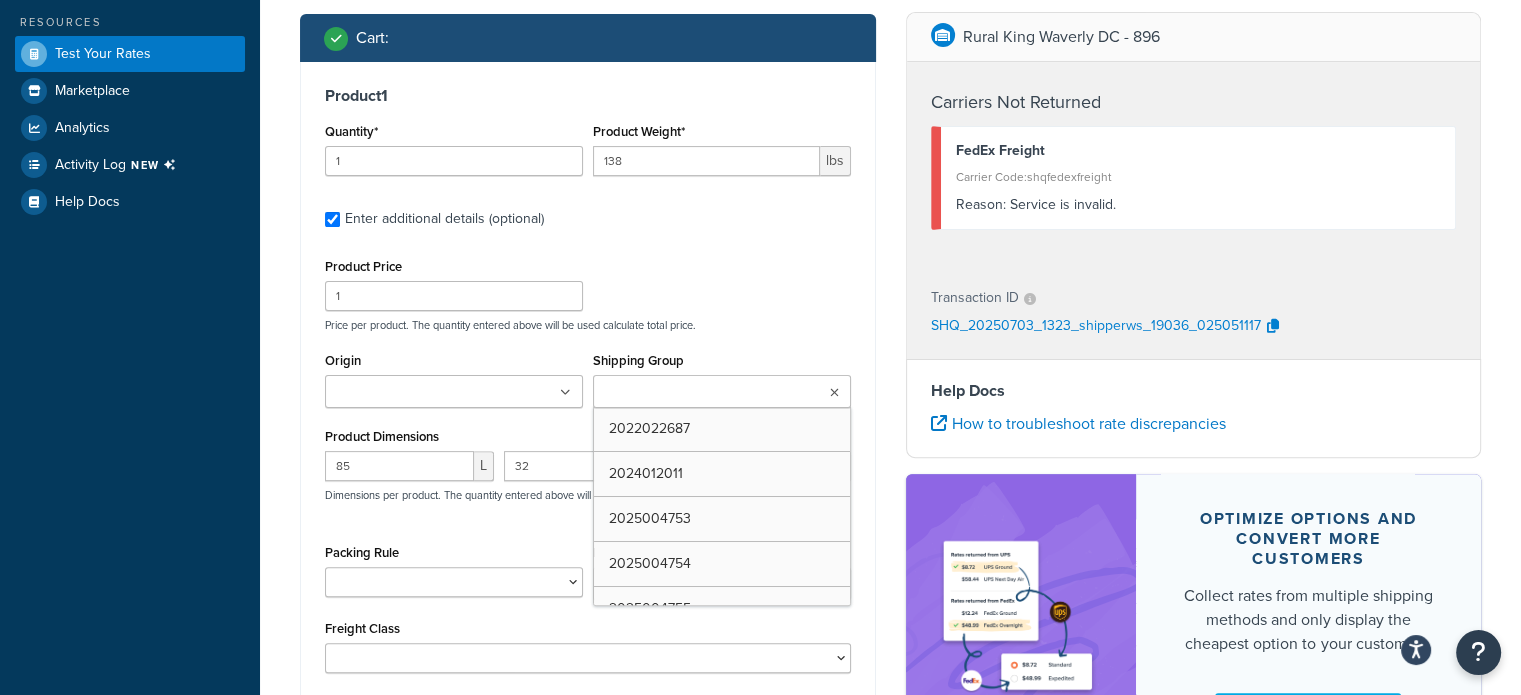 click on "Shipping Group" at bounding box center (687, 393) 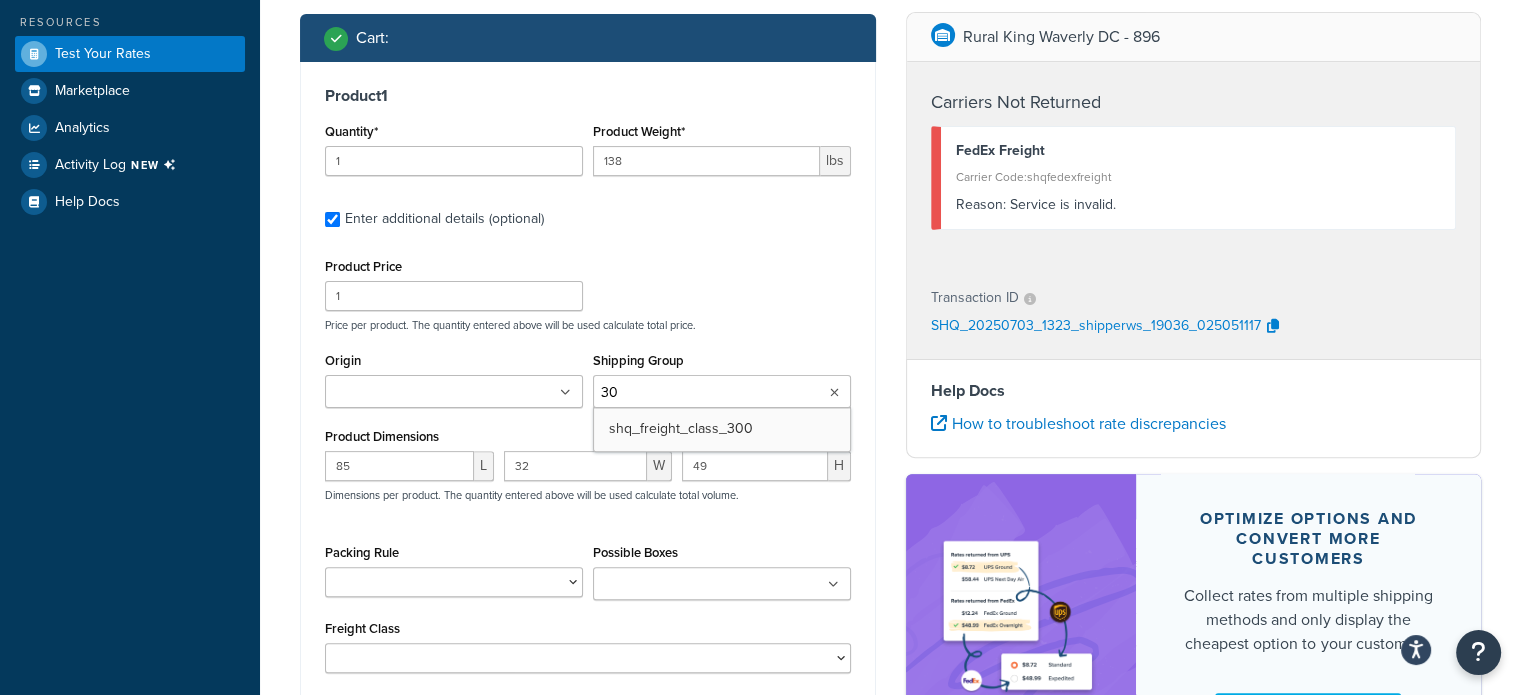 type on "300" 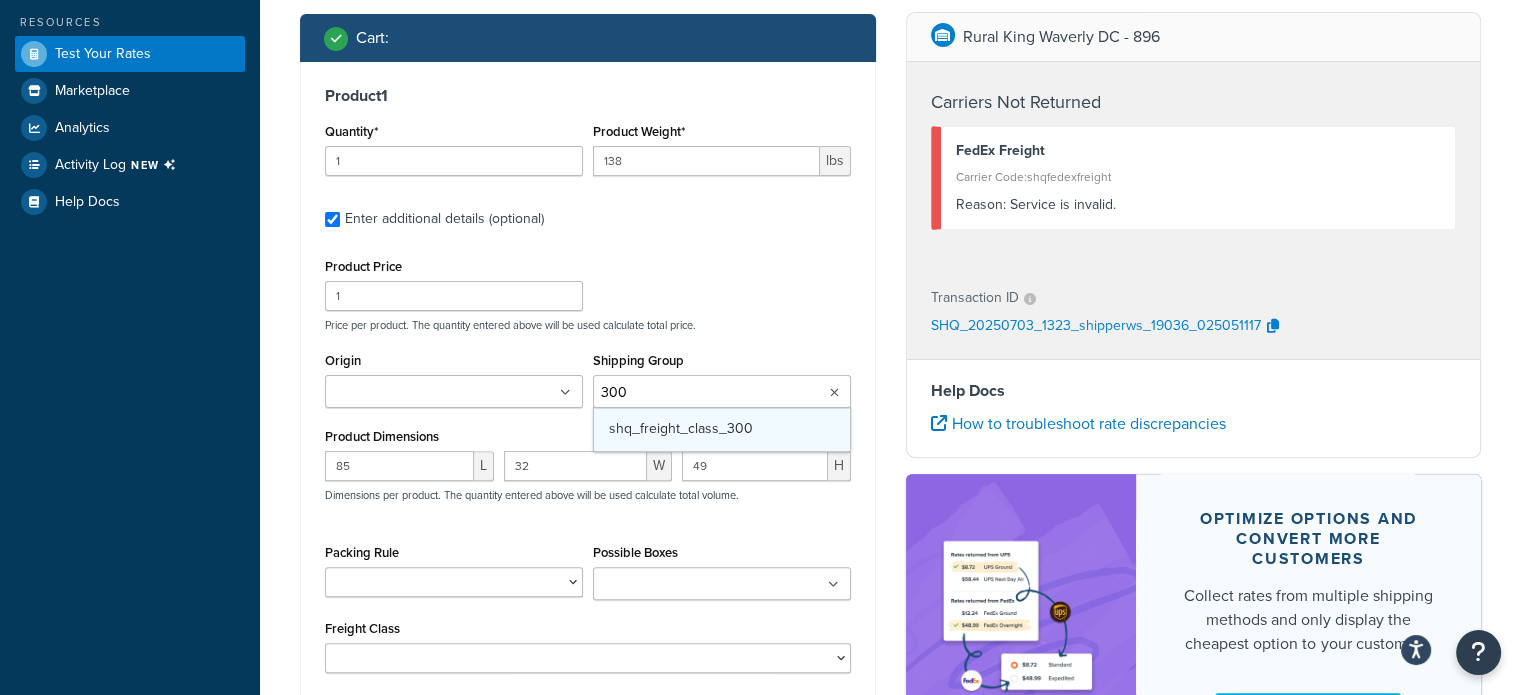 type 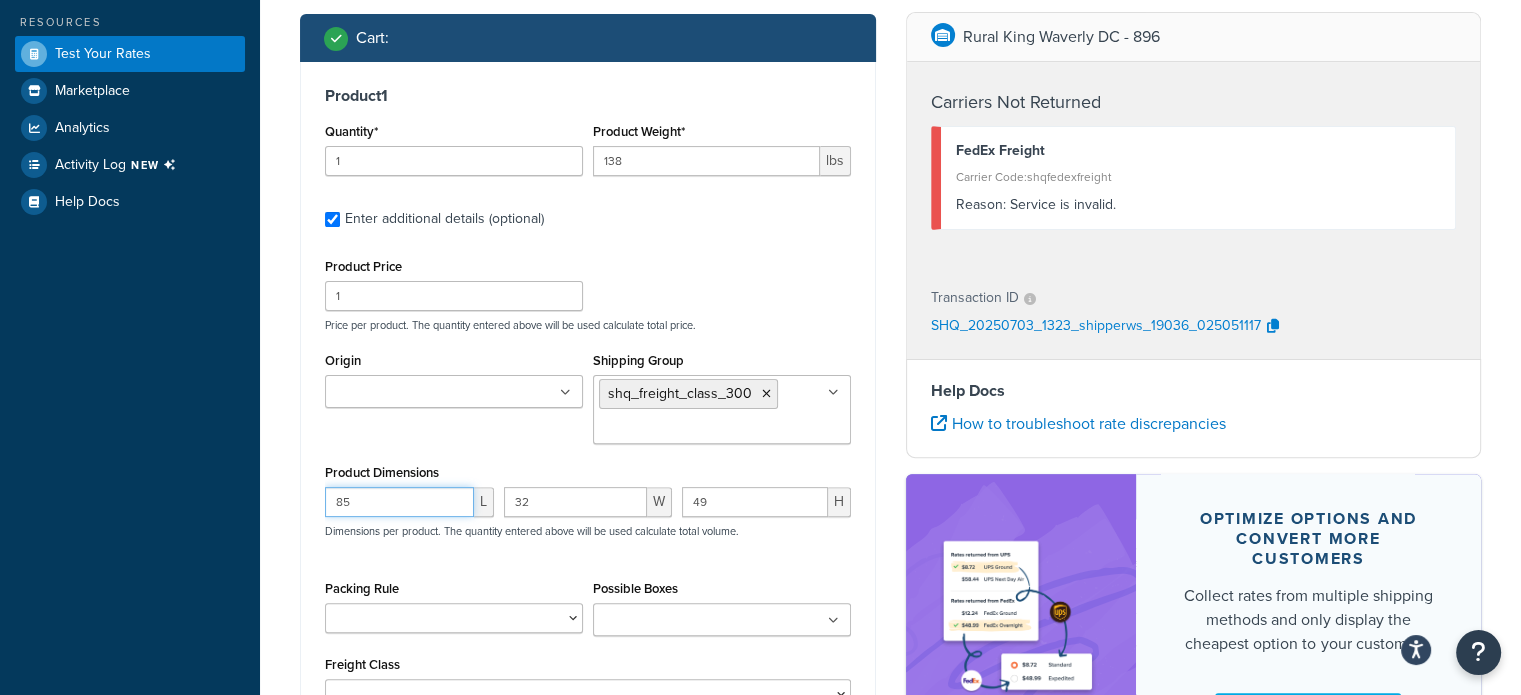drag, startPoint x: 377, startPoint y: 505, endPoint x: 262, endPoint y: 493, distance: 115.62439 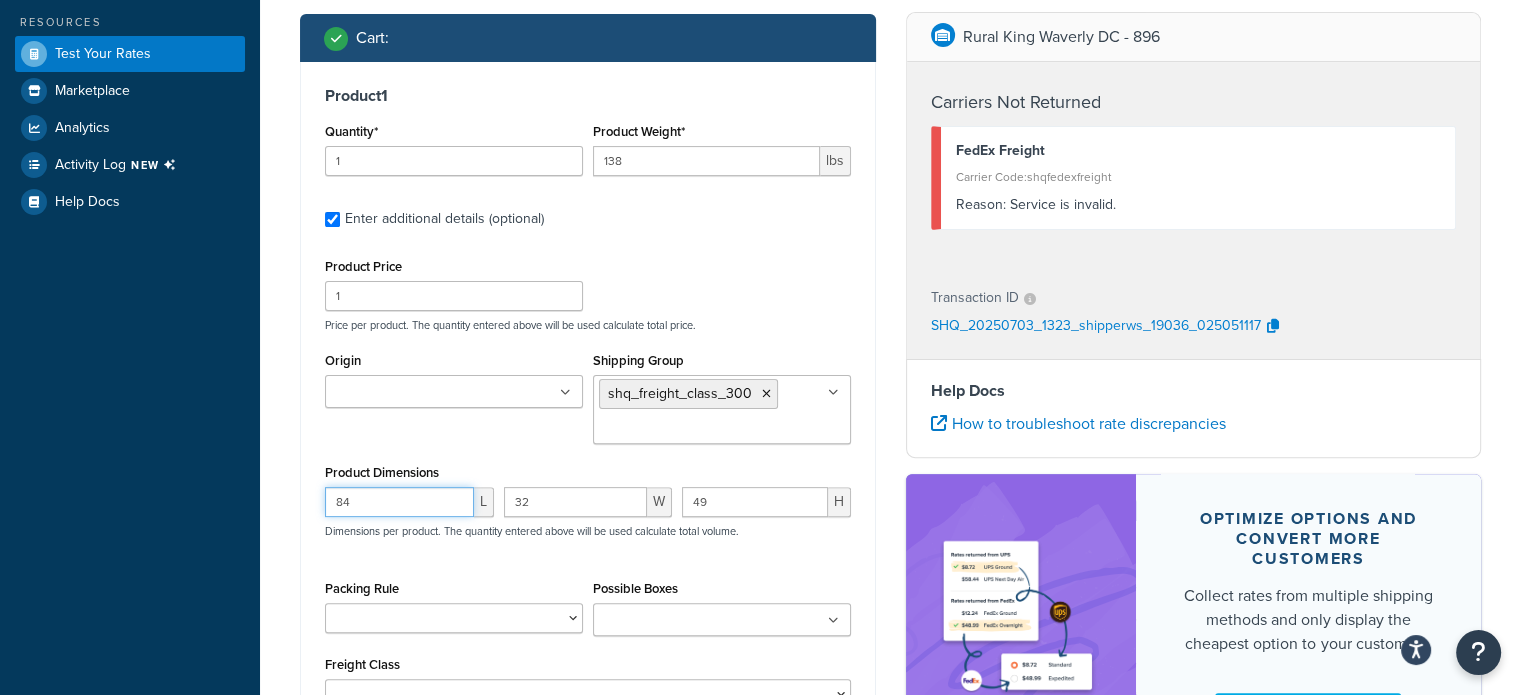 type on "84" 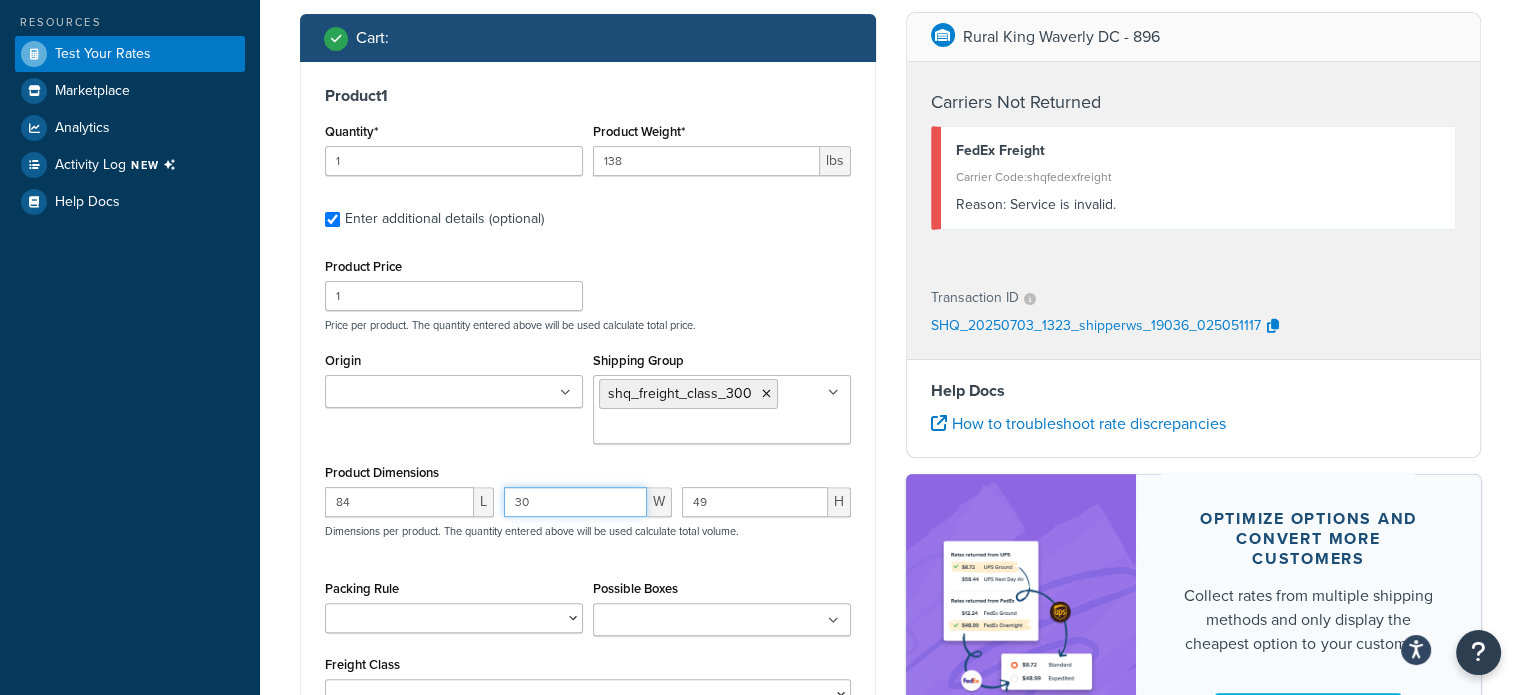 type on "30" 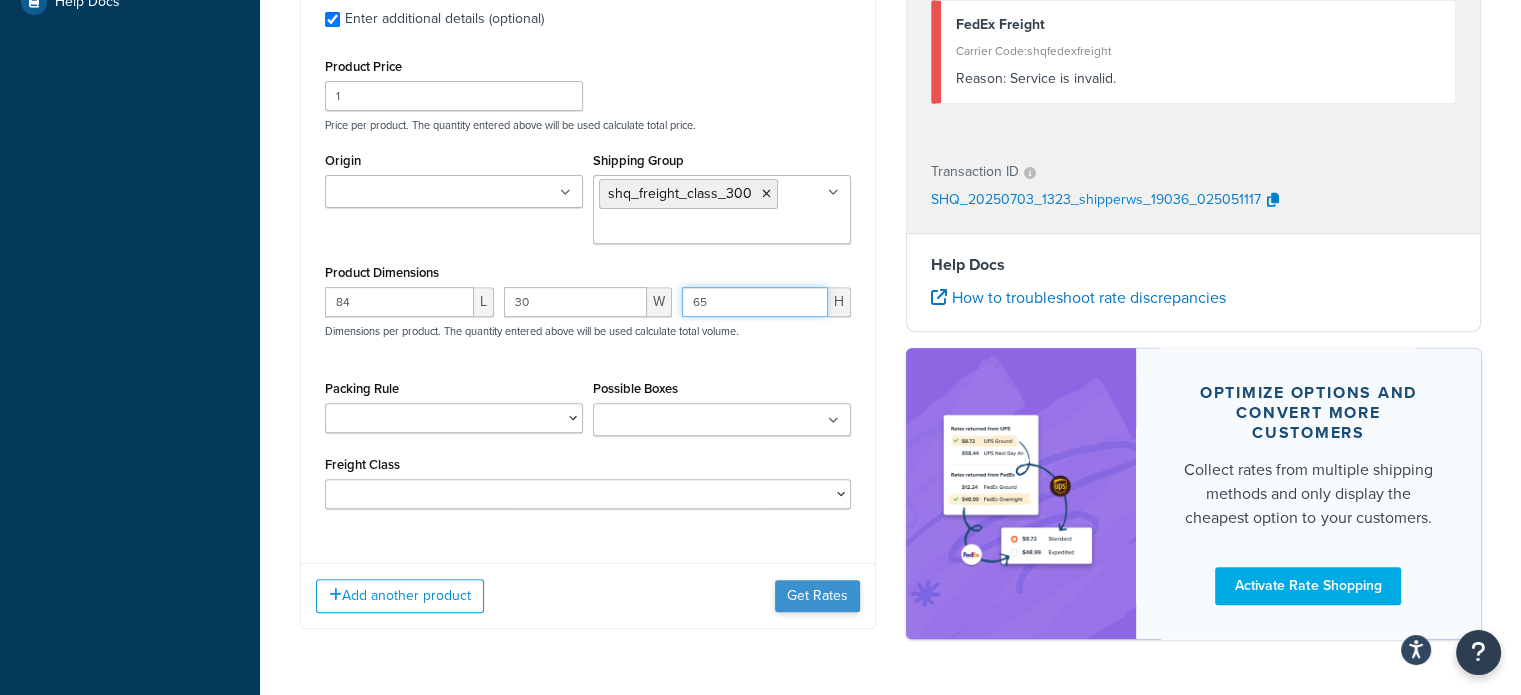 type on "65" 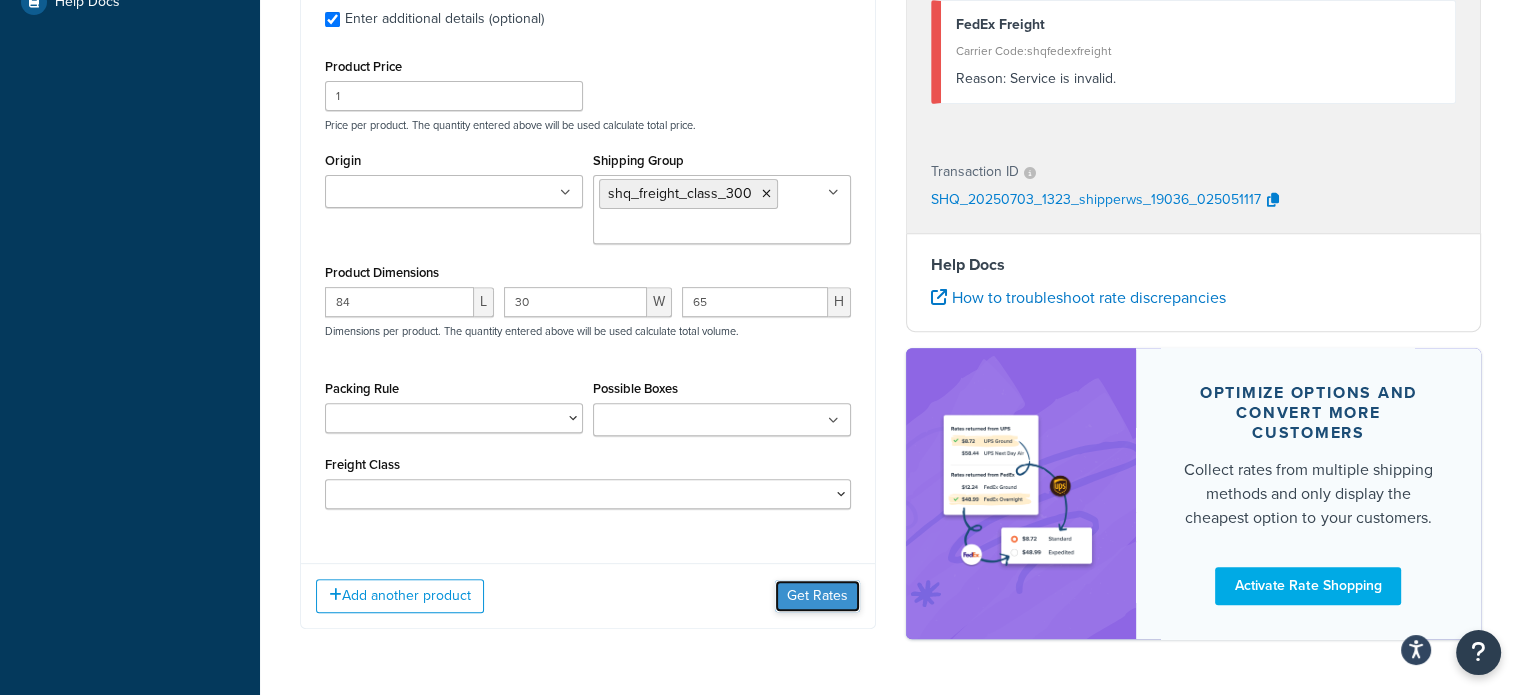 click on "Get Rates" at bounding box center [817, 596] 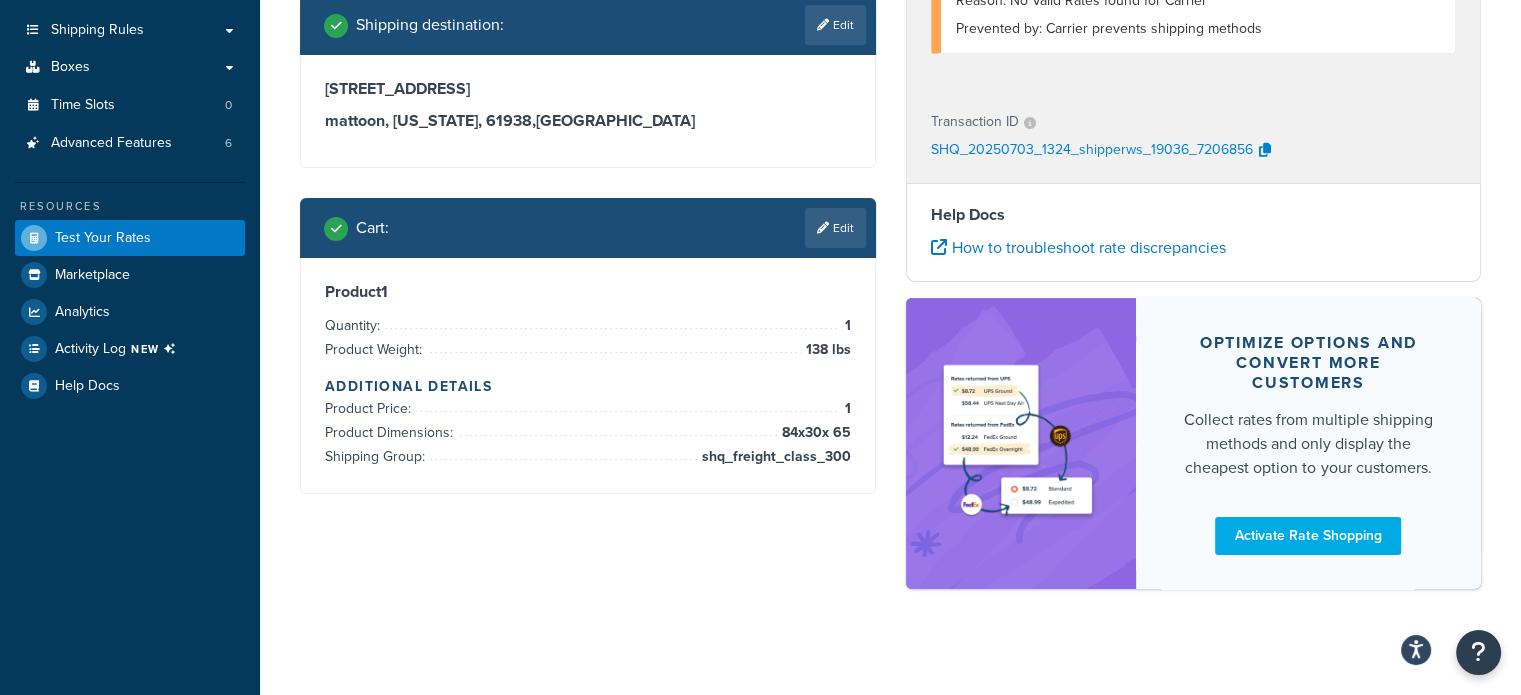 scroll, scrollTop: 354, scrollLeft: 0, axis: vertical 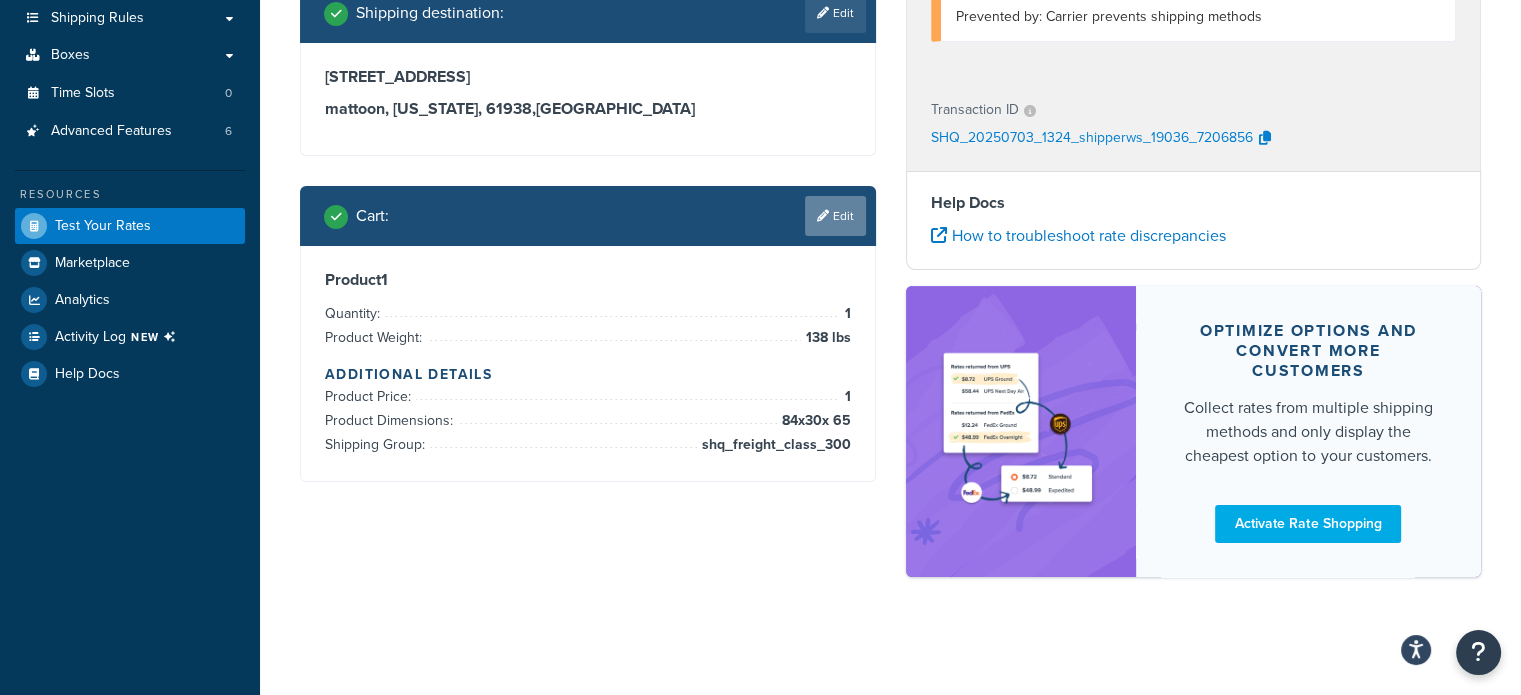 click on "Edit" at bounding box center [835, 216] 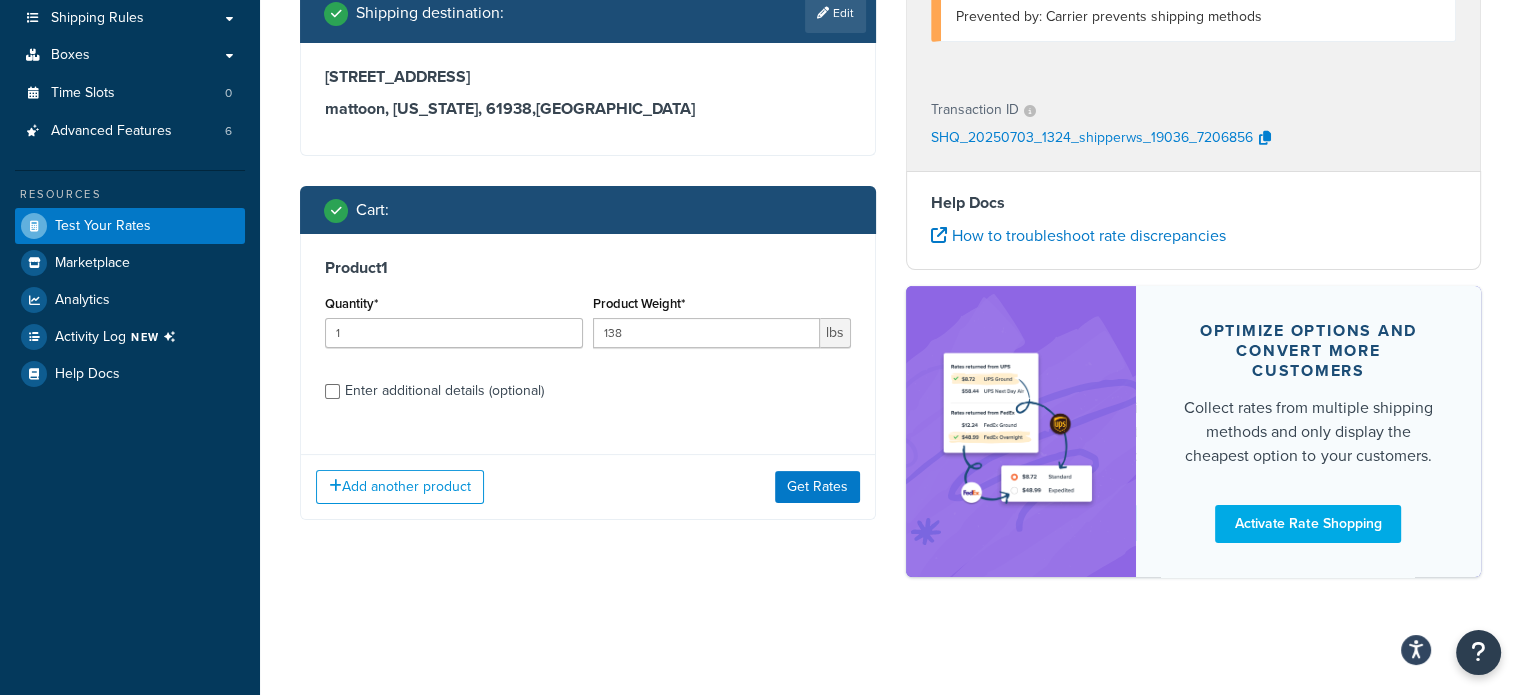 click on "Enter additional details (optional)" at bounding box center (444, 391) 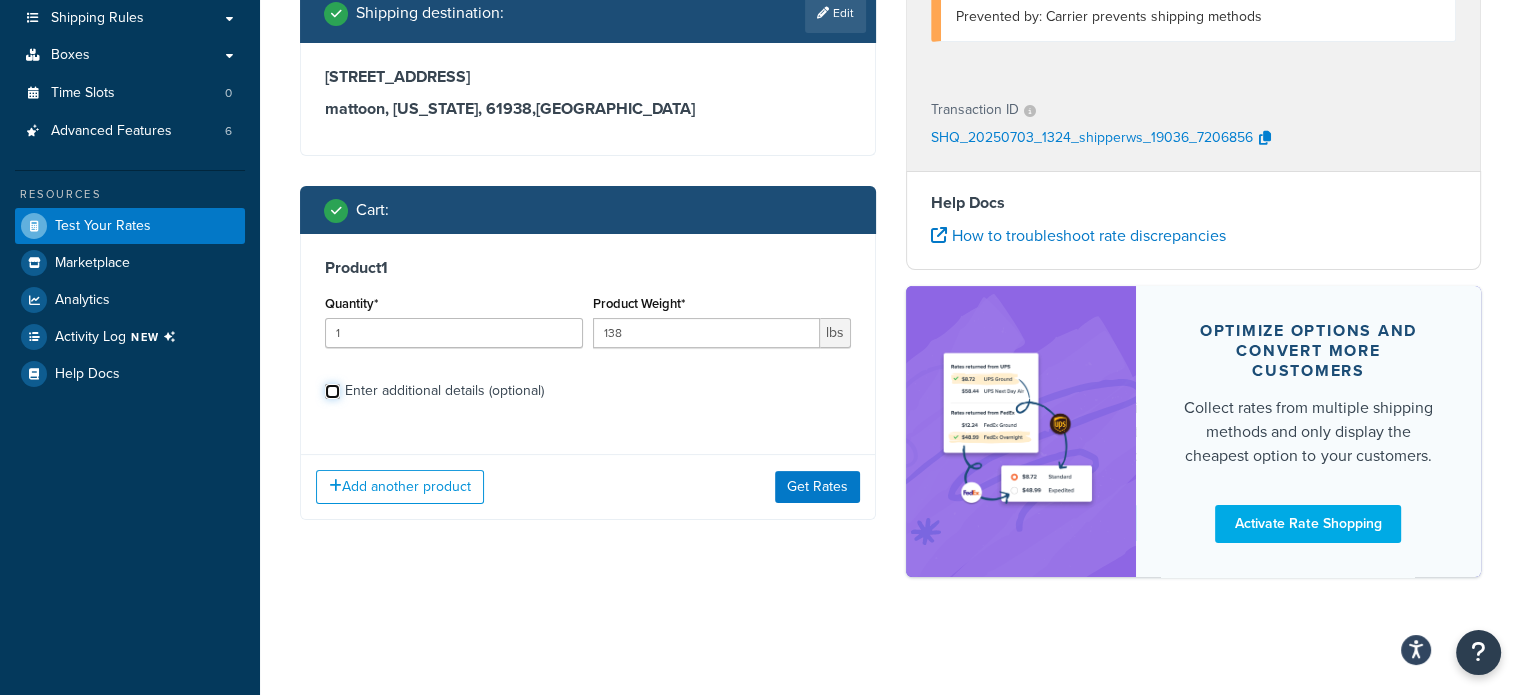 click on "Enter additional details (optional)" at bounding box center [332, 391] 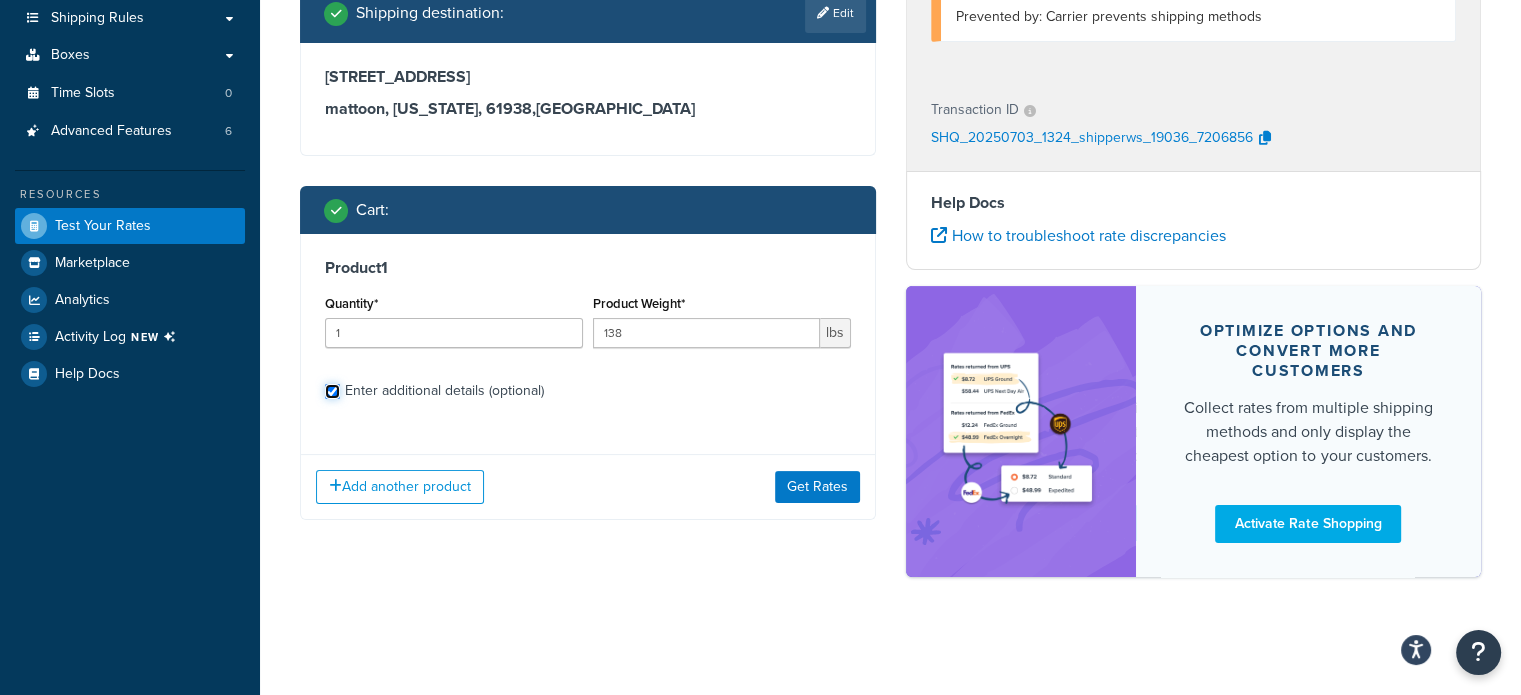 checkbox on "true" 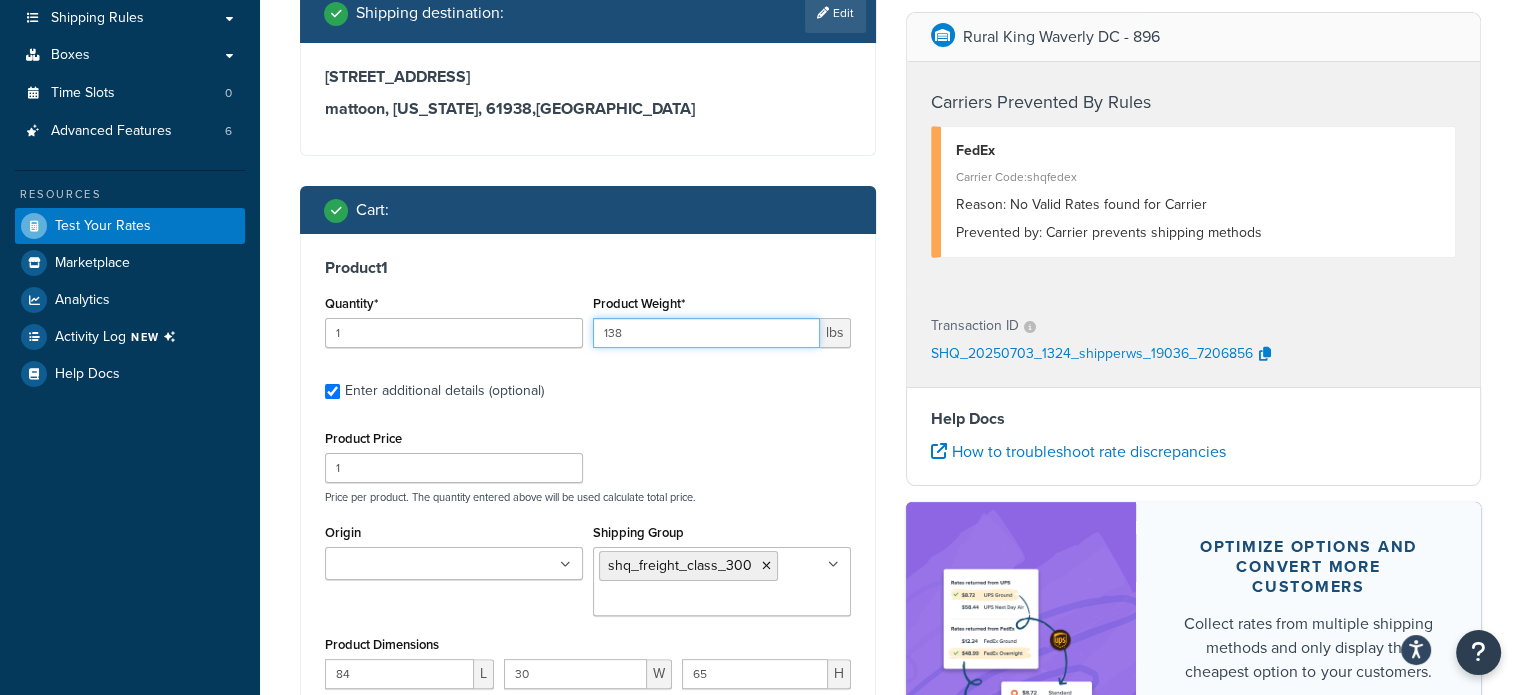 drag, startPoint x: 646, startPoint y: 339, endPoint x: 565, endPoint y: 337, distance: 81.02469 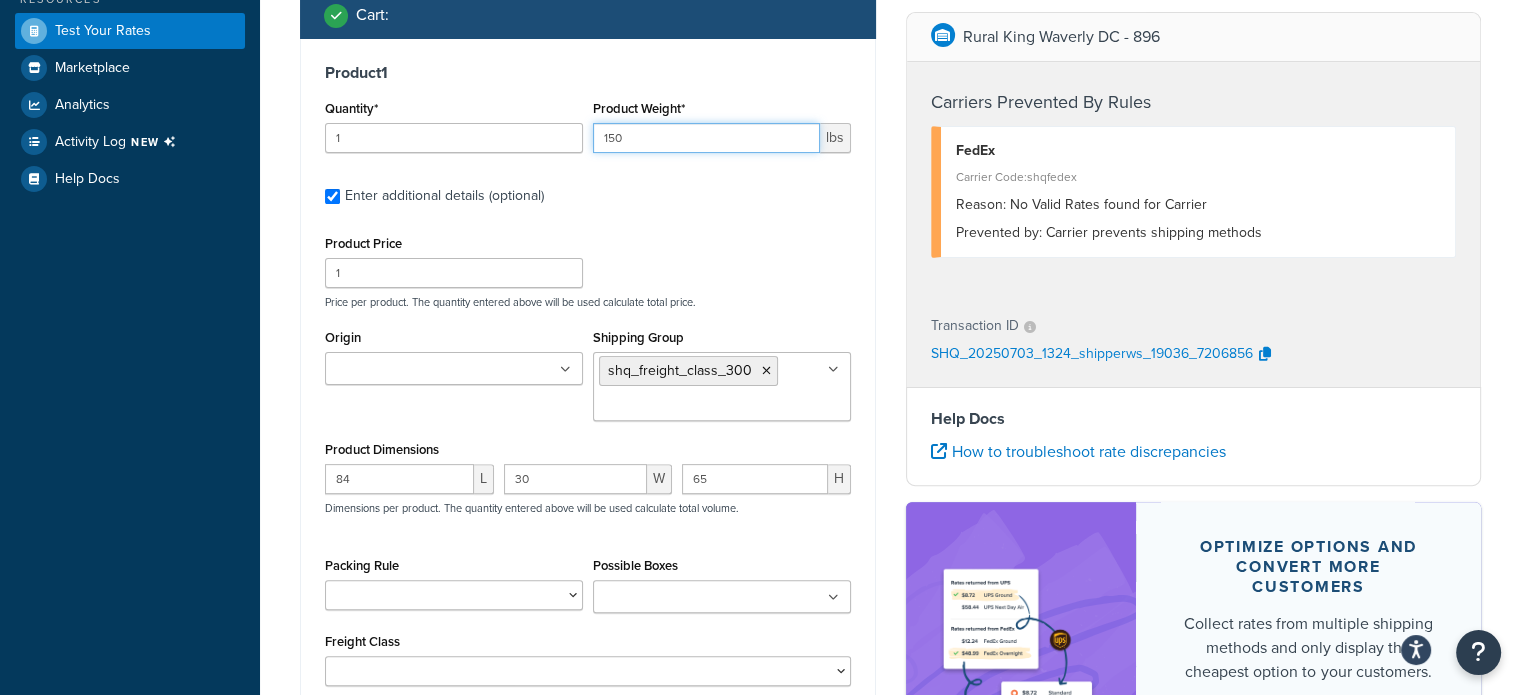 scroll, scrollTop: 554, scrollLeft: 0, axis: vertical 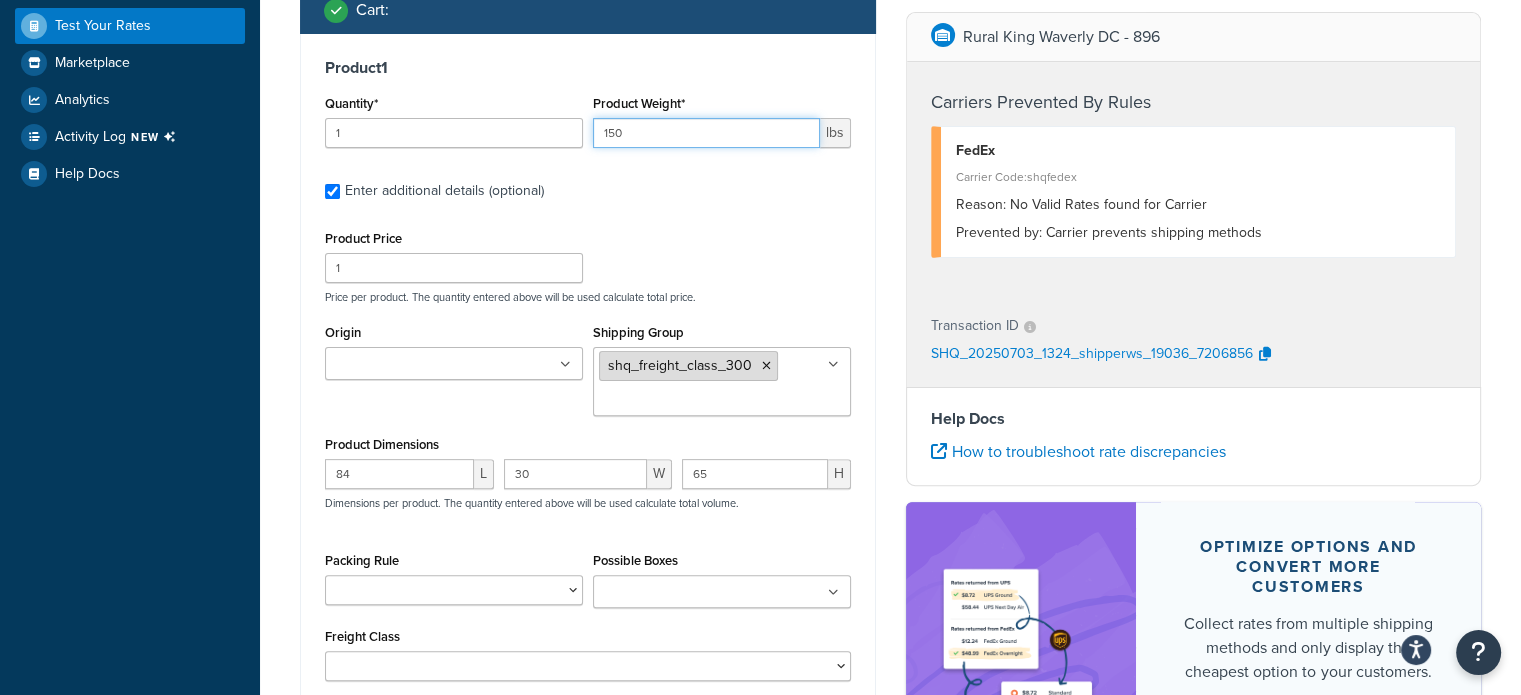 type on "150" 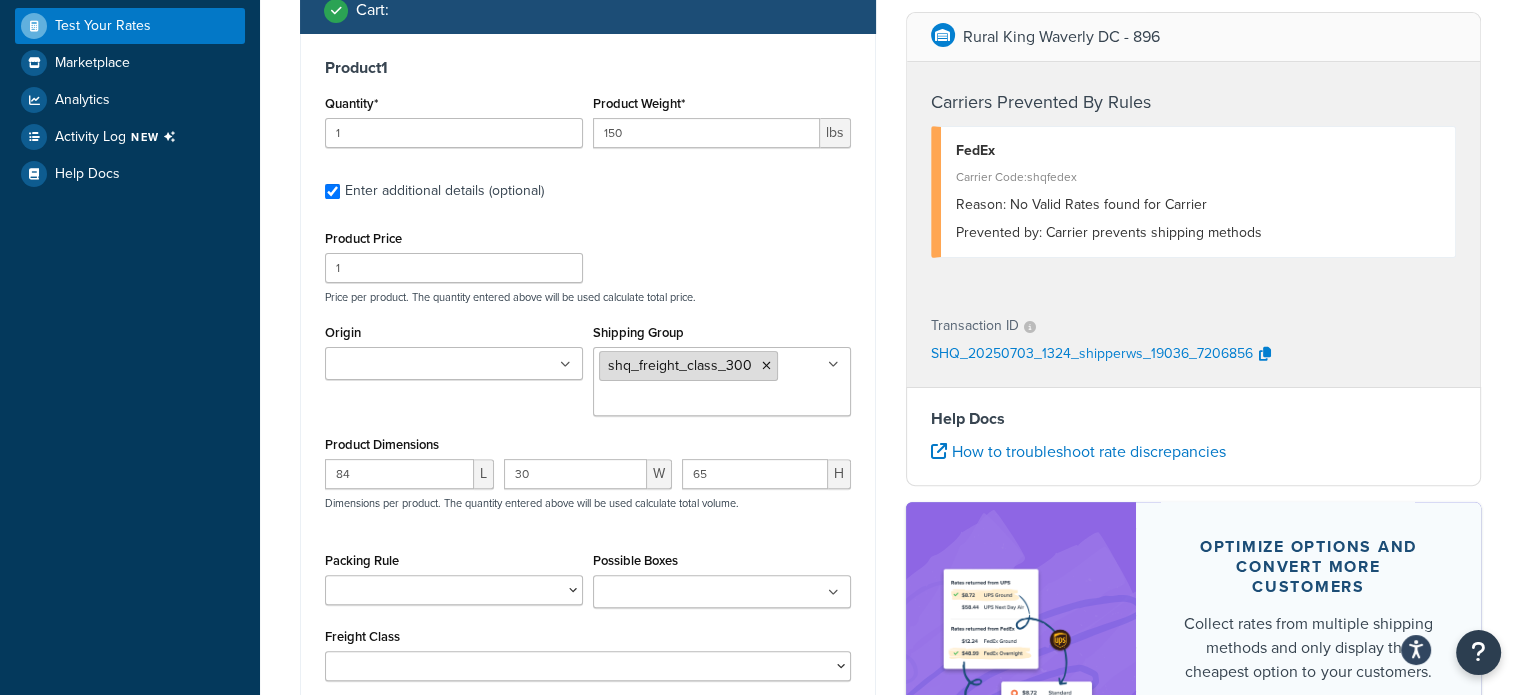 click at bounding box center (766, 366) 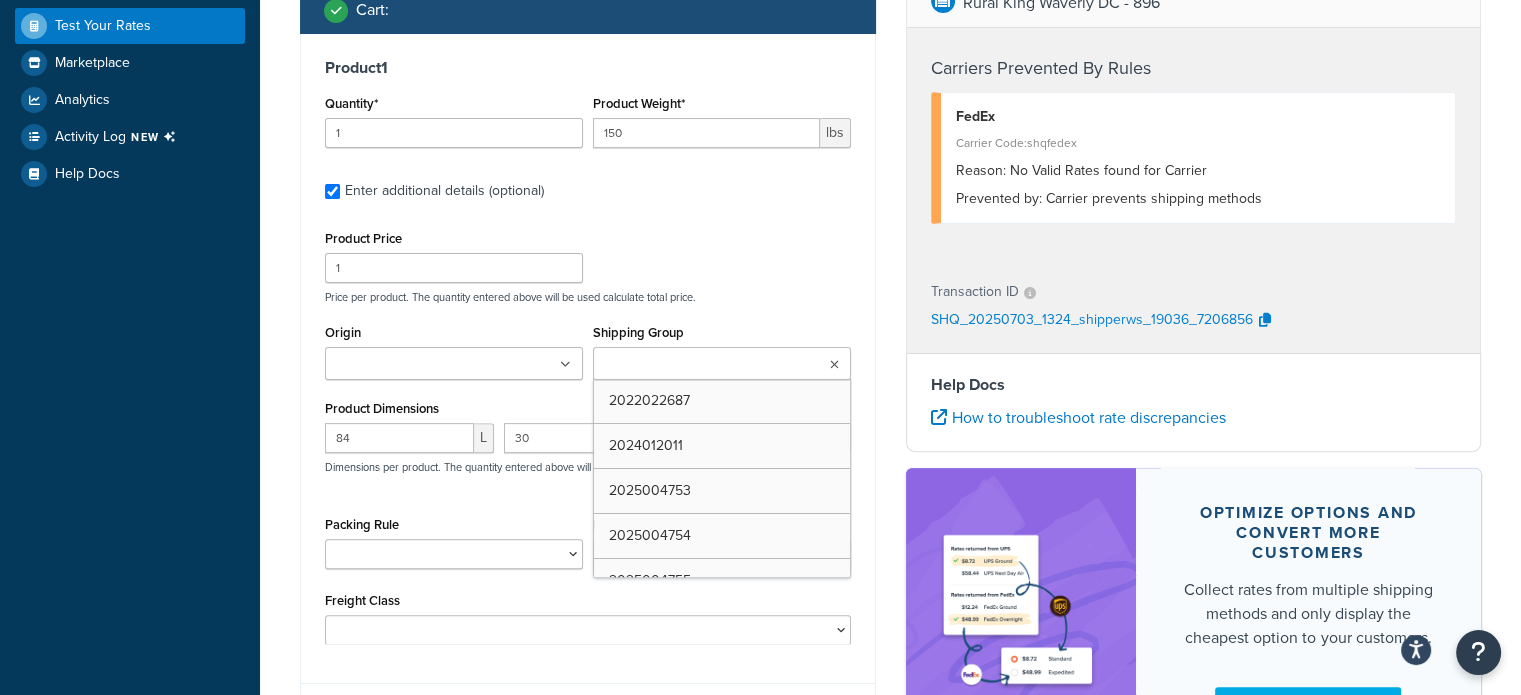 click on "Shipping Group" at bounding box center (687, 365) 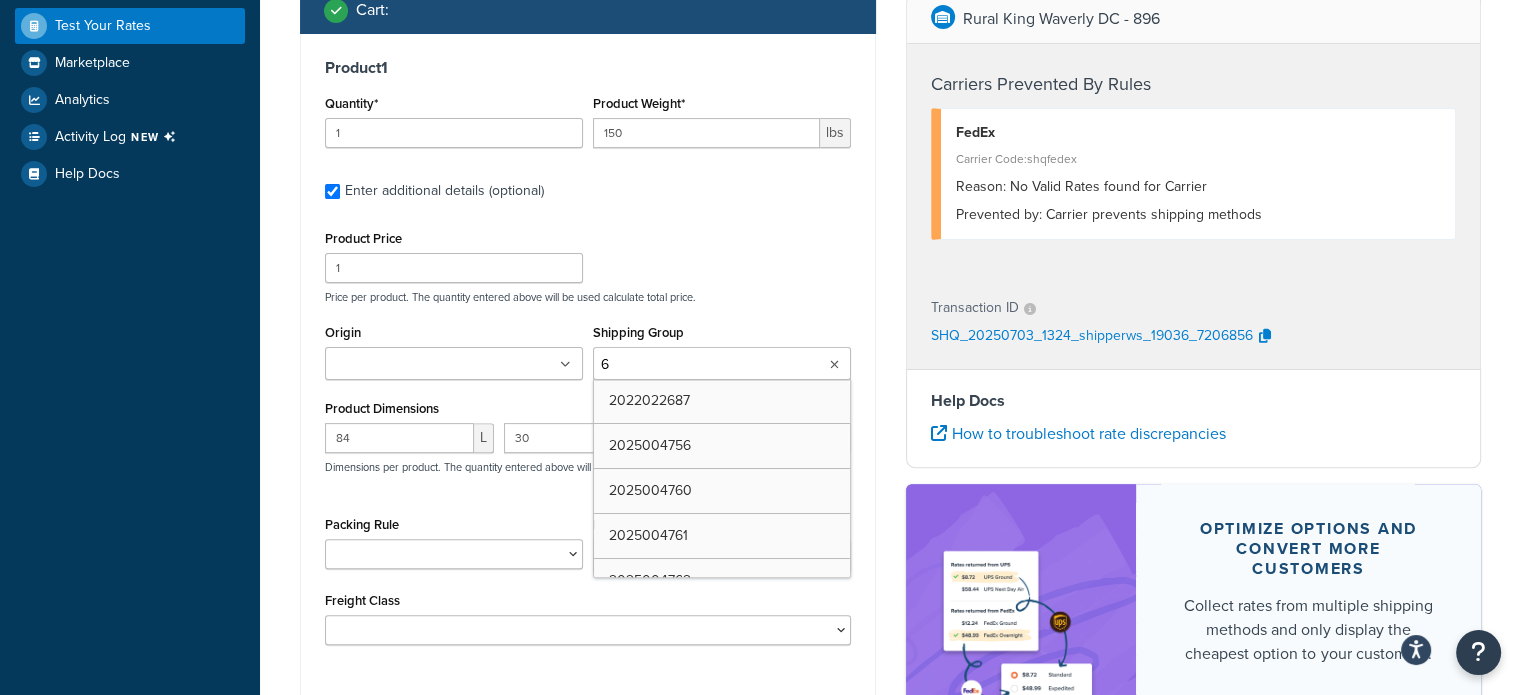 type on "60" 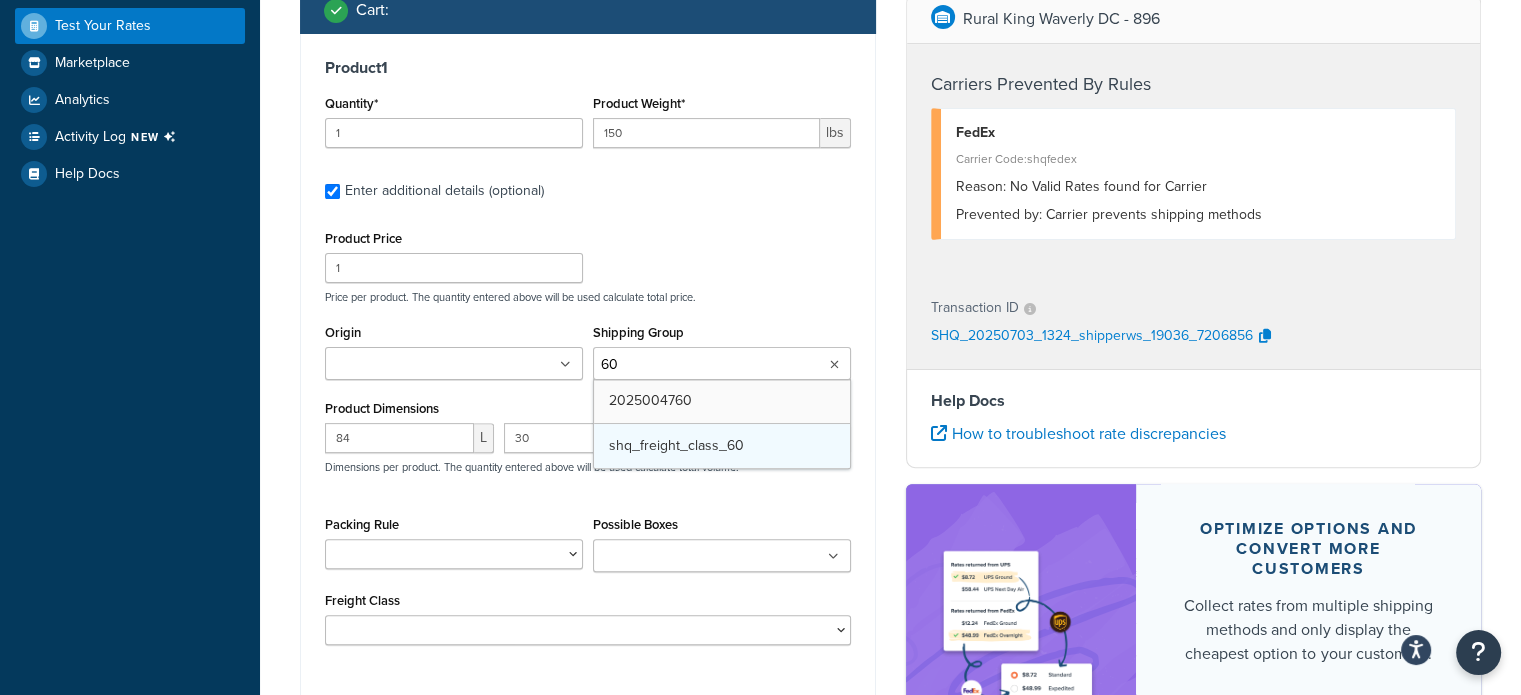type 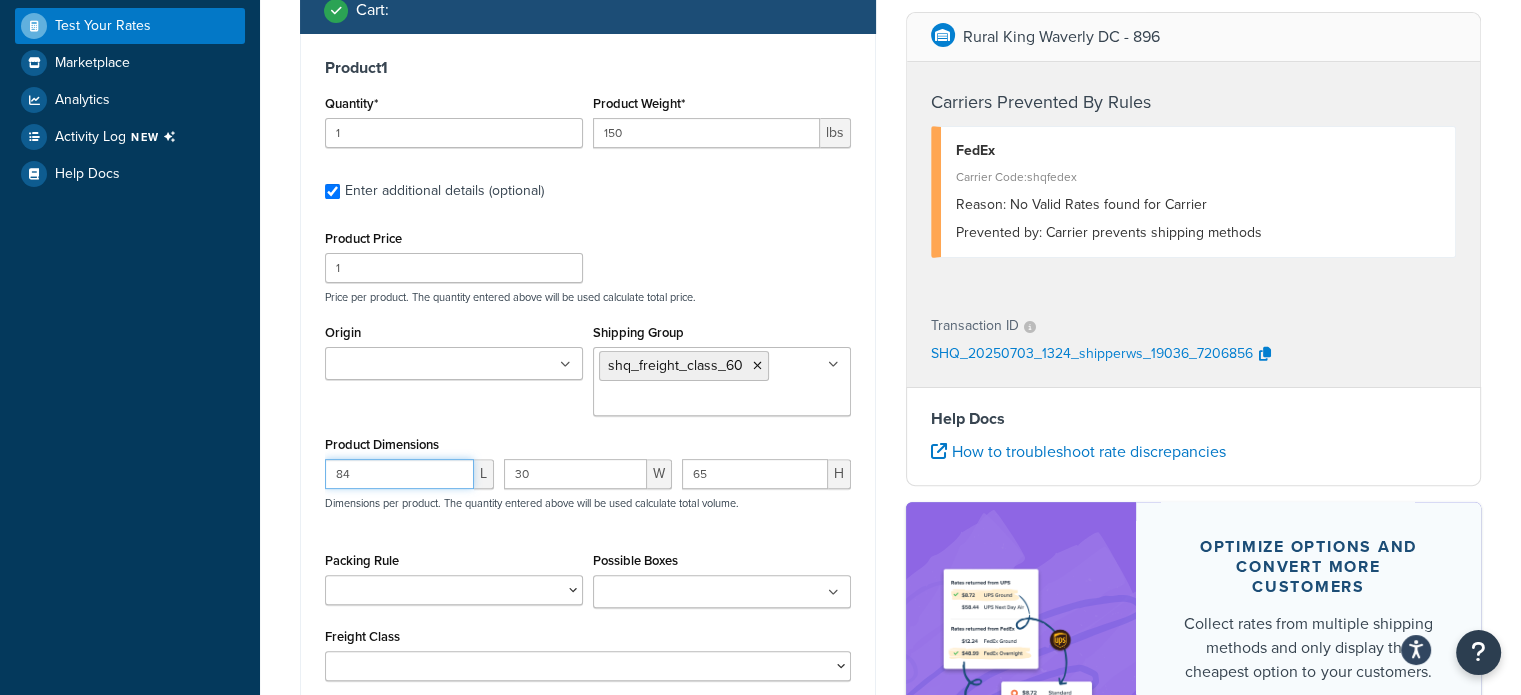 drag, startPoint x: 350, startPoint y: 463, endPoint x: 273, endPoint y: 457, distance: 77.23341 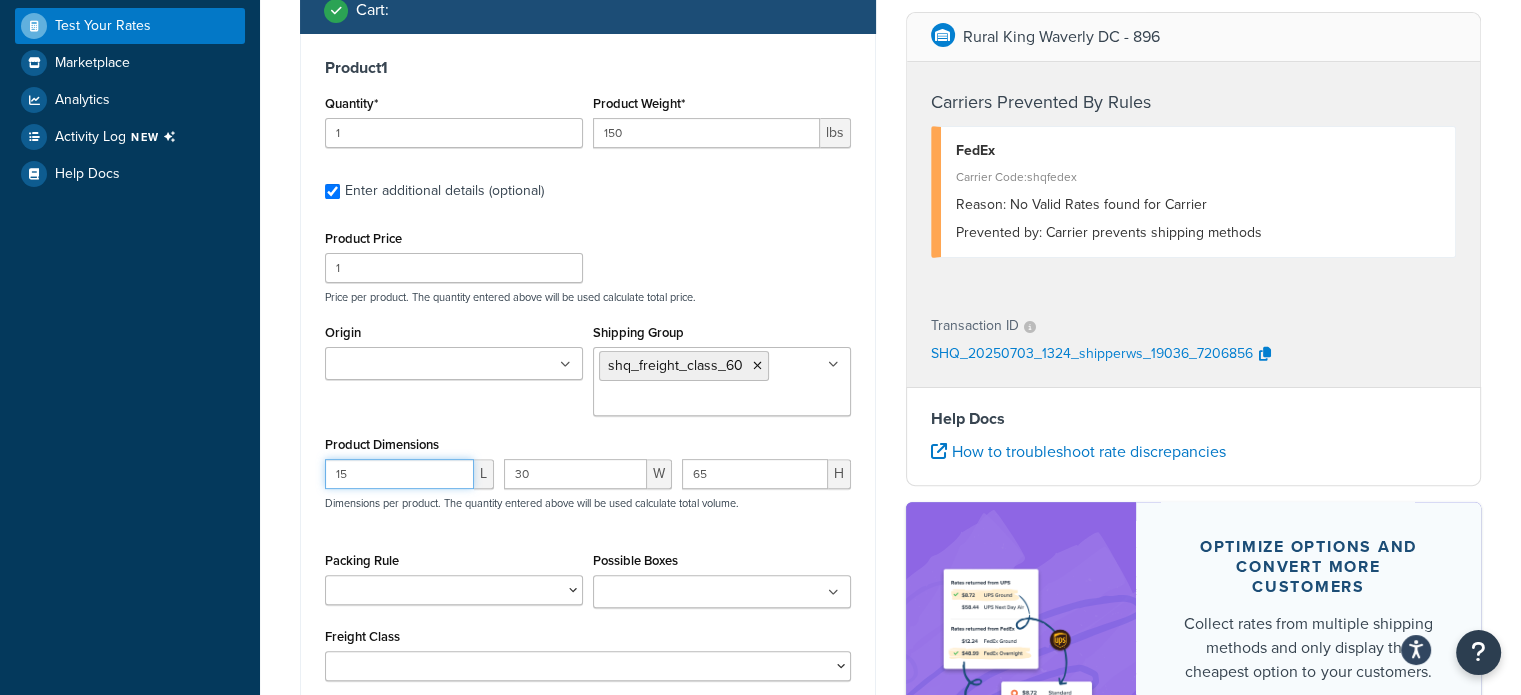 type on "15" 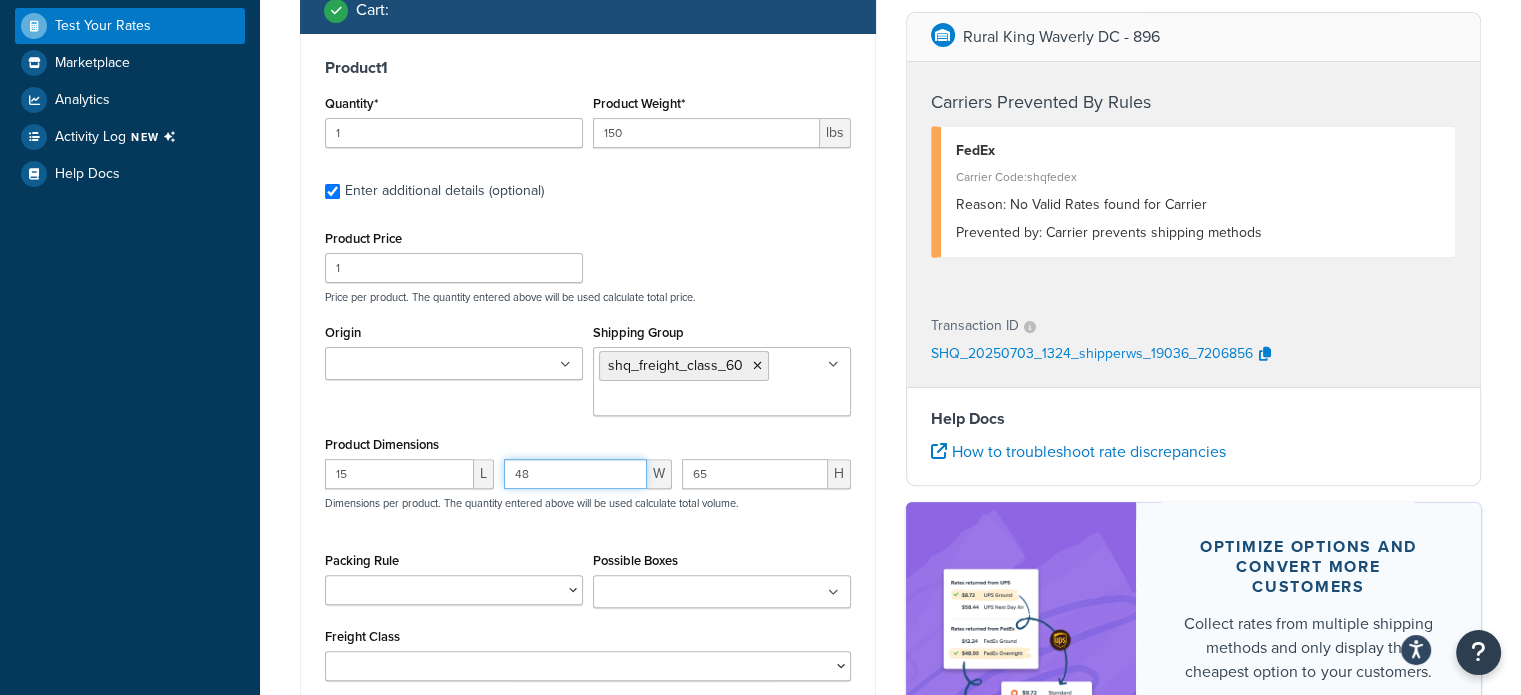type on "48" 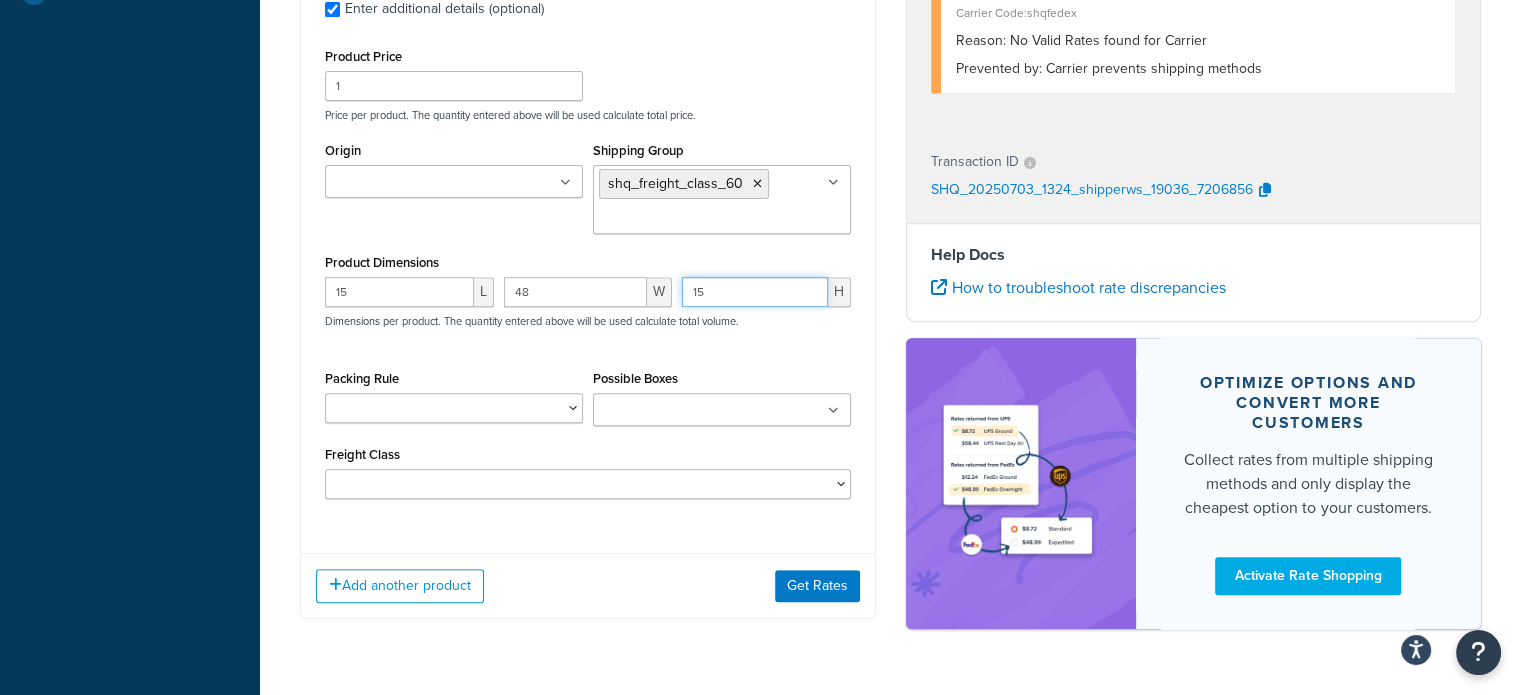 scroll, scrollTop: 754, scrollLeft: 0, axis: vertical 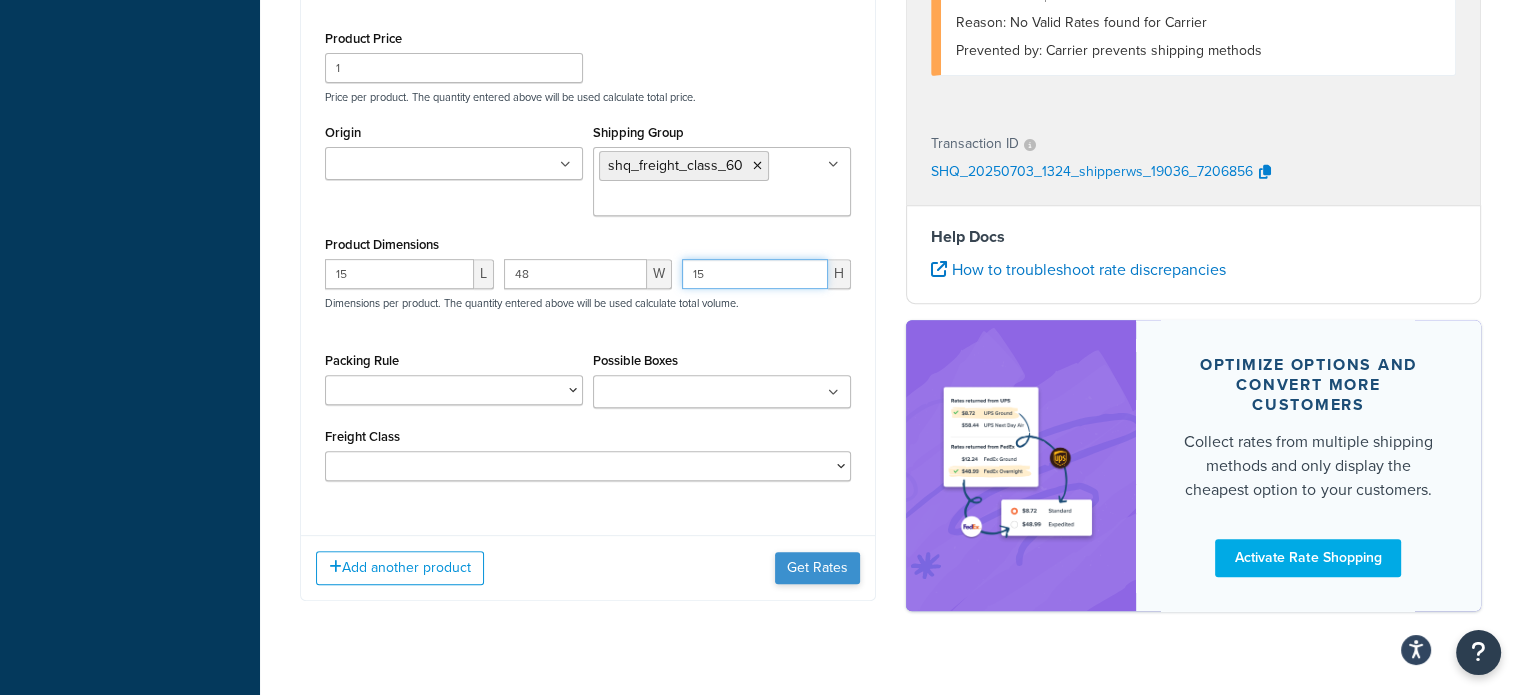 type on "15" 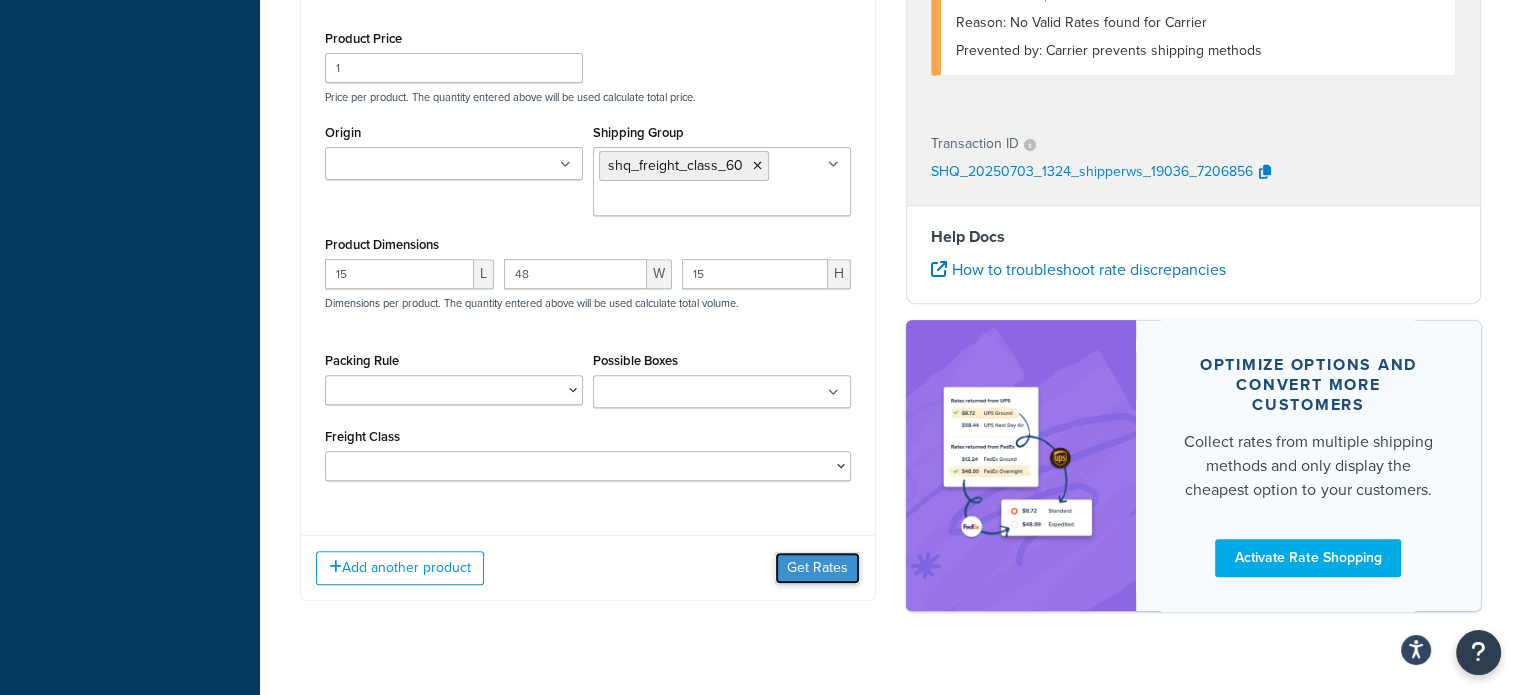 click on "Get Rates" at bounding box center (817, 568) 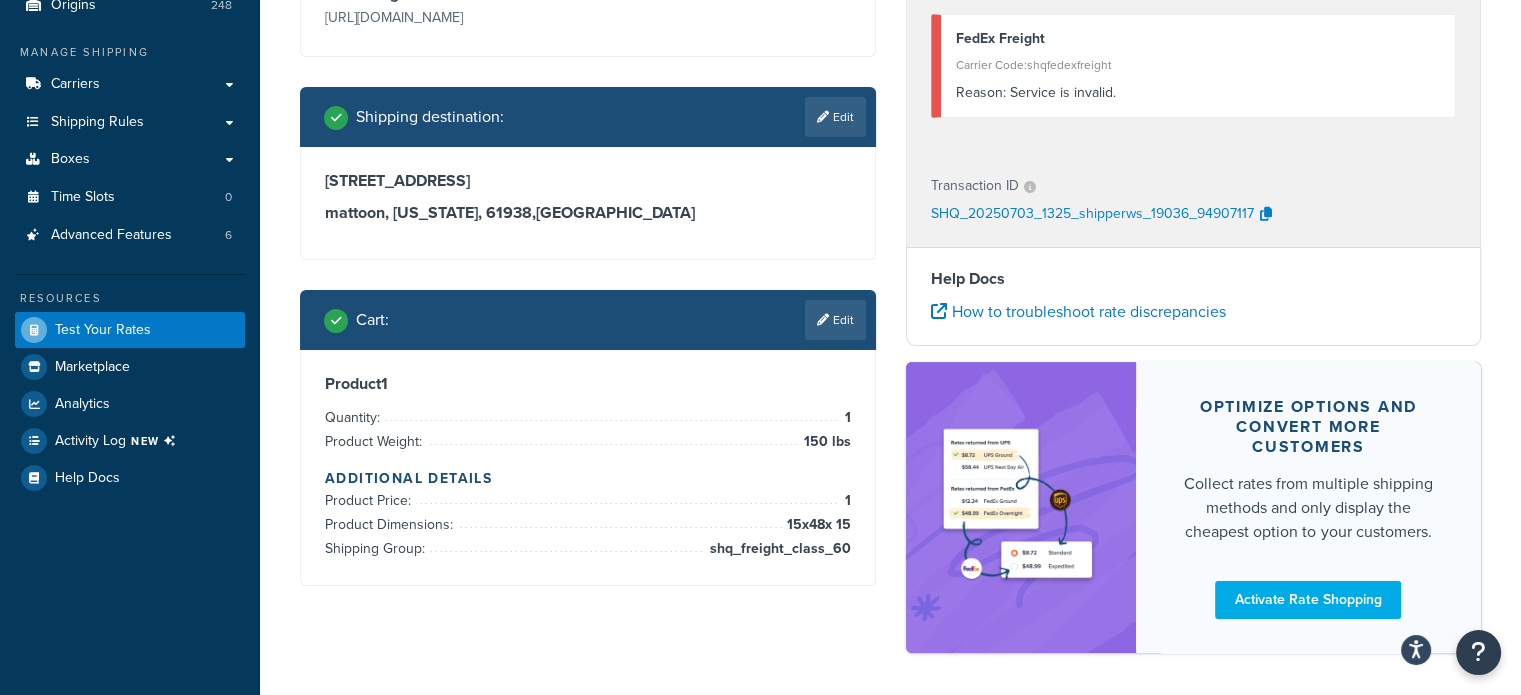 scroll, scrollTop: 126, scrollLeft: 0, axis: vertical 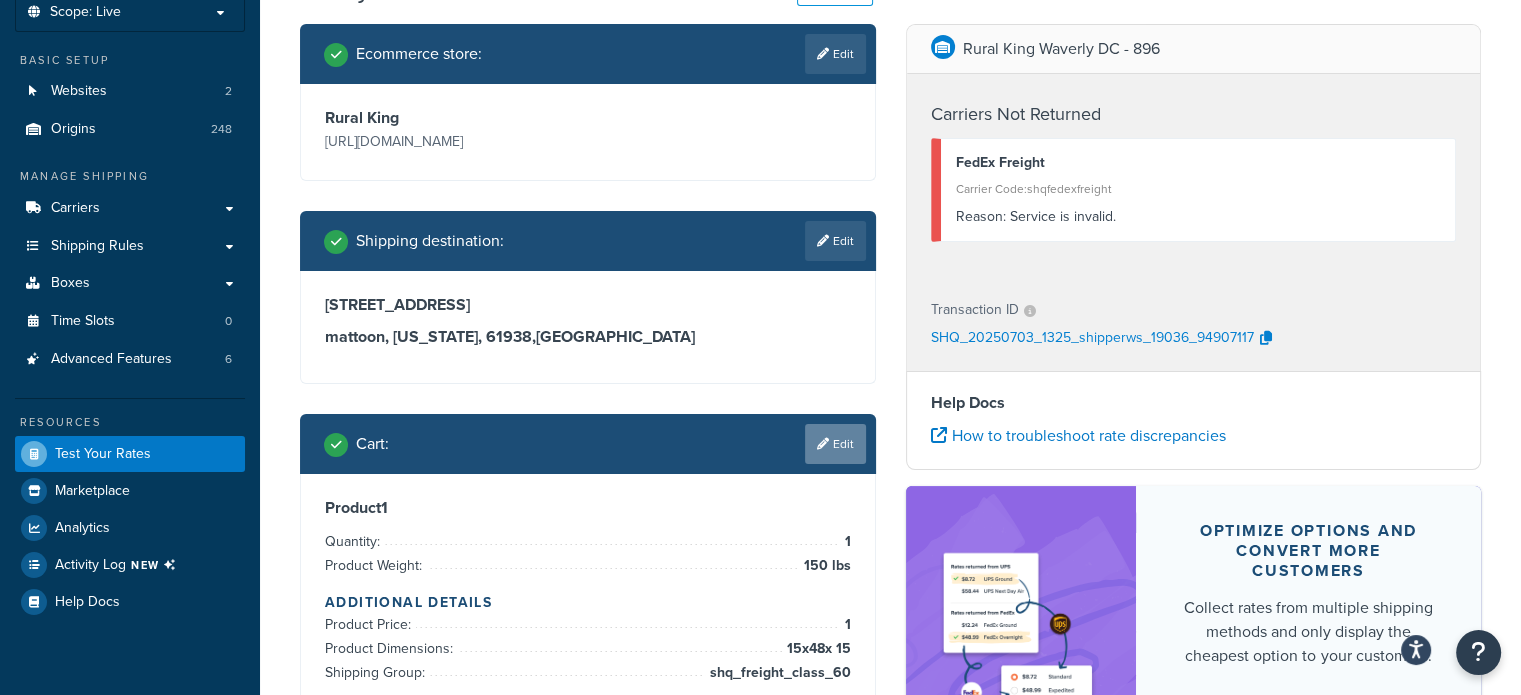 click on "Edit" at bounding box center [835, 444] 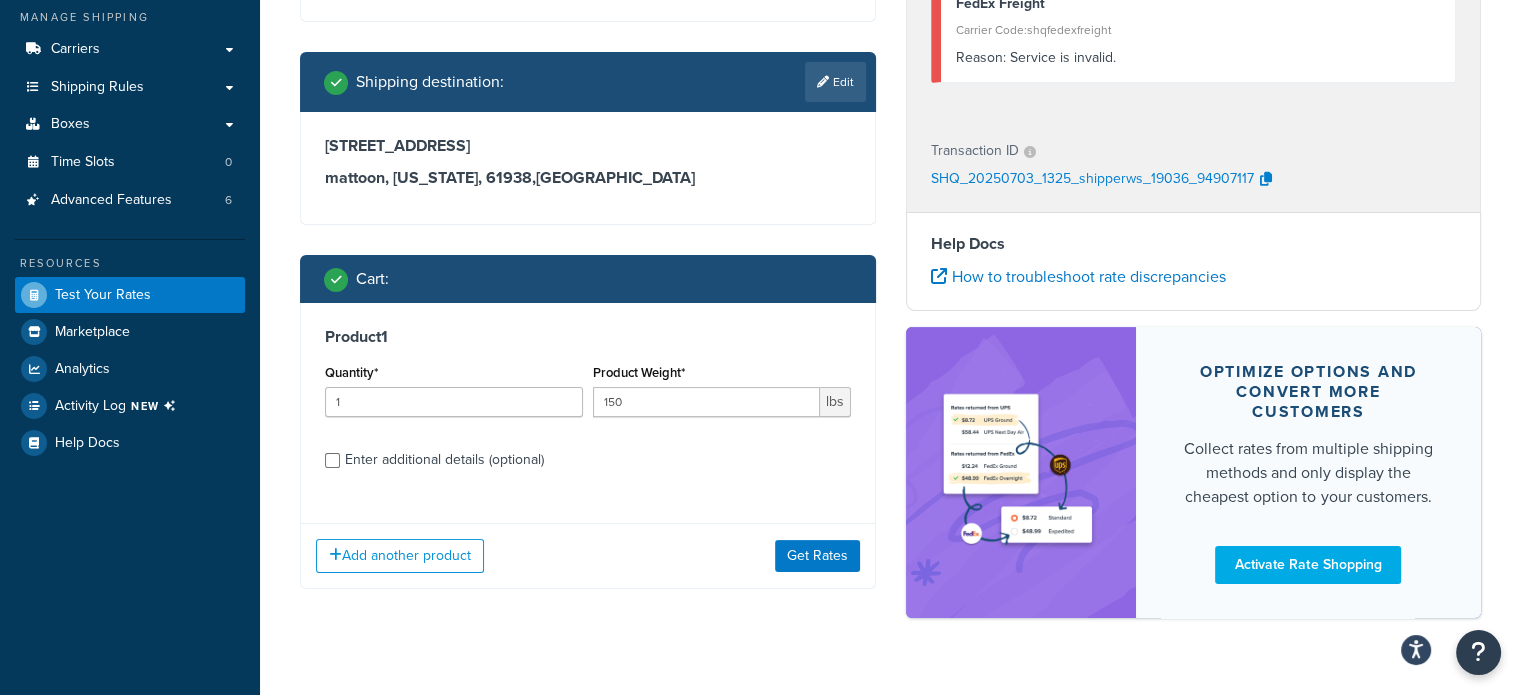 scroll, scrollTop: 326, scrollLeft: 0, axis: vertical 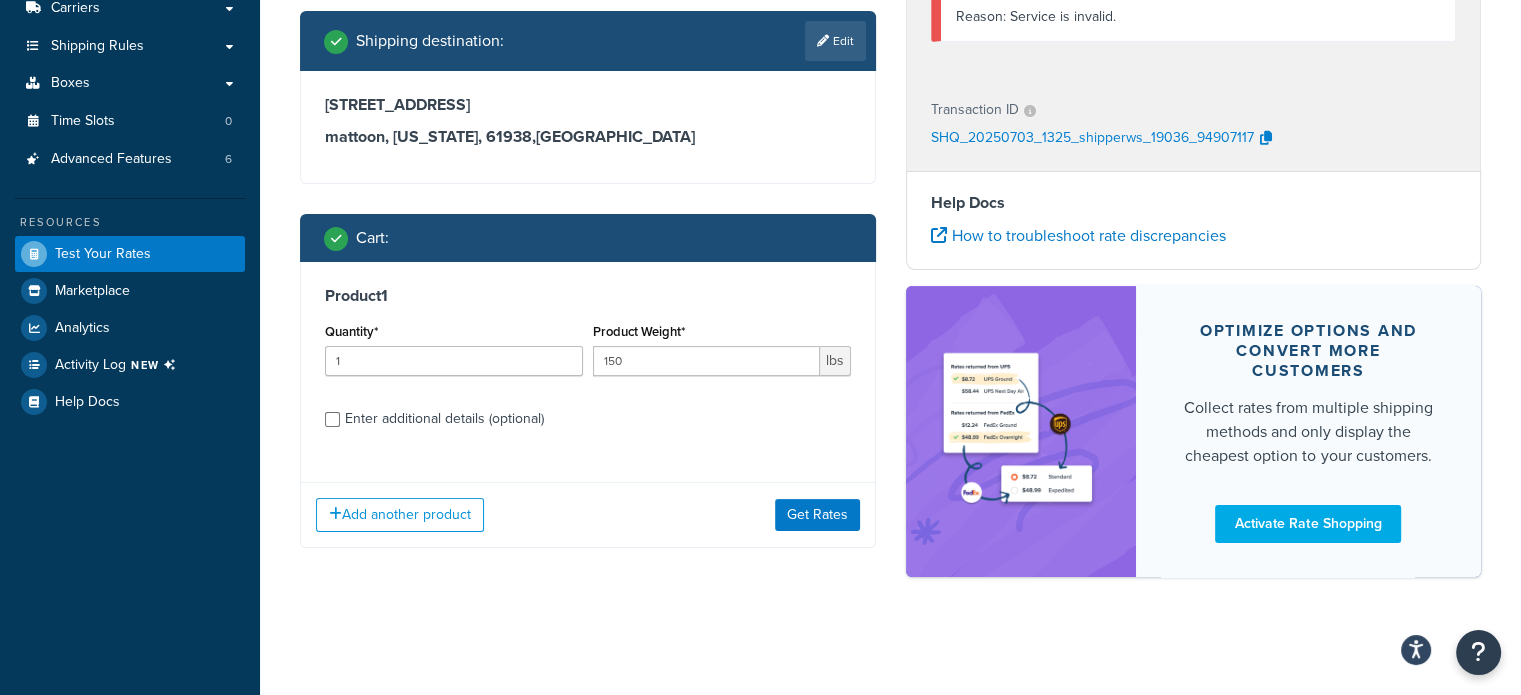 click on "Enter additional details (optional)" at bounding box center (444, 419) 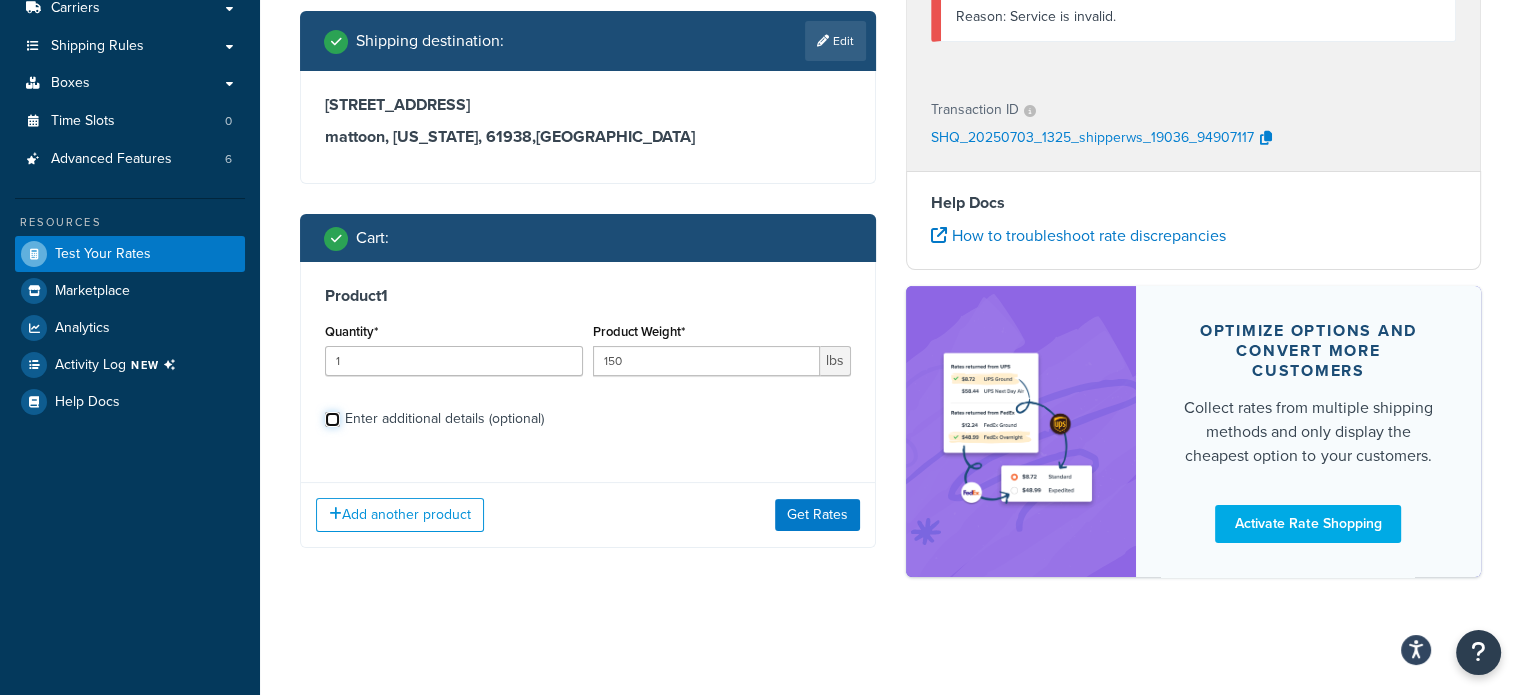 click on "Enter additional details (optional)" at bounding box center (332, 419) 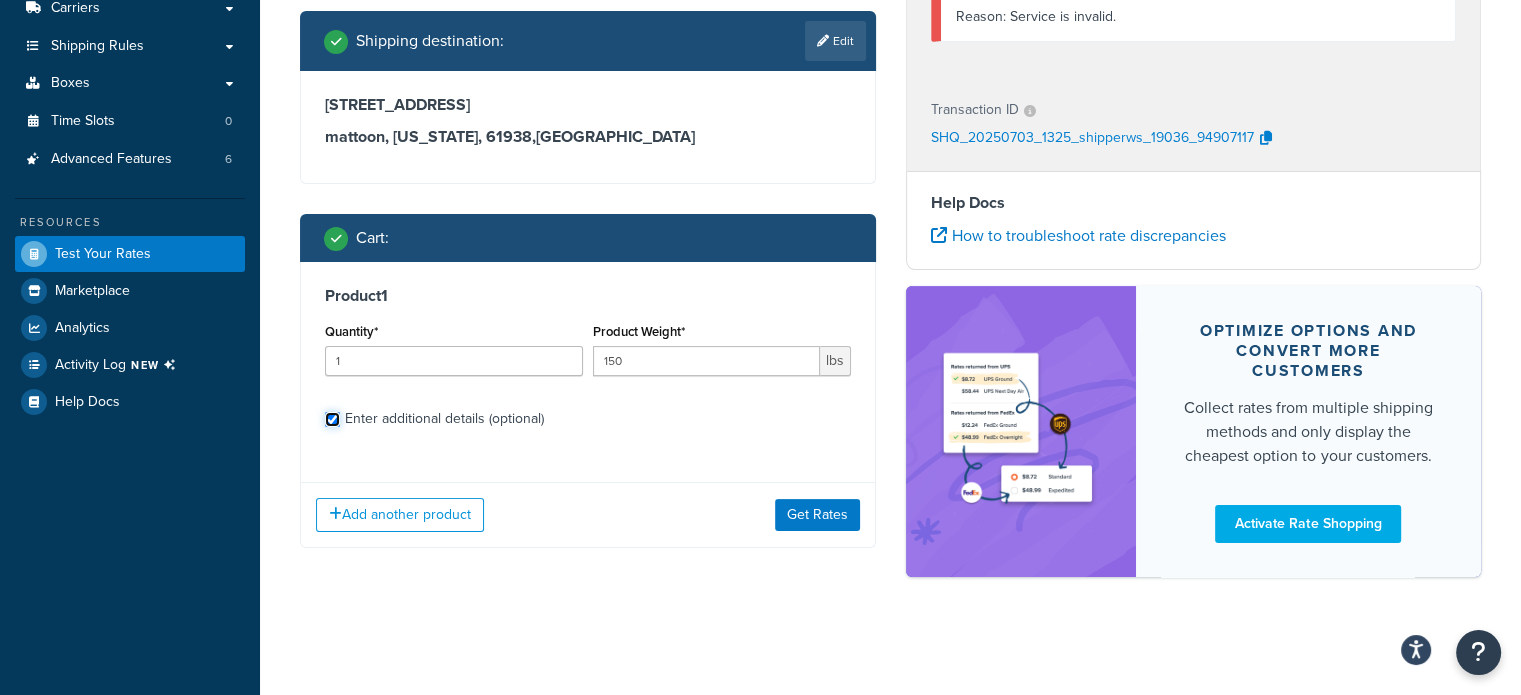 checkbox on "true" 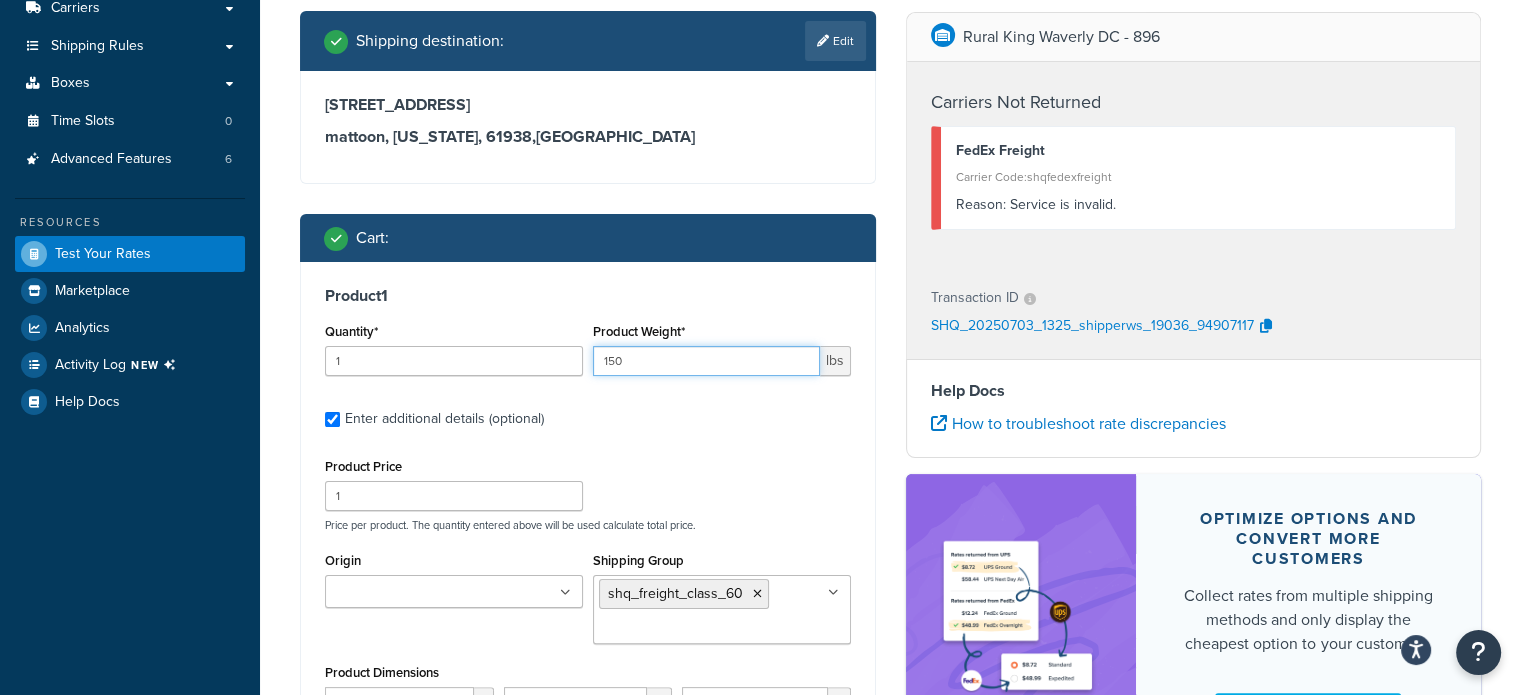 drag, startPoint x: 695, startPoint y: 355, endPoint x: 496, endPoint y: 355, distance: 199 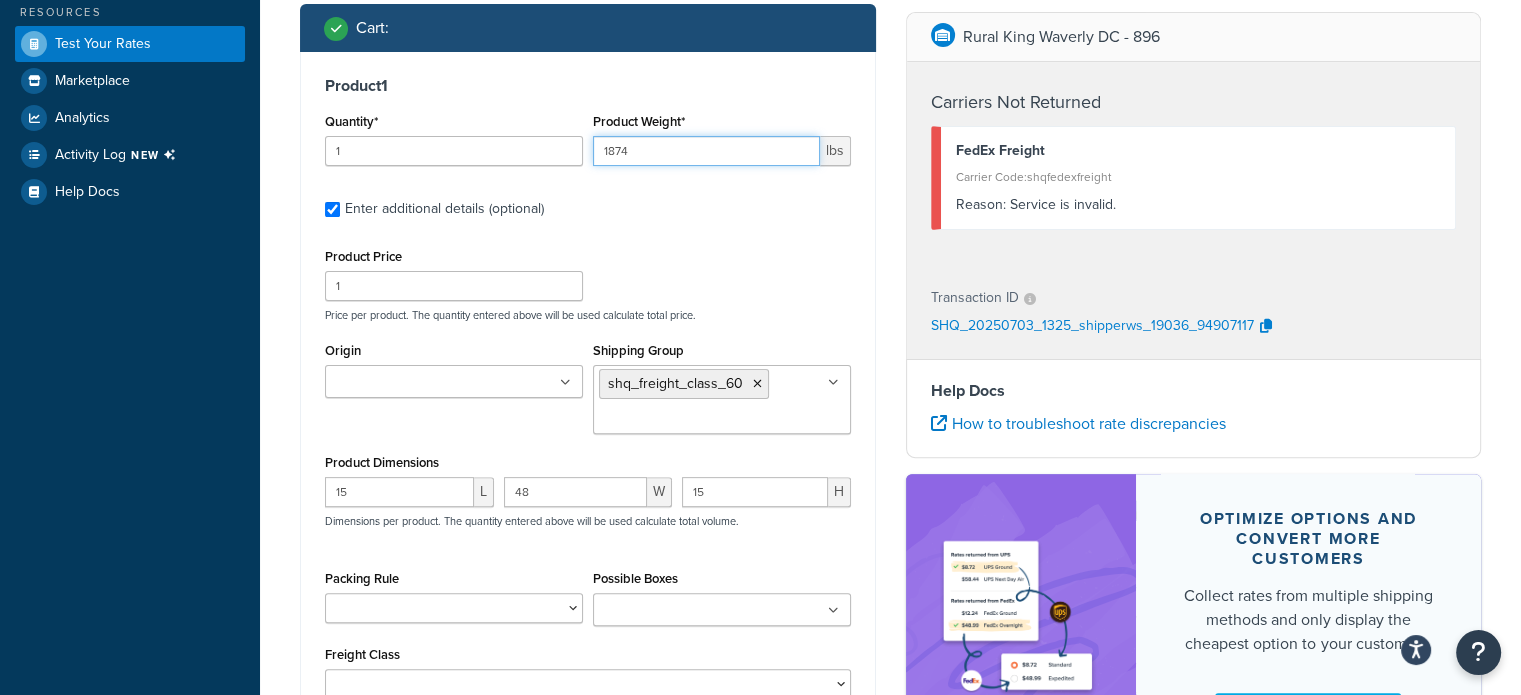 scroll, scrollTop: 626, scrollLeft: 0, axis: vertical 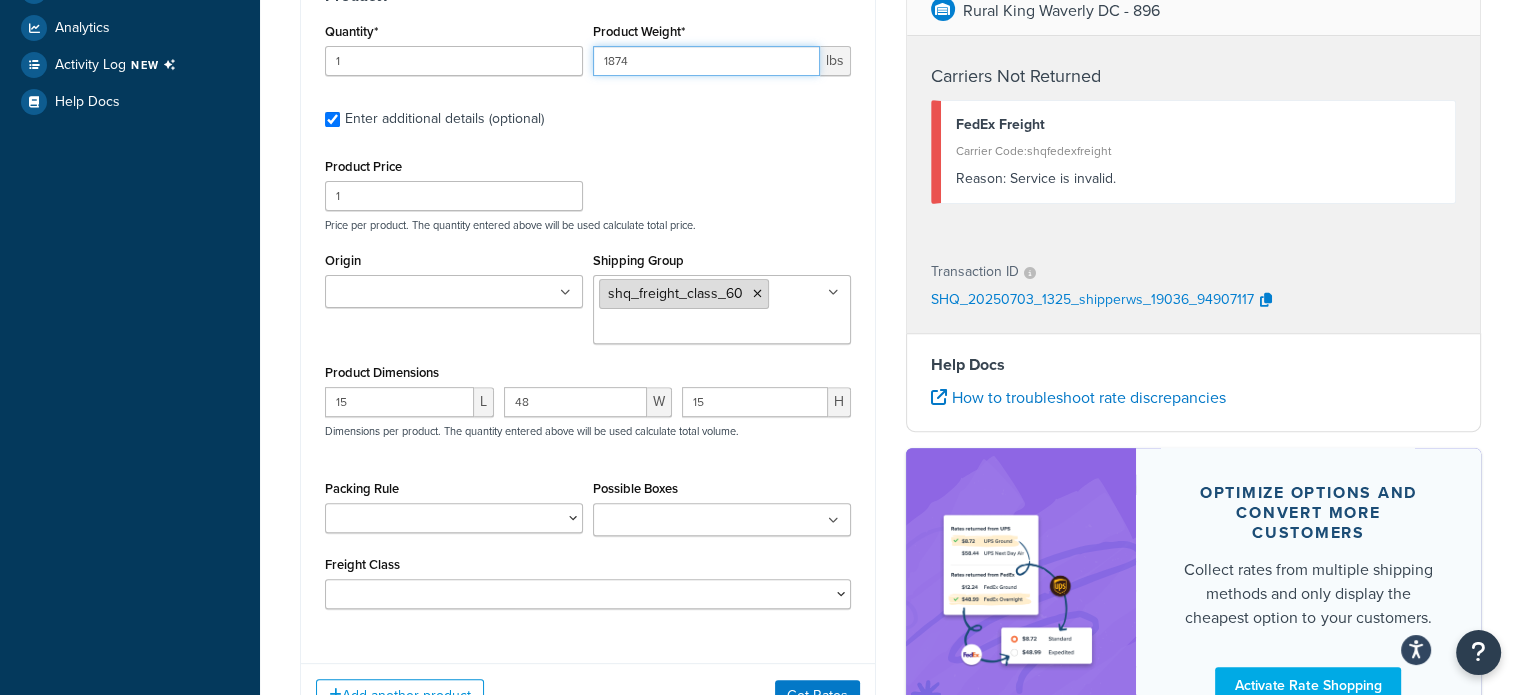 type on "1874" 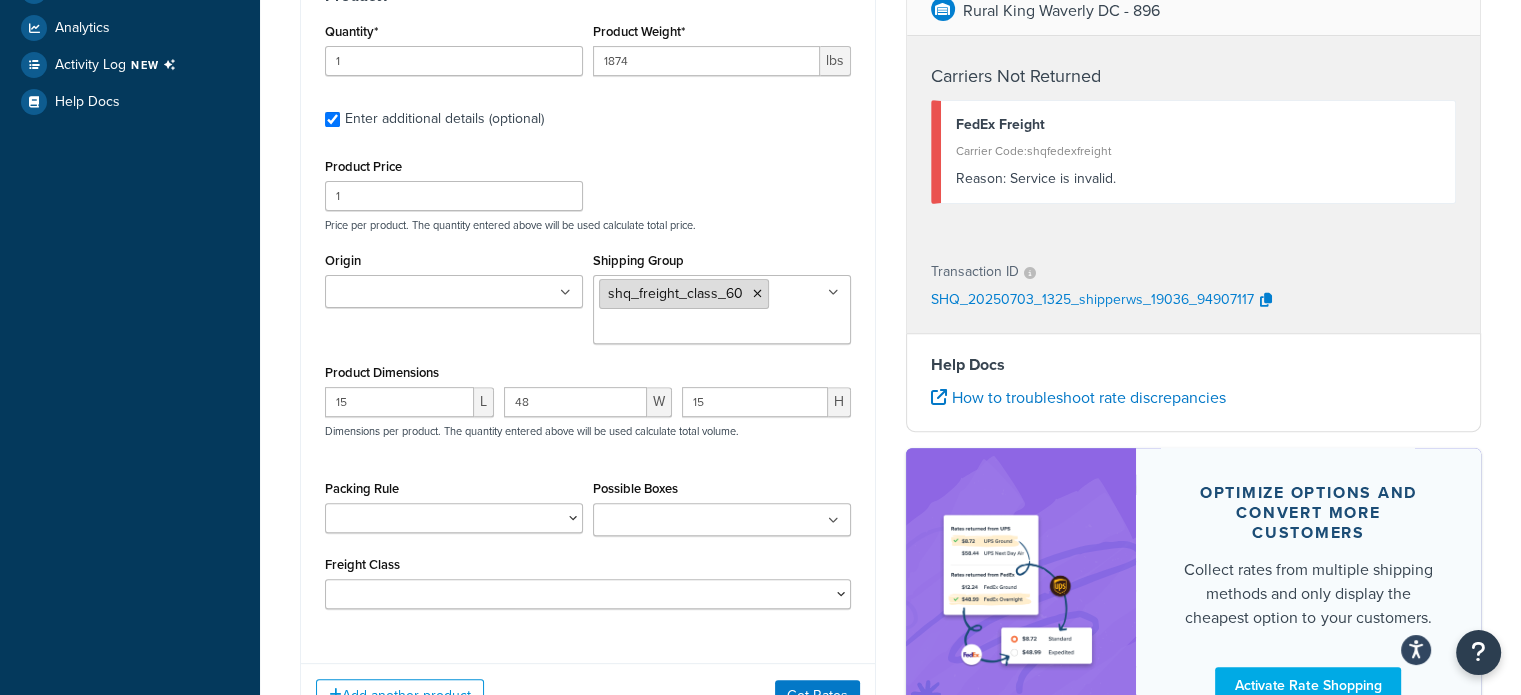 click at bounding box center [757, 294] 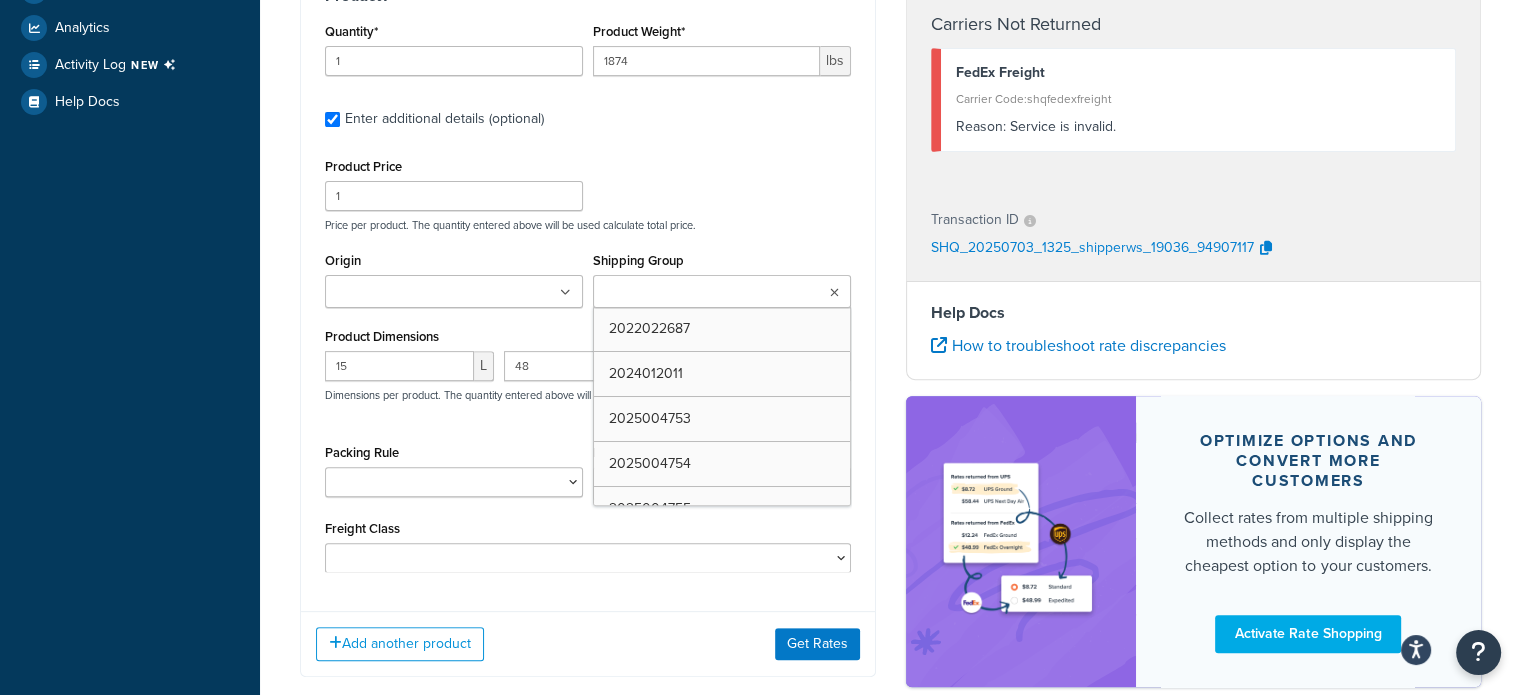 click on "Shipping Group" at bounding box center [687, 293] 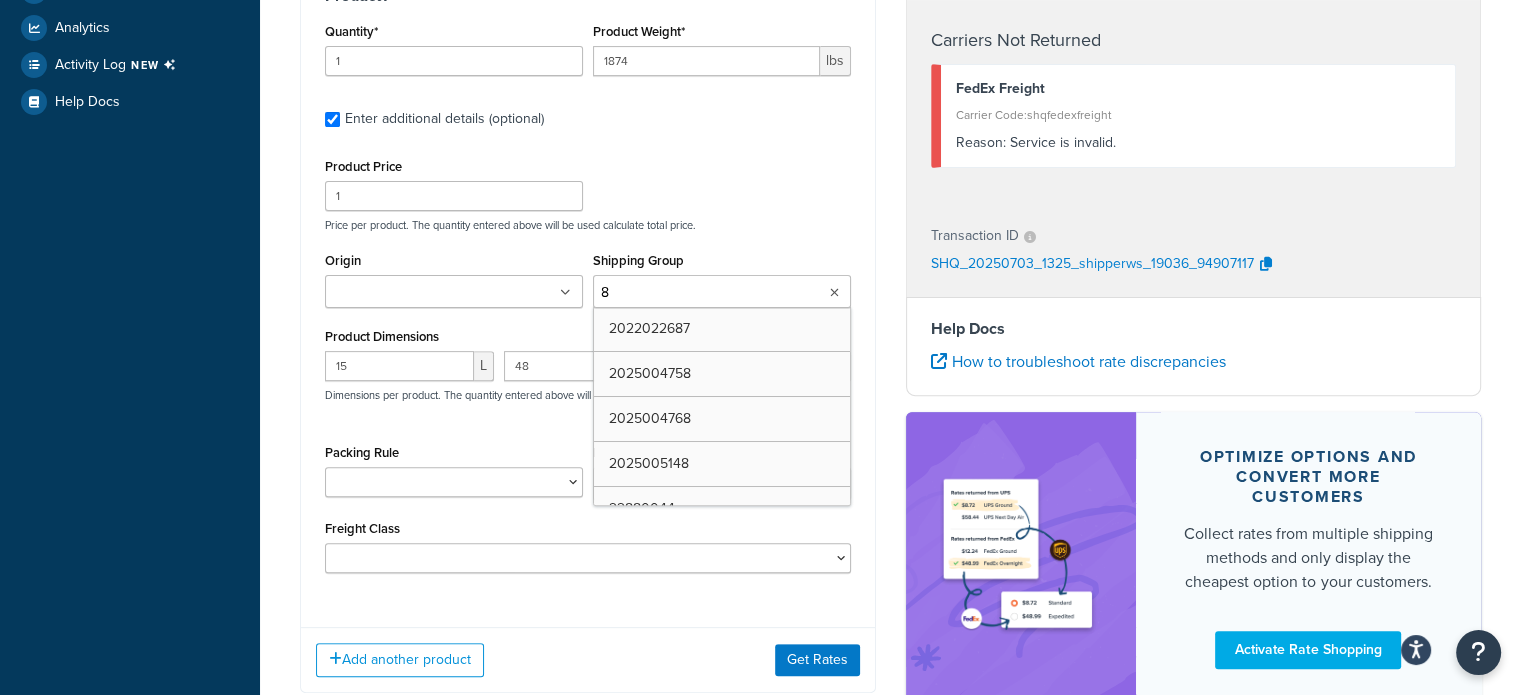type on "85" 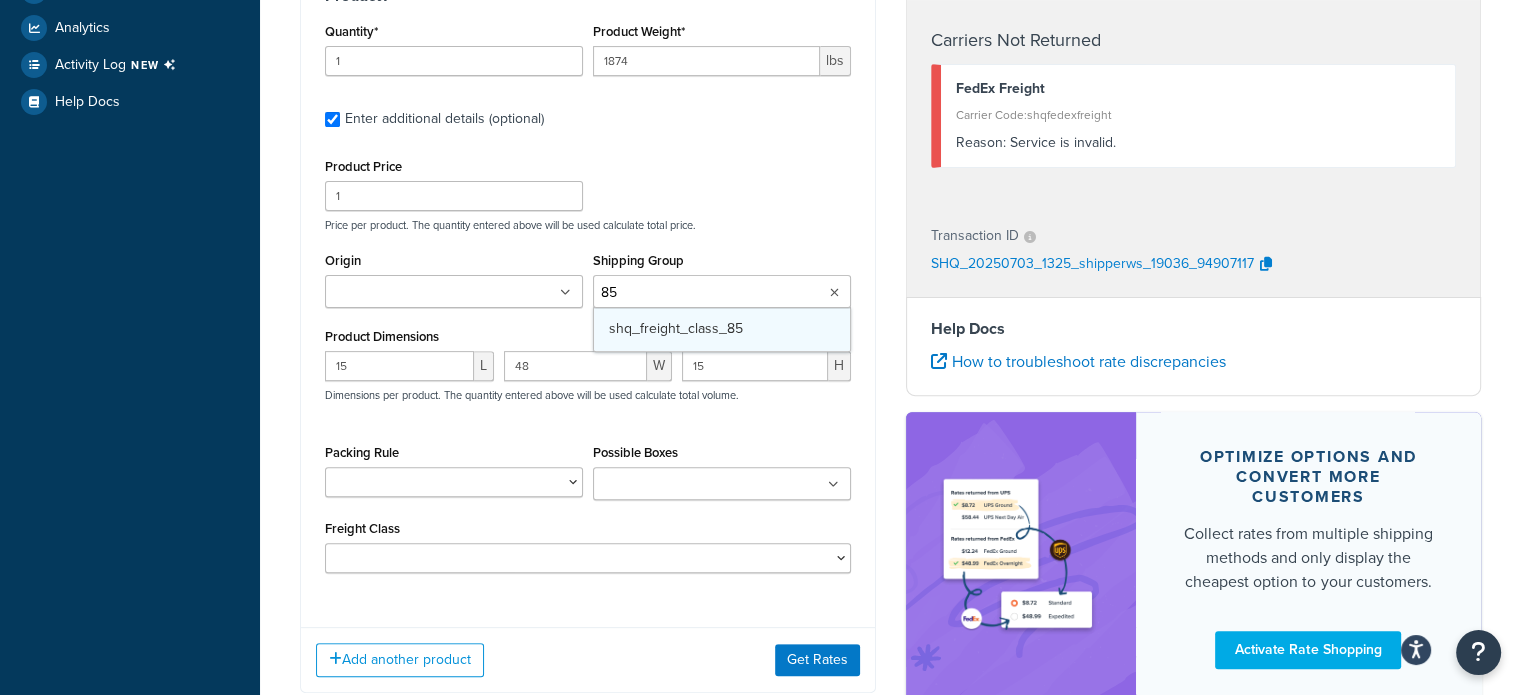 type 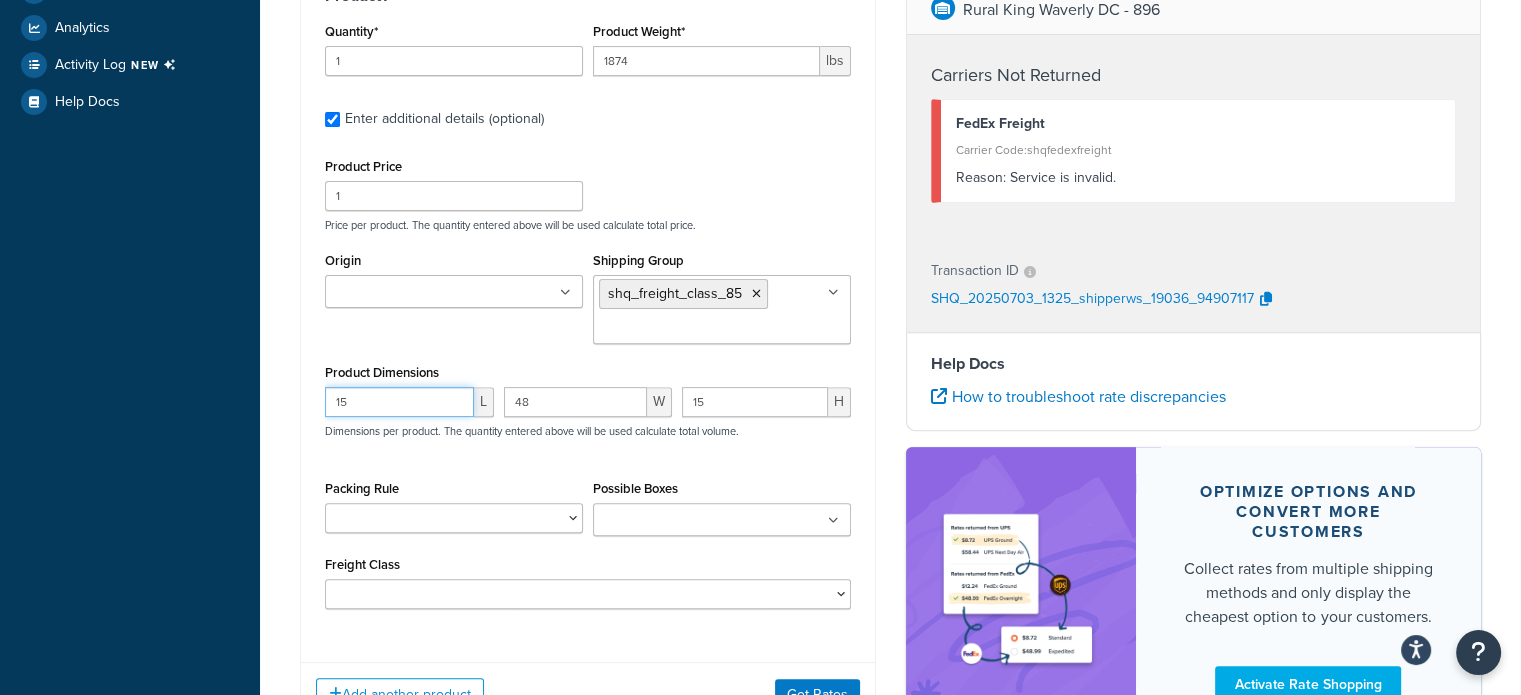 drag, startPoint x: 366, startPoint y: 392, endPoint x: 294, endPoint y: 403, distance: 72.835434 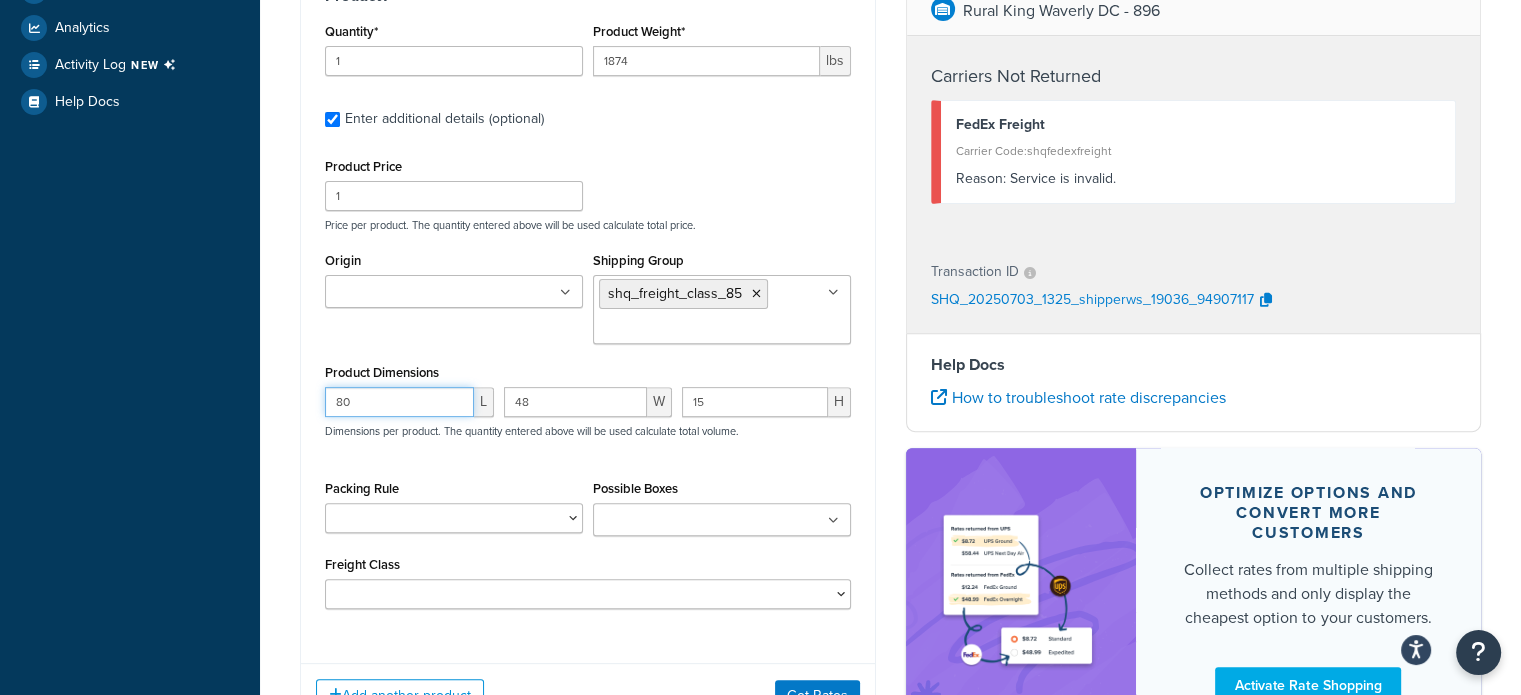 type on "80" 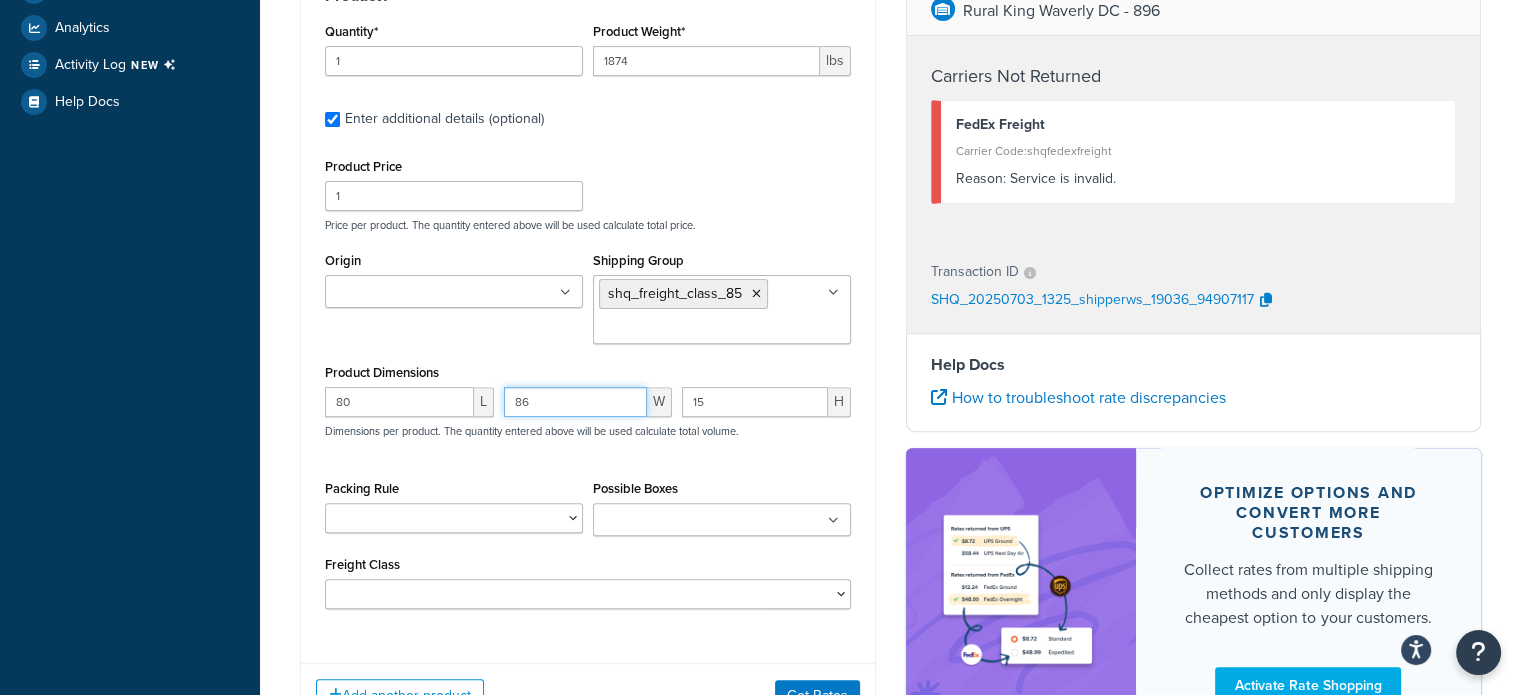 type on "86" 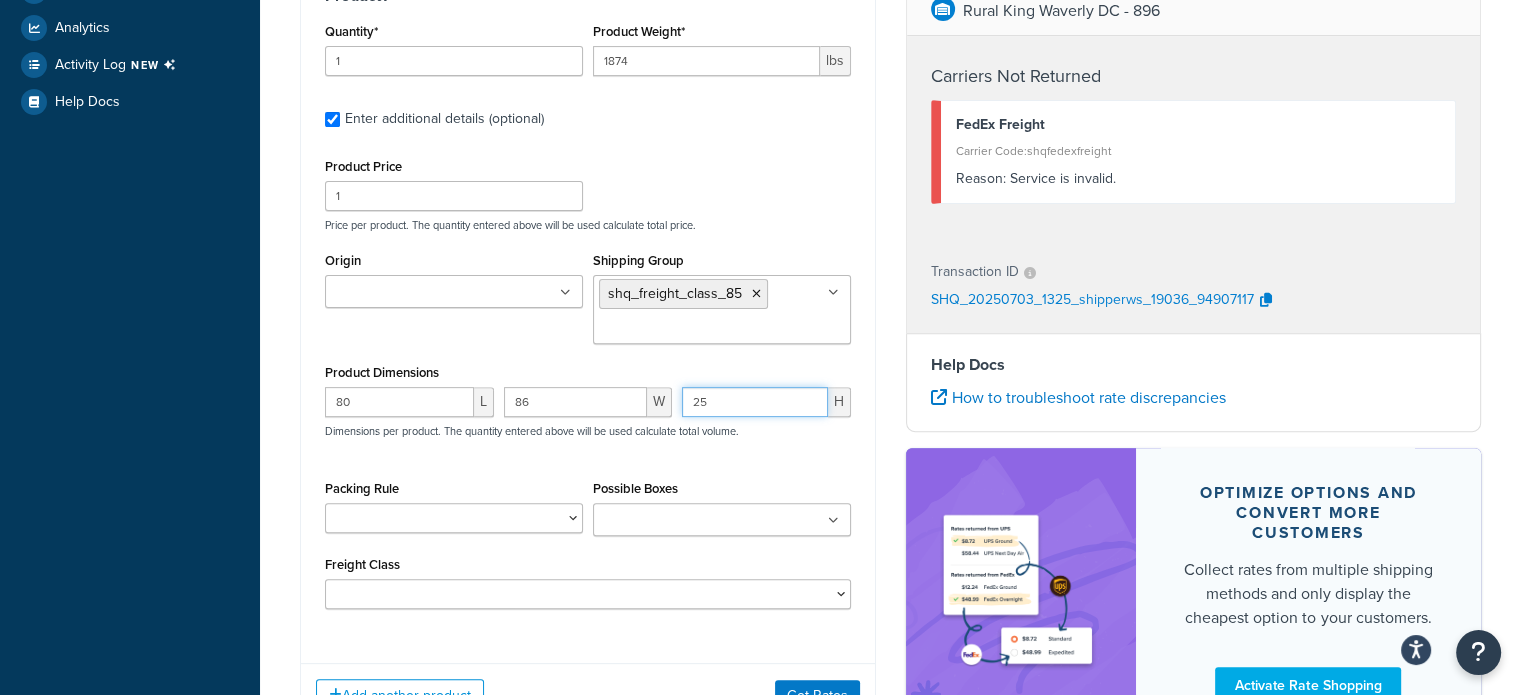 scroll, scrollTop: 726, scrollLeft: 0, axis: vertical 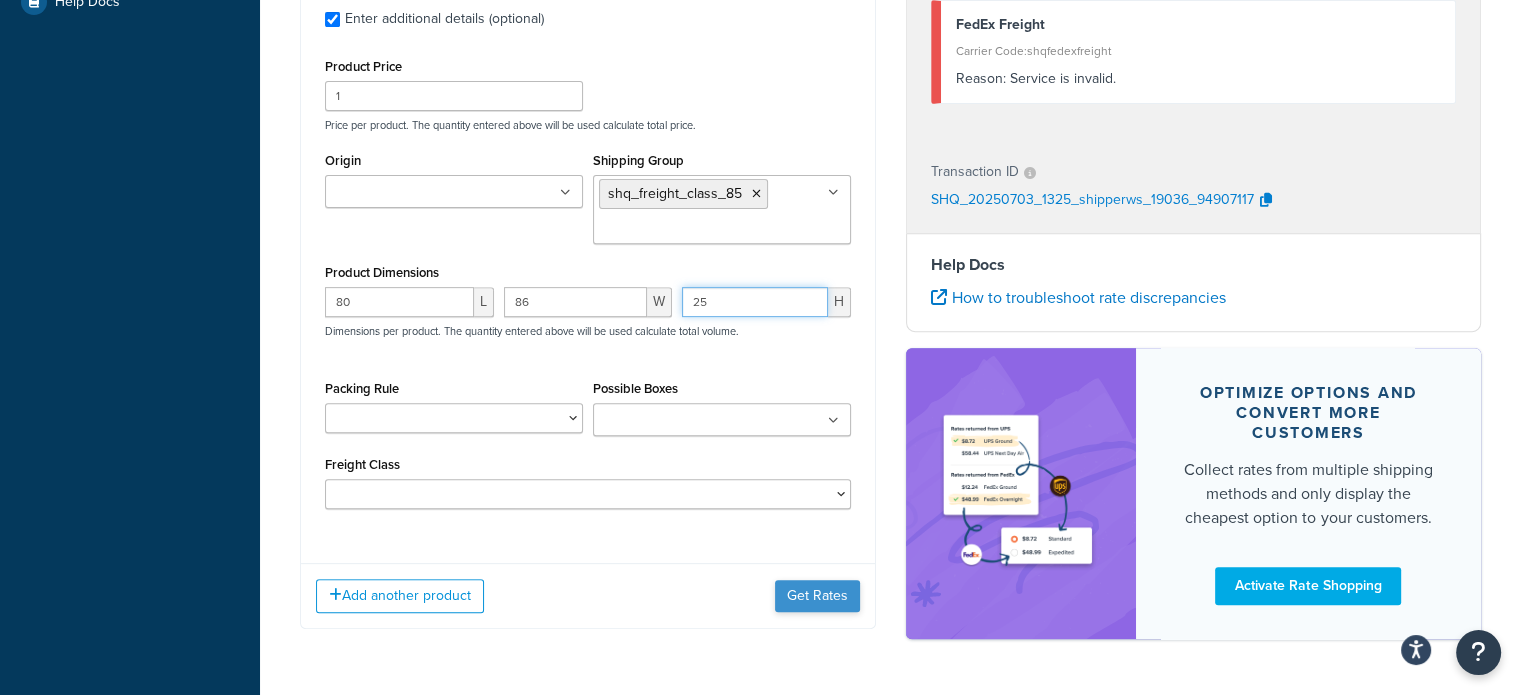 type on "25" 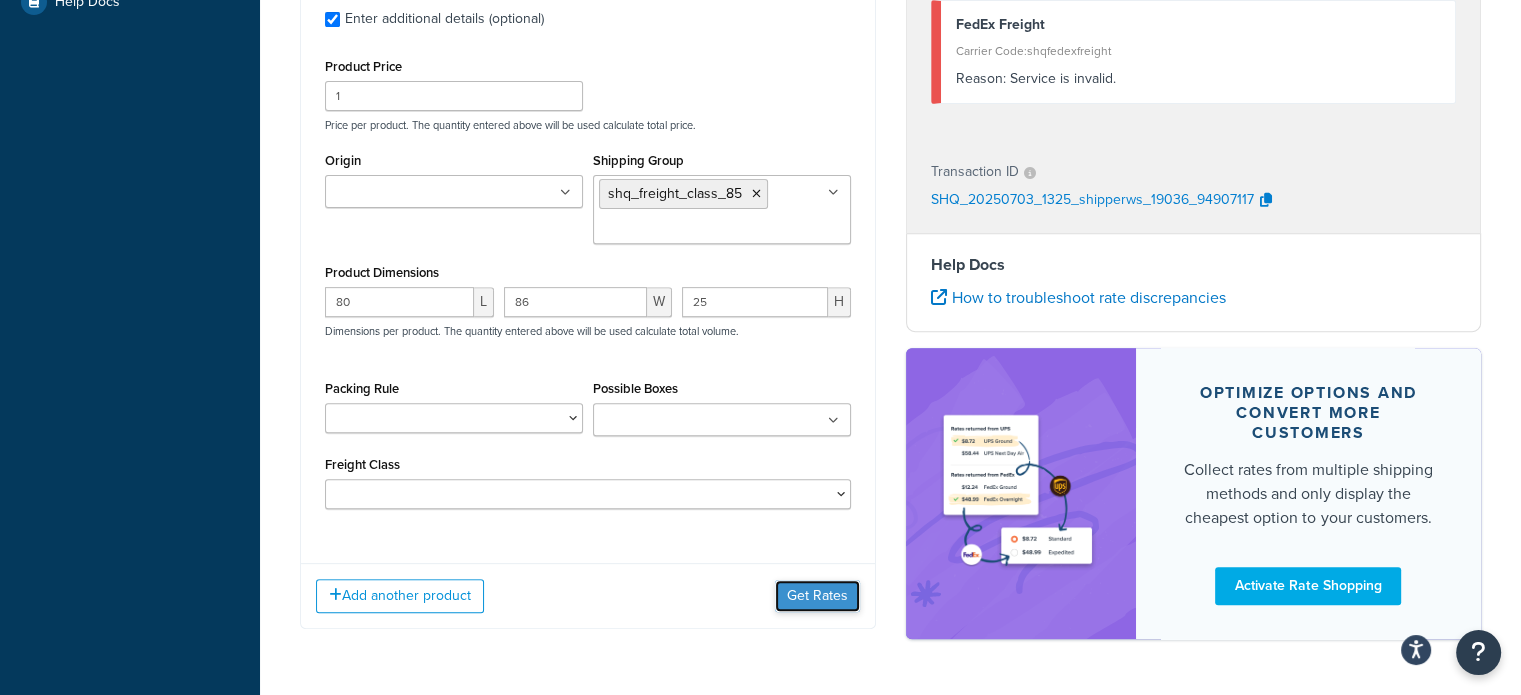click on "Get Rates" at bounding box center [817, 596] 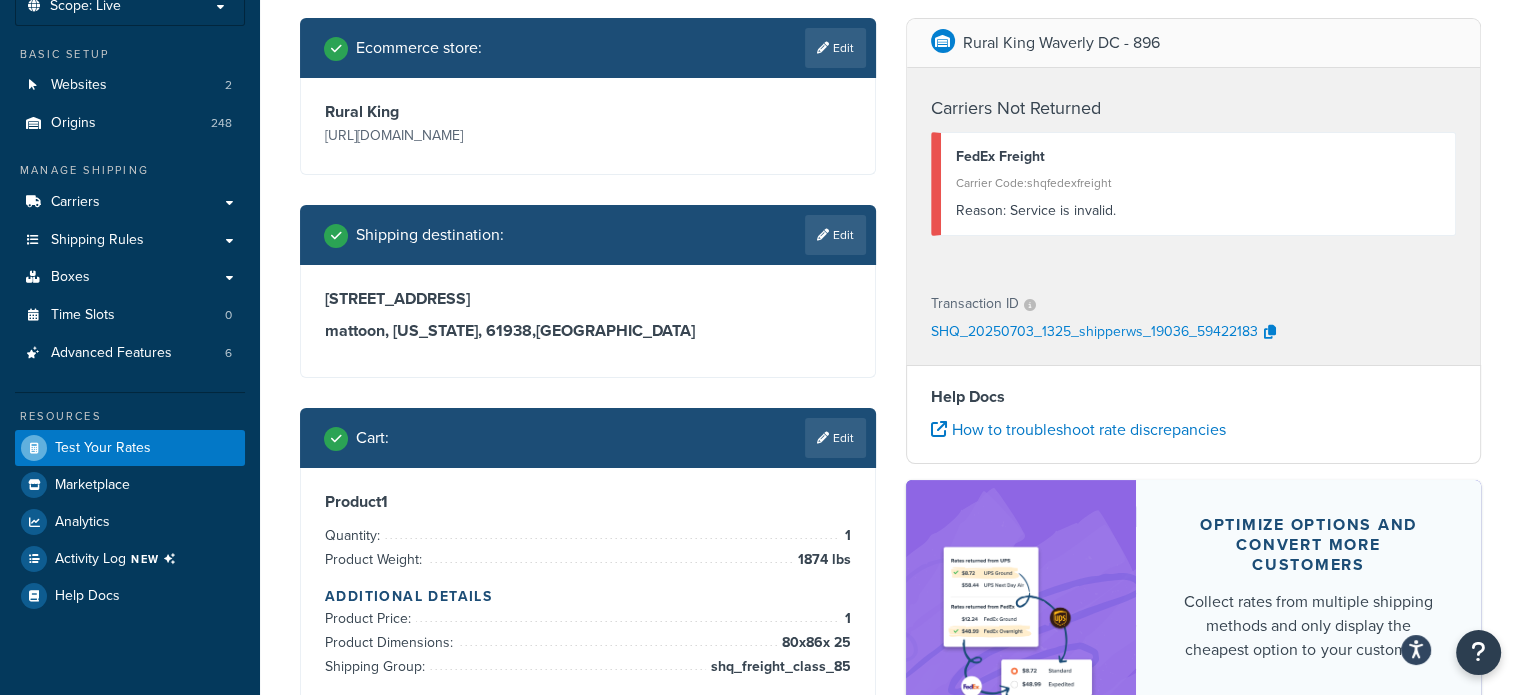 scroll, scrollTop: 126, scrollLeft: 0, axis: vertical 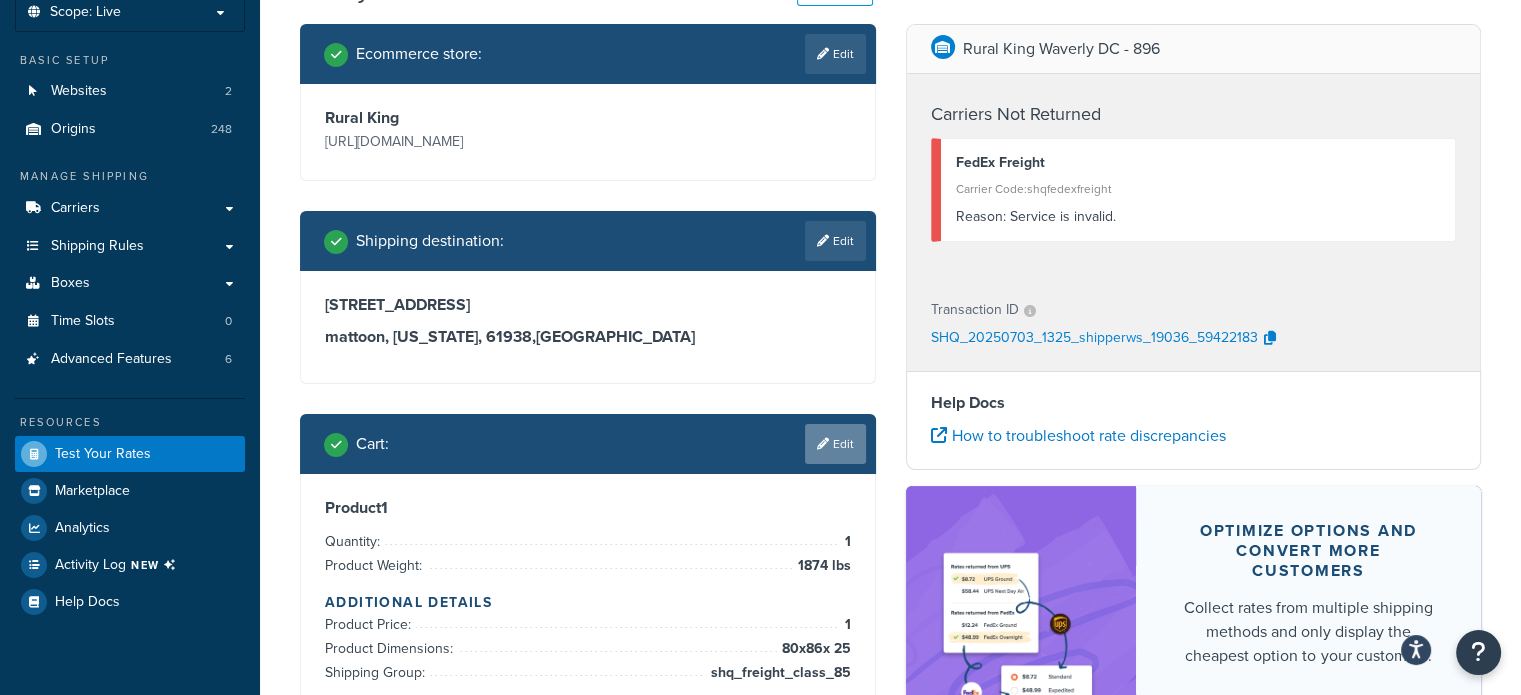click on "Edit" at bounding box center [835, 444] 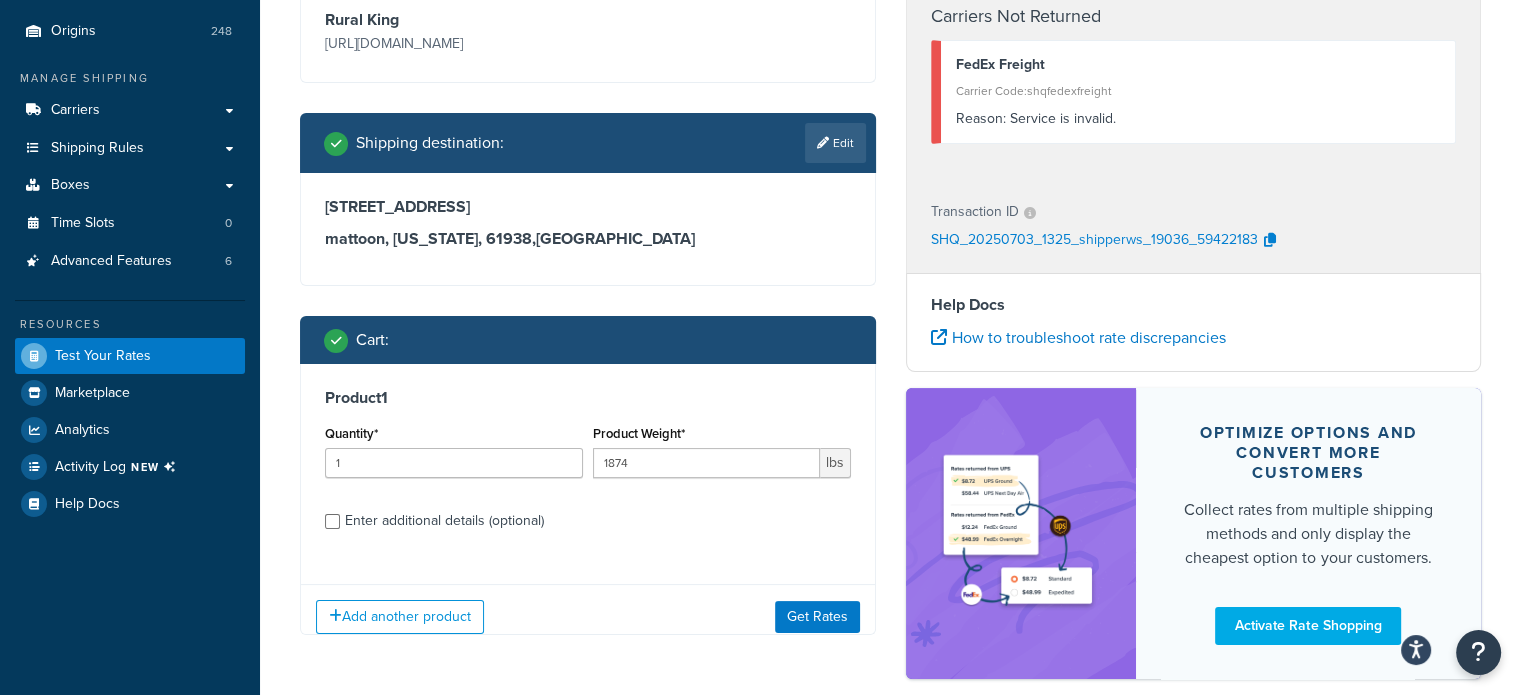 scroll, scrollTop: 326, scrollLeft: 0, axis: vertical 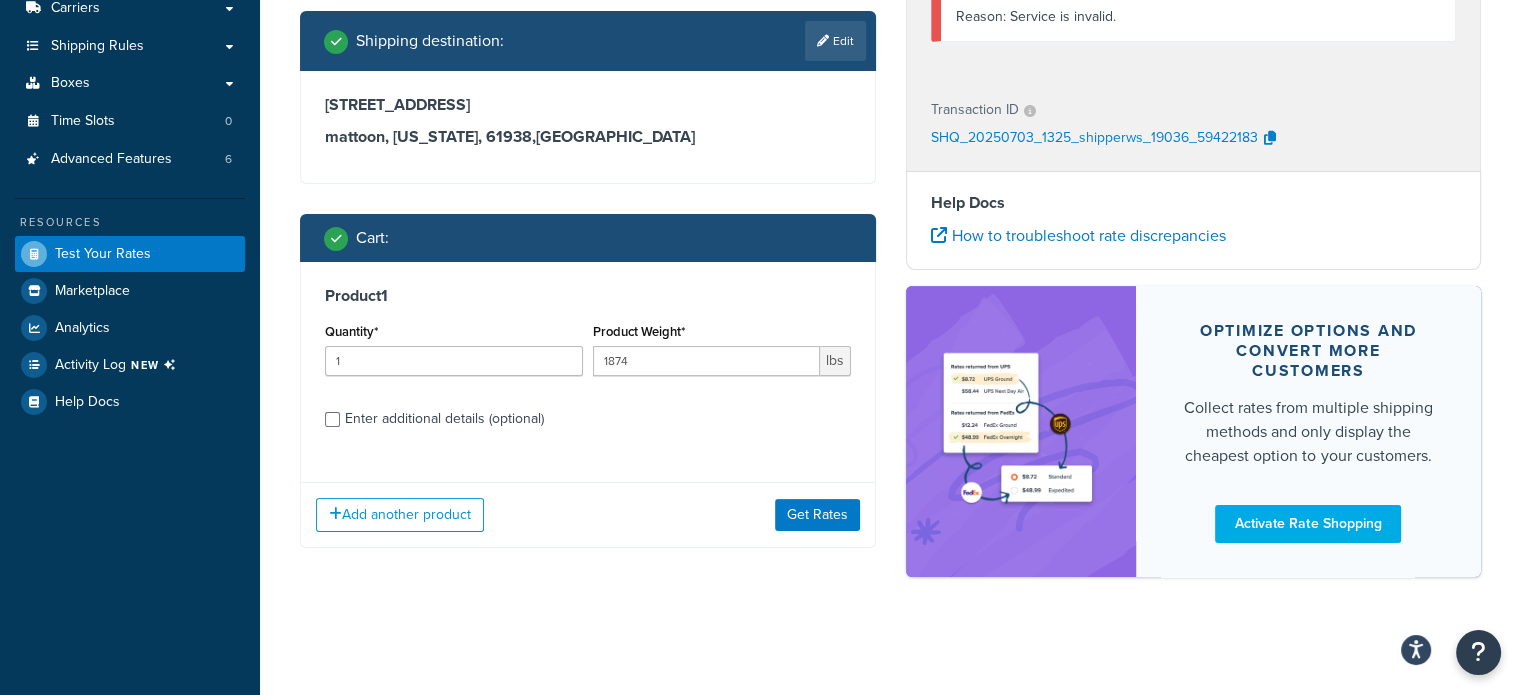 click on "Enter additional details (optional)" at bounding box center (444, 419) 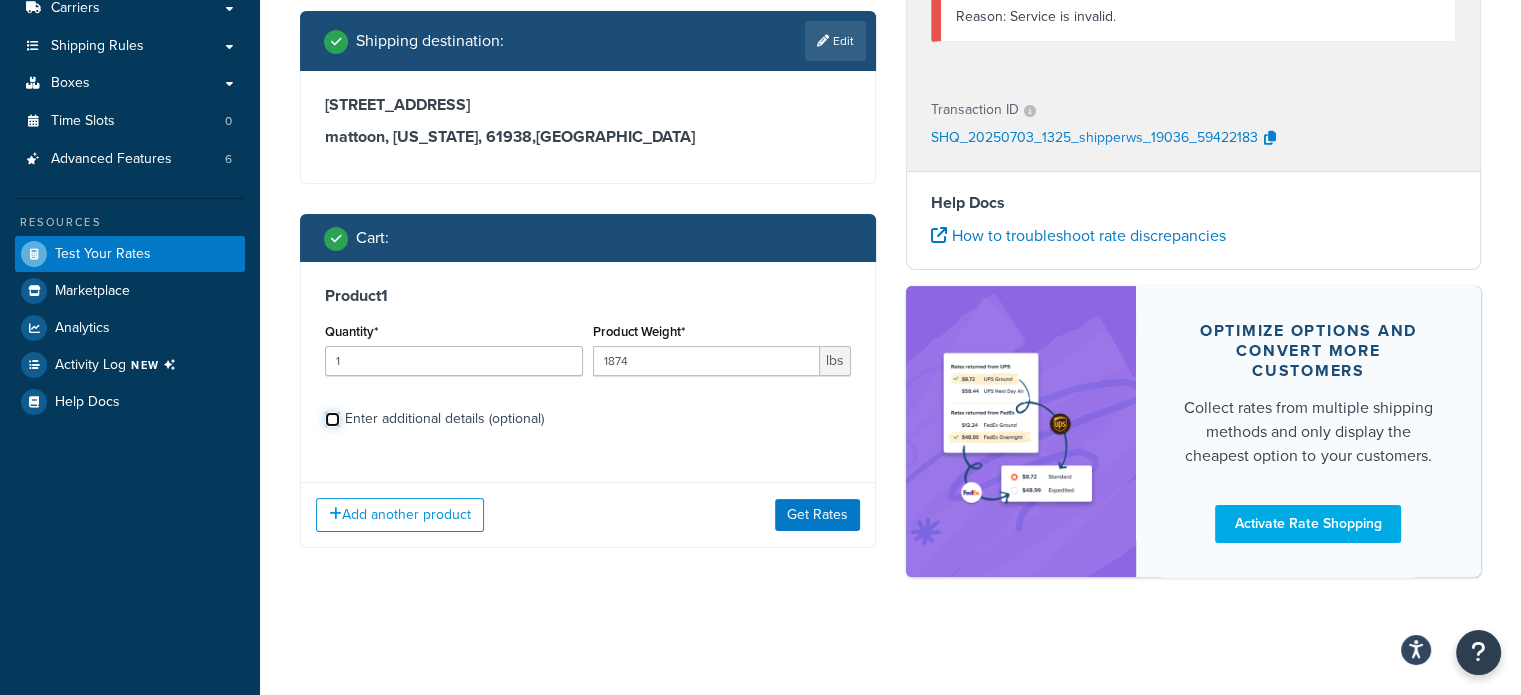 click on "Enter additional details (optional)" at bounding box center [332, 419] 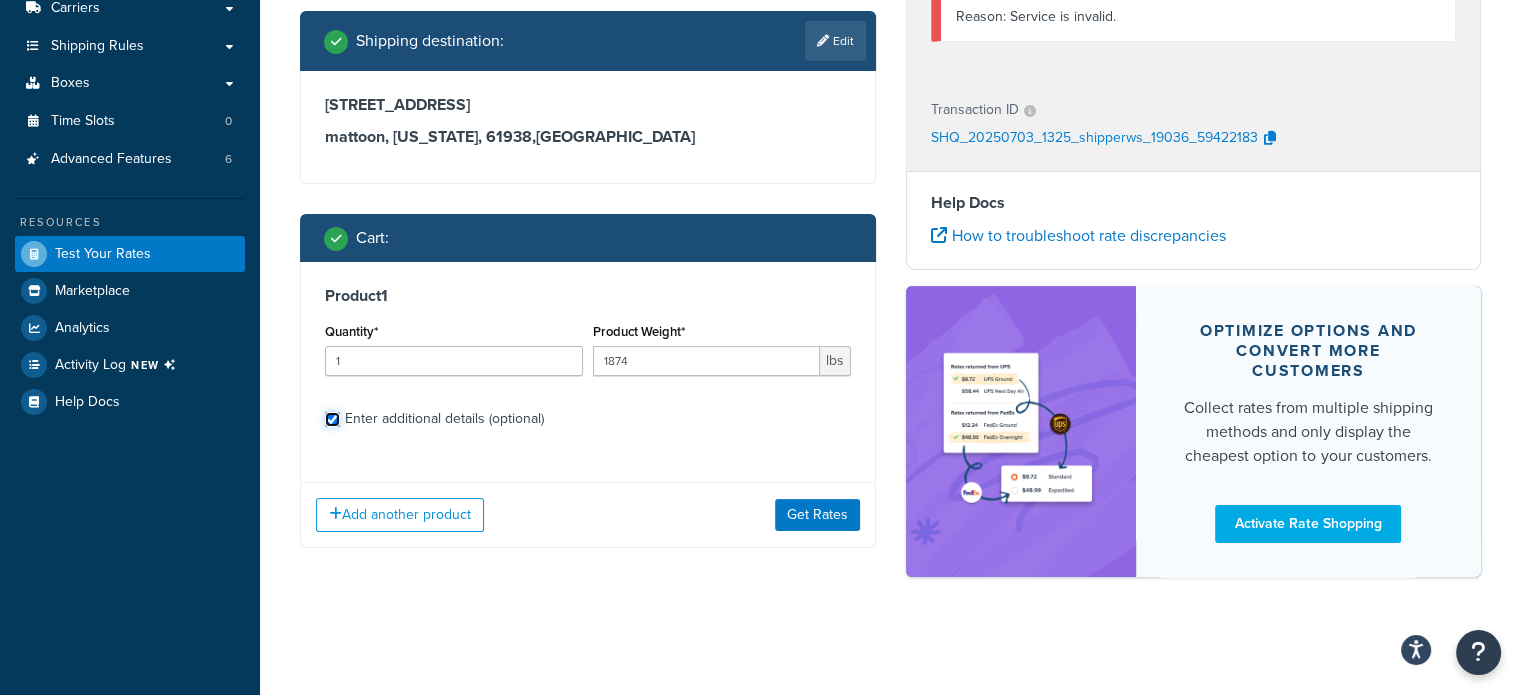 checkbox on "true" 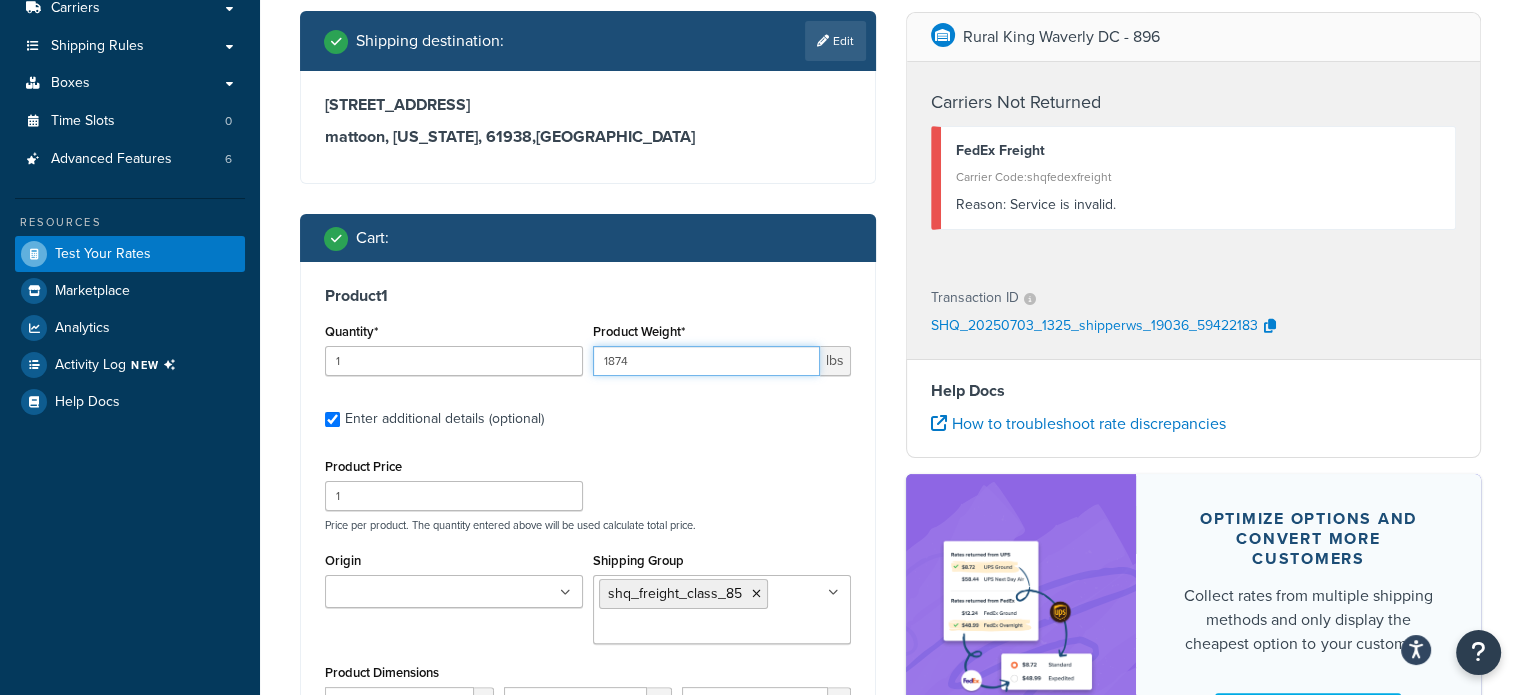 drag, startPoint x: 688, startPoint y: 359, endPoint x: 529, endPoint y: 363, distance: 159.05031 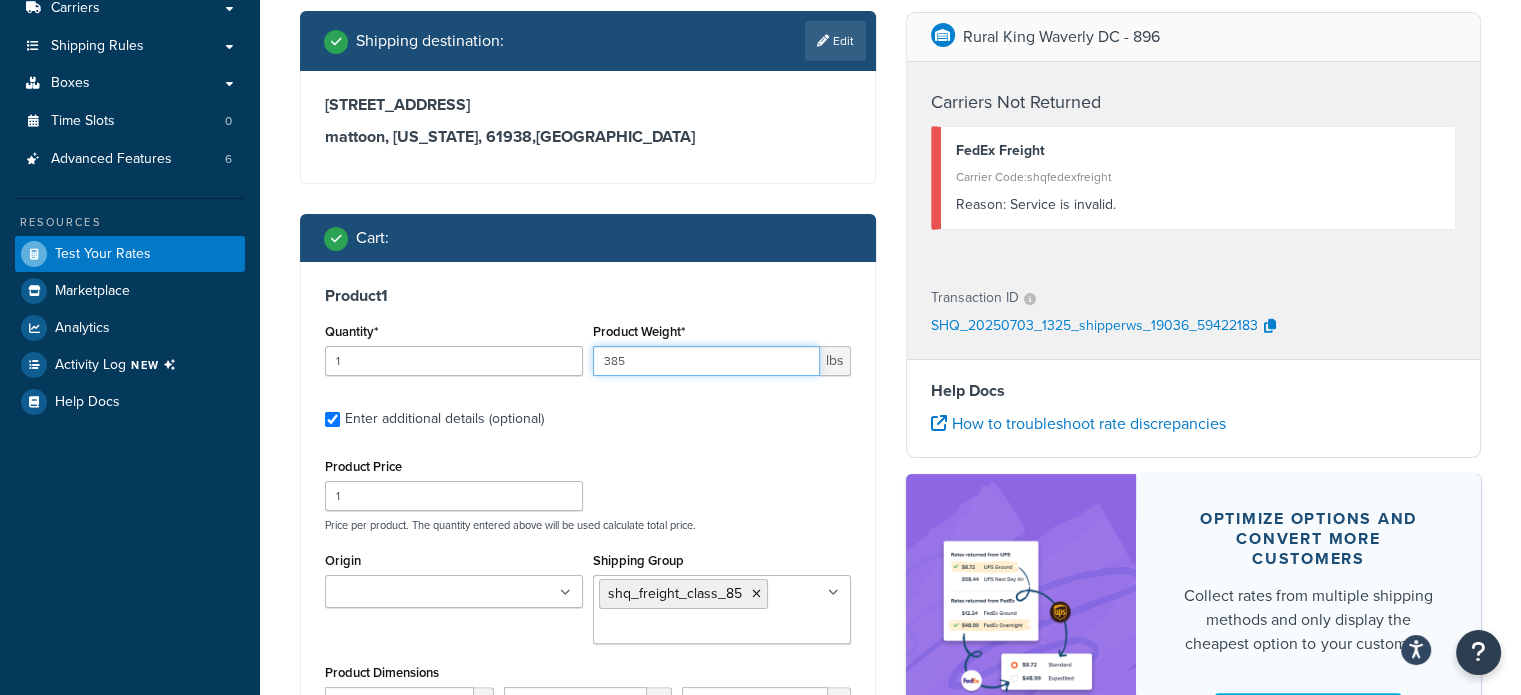 type on "385" 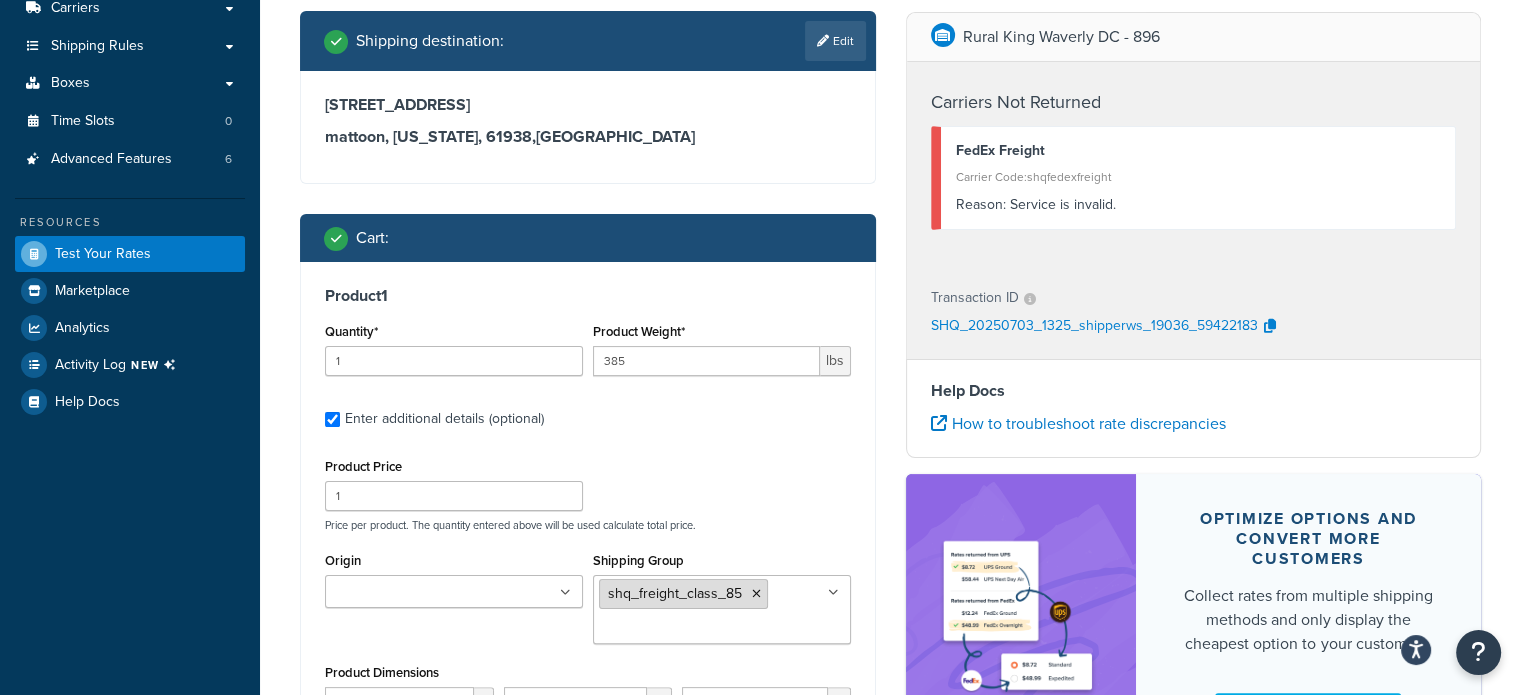 click at bounding box center (756, 594) 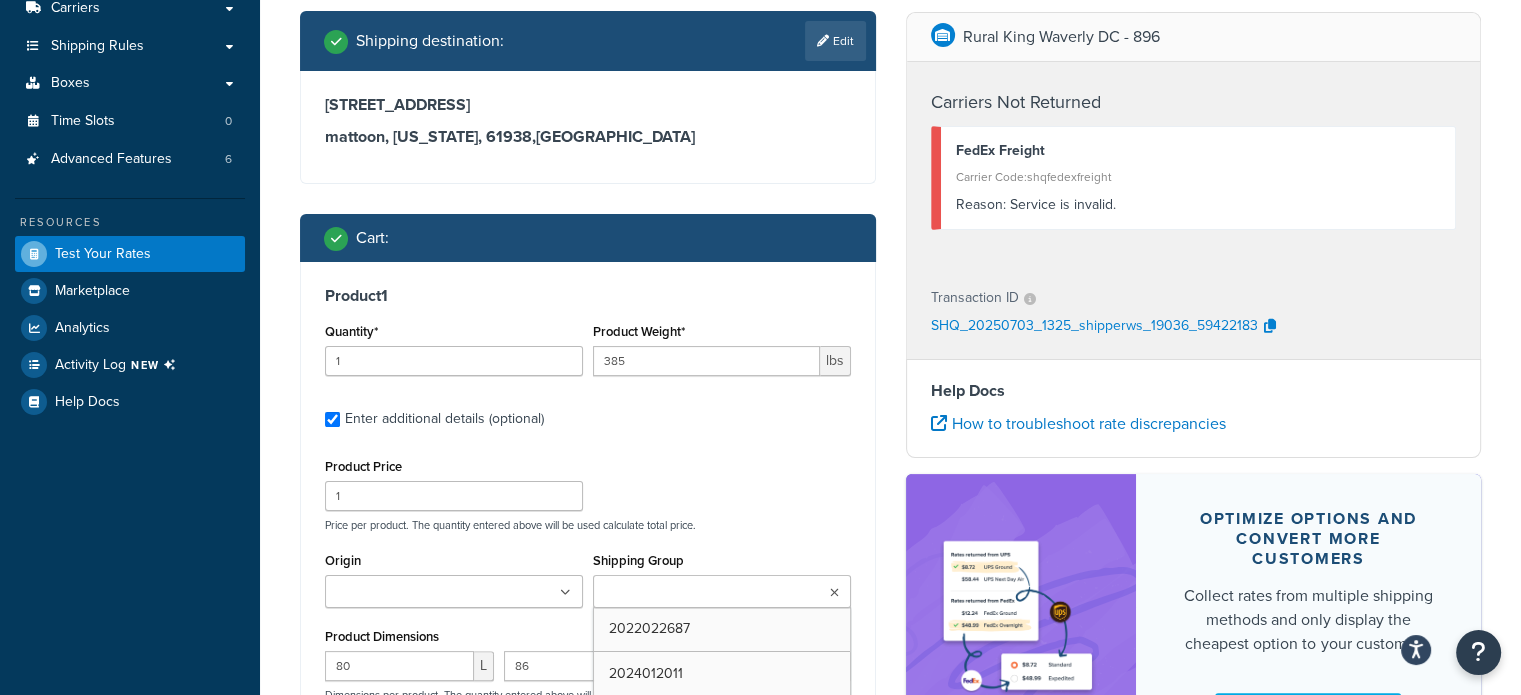 click on "Shipping Group" at bounding box center (687, 593) 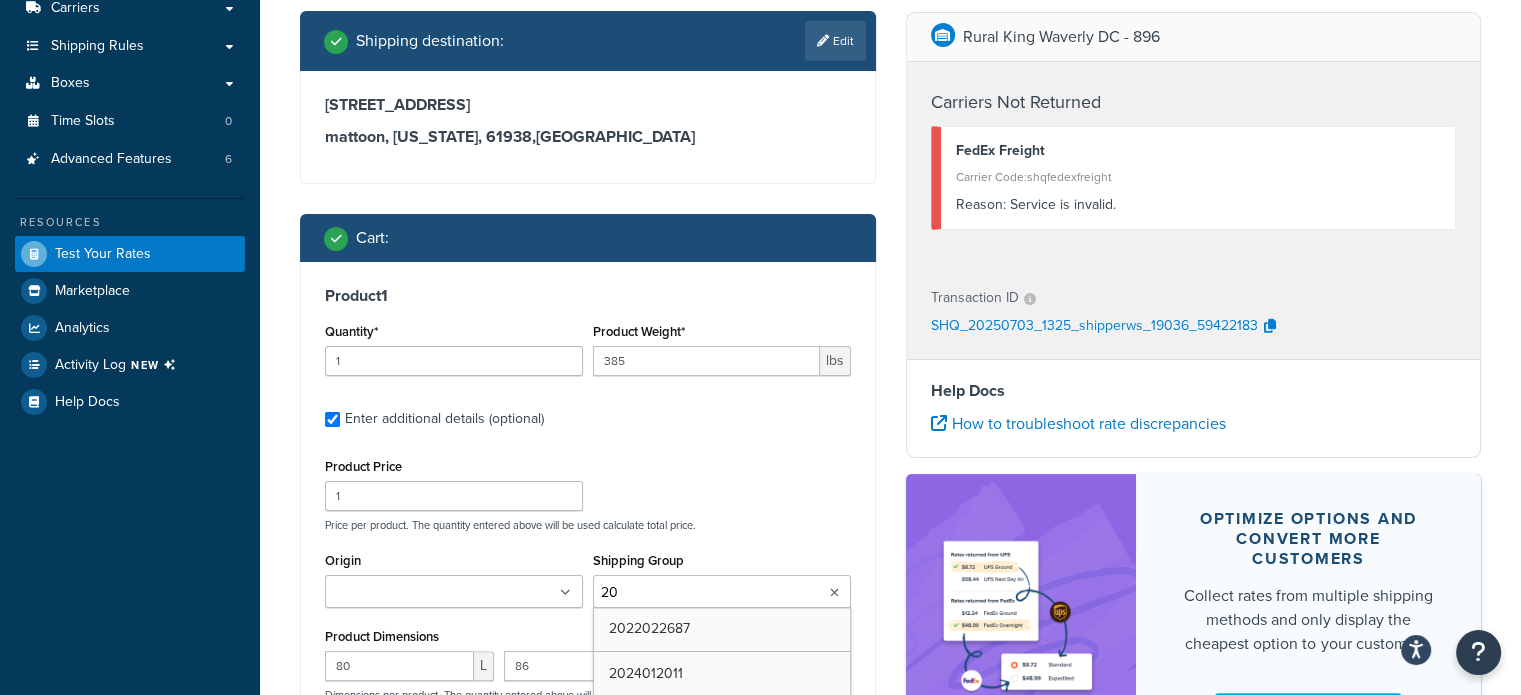 type on "200" 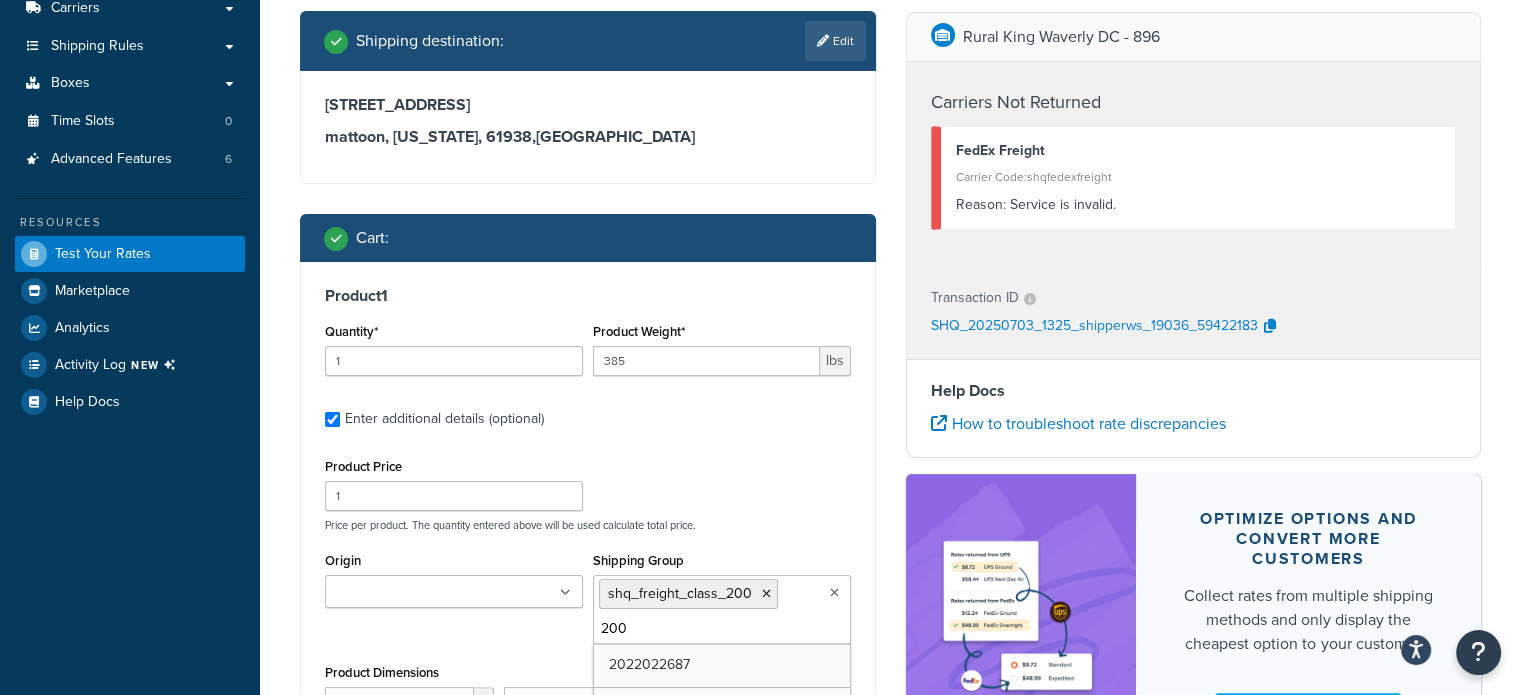 type 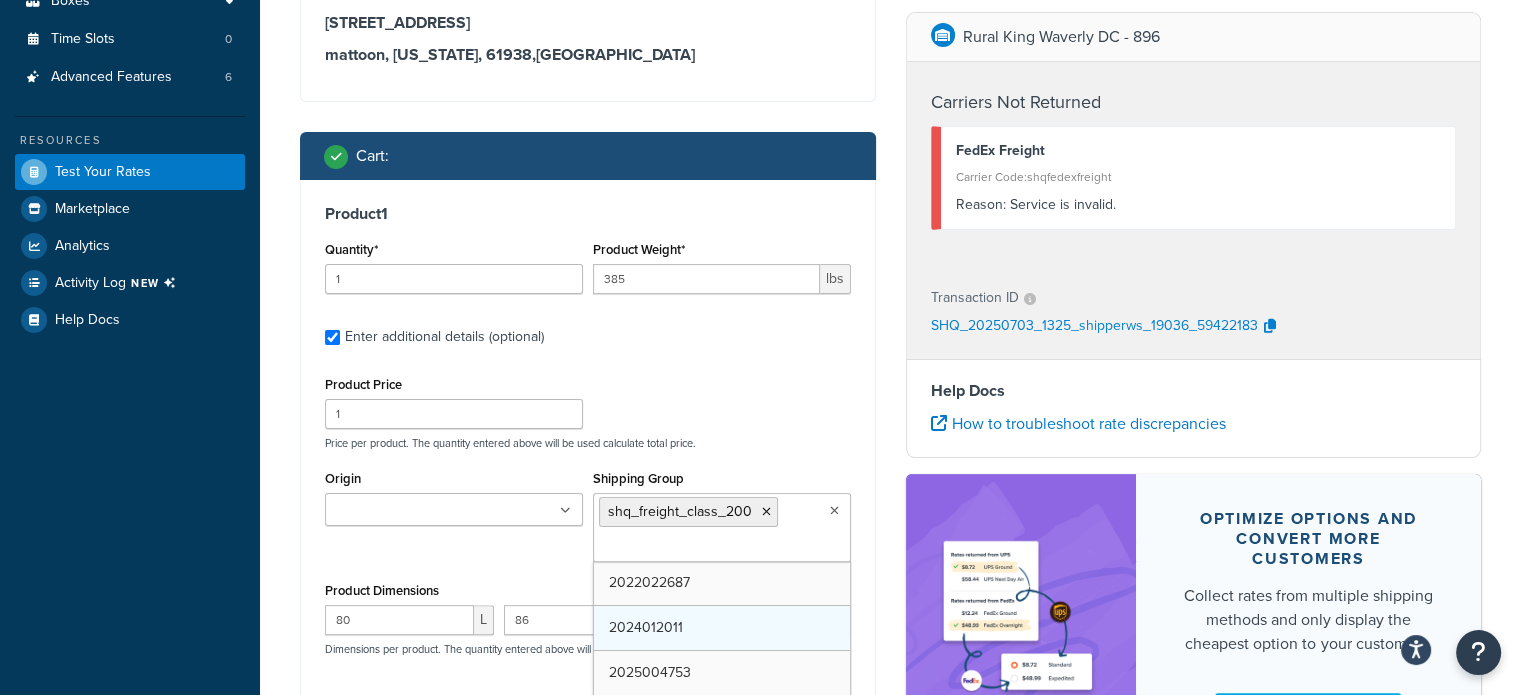 scroll, scrollTop: 526, scrollLeft: 0, axis: vertical 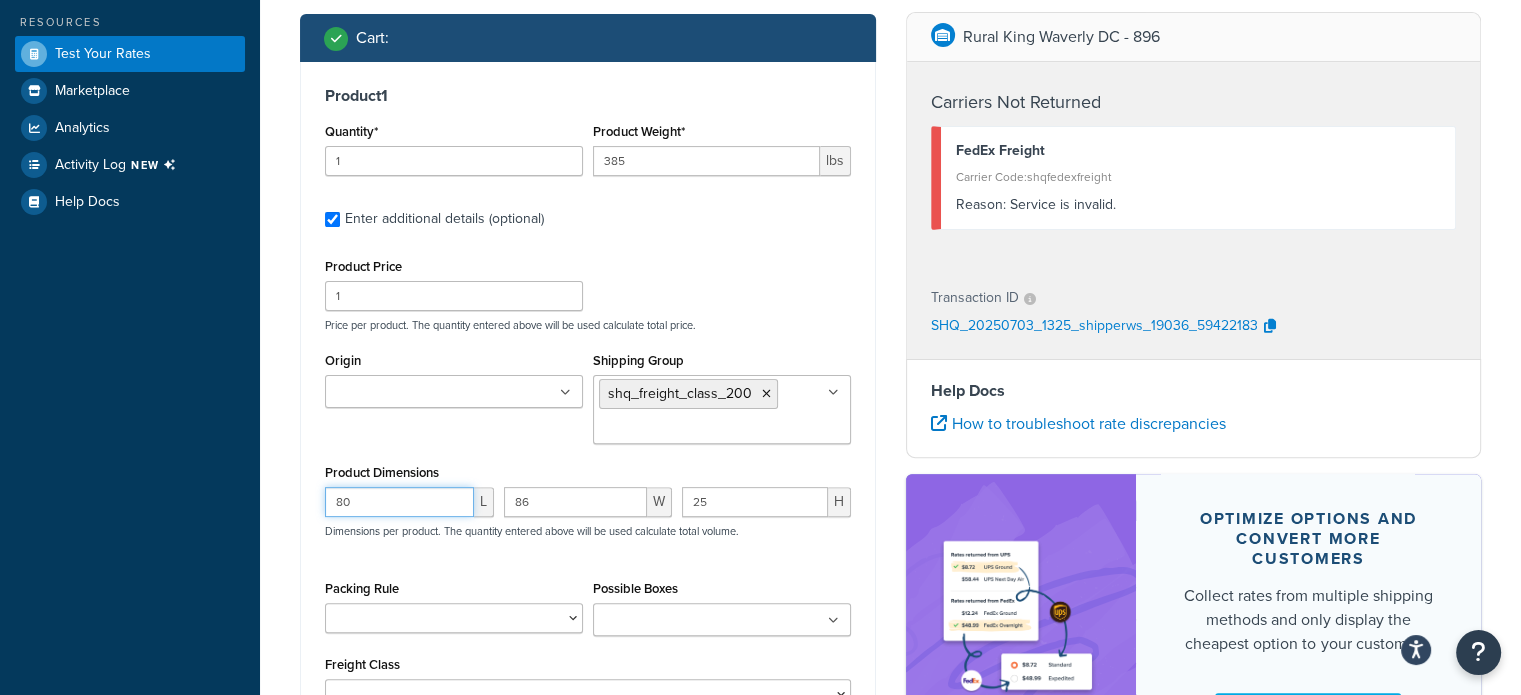 drag, startPoint x: 273, startPoint y: 503, endPoint x: 255, endPoint y: 499, distance: 18.439089 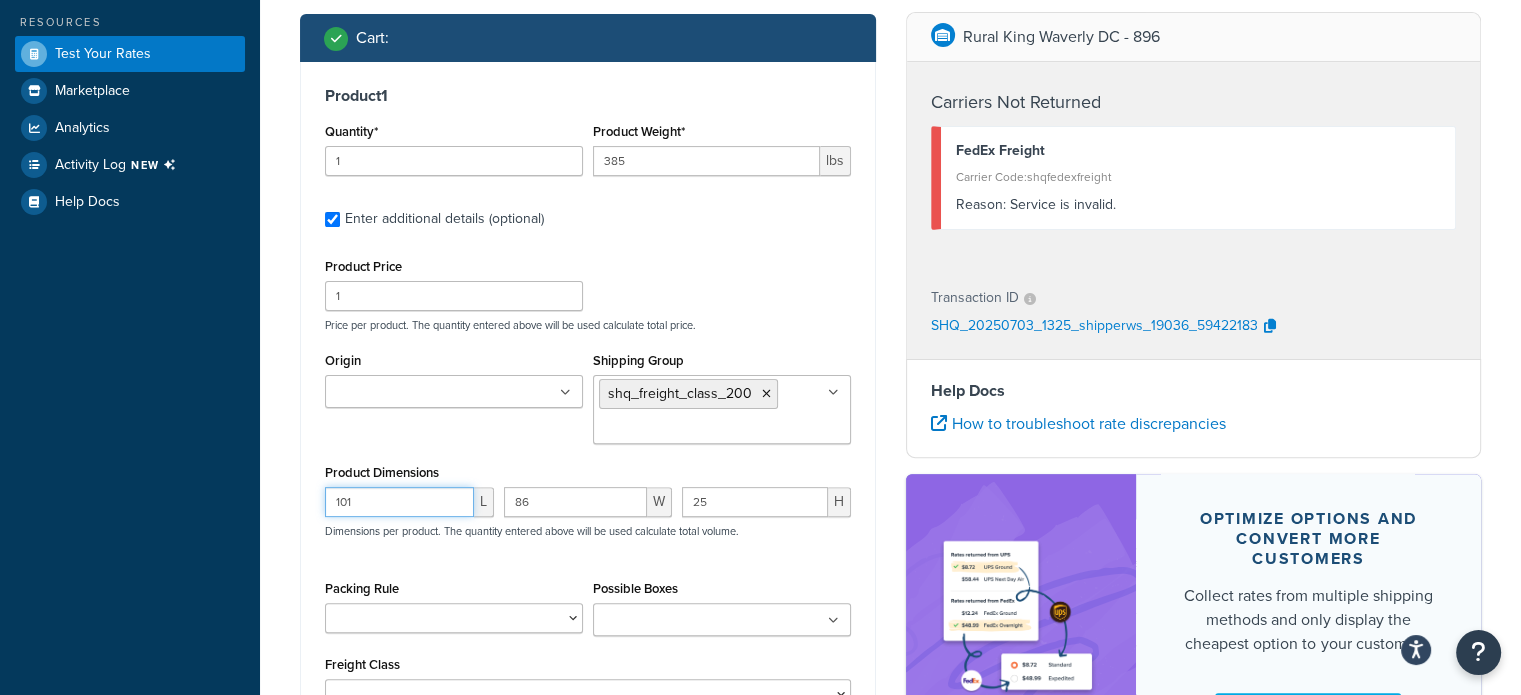 type on "101" 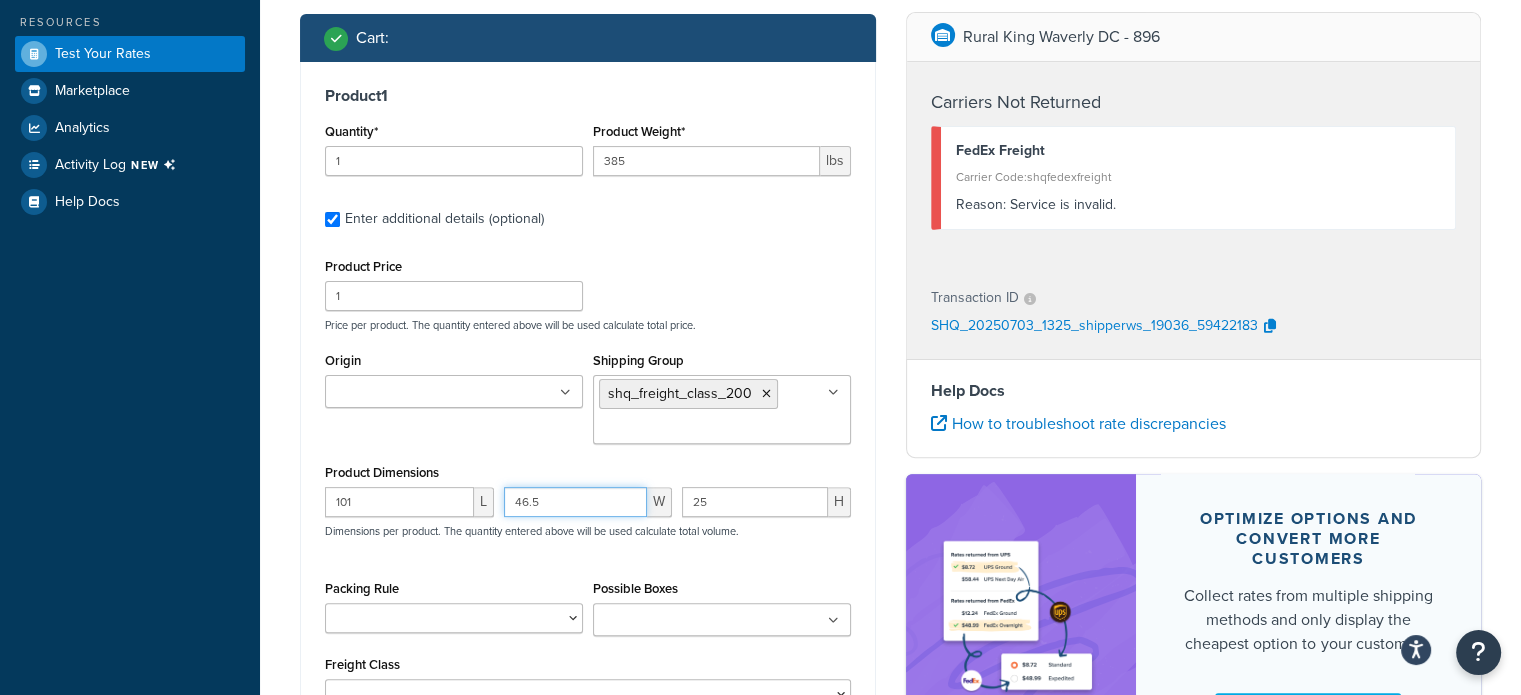 type on "46.5" 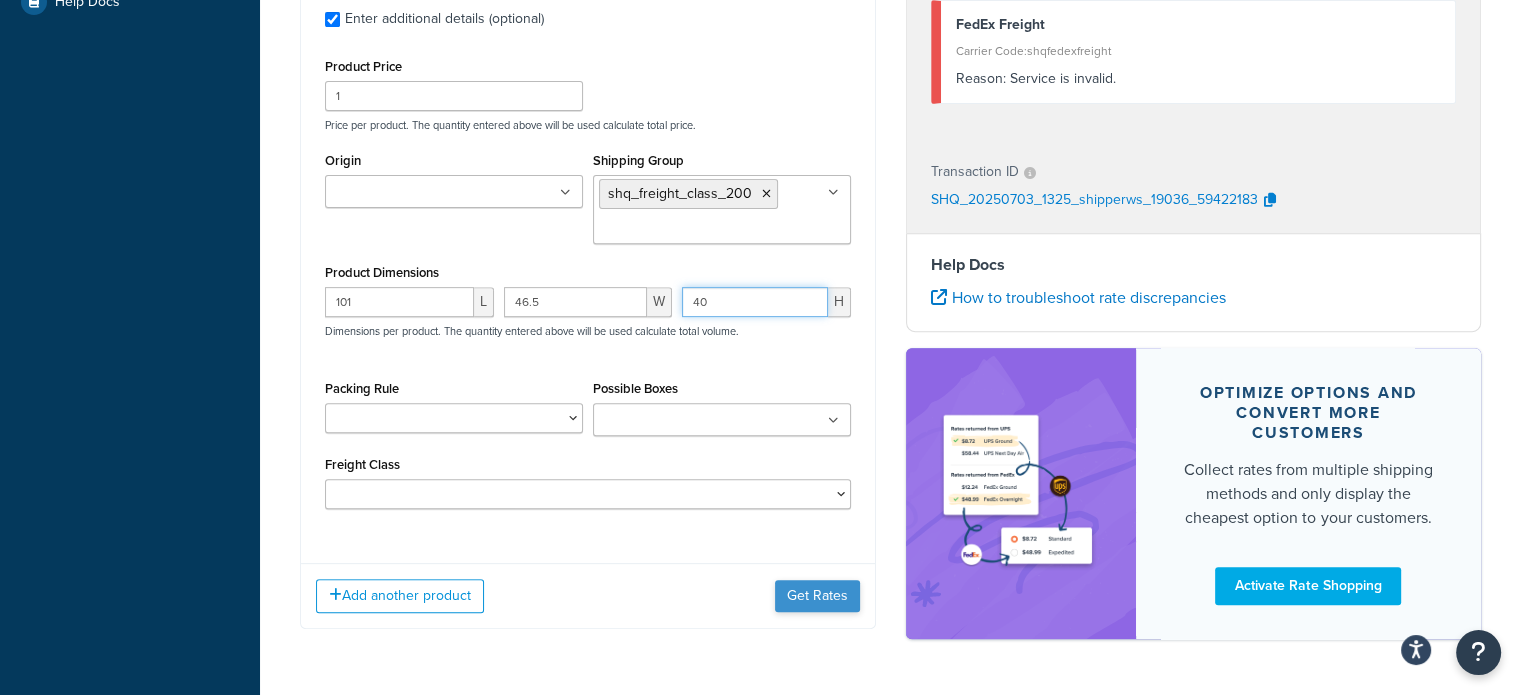 type on "40" 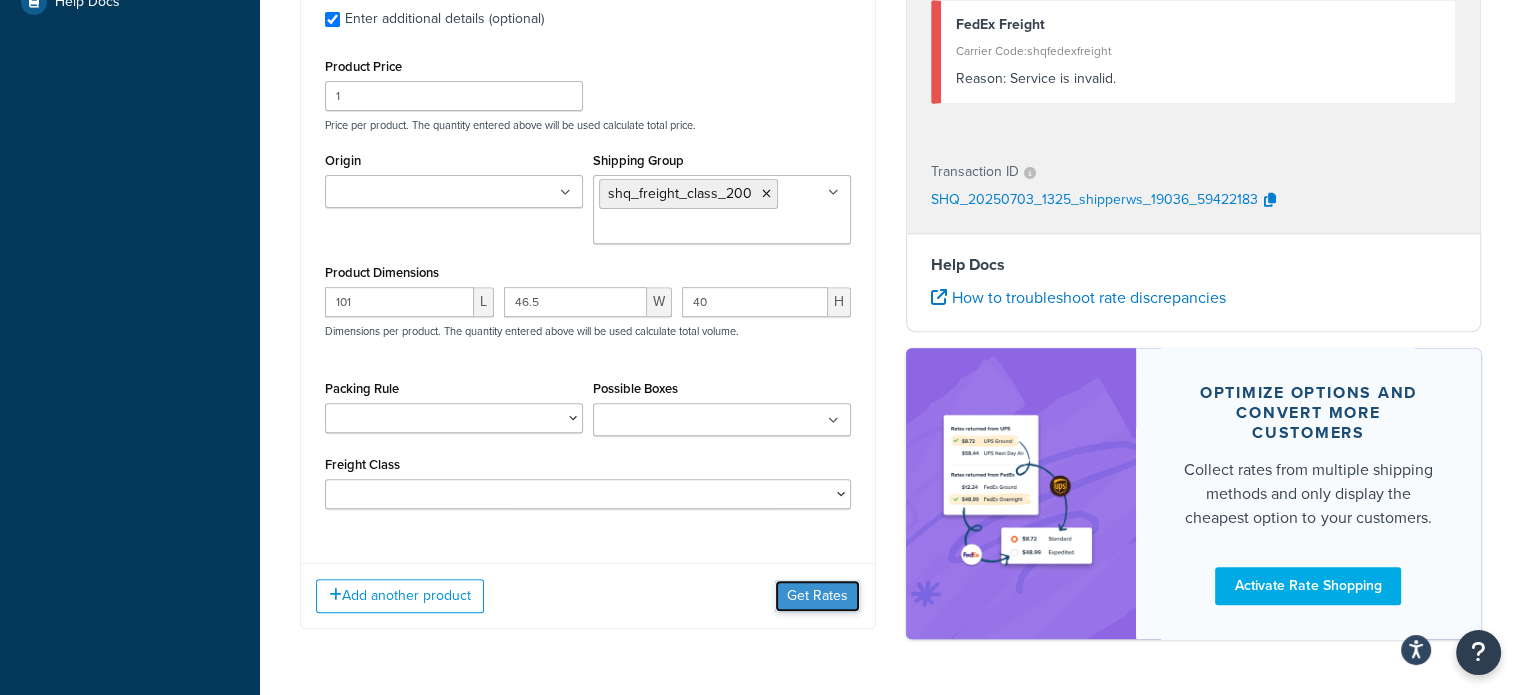 click on "Get Rates" at bounding box center (817, 596) 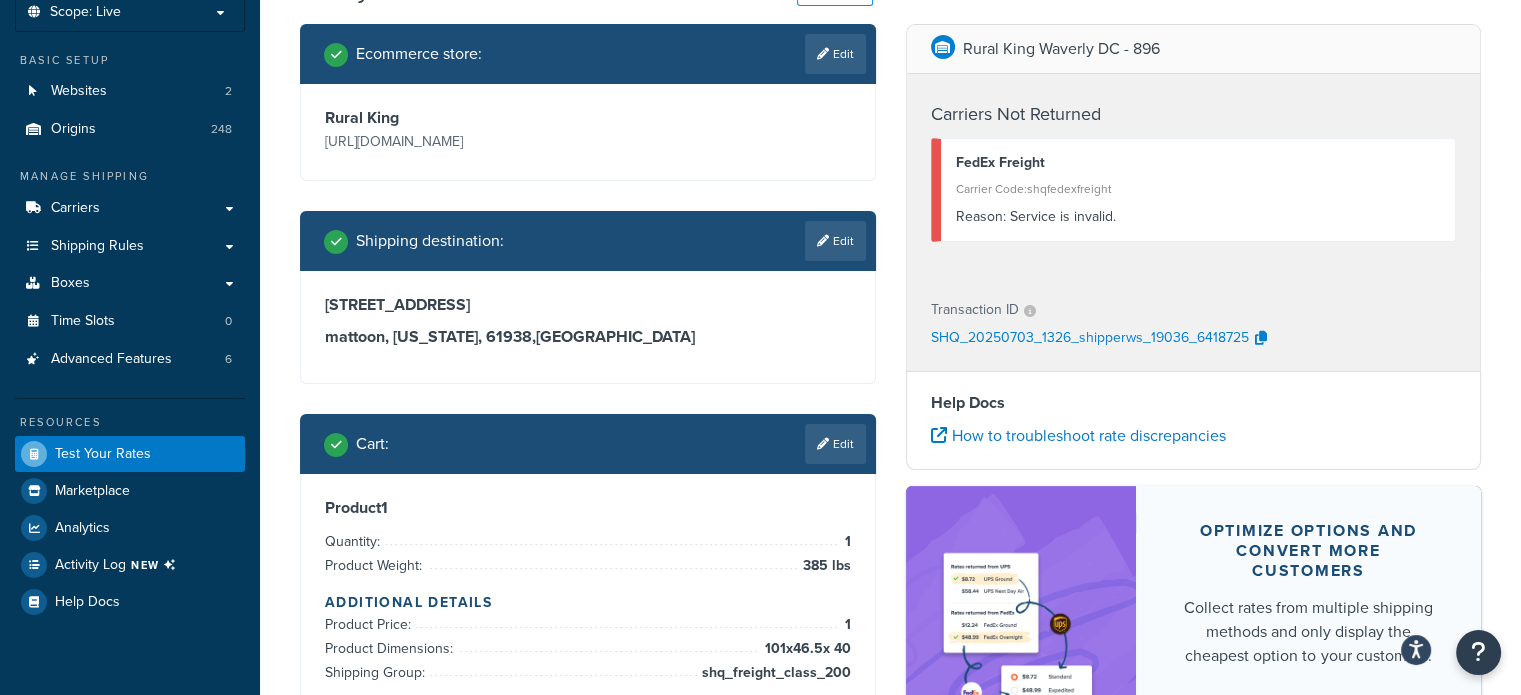 scroll, scrollTop: 0, scrollLeft: 0, axis: both 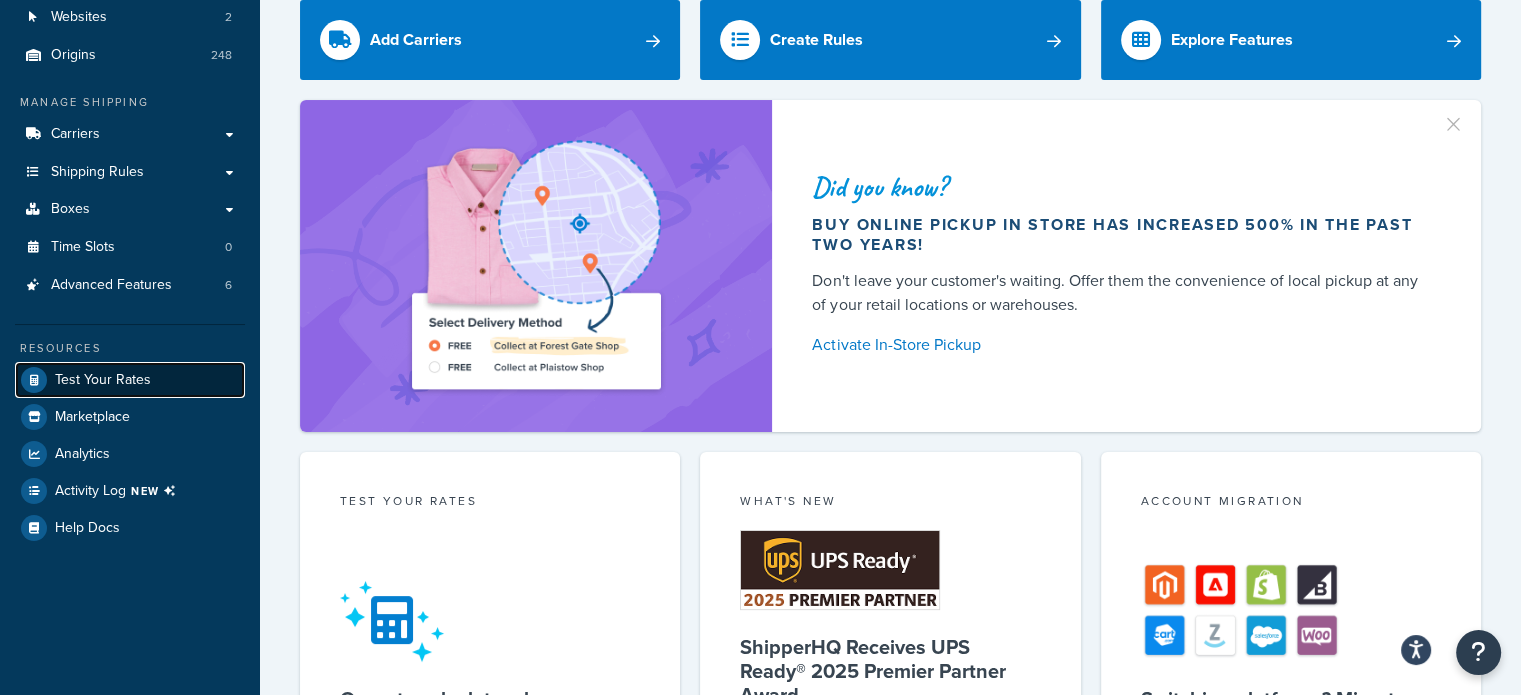 click on "Test Your Rates" at bounding box center (103, 380) 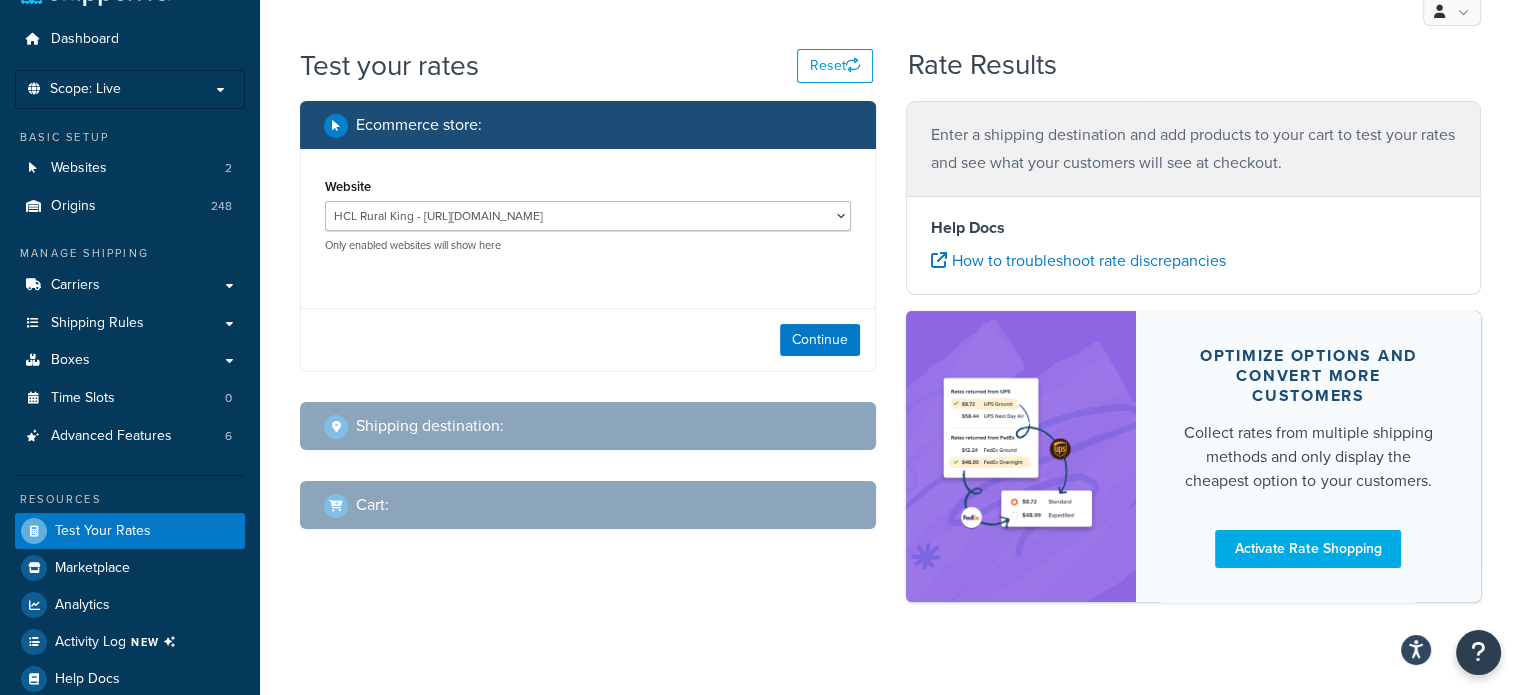 scroll, scrollTop: 75, scrollLeft: 0, axis: vertical 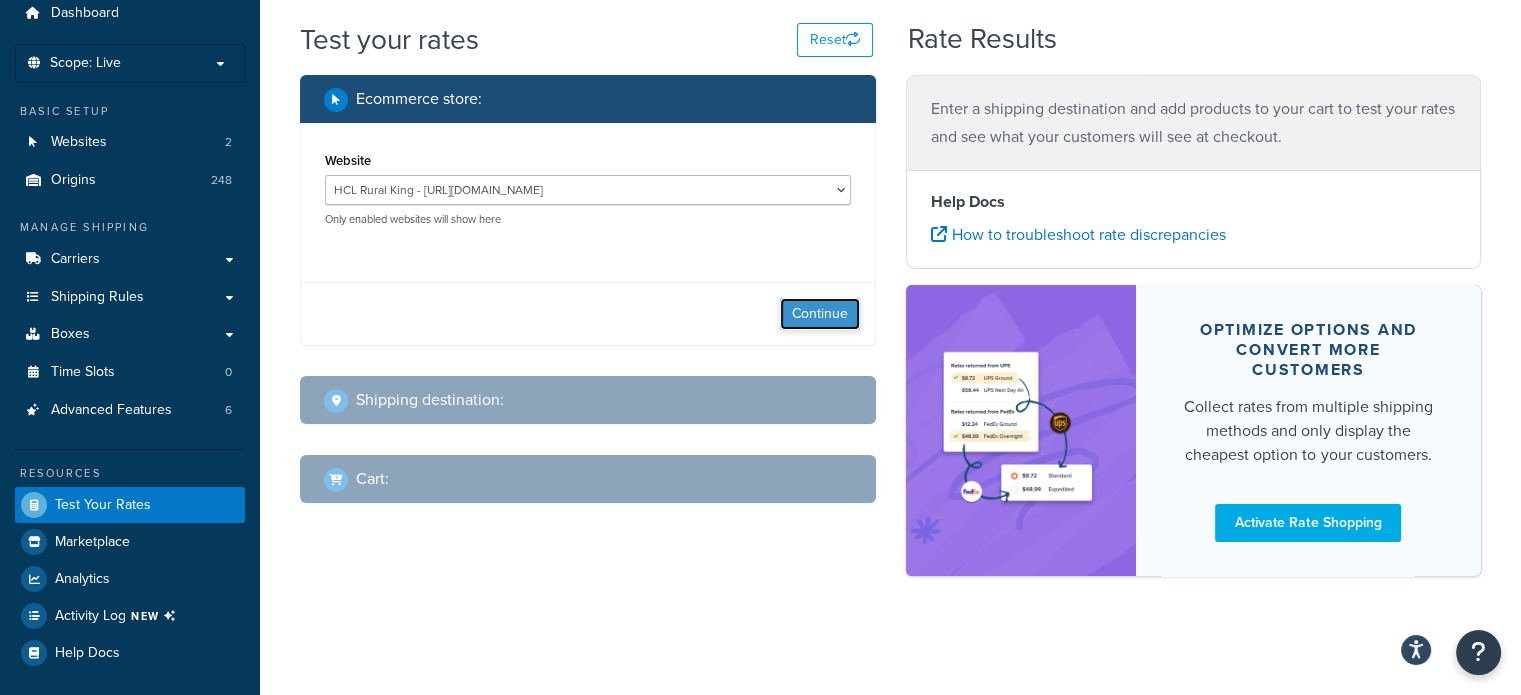 click on "Continue" at bounding box center [820, 314] 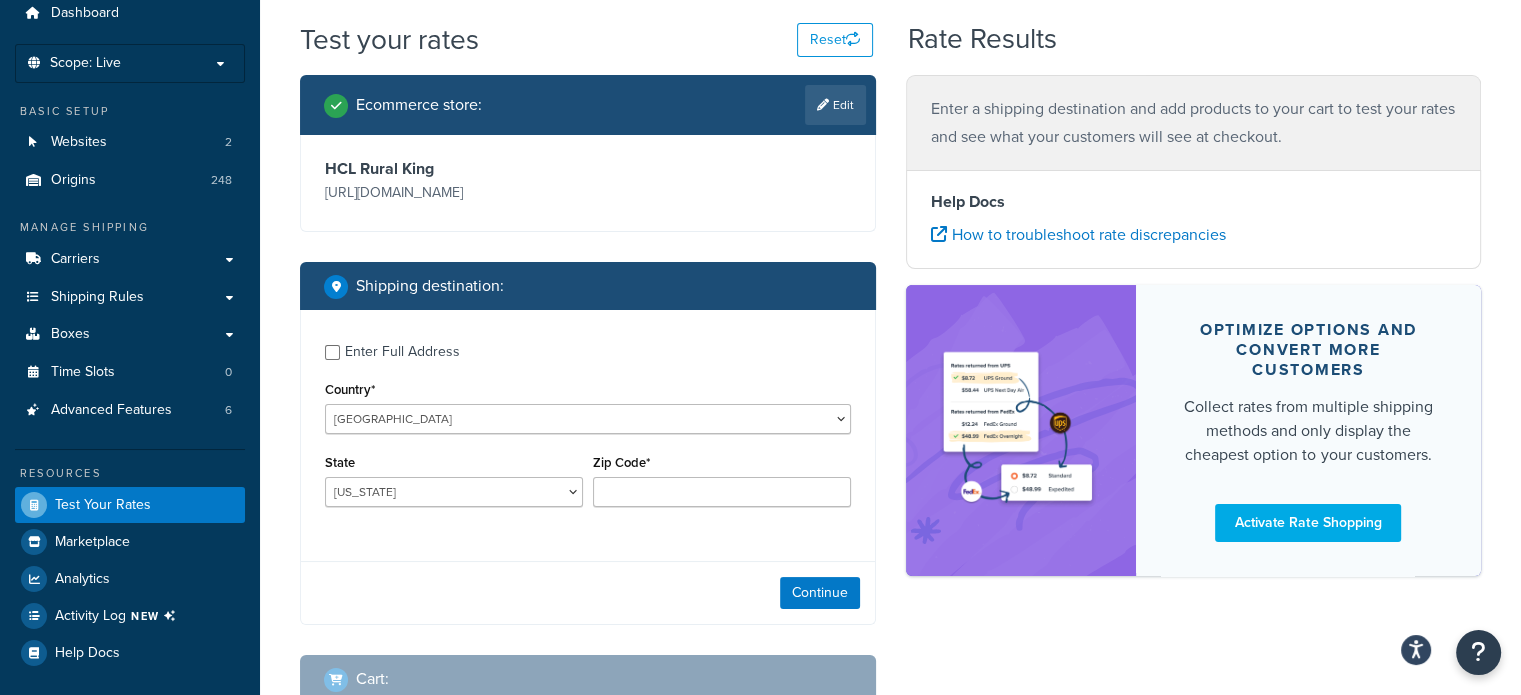 click on "Enter Full Address" at bounding box center [402, 352] 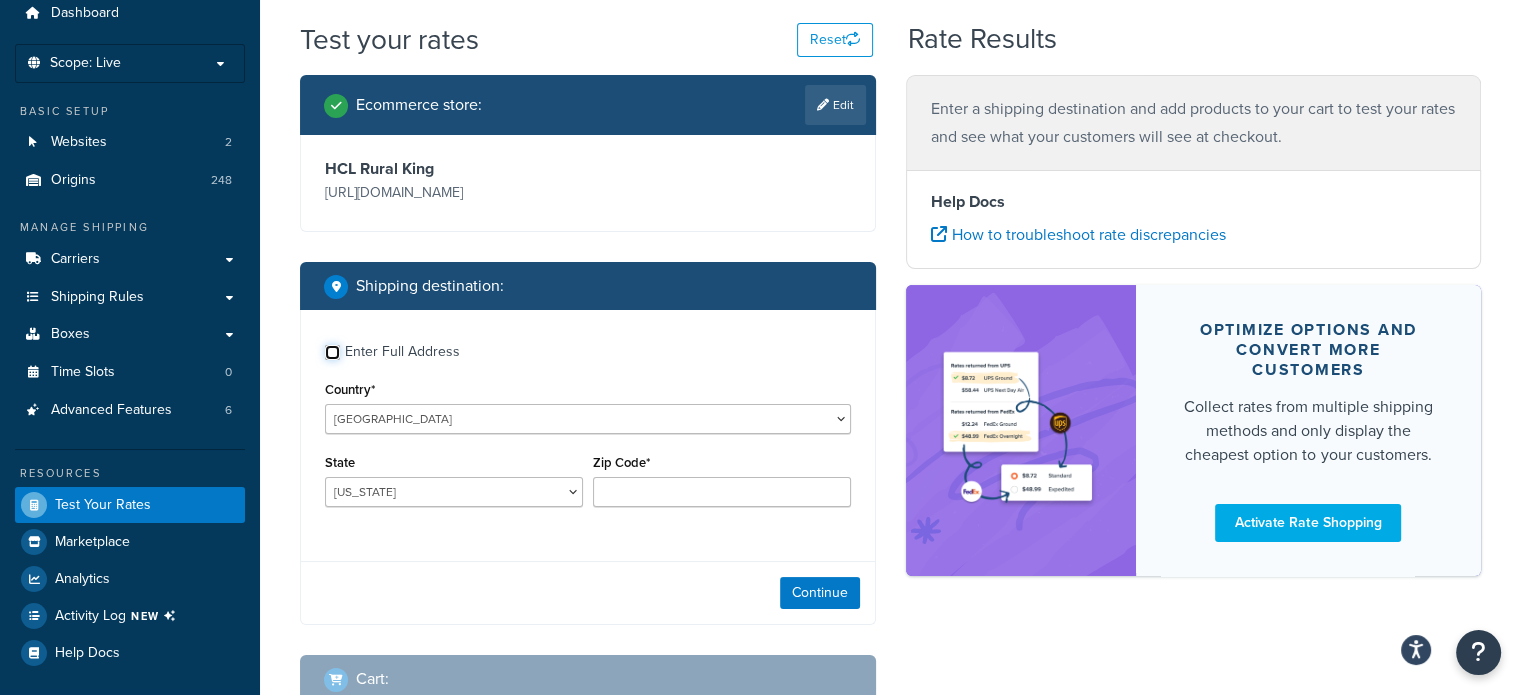 click on "Enter Full Address" at bounding box center [332, 352] 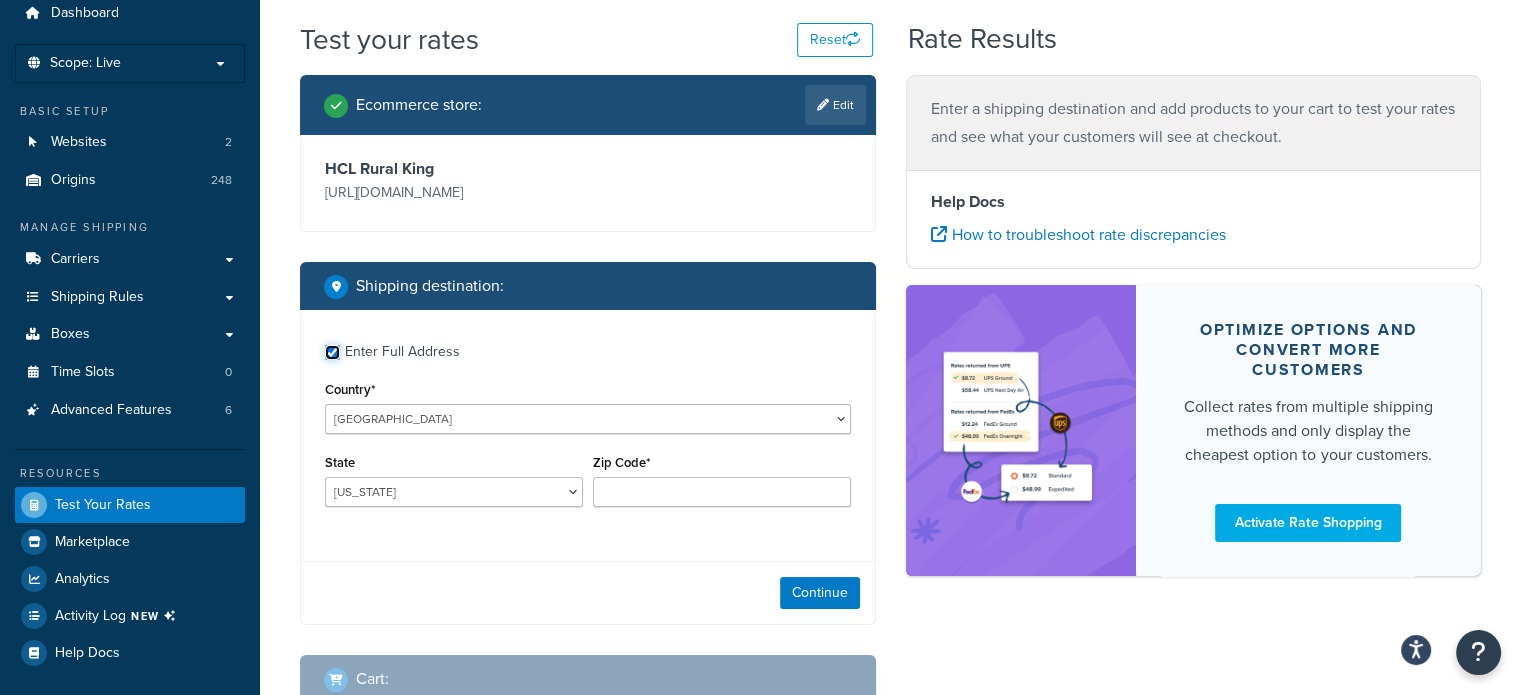 checkbox on "true" 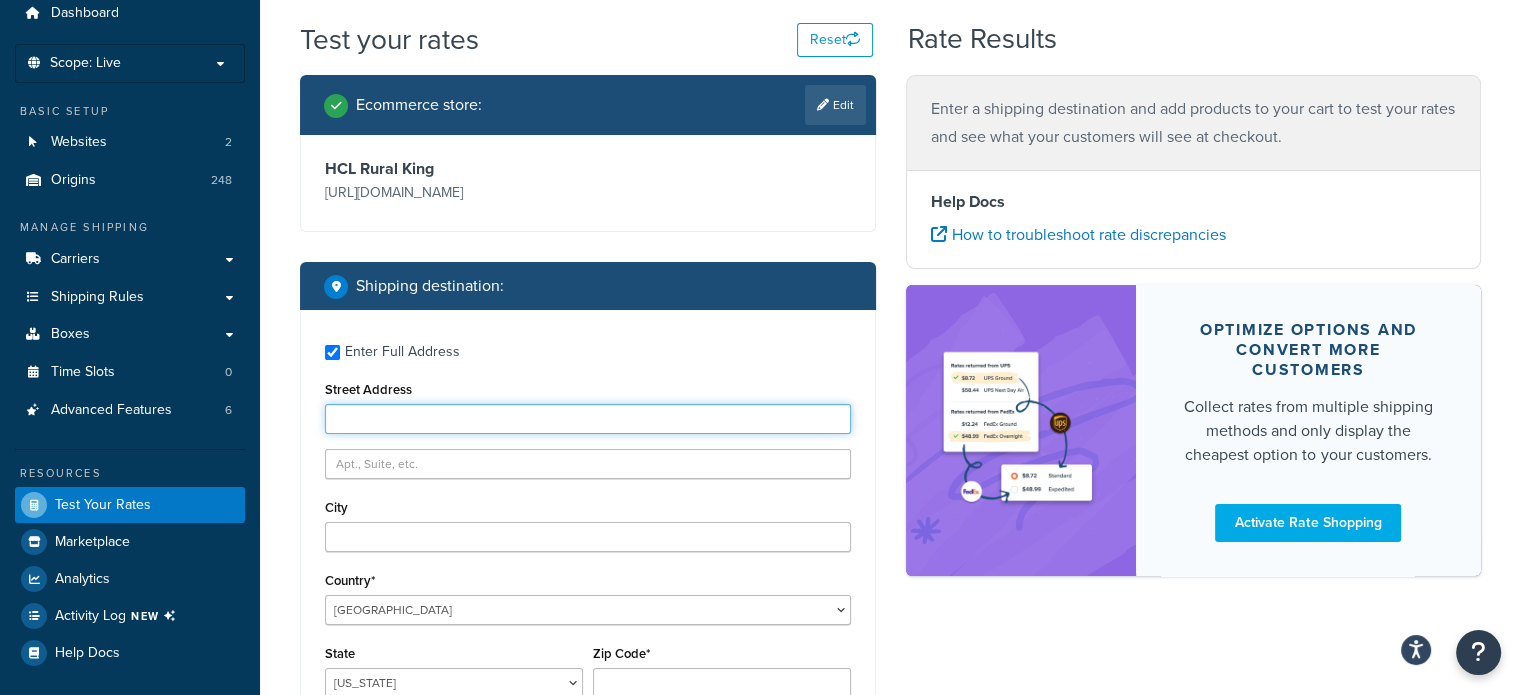 click on "Street Address" at bounding box center (588, 419) 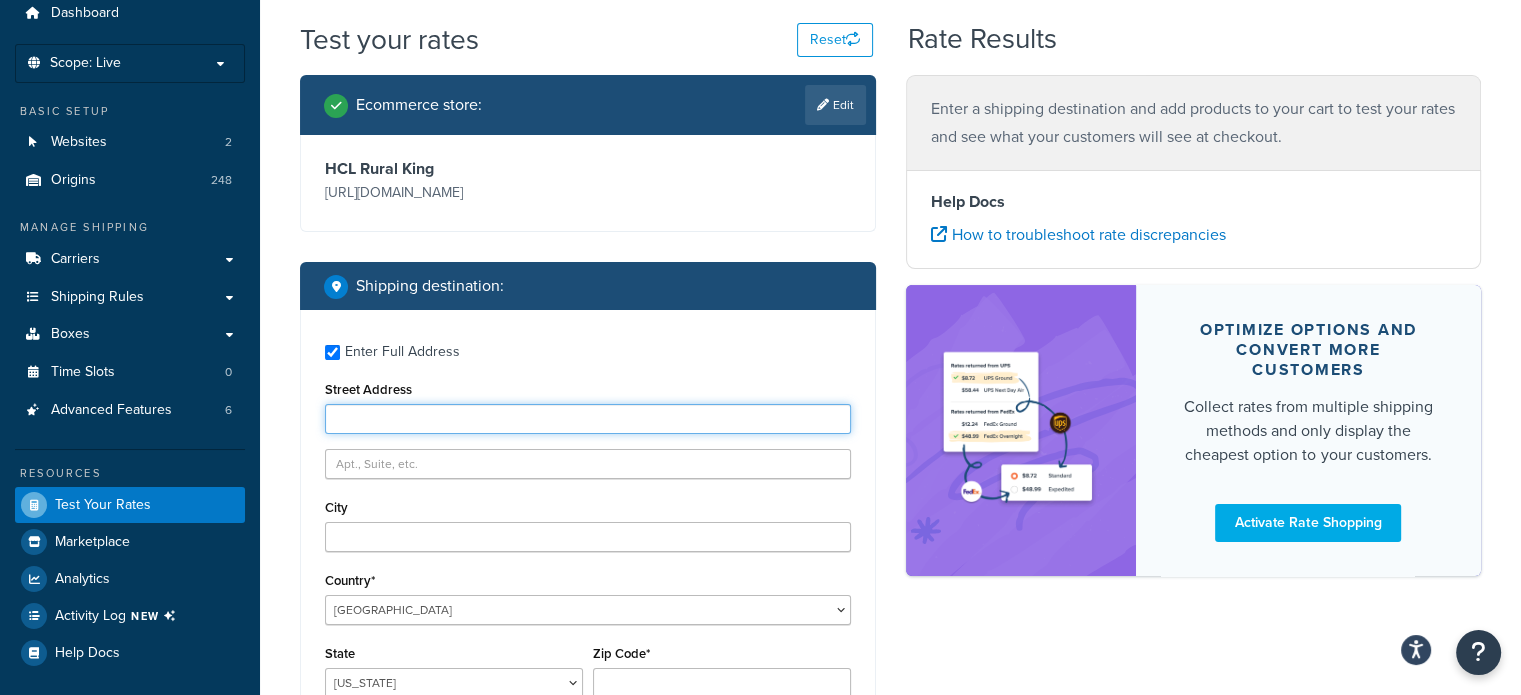 type on "[STREET_ADDRESS]" 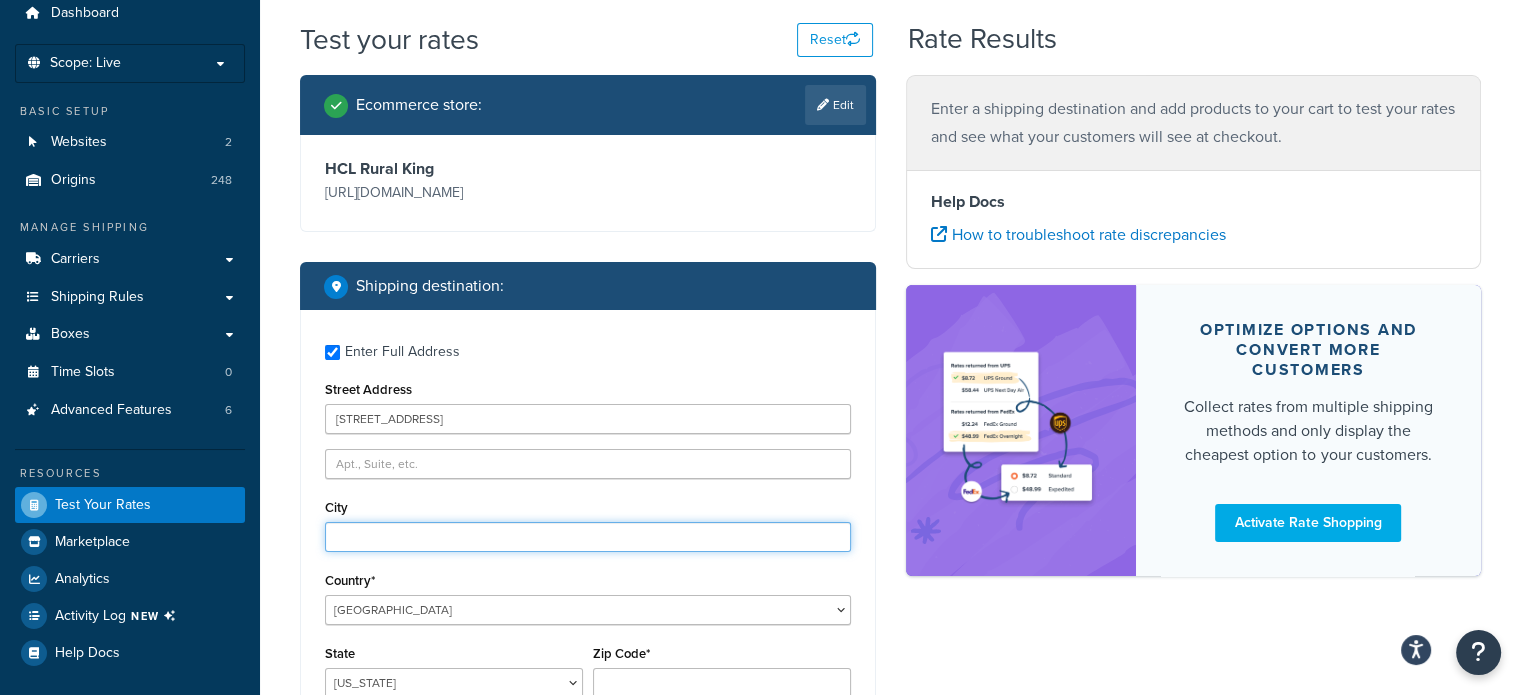 type on "mattoon" 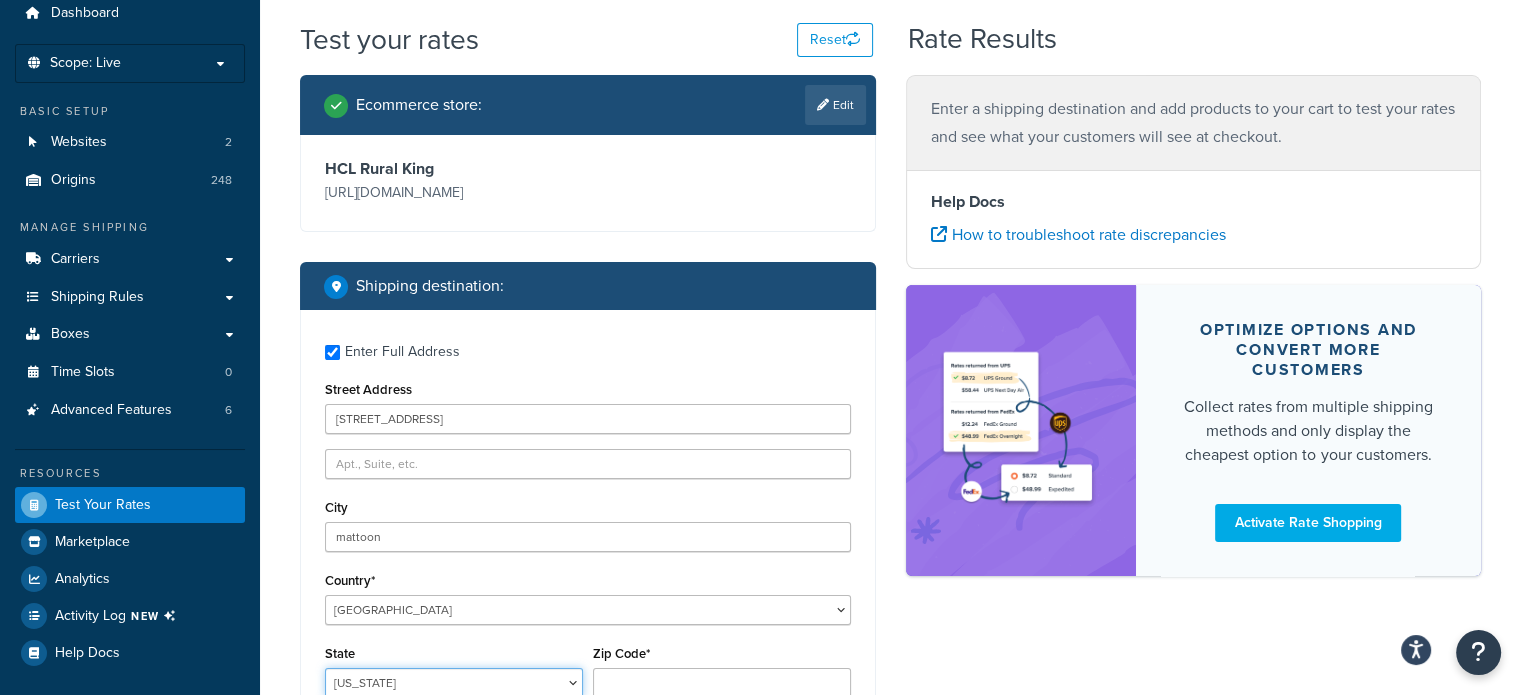 select on "IL" 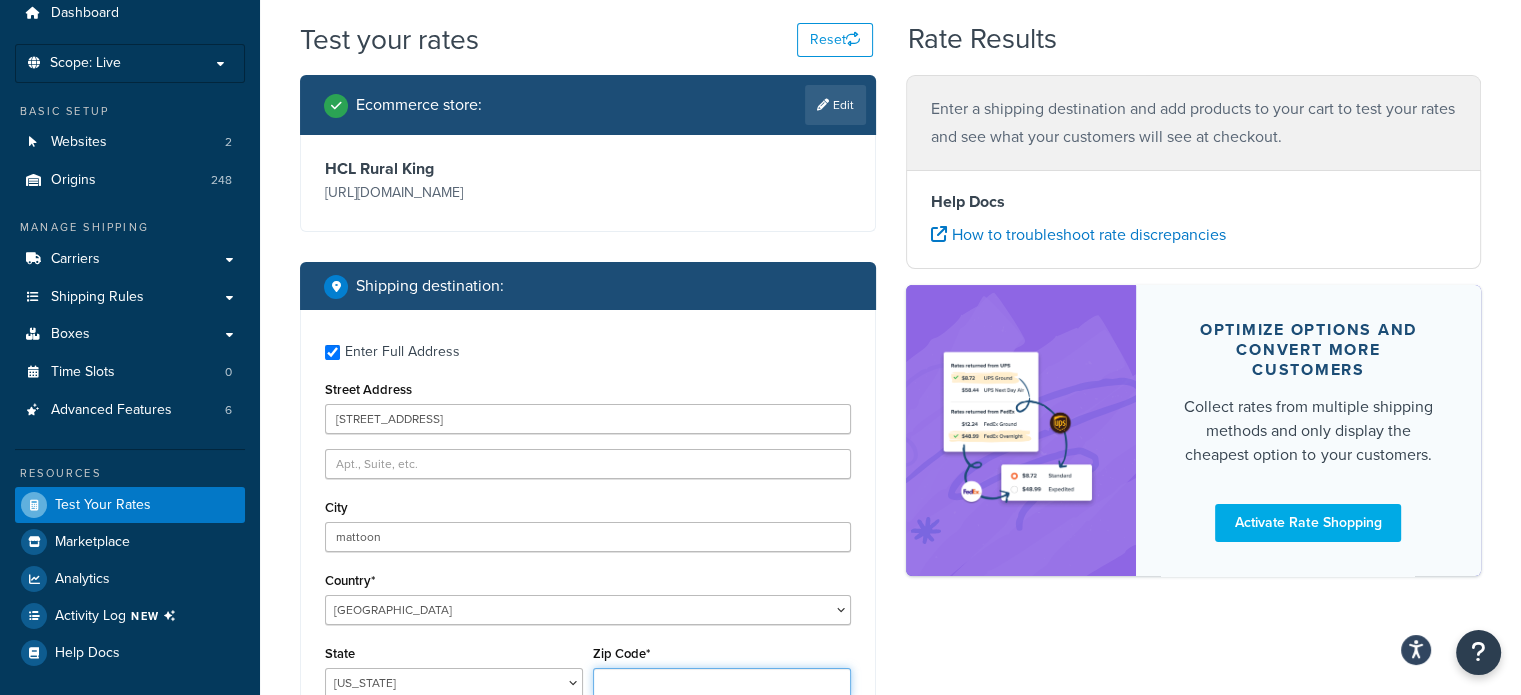 type on "61938" 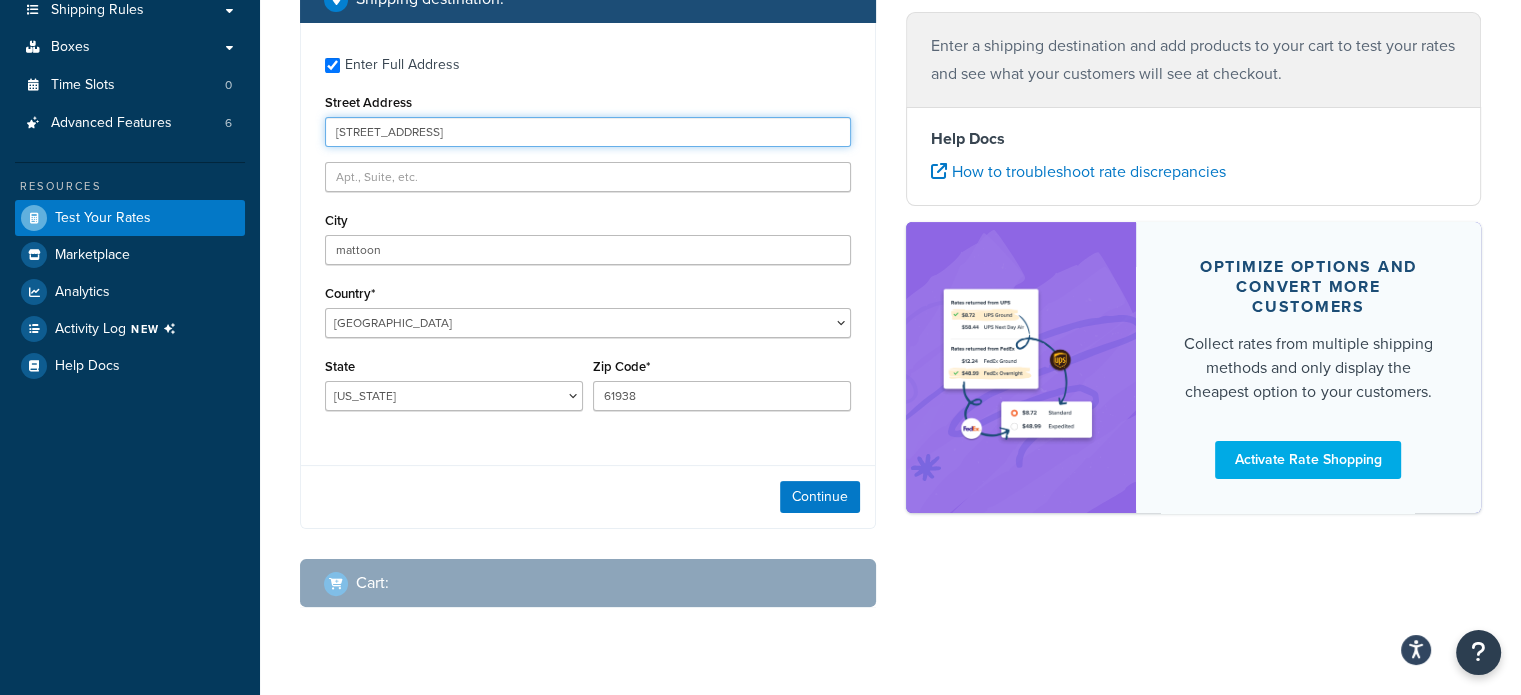 scroll, scrollTop: 375, scrollLeft: 0, axis: vertical 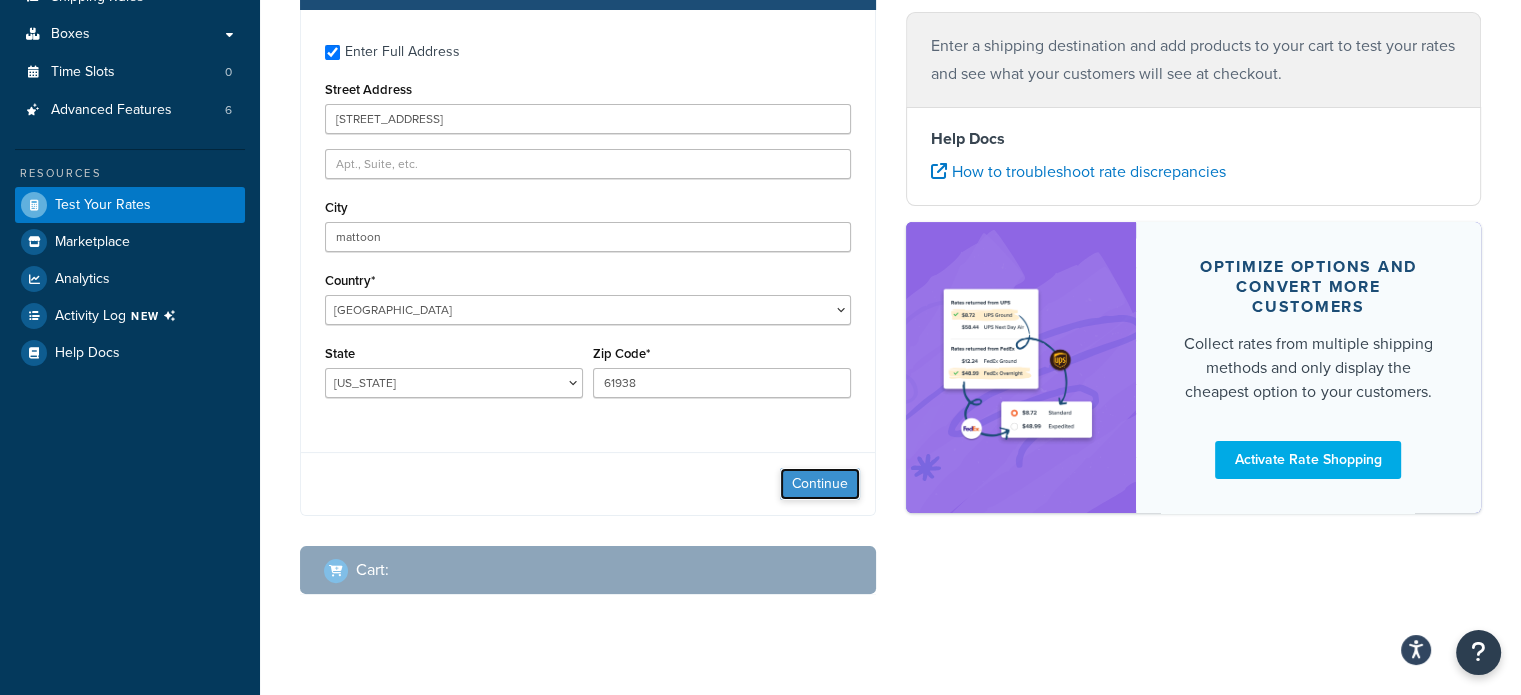 click on "Continue" at bounding box center [820, 484] 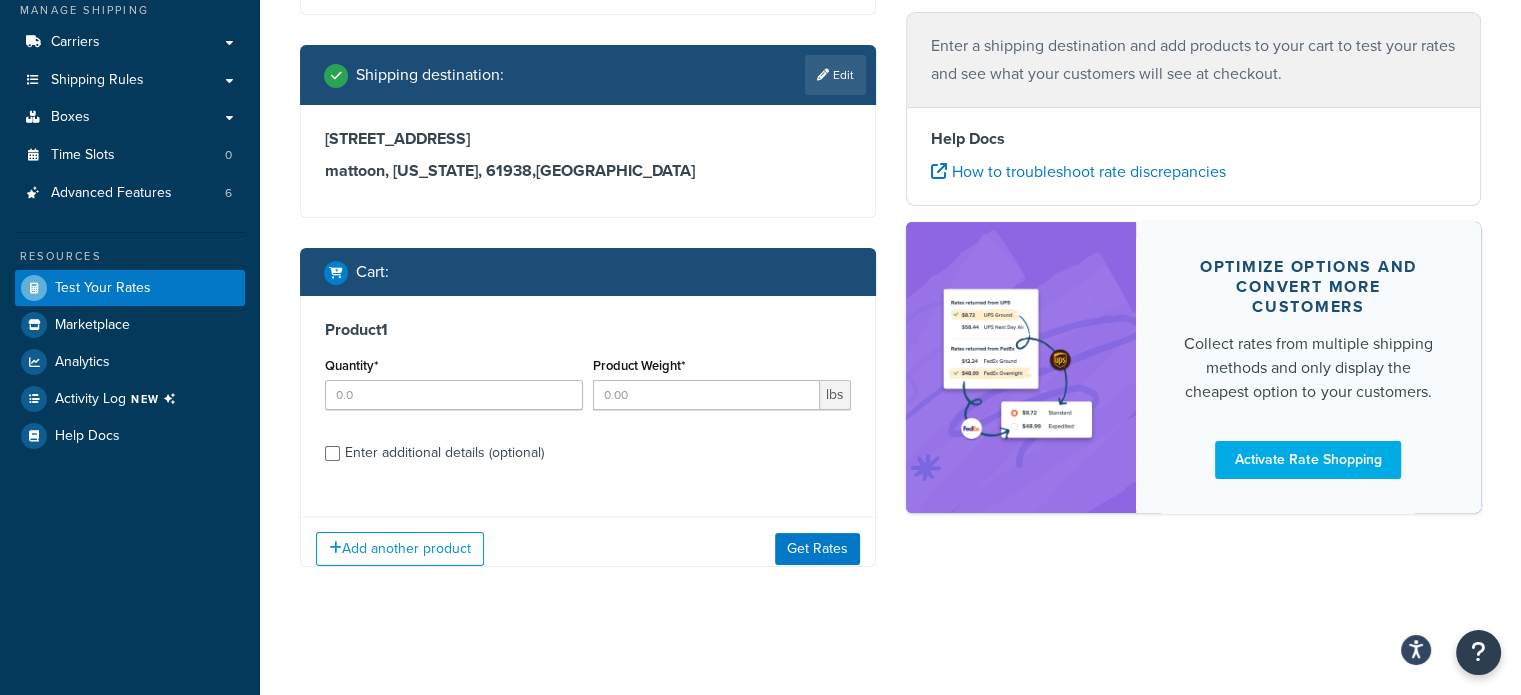 scroll, scrollTop: 308, scrollLeft: 0, axis: vertical 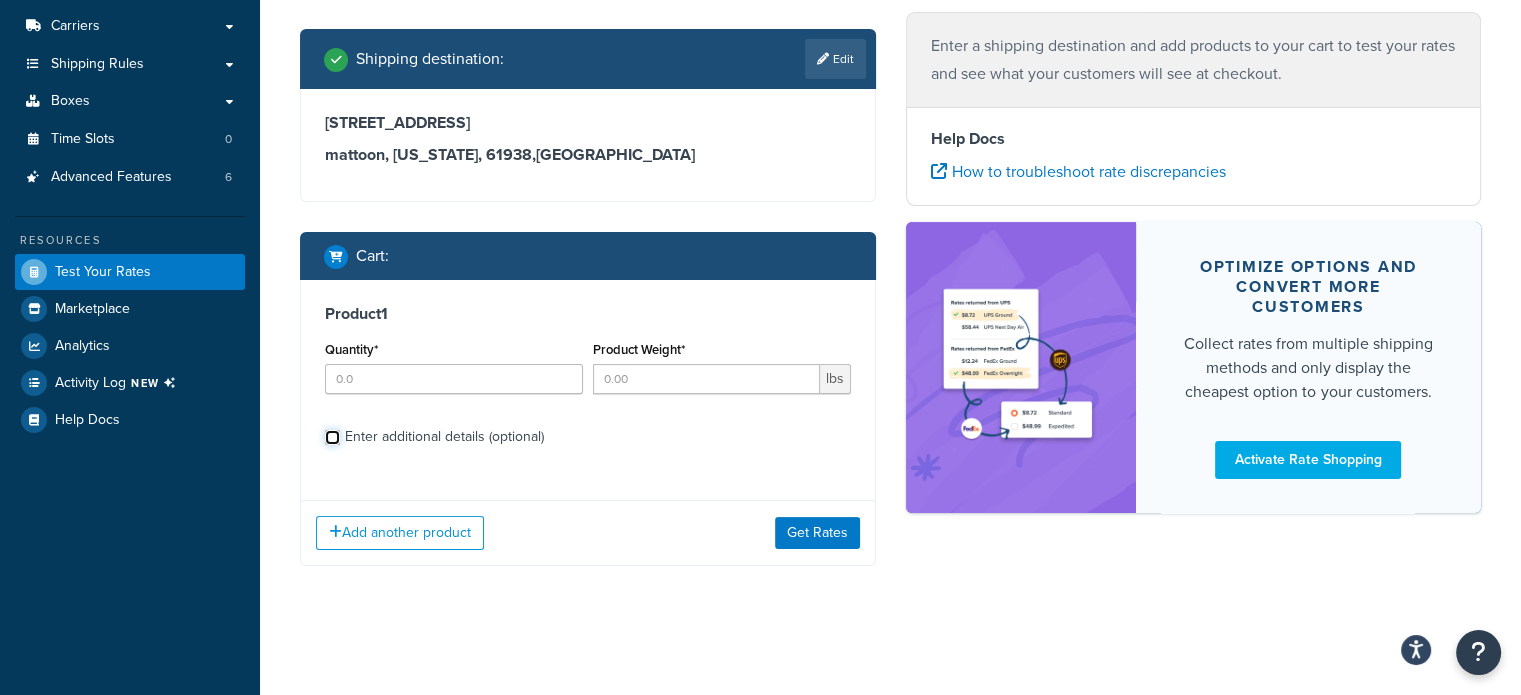 click on "Enter additional details (optional)" at bounding box center [332, 437] 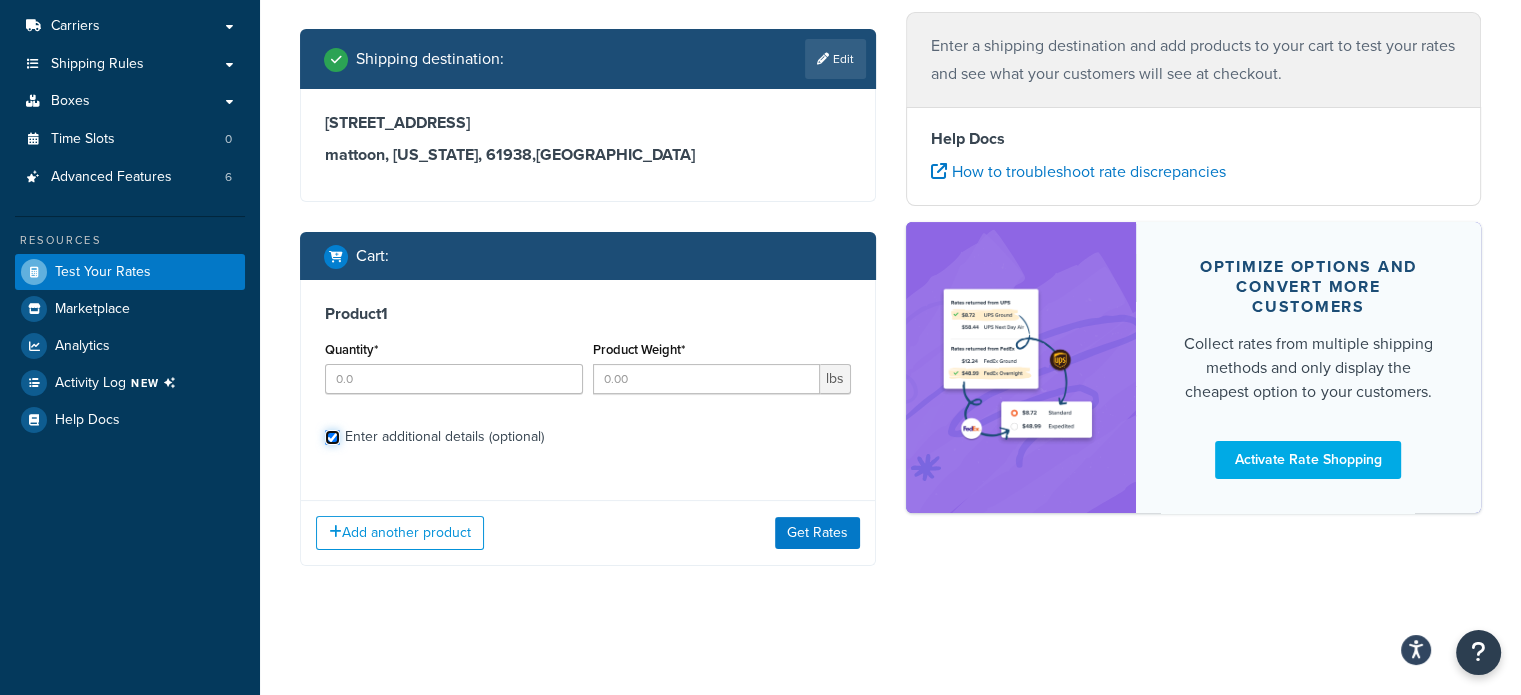 checkbox on "true" 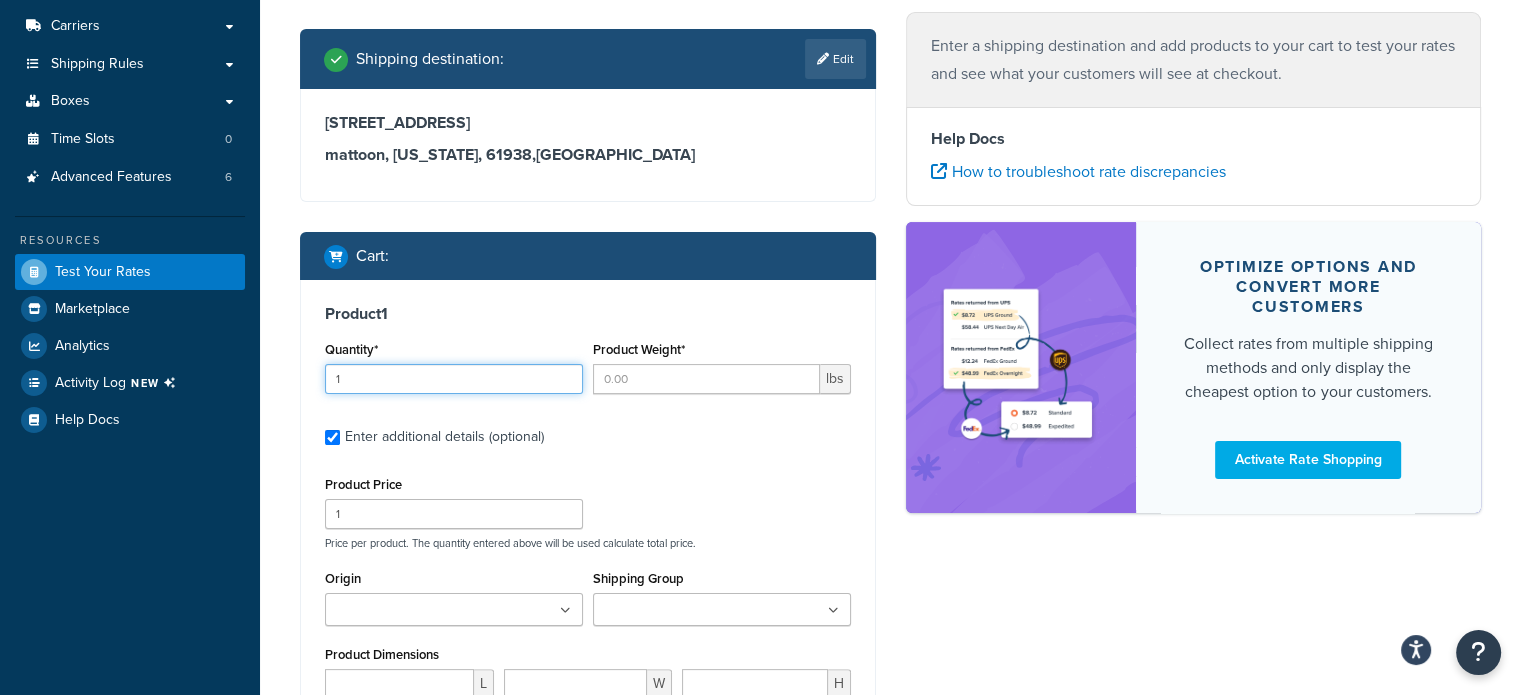 type on "1" 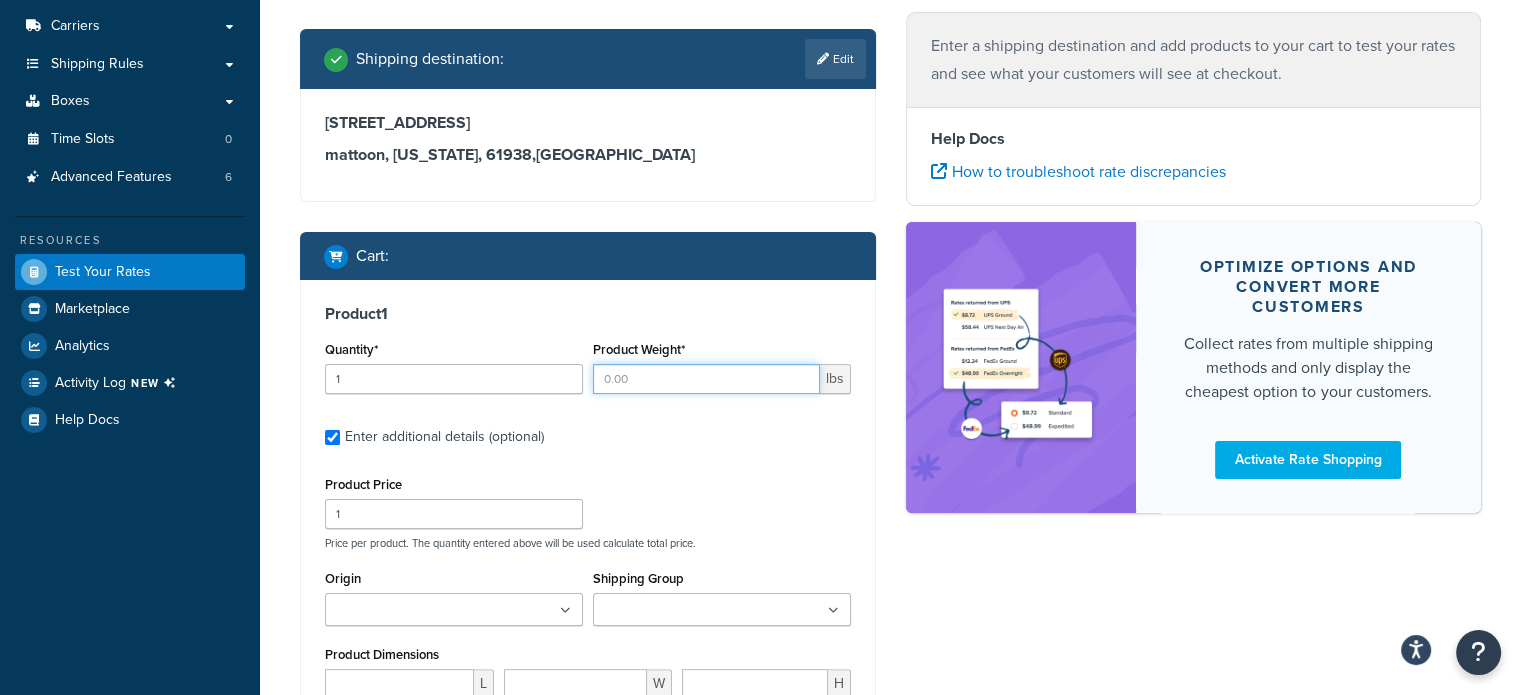 click on "Product Weight*" at bounding box center [706, 379] 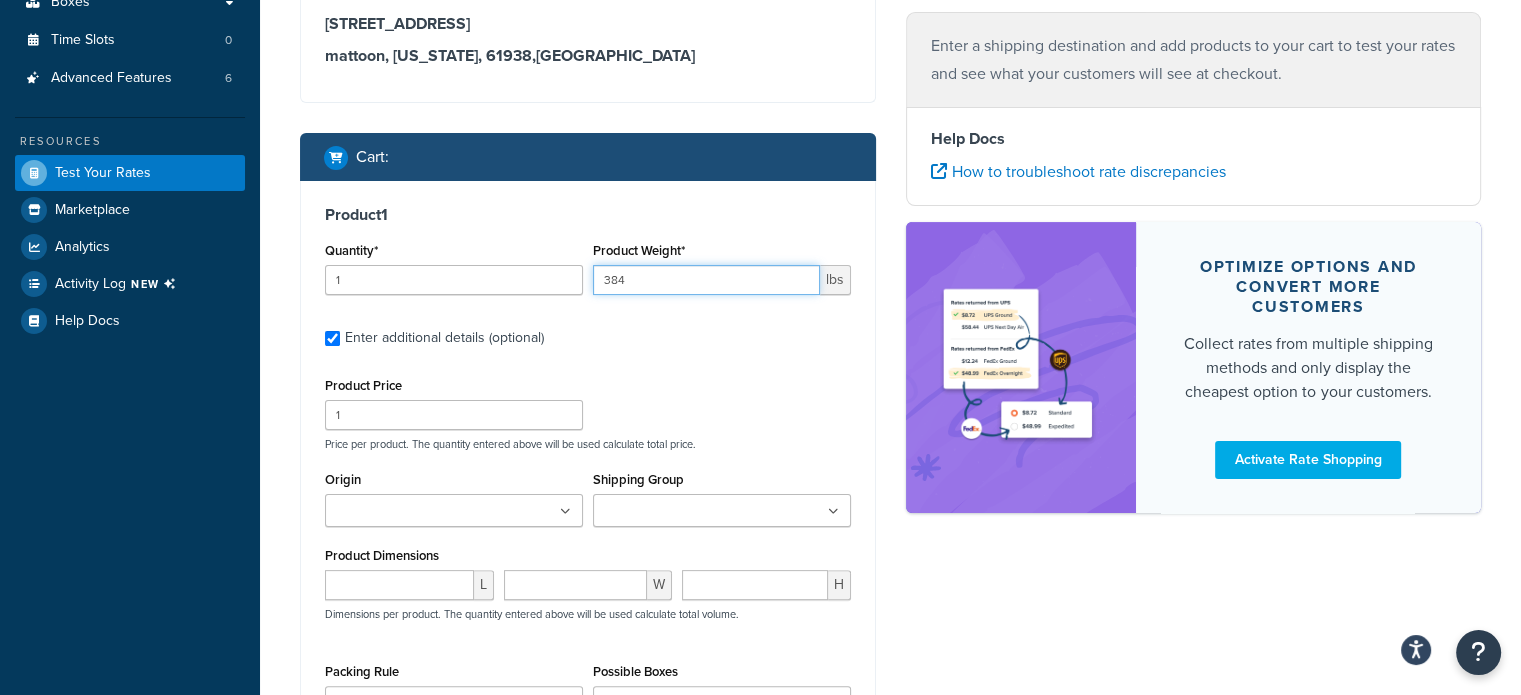 scroll, scrollTop: 608, scrollLeft: 0, axis: vertical 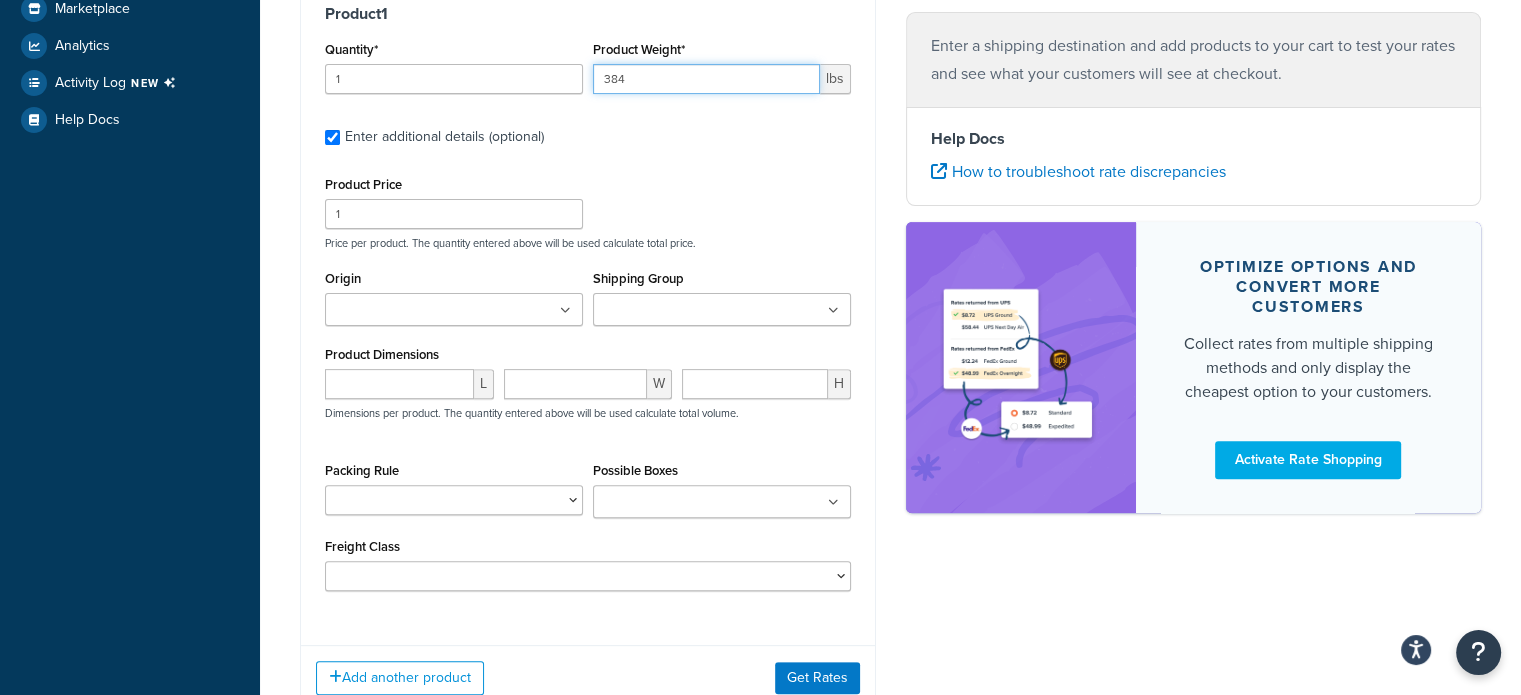 type on "384" 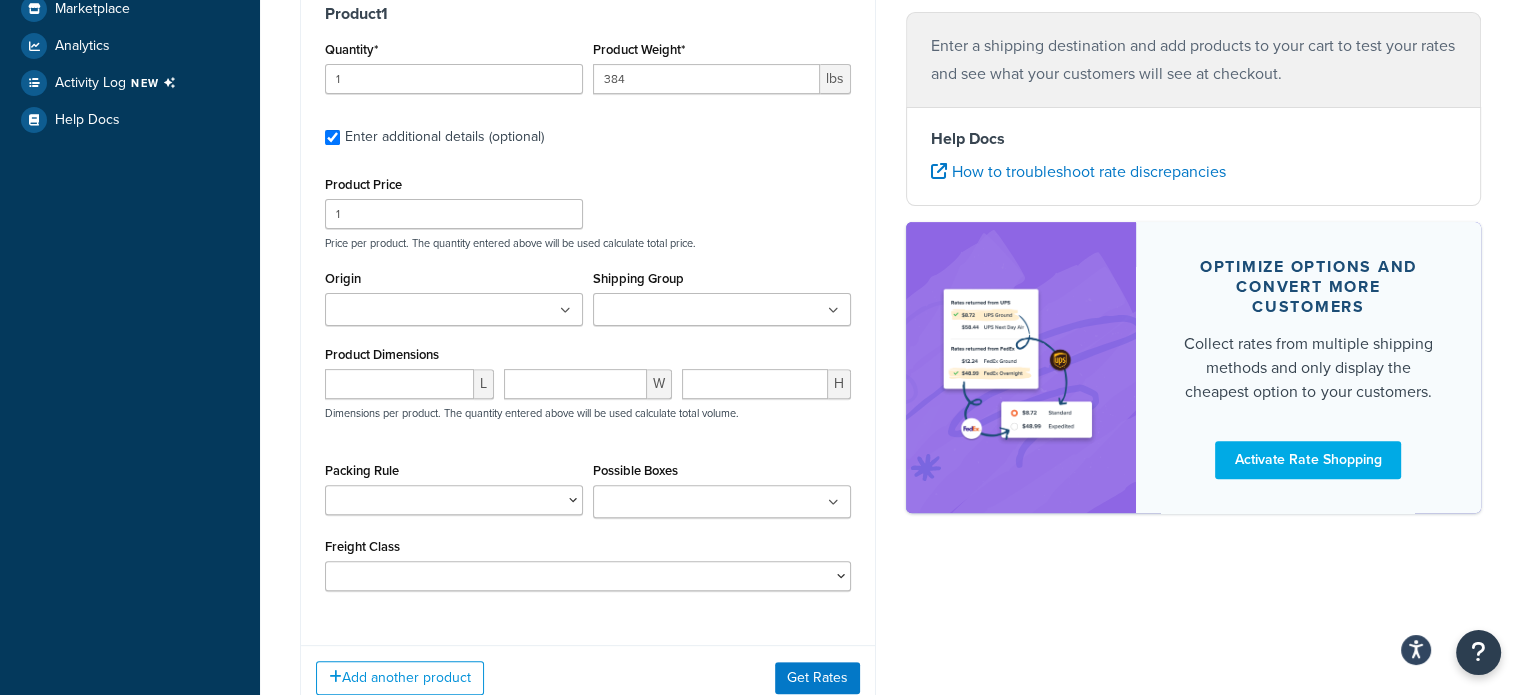 click on "Shipping Group" at bounding box center [687, 311] 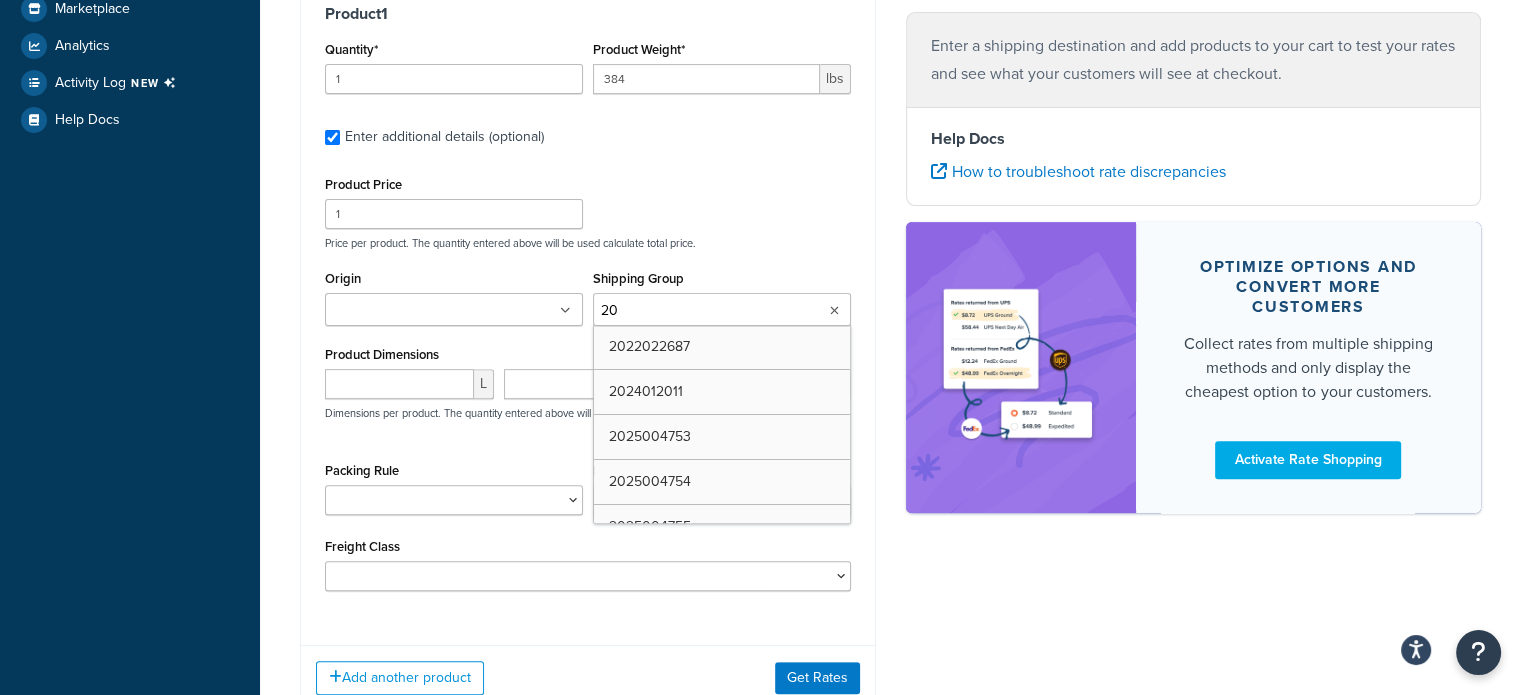 type on "200" 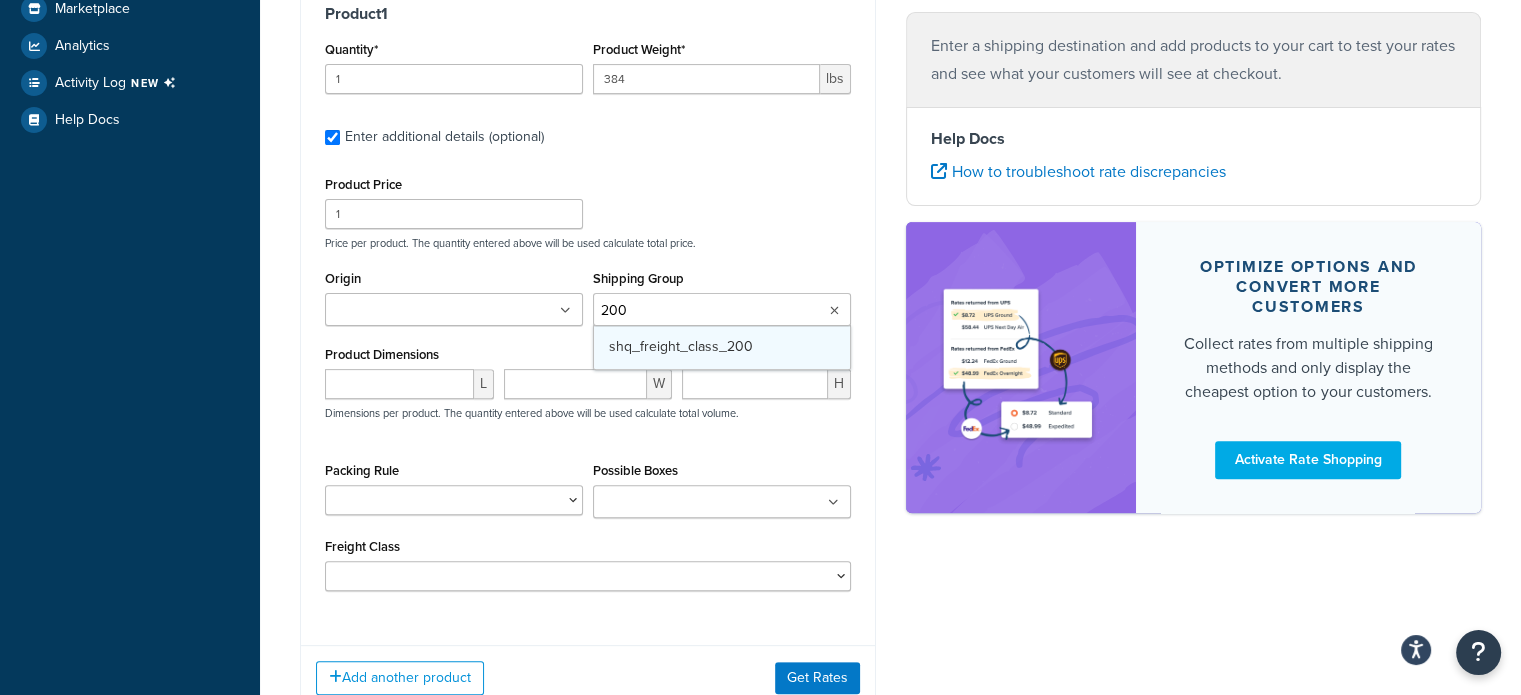 type 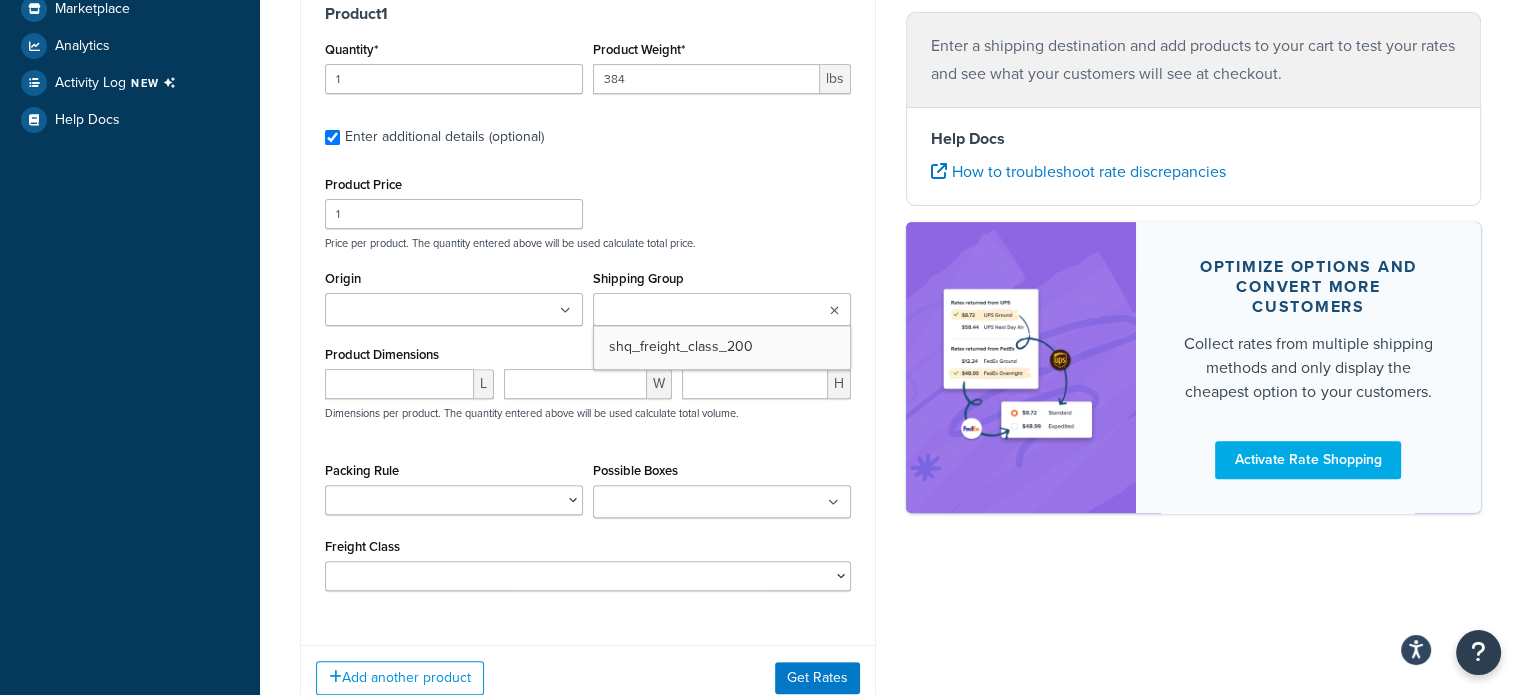 drag, startPoint x: 679, startPoint y: 343, endPoint x: 635, endPoint y: 339, distance: 44.181442 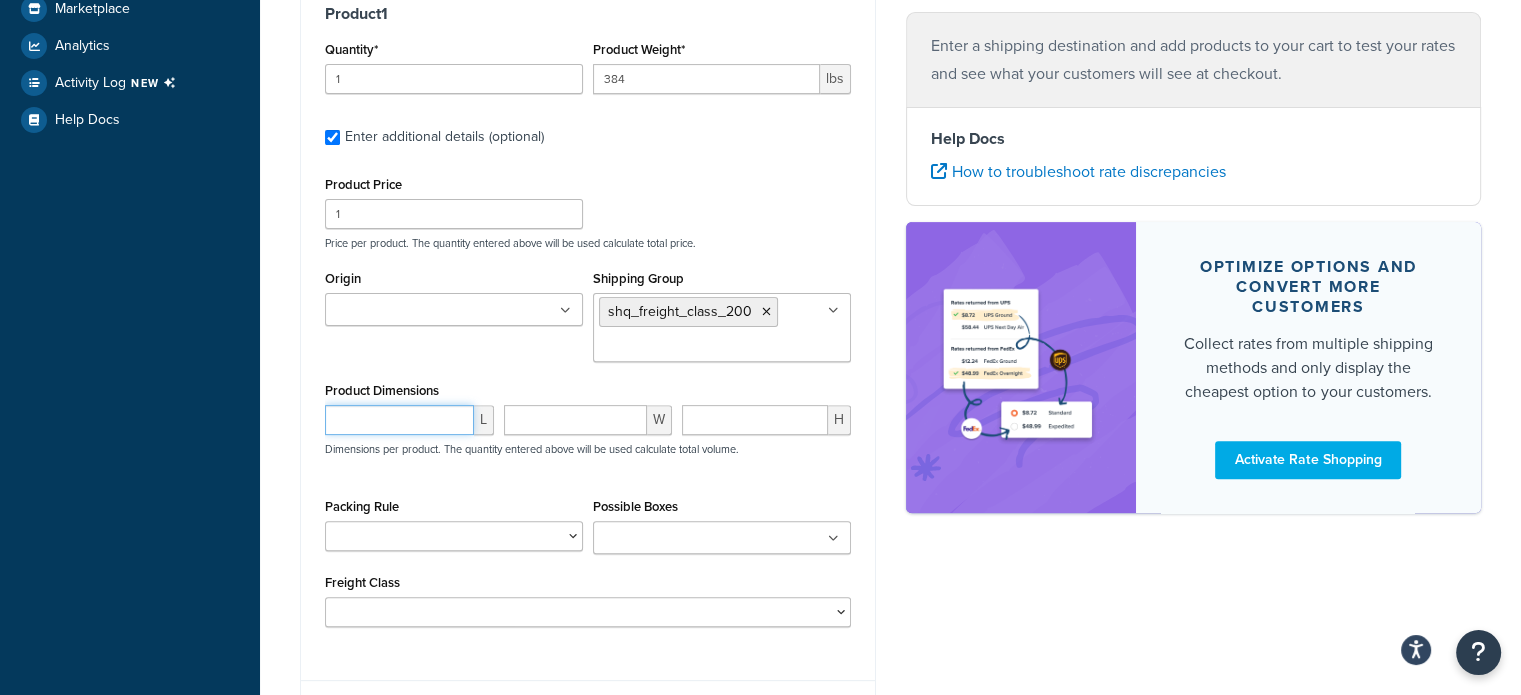 click at bounding box center [399, 420] 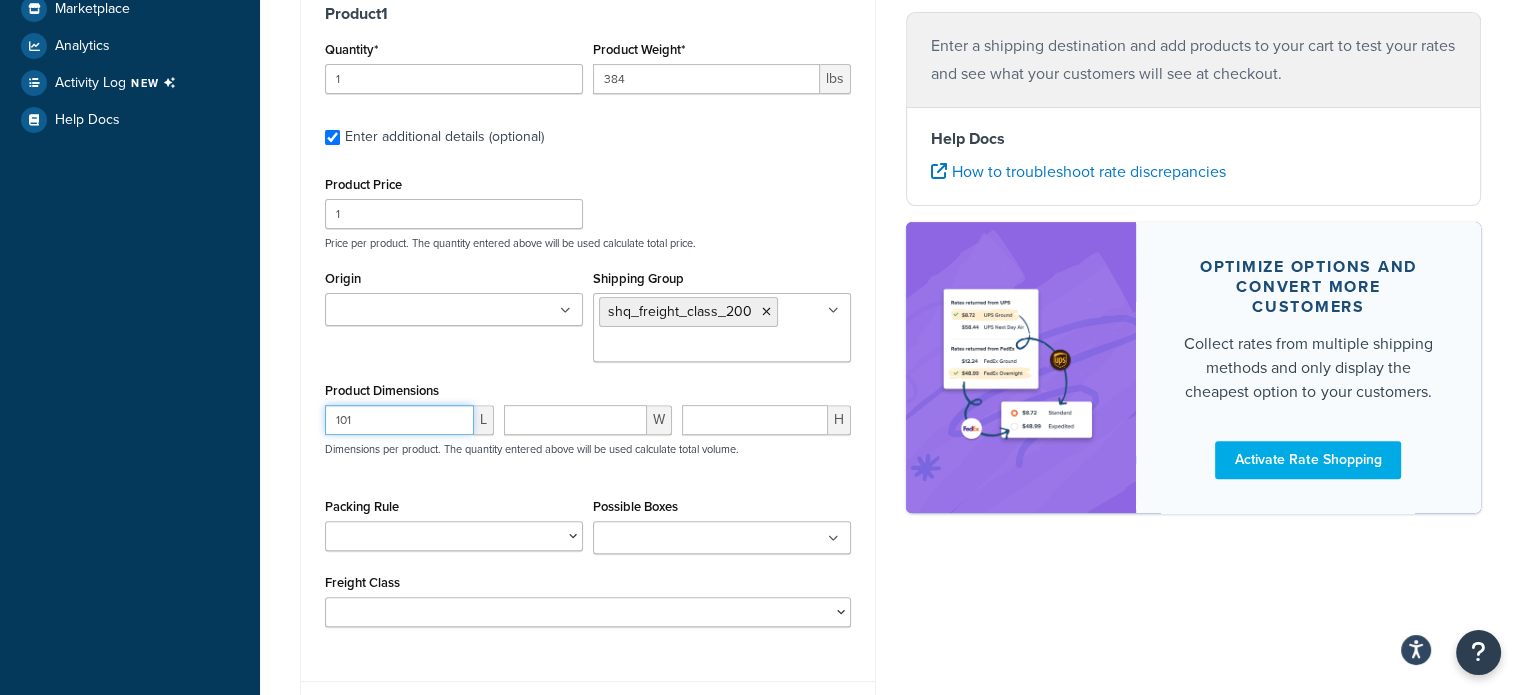 type on "101" 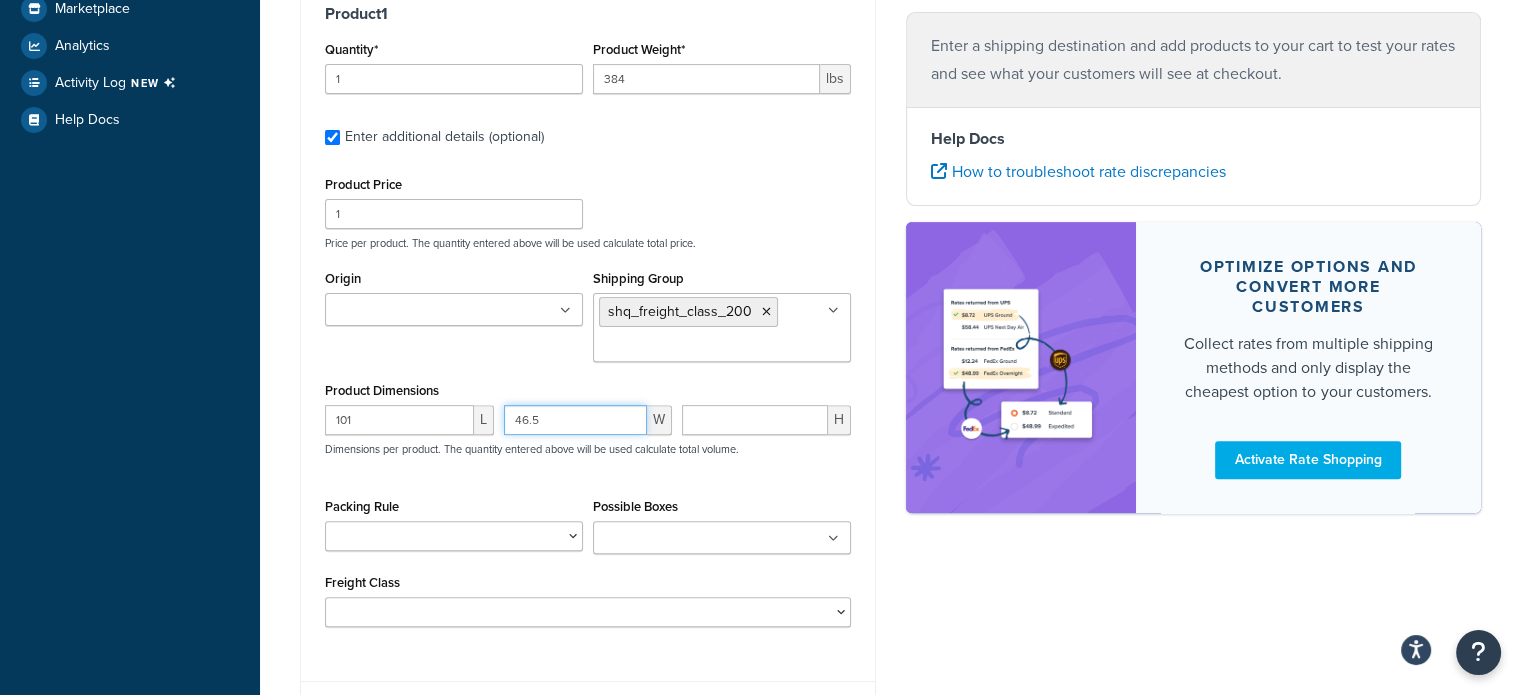 type on "46.5" 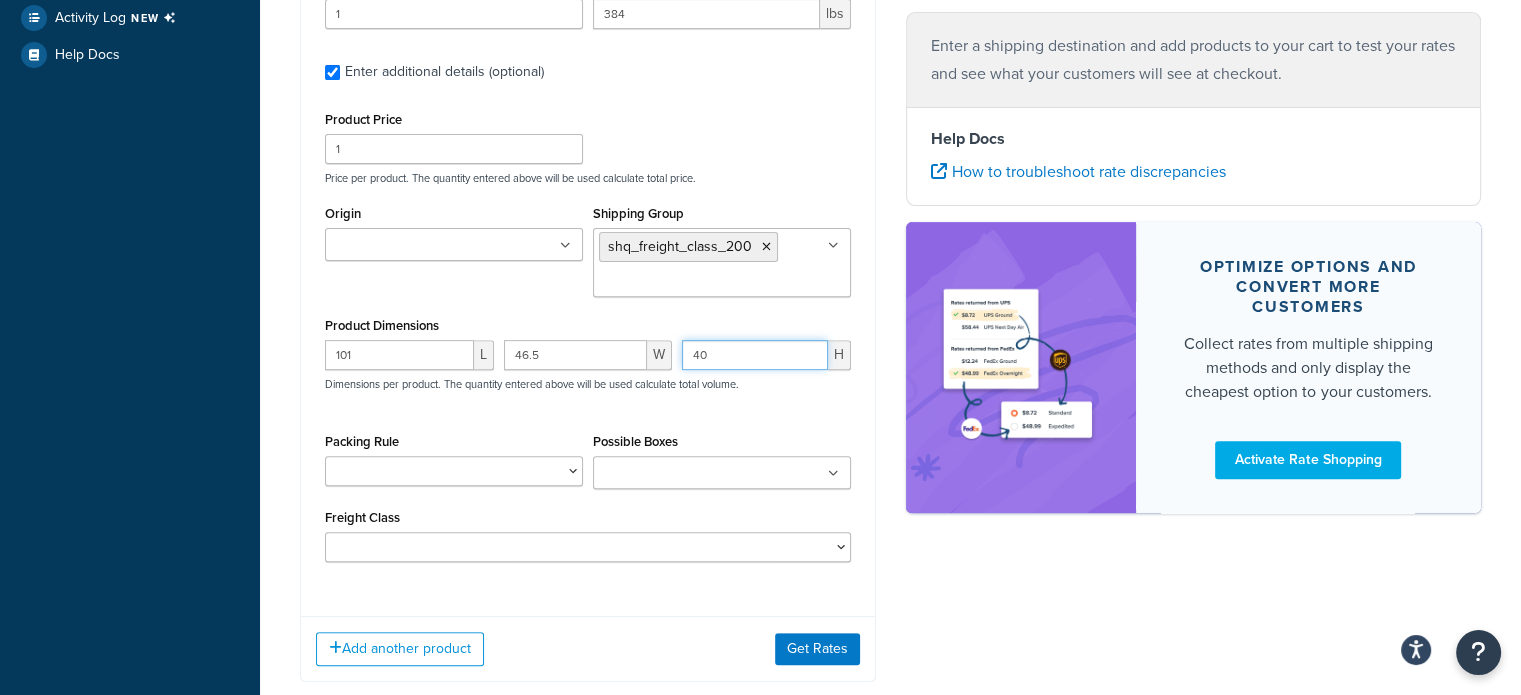 scroll, scrollTop: 708, scrollLeft: 0, axis: vertical 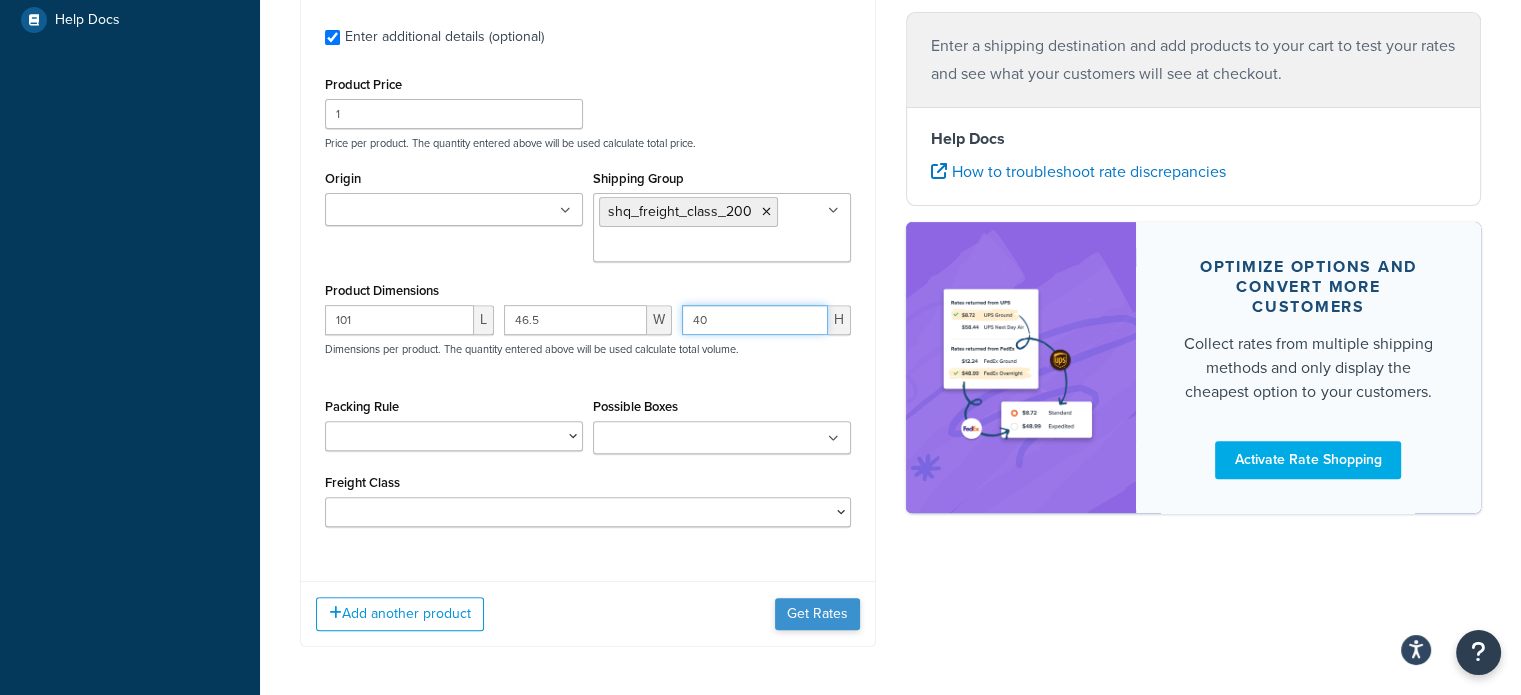 type on "40" 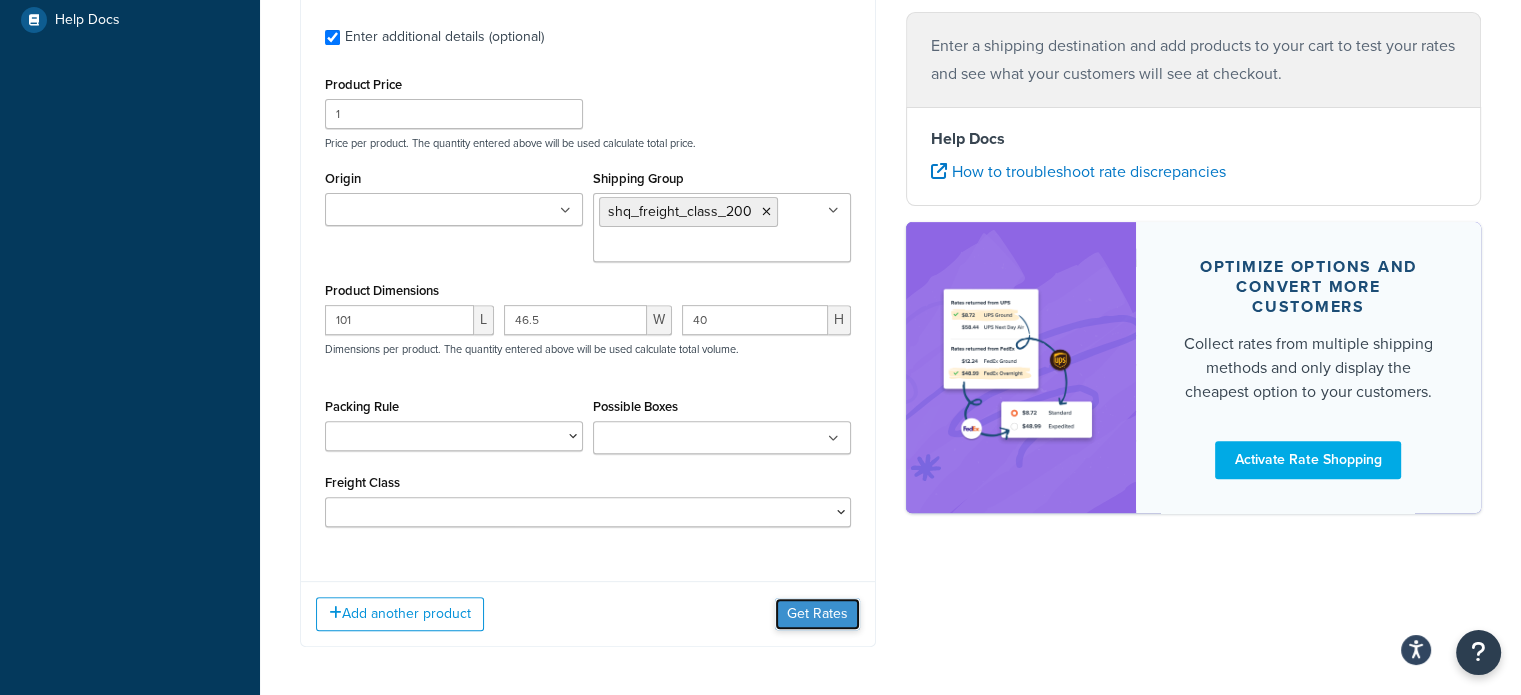 click on "Get Rates" at bounding box center (817, 614) 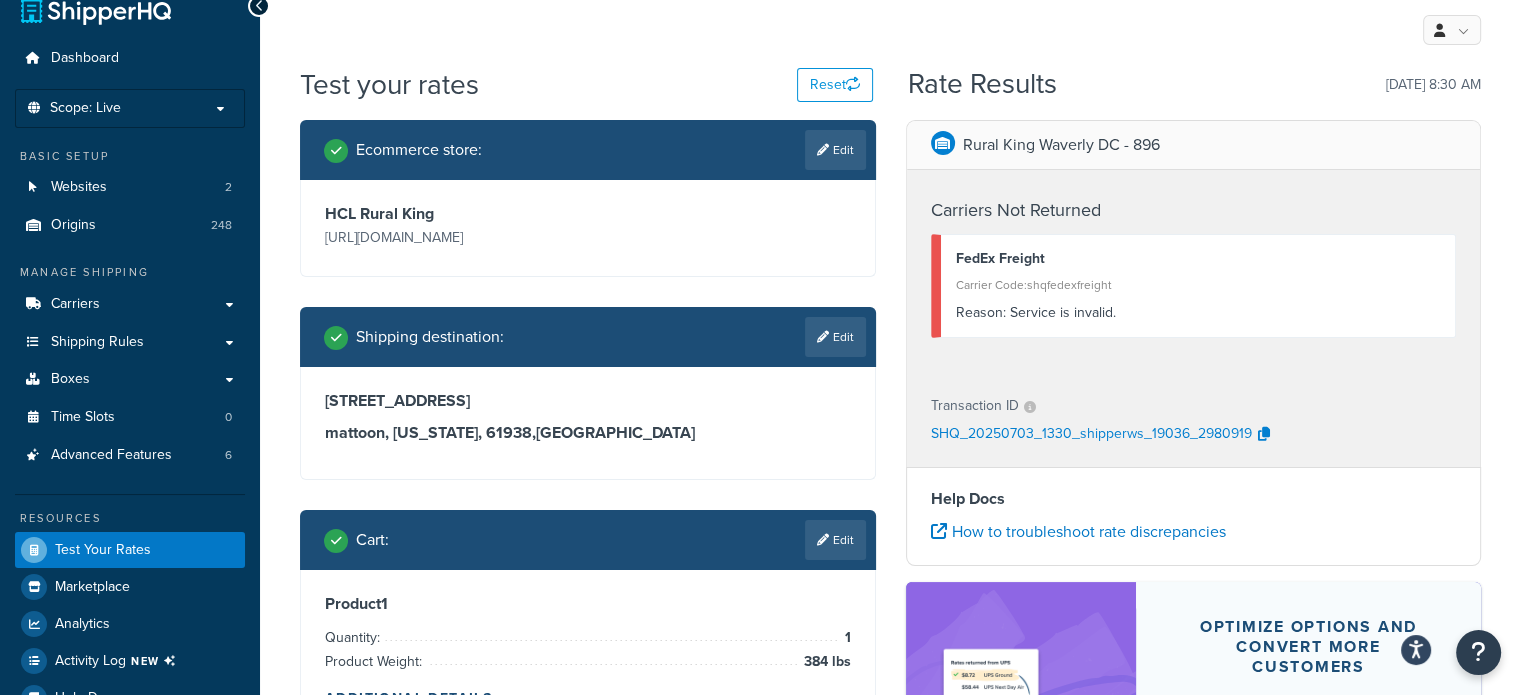 scroll, scrollTop: 26, scrollLeft: 0, axis: vertical 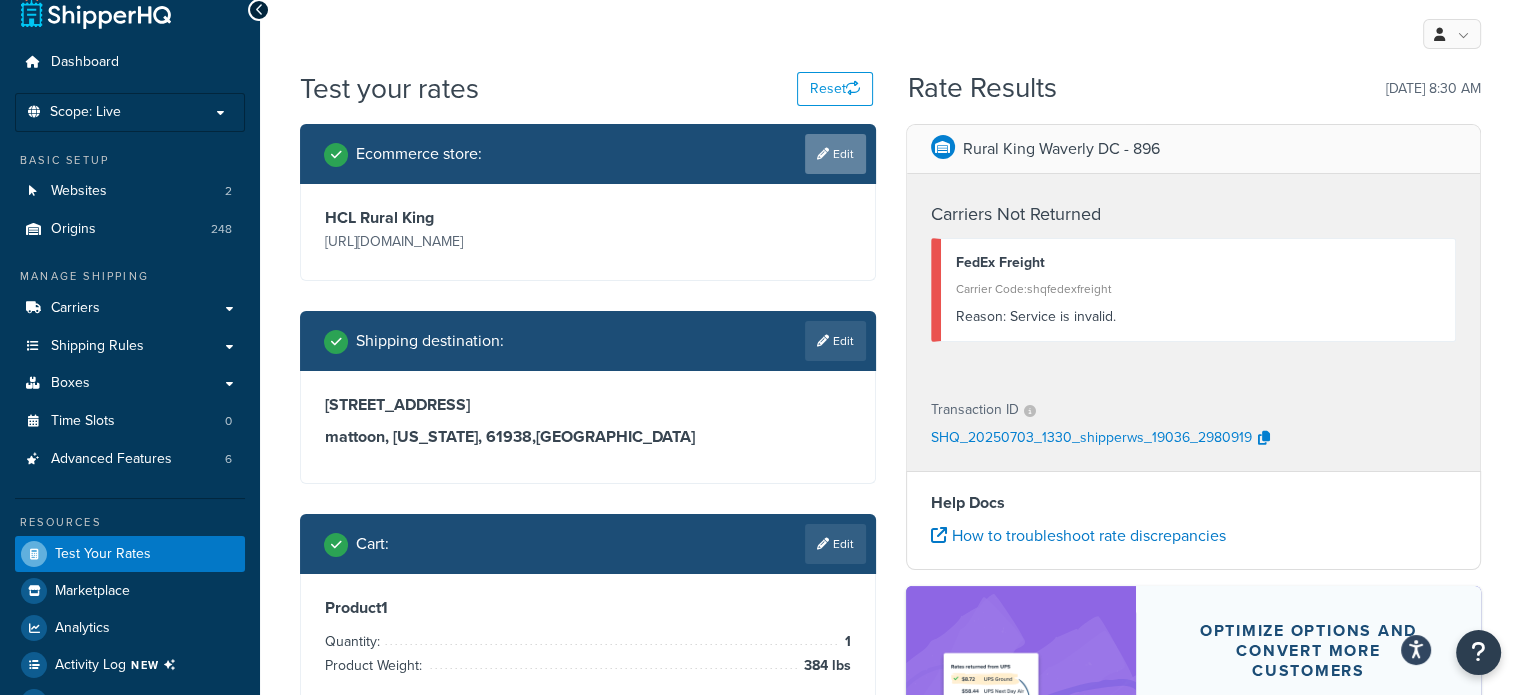 click at bounding box center [823, 154] 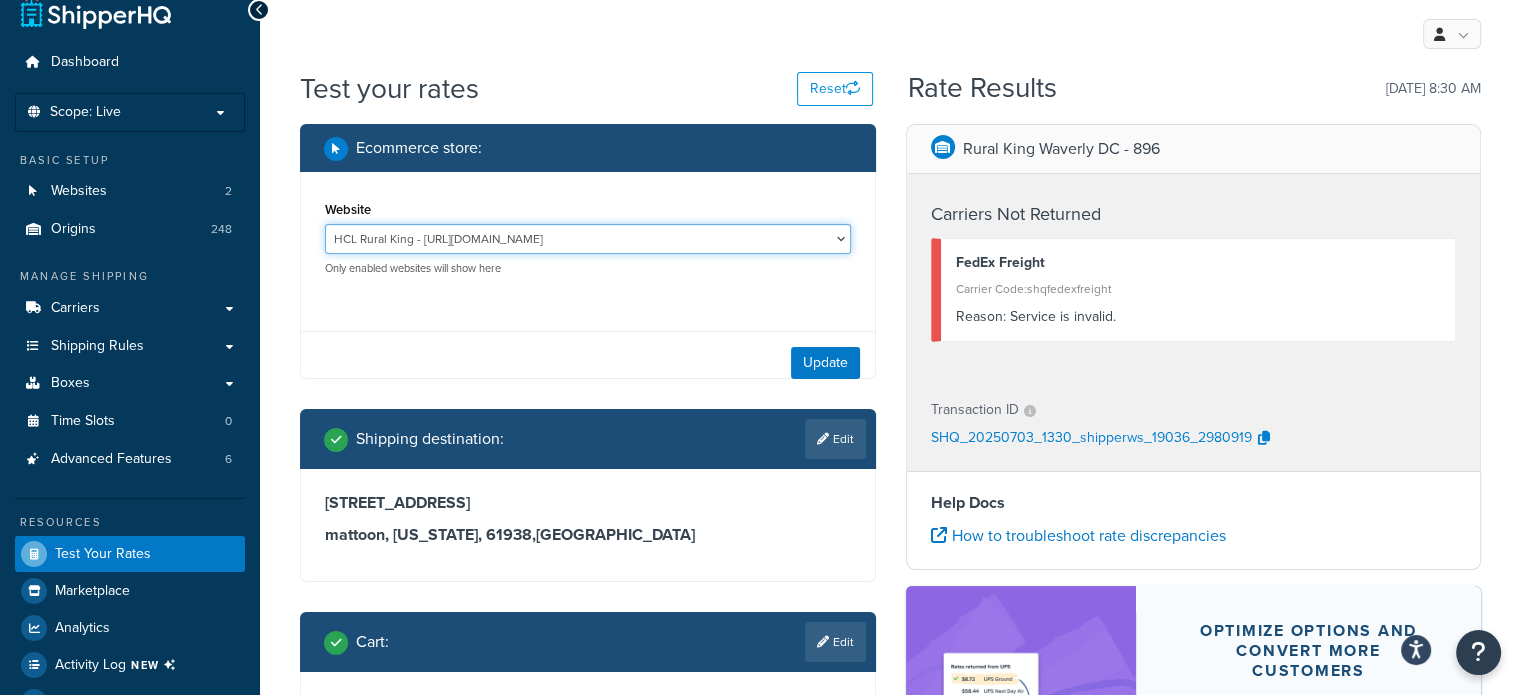click on "HCL Rural King - [URL][DOMAIN_NAME] Rural King - [URL][DOMAIN_NAME]" at bounding box center (588, 239) 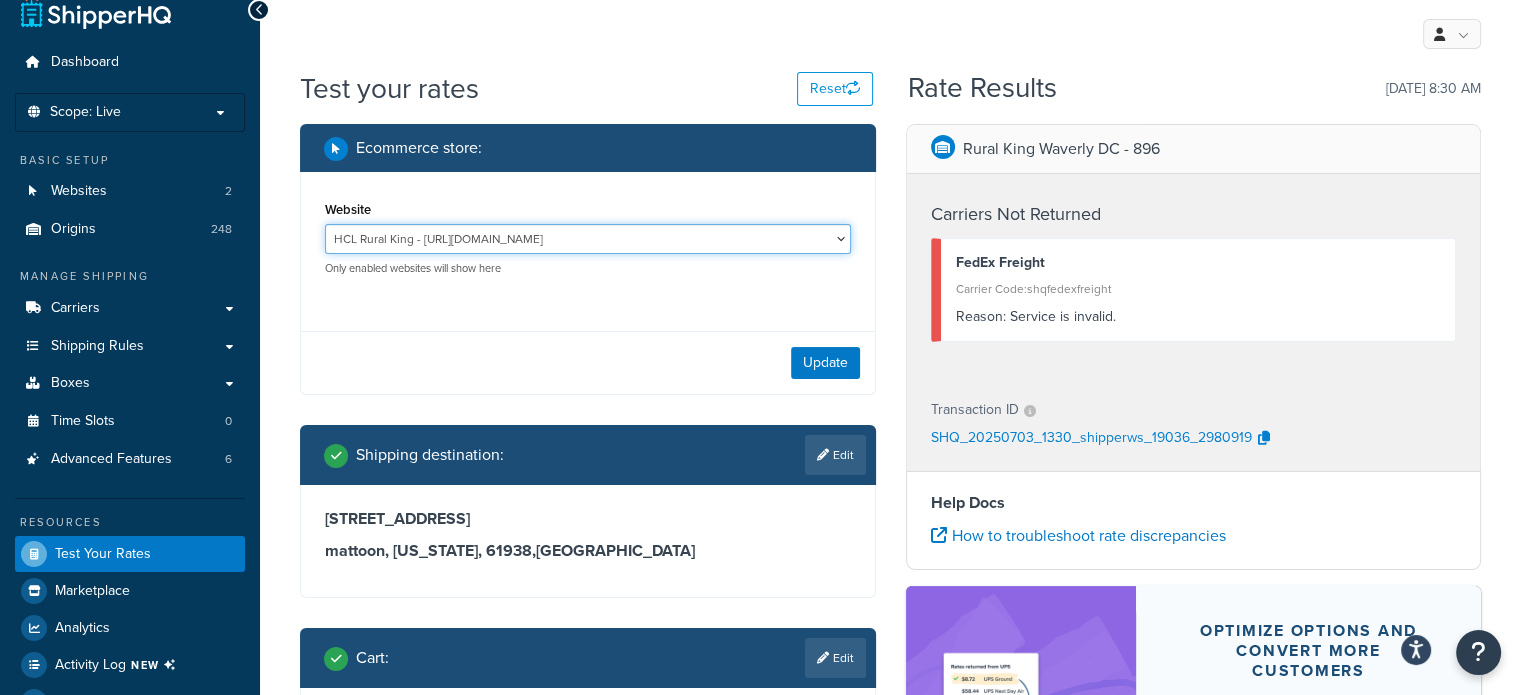 select on "d018ec00545de3c7bd1cc0d8fce22e11" 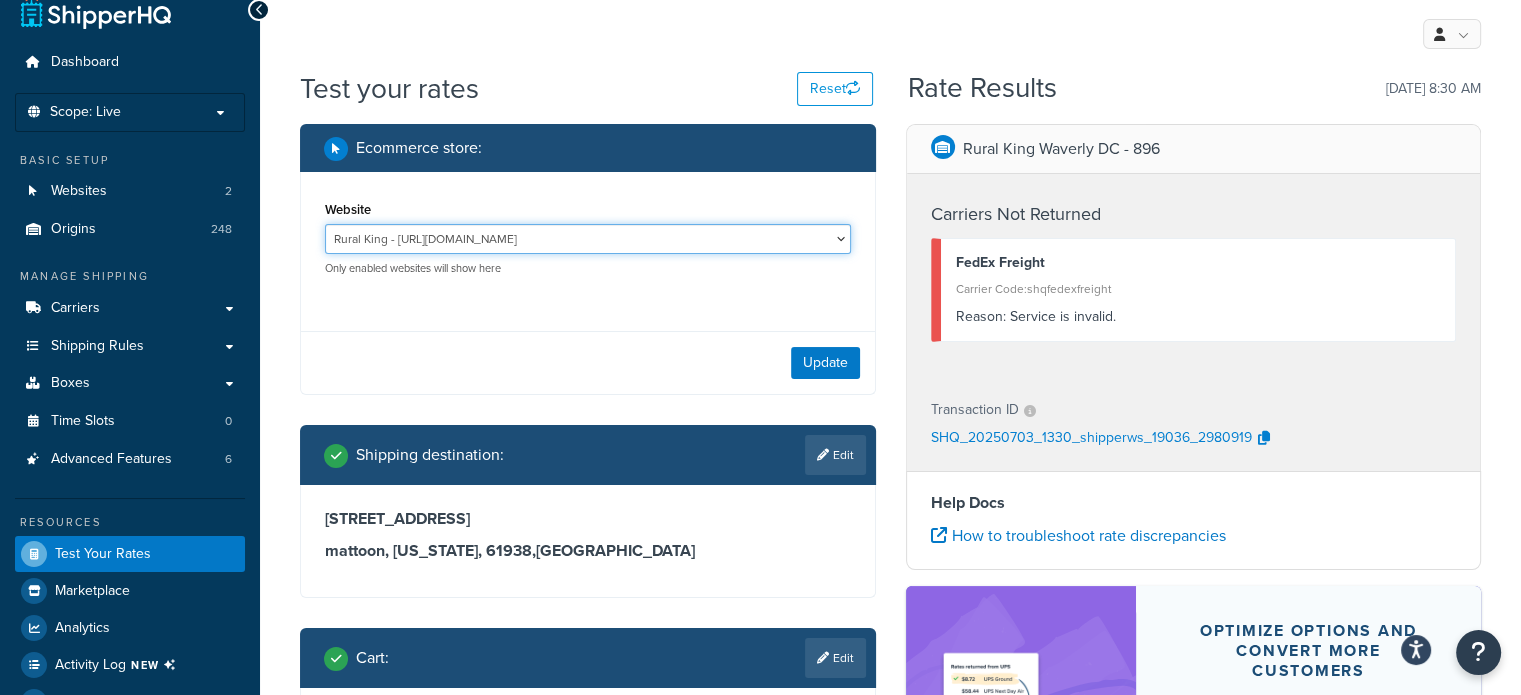 click on "HCL Rural King - [URL][DOMAIN_NAME] Rural King - [URL][DOMAIN_NAME]" at bounding box center (588, 239) 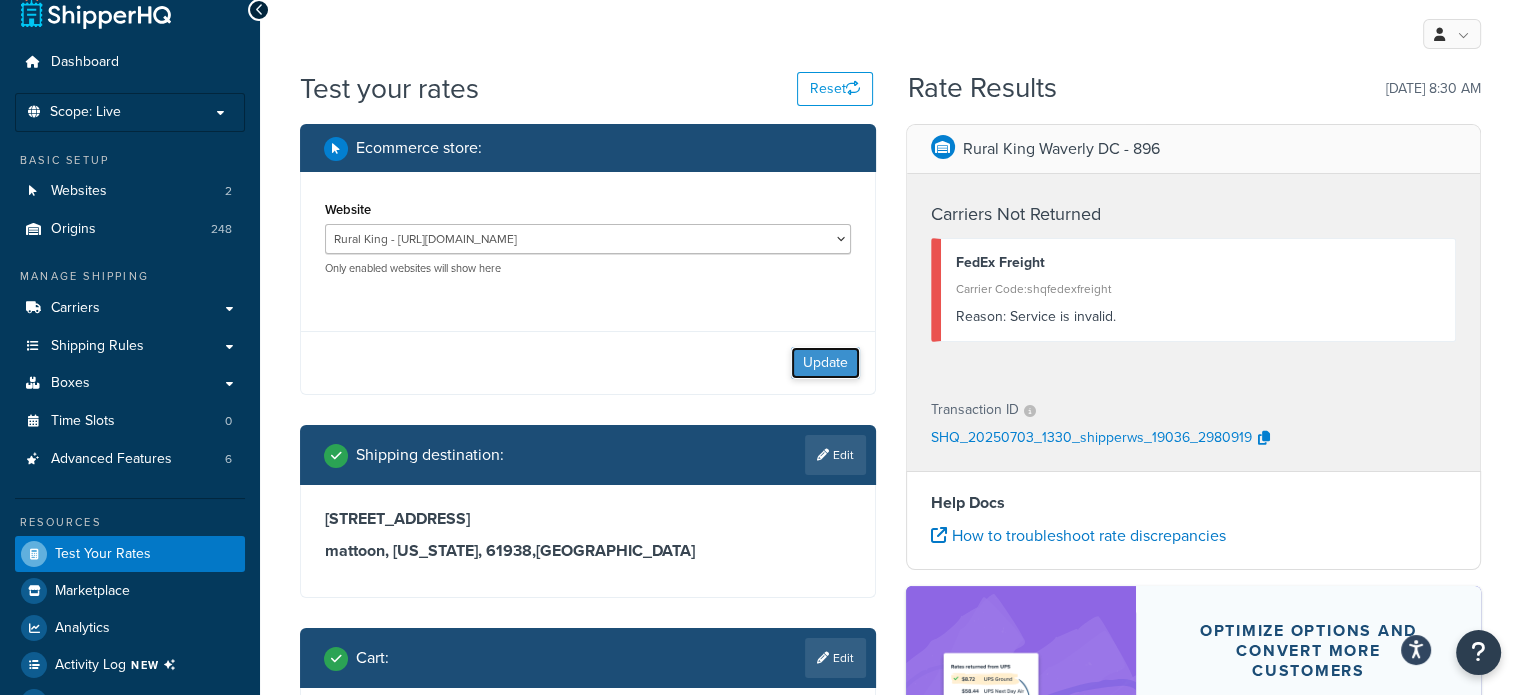 click on "Update" at bounding box center [825, 363] 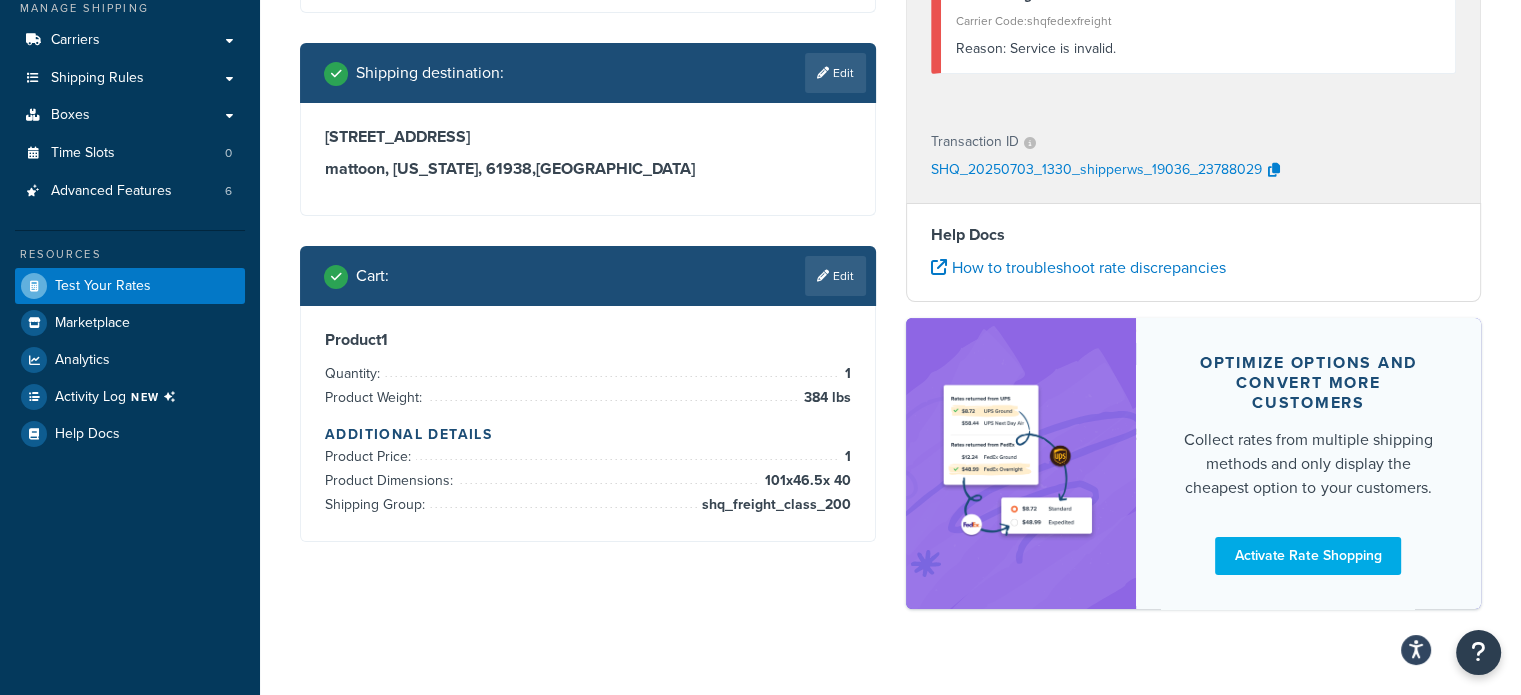 scroll, scrollTop: 326, scrollLeft: 0, axis: vertical 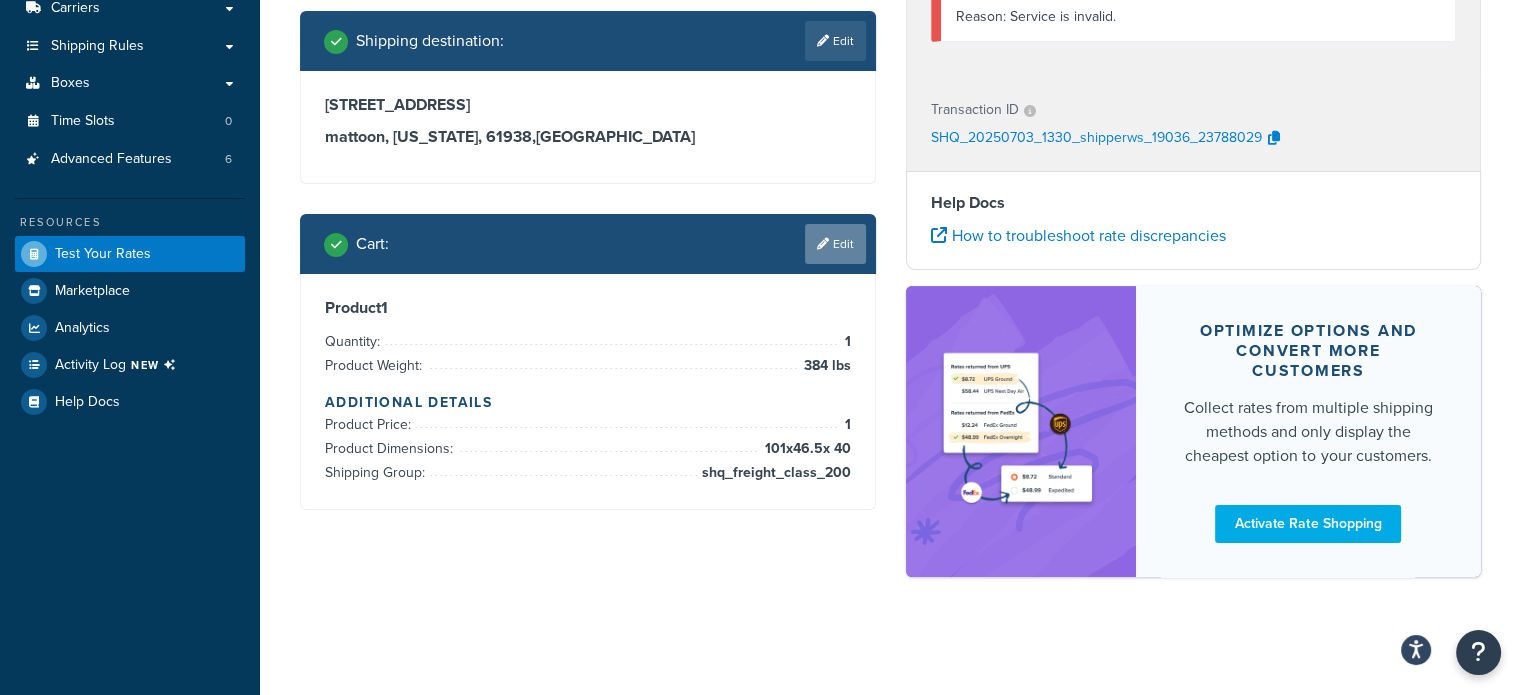 click on "Edit" at bounding box center [835, 244] 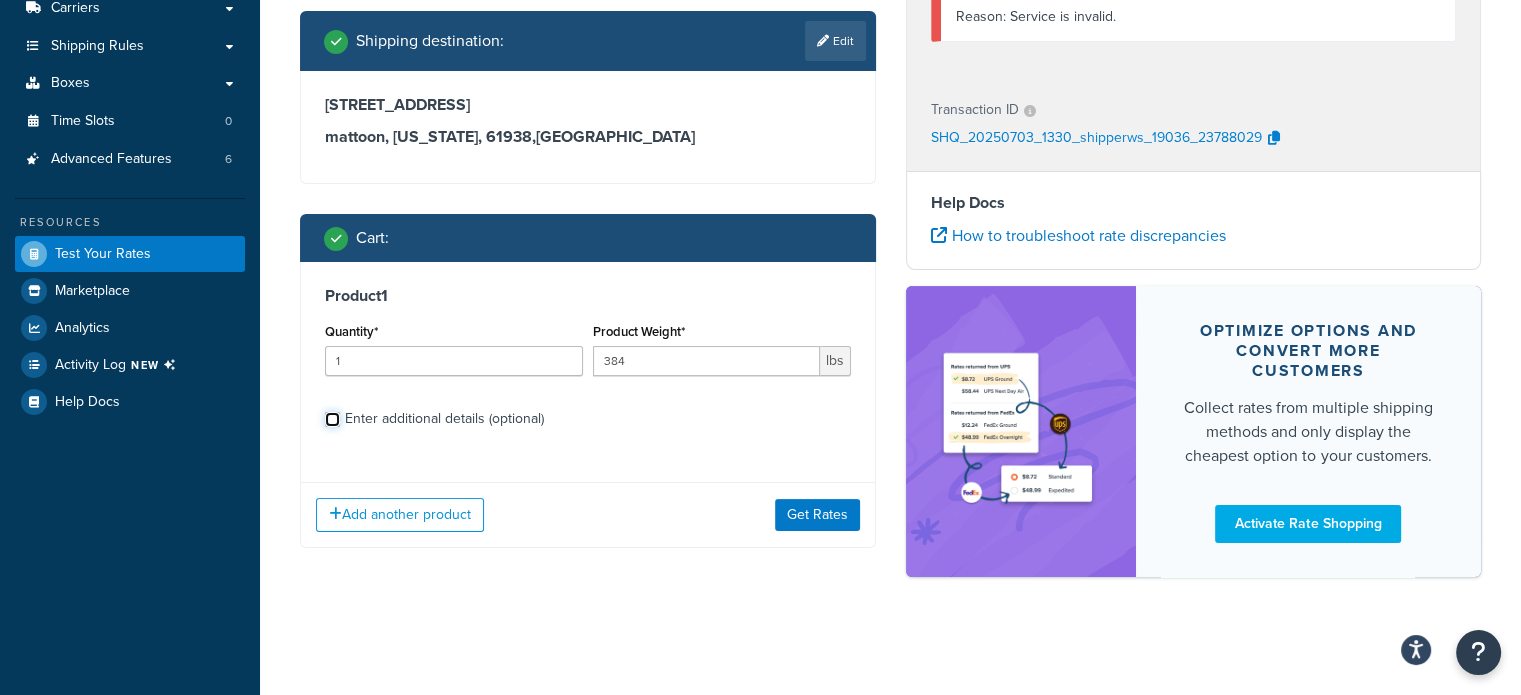 click on "Enter additional details (optional)" at bounding box center (332, 419) 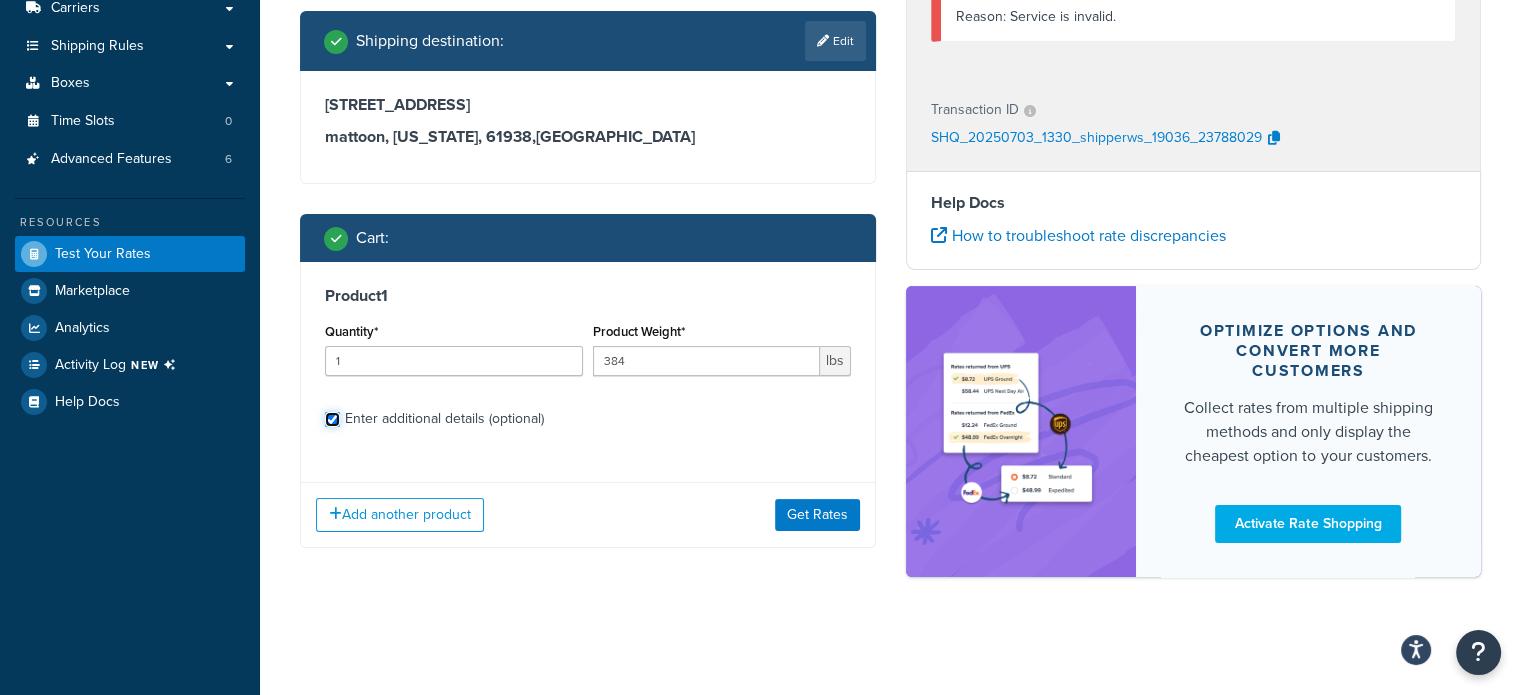 checkbox on "true" 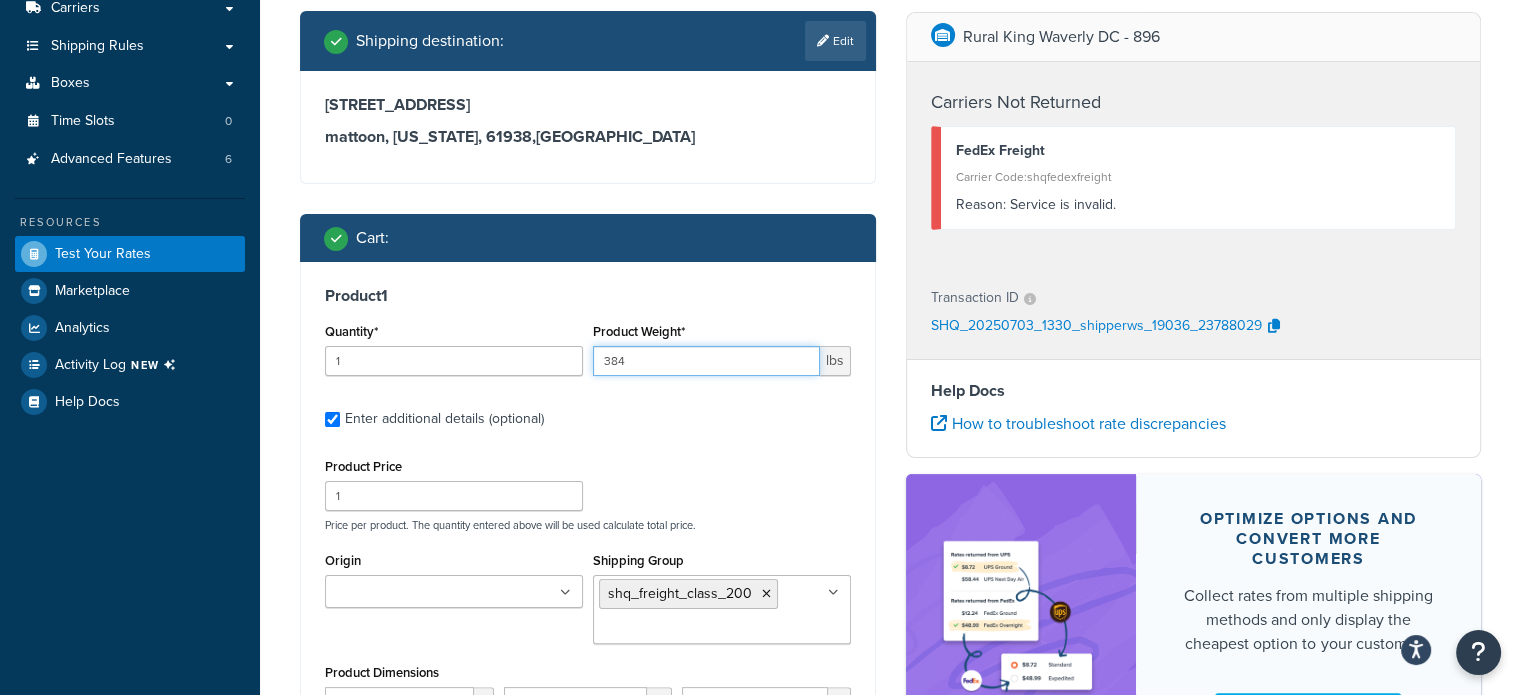 drag, startPoint x: 663, startPoint y: 353, endPoint x: 455, endPoint y: 336, distance: 208.69356 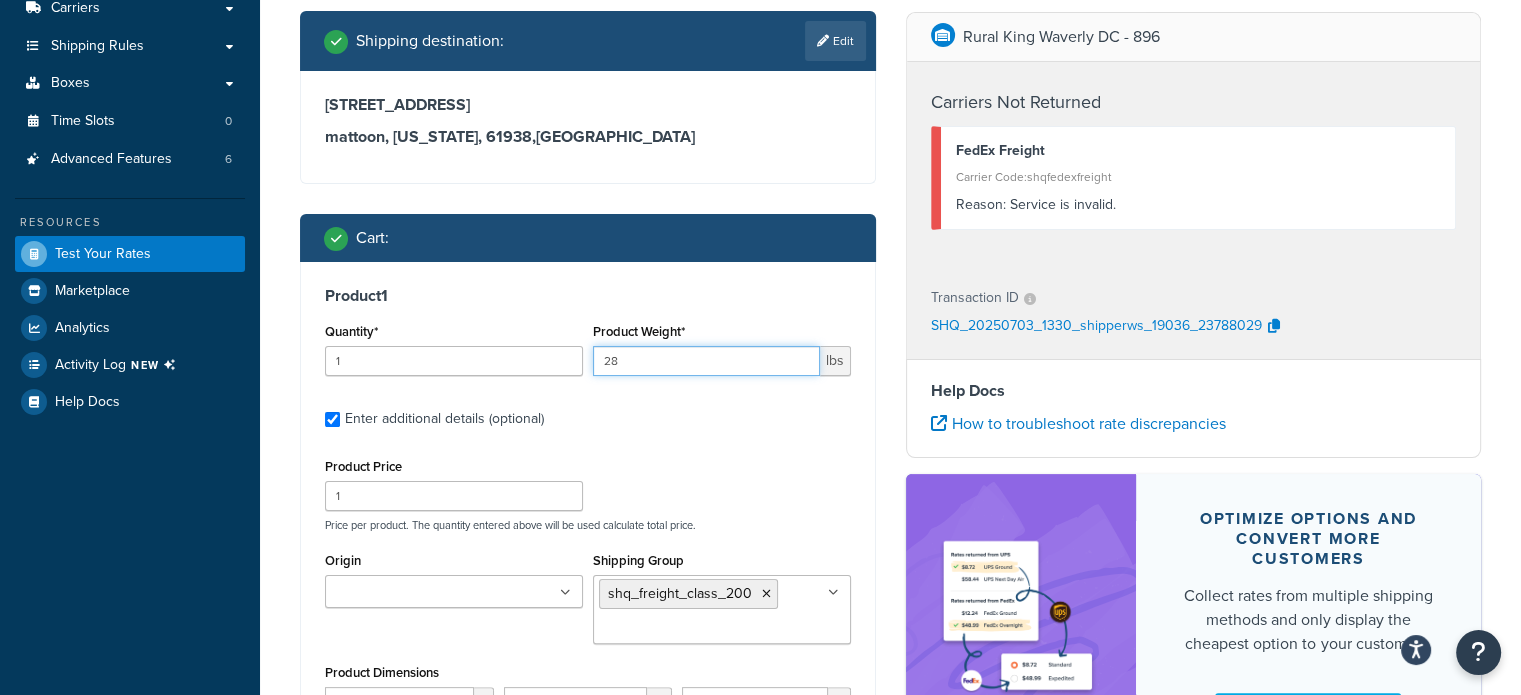 type on "2" 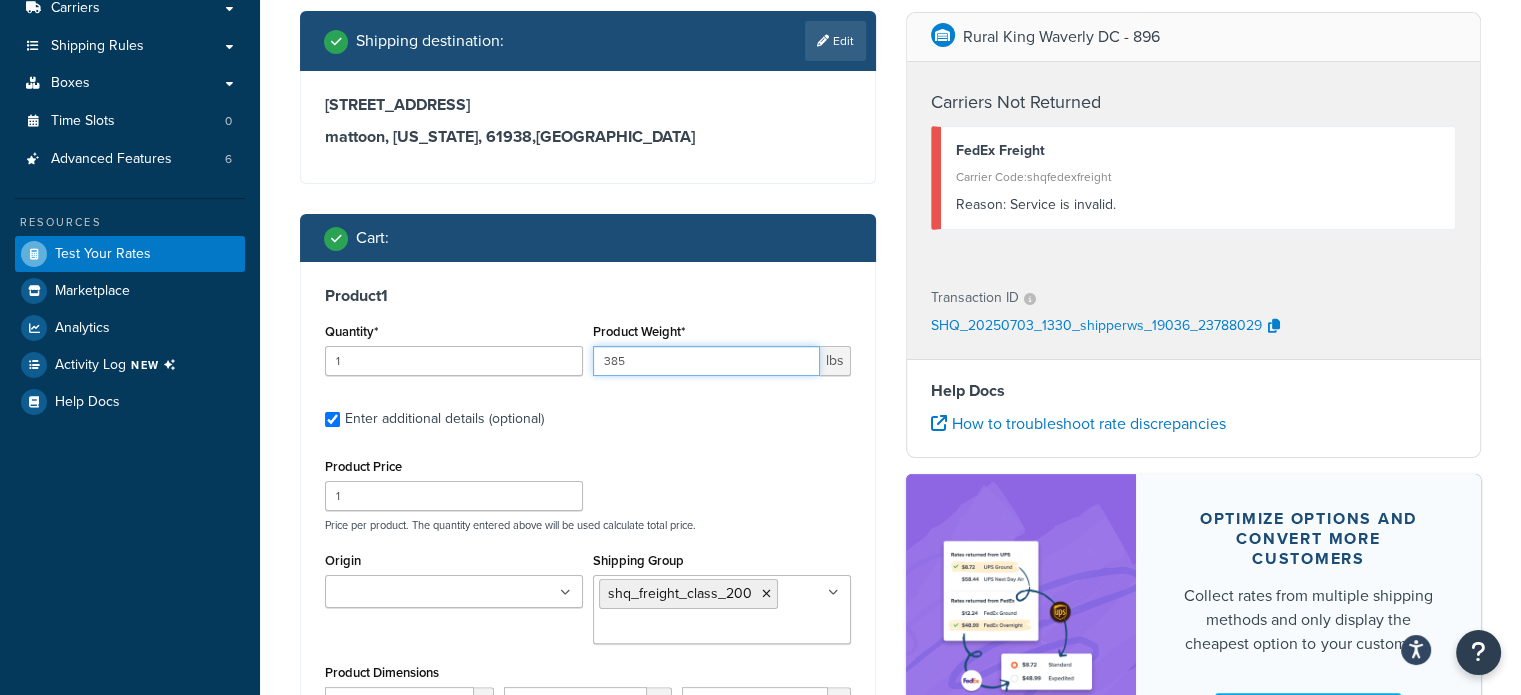 type on "385" 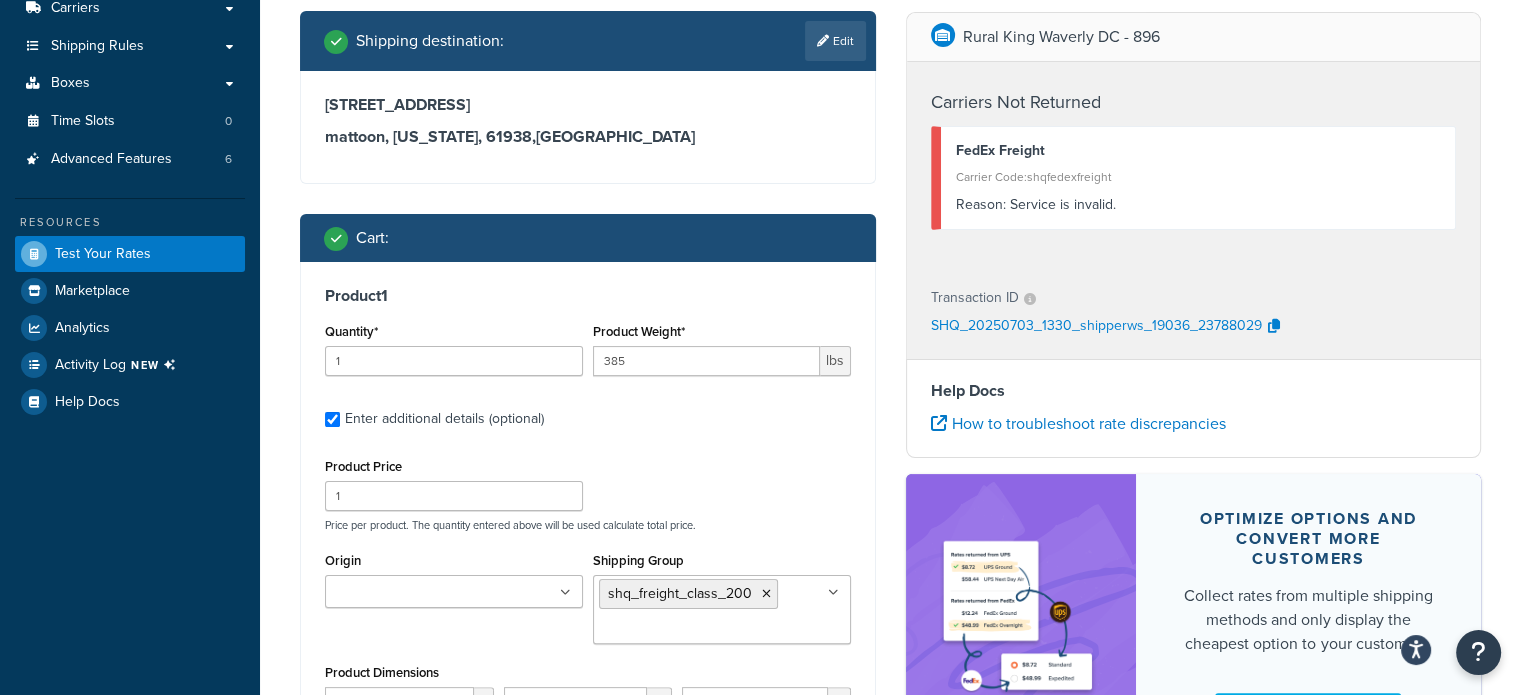 click on "Enter additional details (optional)" at bounding box center (598, 417) 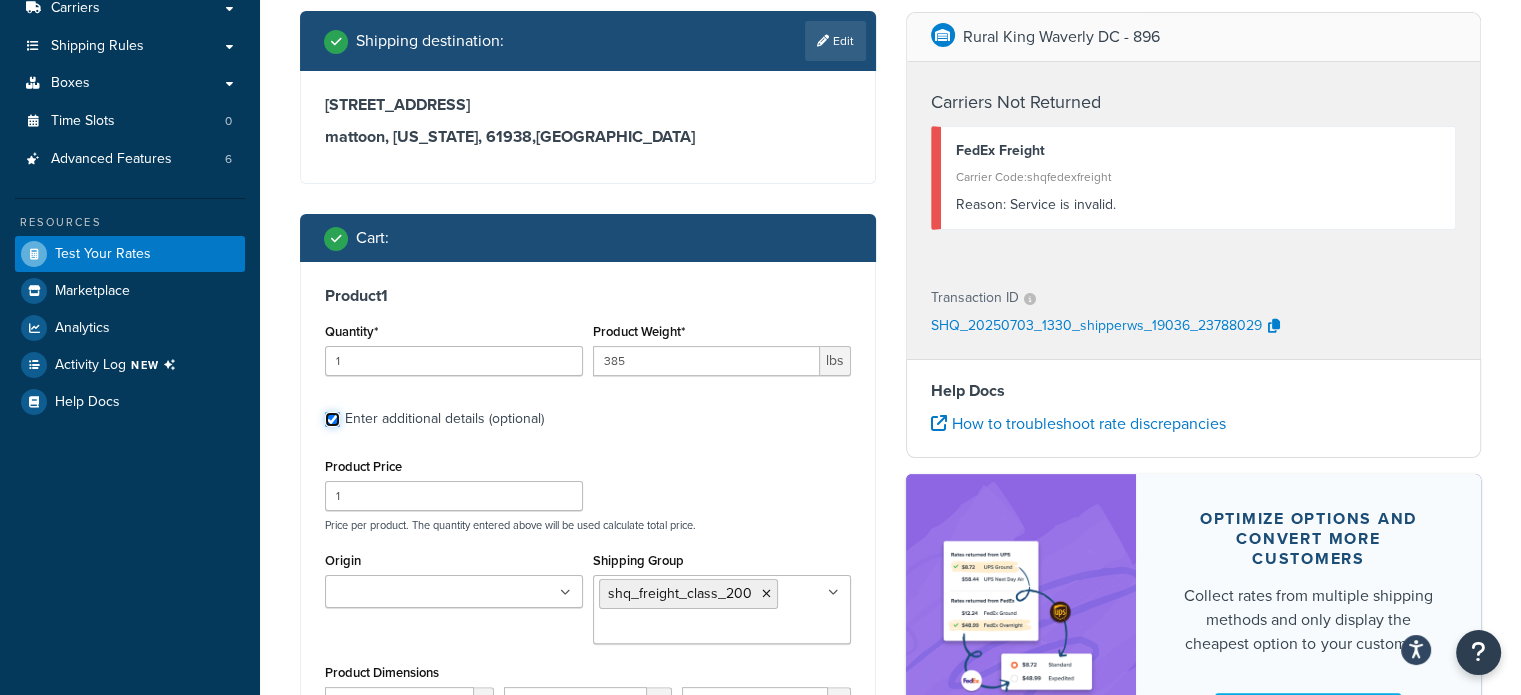 click on "Enter additional details (optional)" at bounding box center (332, 419) 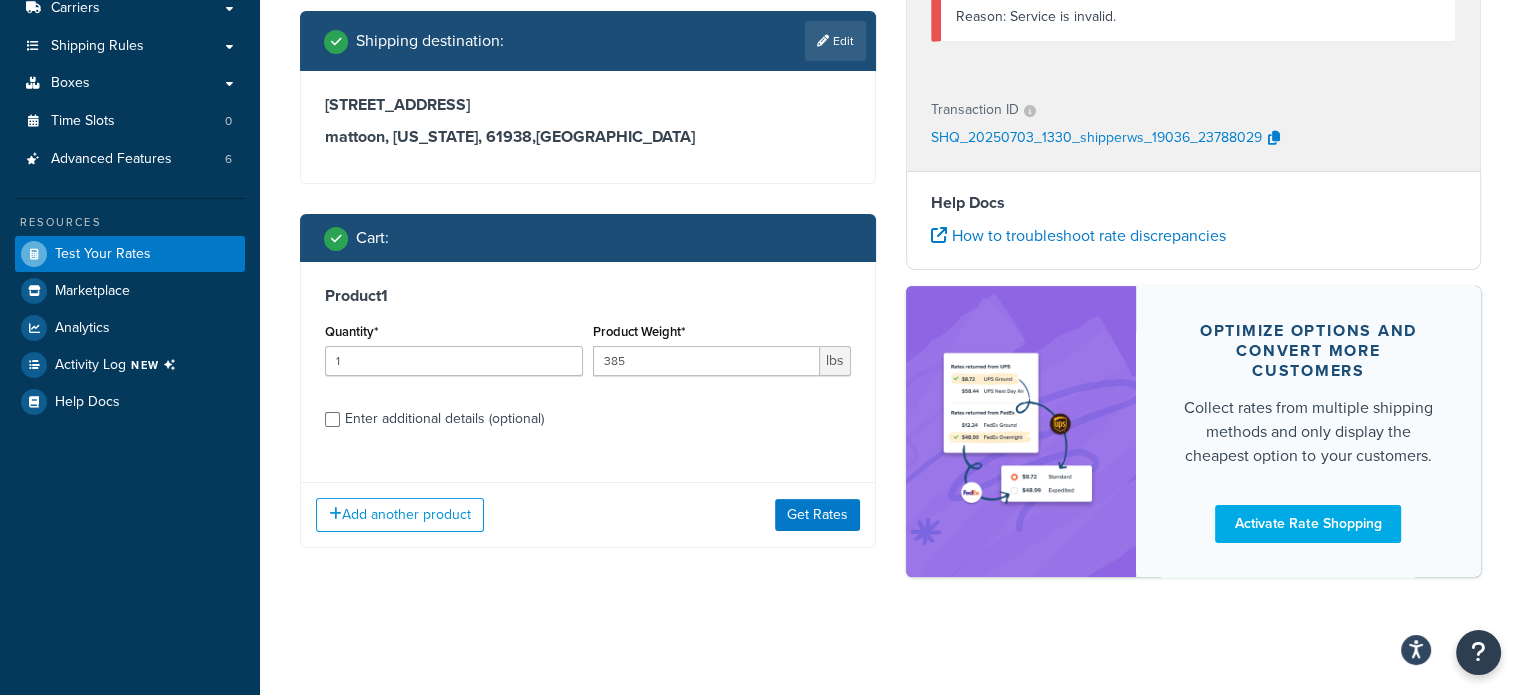 click on "Enter additional details (optional)" at bounding box center (444, 419) 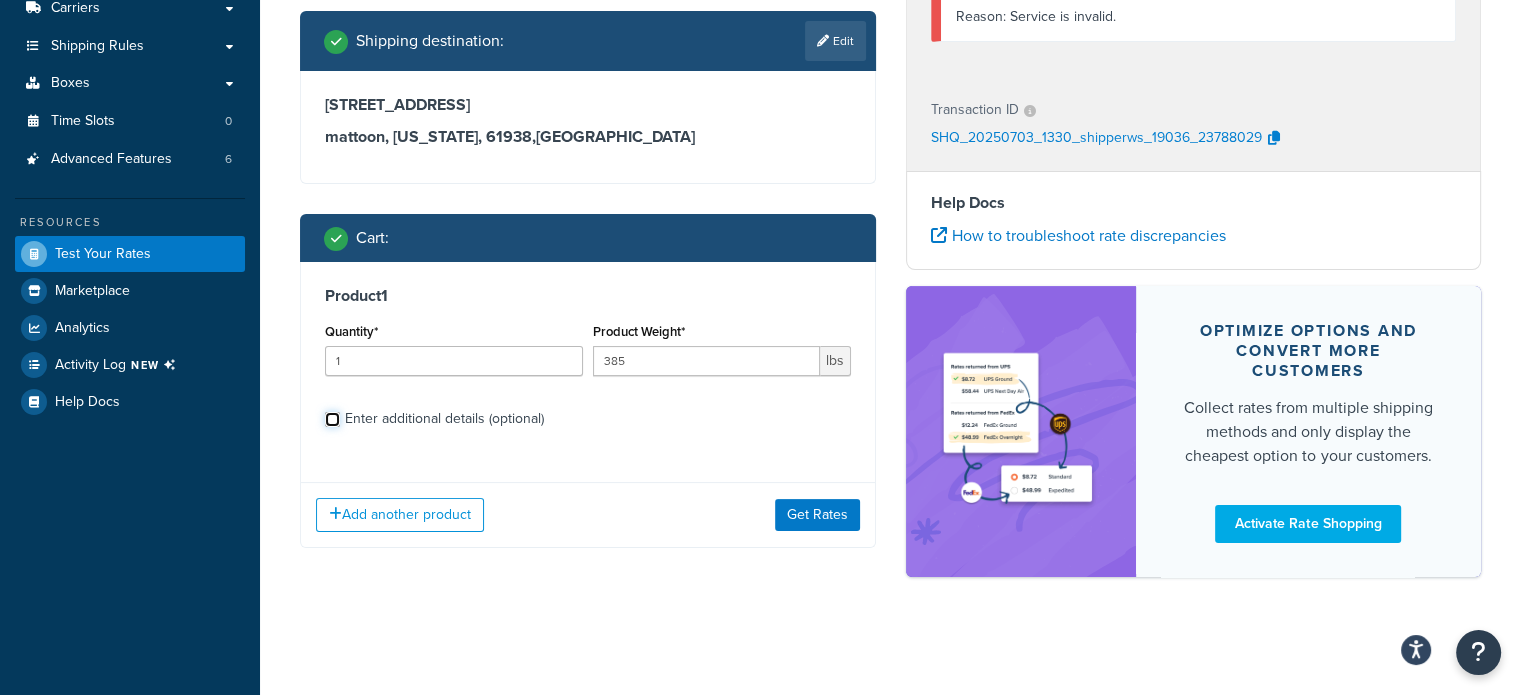 click on "Enter additional details (optional)" at bounding box center (332, 419) 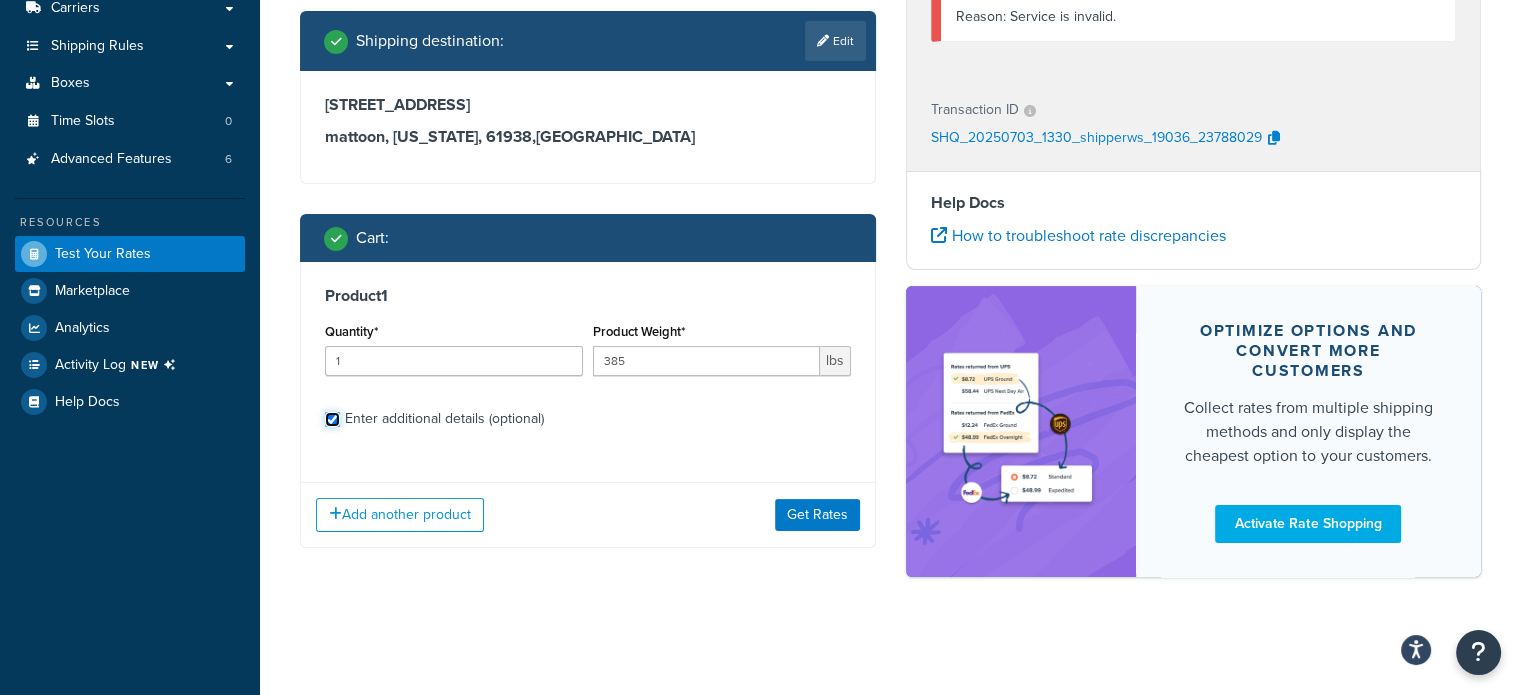 checkbox on "true" 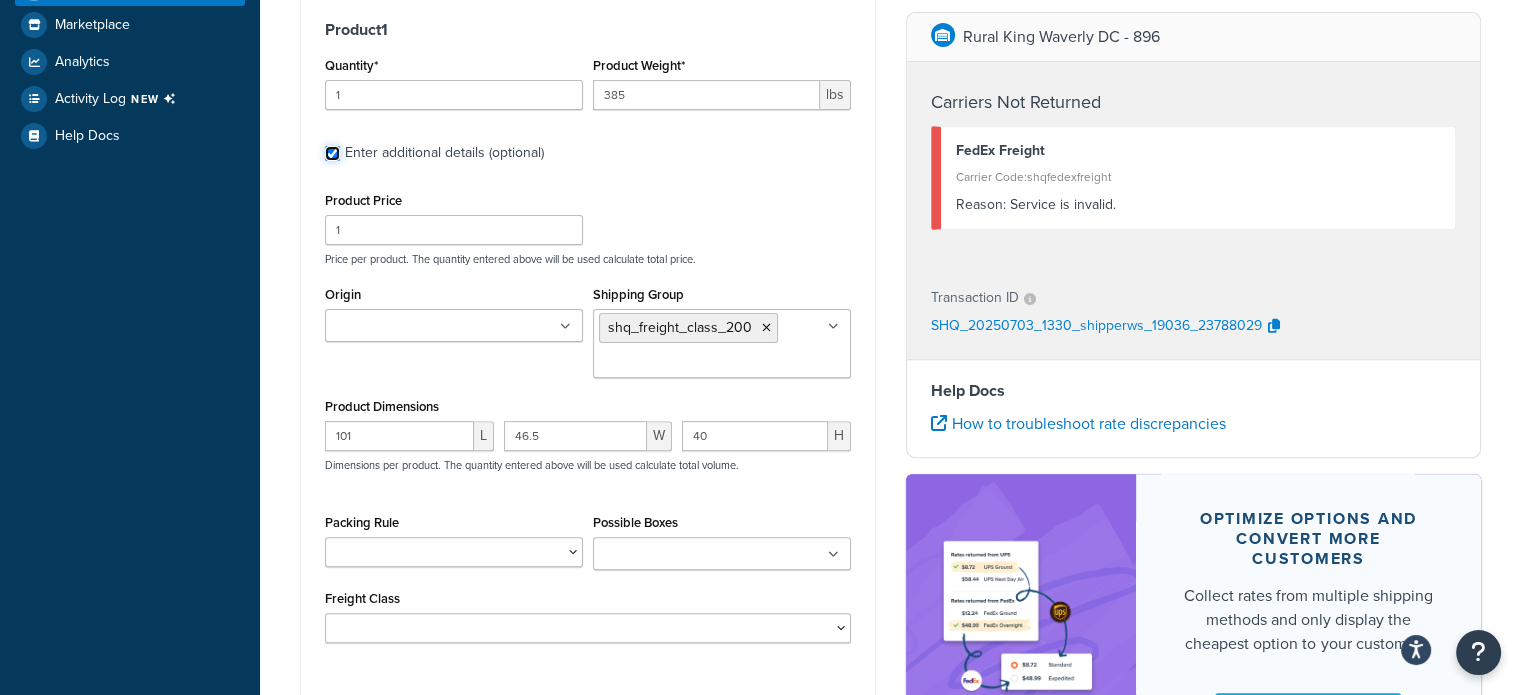 scroll, scrollTop: 626, scrollLeft: 0, axis: vertical 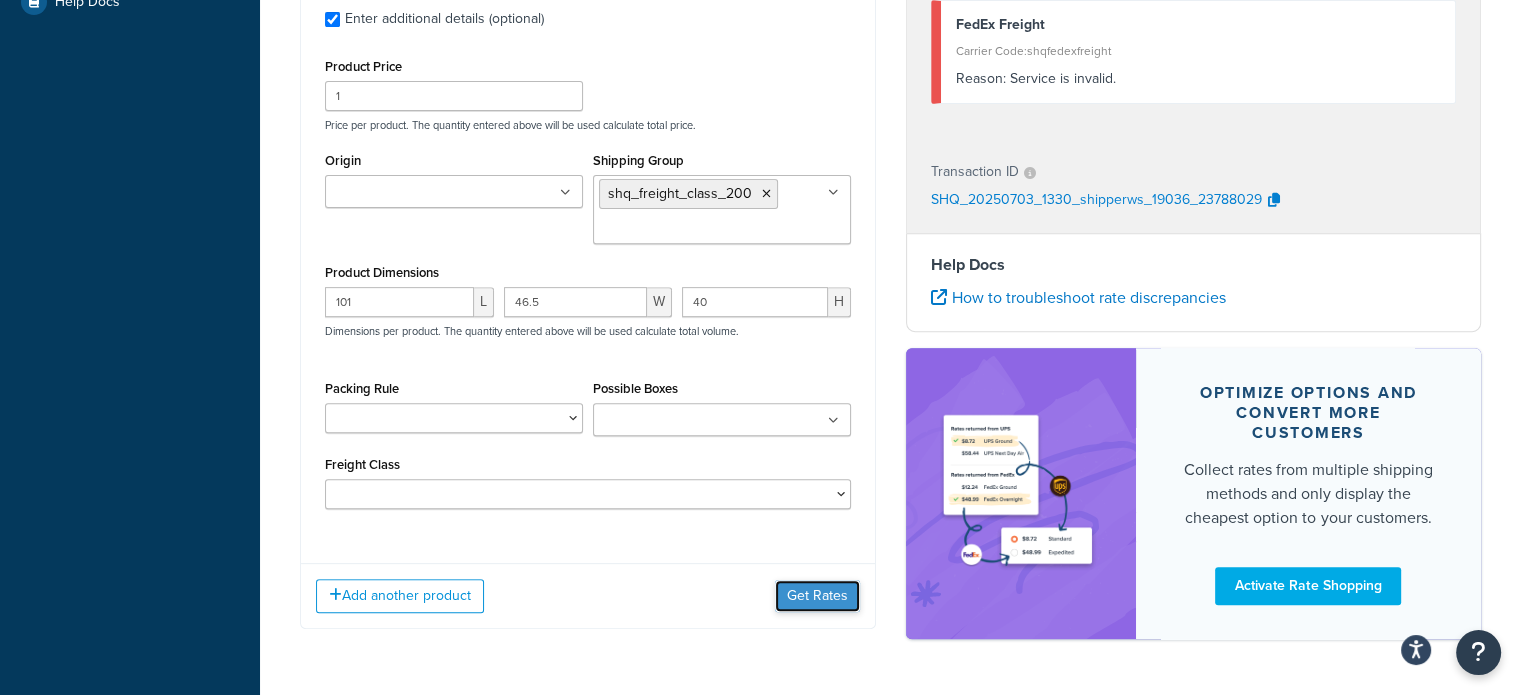 click on "Get Rates" at bounding box center (817, 596) 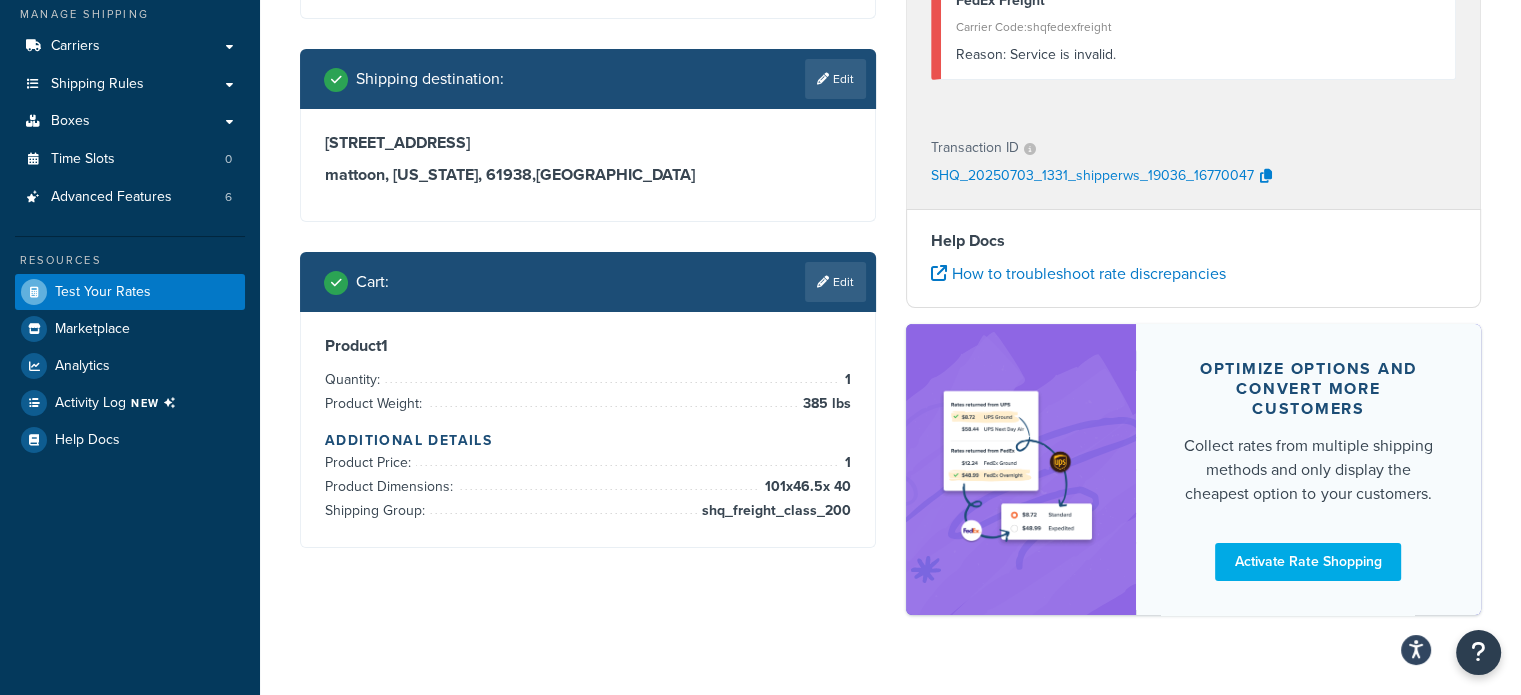 scroll, scrollTop: 326, scrollLeft: 0, axis: vertical 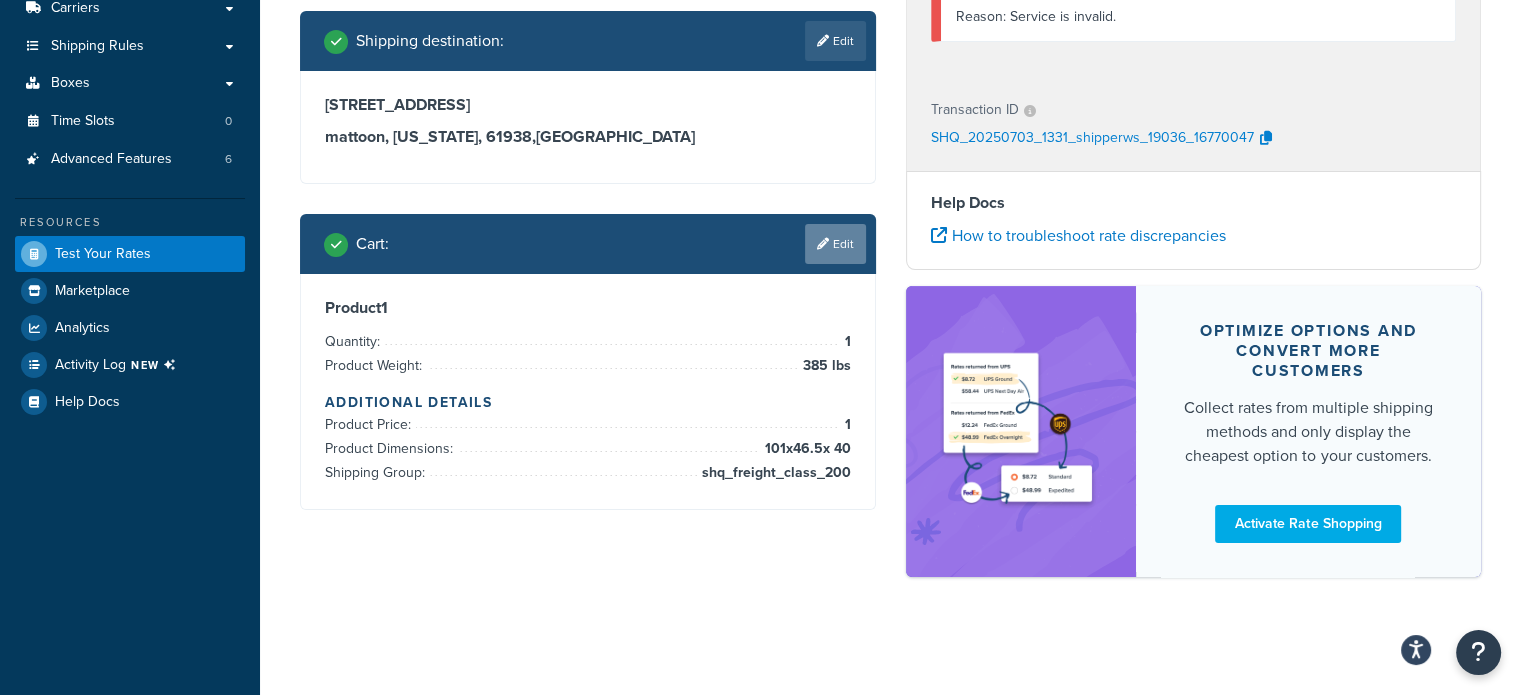 click on "Edit" at bounding box center [835, 244] 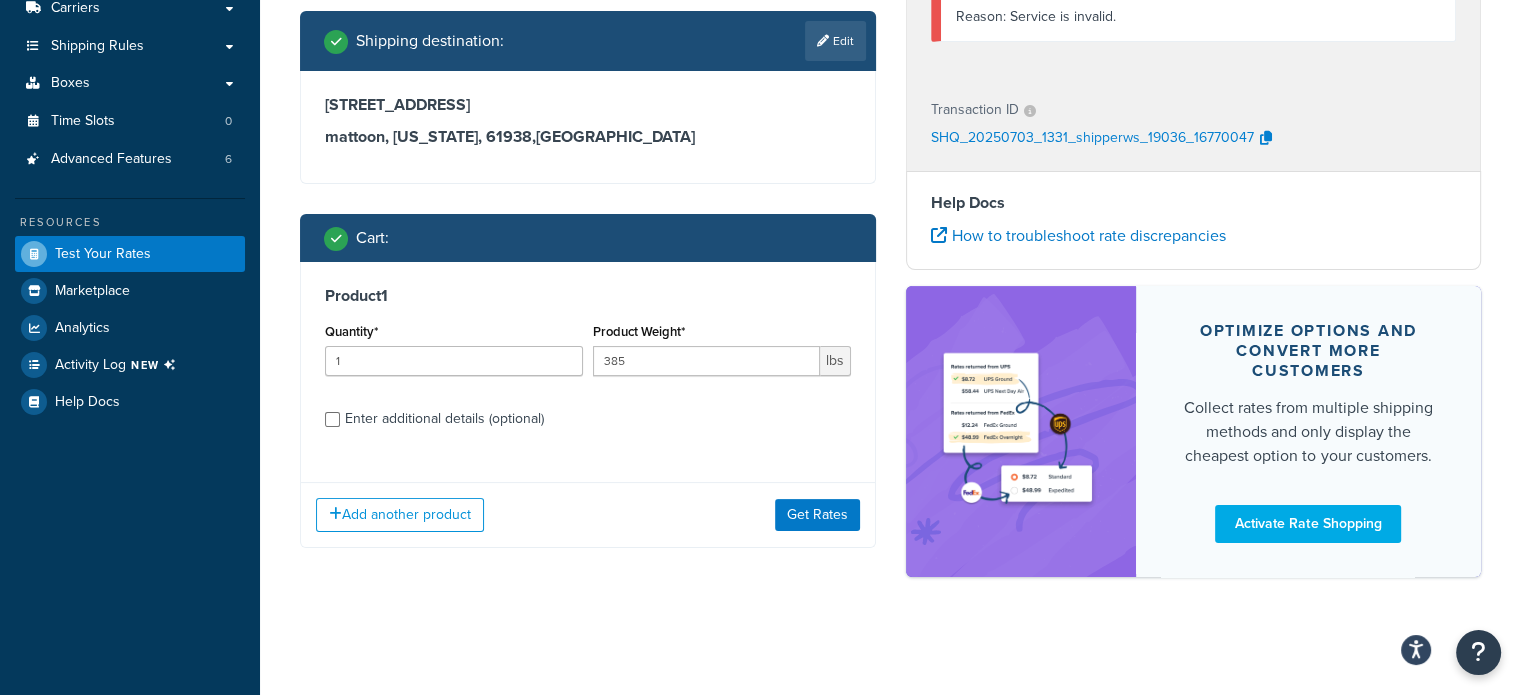 click on "Enter additional details (optional)" at bounding box center [444, 419] 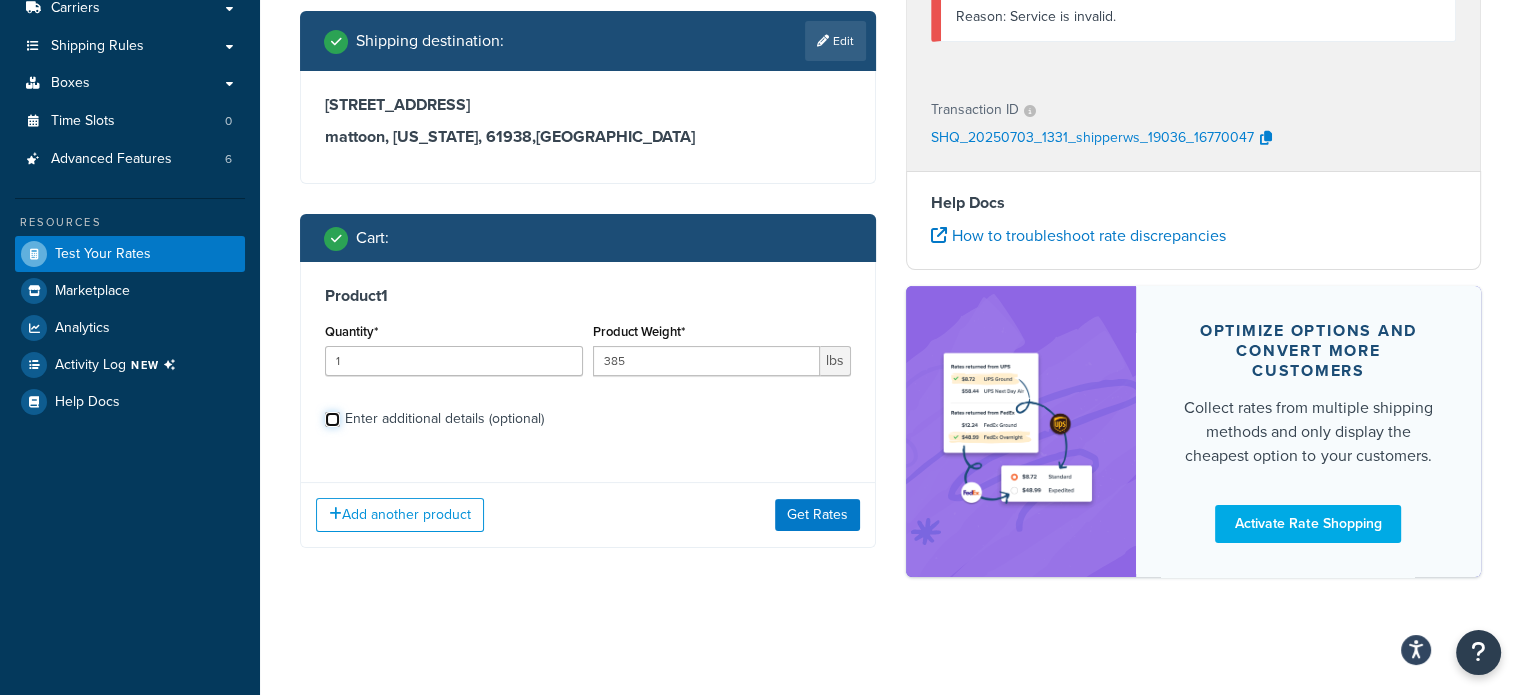 click on "Enter additional details (optional)" at bounding box center (332, 419) 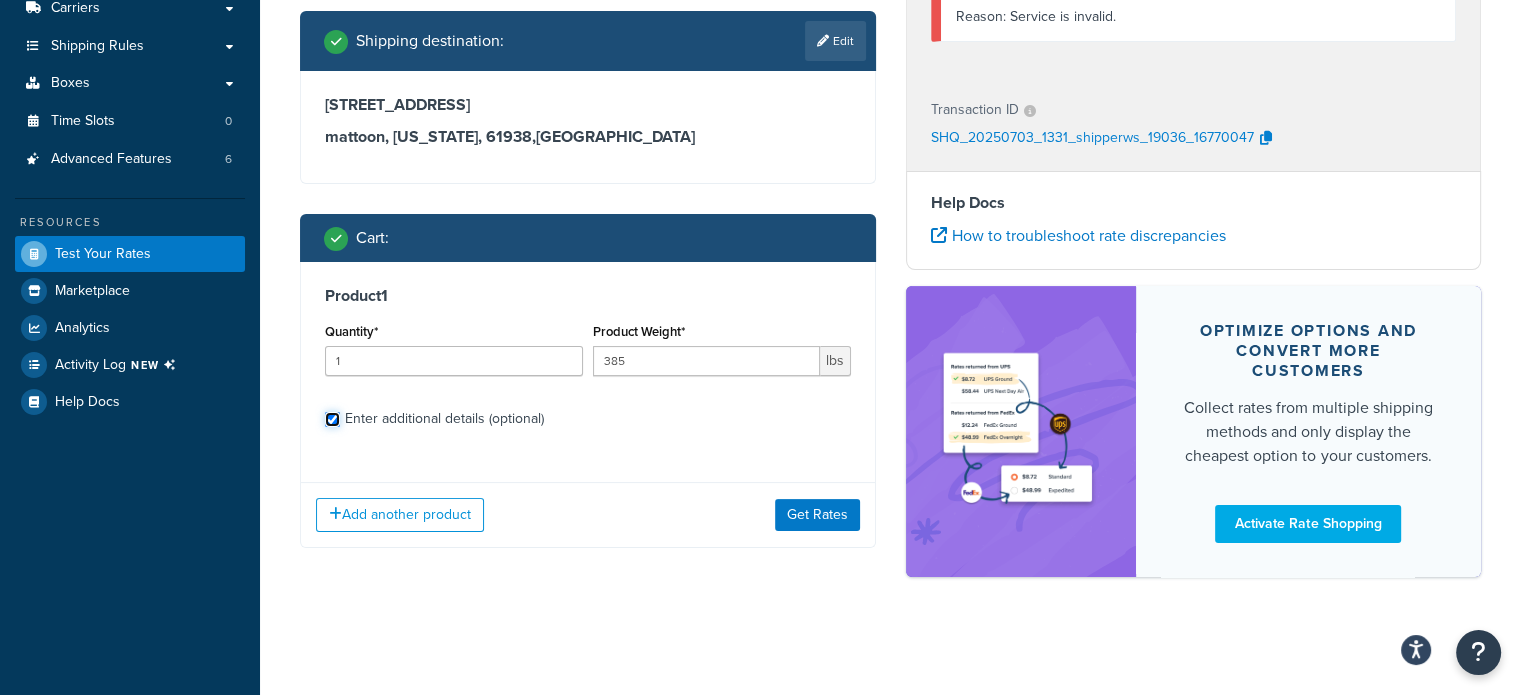 checkbox on "true" 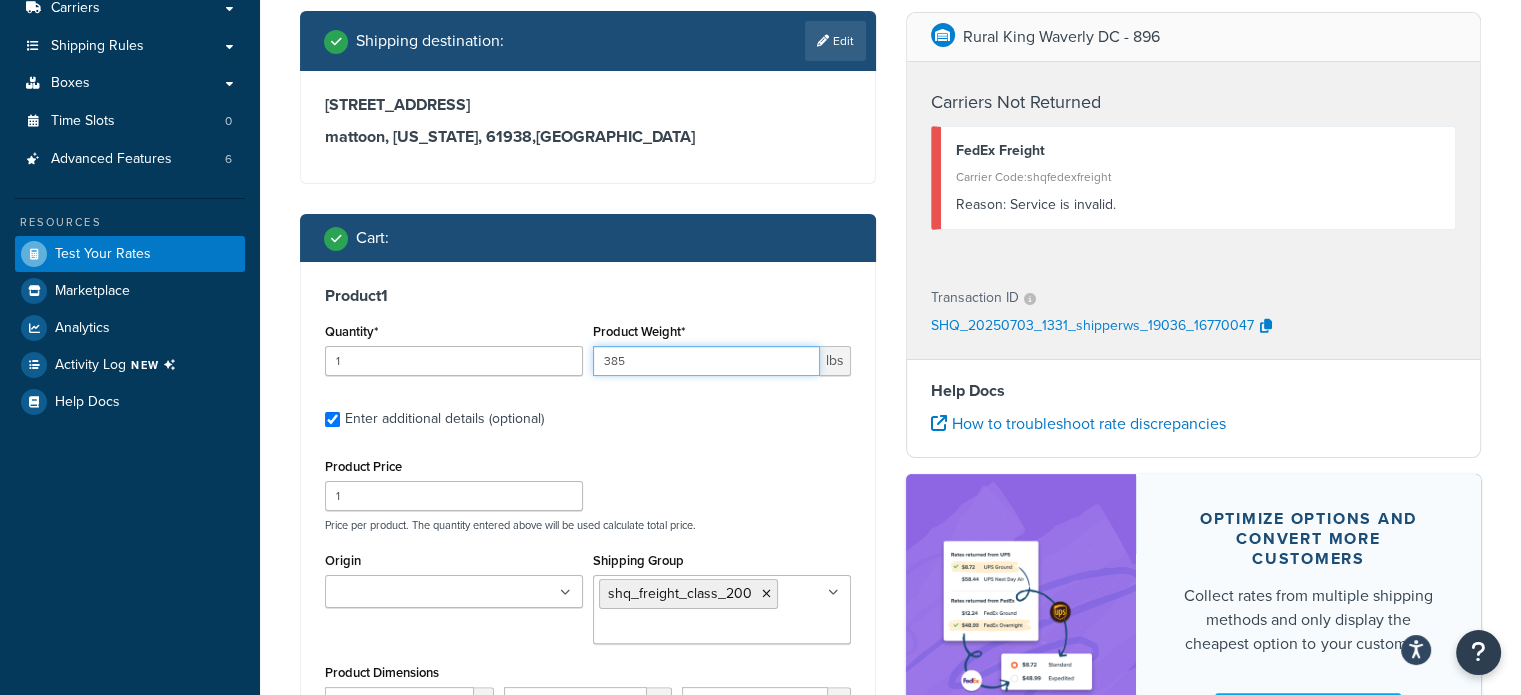 drag, startPoint x: 640, startPoint y: 361, endPoint x: 517, endPoint y: 361, distance: 123 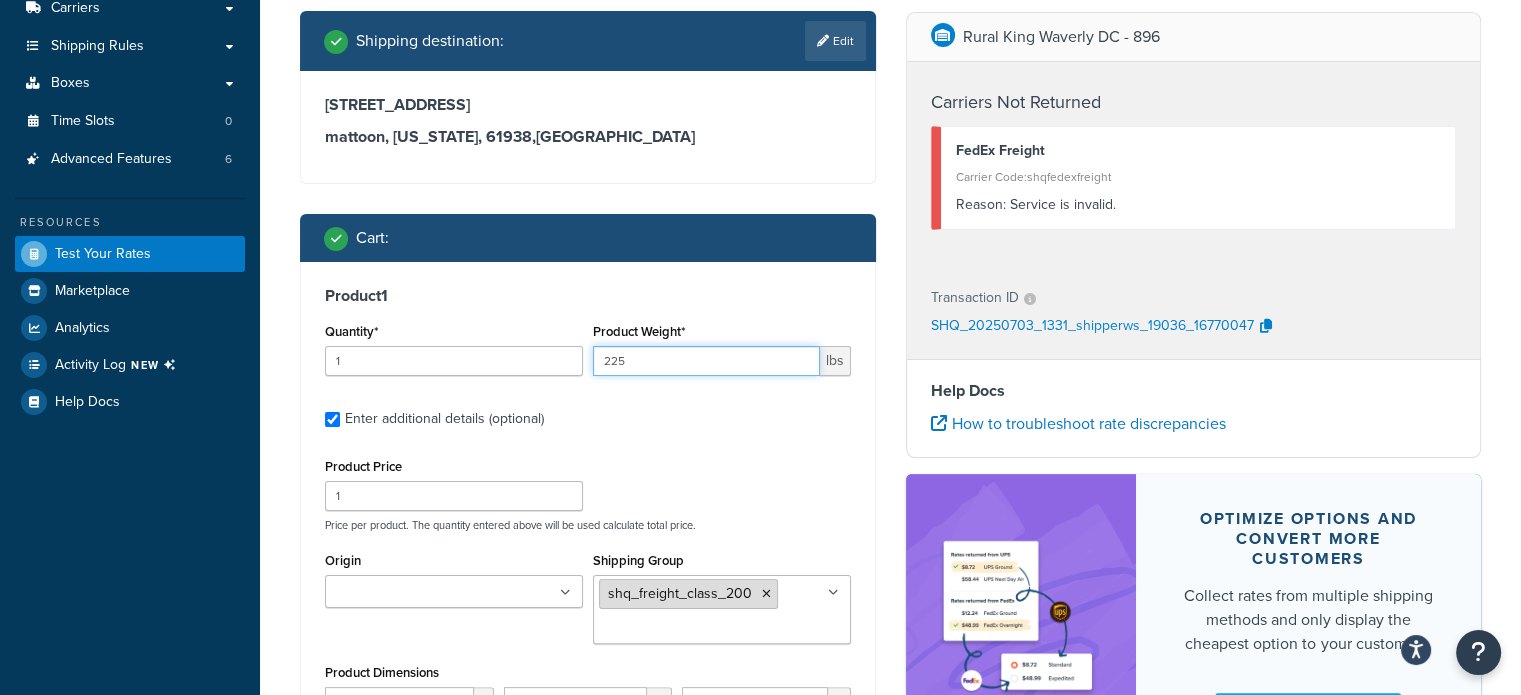 type on "225" 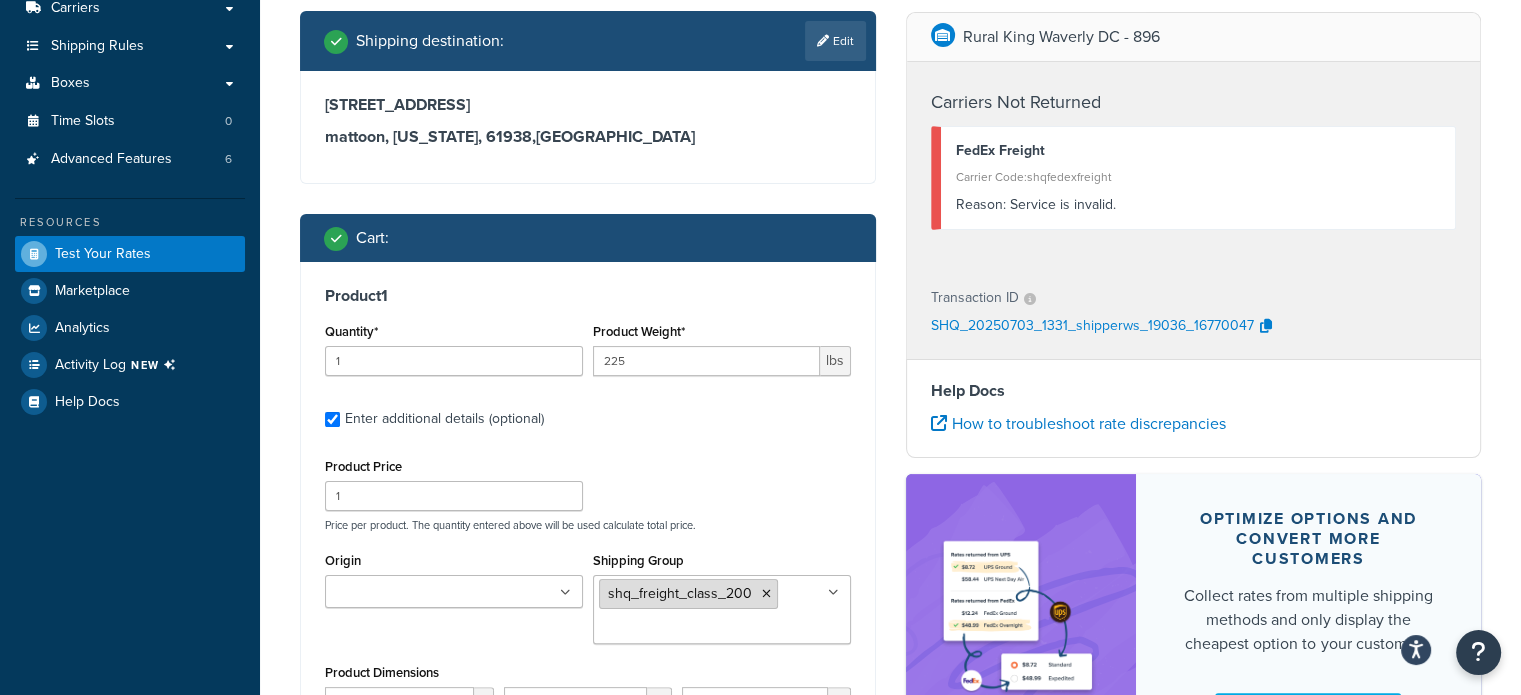 click at bounding box center (766, 594) 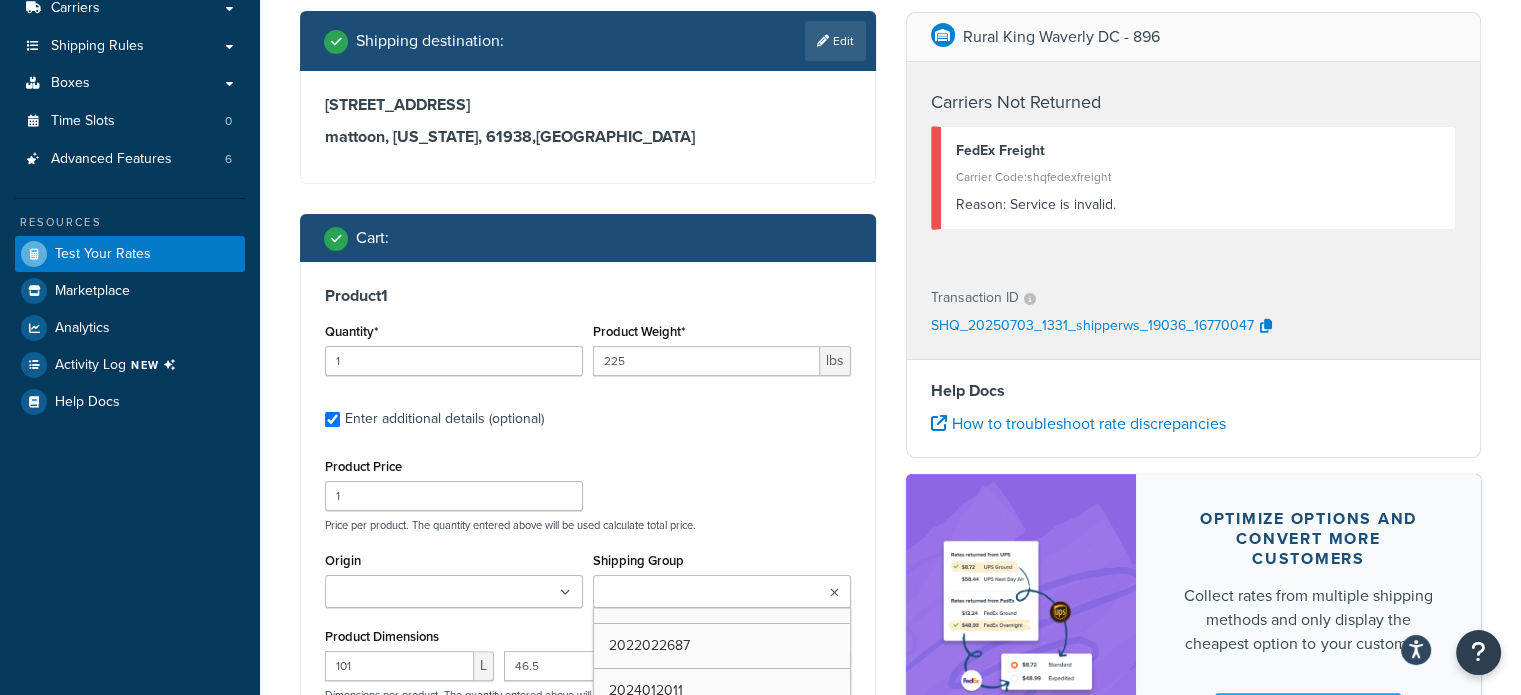 click on "Shipping Group" at bounding box center [687, 593] 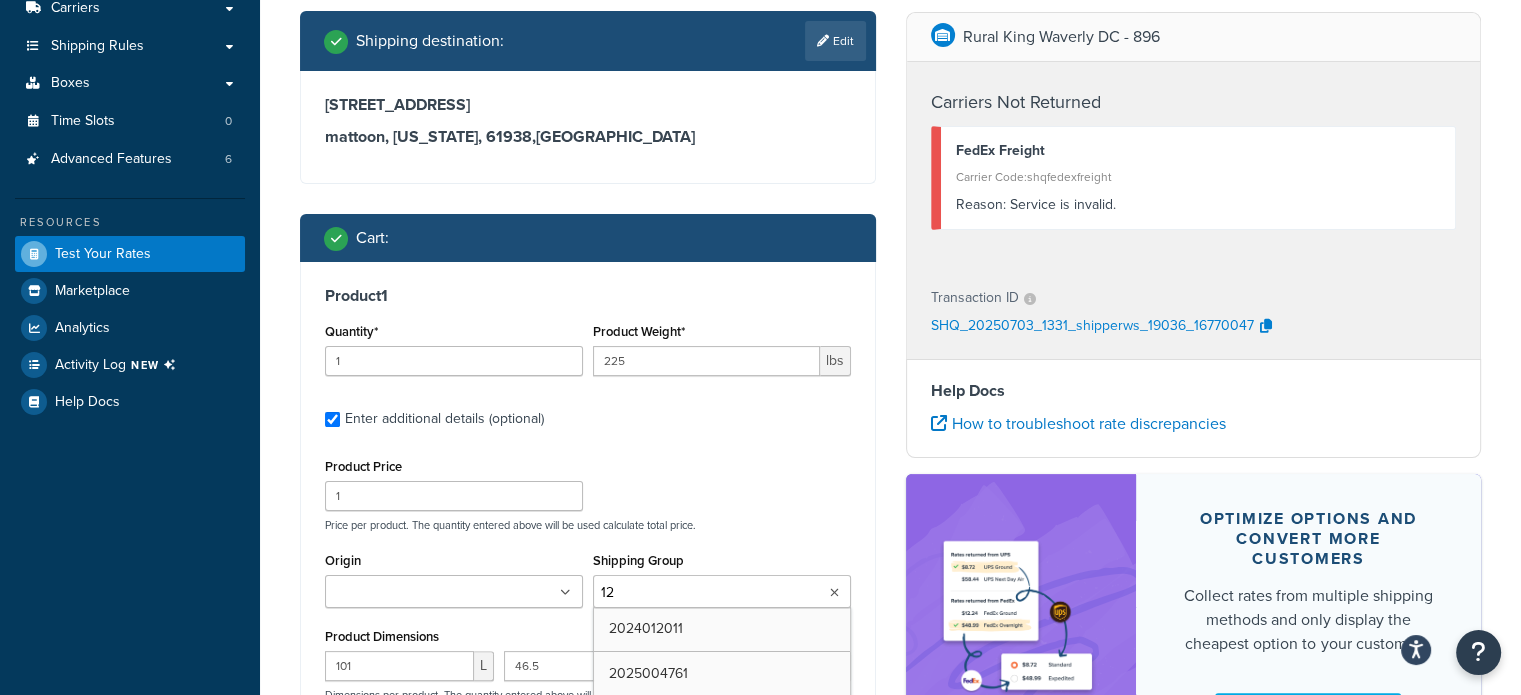 type on "125" 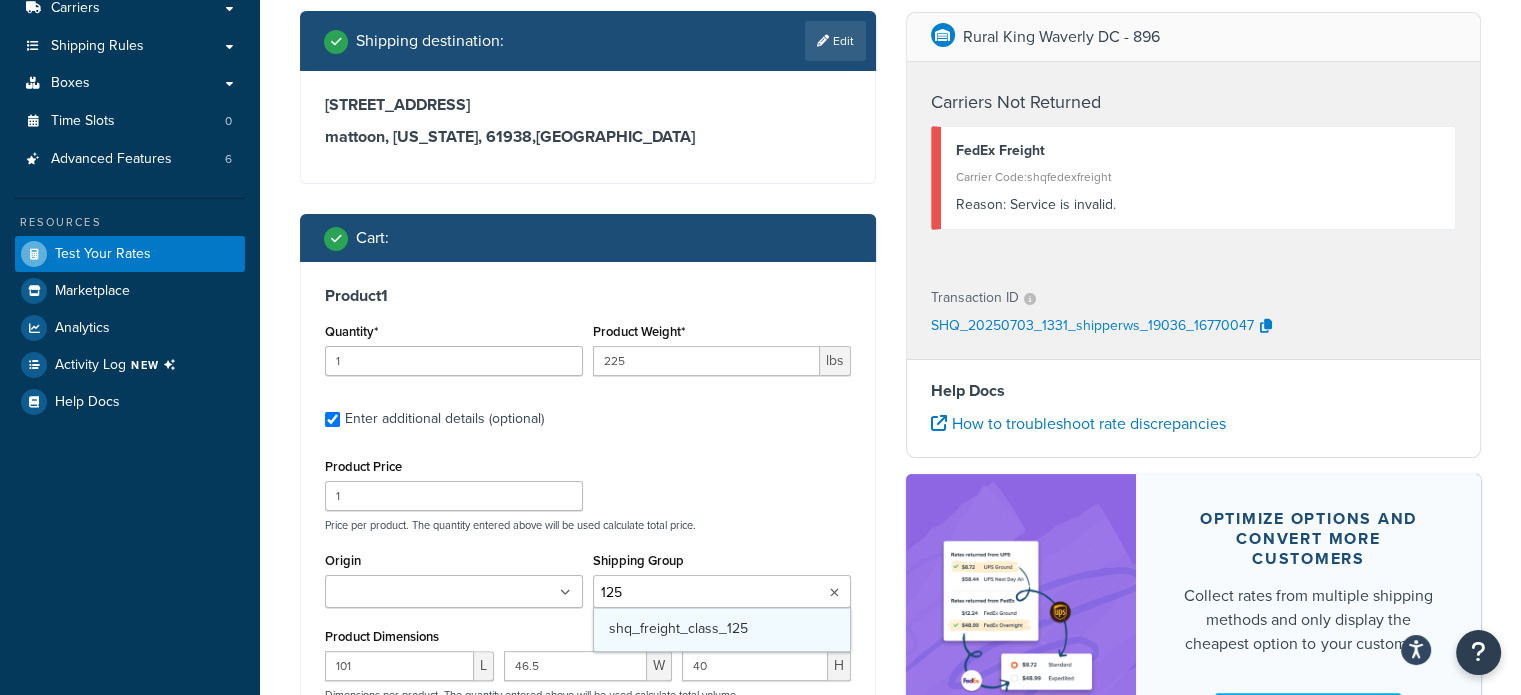 type 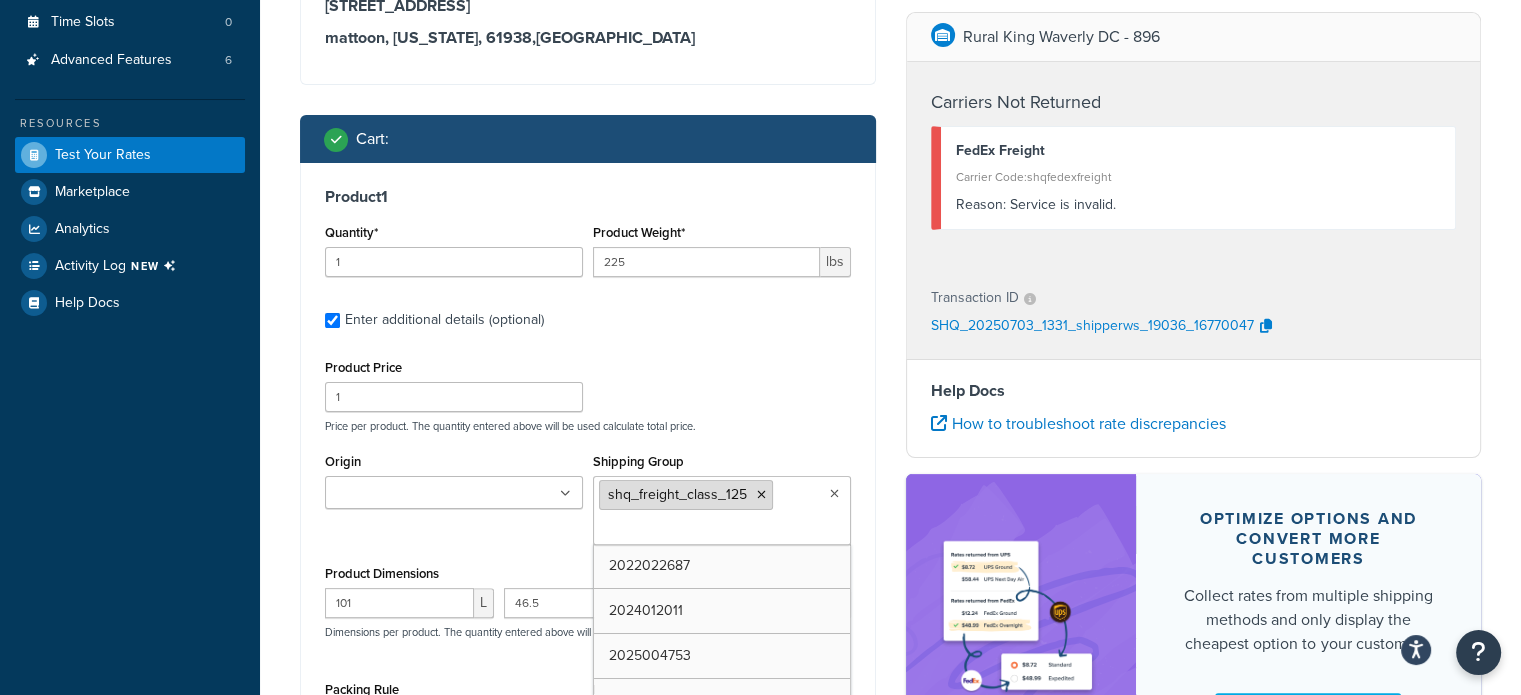 scroll, scrollTop: 426, scrollLeft: 0, axis: vertical 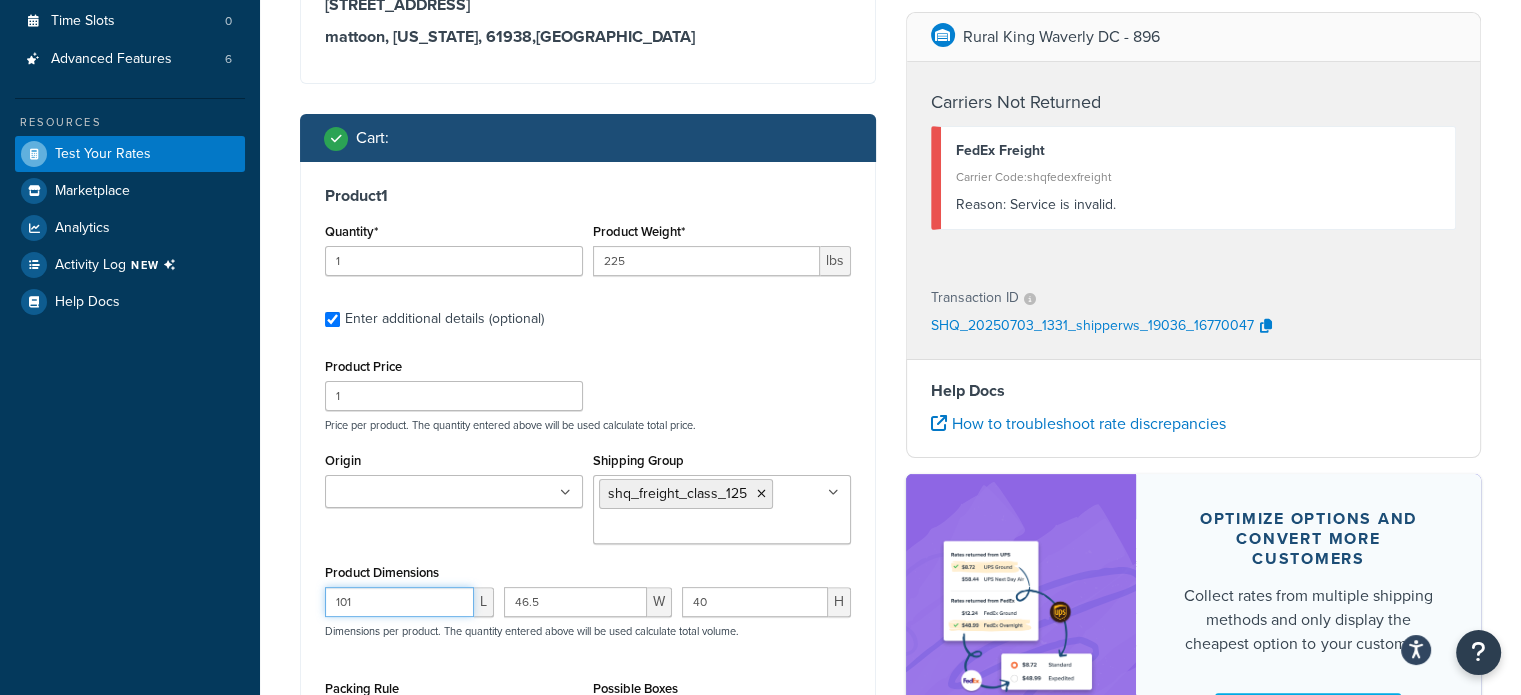 drag, startPoint x: 379, startPoint y: 603, endPoint x: 296, endPoint y: 607, distance: 83.09633 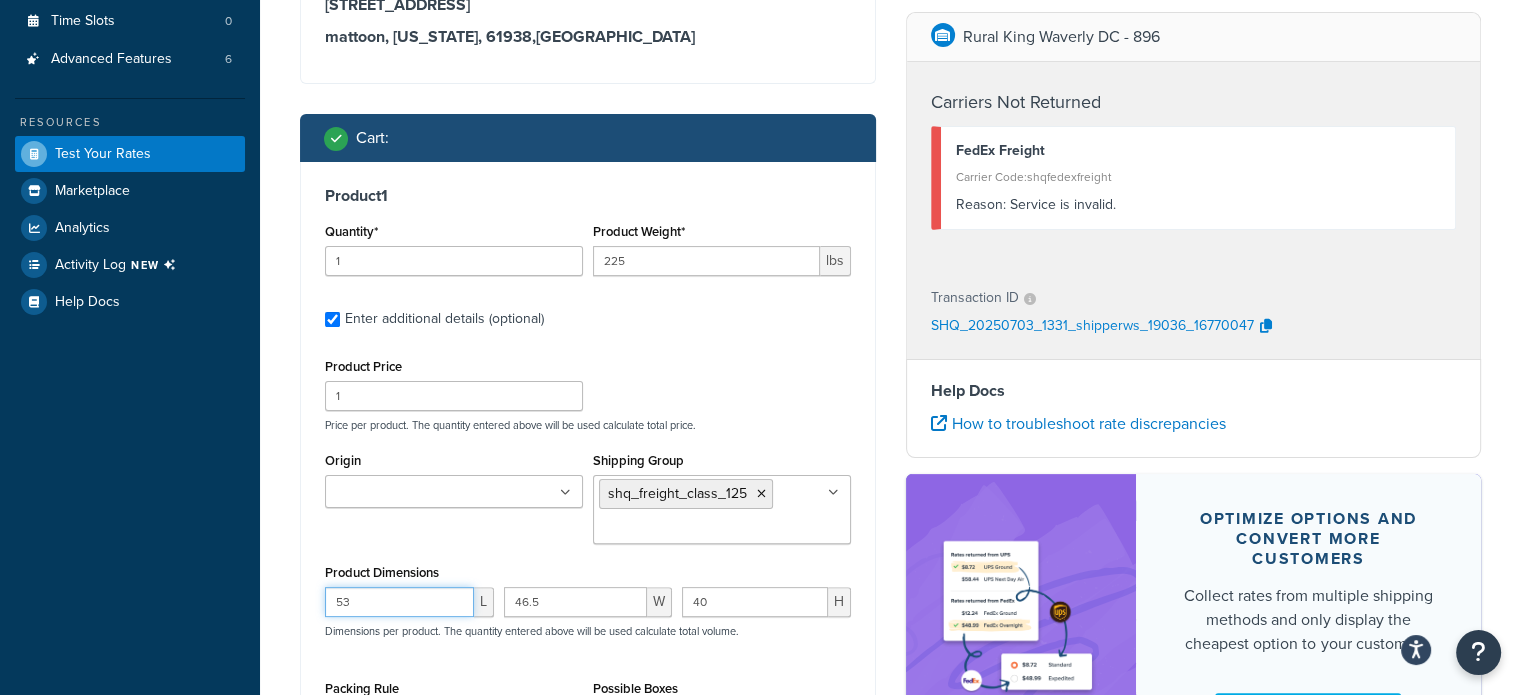 type on "53" 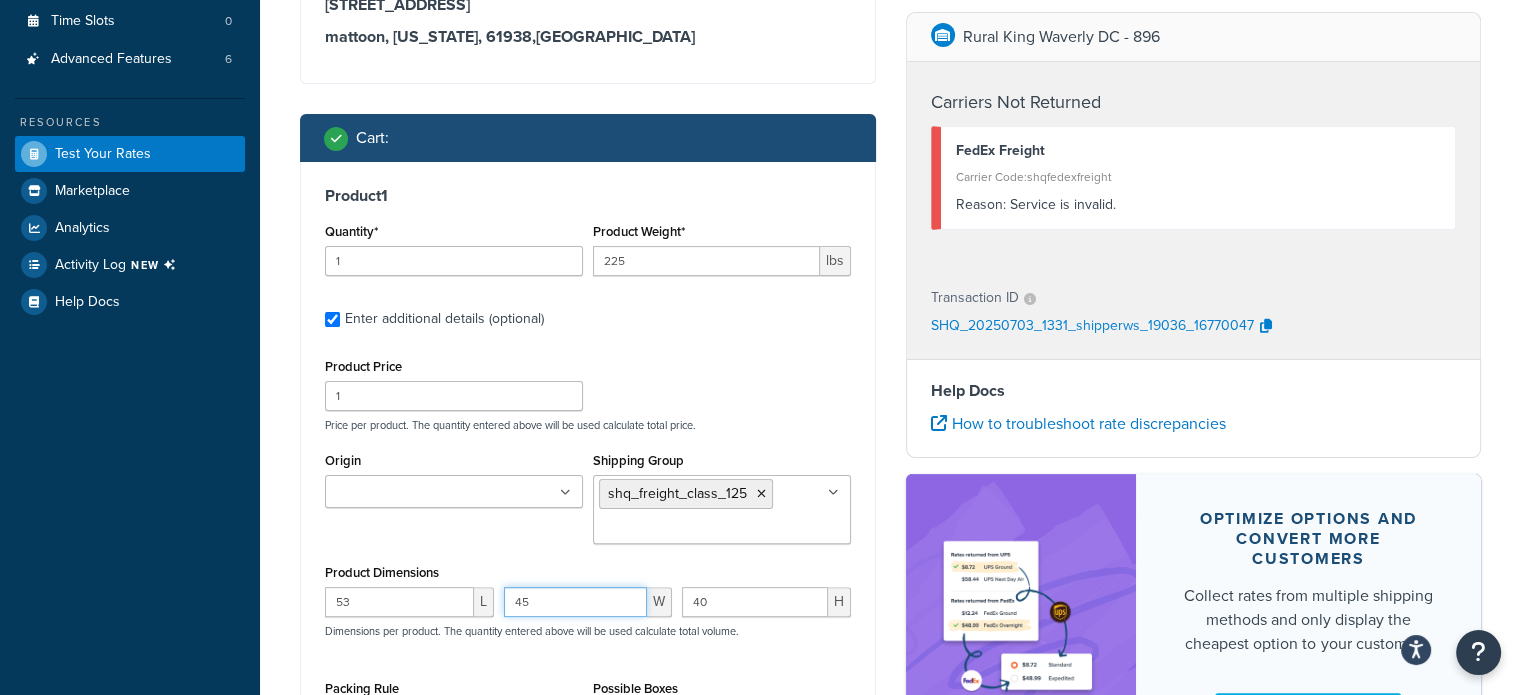 type on "45" 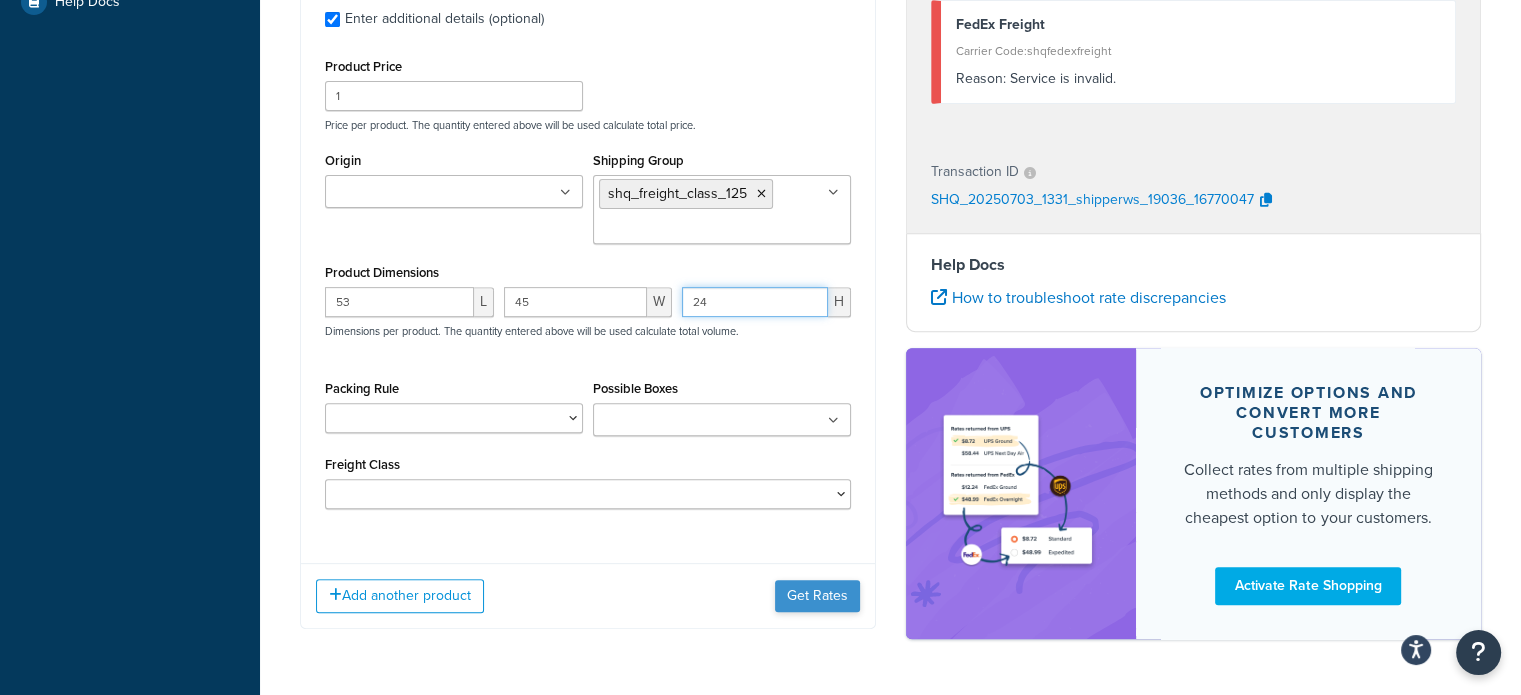 type on "24" 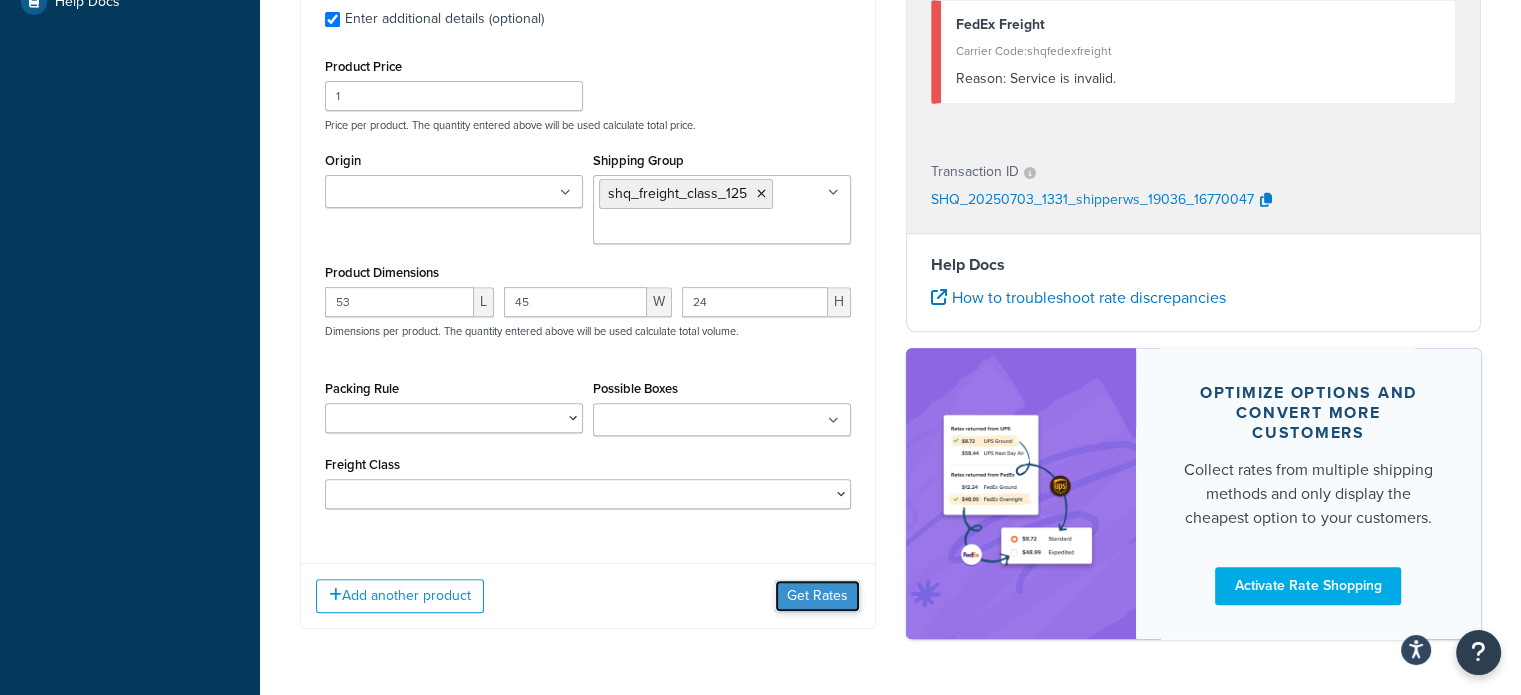 click on "Get Rates" at bounding box center (817, 596) 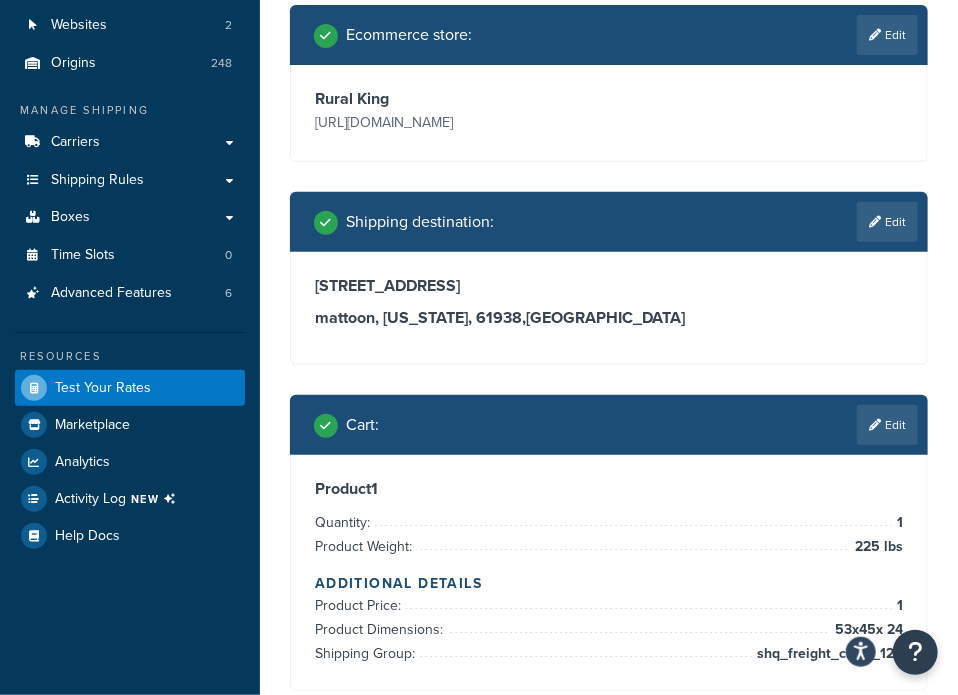 scroll, scrollTop: 226, scrollLeft: 0, axis: vertical 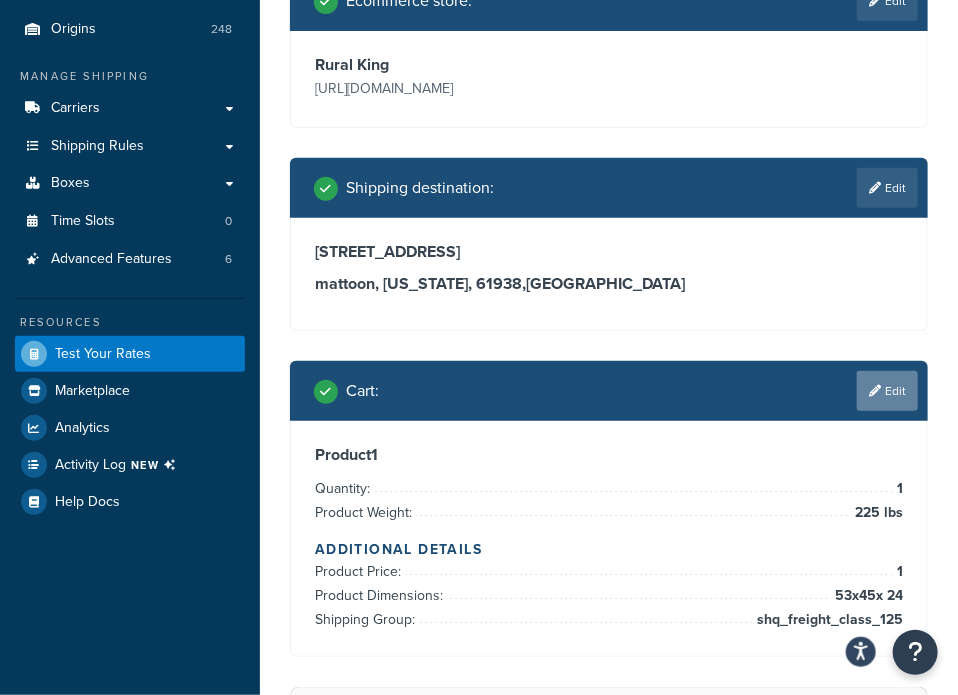 click on "Edit" at bounding box center (887, 391) 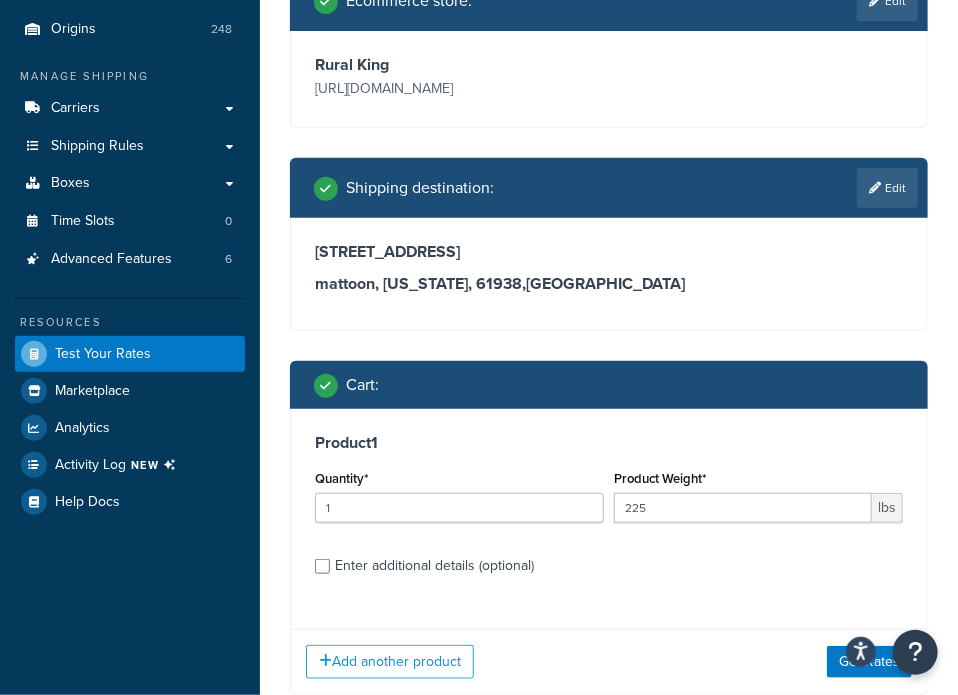 click on "Enter additional details (optional)" at bounding box center [434, 566] 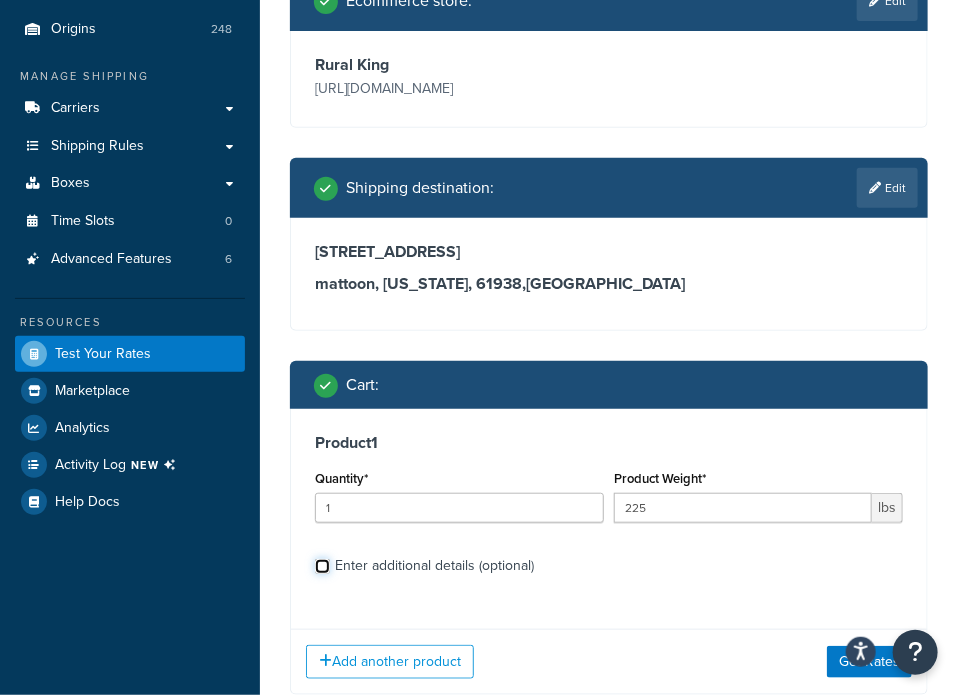 click on "Enter additional details (optional)" at bounding box center [322, 566] 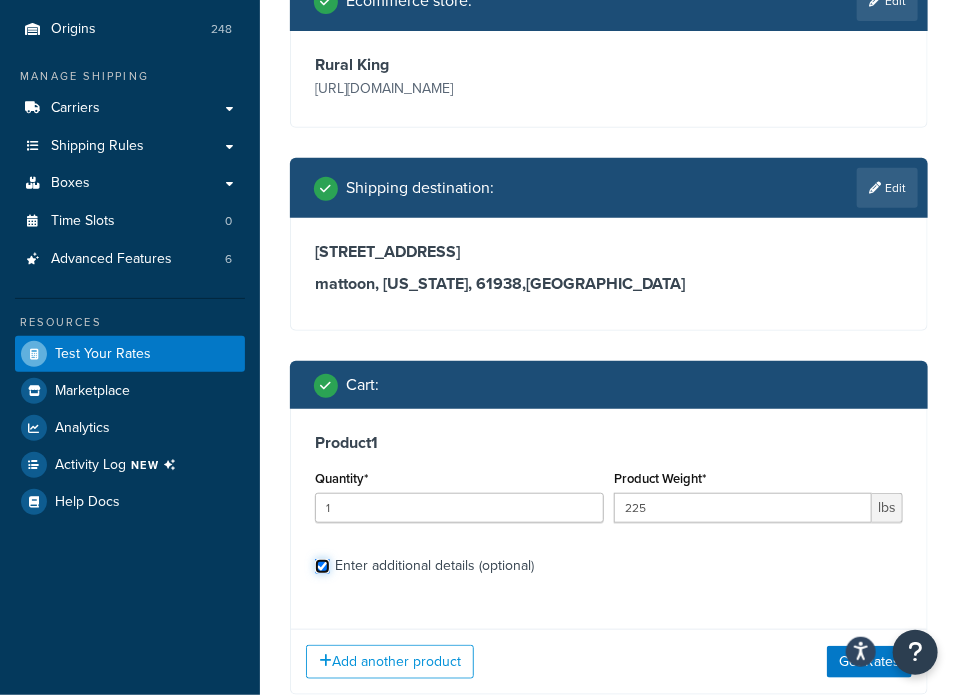 checkbox on "true" 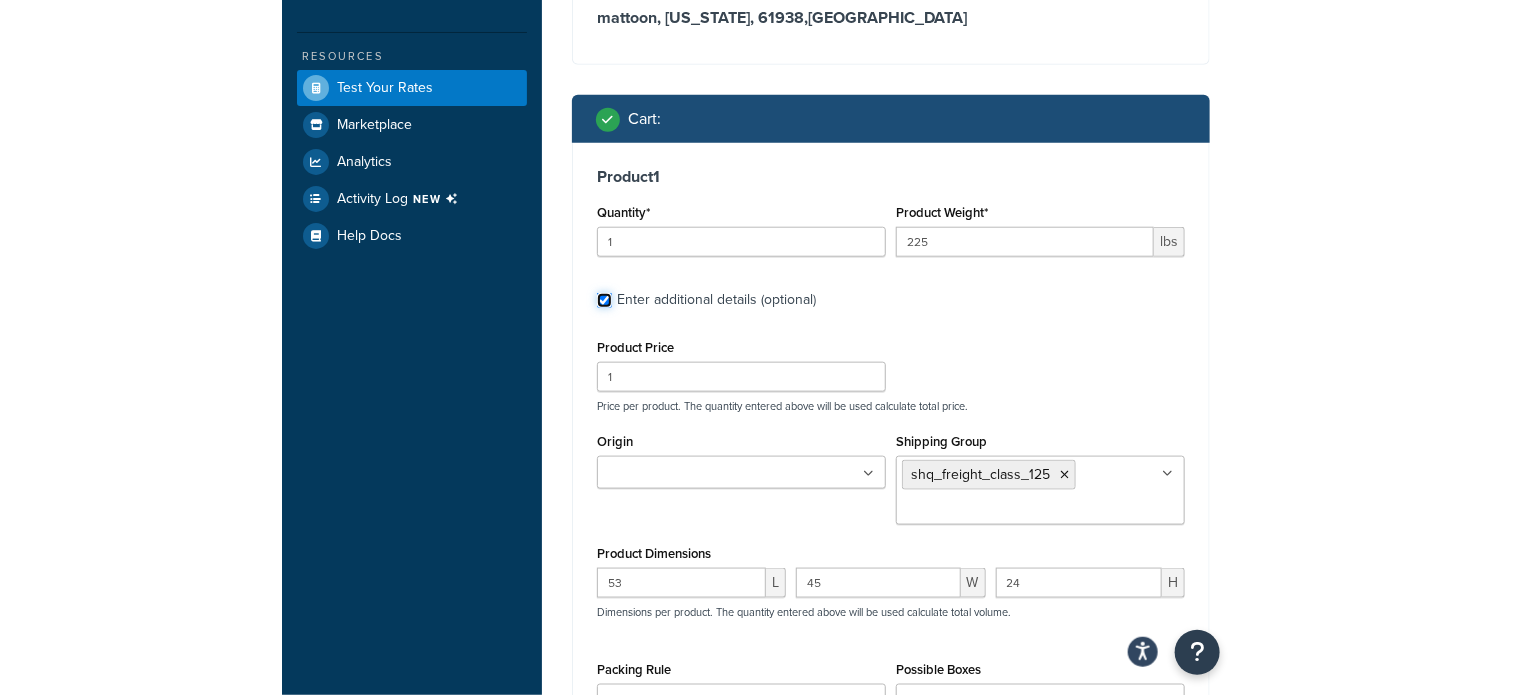 scroll, scrollTop: 526, scrollLeft: 0, axis: vertical 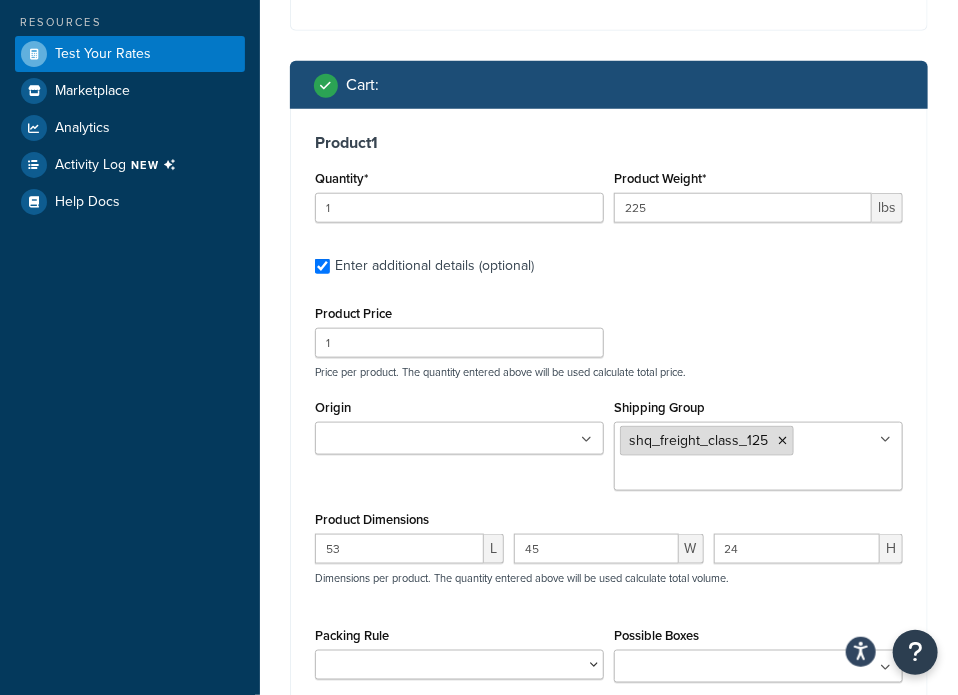 click at bounding box center (782, 441) 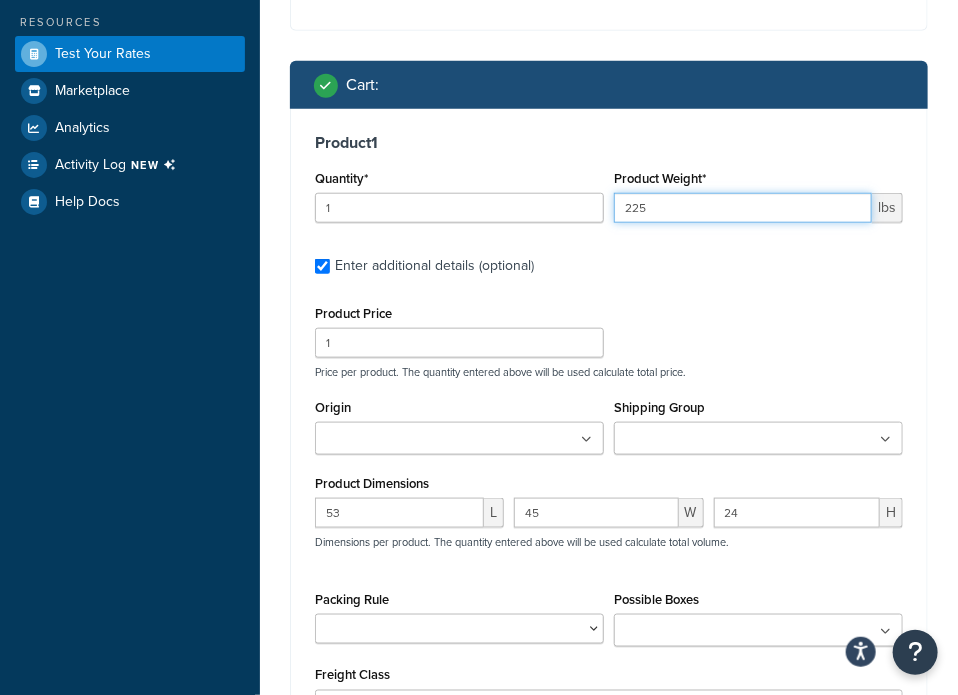 drag, startPoint x: 668, startPoint y: 205, endPoint x: 567, endPoint y: 199, distance: 101.17806 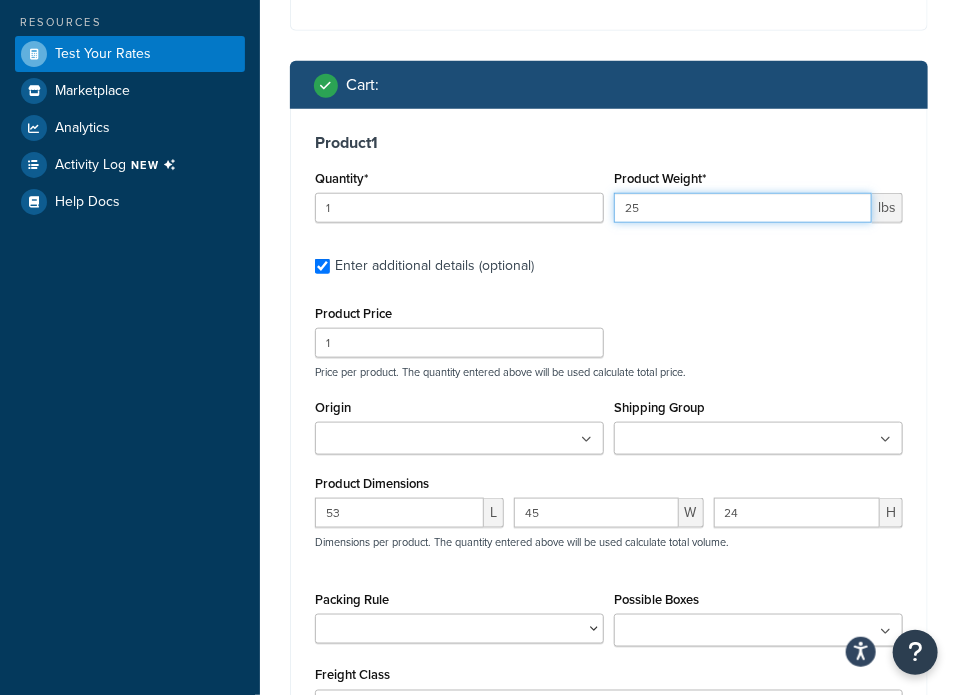type on "25" 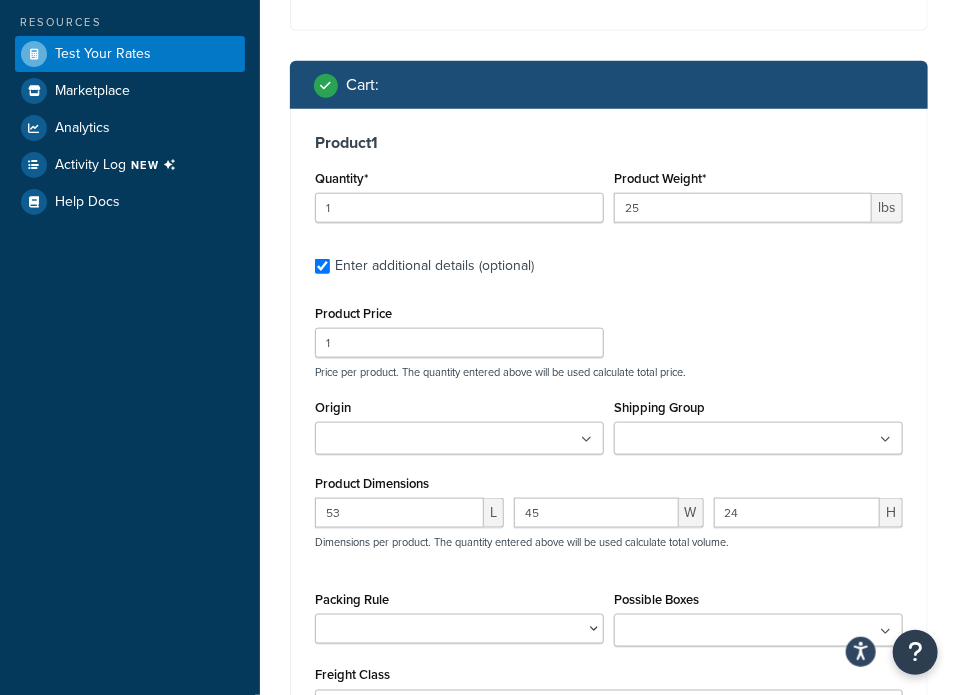 click on "Shipping Group" at bounding box center [708, 440] 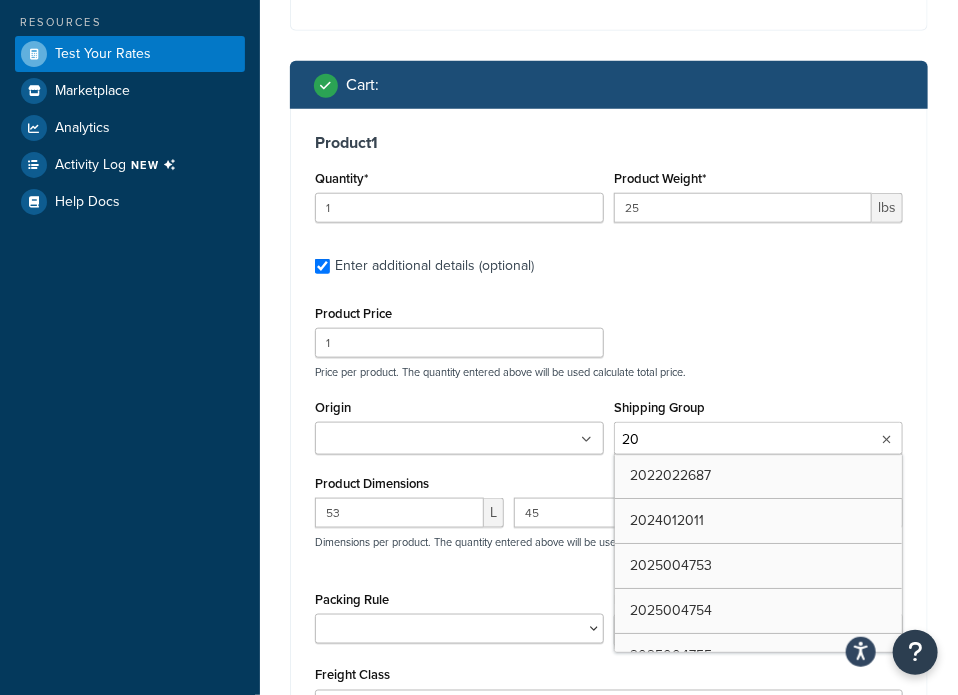 type on "200" 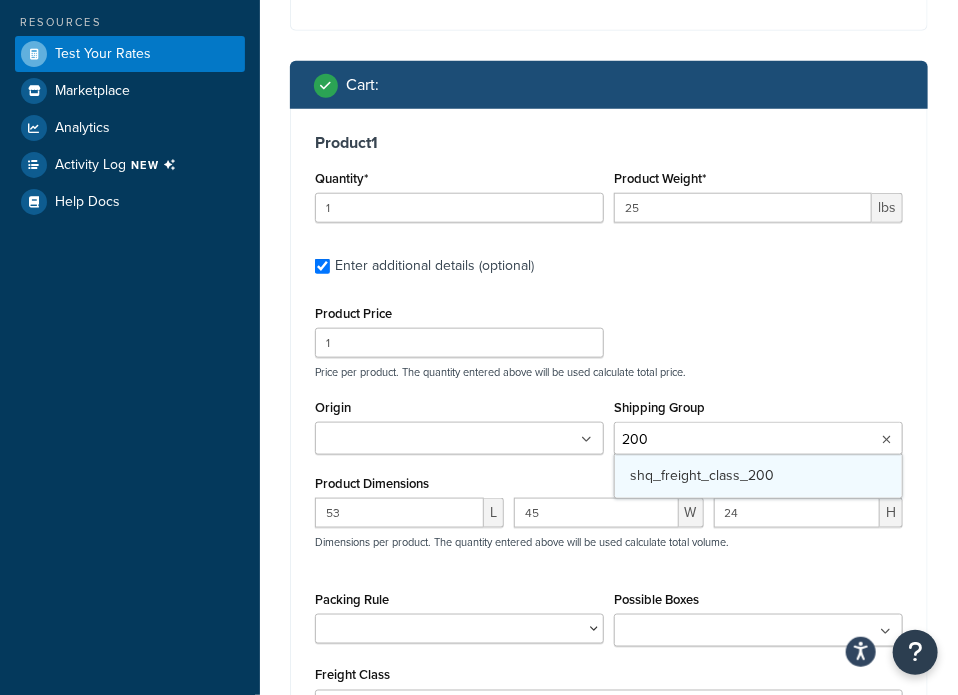 type 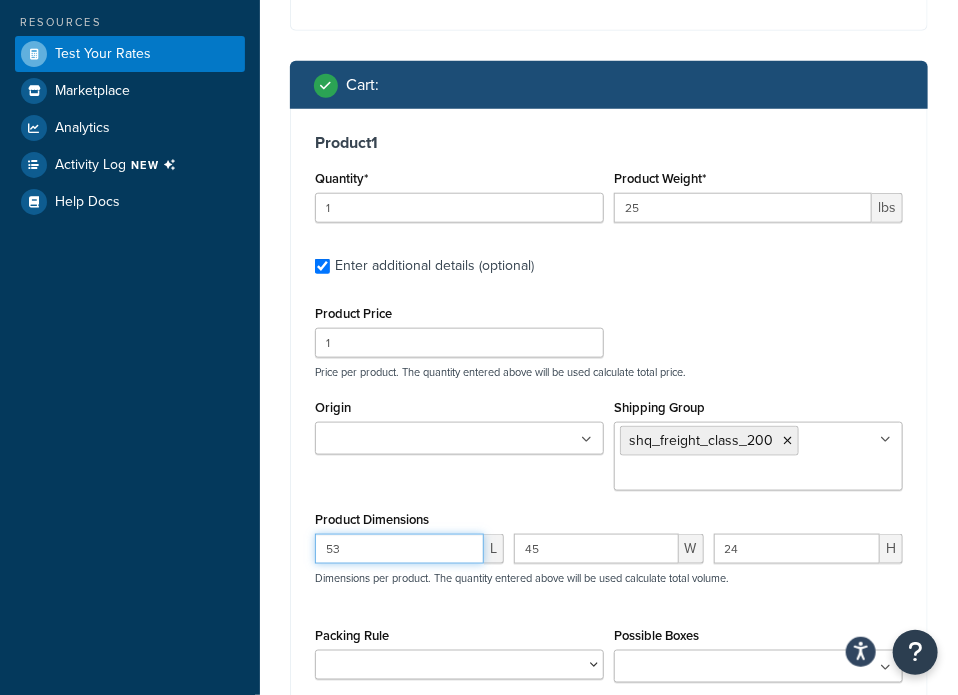 drag, startPoint x: 389, startPoint y: 544, endPoint x: 288, endPoint y: 549, distance: 101.12369 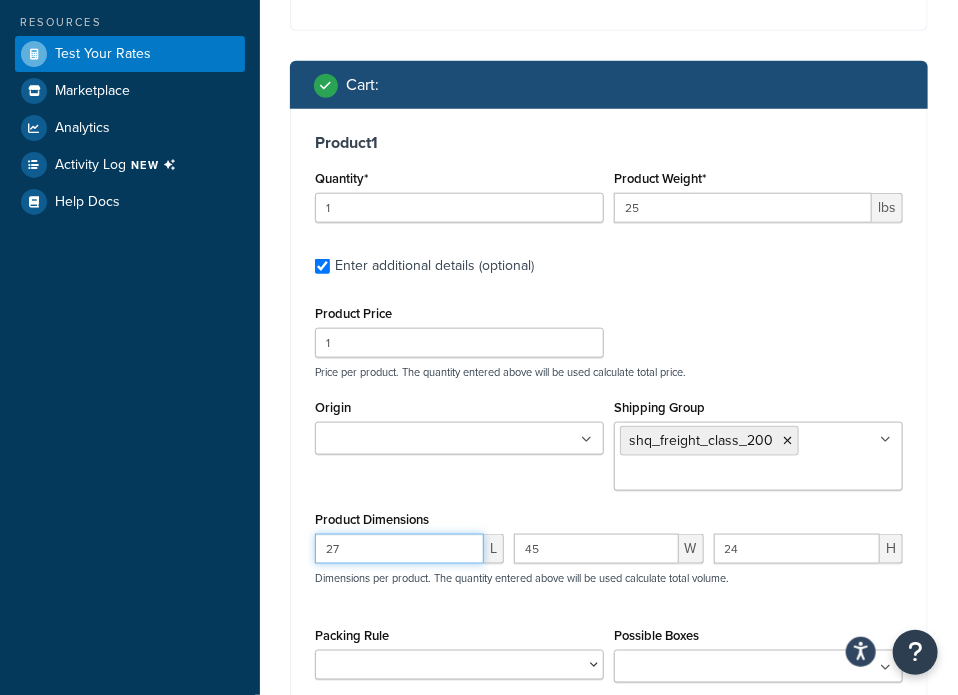 type on "27" 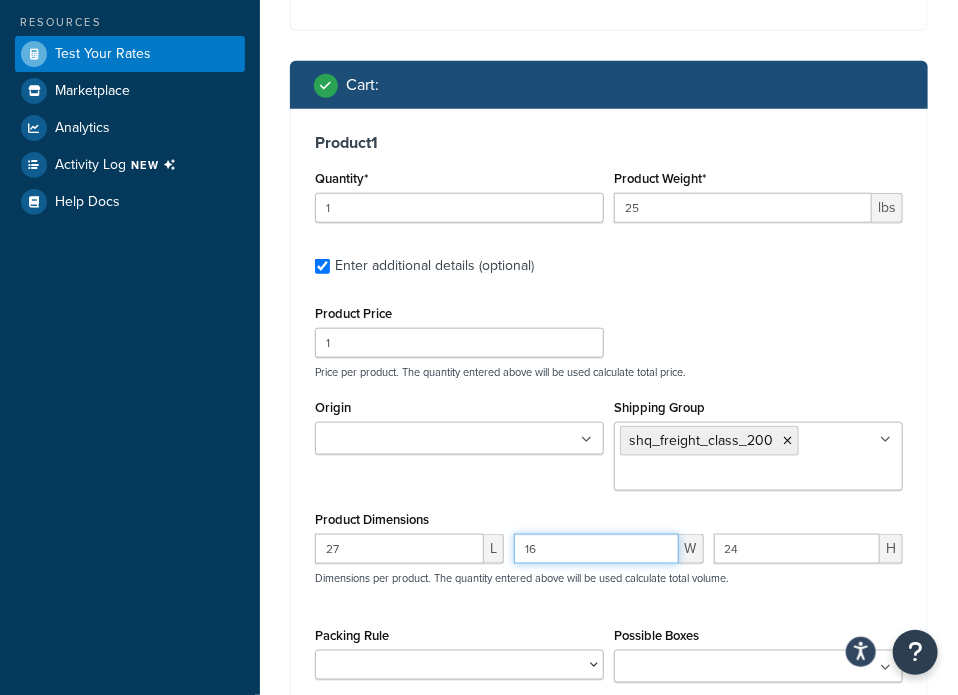 type on "16" 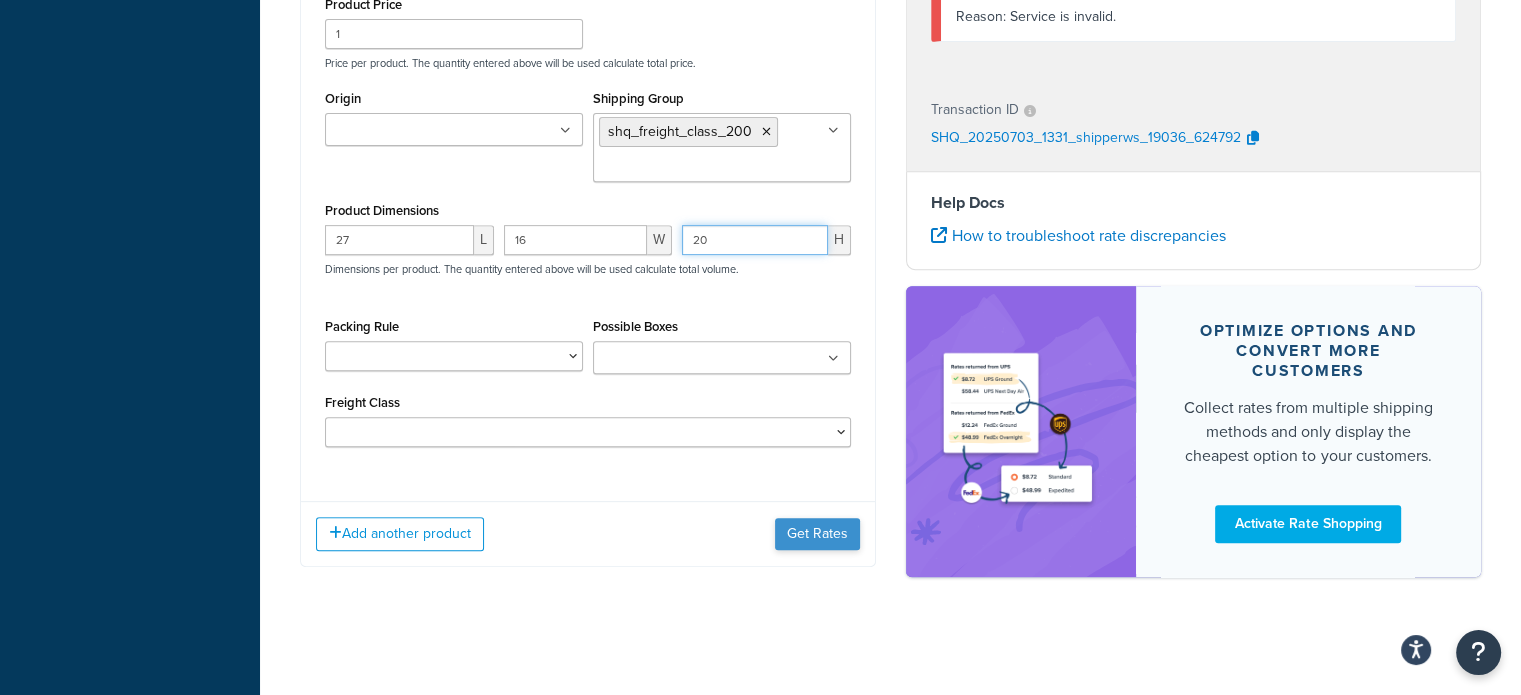 type on "20" 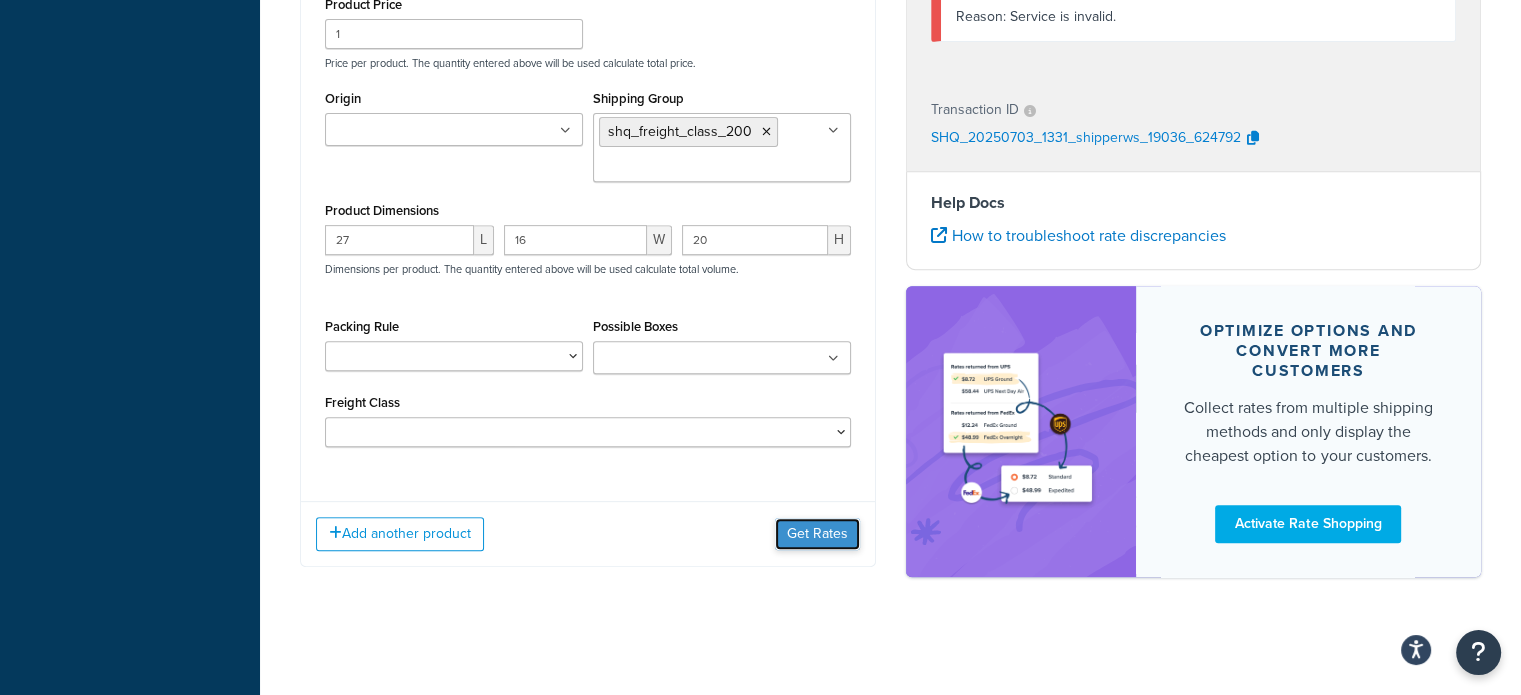 click on "Get Rates" at bounding box center (817, 534) 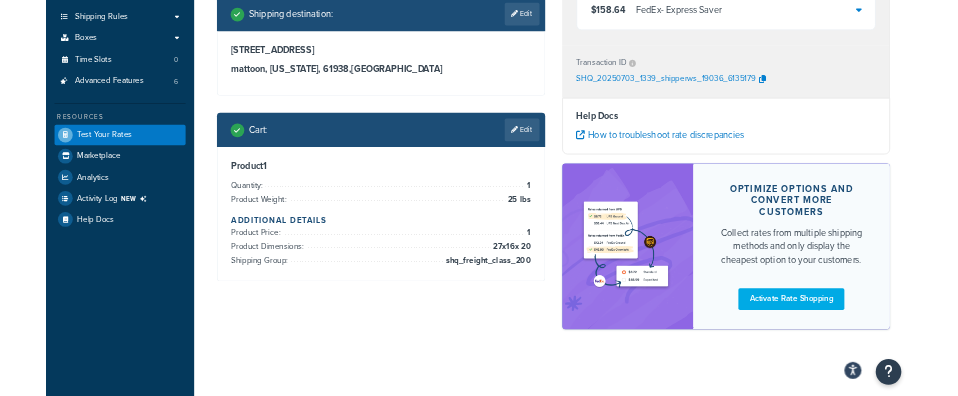 scroll, scrollTop: 143, scrollLeft: 0, axis: vertical 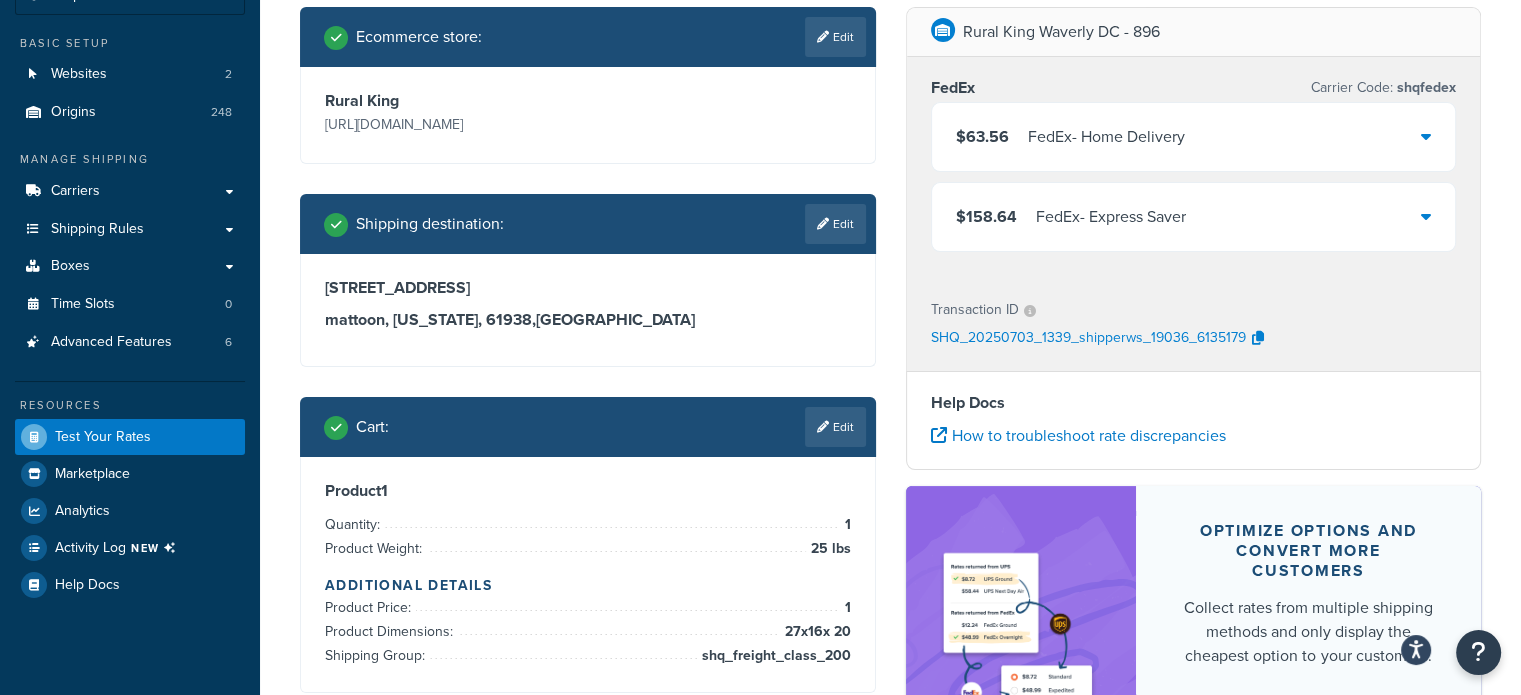 click on "$63.56 FedEx  -   Home Delivery" at bounding box center (1194, 137) 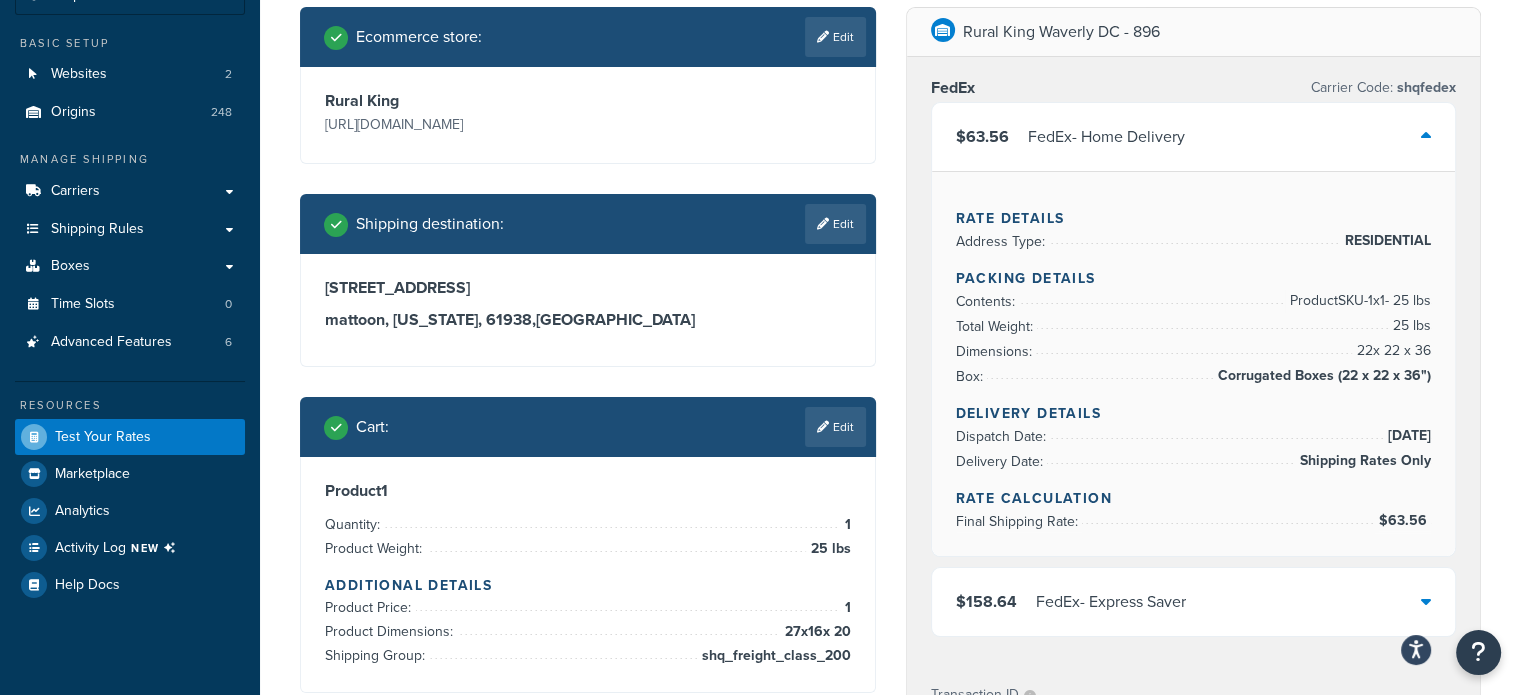 click on "$63.56 FedEx  -   Home Delivery" at bounding box center [1194, 137] 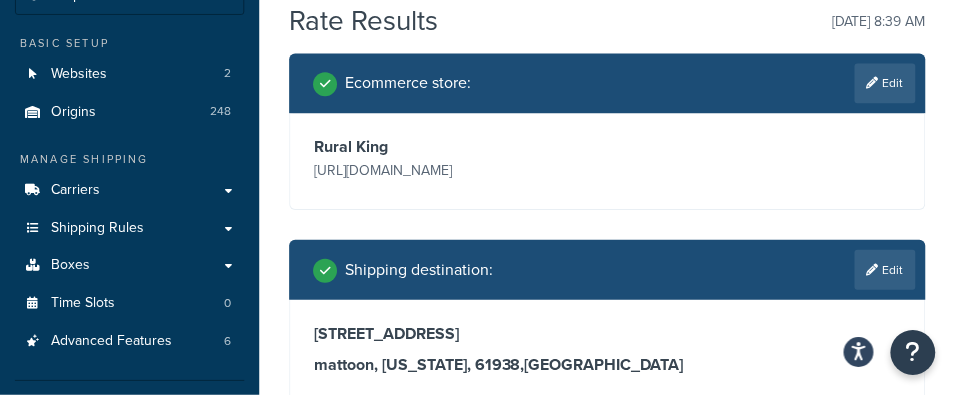 scroll, scrollTop: 143, scrollLeft: 0, axis: vertical 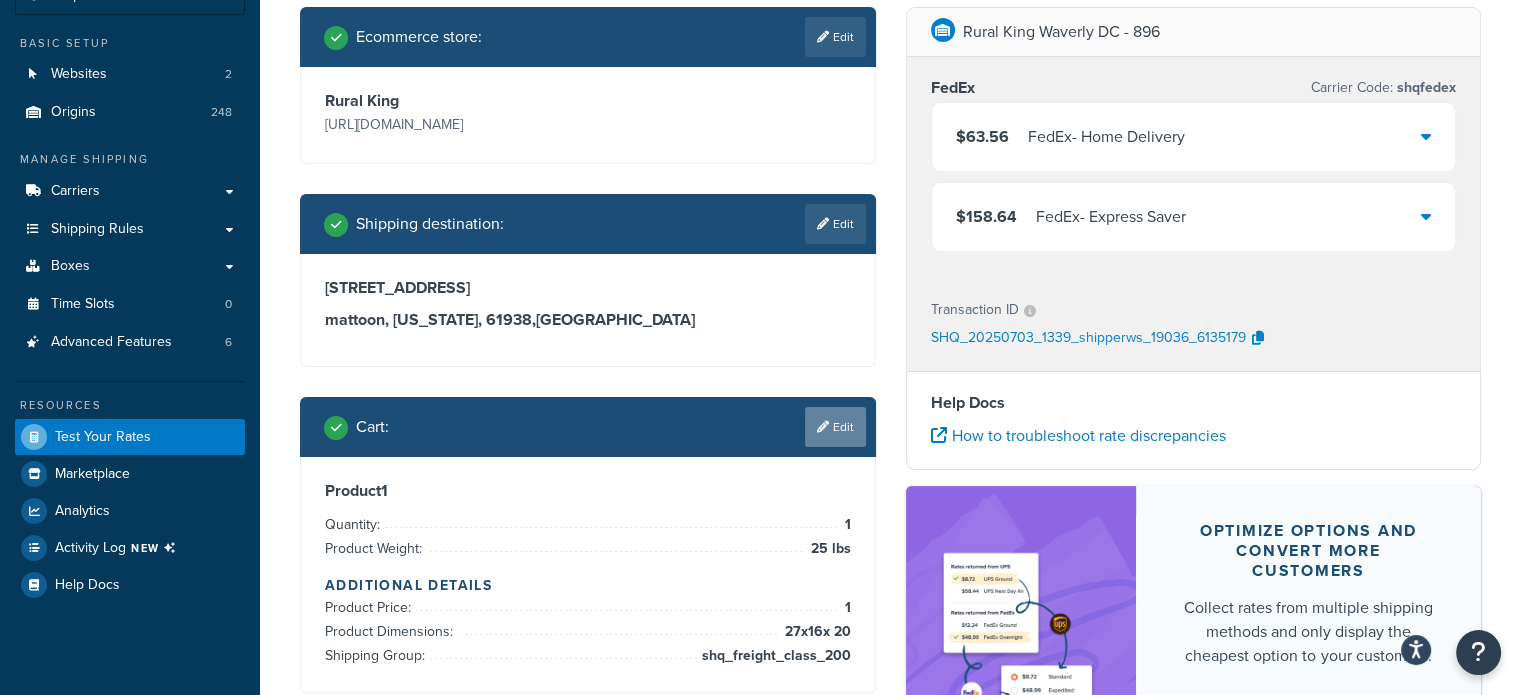 click on "Edit" at bounding box center (835, 427) 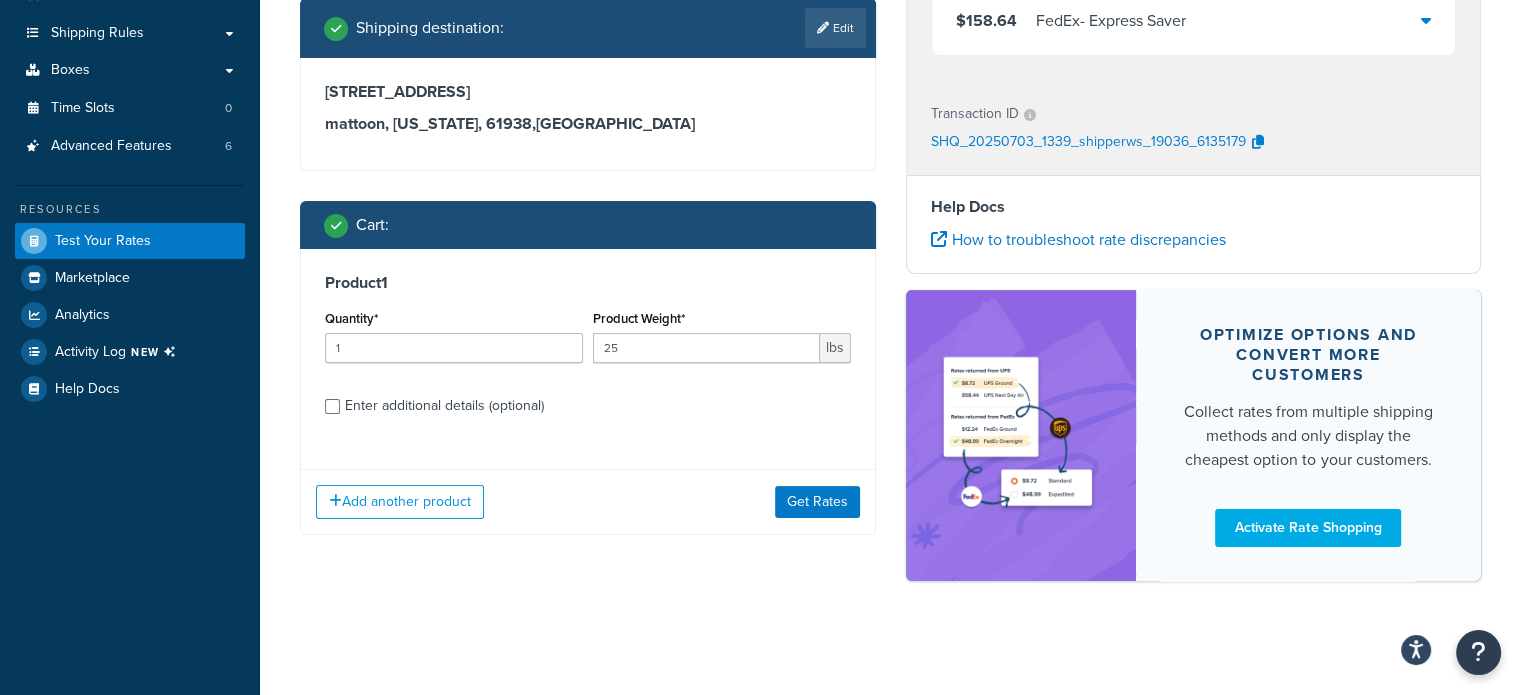 scroll, scrollTop: 343, scrollLeft: 0, axis: vertical 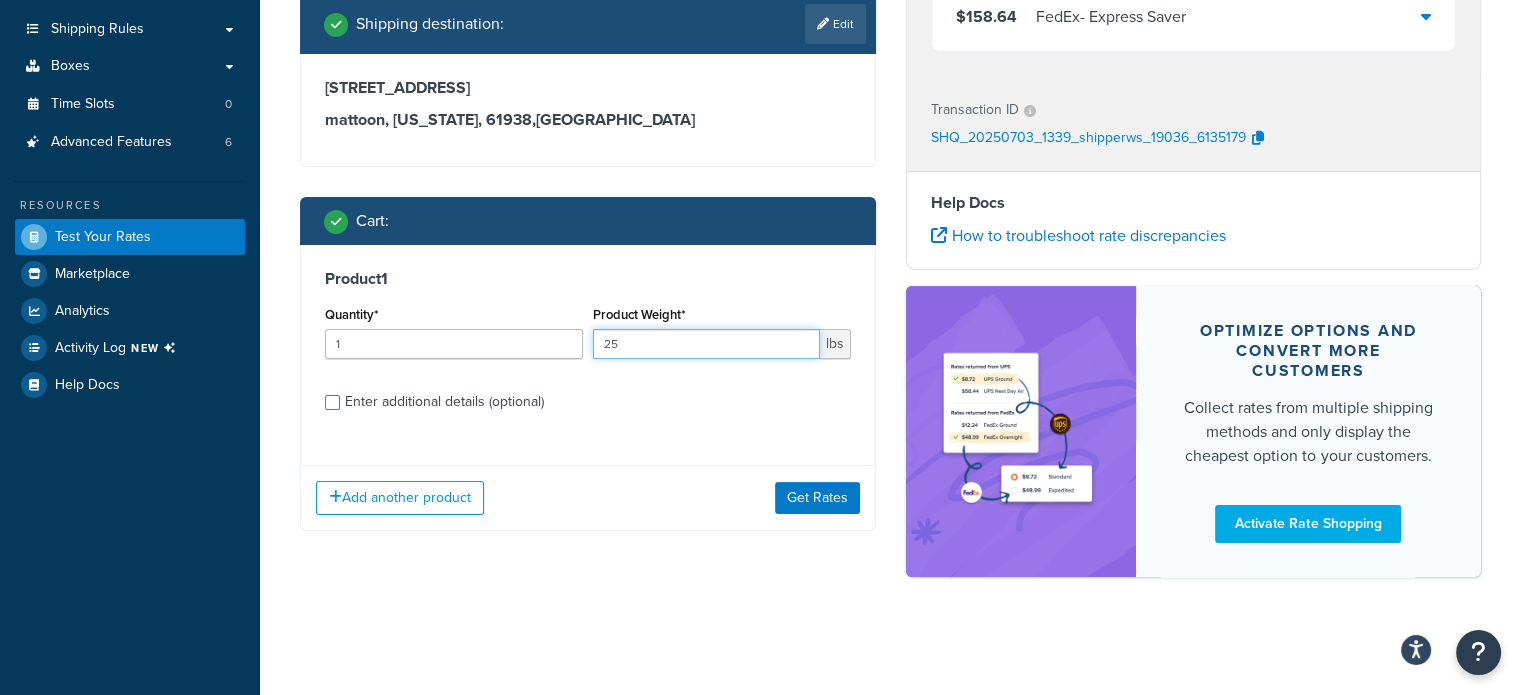 drag, startPoint x: 651, startPoint y: 351, endPoint x: 532, endPoint y: 342, distance: 119.33985 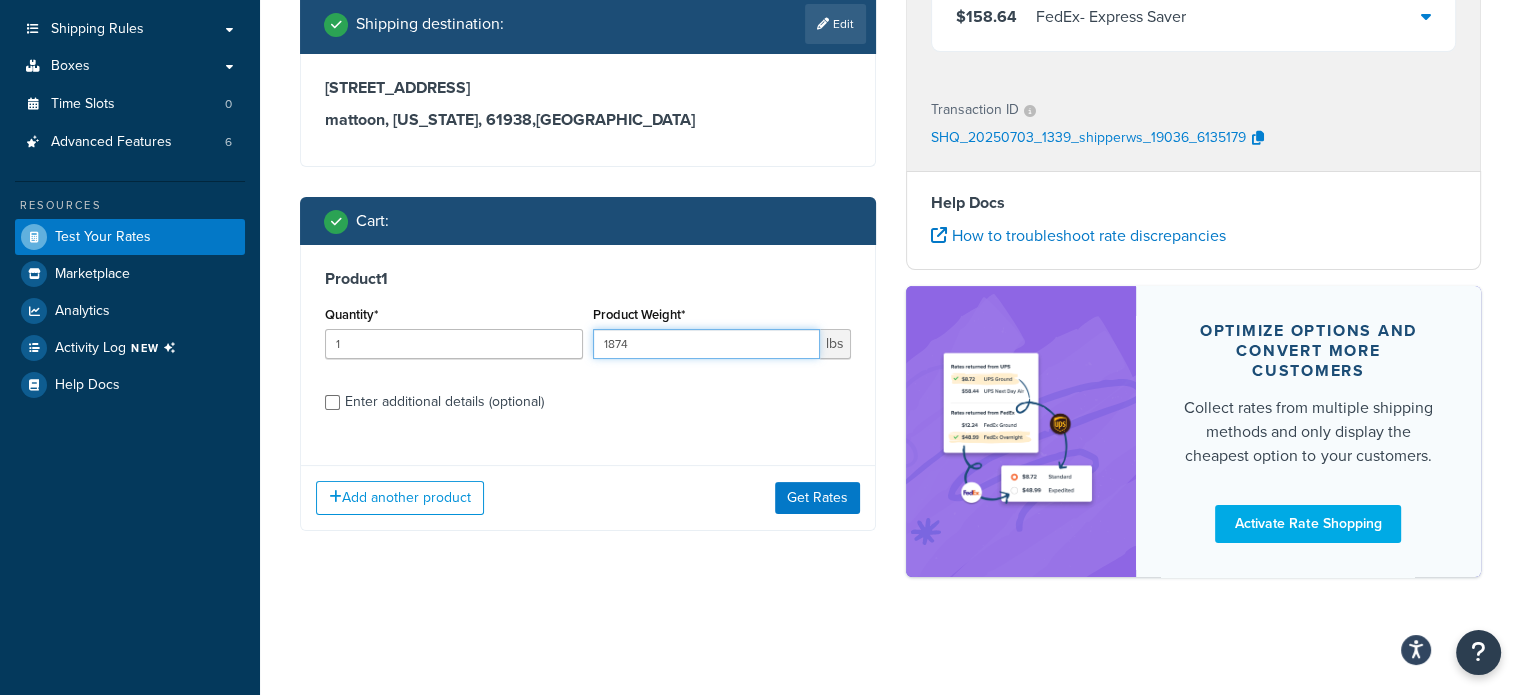 type on "1874" 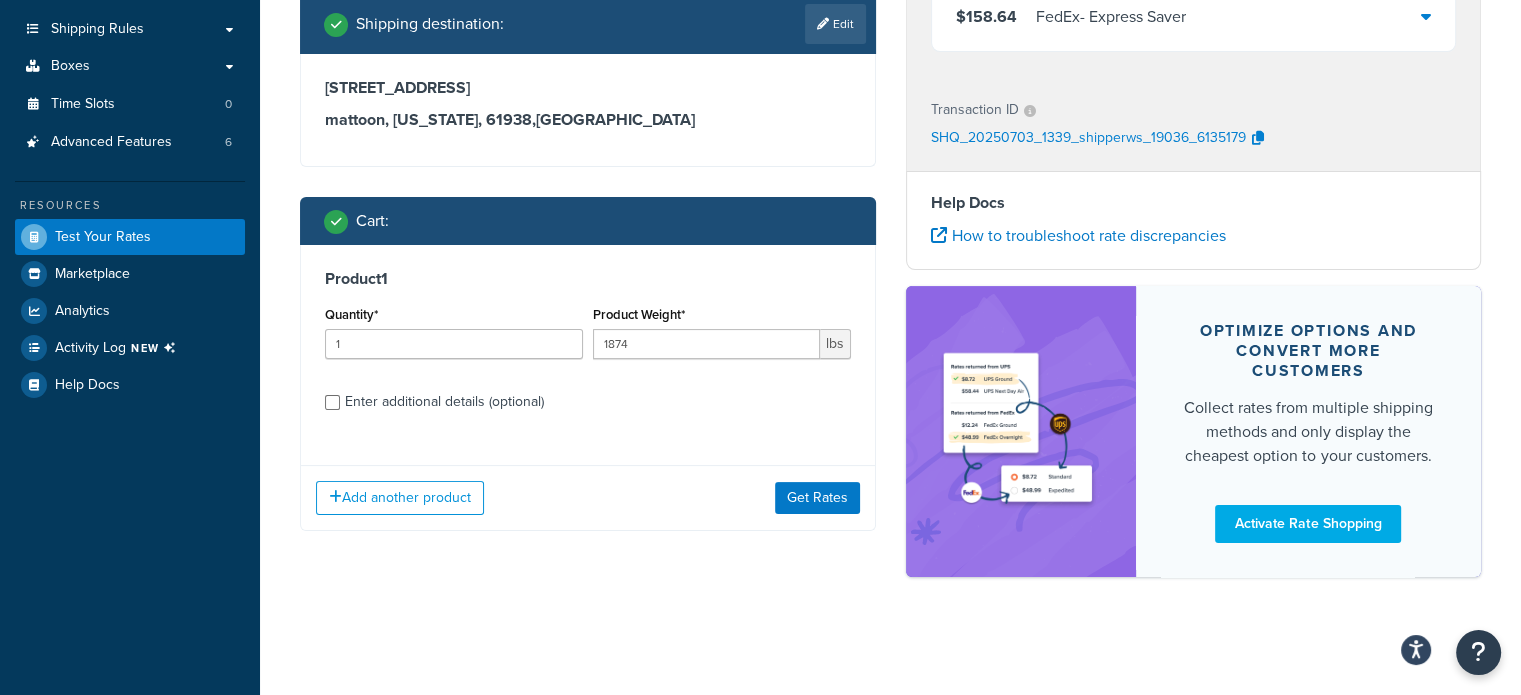 click on "Enter additional details (optional)" at bounding box center (444, 402) 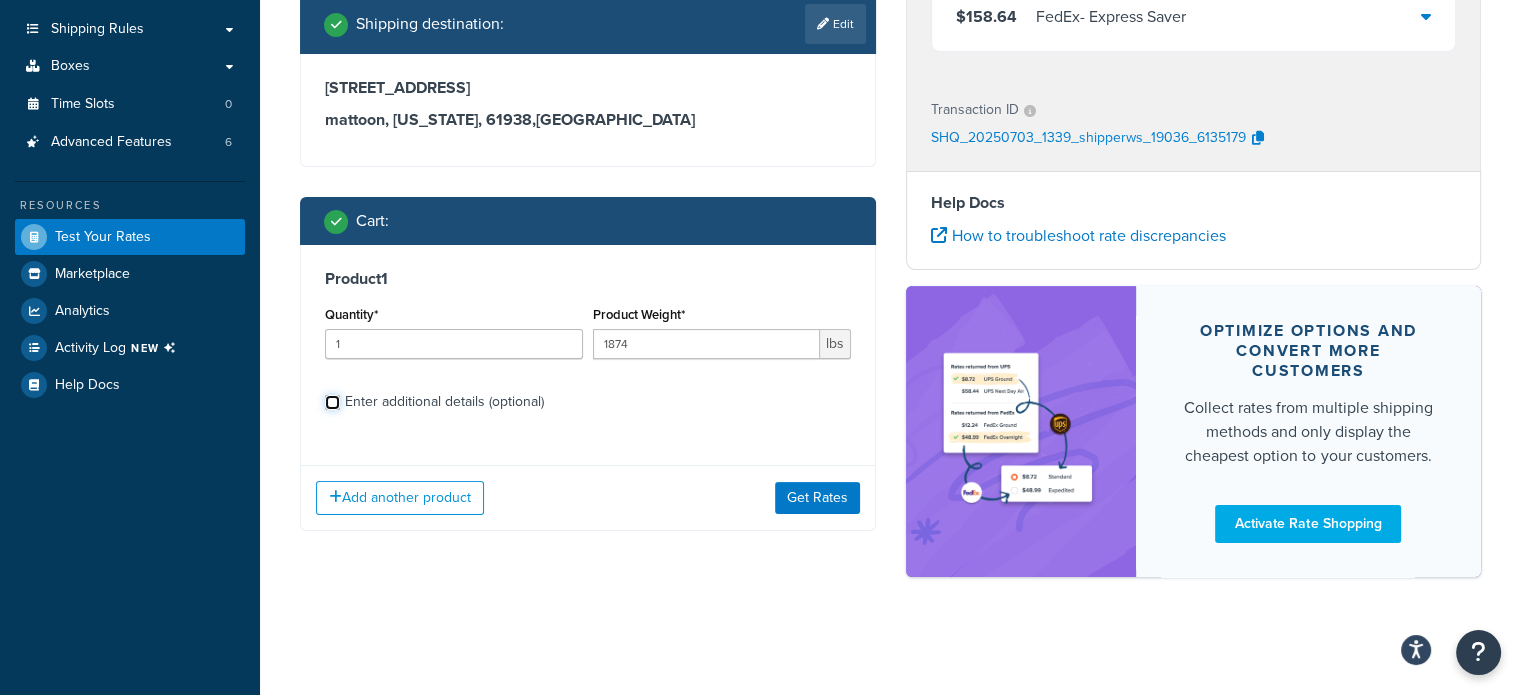 click on "Enter additional details (optional)" at bounding box center (332, 402) 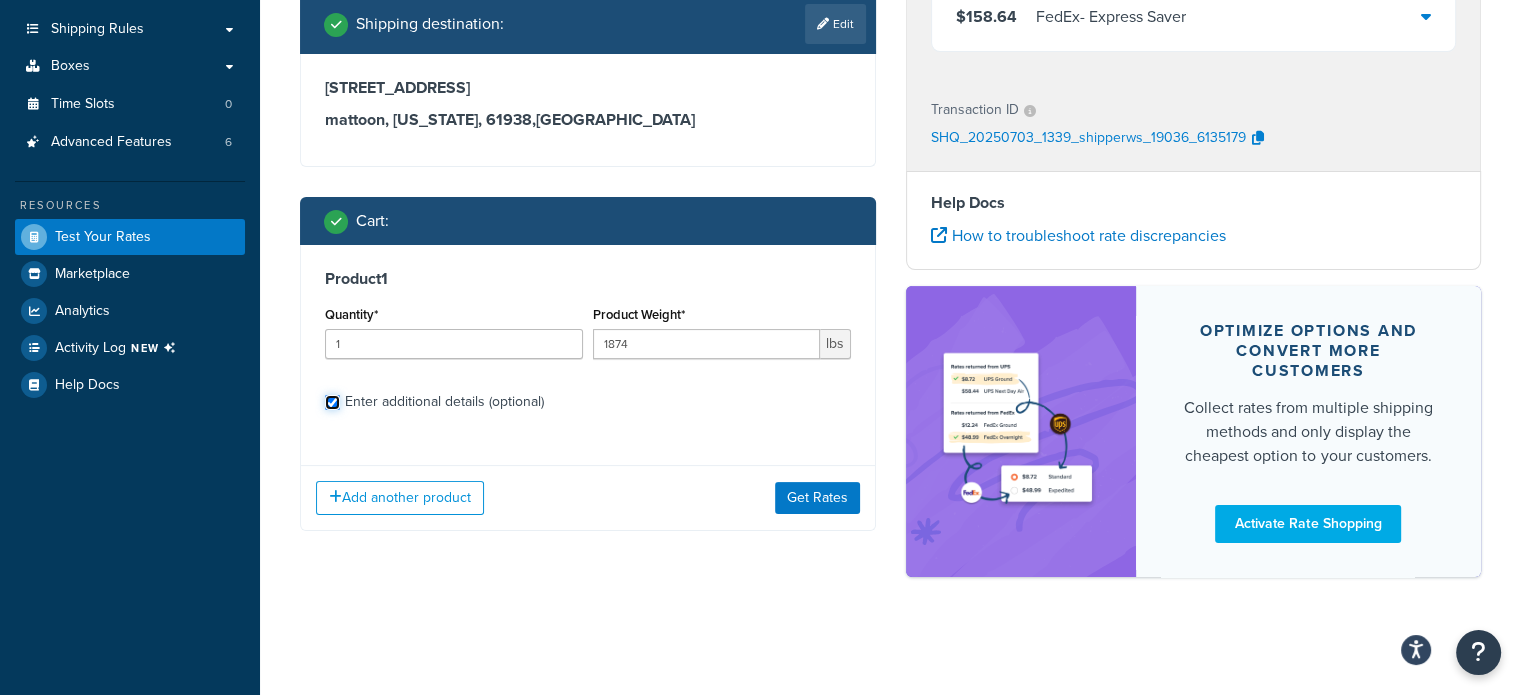 checkbox on "true" 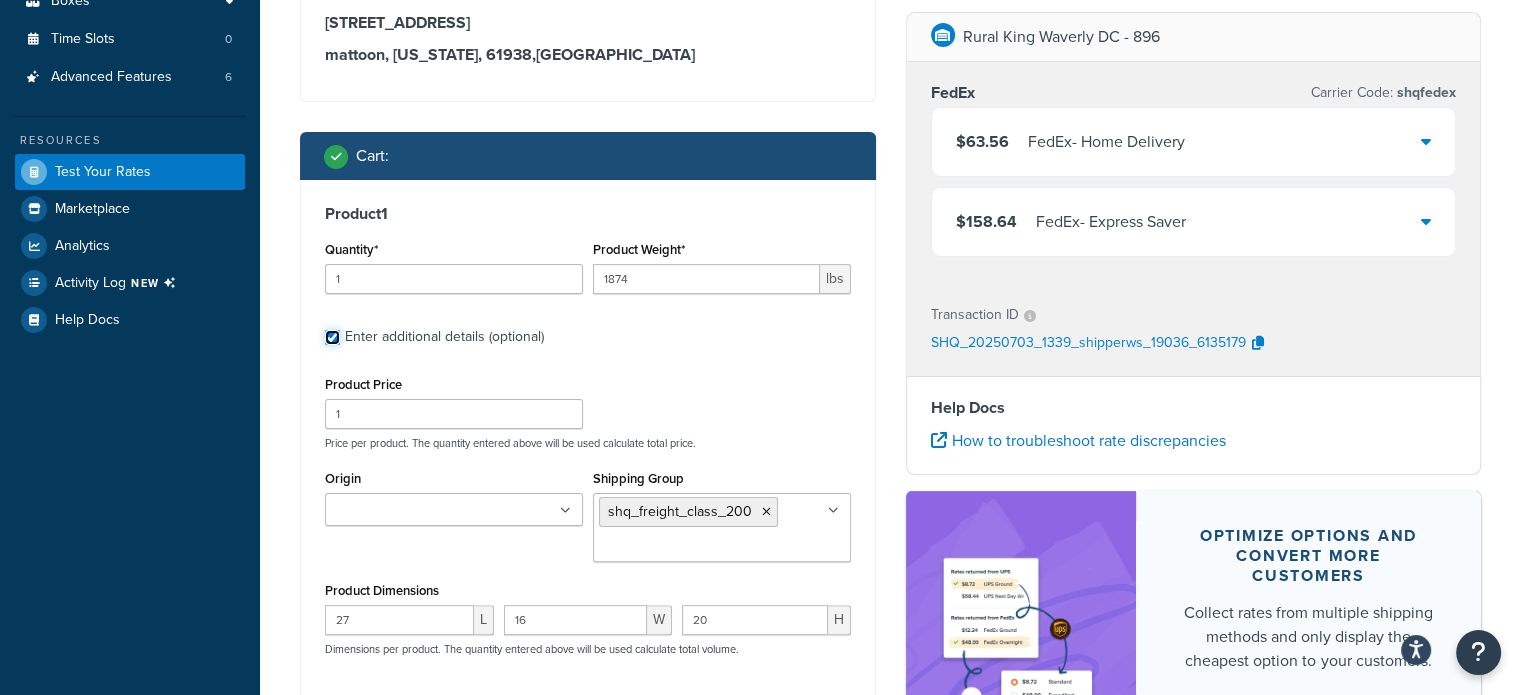 scroll, scrollTop: 443, scrollLeft: 0, axis: vertical 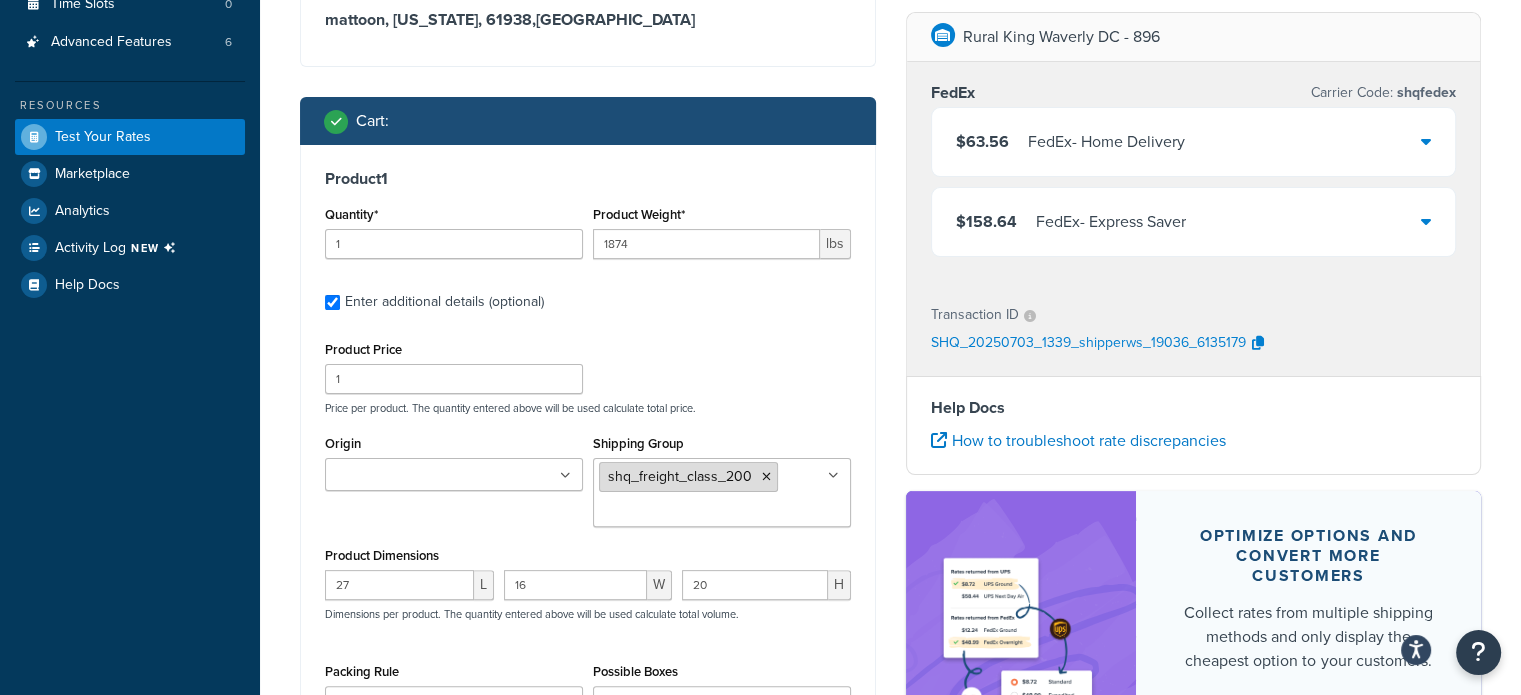 click at bounding box center (766, 477) 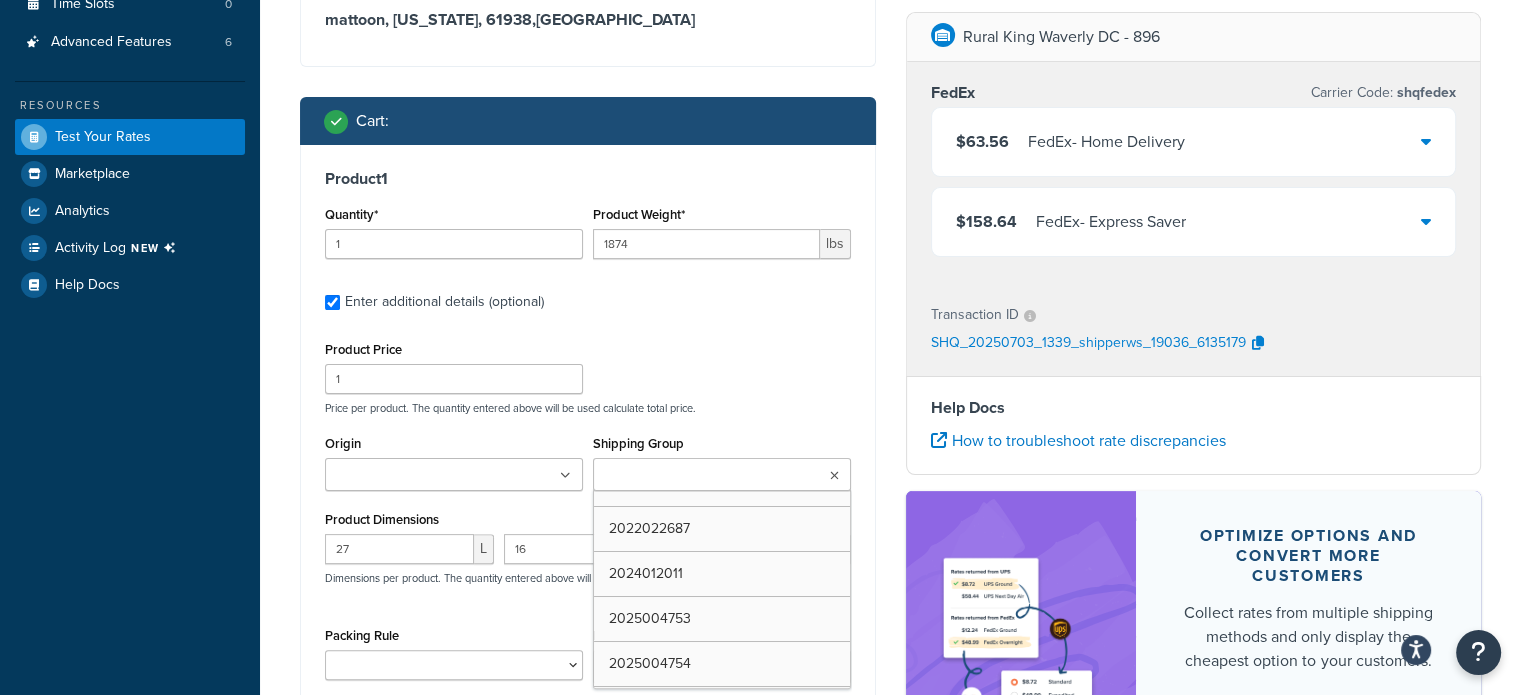 click at bounding box center [722, 474] 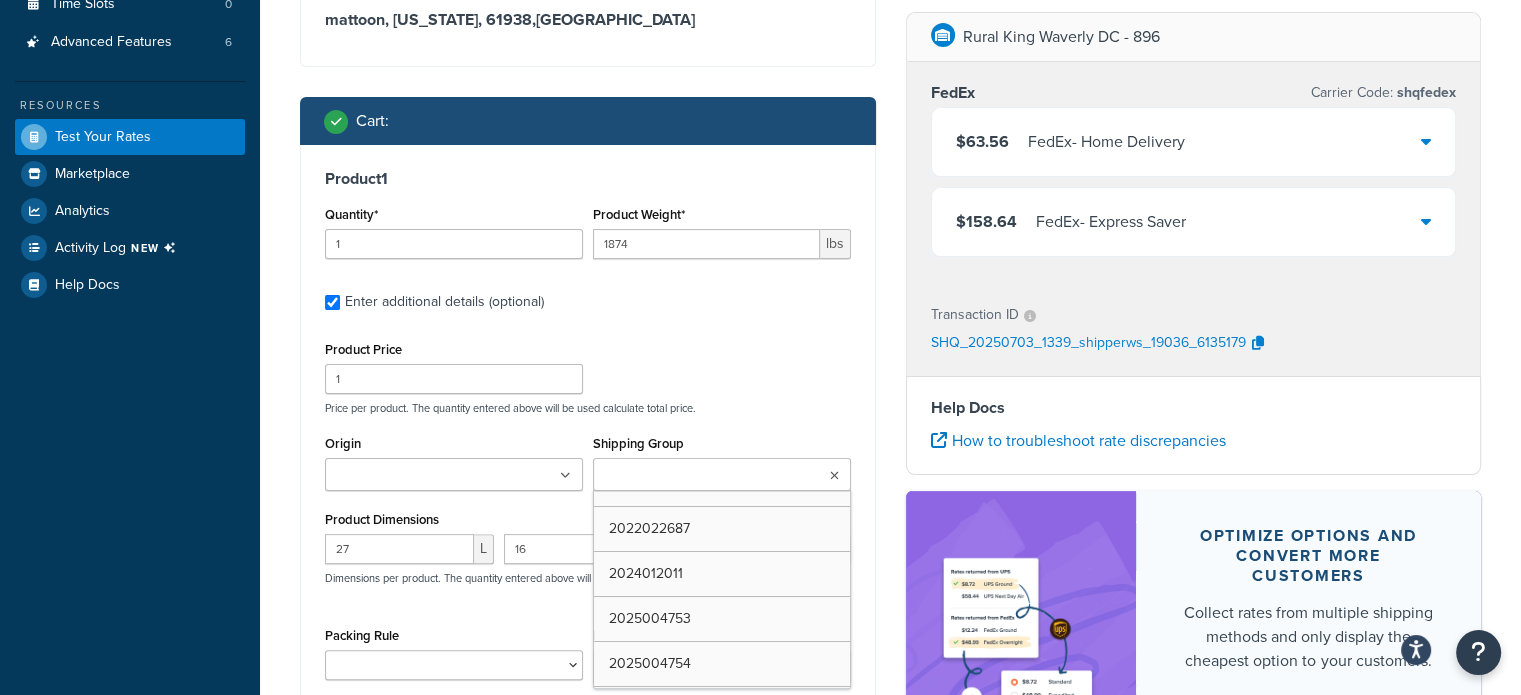 click at bounding box center [722, 474] 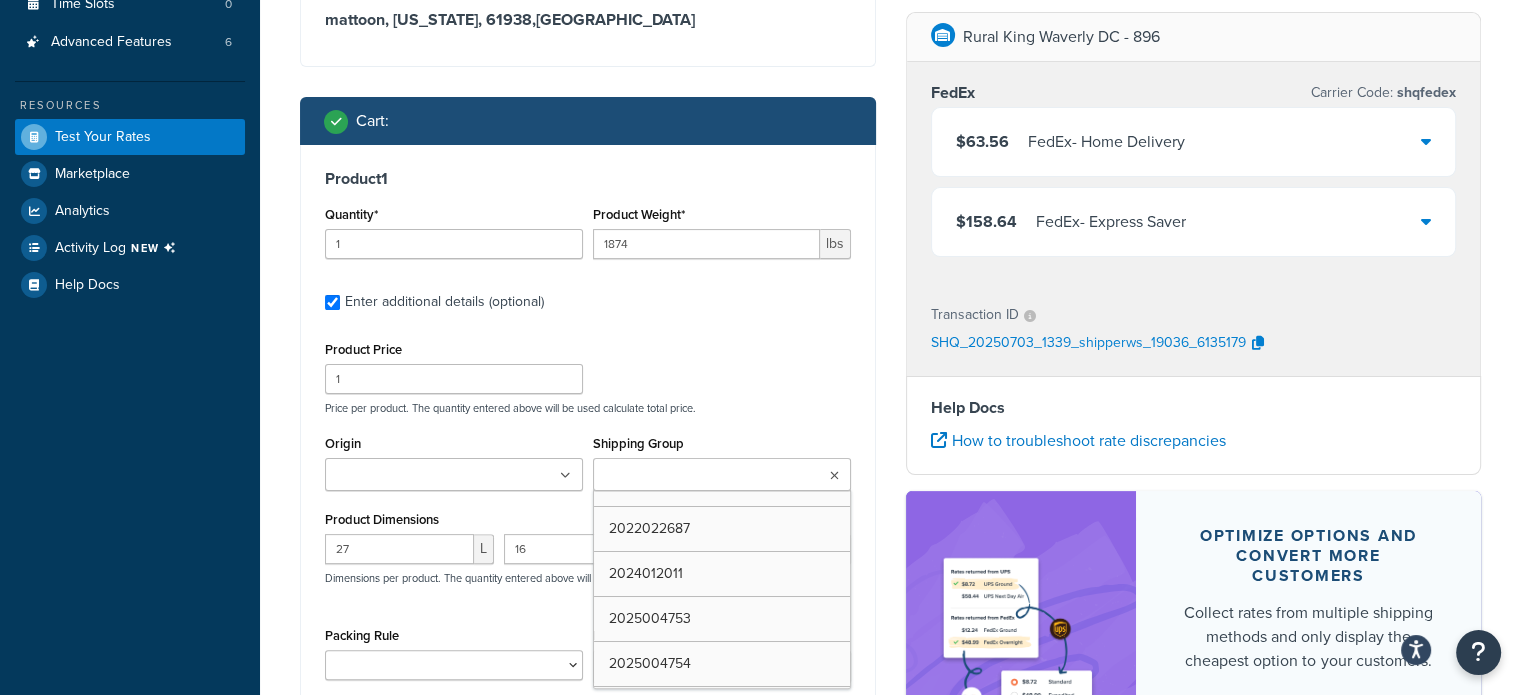 click on "Shipping Group" at bounding box center [687, 476] 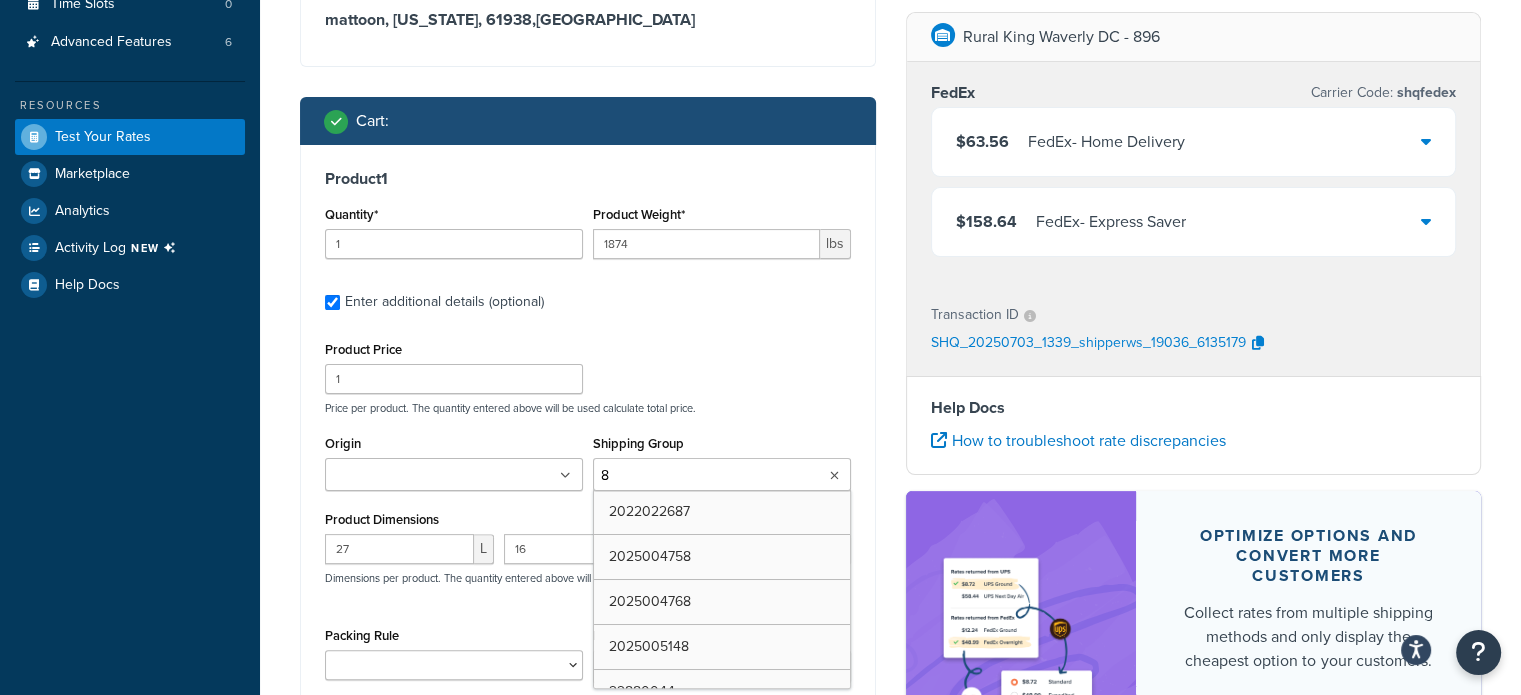 type on "85" 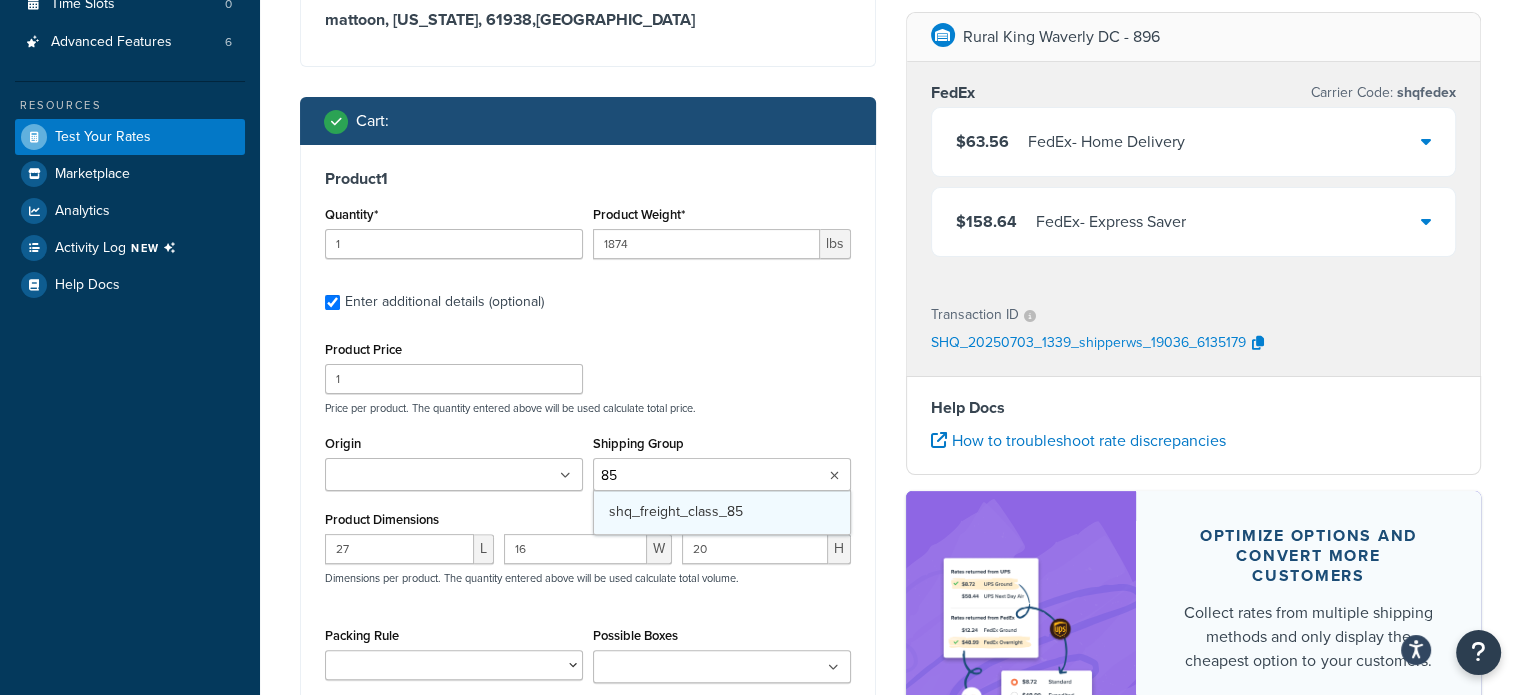 type 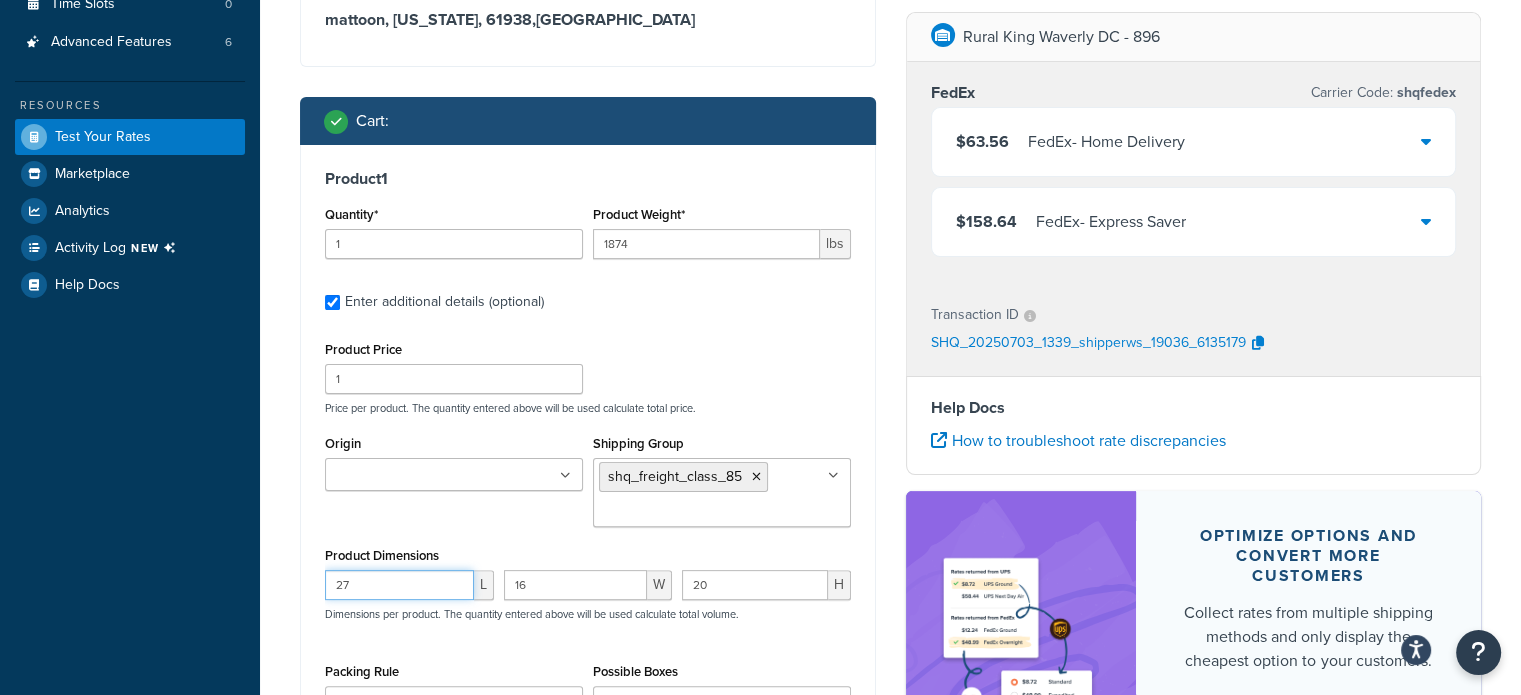 drag, startPoint x: 368, startPoint y: 581, endPoint x: 263, endPoint y: 582, distance: 105.00476 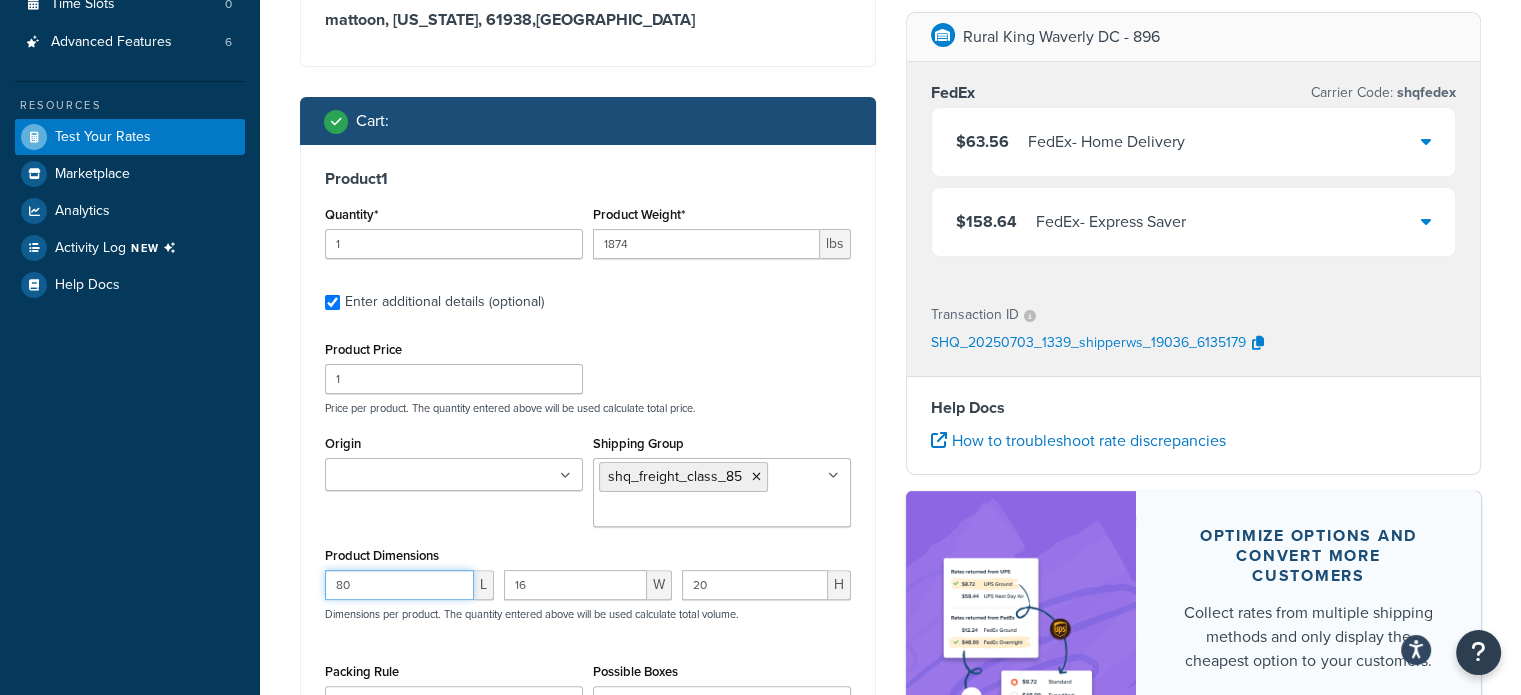 type on "80" 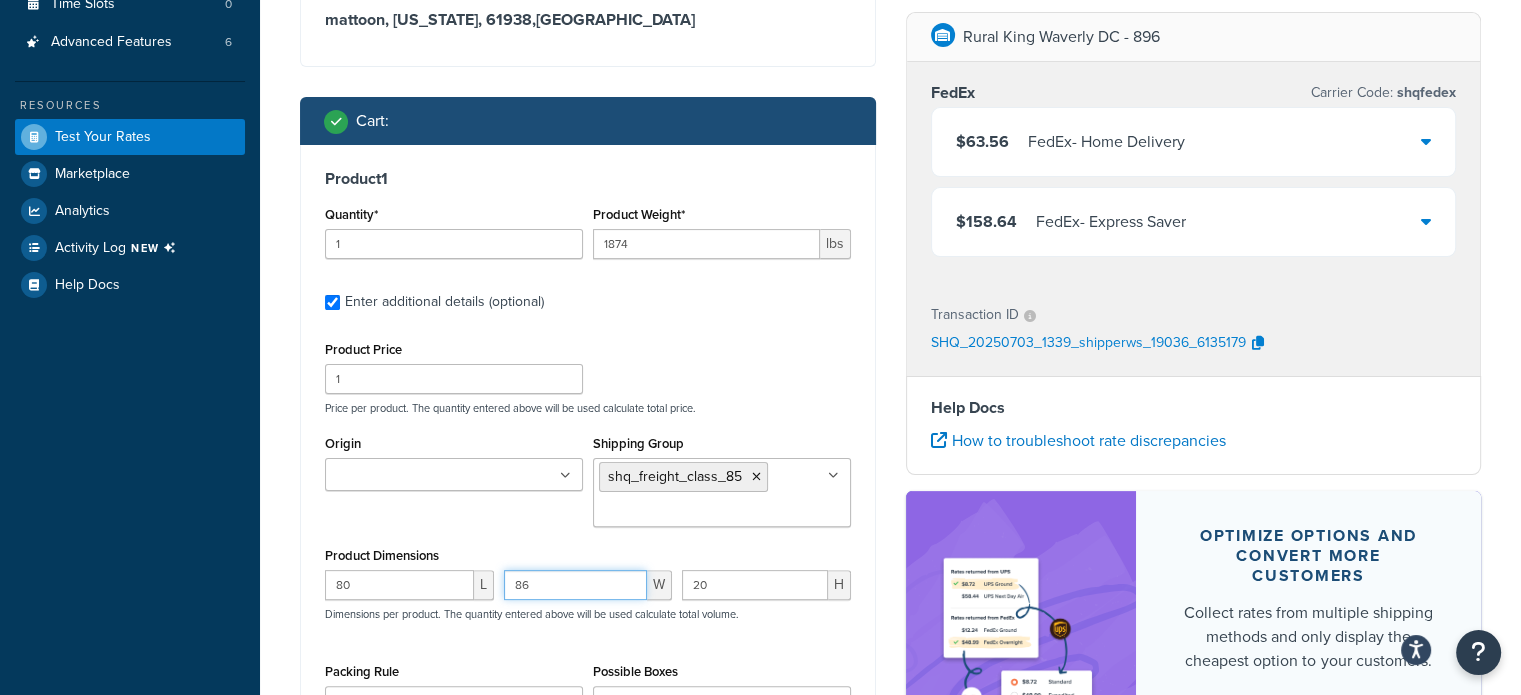 type on "86" 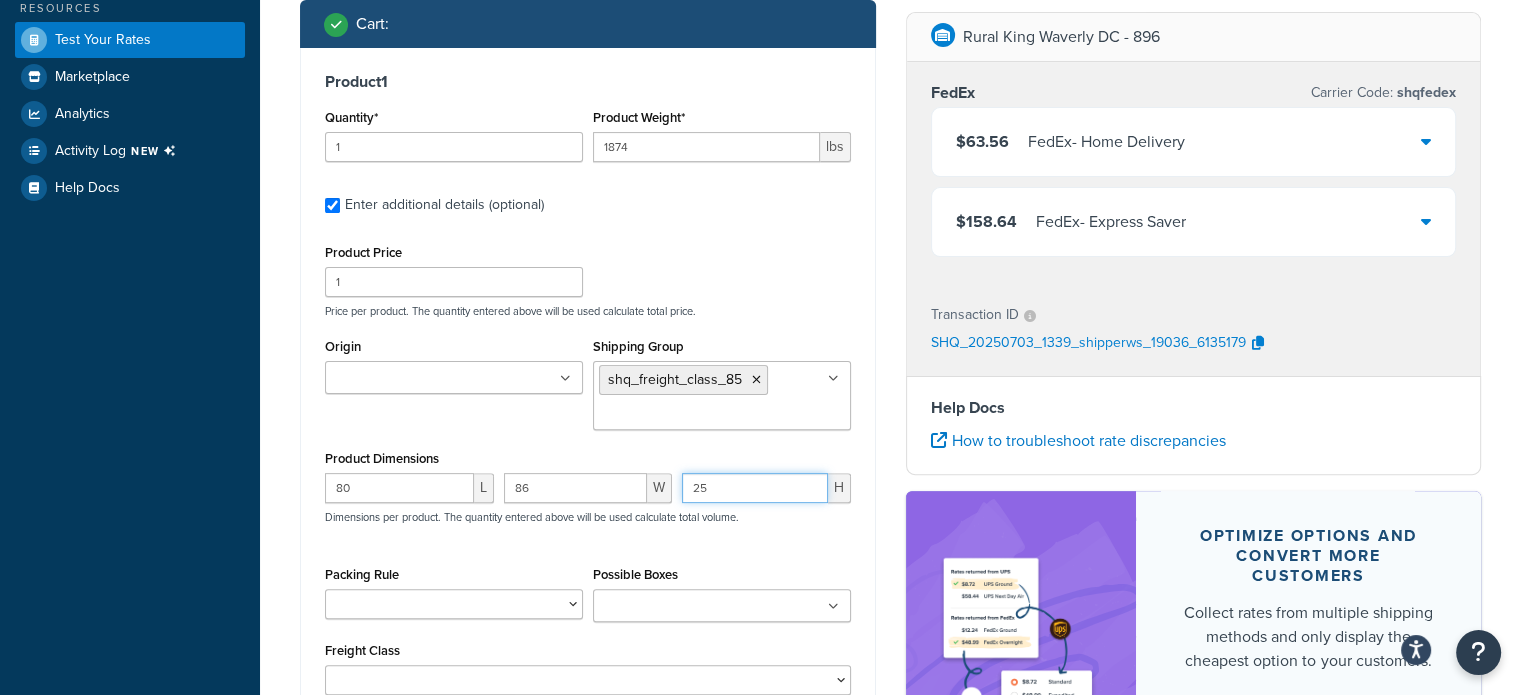 scroll, scrollTop: 643, scrollLeft: 0, axis: vertical 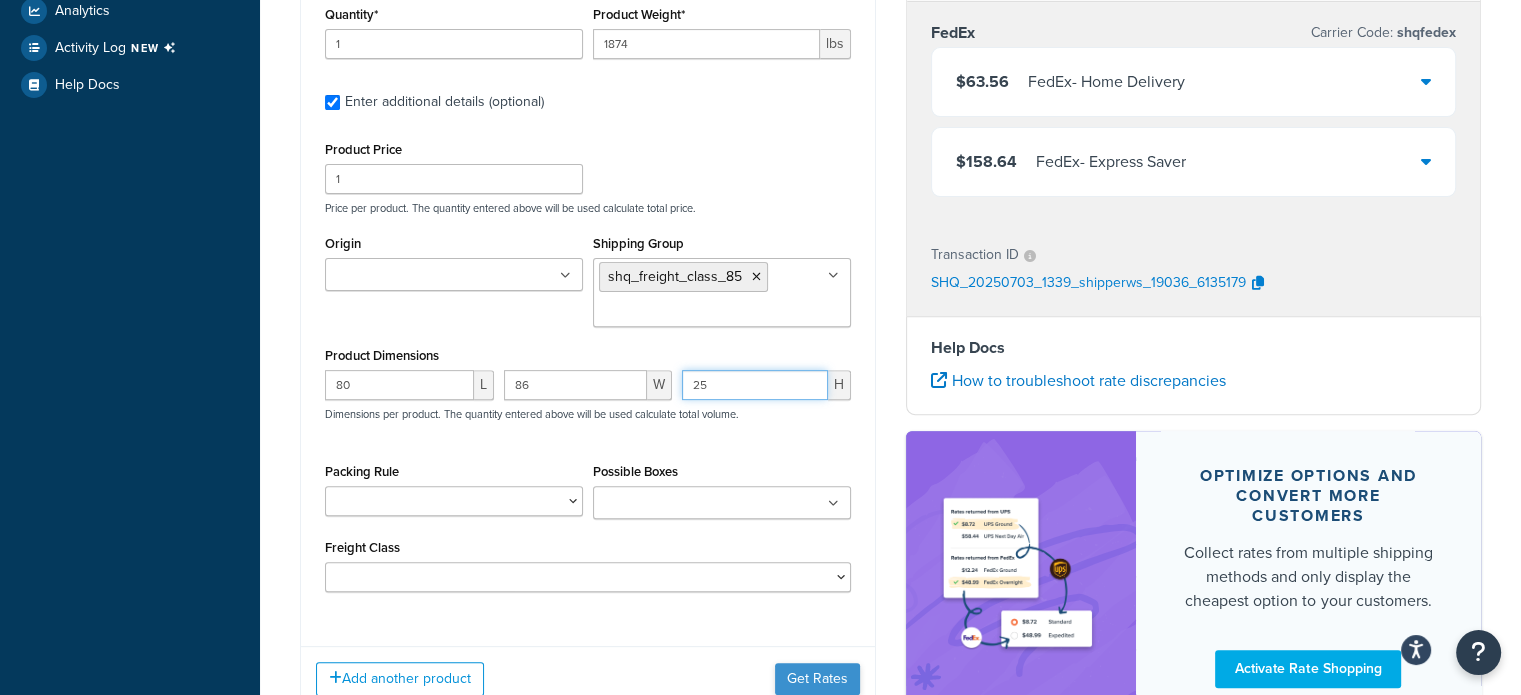 type on "25" 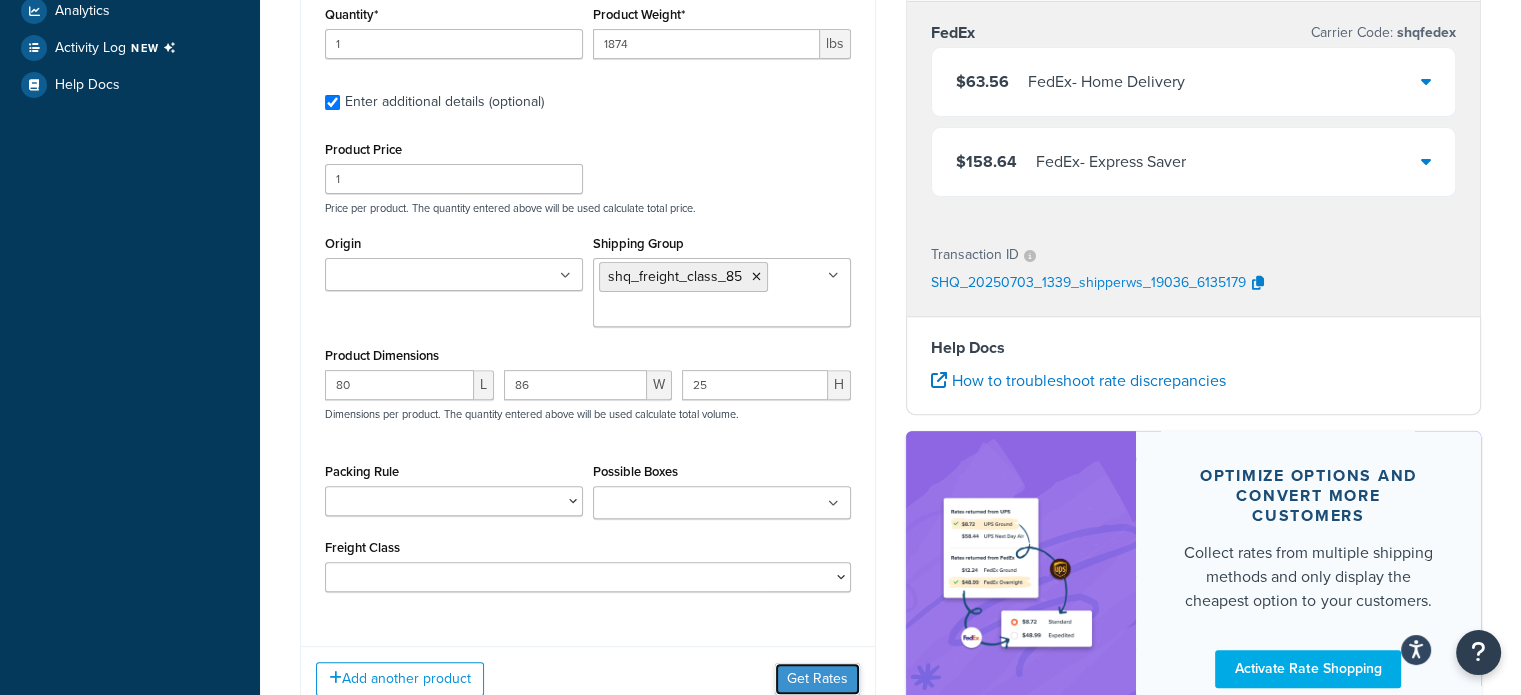 click on "Get Rates" at bounding box center [817, 679] 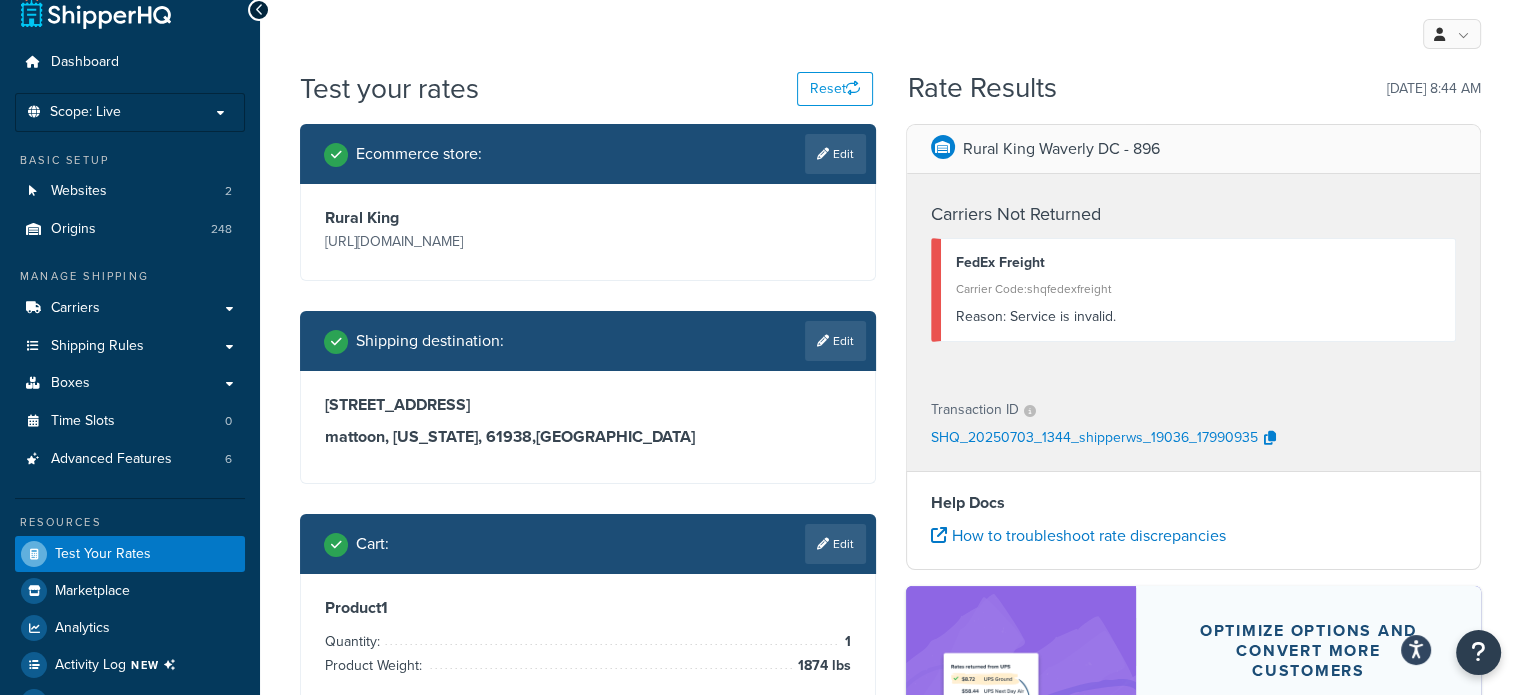 scroll, scrollTop: 326, scrollLeft: 0, axis: vertical 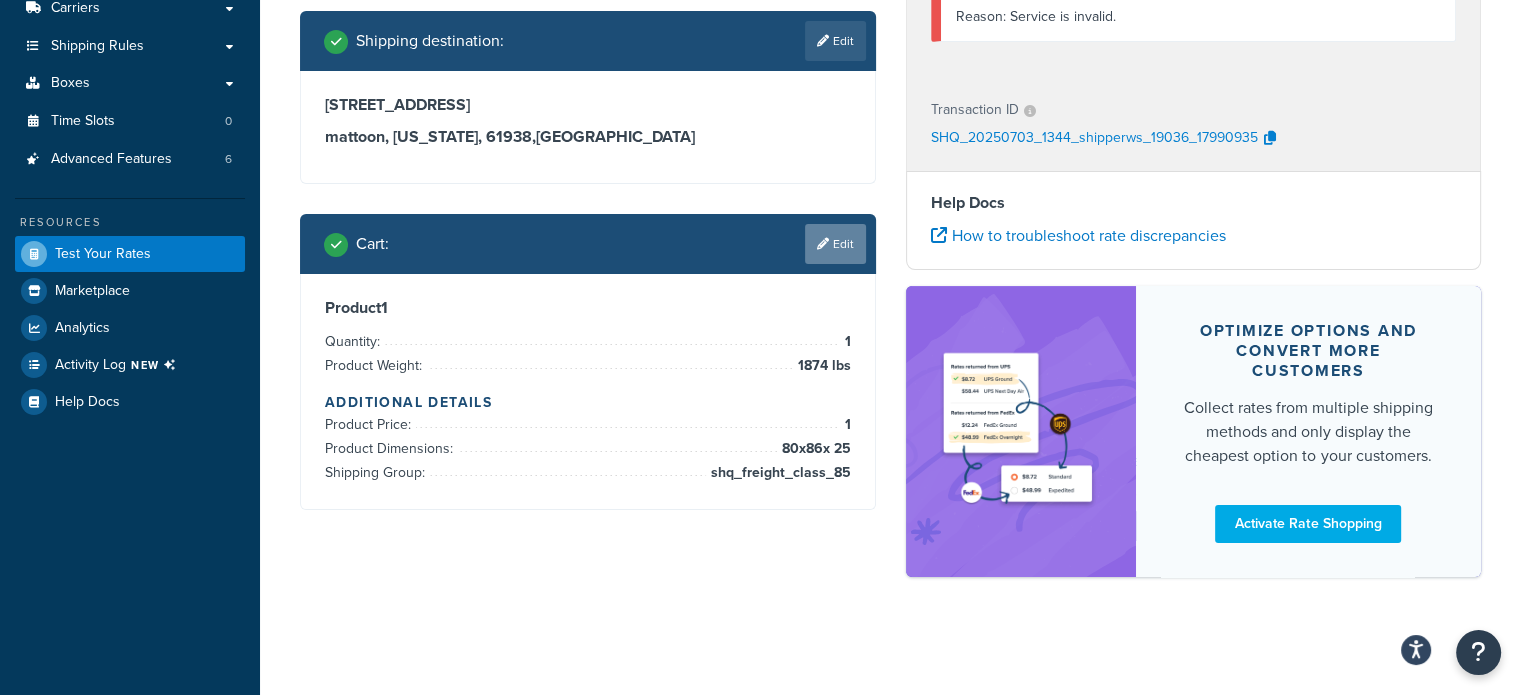click on "Edit" at bounding box center (835, 244) 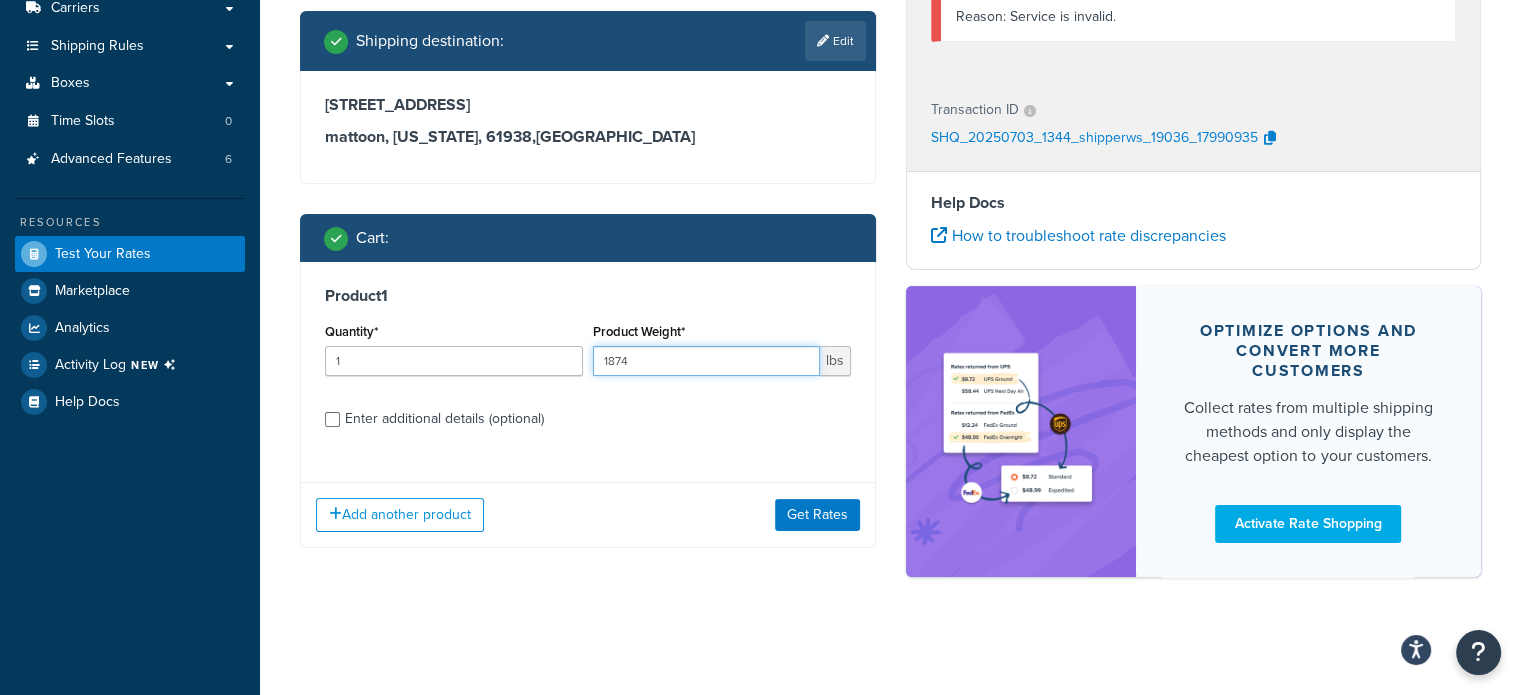 drag, startPoint x: 661, startPoint y: 361, endPoint x: 527, endPoint y: 359, distance: 134.01492 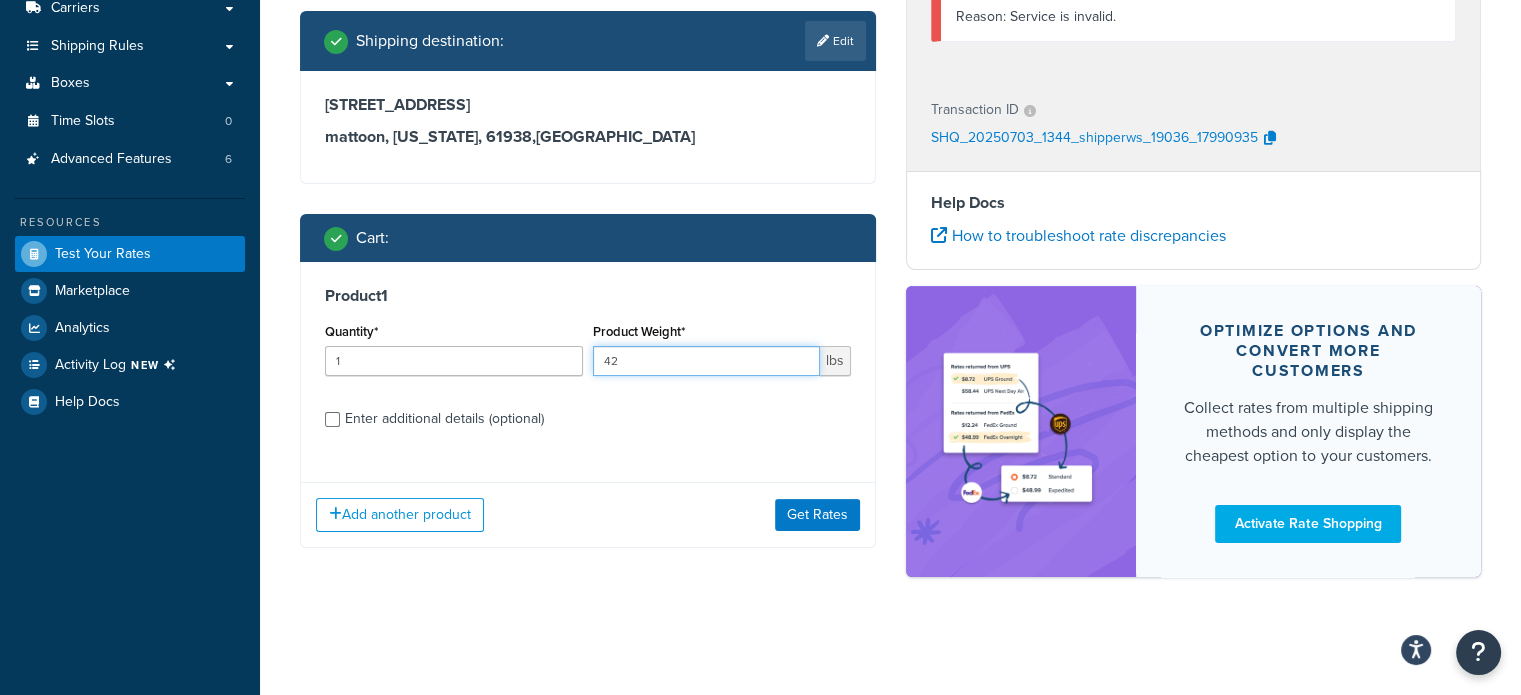 type on "42" 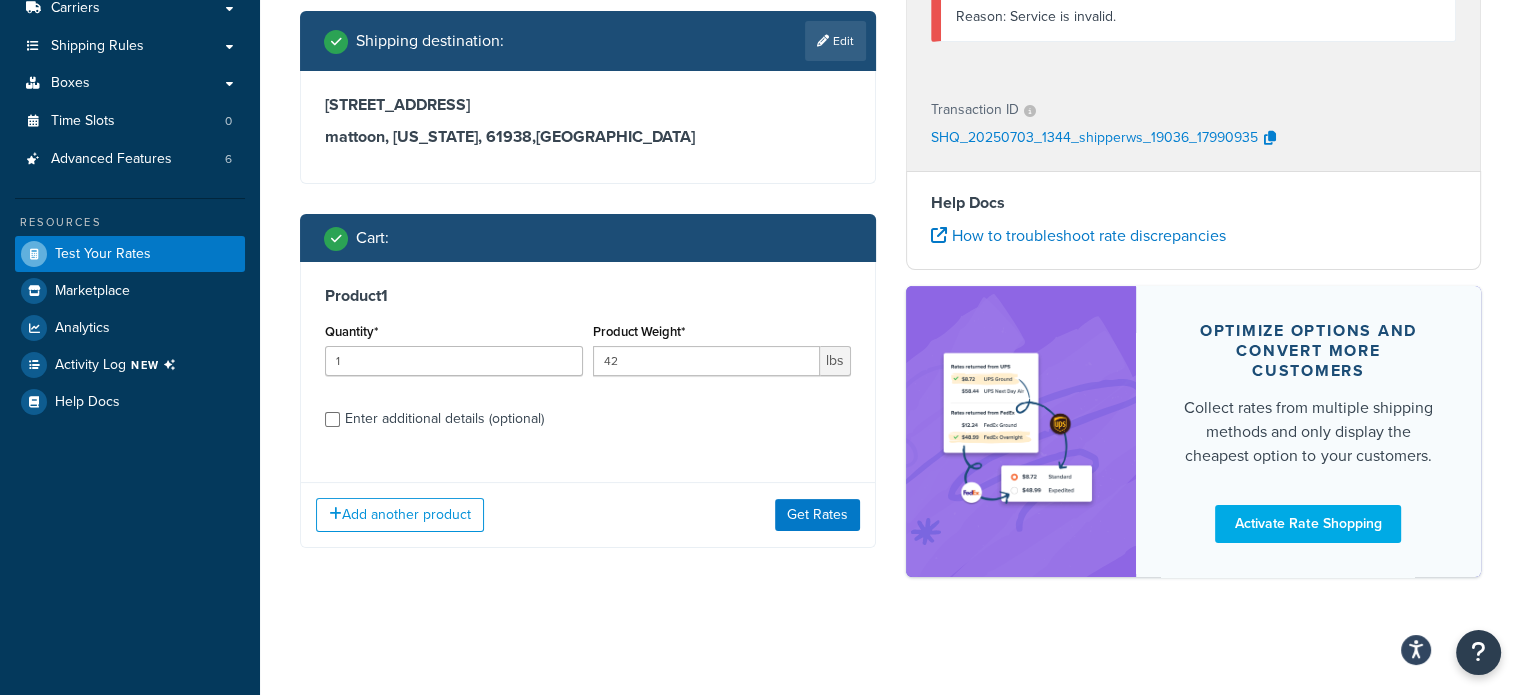 click on "Enter additional details (optional)" at bounding box center (444, 419) 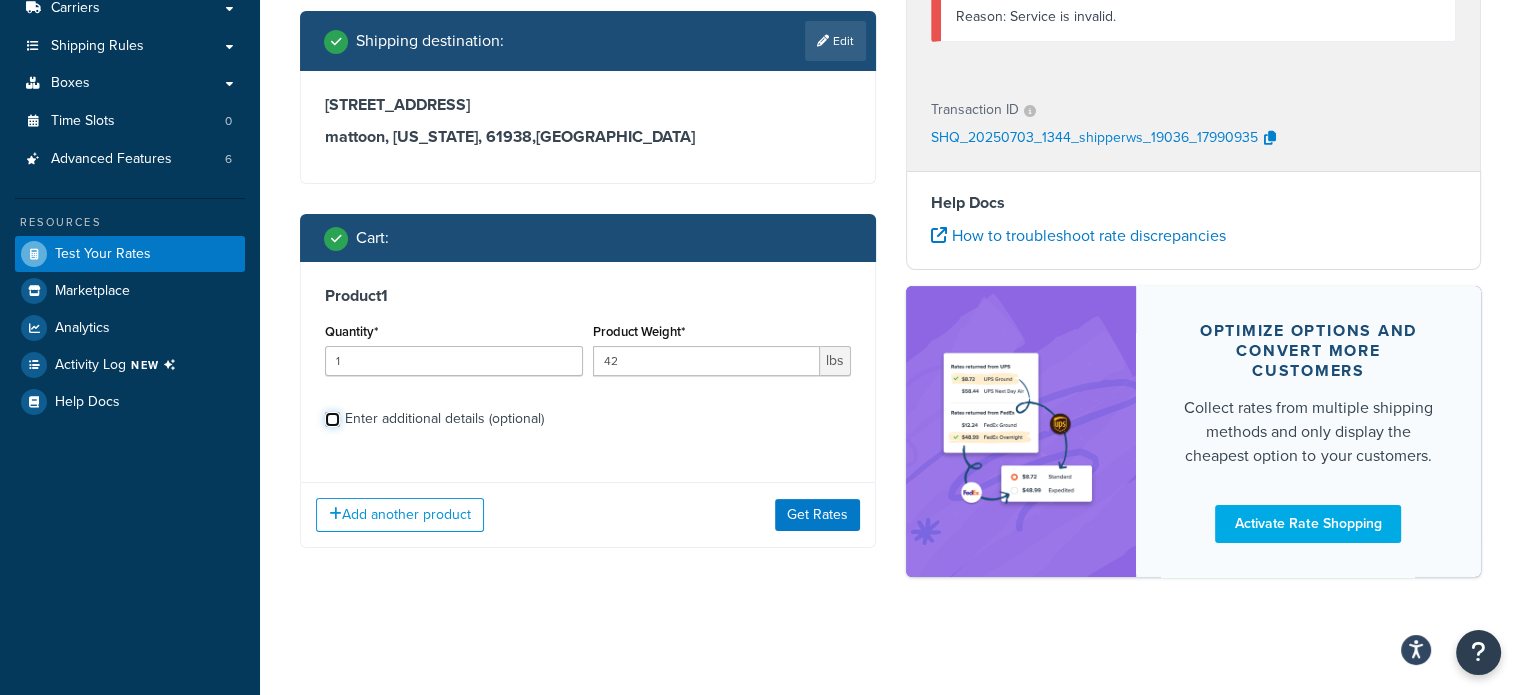 click on "Enter additional details (optional)" at bounding box center [332, 419] 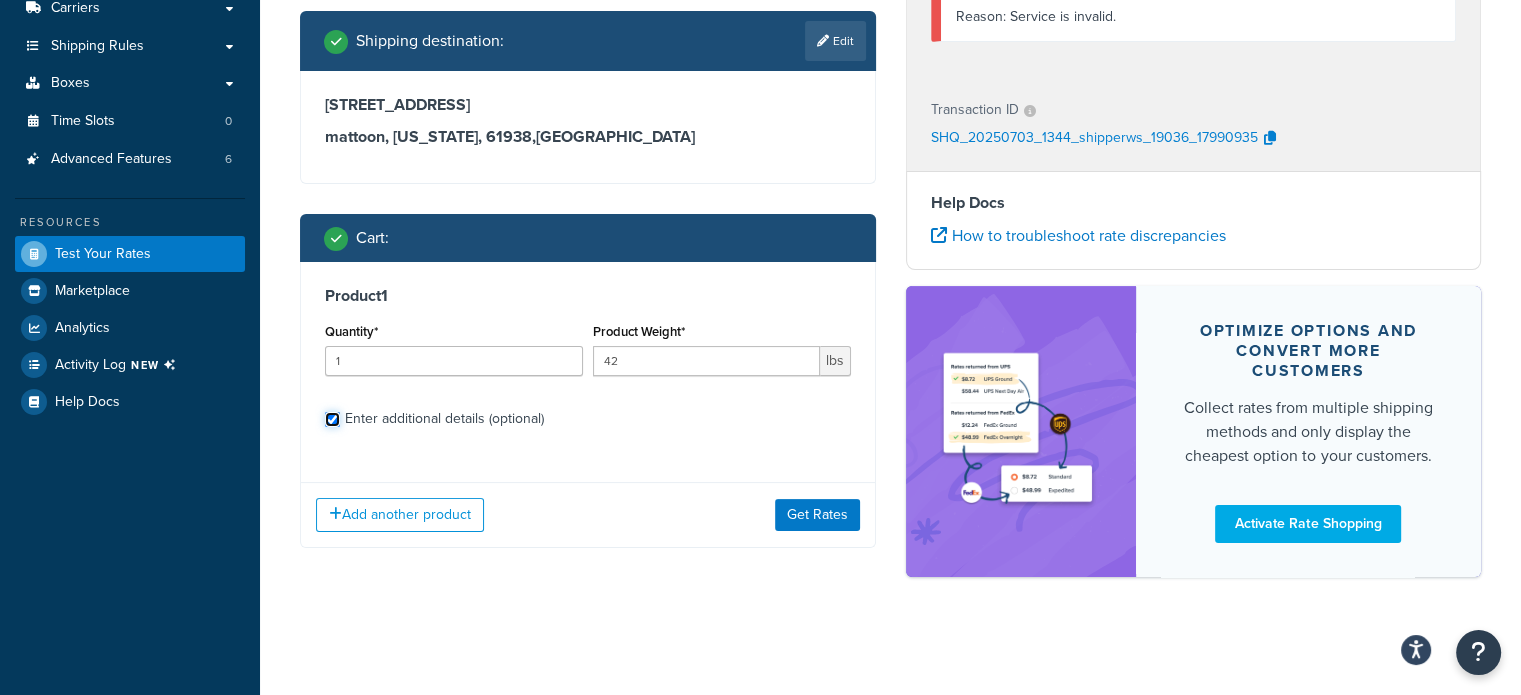 checkbox on "true" 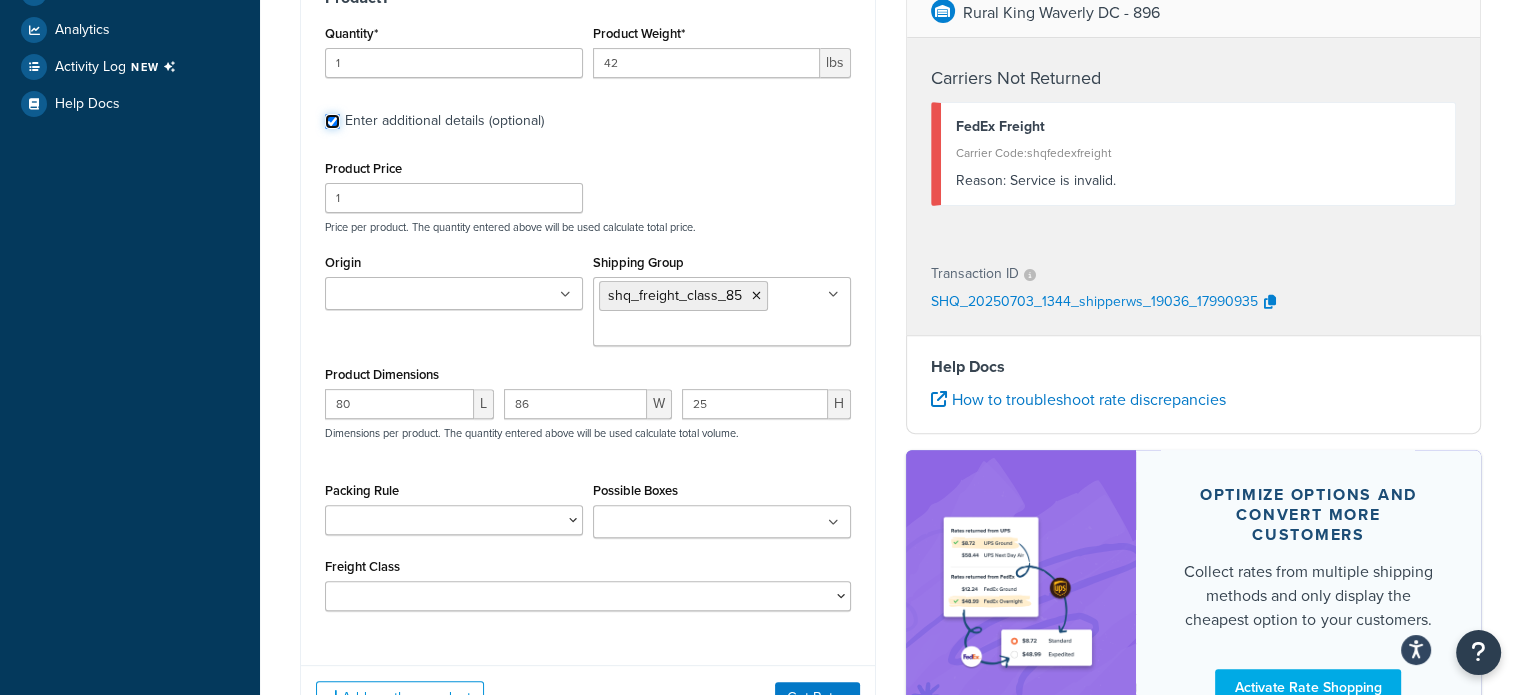 scroll, scrollTop: 626, scrollLeft: 0, axis: vertical 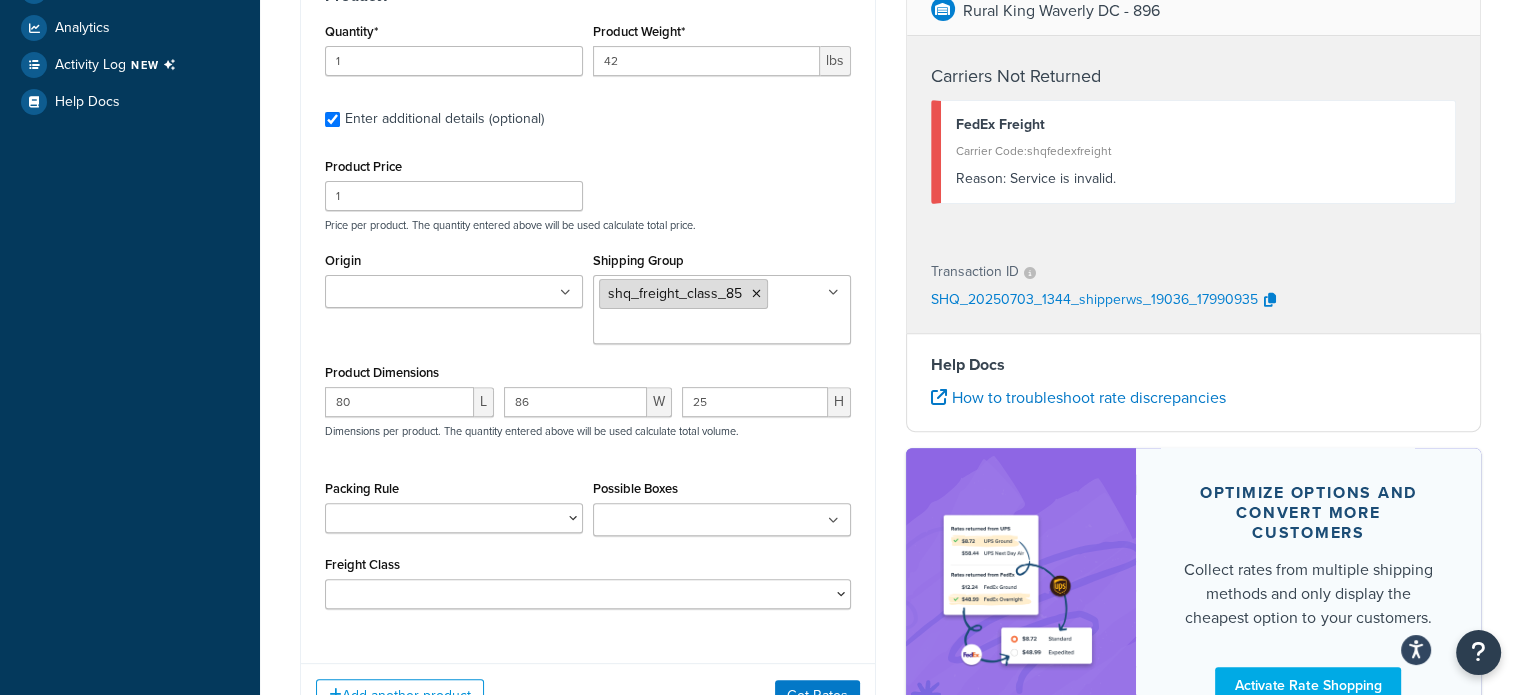 click at bounding box center (756, 294) 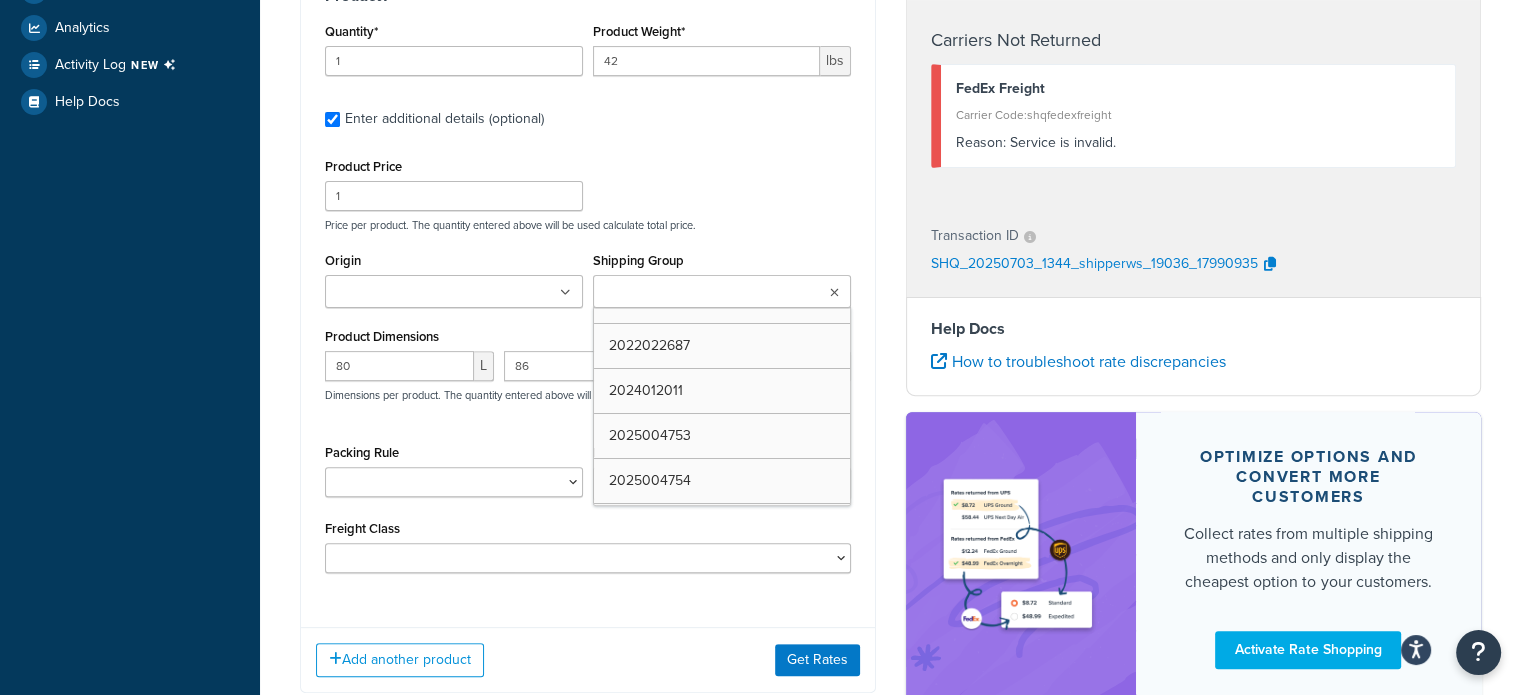 click on "Shipping Group" at bounding box center [687, 293] 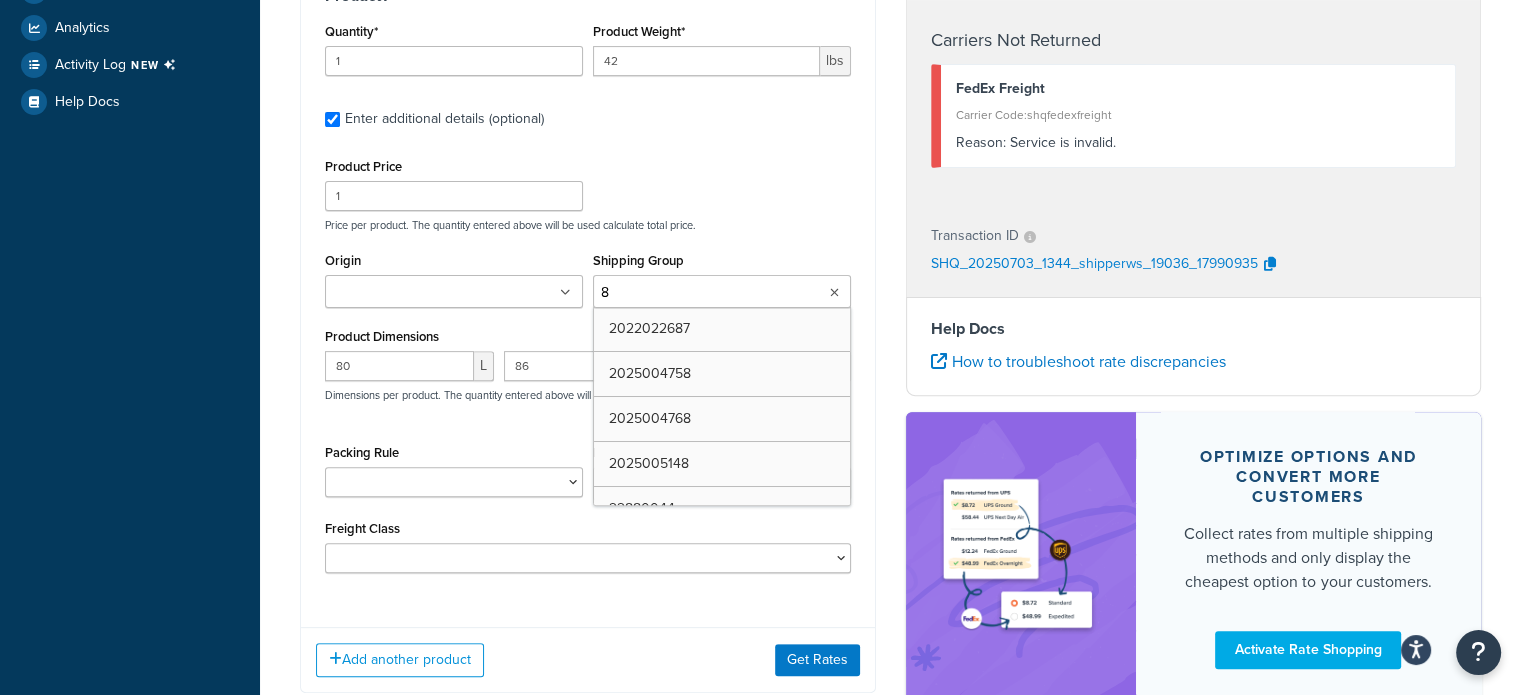 type on "85" 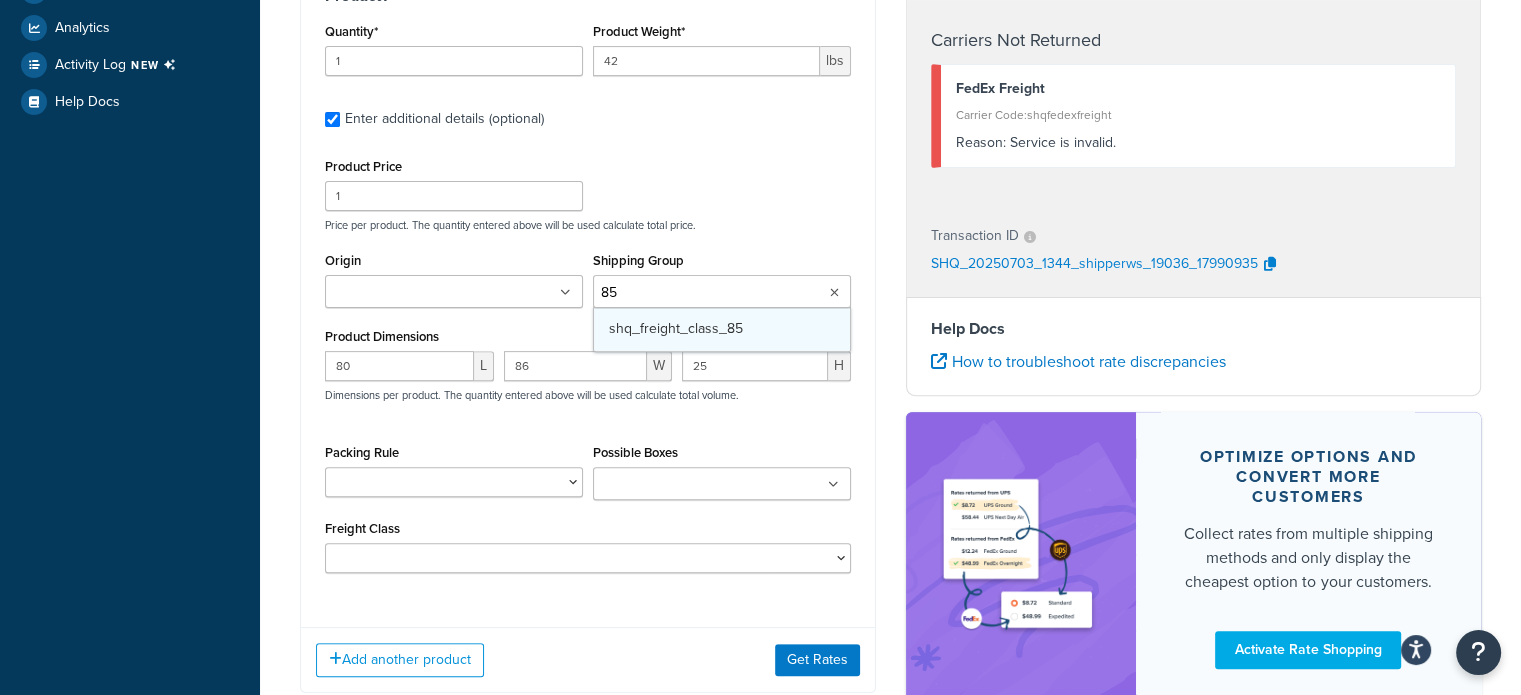 type 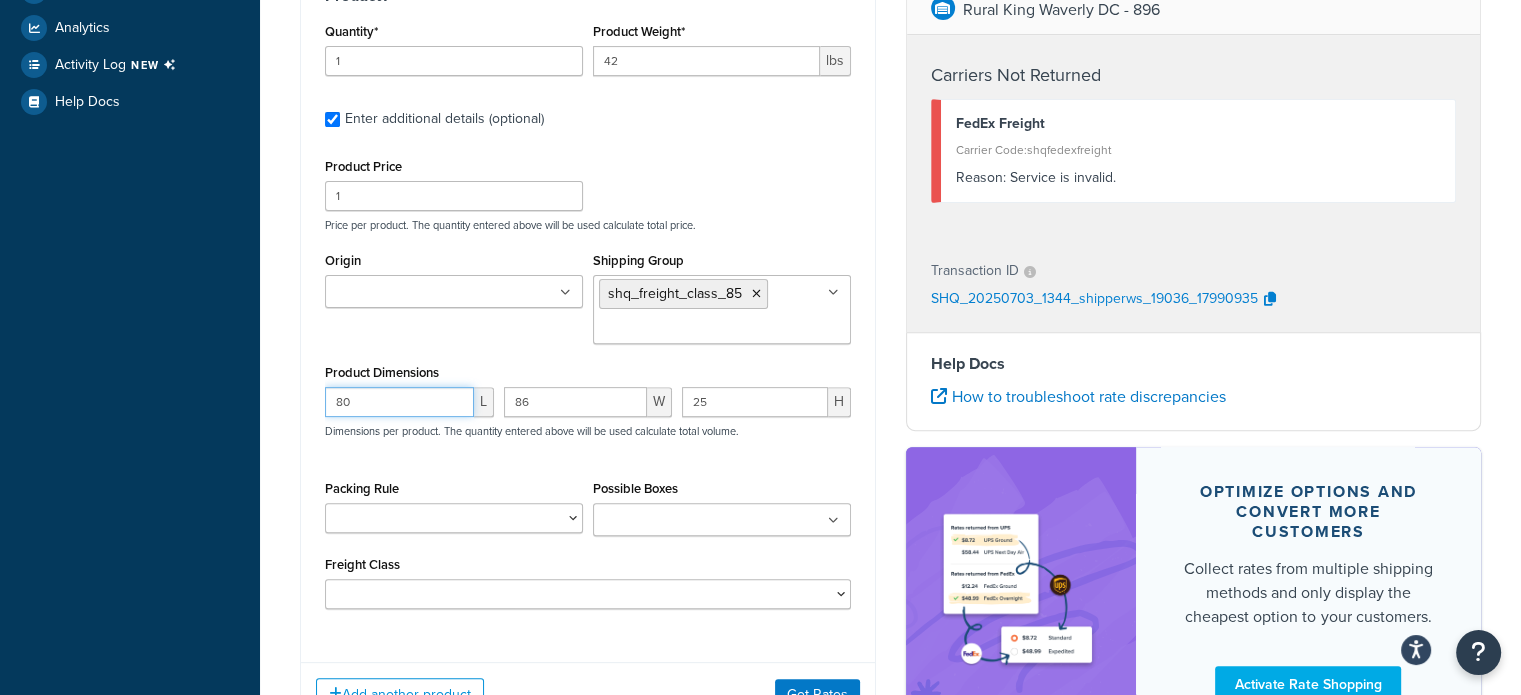 drag, startPoint x: 346, startPoint y: 400, endPoint x: 276, endPoint y: 399, distance: 70.00714 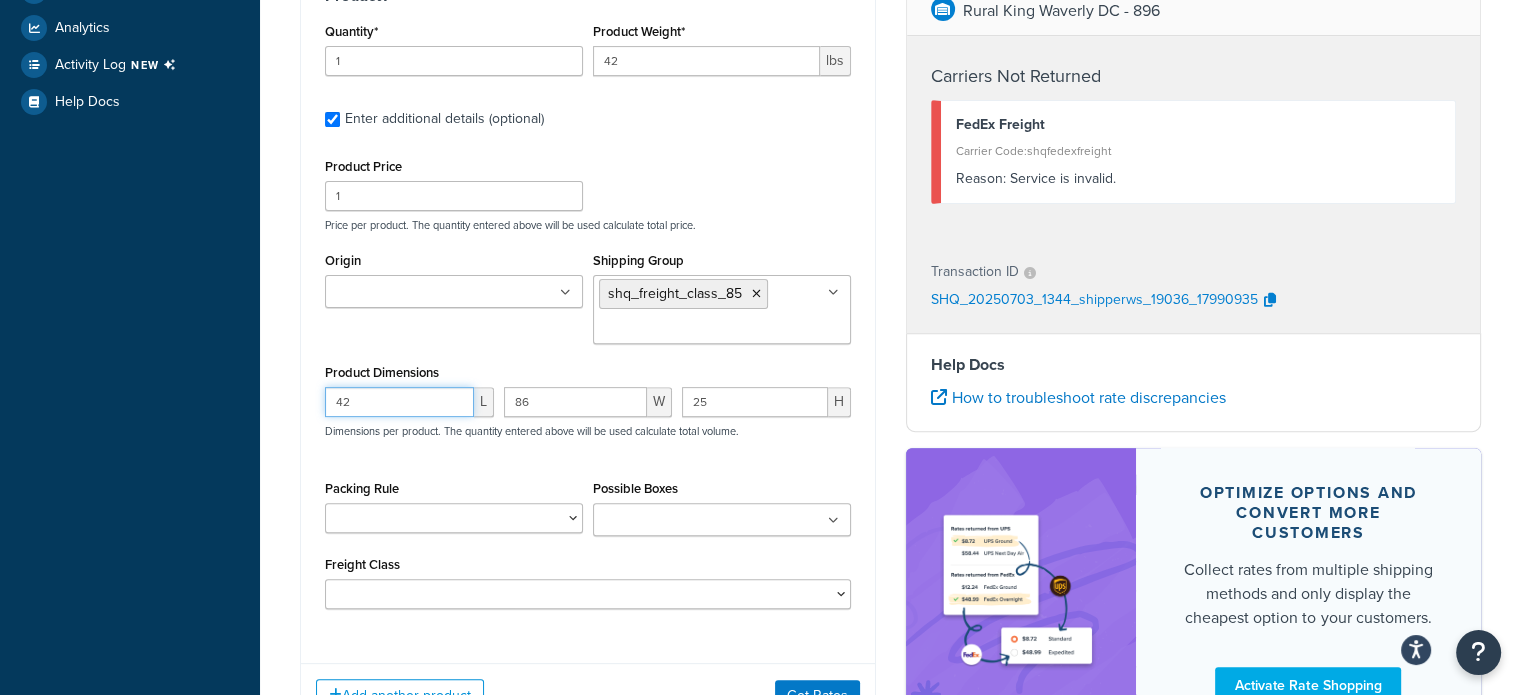 type on "4" 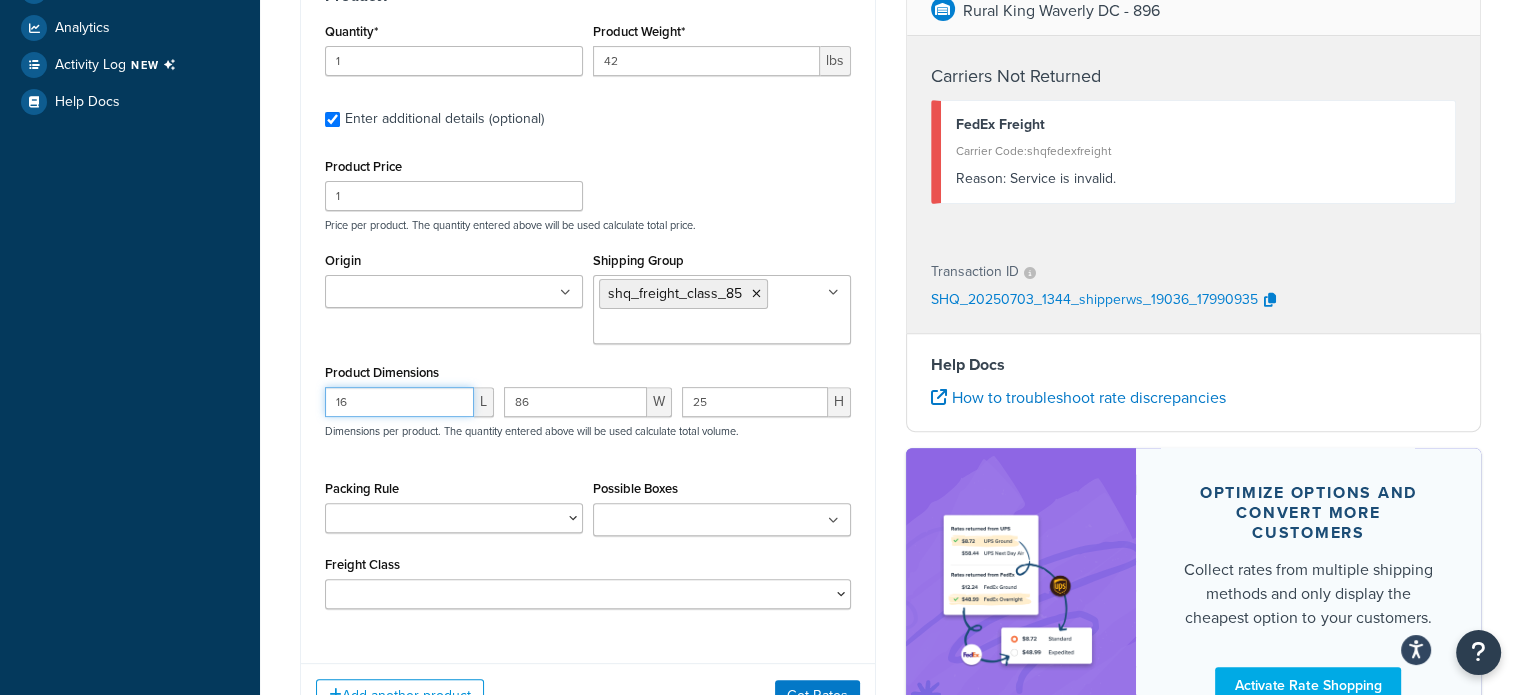 type on "16" 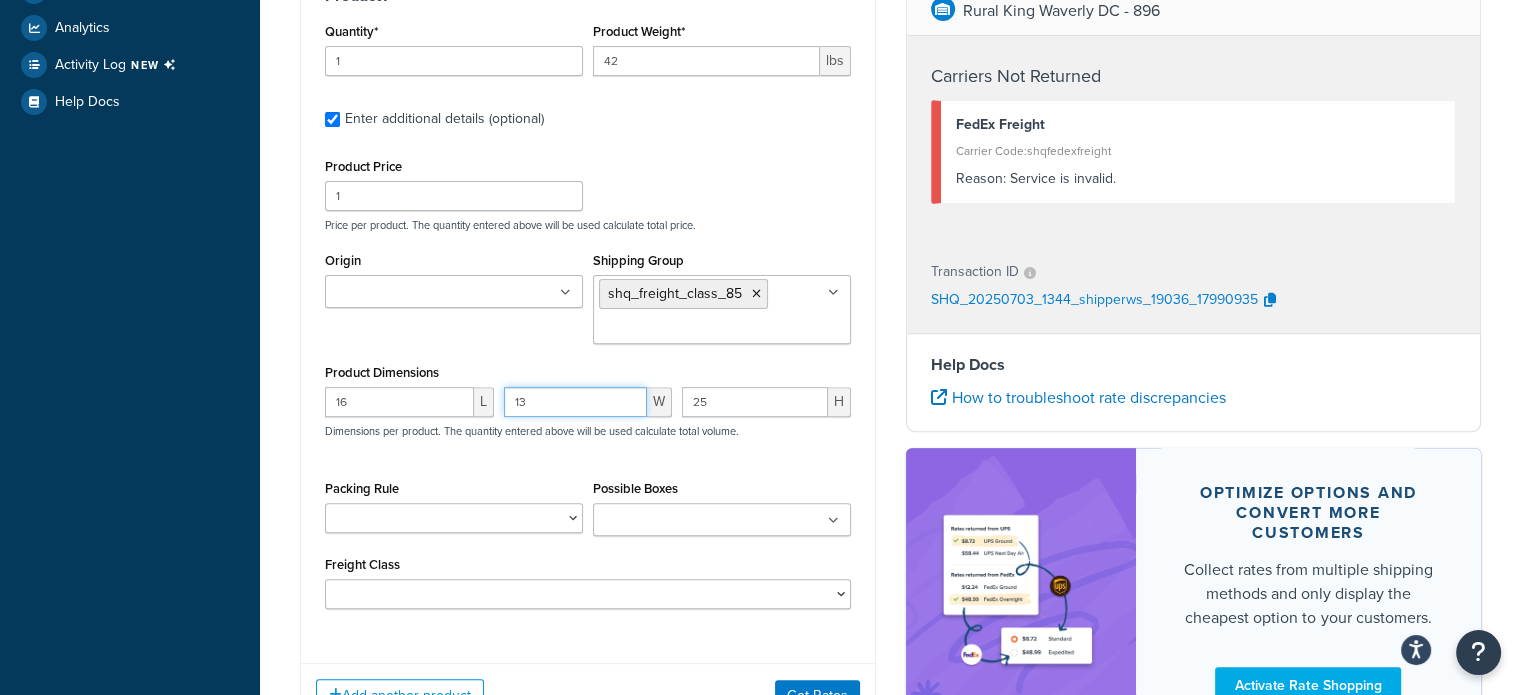 type on "13" 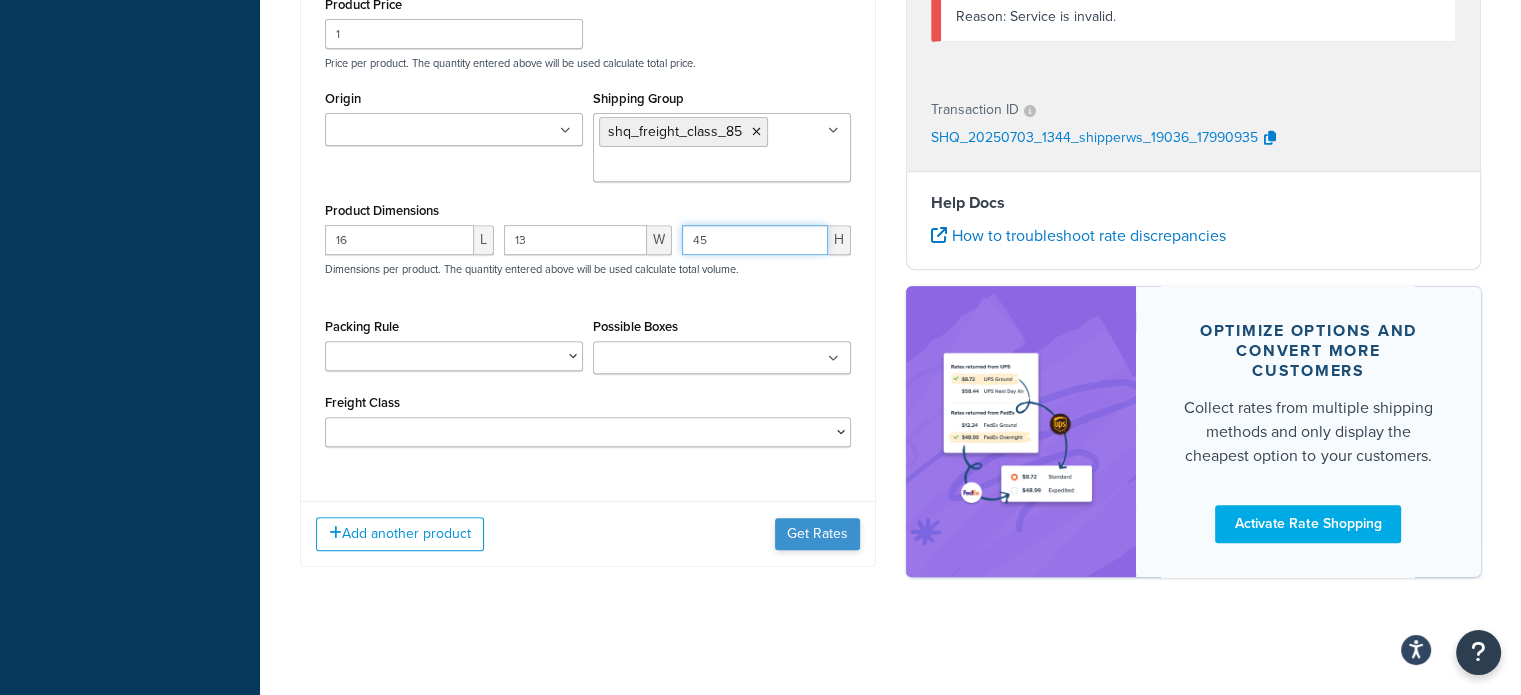 type on "45" 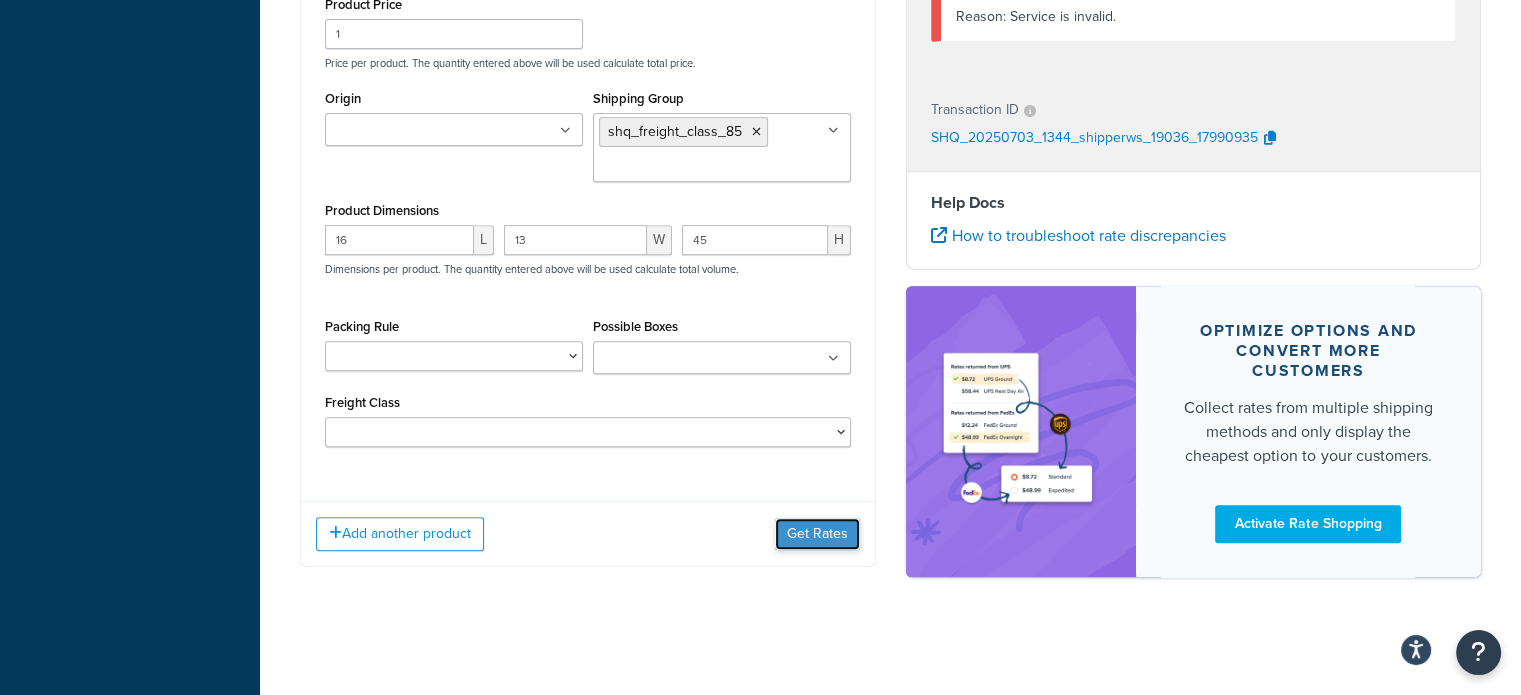 click on "Get Rates" at bounding box center [817, 534] 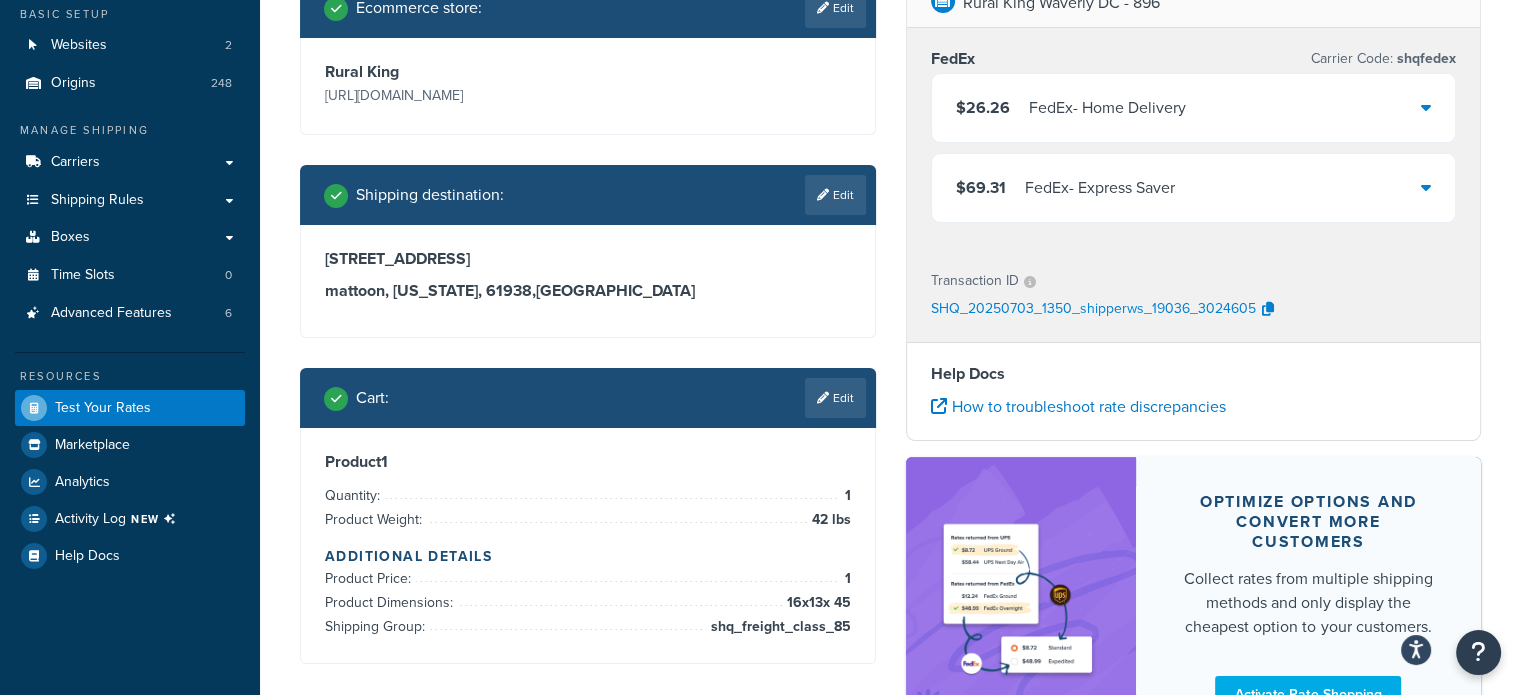 scroll, scrollTop: 143, scrollLeft: 0, axis: vertical 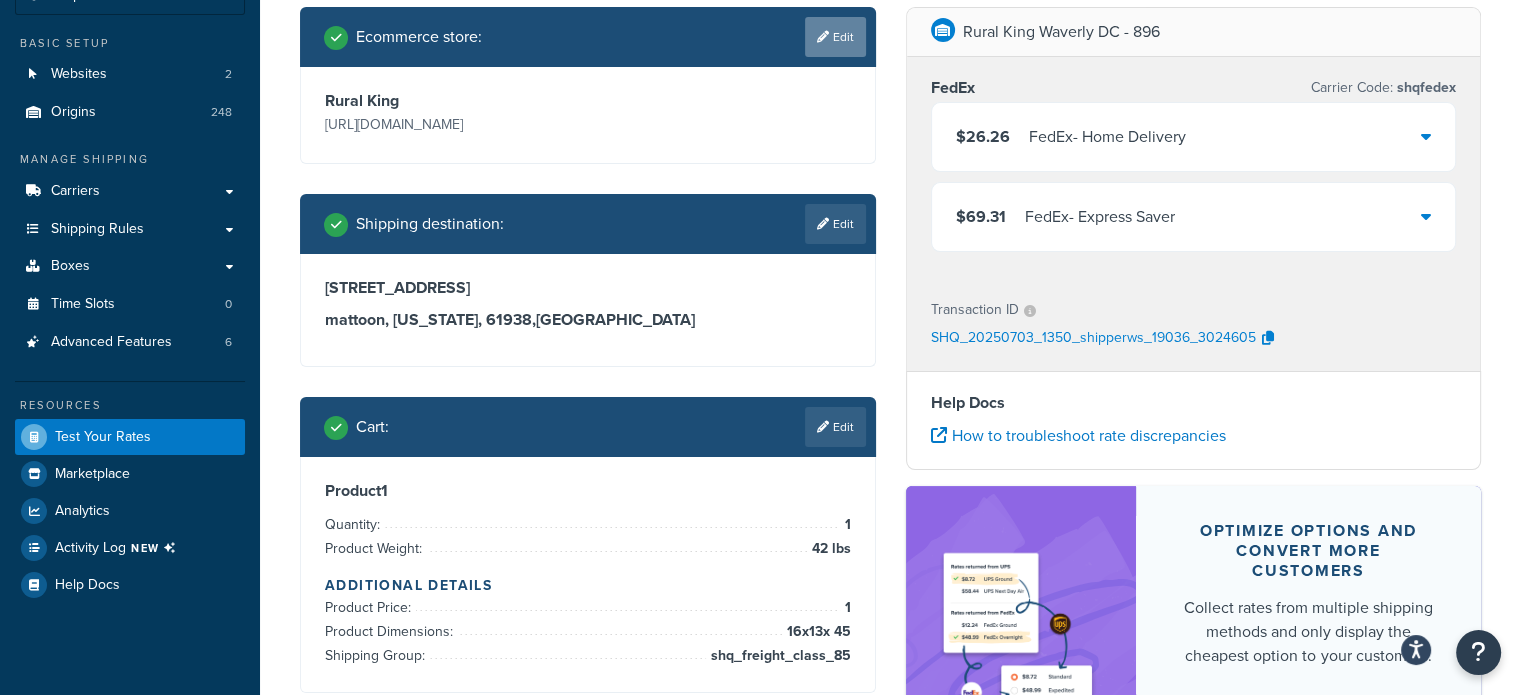 click on "Edit" at bounding box center (835, 37) 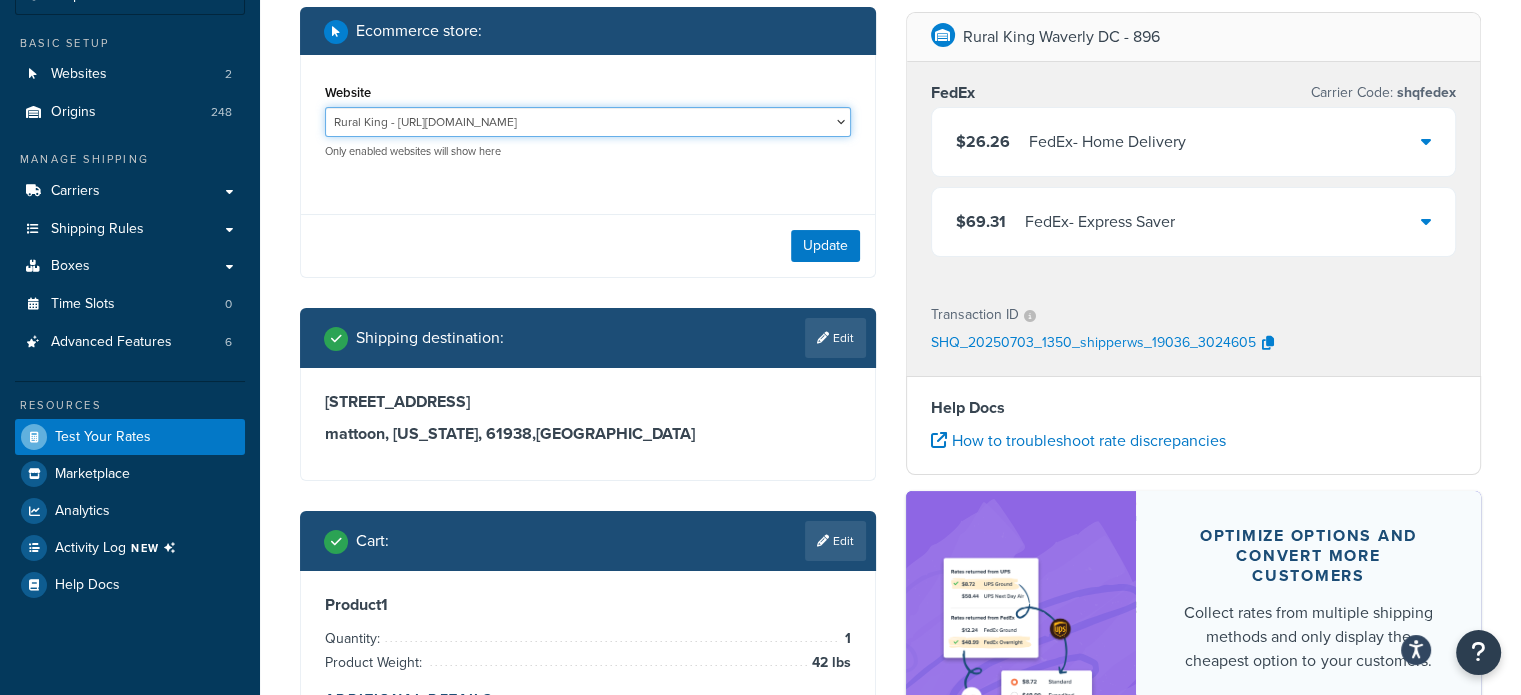 click on "HCL Rural King - [URL][DOMAIN_NAME] Rural King - [URL][DOMAIN_NAME]" at bounding box center [588, 122] 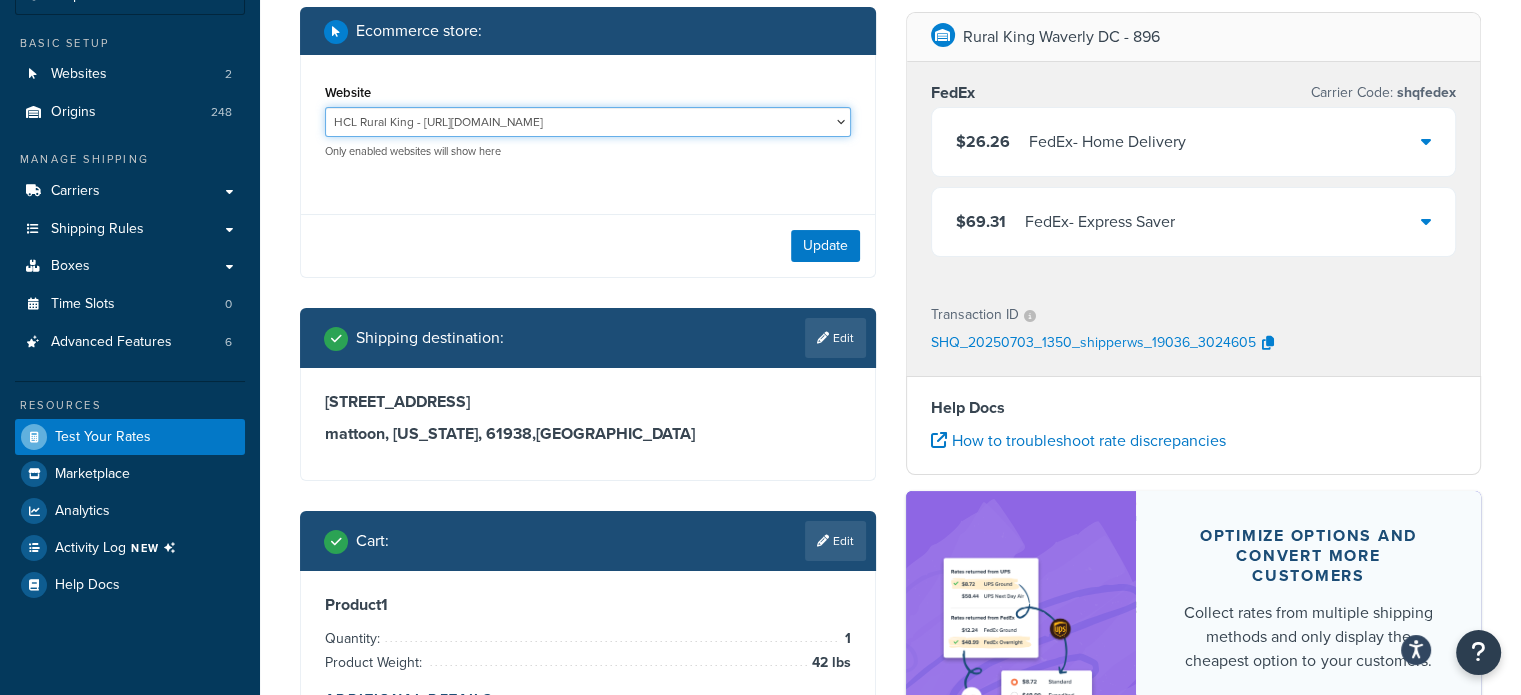click on "HCL Rural King - [URL][DOMAIN_NAME] Rural King - [URL][DOMAIN_NAME]" at bounding box center (588, 122) 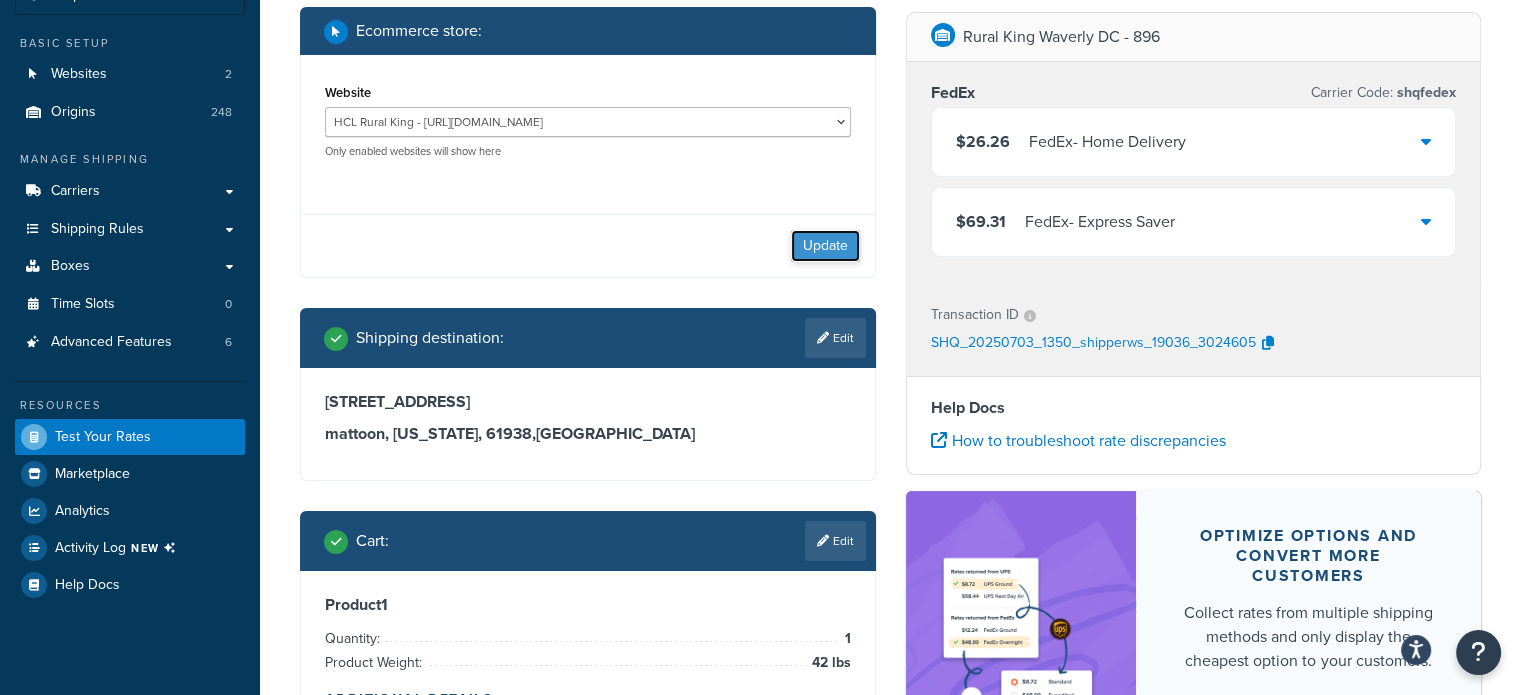click on "Update" at bounding box center [825, 246] 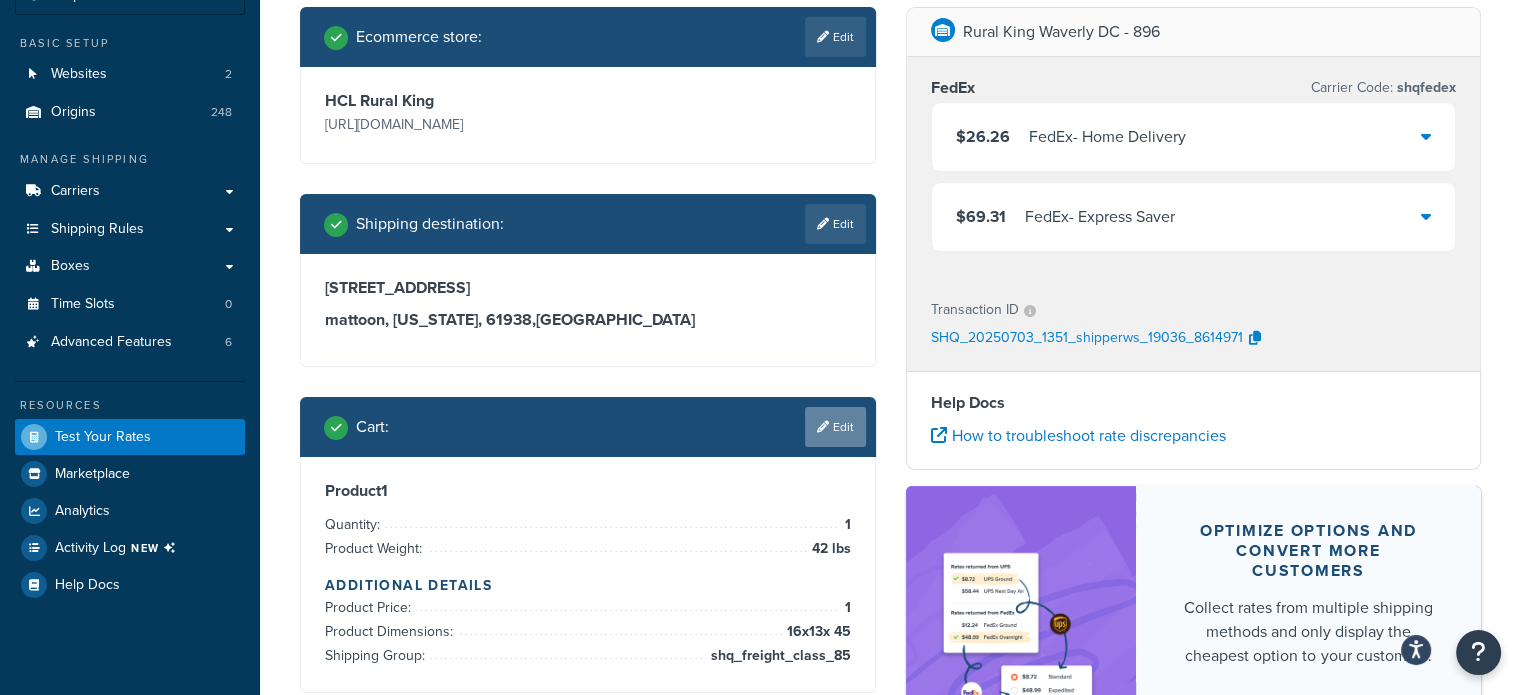 click on "Edit" at bounding box center [835, 427] 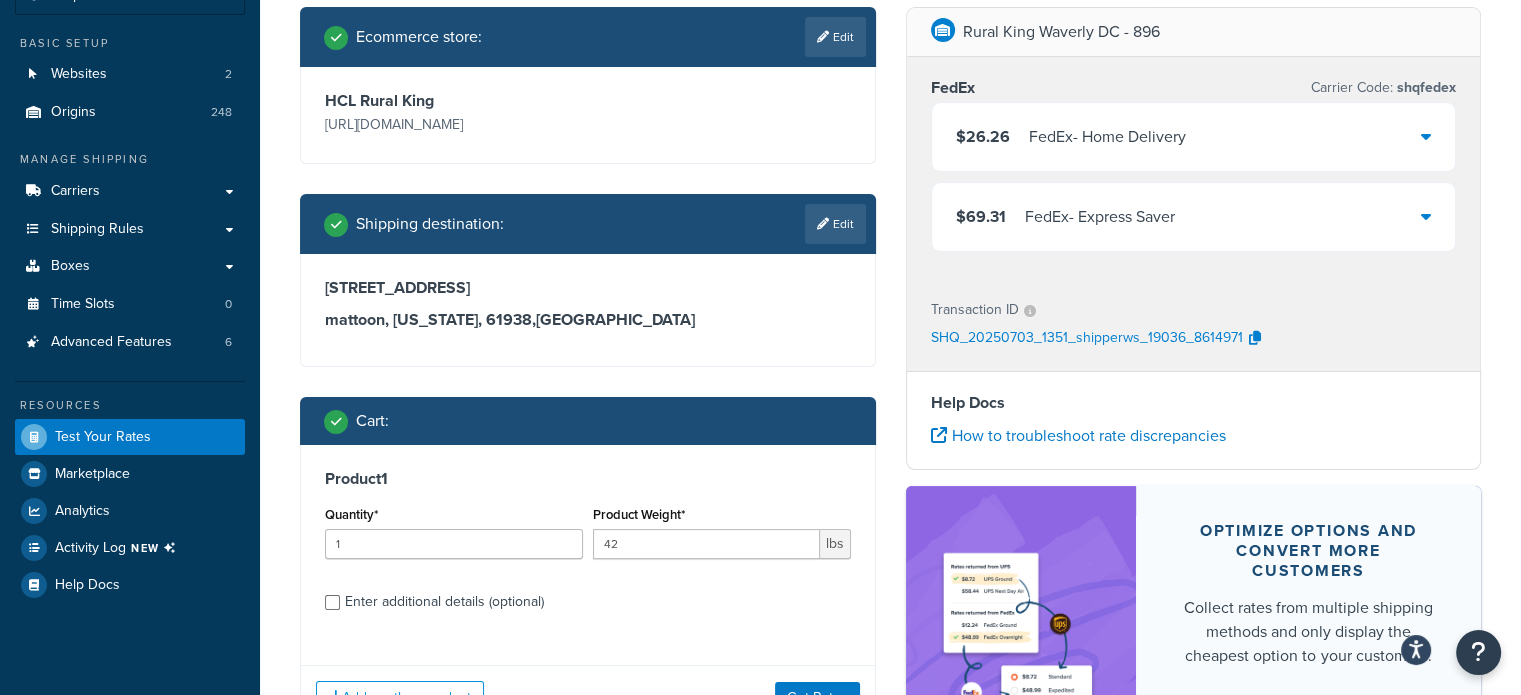 scroll, scrollTop: 243, scrollLeft: 0, axis: vertical 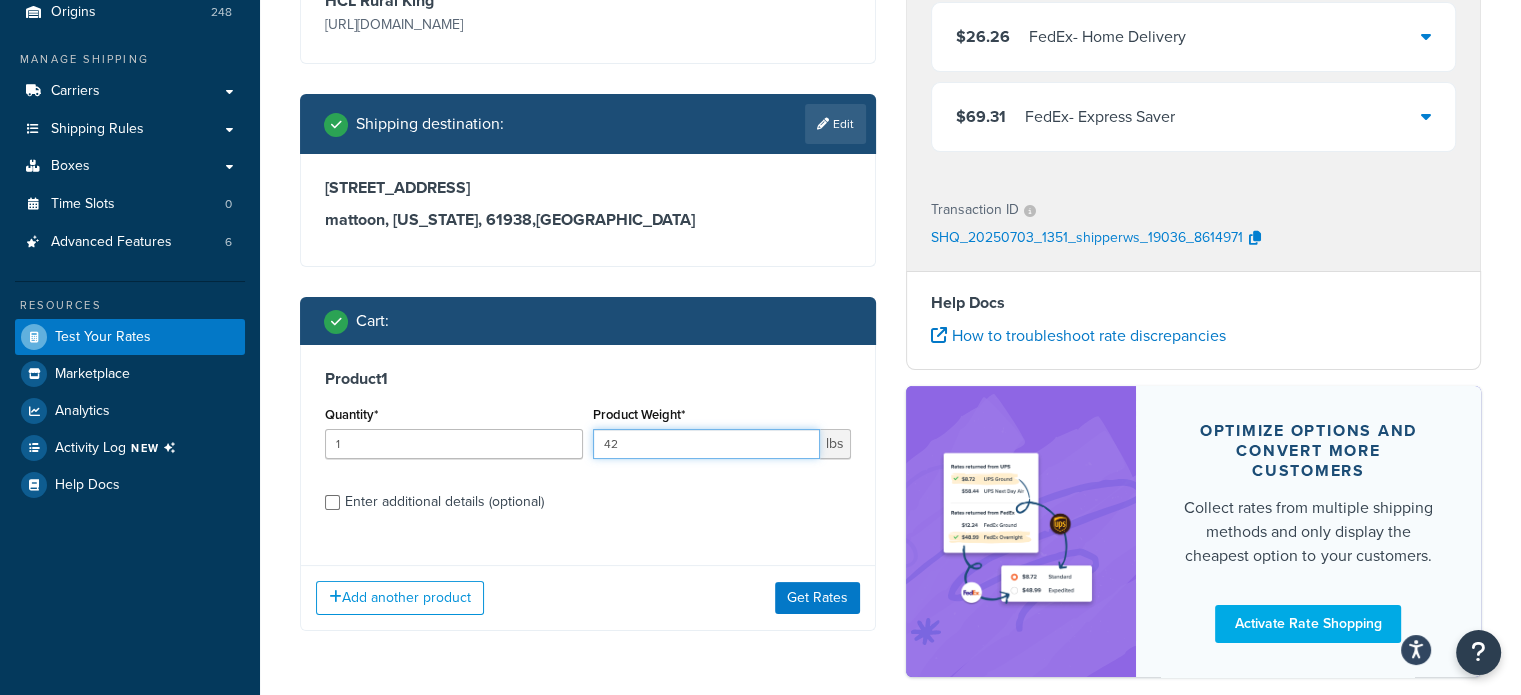 drag, startPoint x: 644, startPoint y: 446, endPoint x: 574, endPoint y: 443, distance: 70.064255 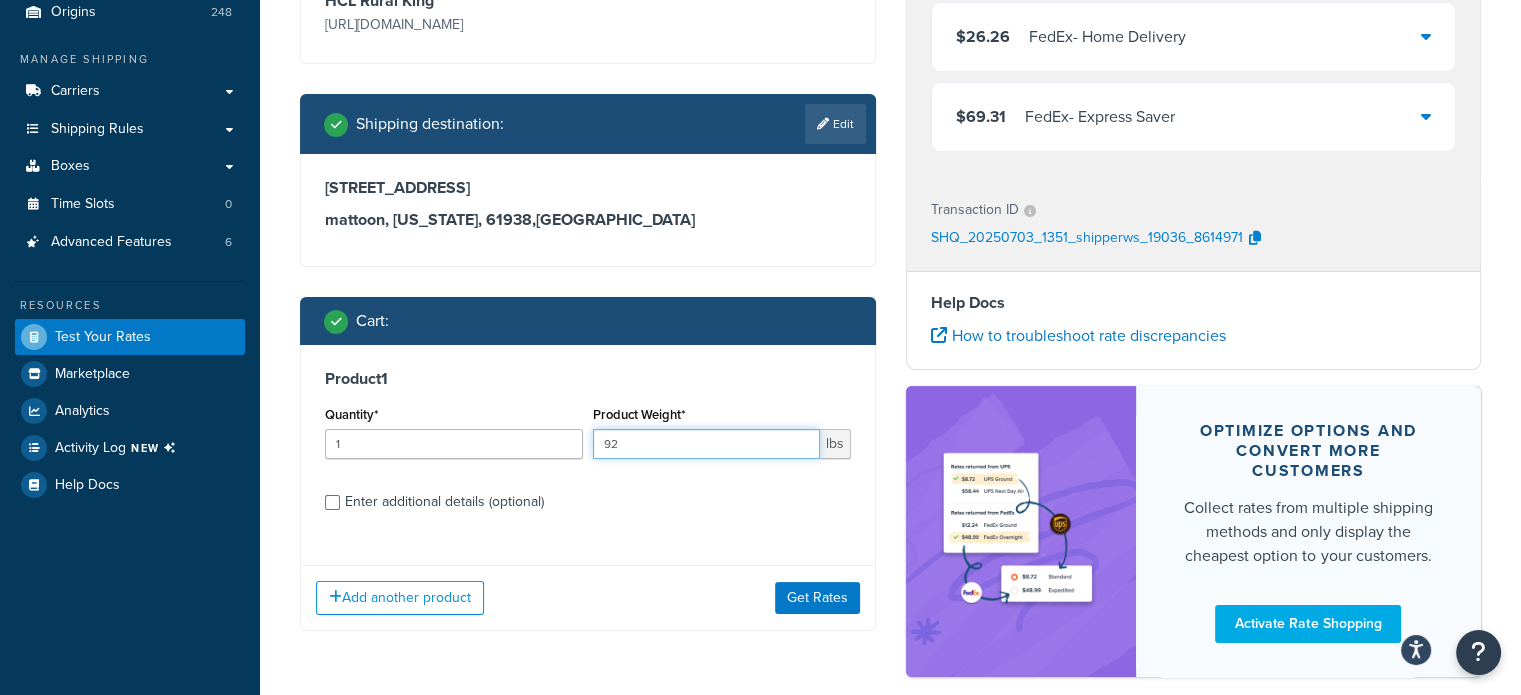 type on "92" 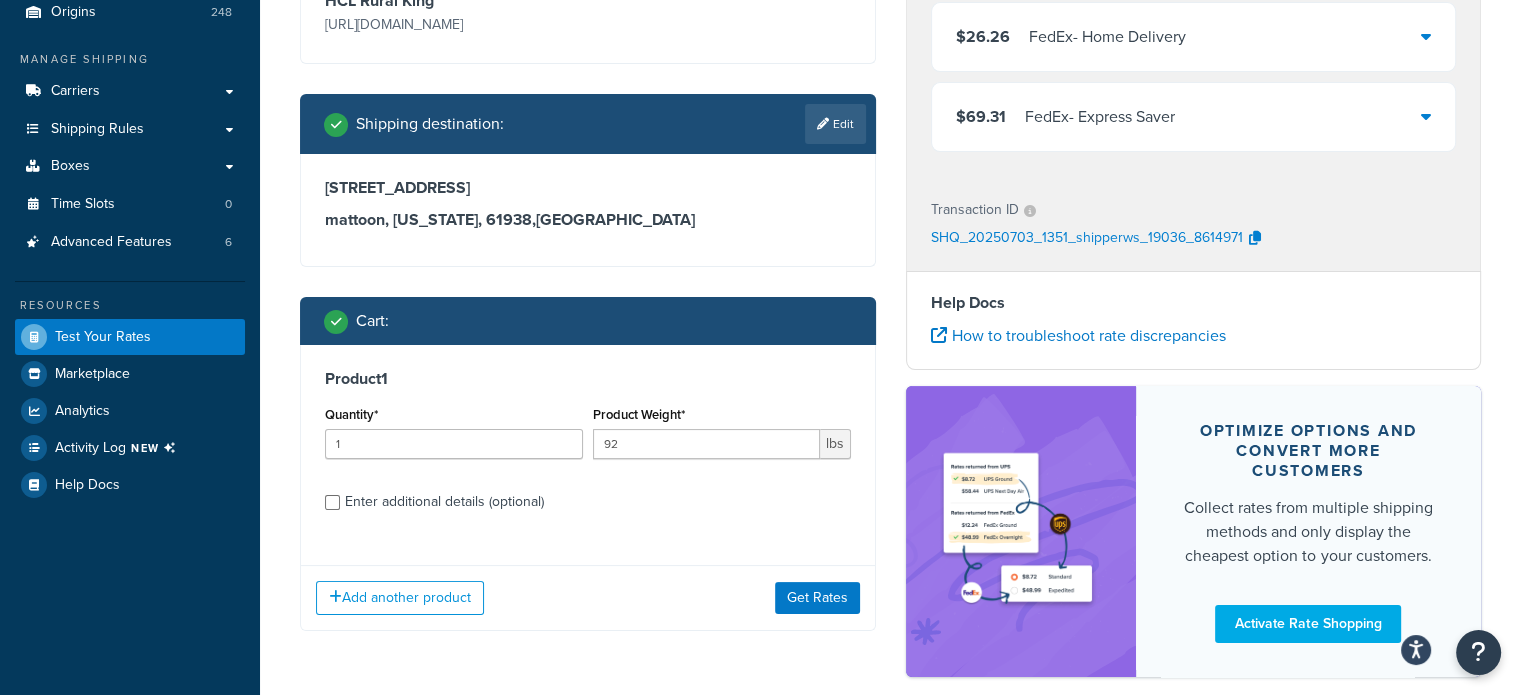 click on "Enter additional details (optional)" at bounding box center [444, 502] 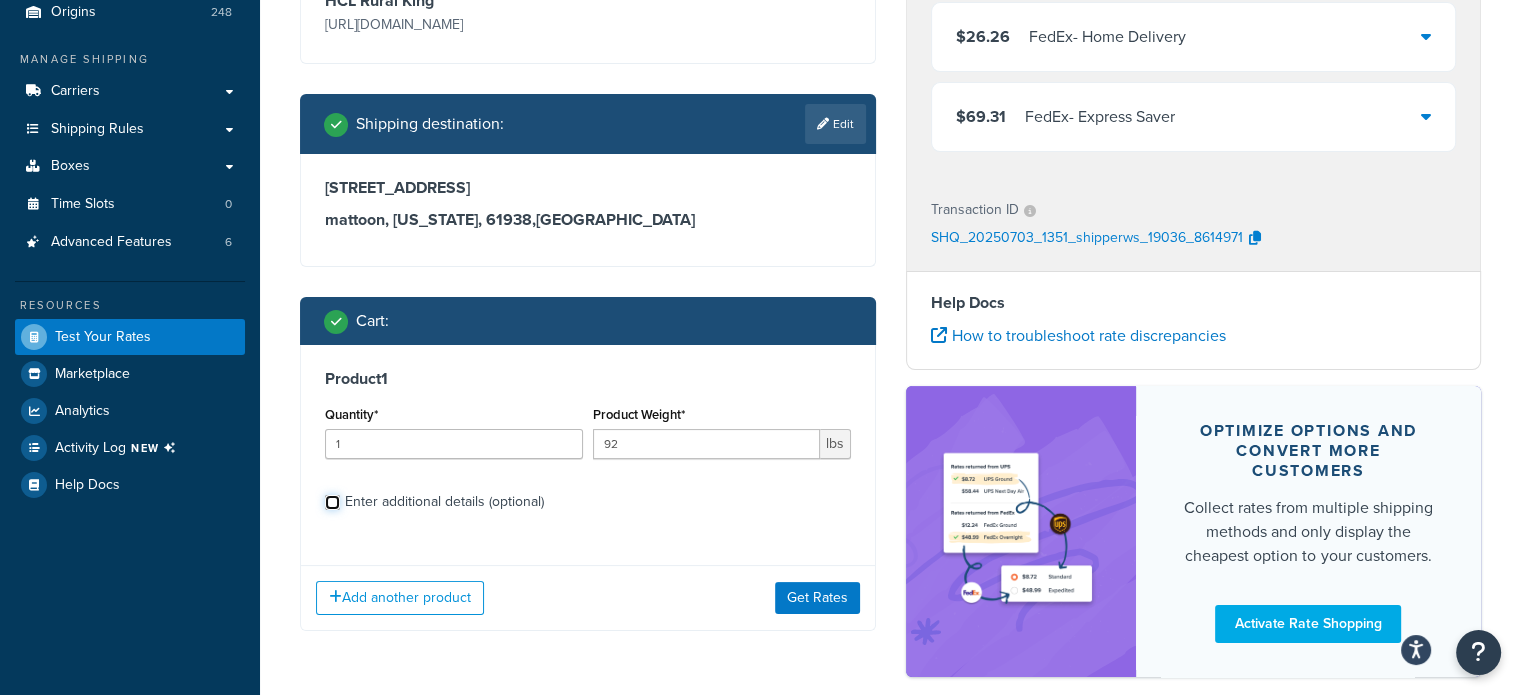 click on "Enter additional details (optional)" at bounding box center [332, 502] 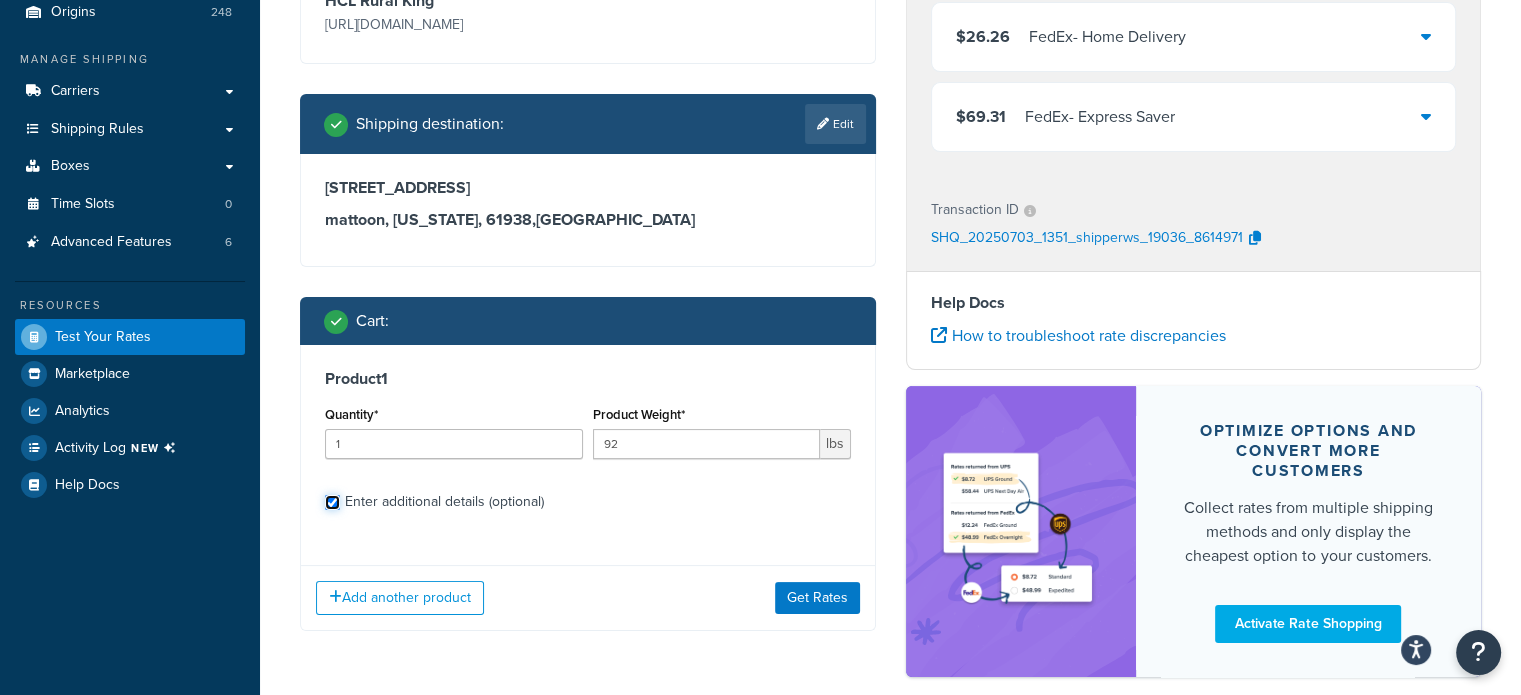 checkbox on "true" 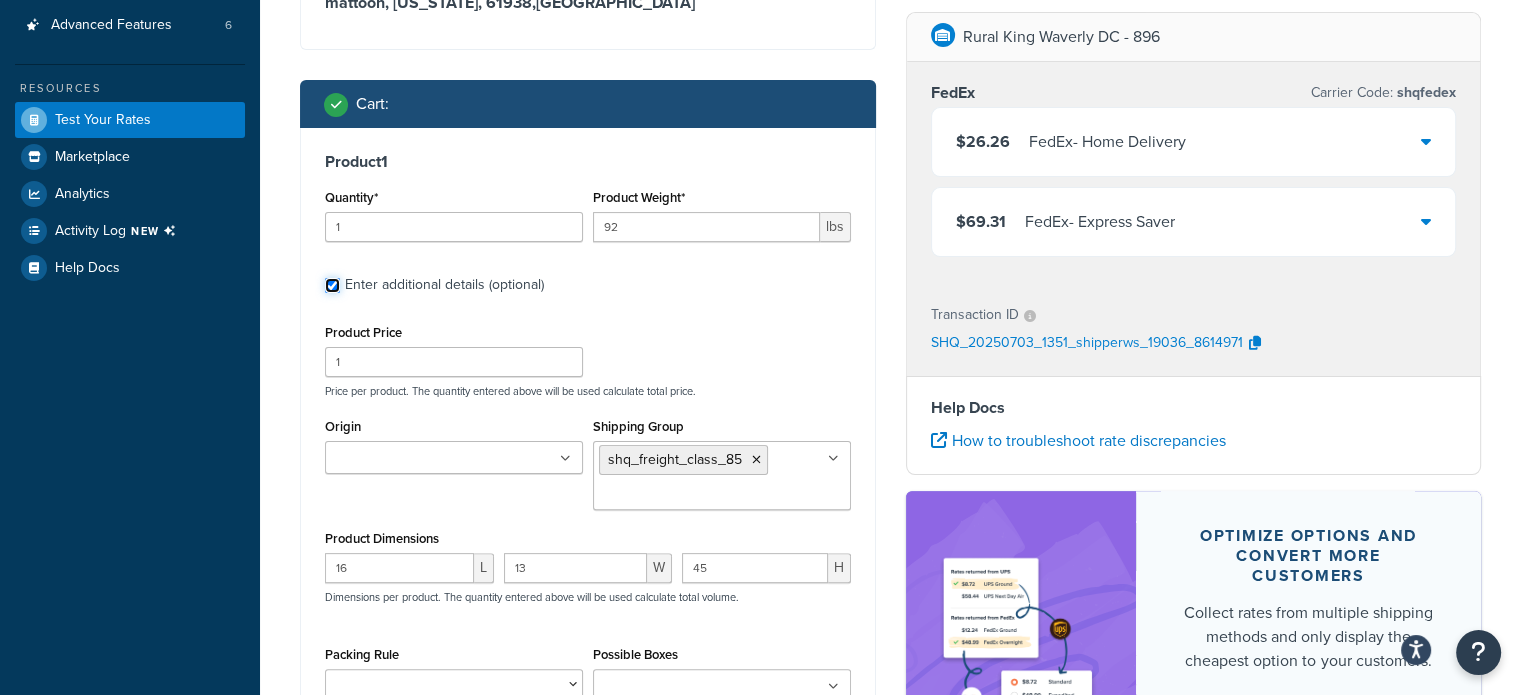 scroll, scrollTop: 543, scrollLeft: 0, axis: vertical 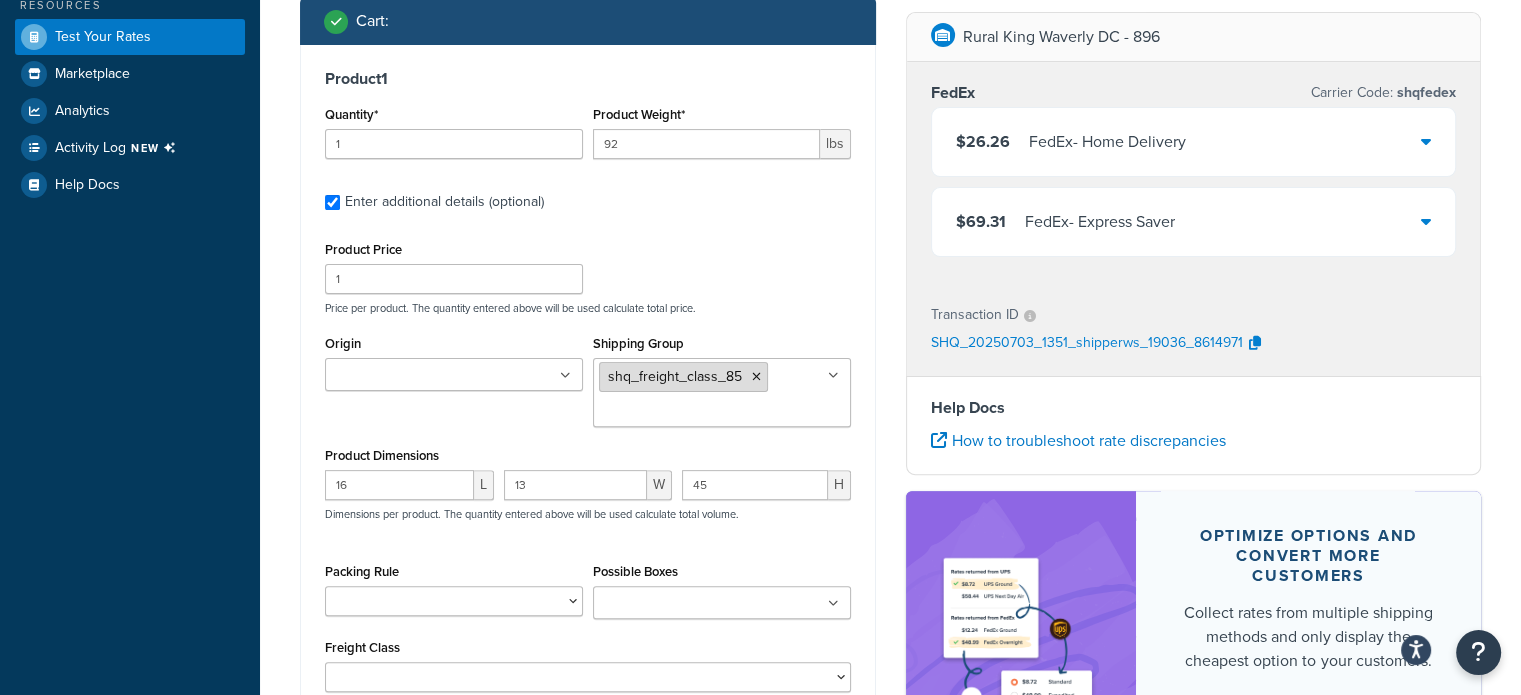 click at bounding box center (756, 377) 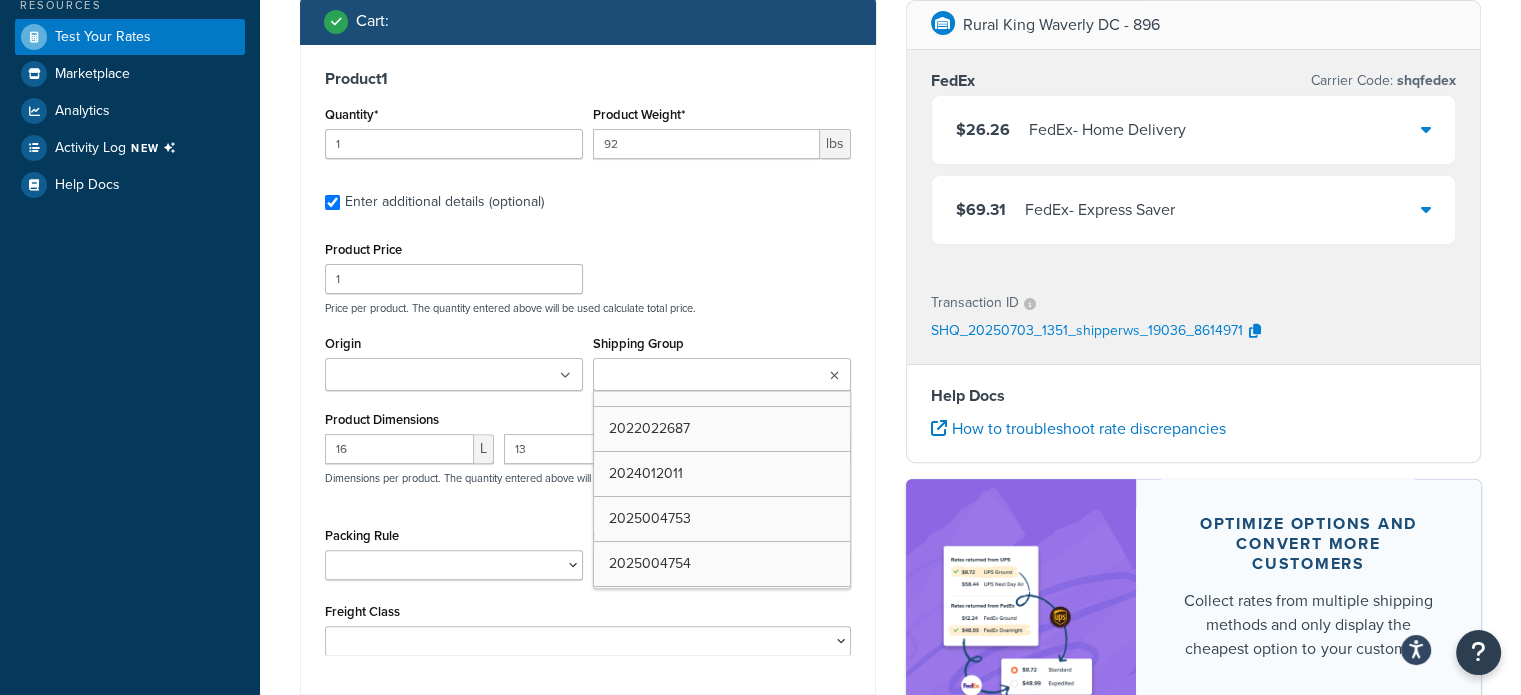 click on "Shipping Group" at bounding box center [687, 376] 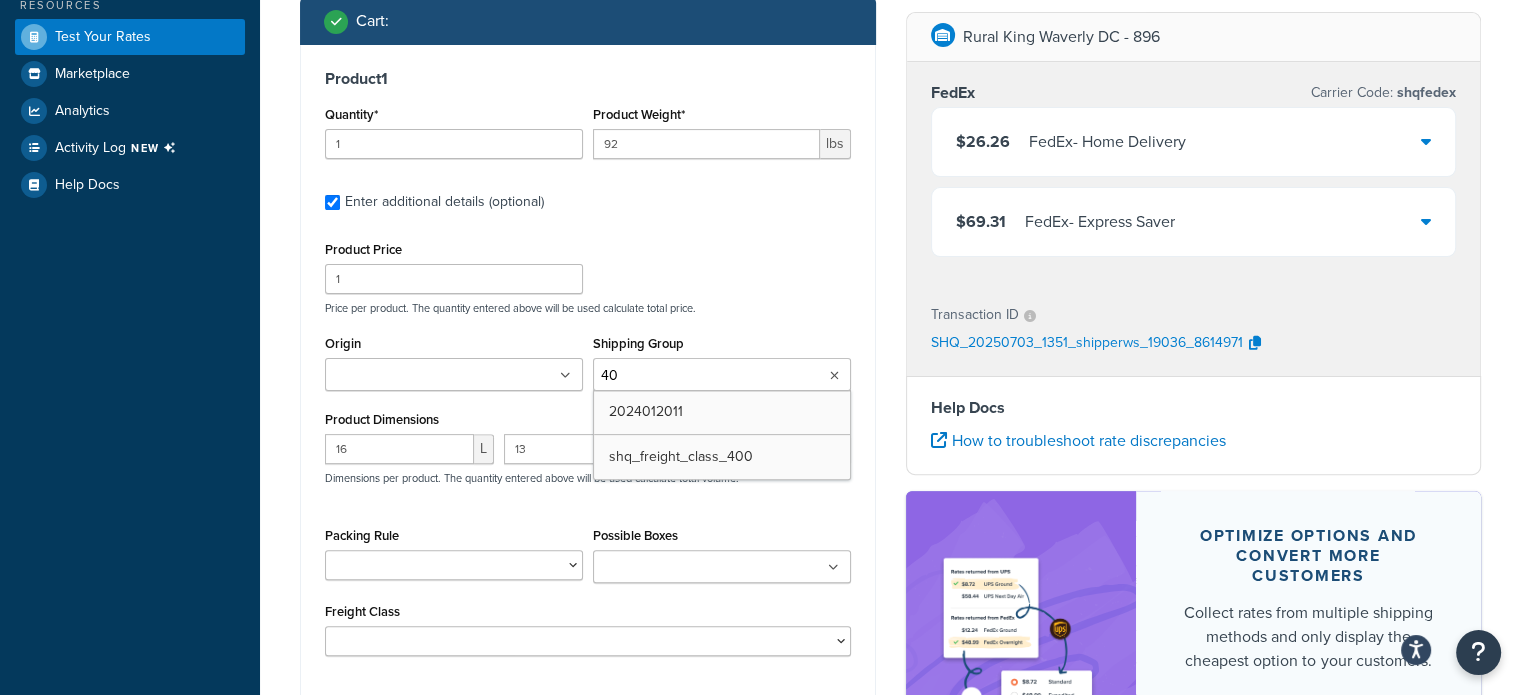 type on "400" 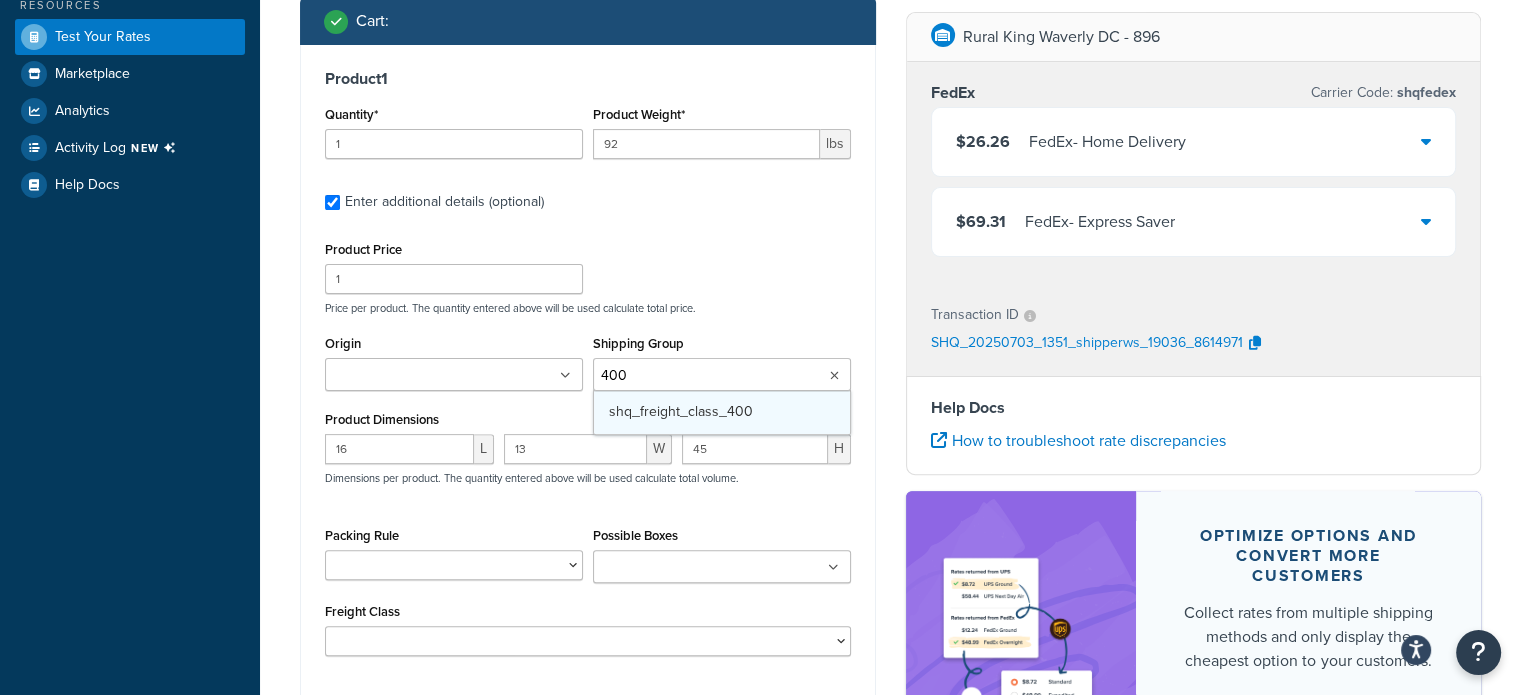 type 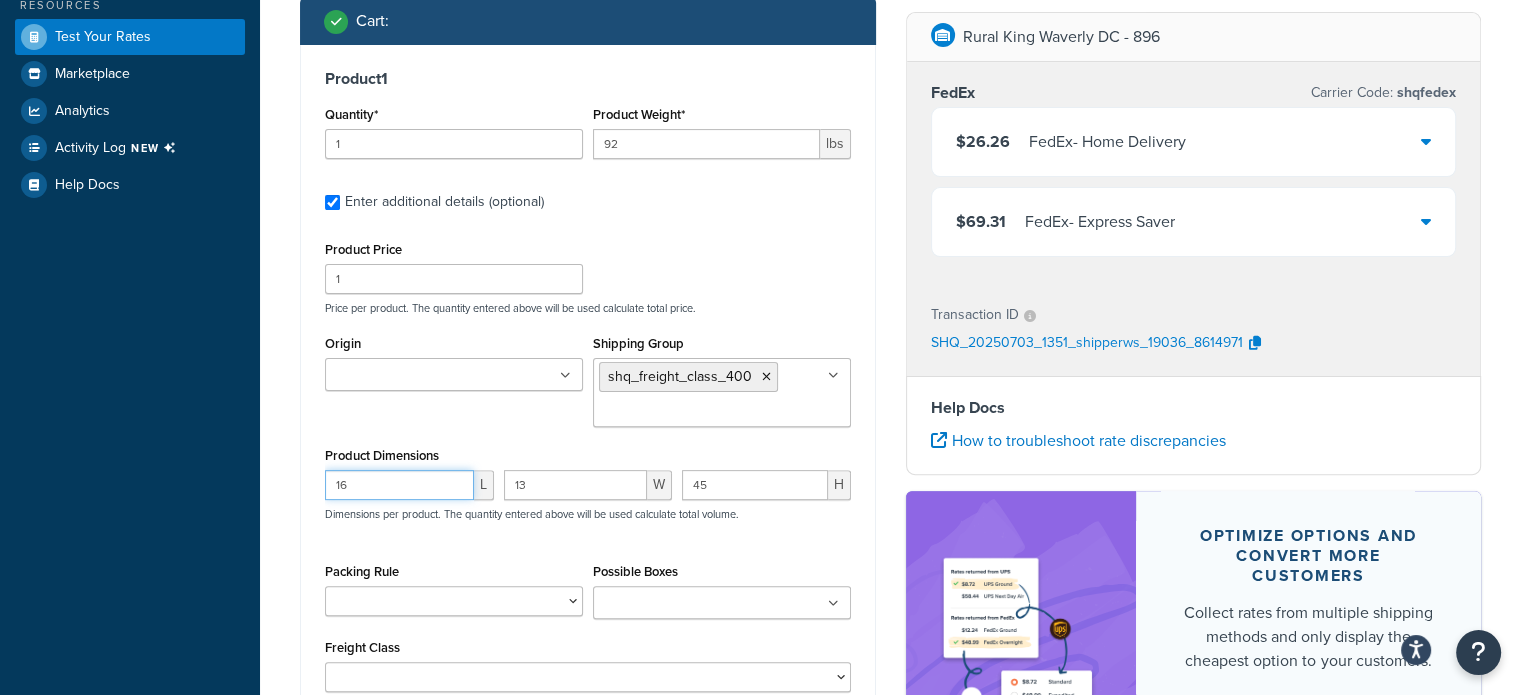 drag, startPoint x: 362, startPoint y: 476, endPoint x: 316, endPoint y: 489, distance: 47.801674 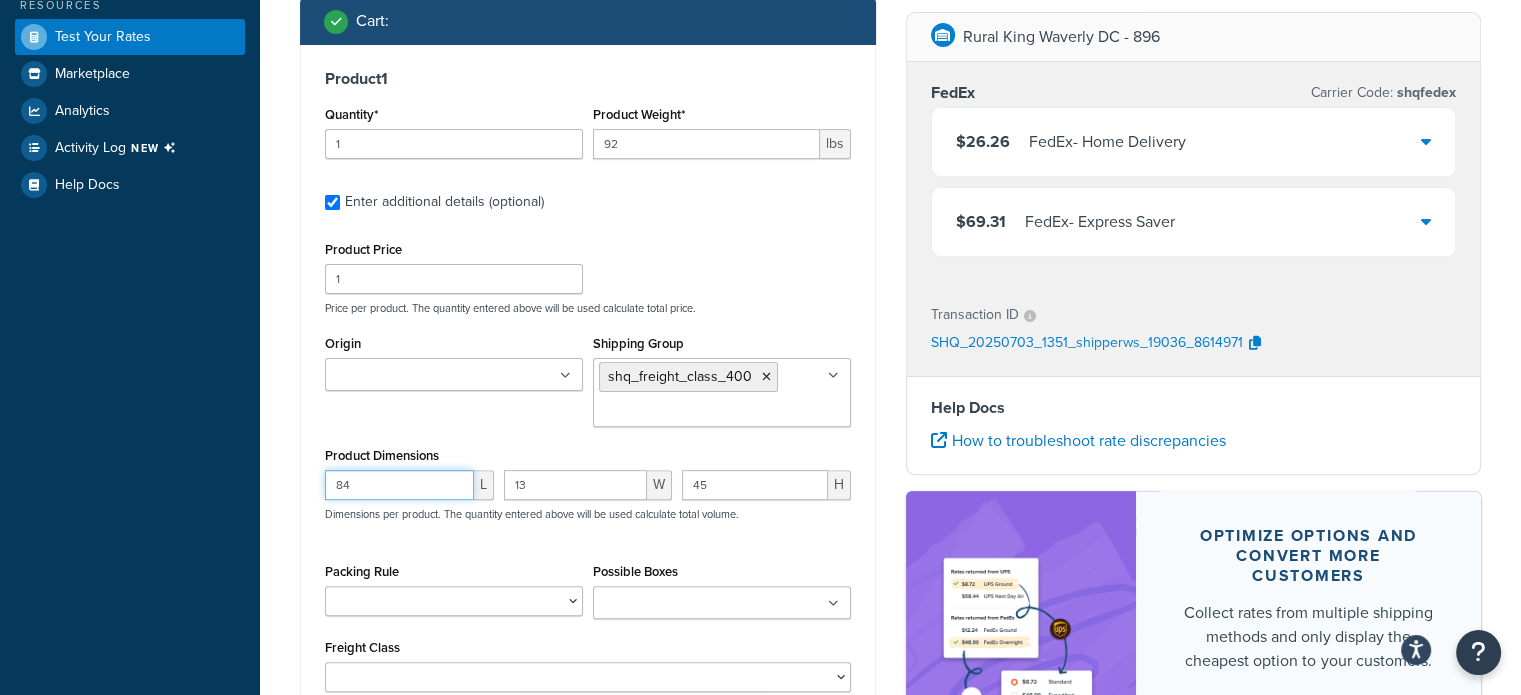 type on "84" 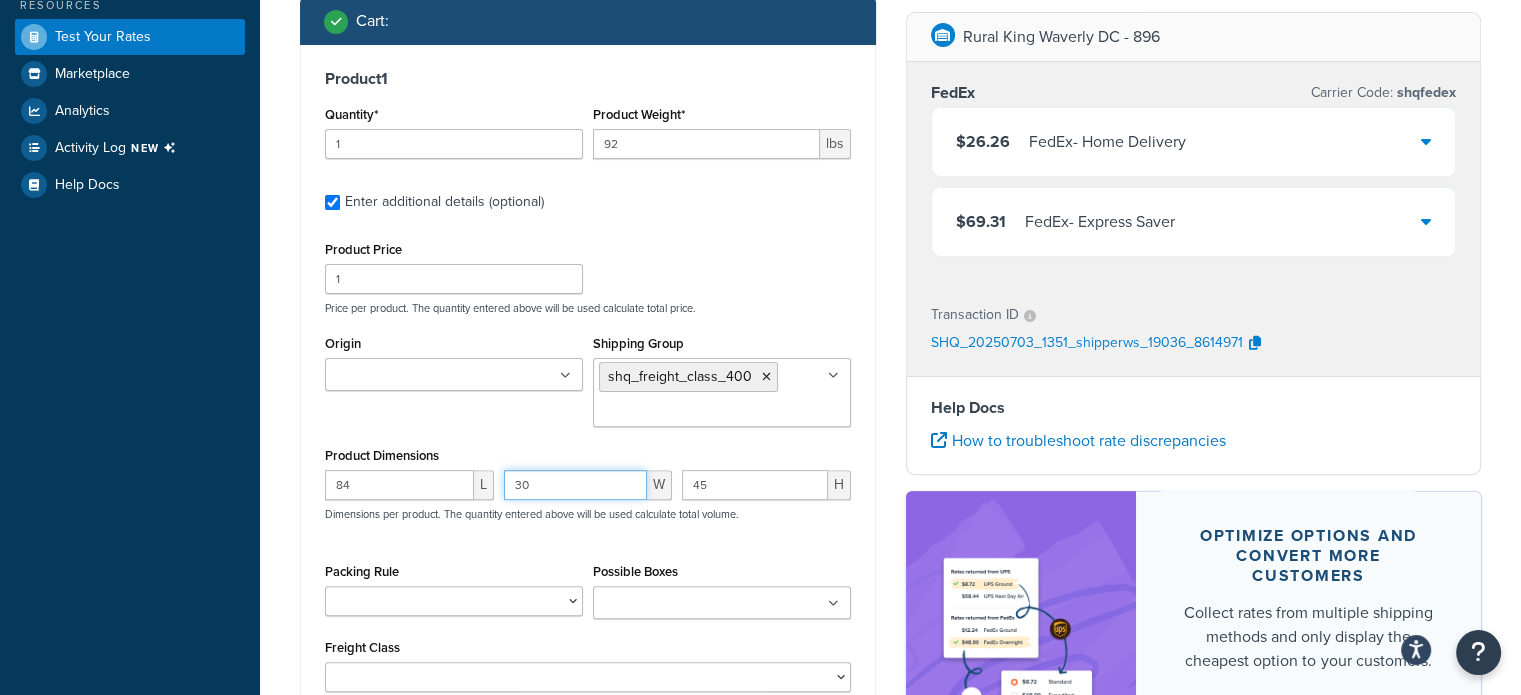 type on "30" 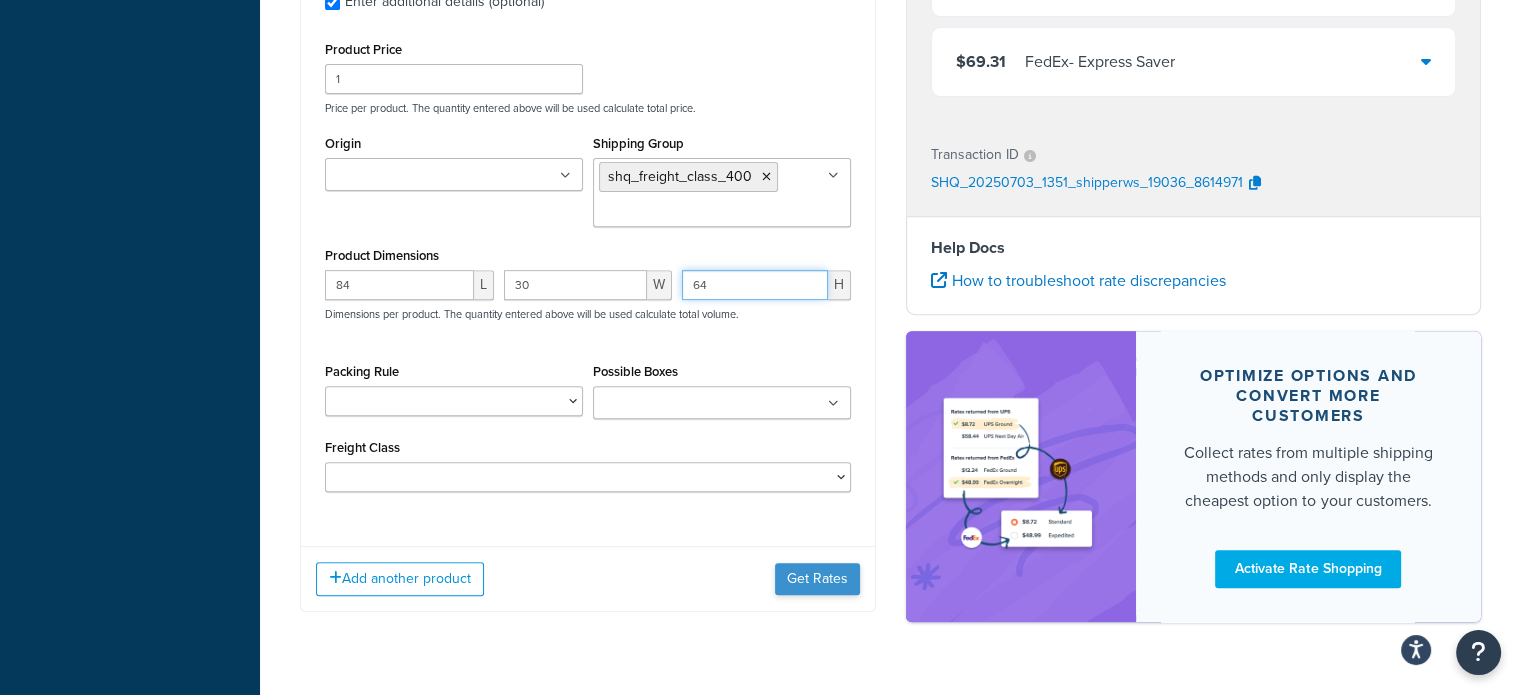 type on "64" 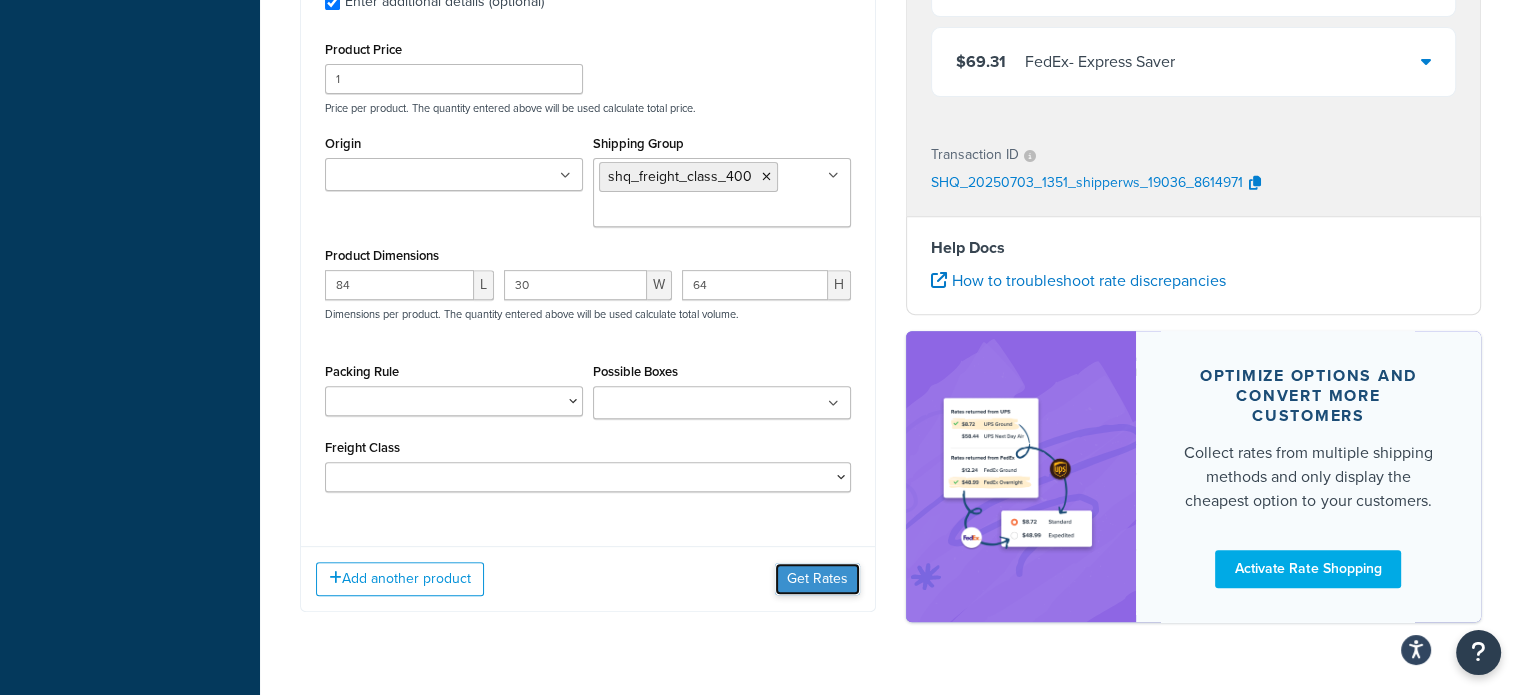 click on "Get Rates" at bounding box center [817, 579] 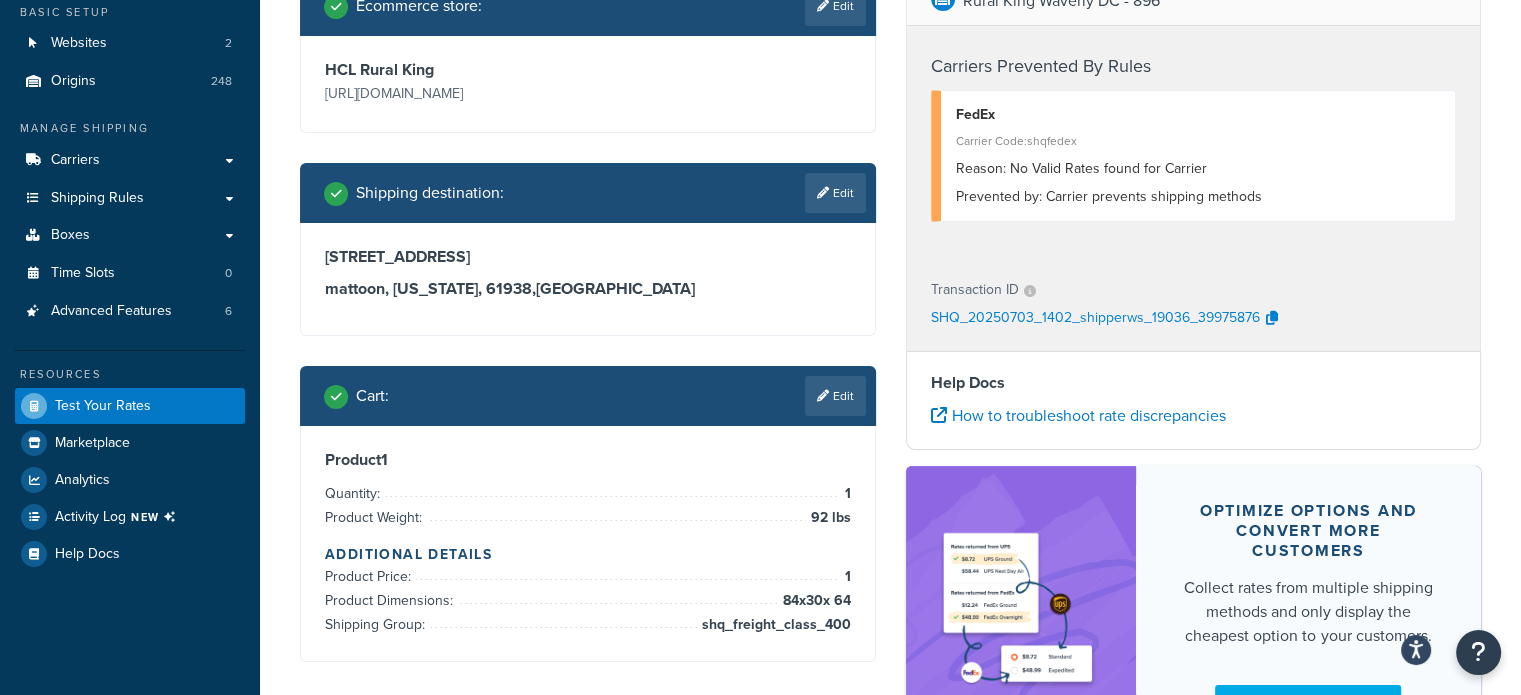 scroll, scrollTop: 154, scrollLeft: 0, axis: vertical 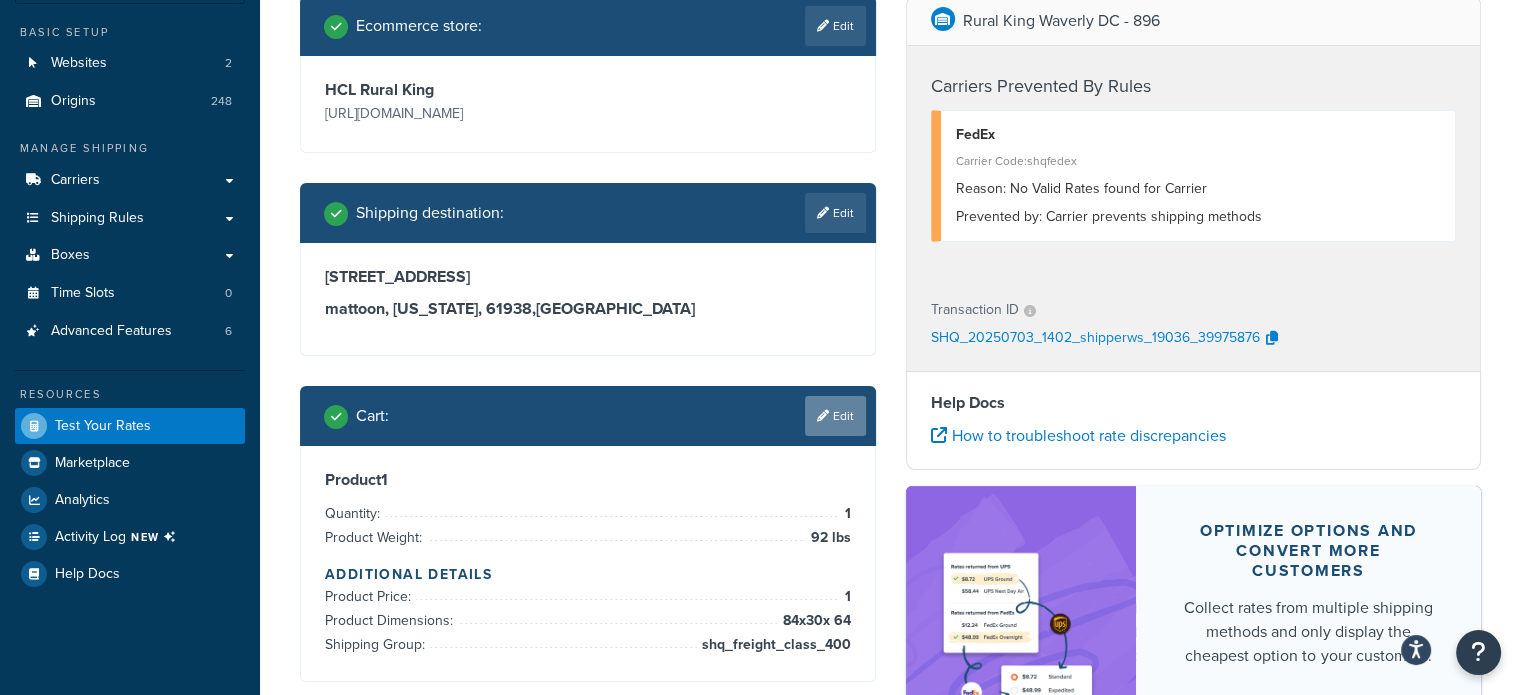 click on "Edit" at bounding box center (835, 416) 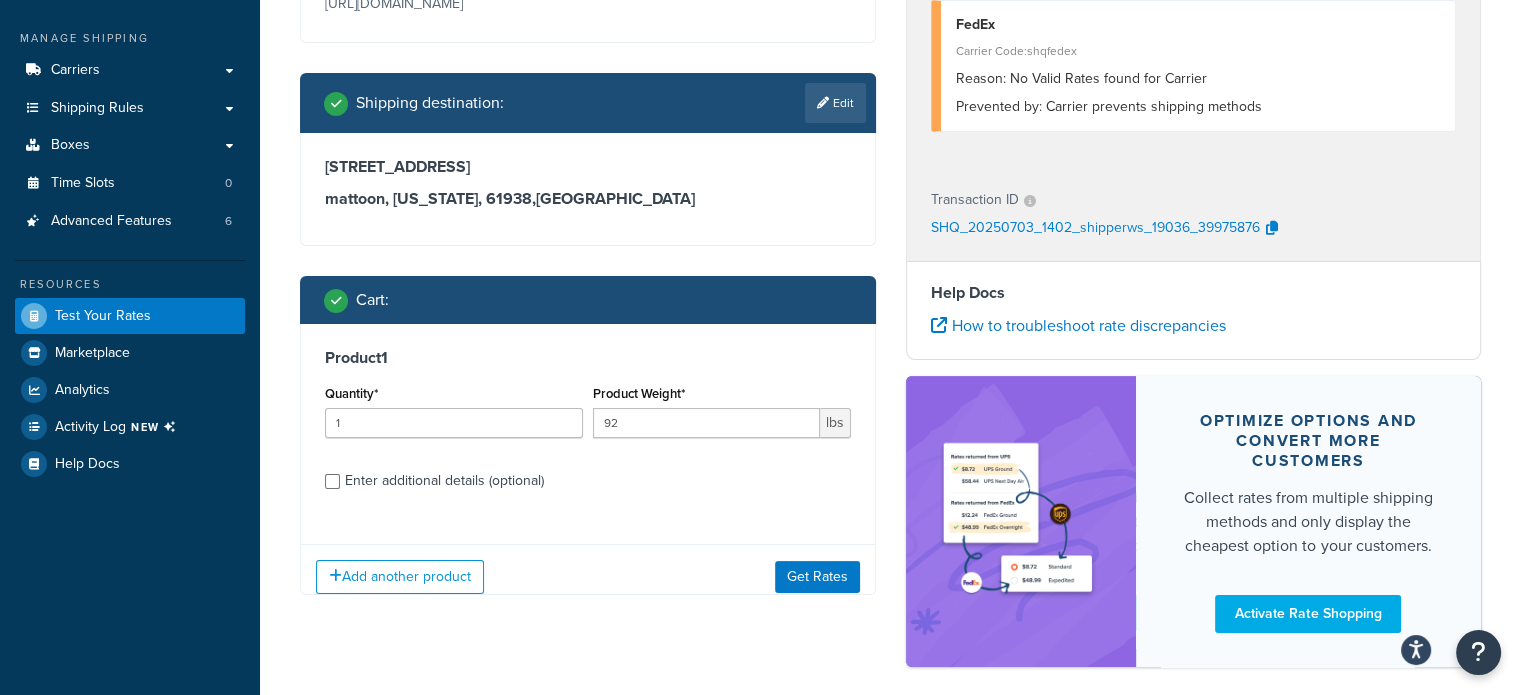 scroll, scrollTop: 354, scrollLeft: 0, axis: vertical 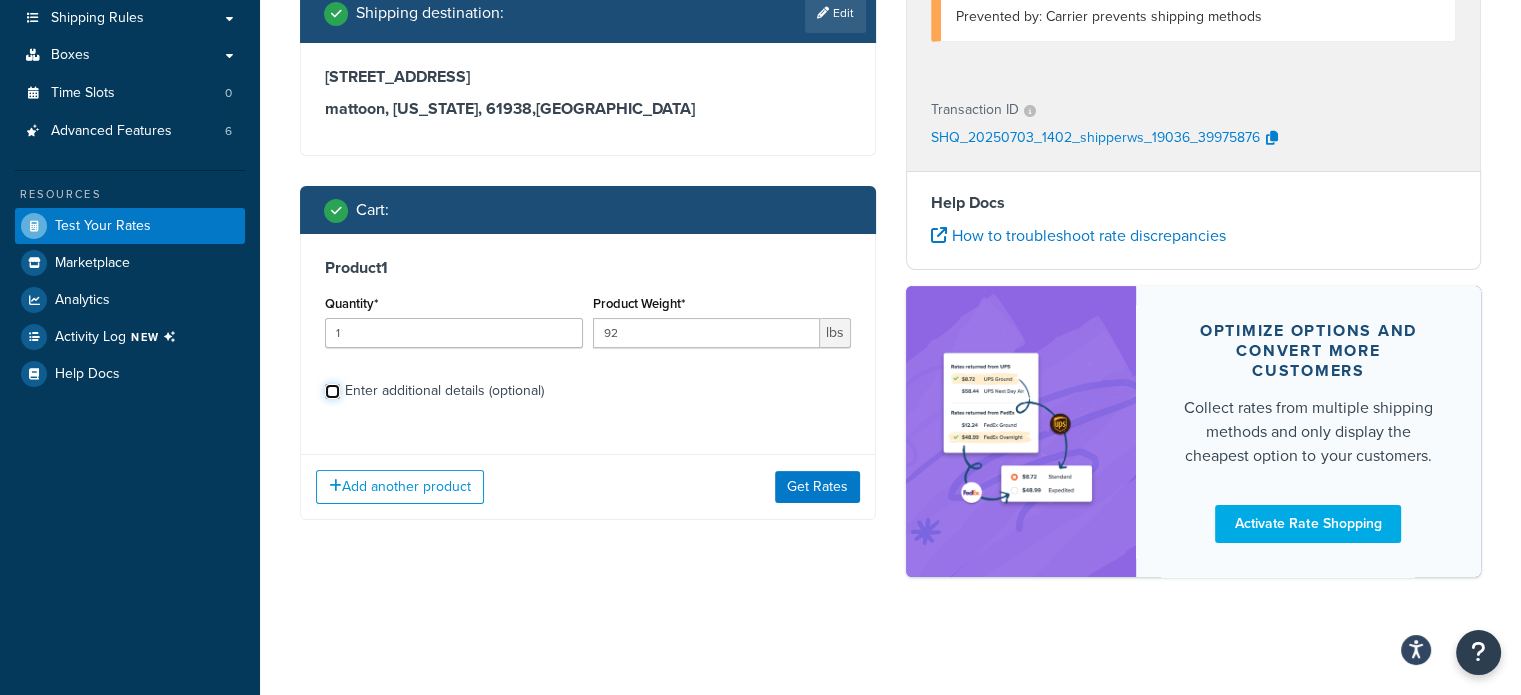 click on "Enter additional details (optional)" at bounding box center (332, 391) 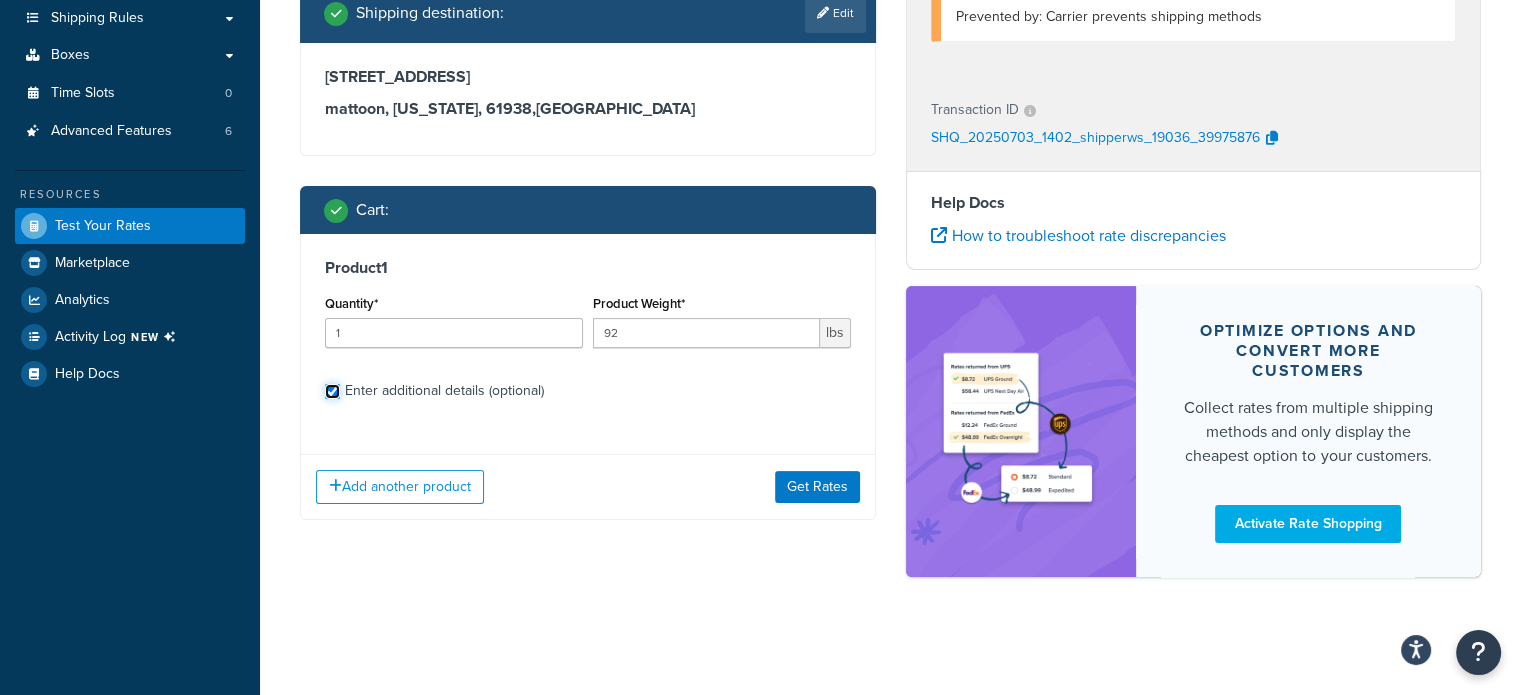 checkbox on "true" 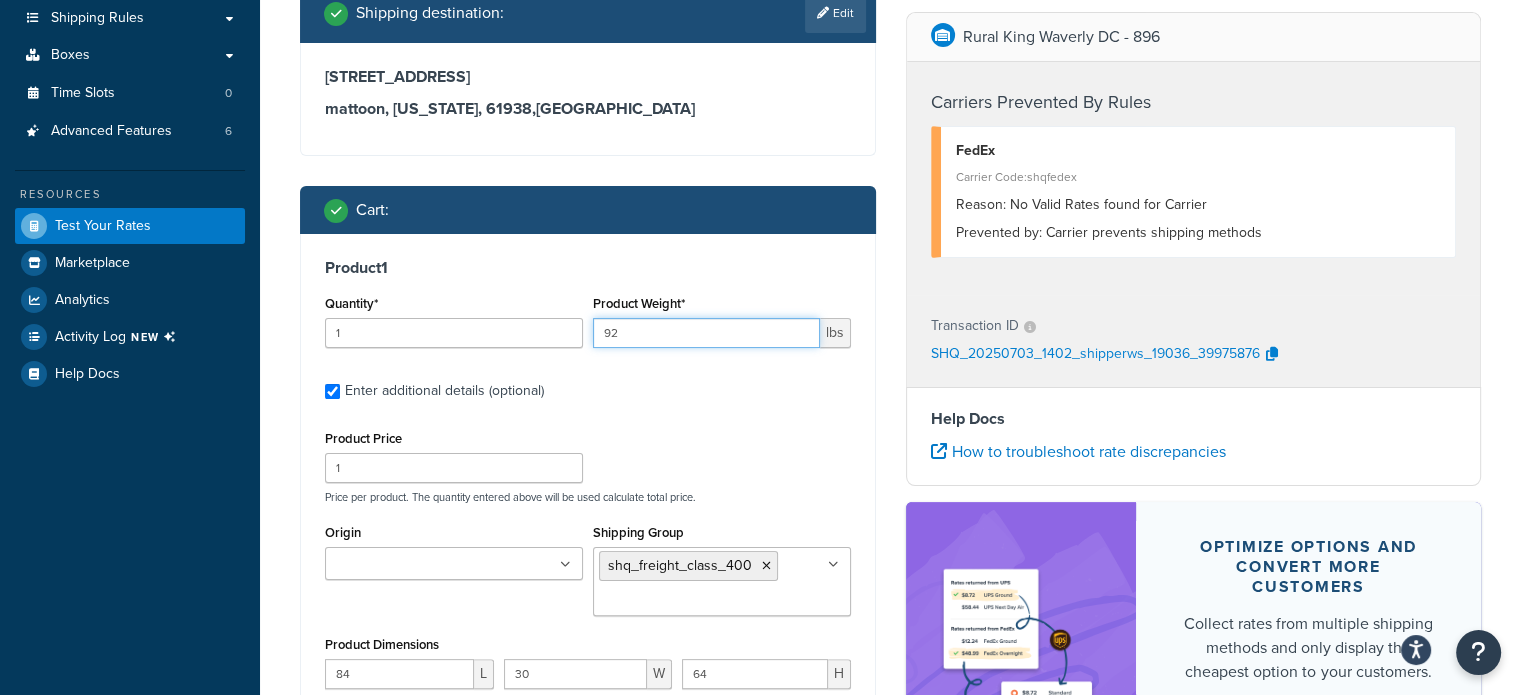 drag, startPoint x: 606, startPoint y: 335, endPoint x: 580, endPoint y: 334, distance: 26.019224 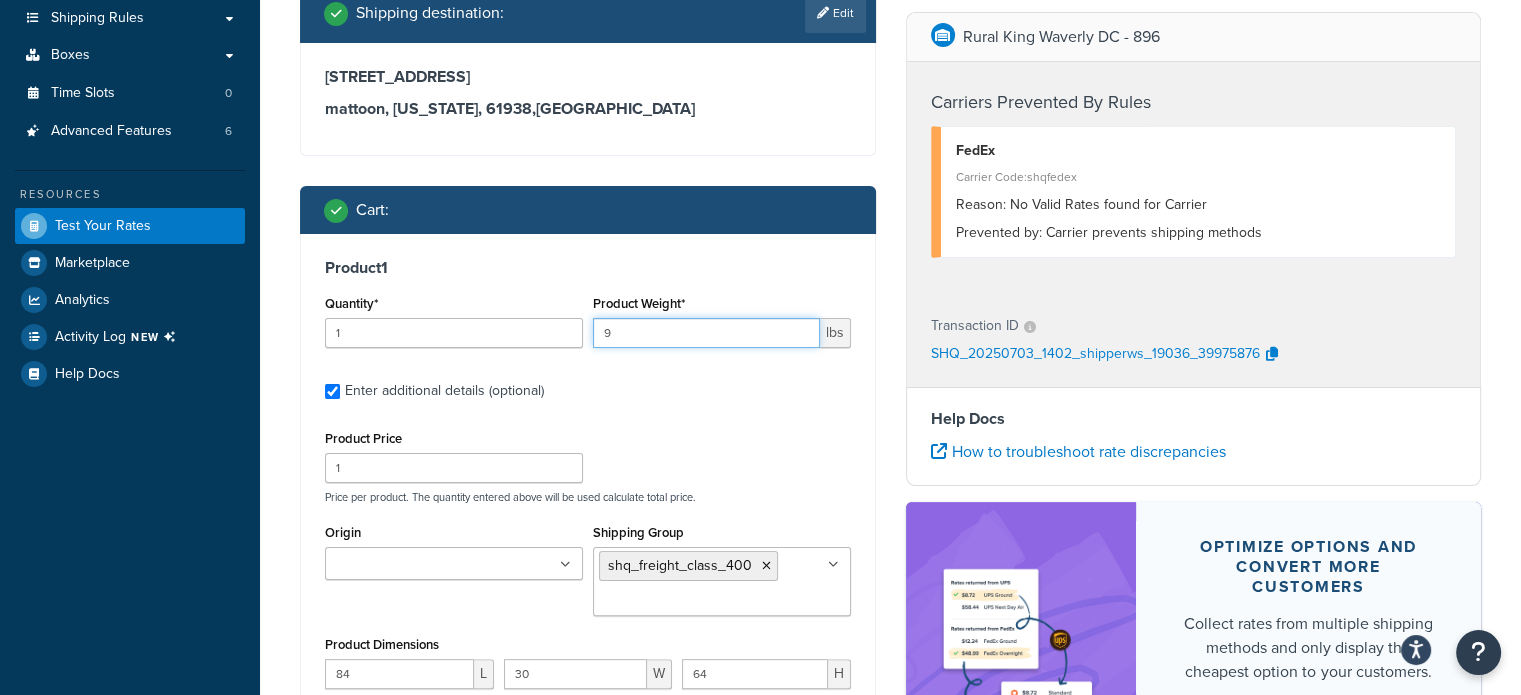 type on "92" 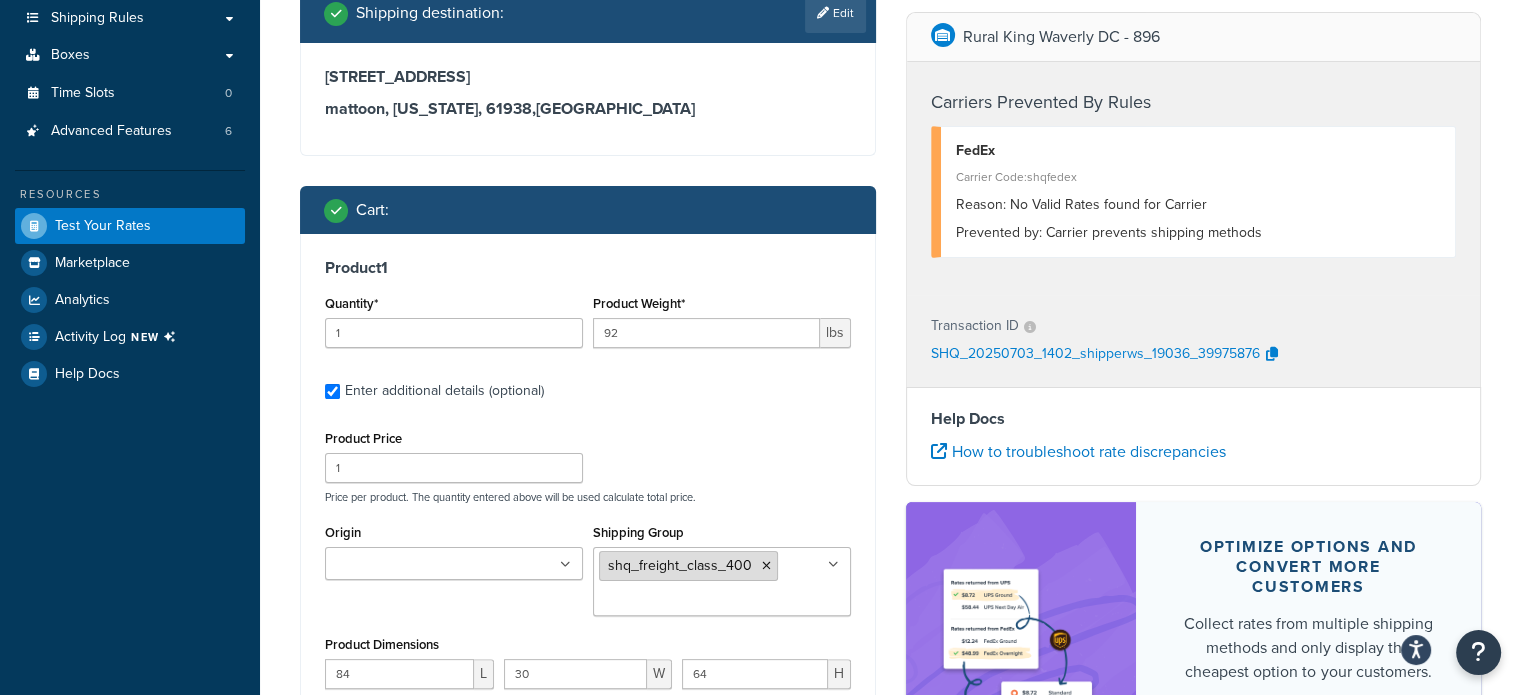 click at bounding box center [766, 566] 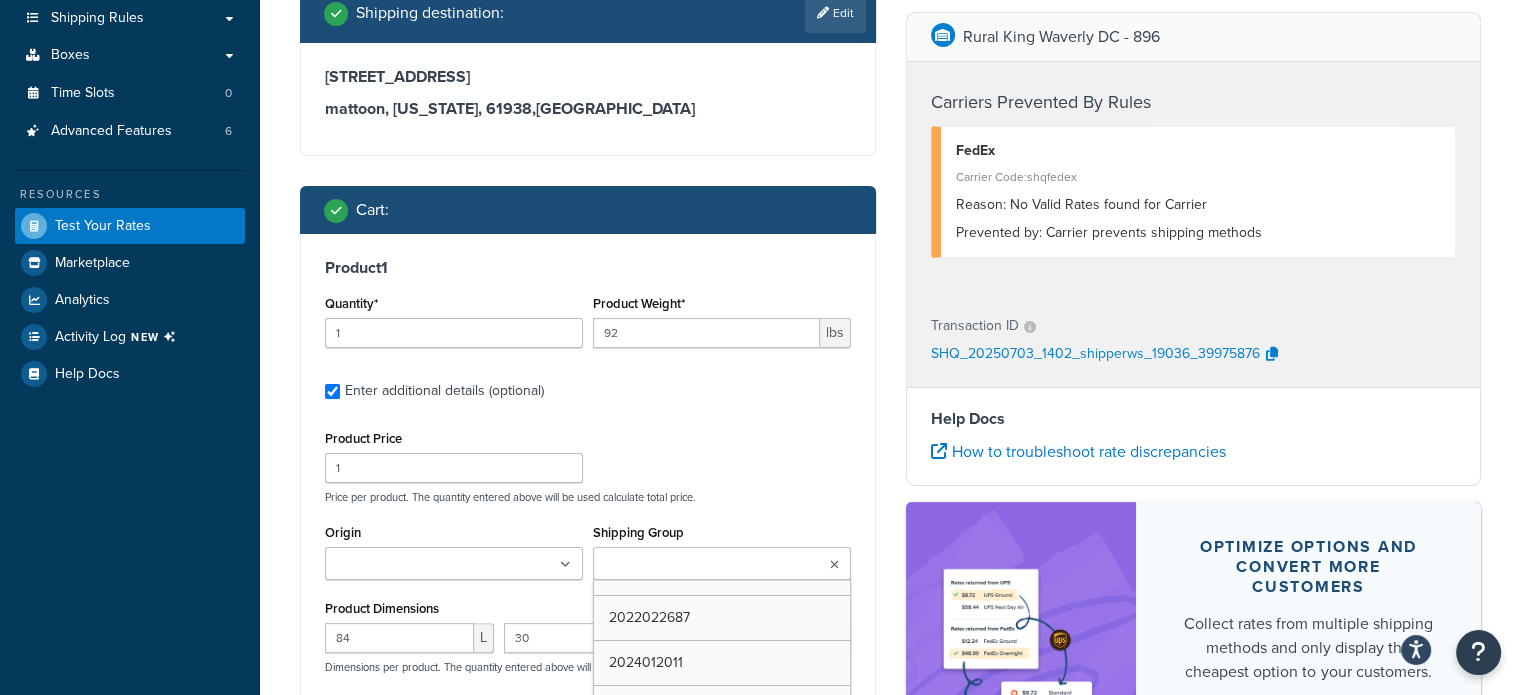 click at bounding box center (722, 563) 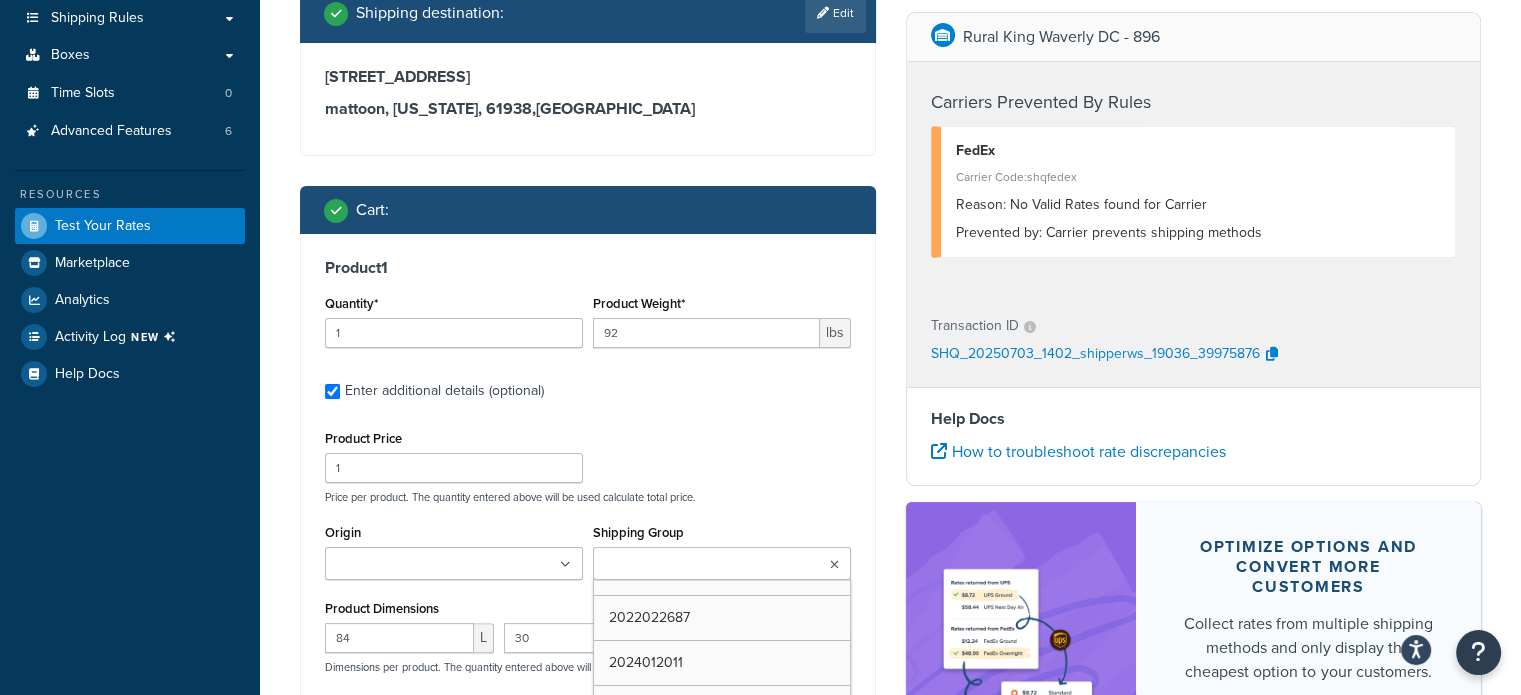 click on "Shipping Group" at bounding box center (687, 565) 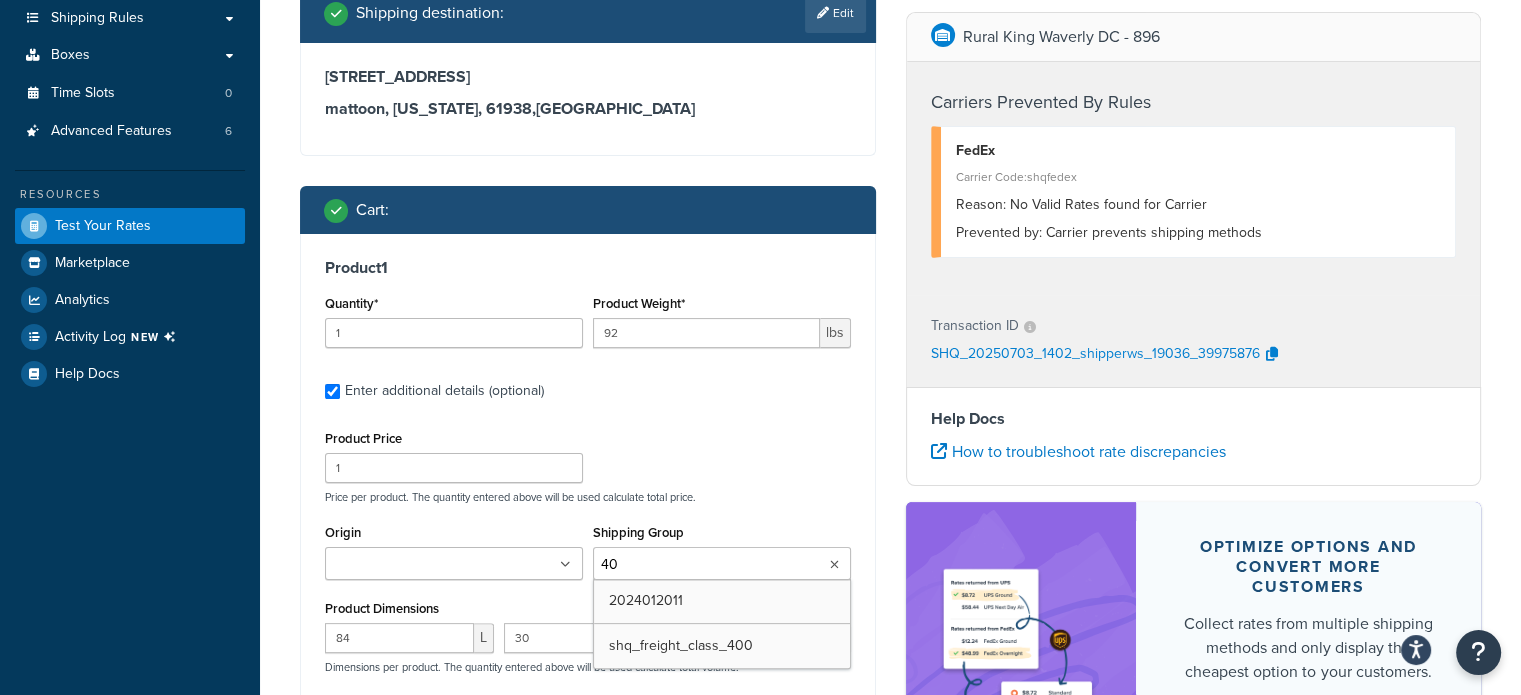 type on "400" 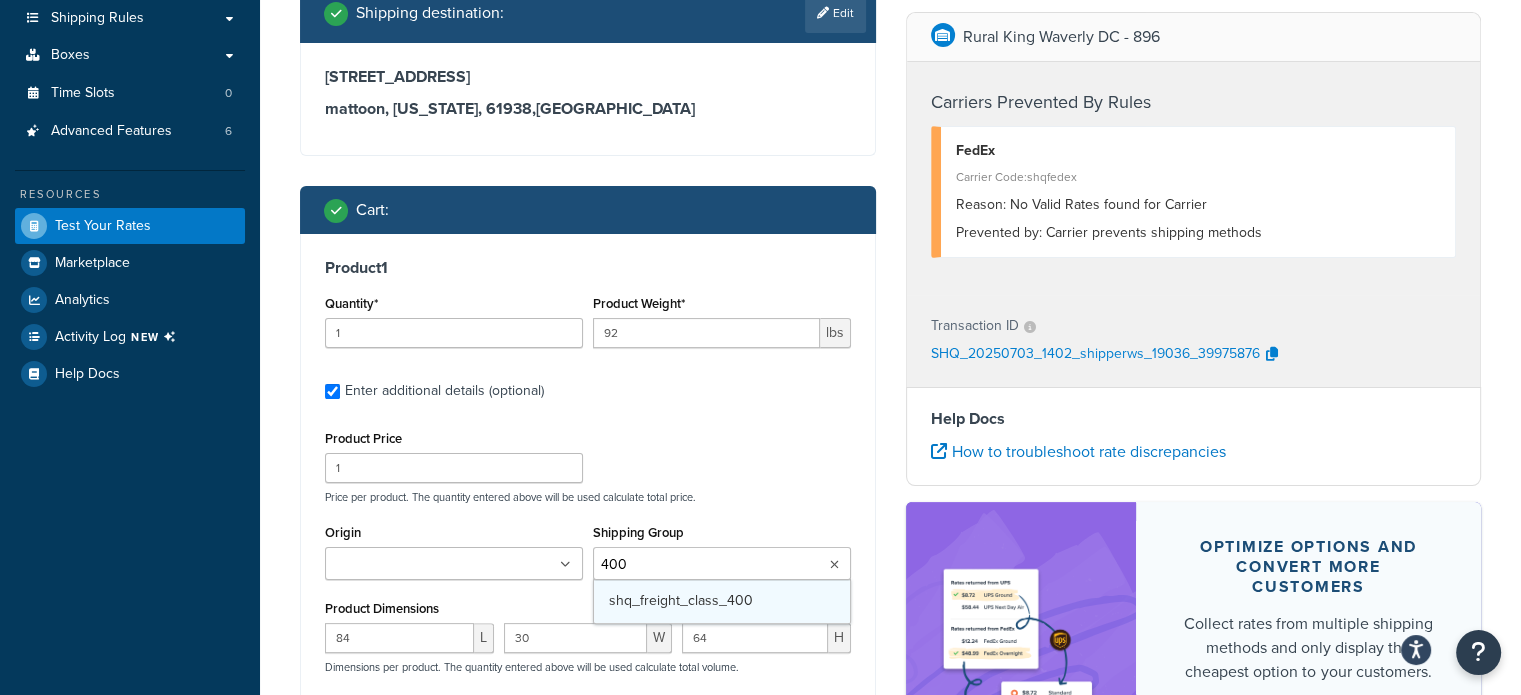 type 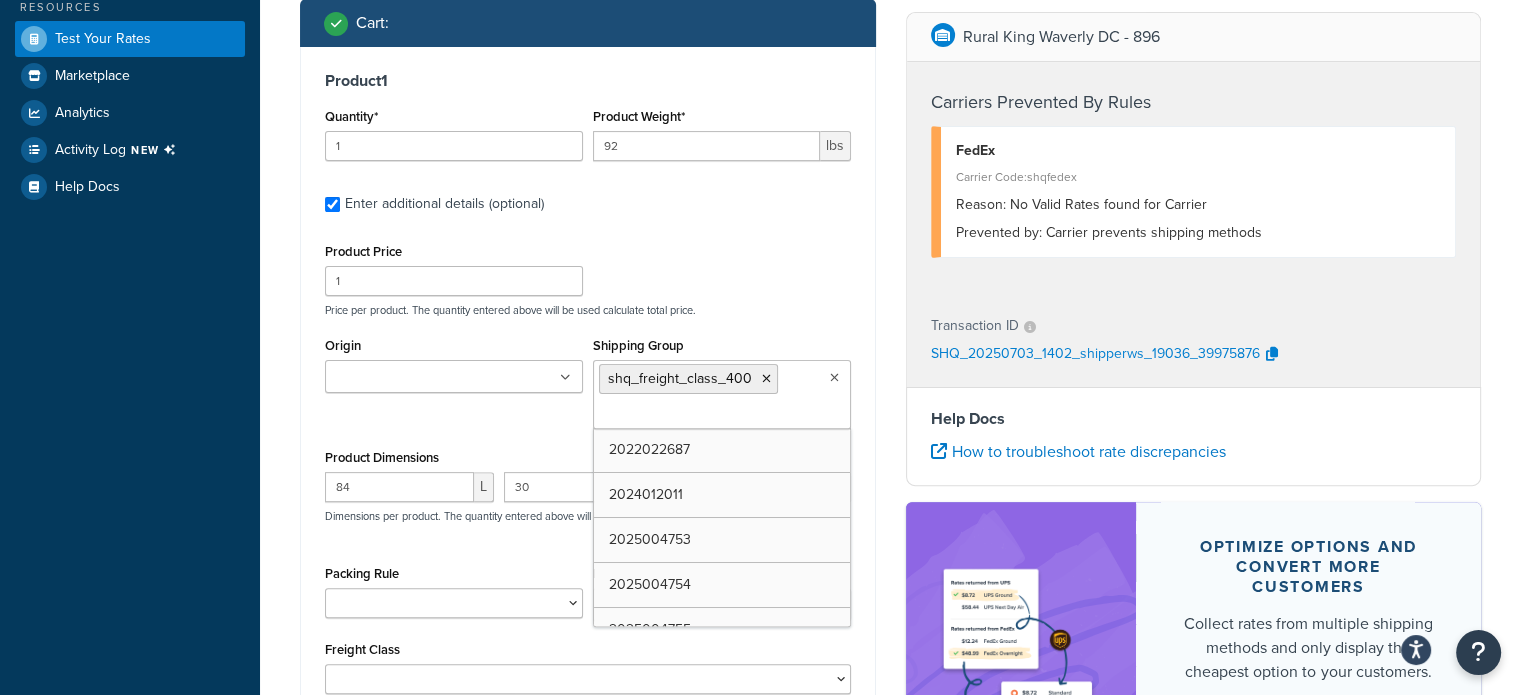scroll, scrollTop: 554, scrollLeft: 0, axis: vertical 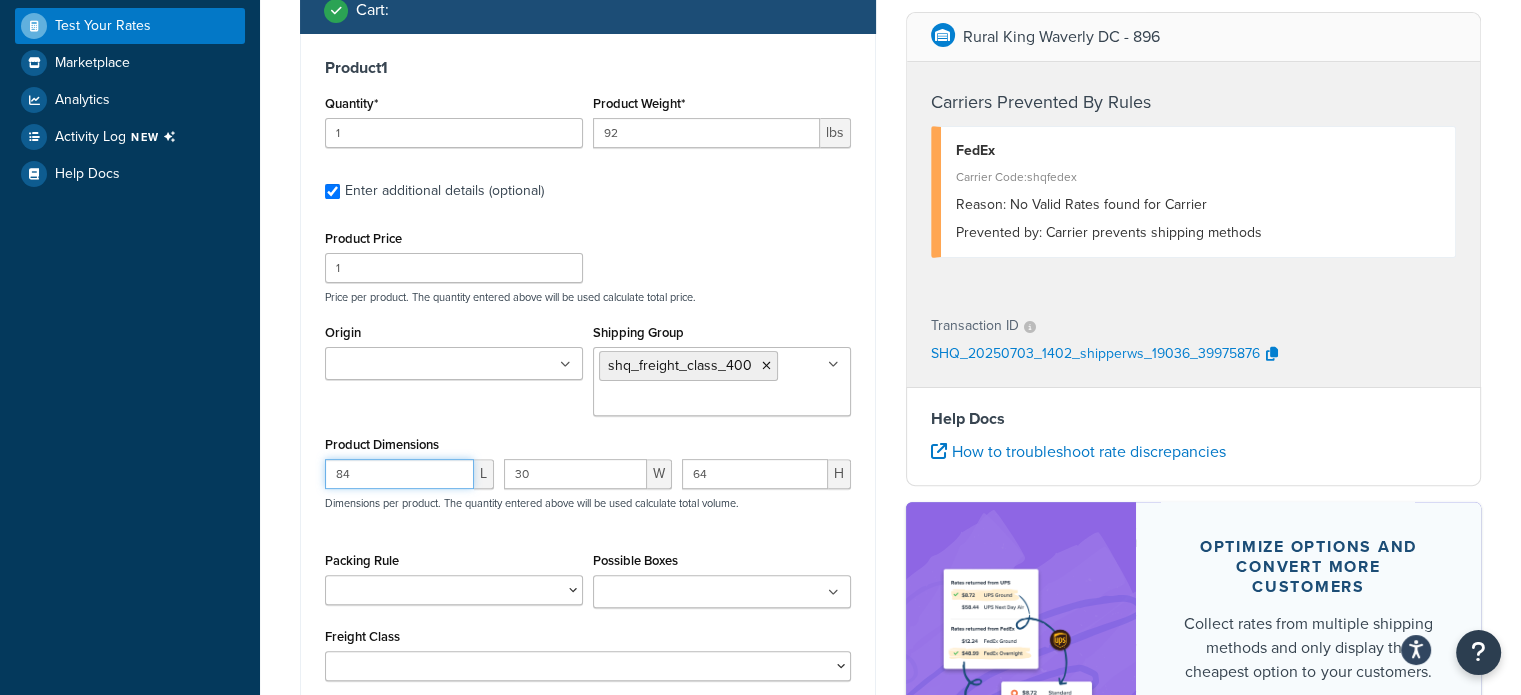 drag, startPoint x: 410, startPoint y: 468, endPoint x: 260, endPoint y: 465, distance: 150.03 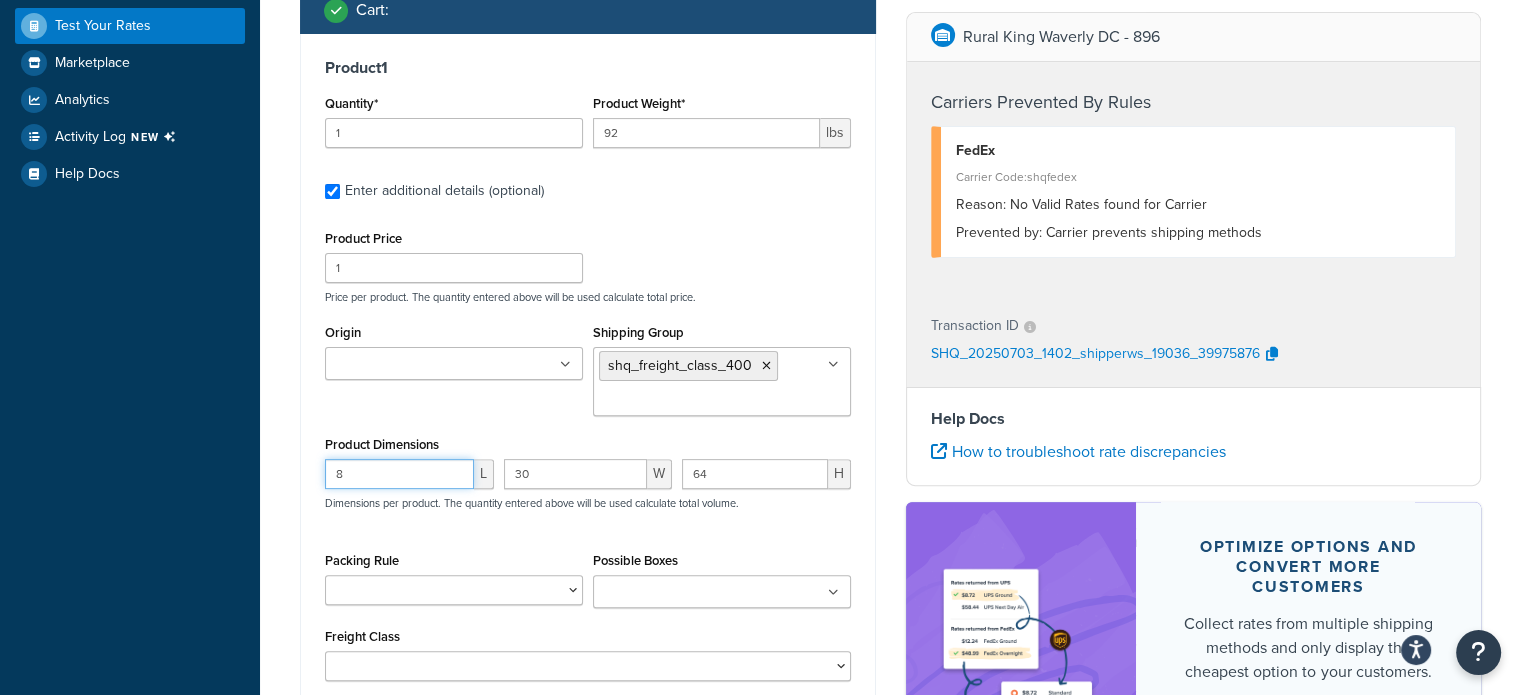 type on "84" 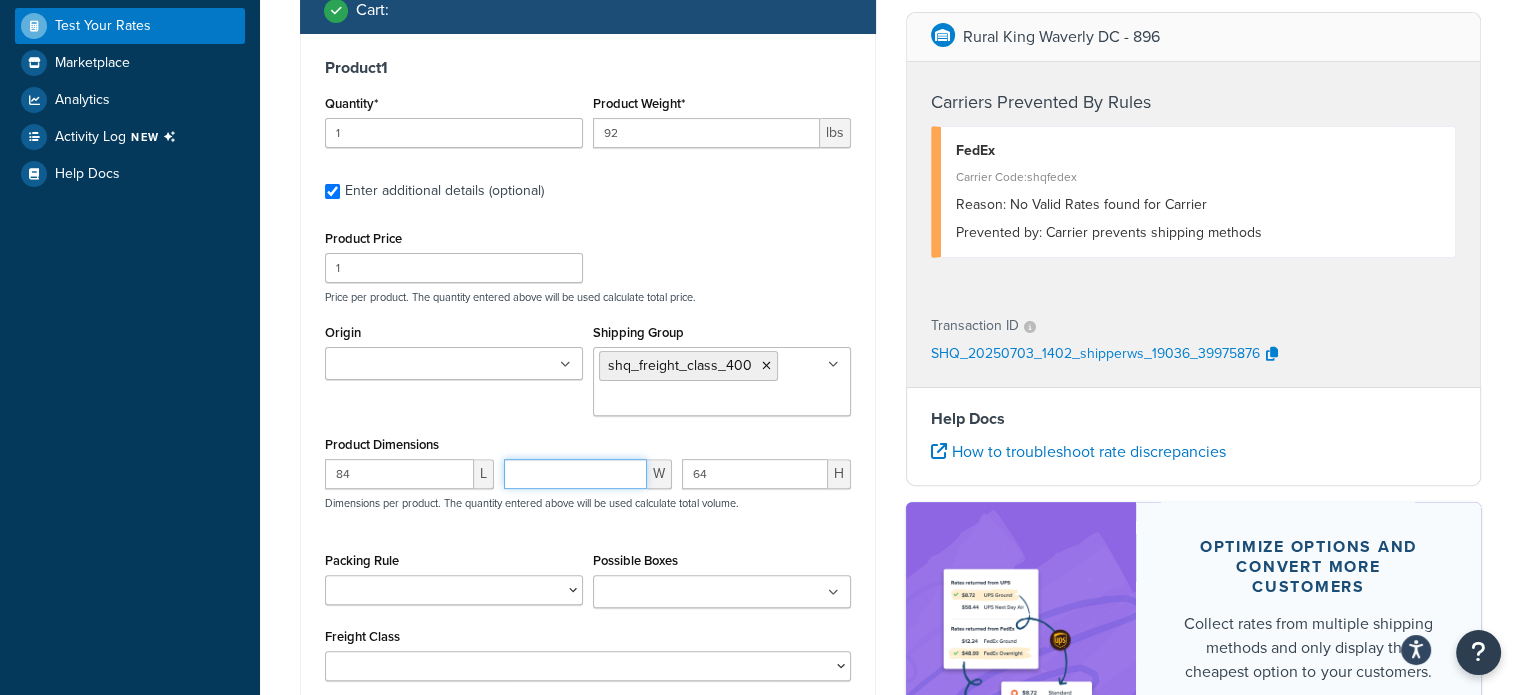 type on ".0" 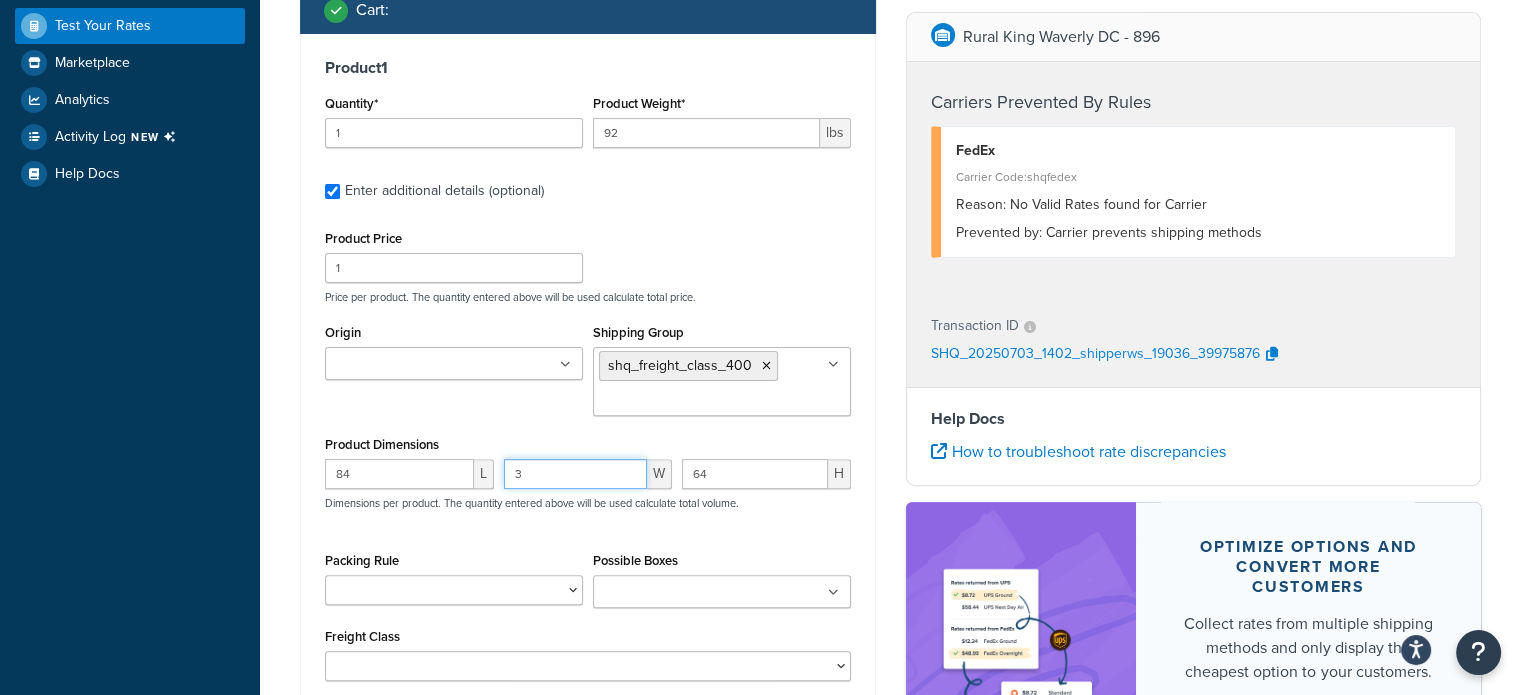 type on "30" 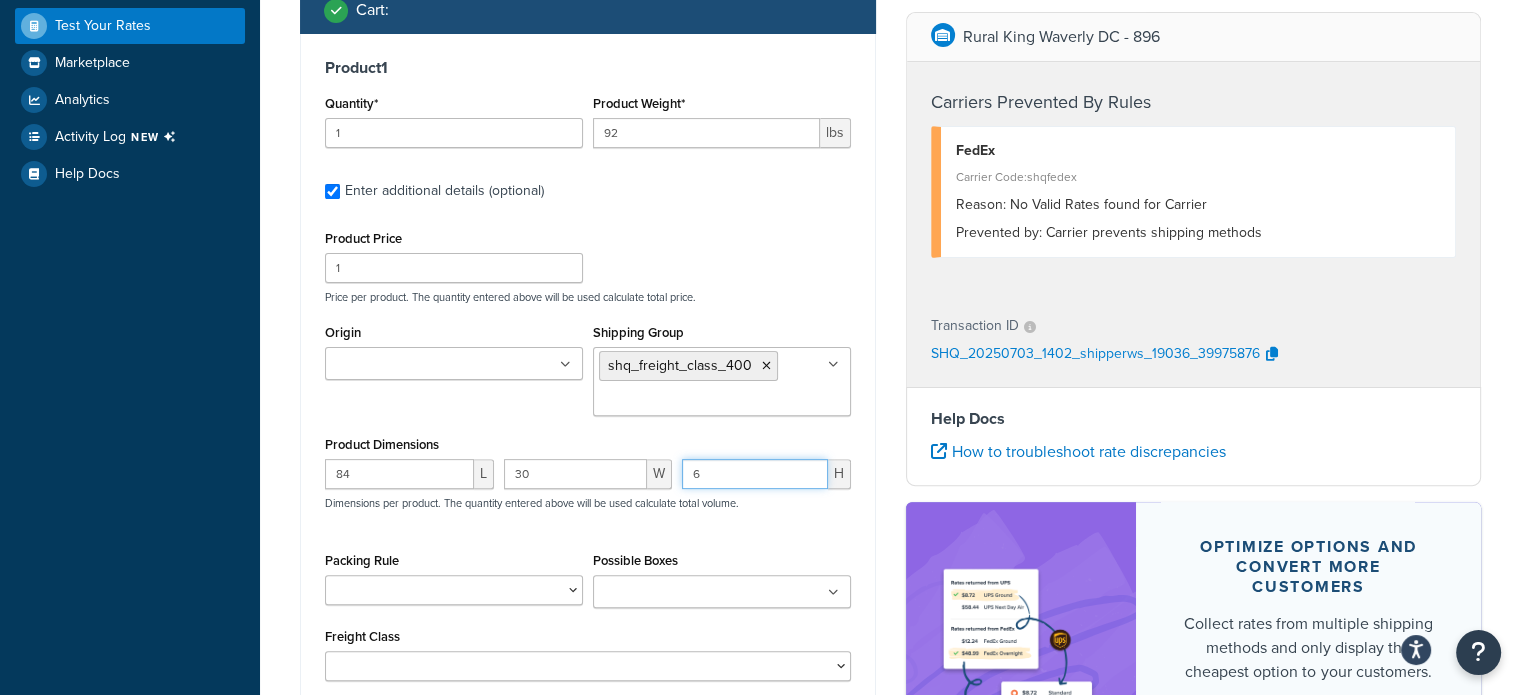 type on "64" 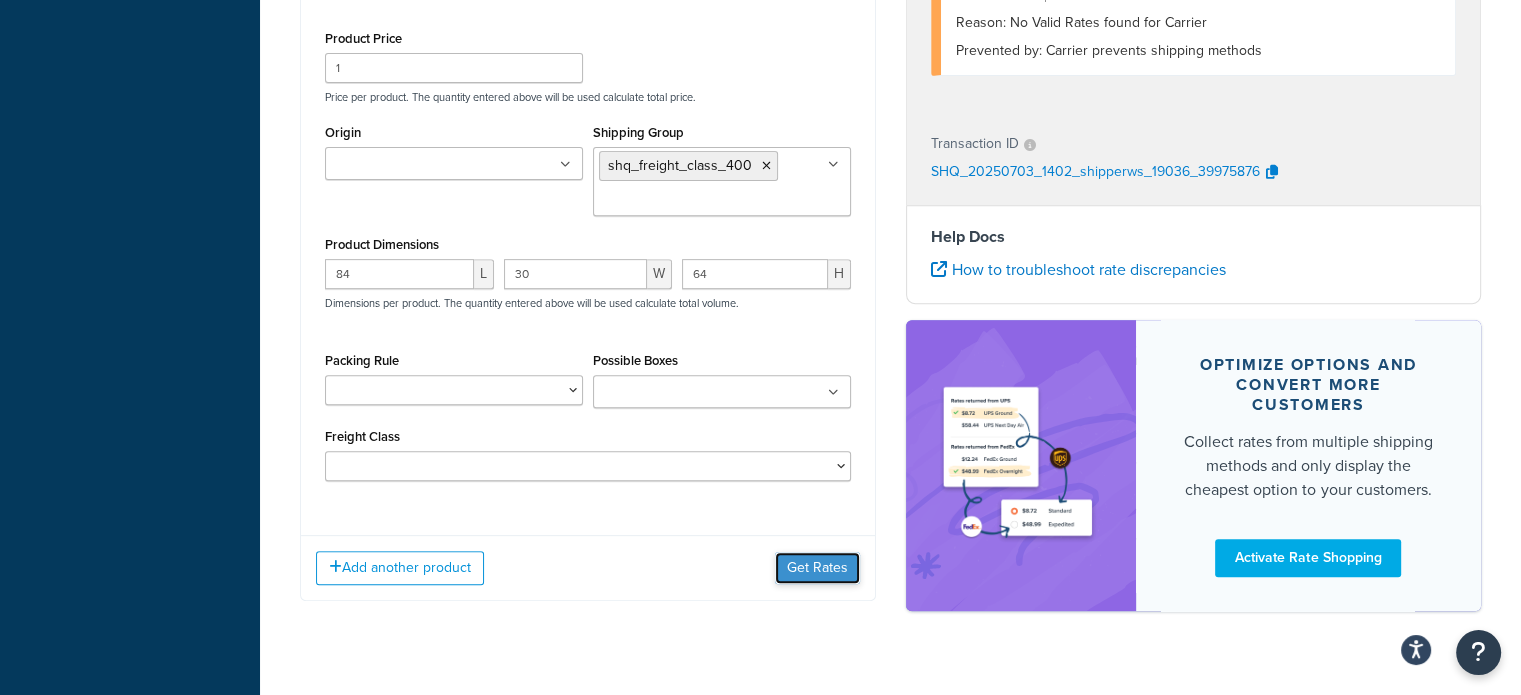 click on "Get Rates" at bounding box center [817, 568] 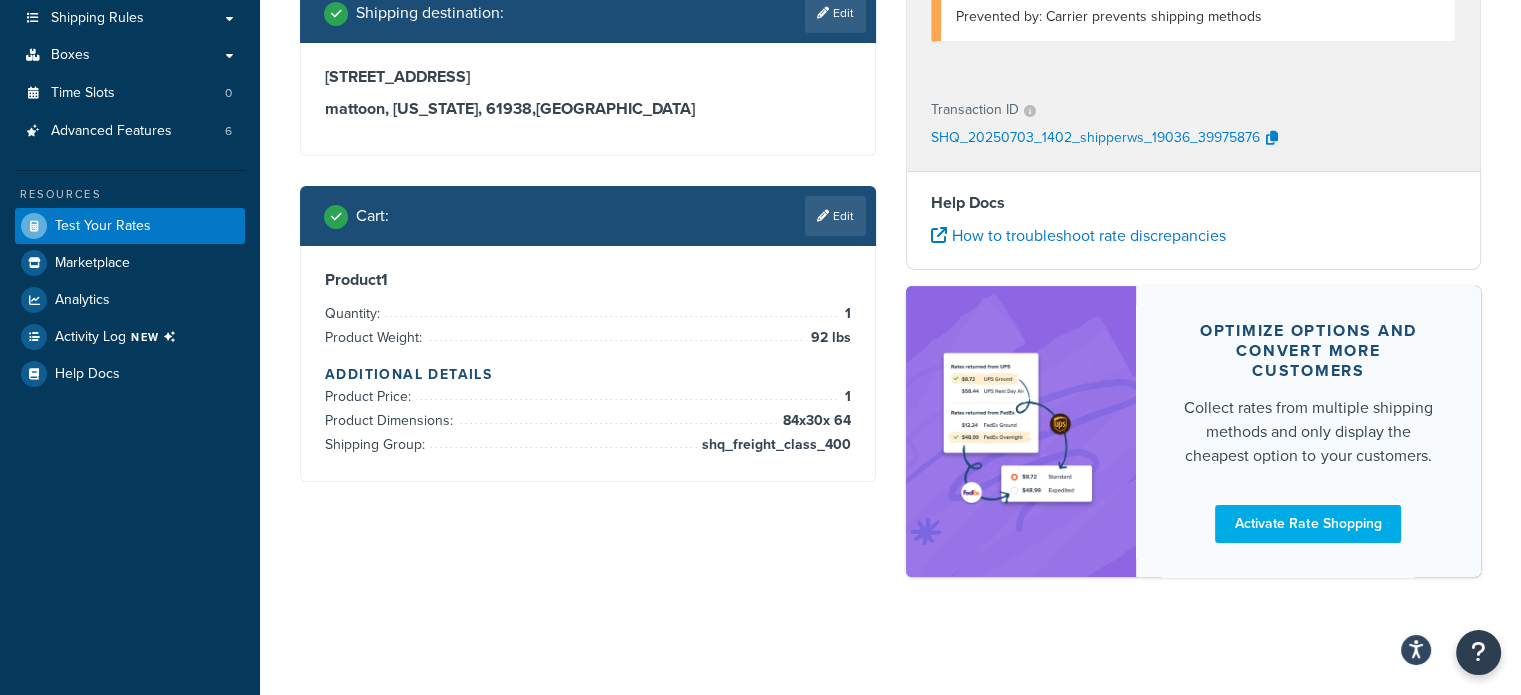 scroll, scrollTop: 0, scrollLeft: 0, axis: both 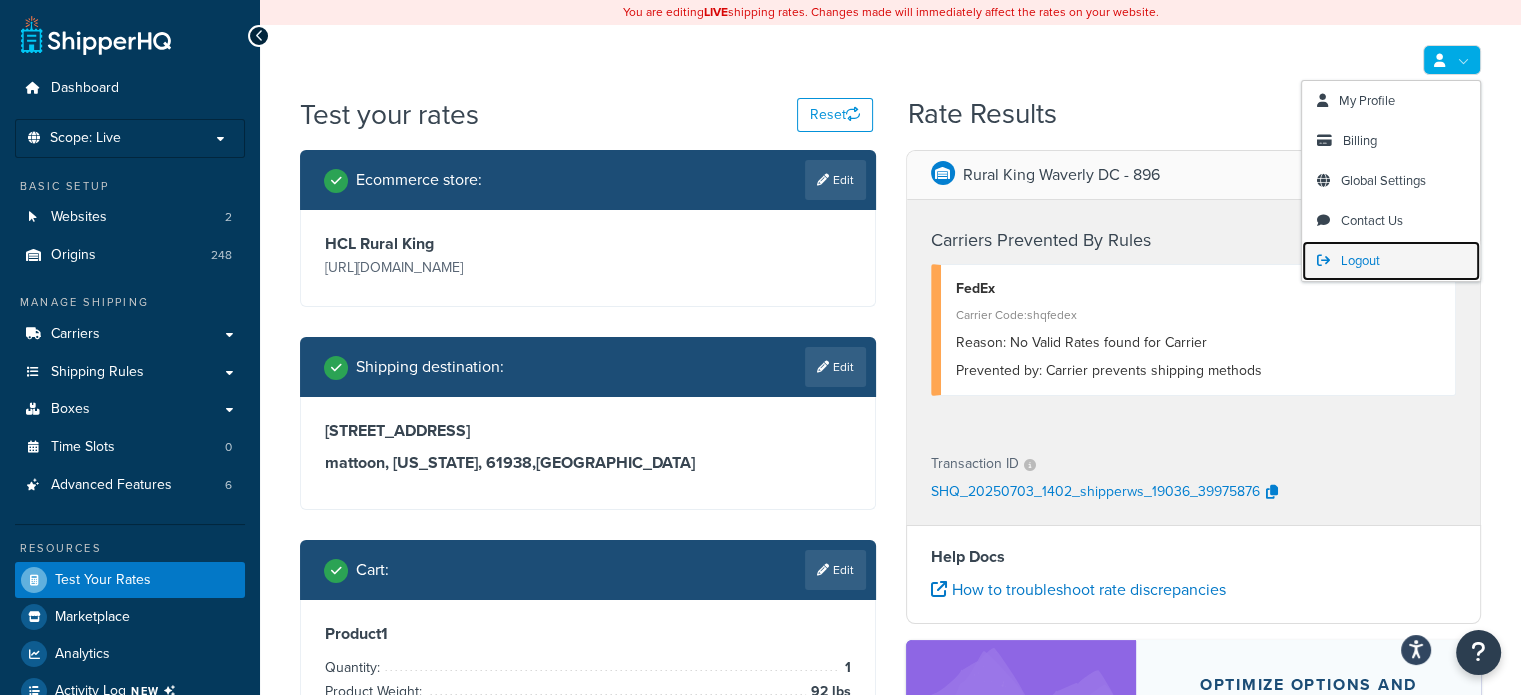 click on "Logout" at bounding box center (1360, 260) 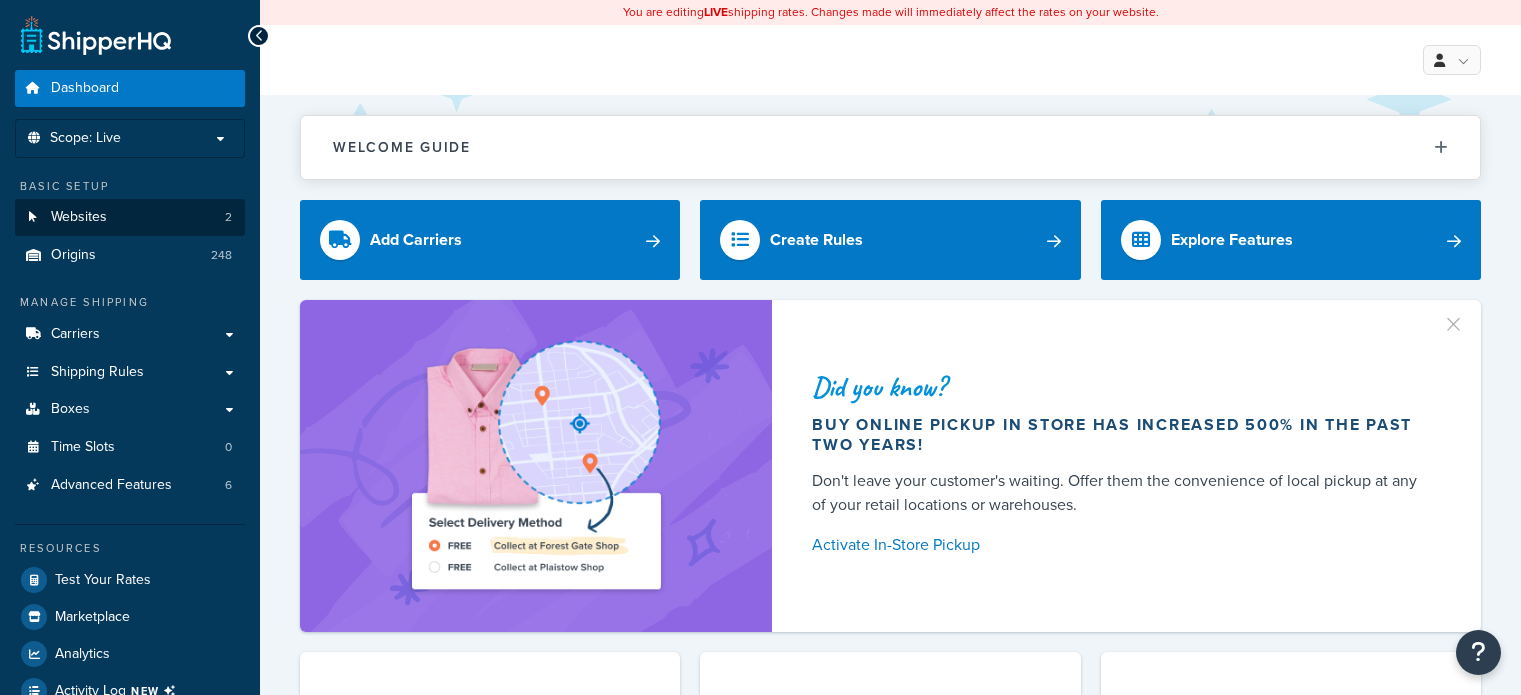 scroll, scrollTop: 0, scrollLeft: 0, axis: both 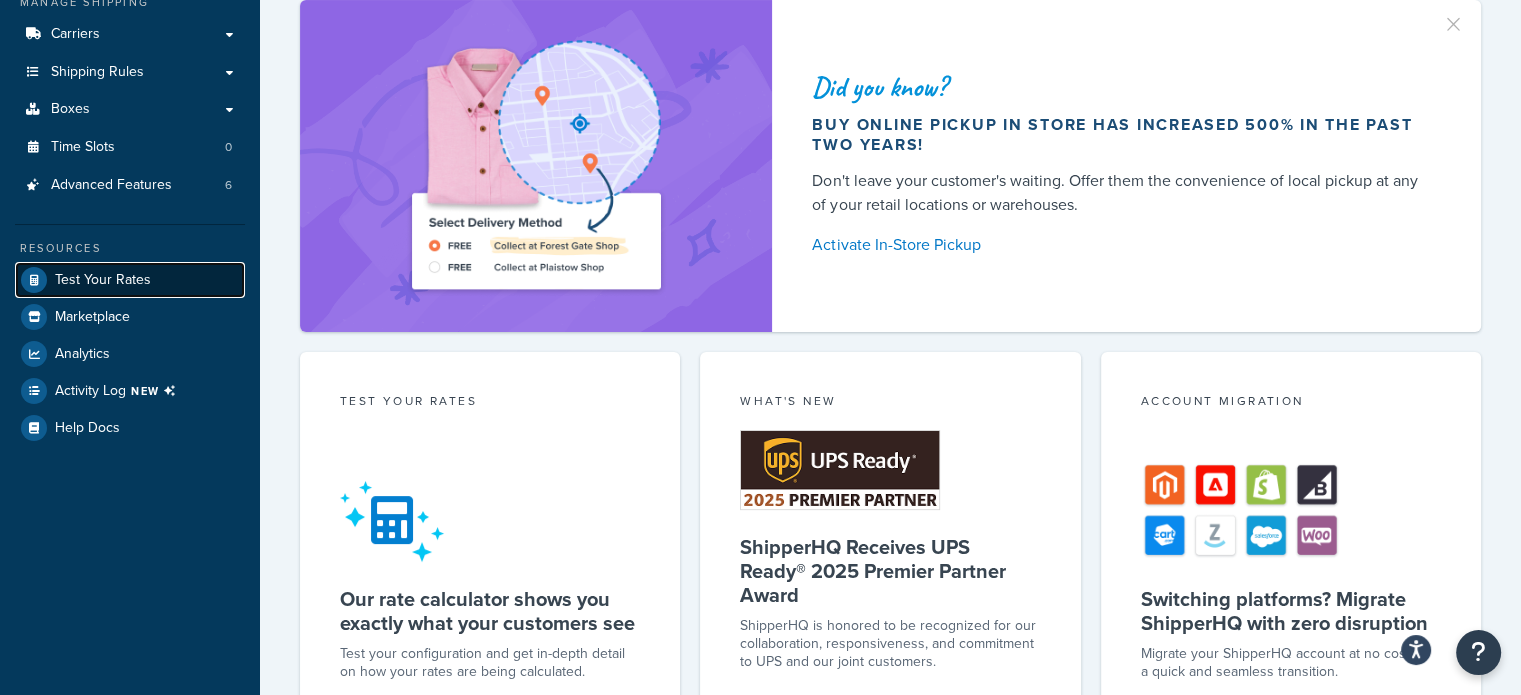 click on "Test Your Rates" at bounding box center [103, 280] 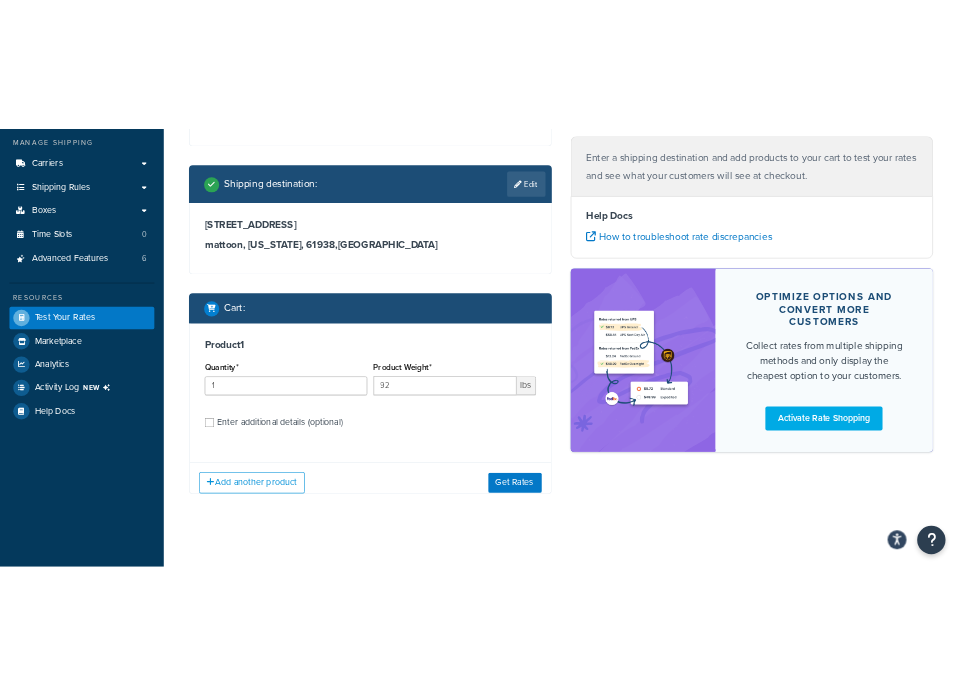 scroll, scrollTop: 300, scrollLeft: 0, axis: vertical 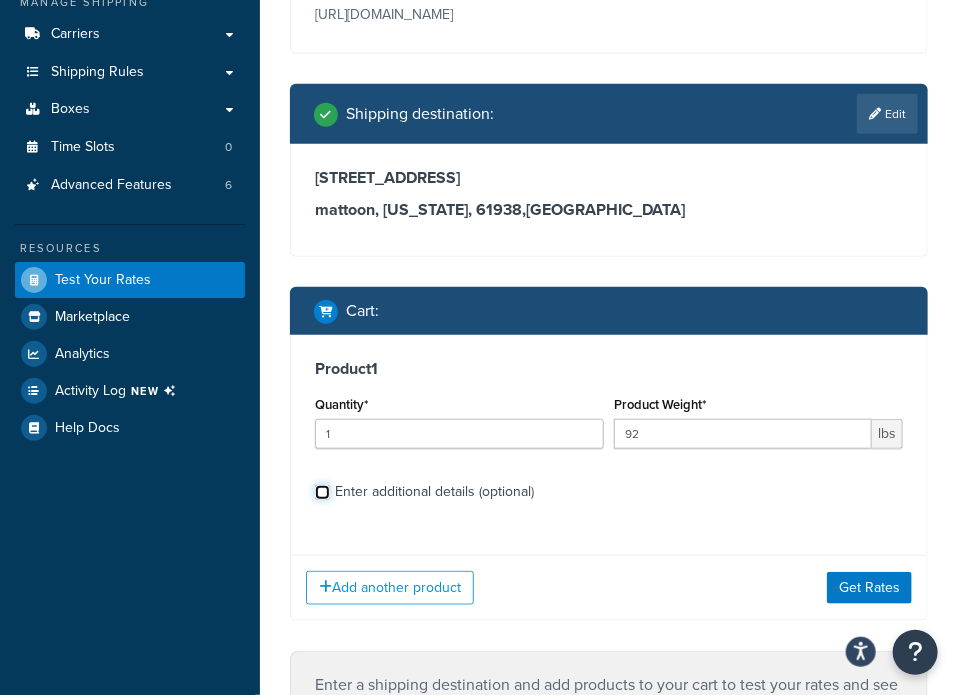 click on "Enter additional details (optional)" at bounding box center (322, 492) 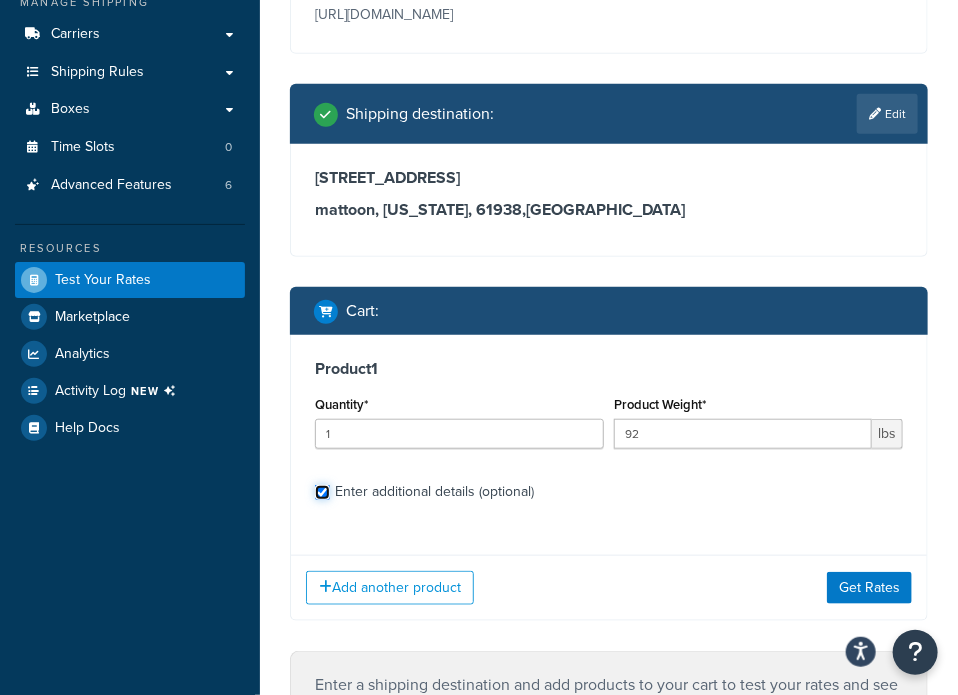 checkbox on "true" 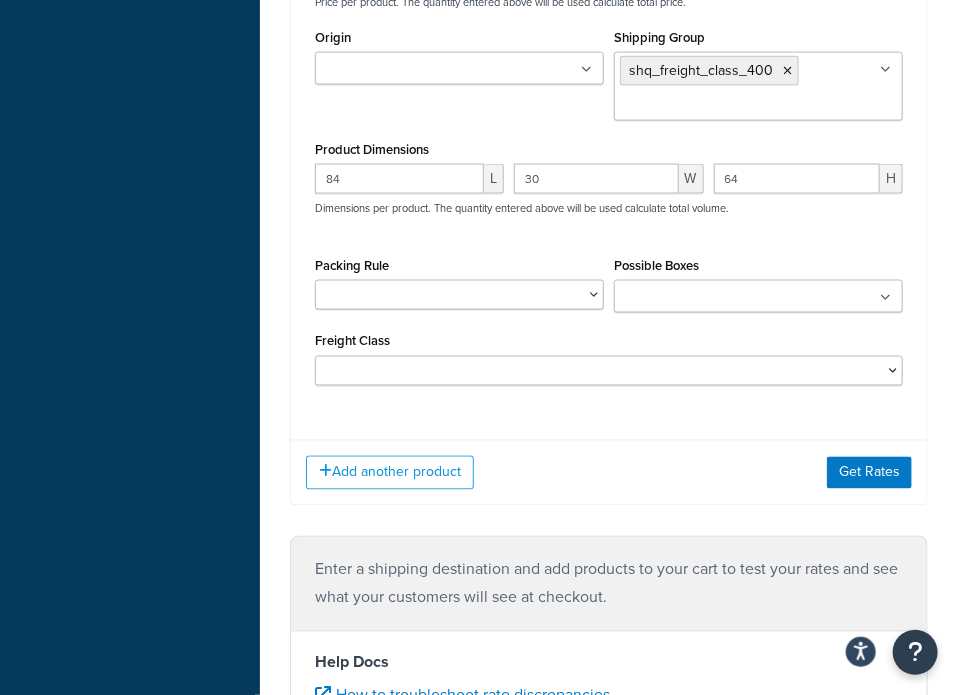 scroll, scrollTop: 900, scrollLeft: 0, axis: vertical 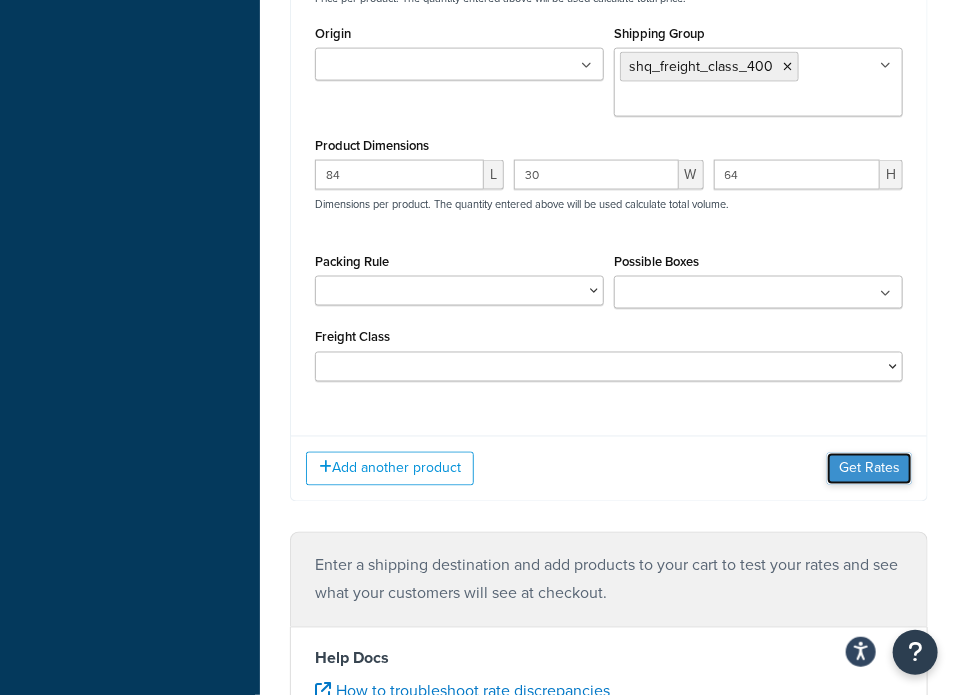 click on "Get Rates" at bounding box center (869, 469) 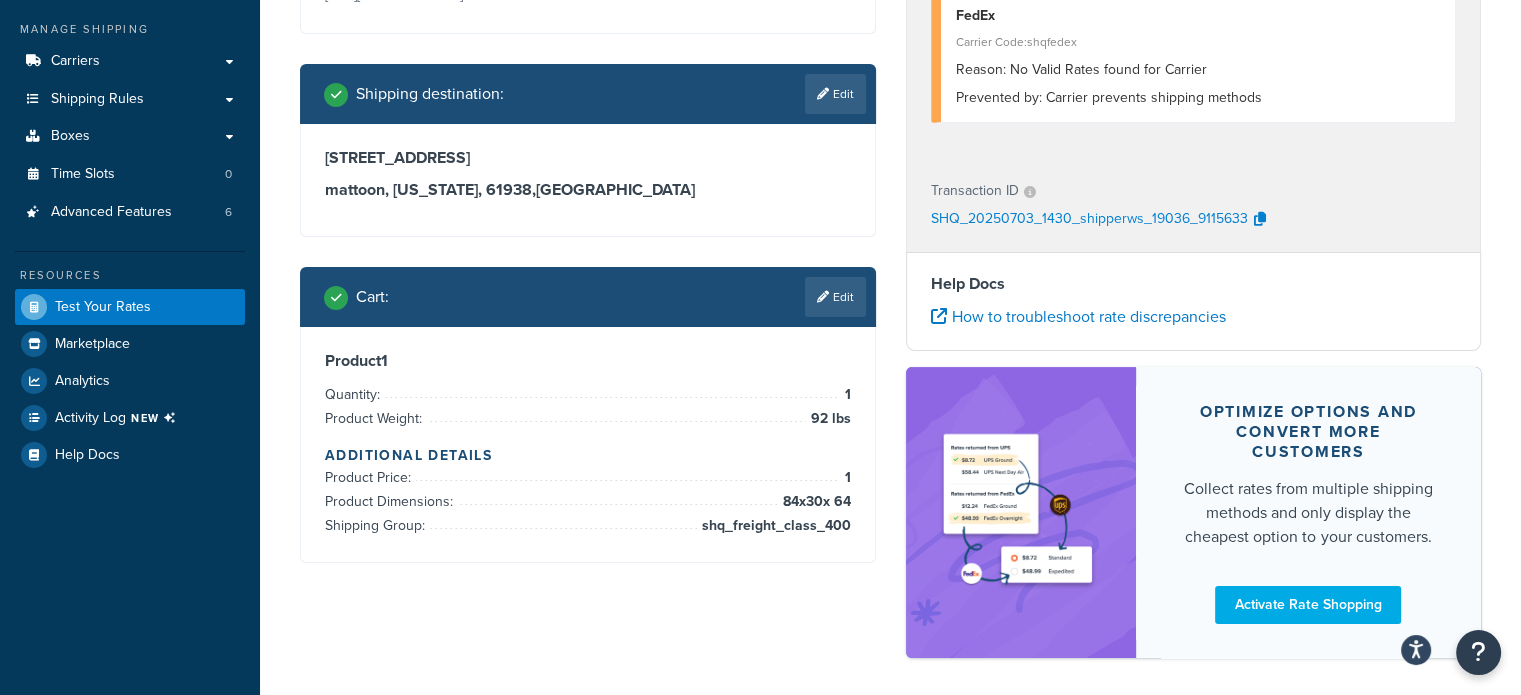 scroll, scrollTop: 154, scrollLeft: 0, axis: vertical 